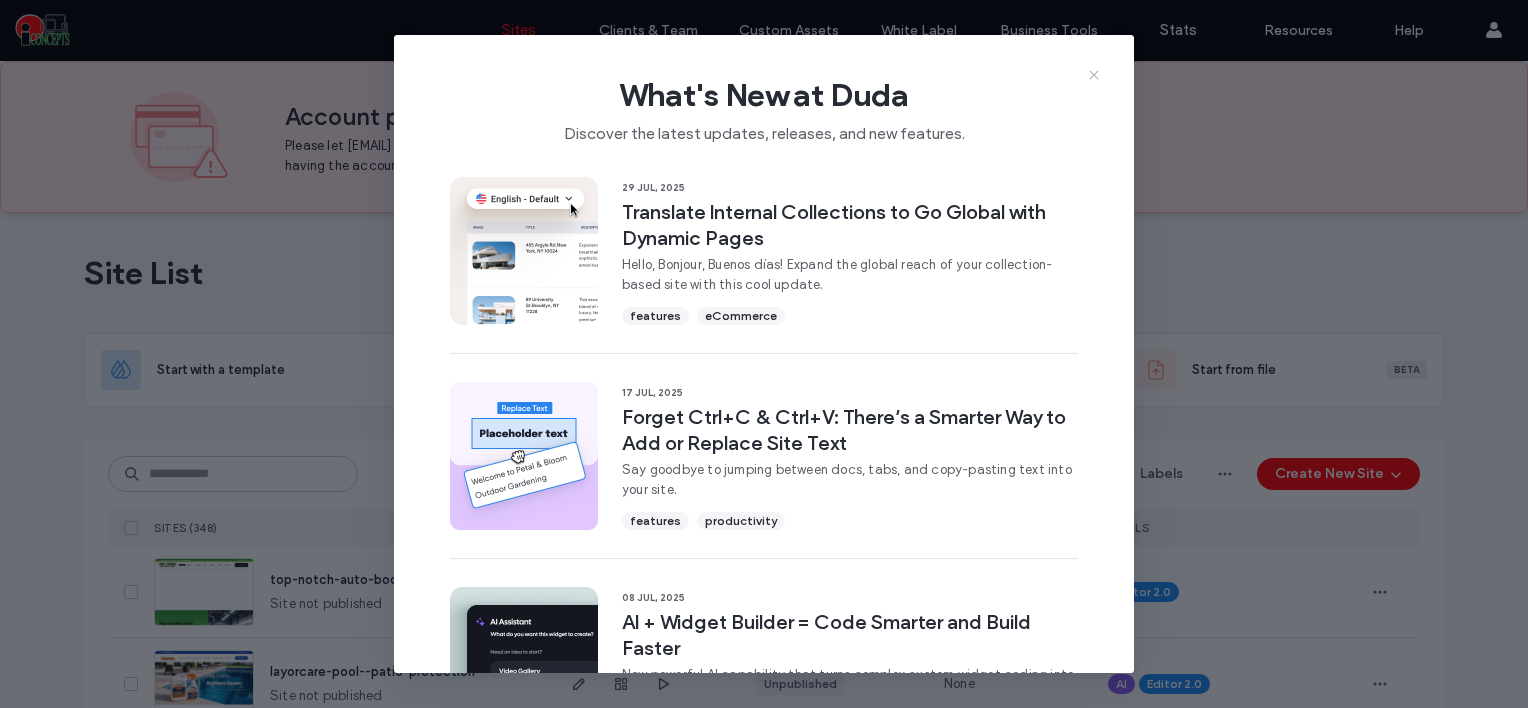scroll, scrollTop: 0, scrollLeft: 0, axis: both 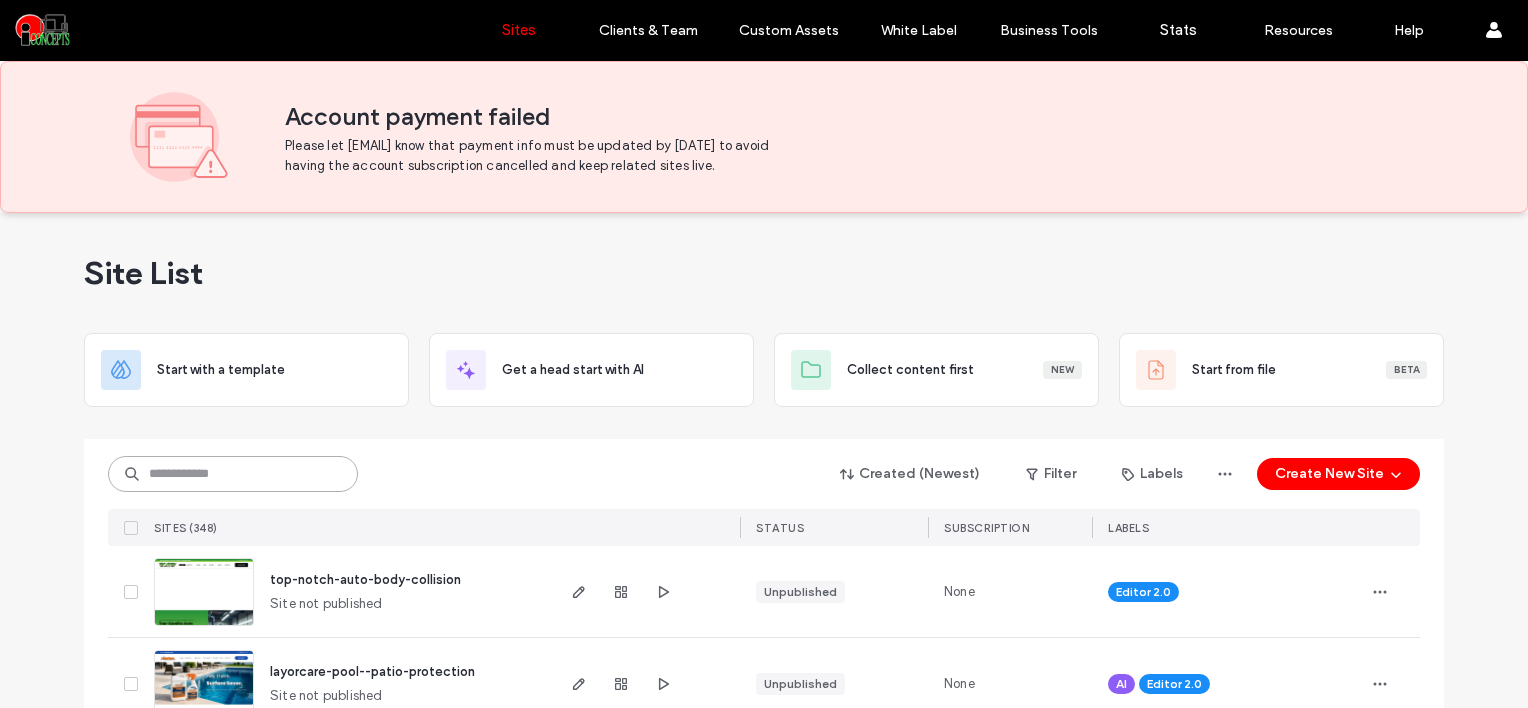 click at bounding box center [233, 474] 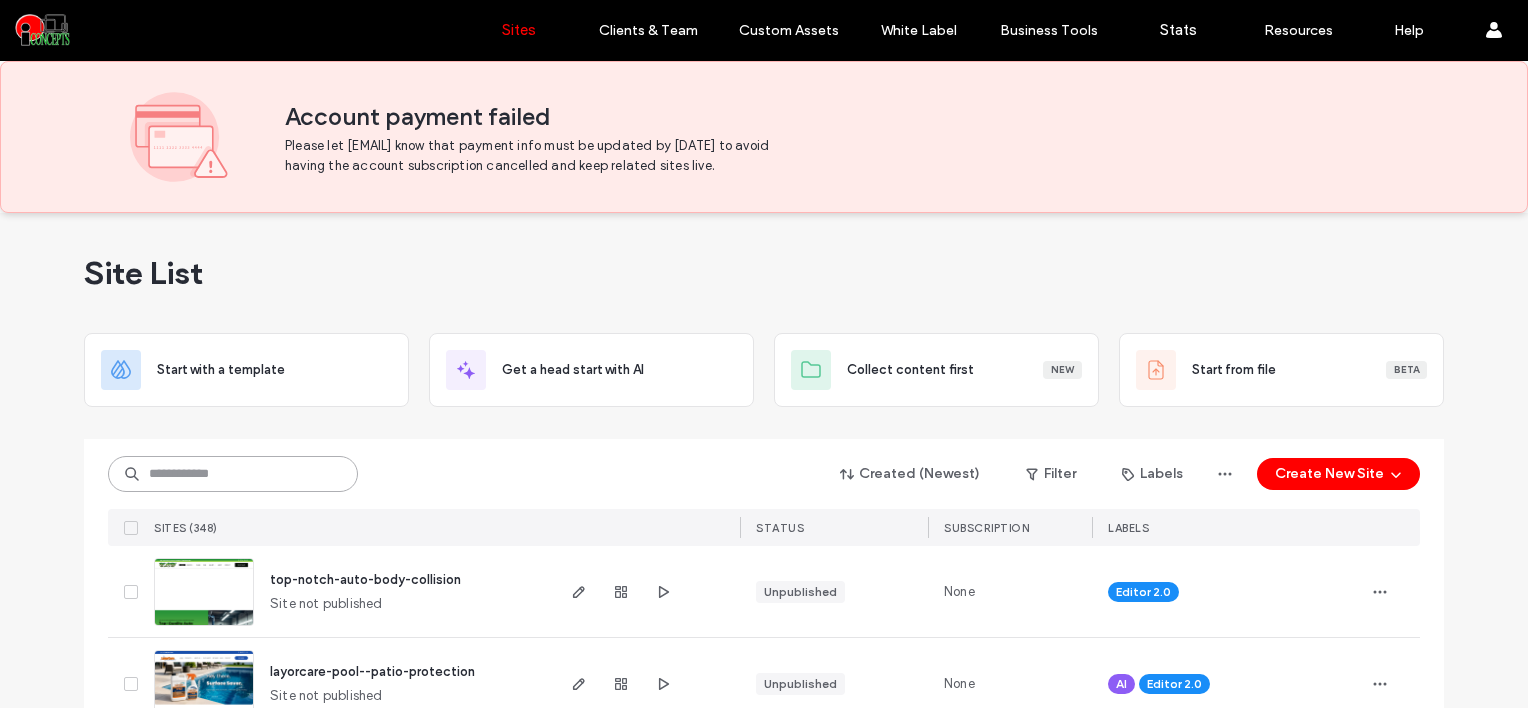 paste on "**********" 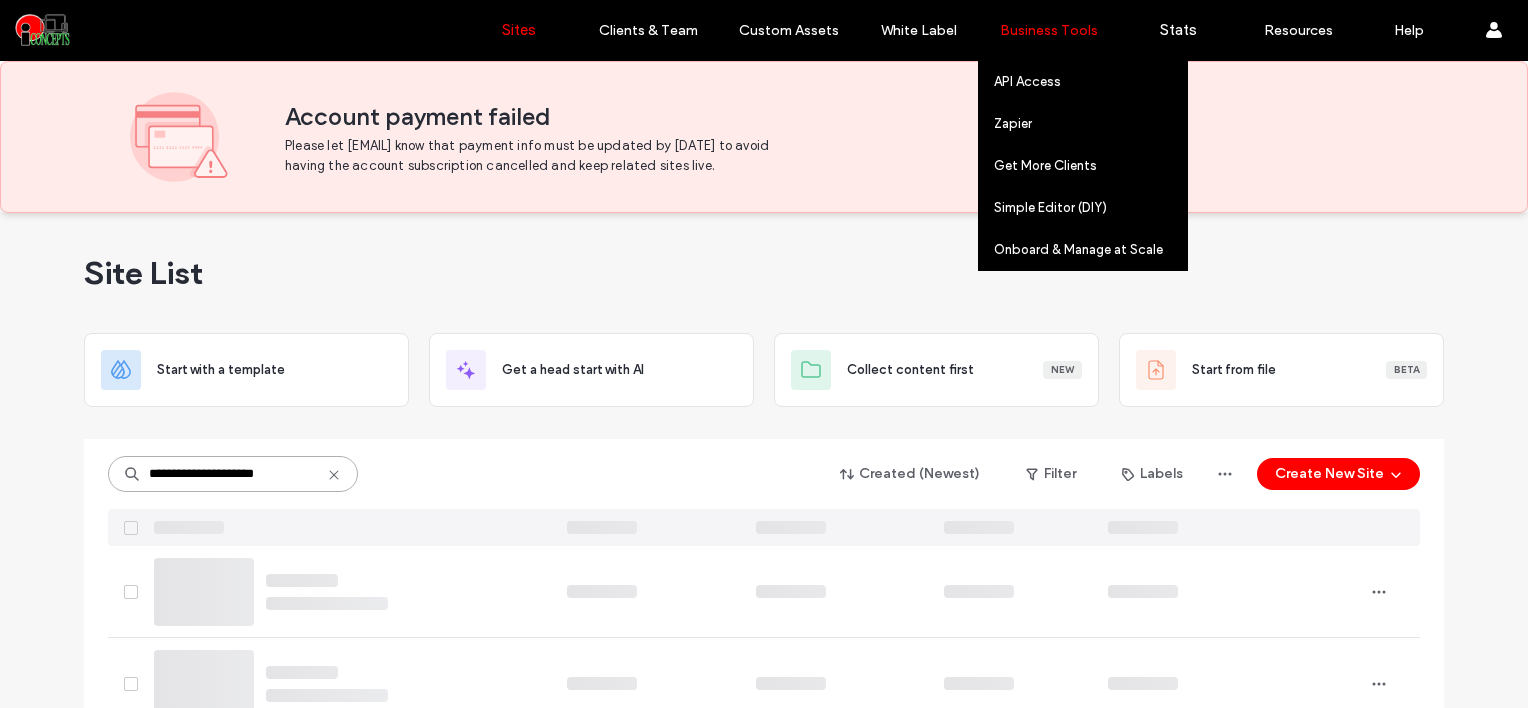 type on "**********" 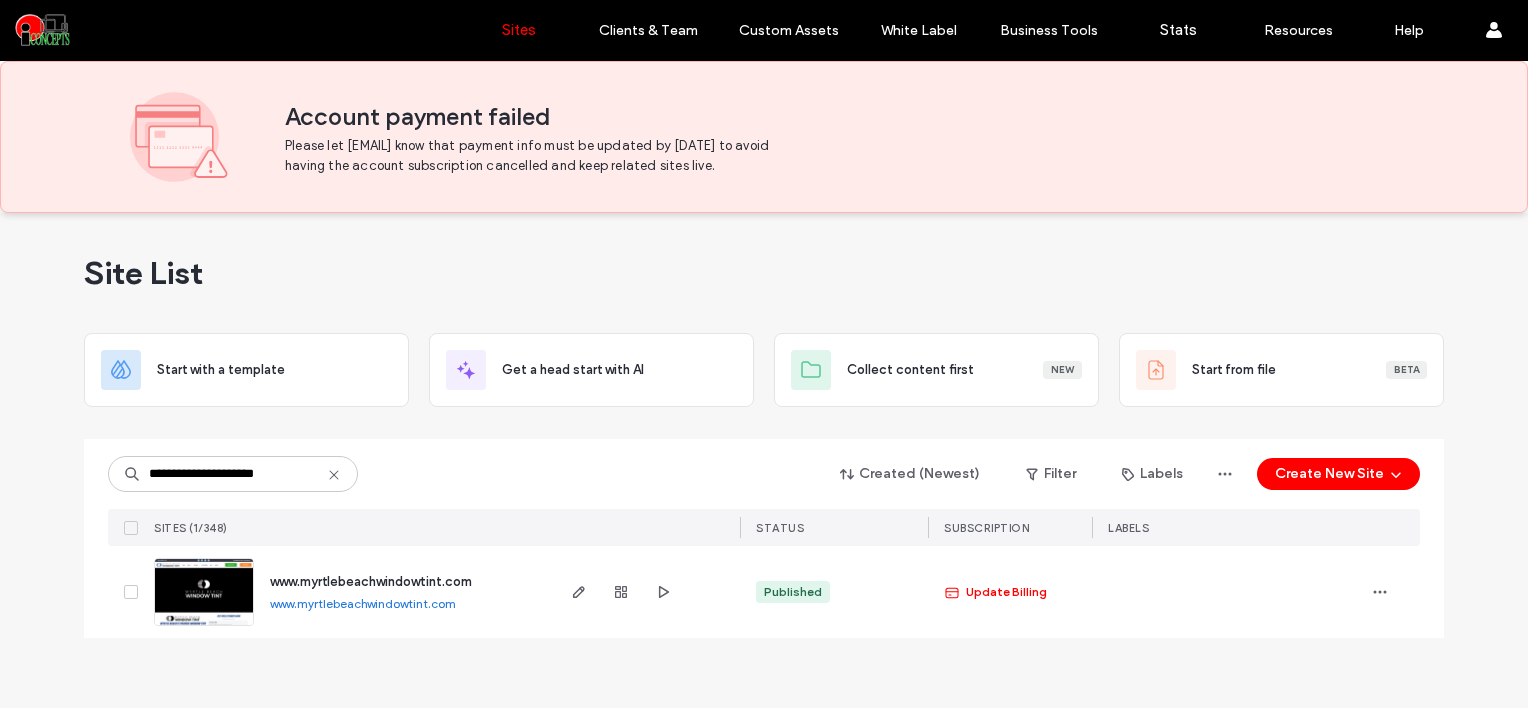 click at bounding box center [204, 627] 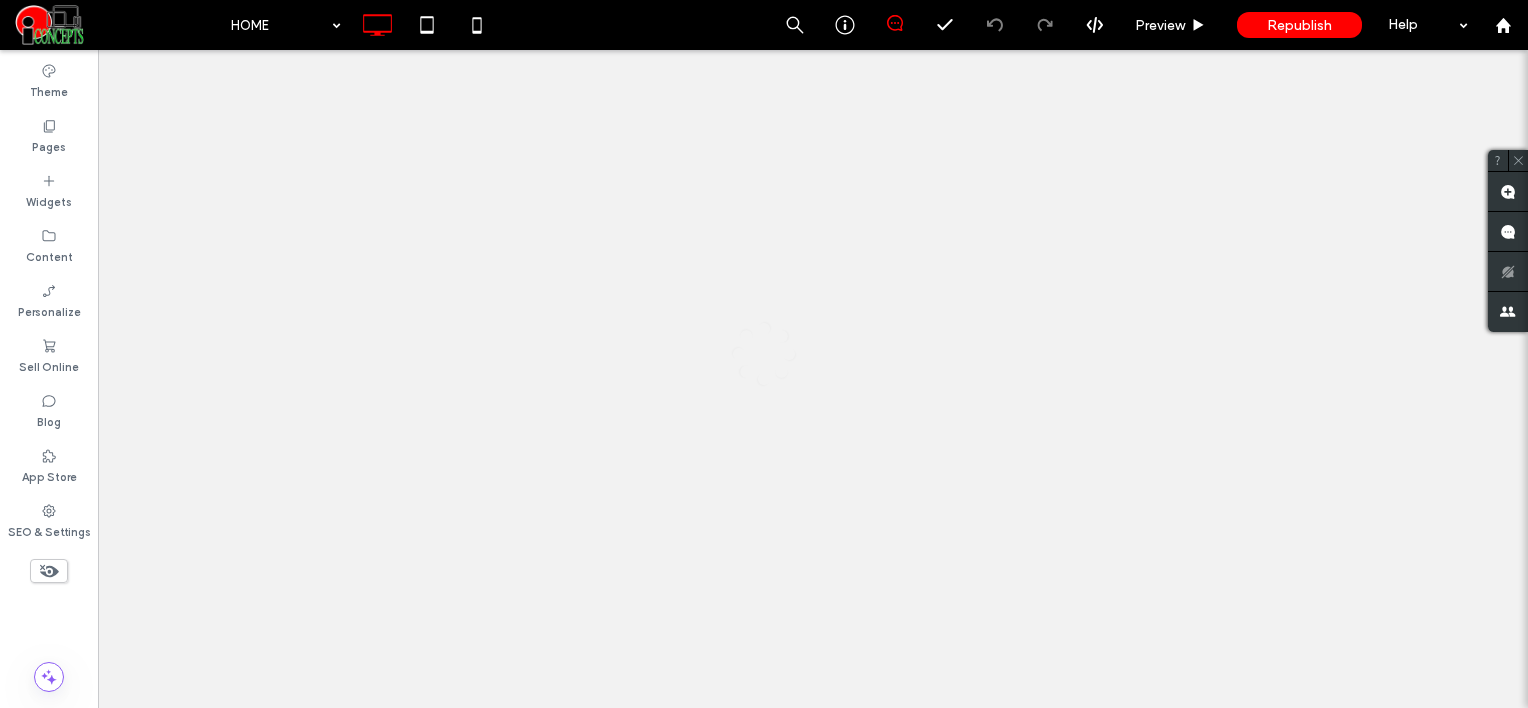 scroll, scrollTop: 0, scrollLeft: 0, axis: both 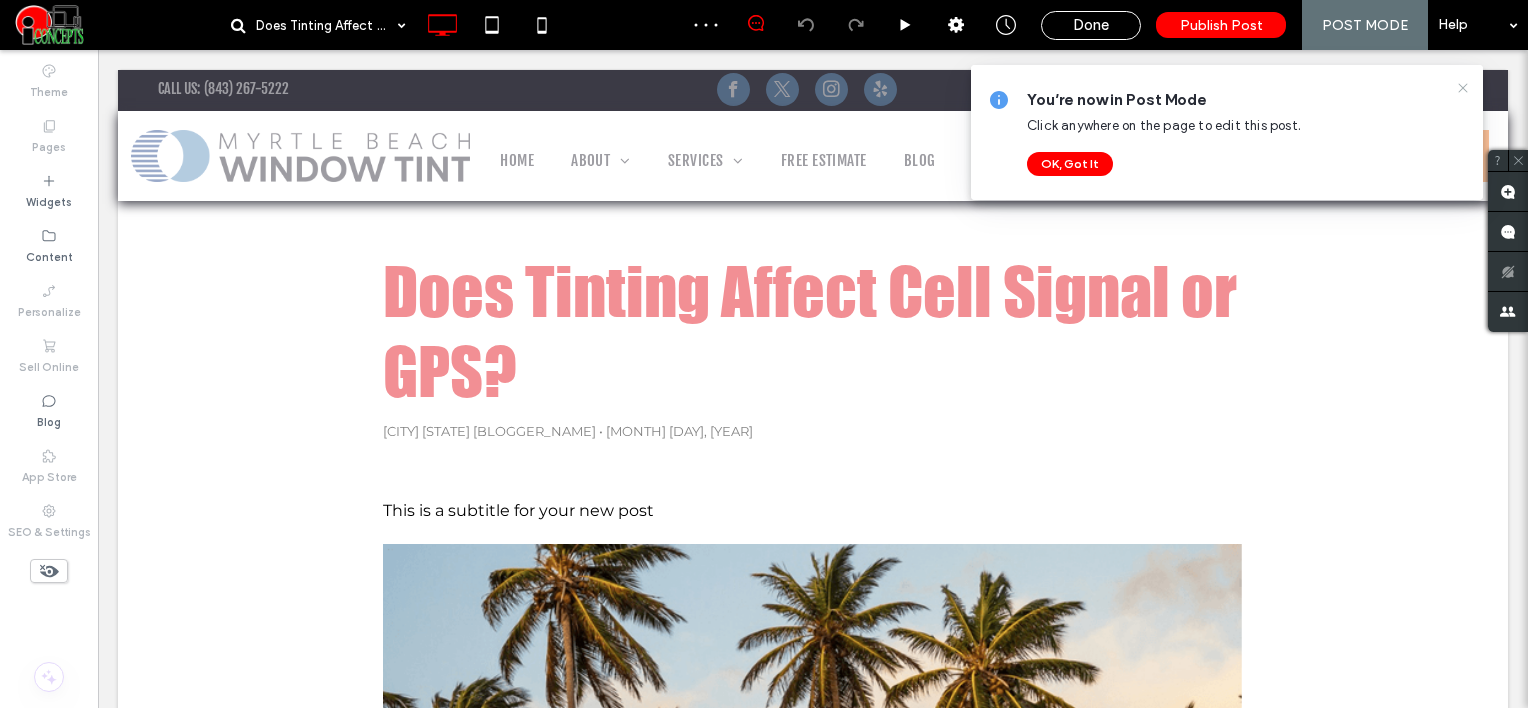 click 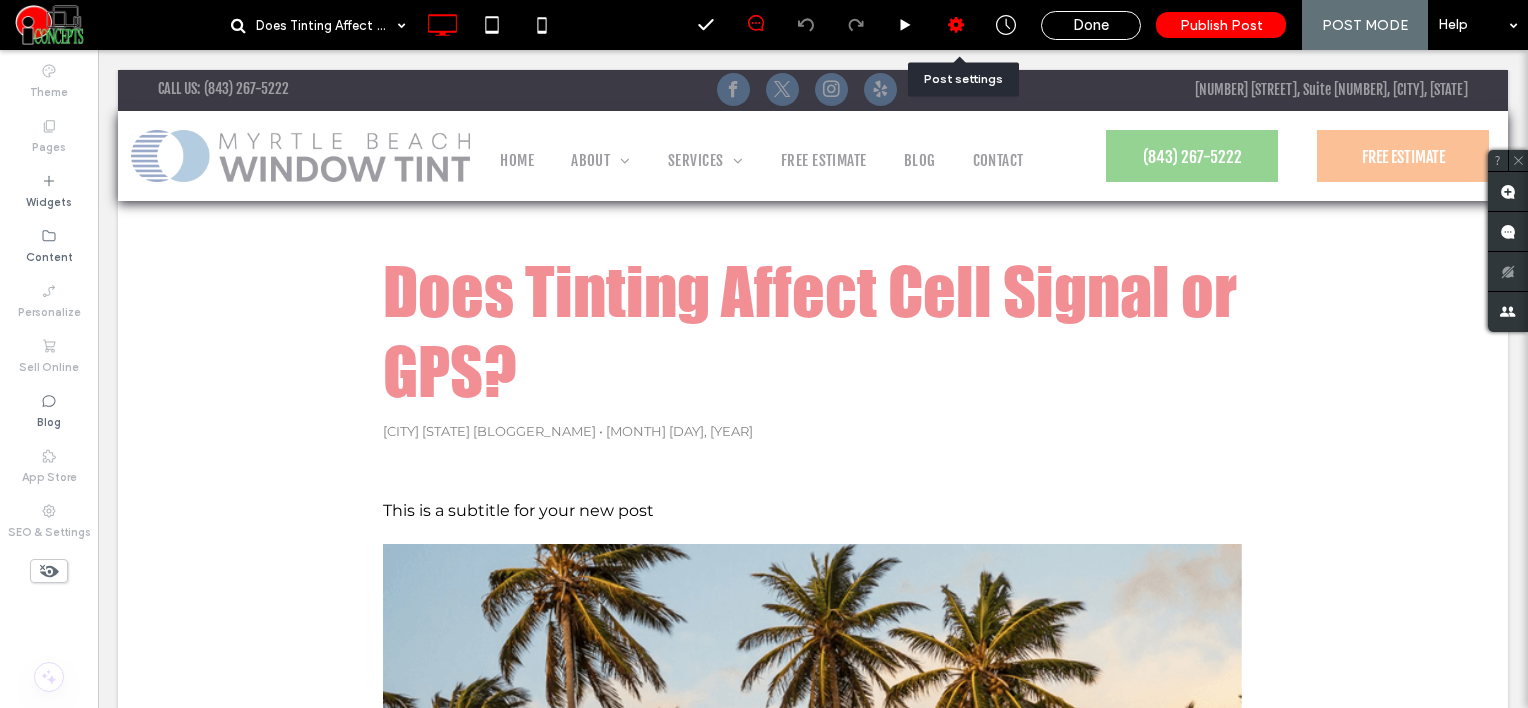 click at bounding box center [956, 25] 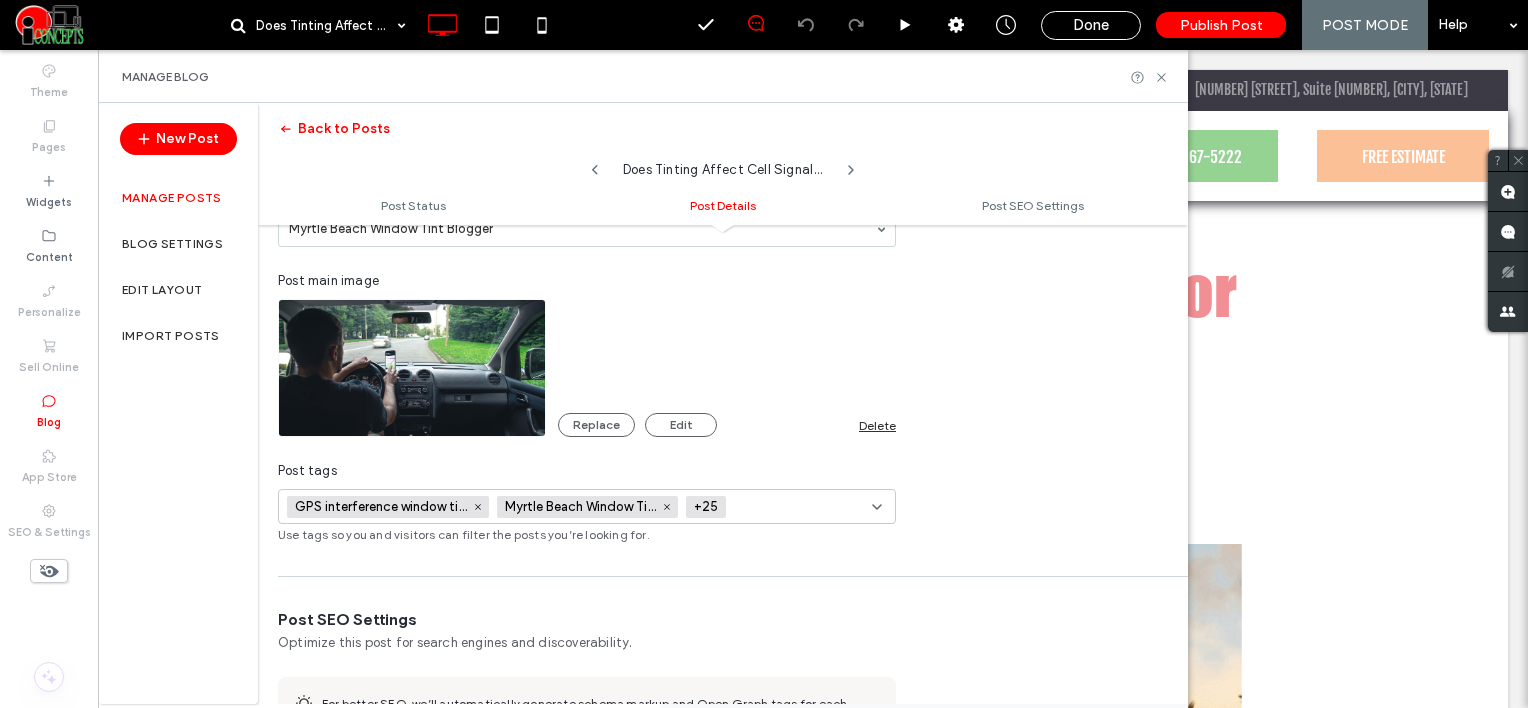 scroll, scrollTop: 600, scrollLeft: 0, axis: vertical 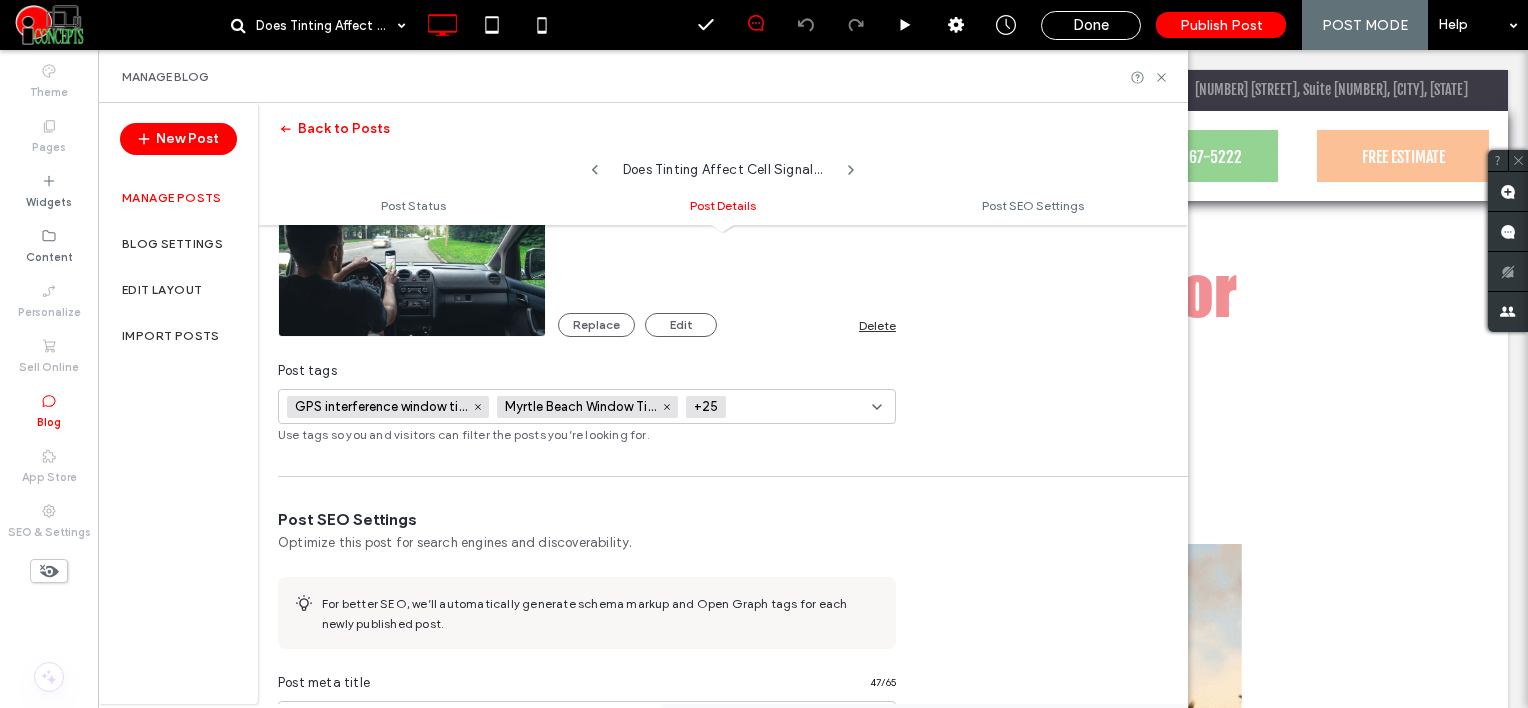 click at bounding box center [803, 407] 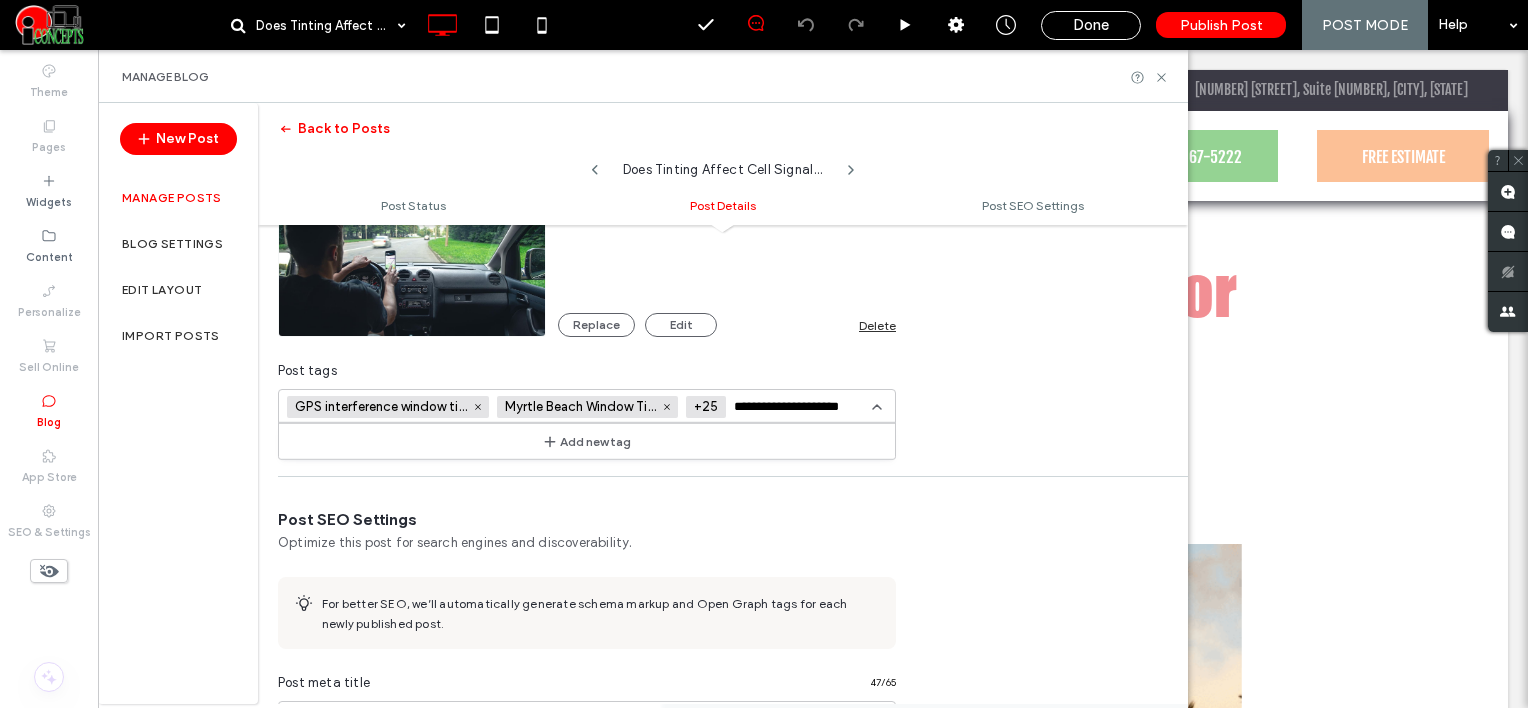 scroll, scrollTop: 0, scrollLeft: 4, axis: horizontal 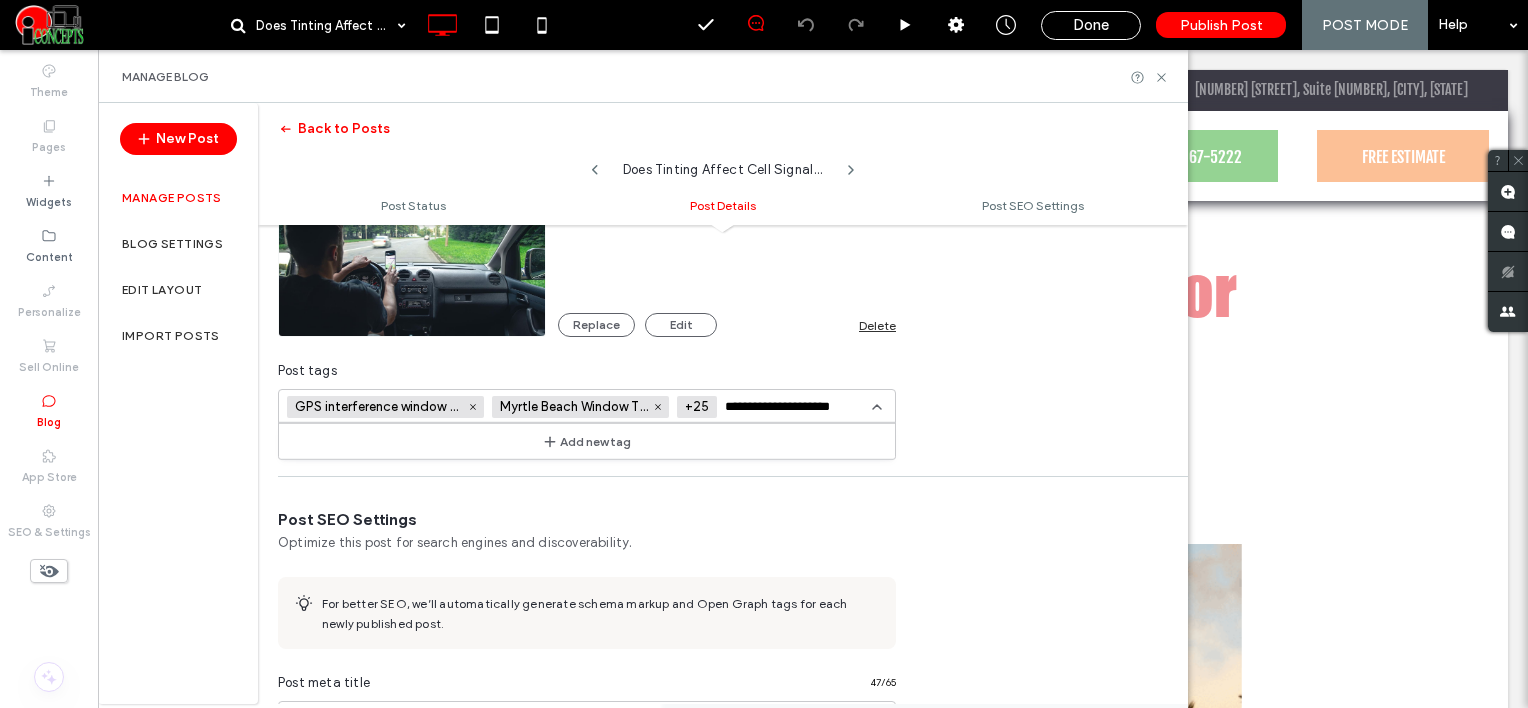 paste on "**********" 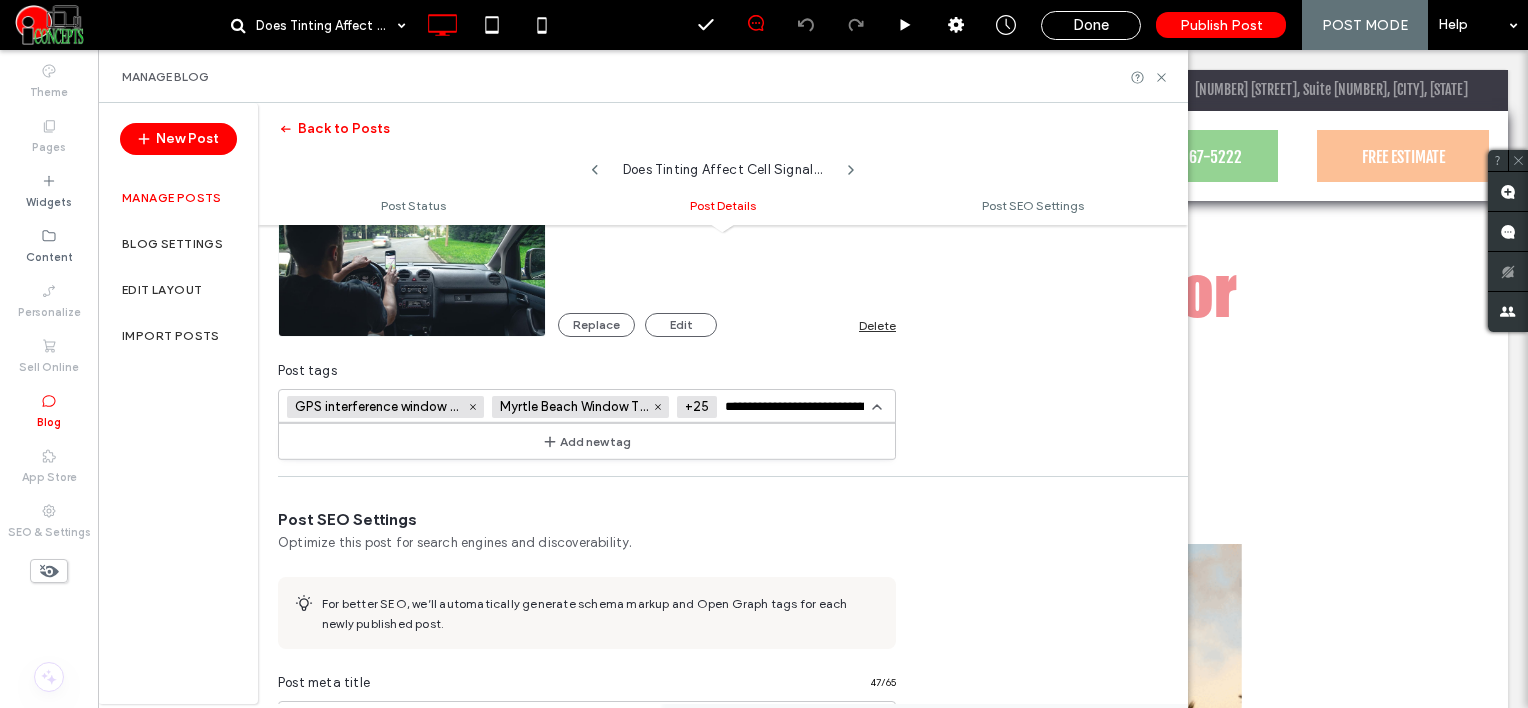 scroll, scrollTop: 0, scrollLeft: 99, axis: horizontal 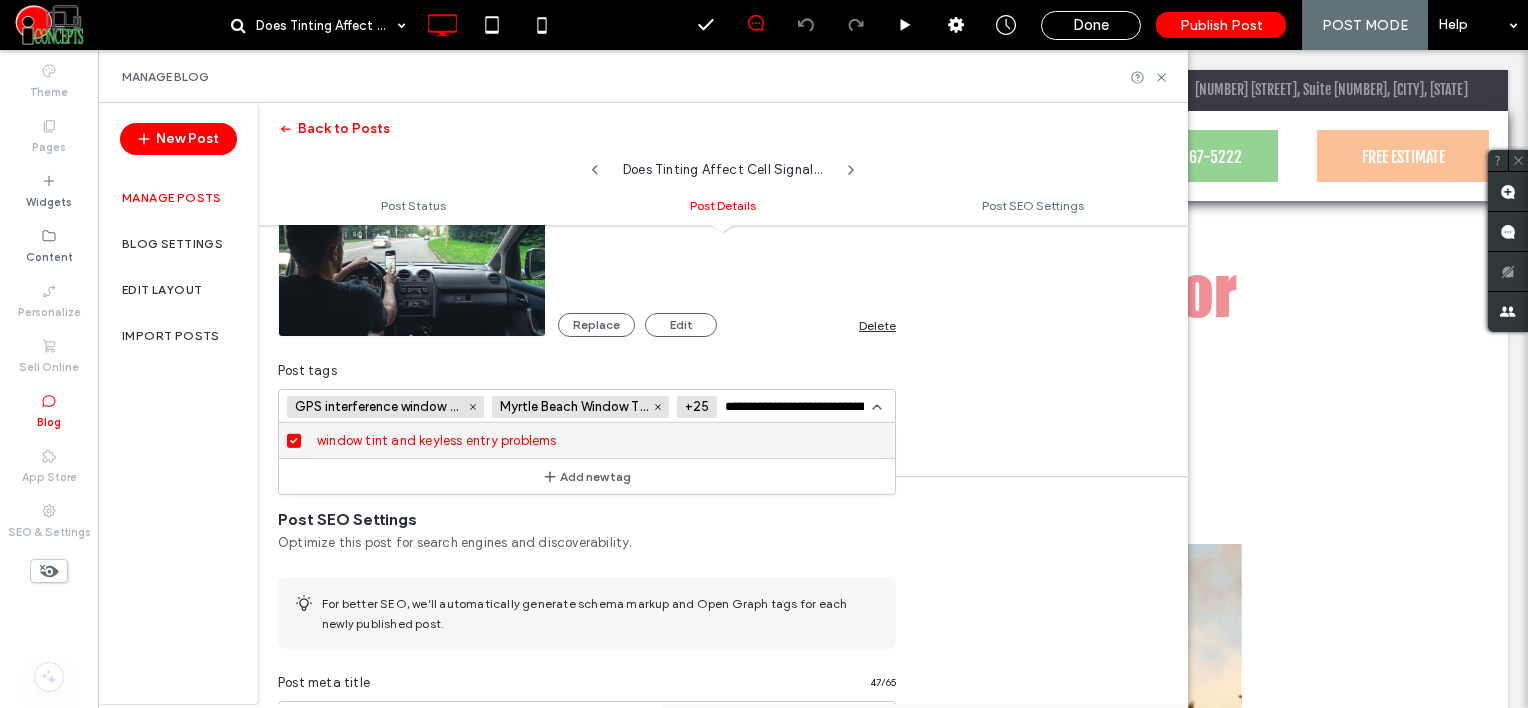 click on "**********" at bounding box center (798, 407) 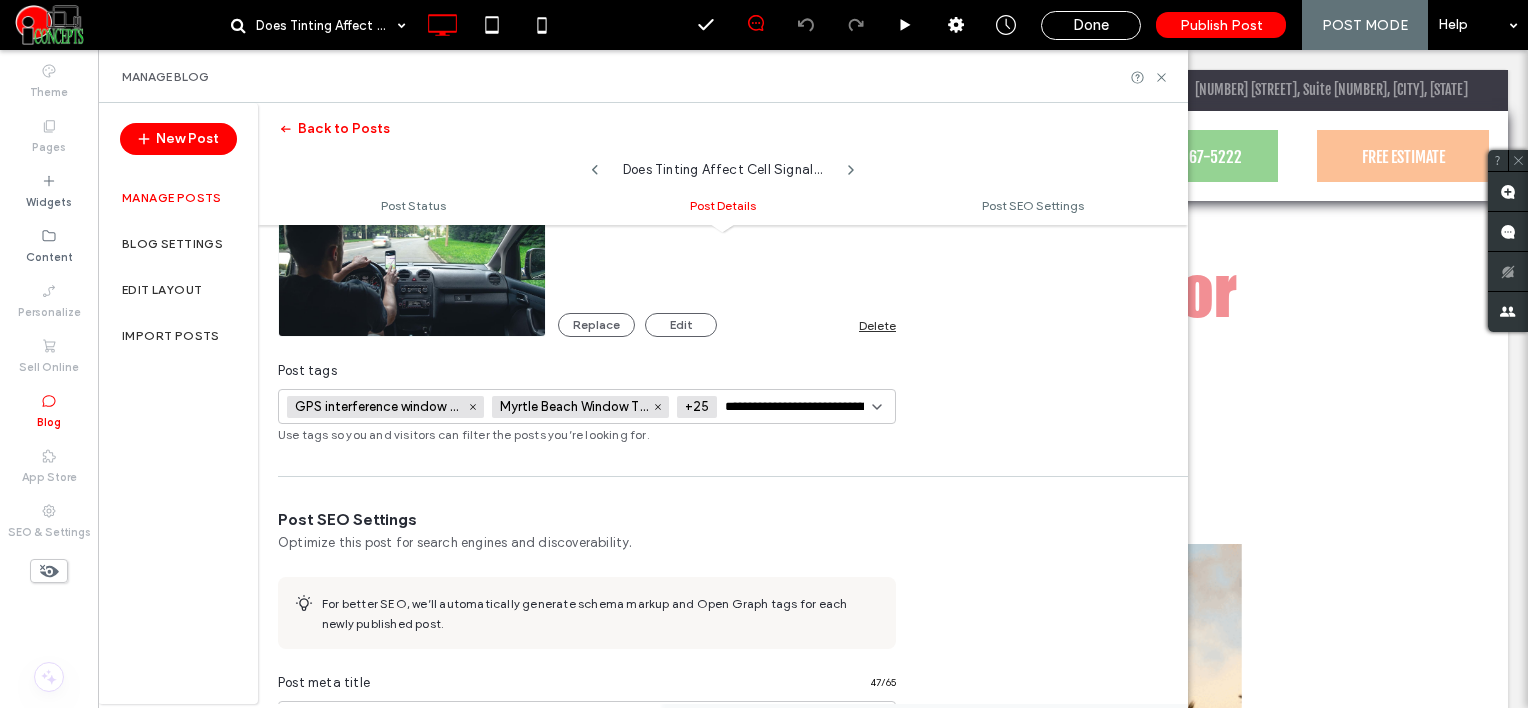 paste 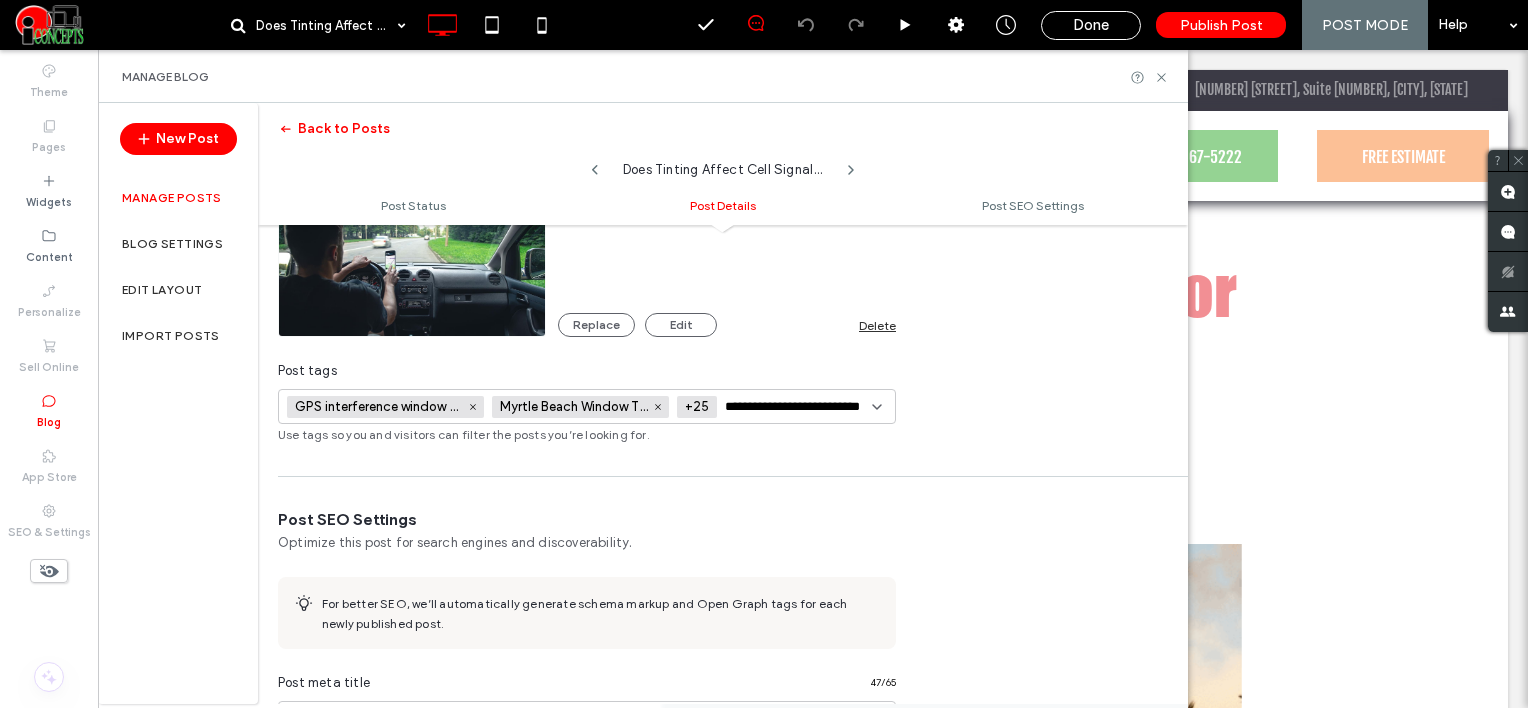 scroll, scrollTop: 0, scrollLeft: 24, axis: horizontal 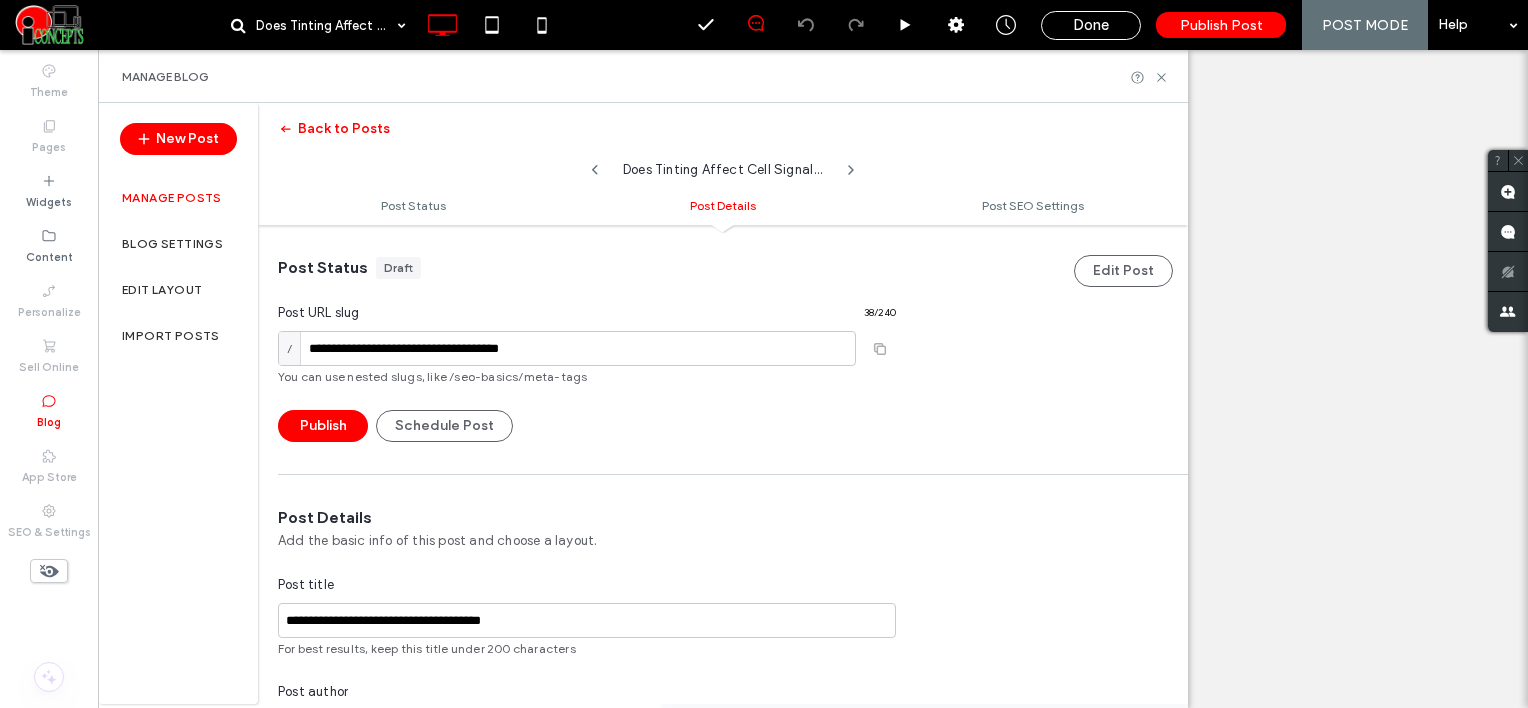 type on "**********" 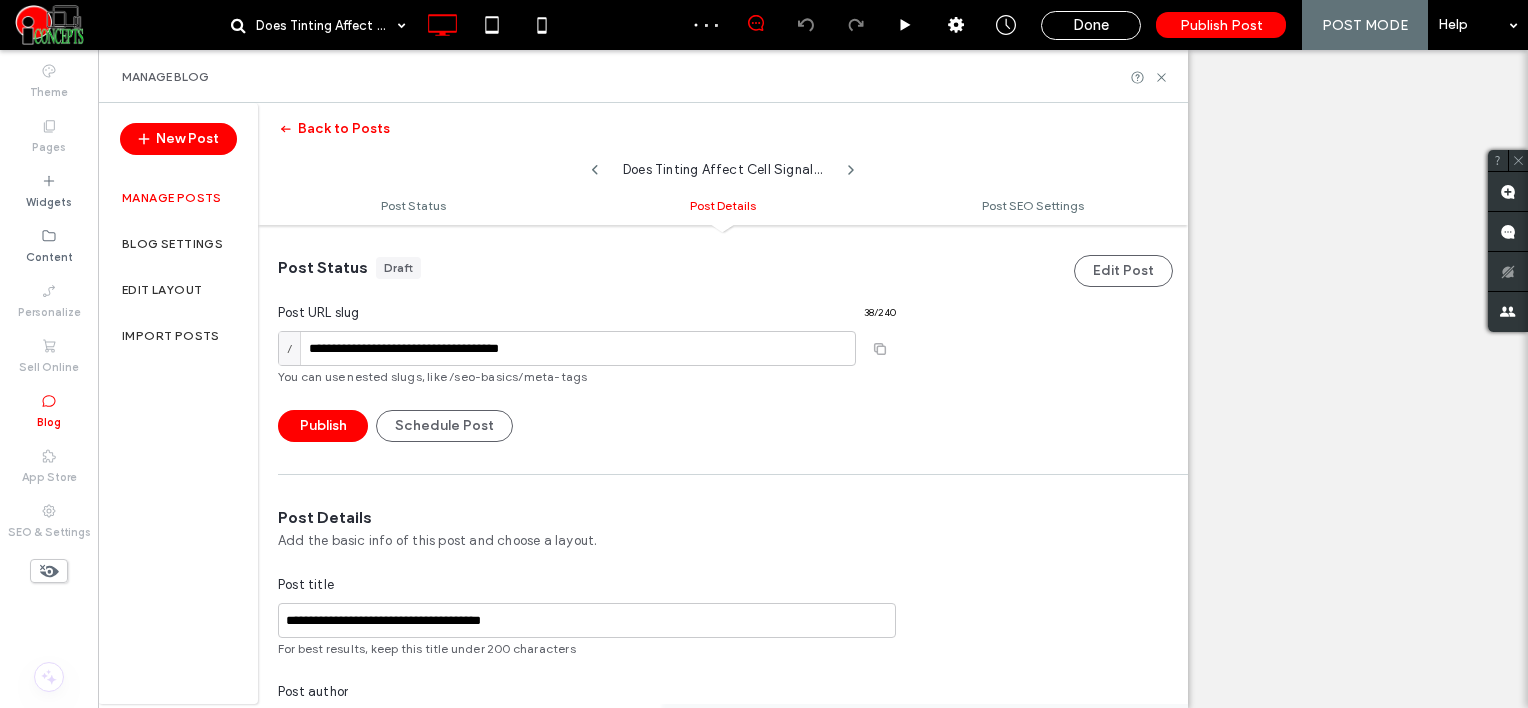 scroll, scrollTop: 600, scrollLeft: 0, axis: vertical 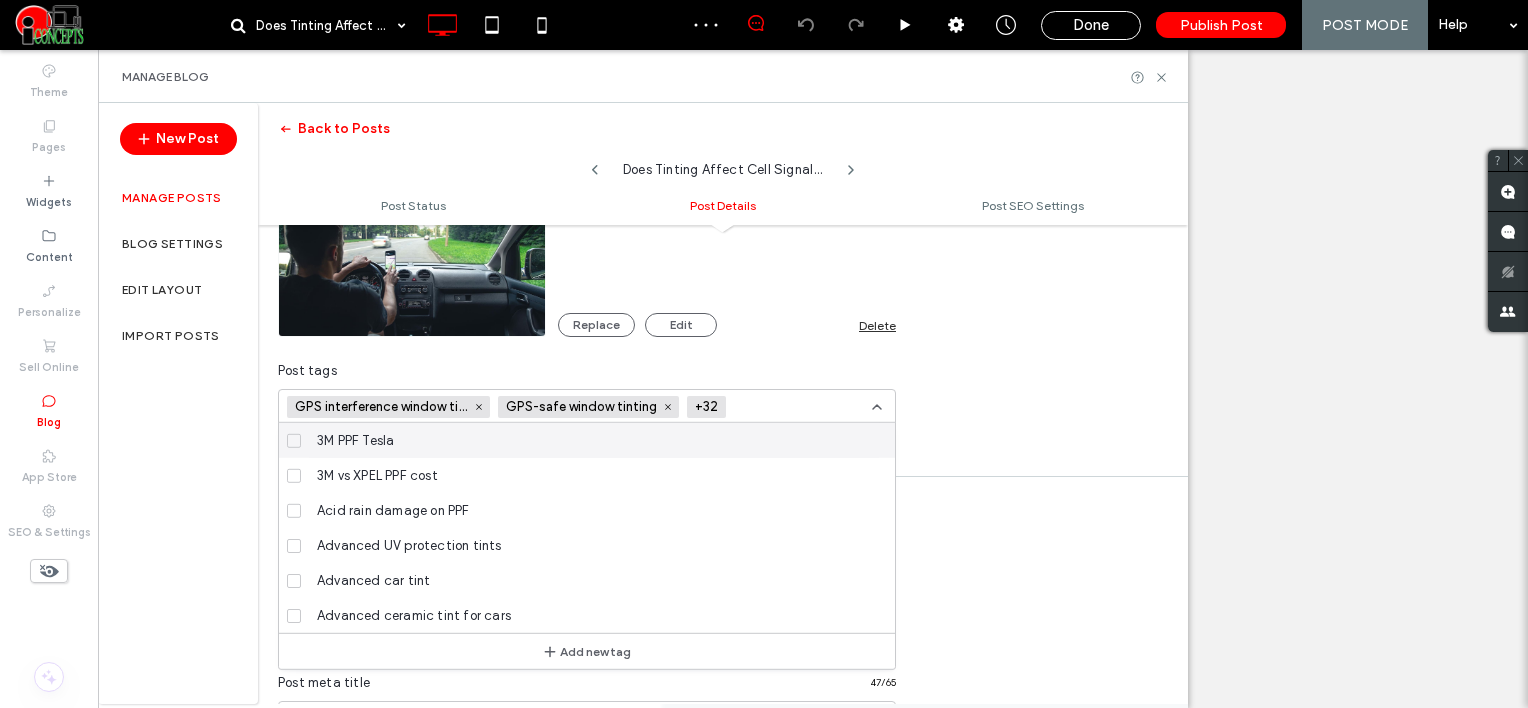 click at bounding box center (803, 407) 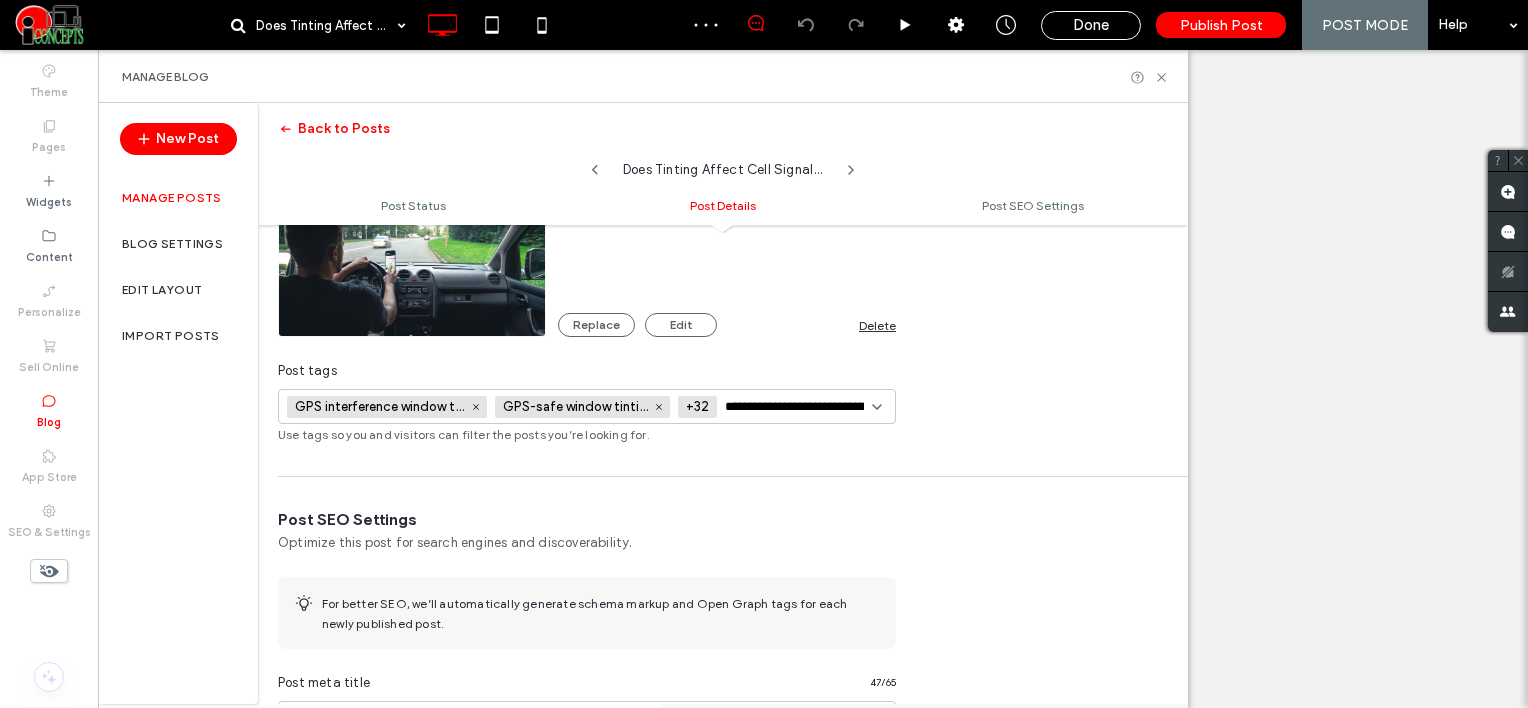 scroll, scrollTop: 0, scrollLeft: 51, axis: horizontal 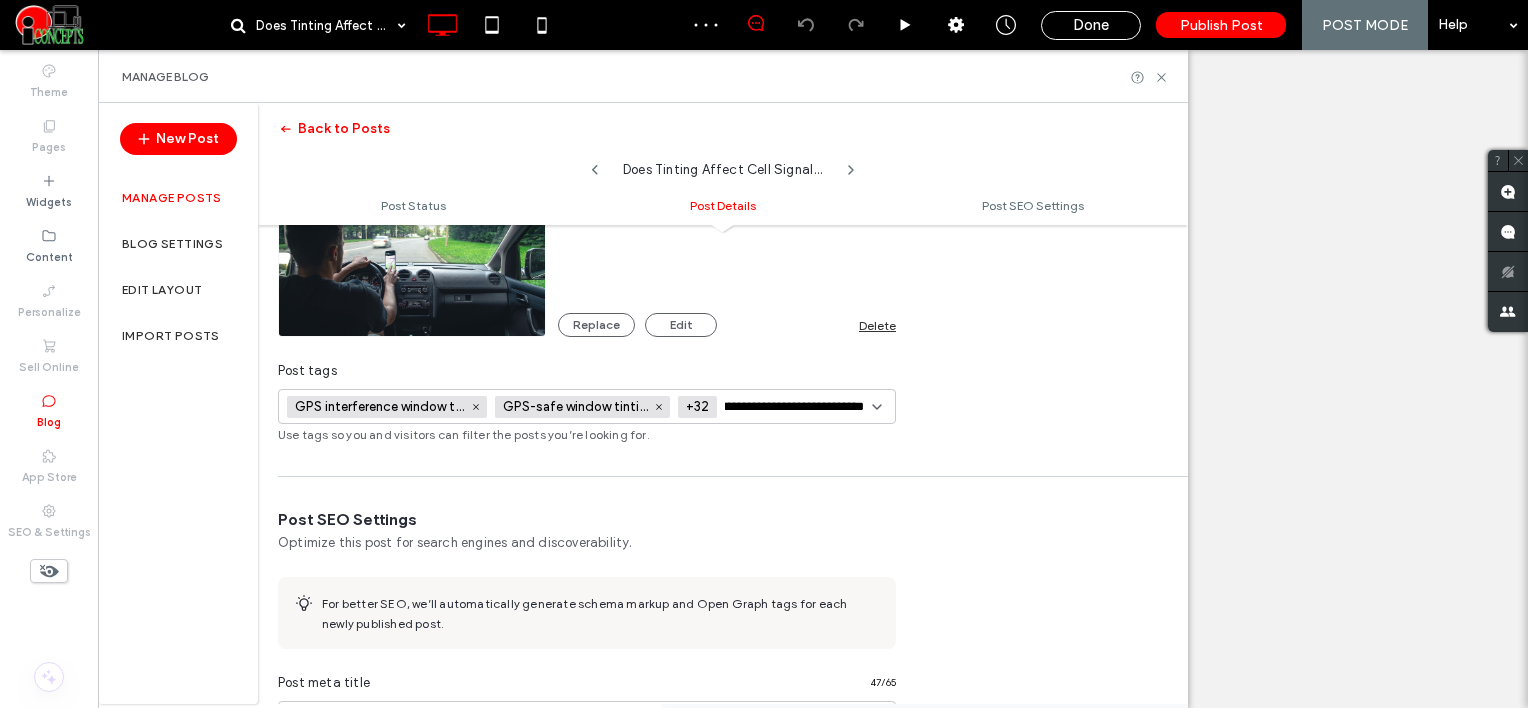 type on "**********" 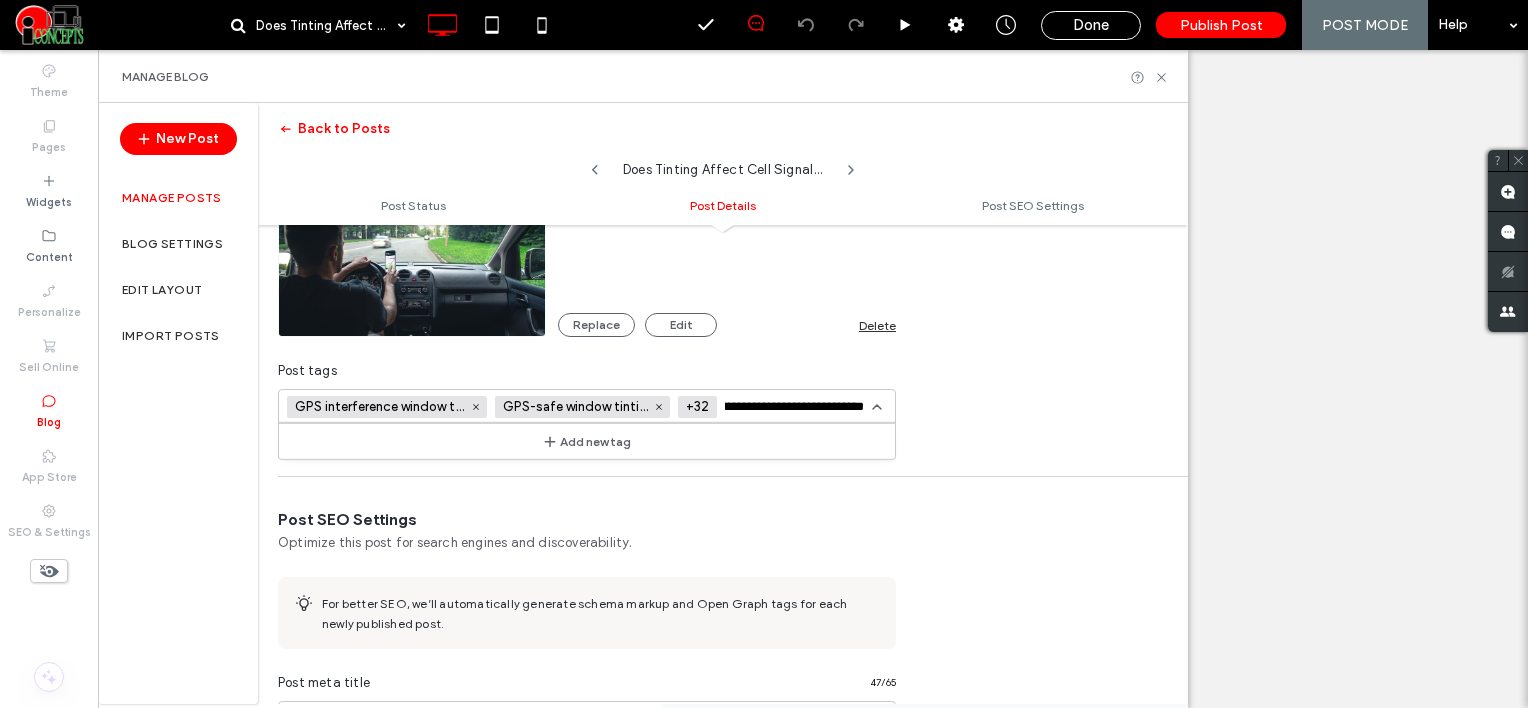 click on "Add new tag" at bounding box center [587, 441] 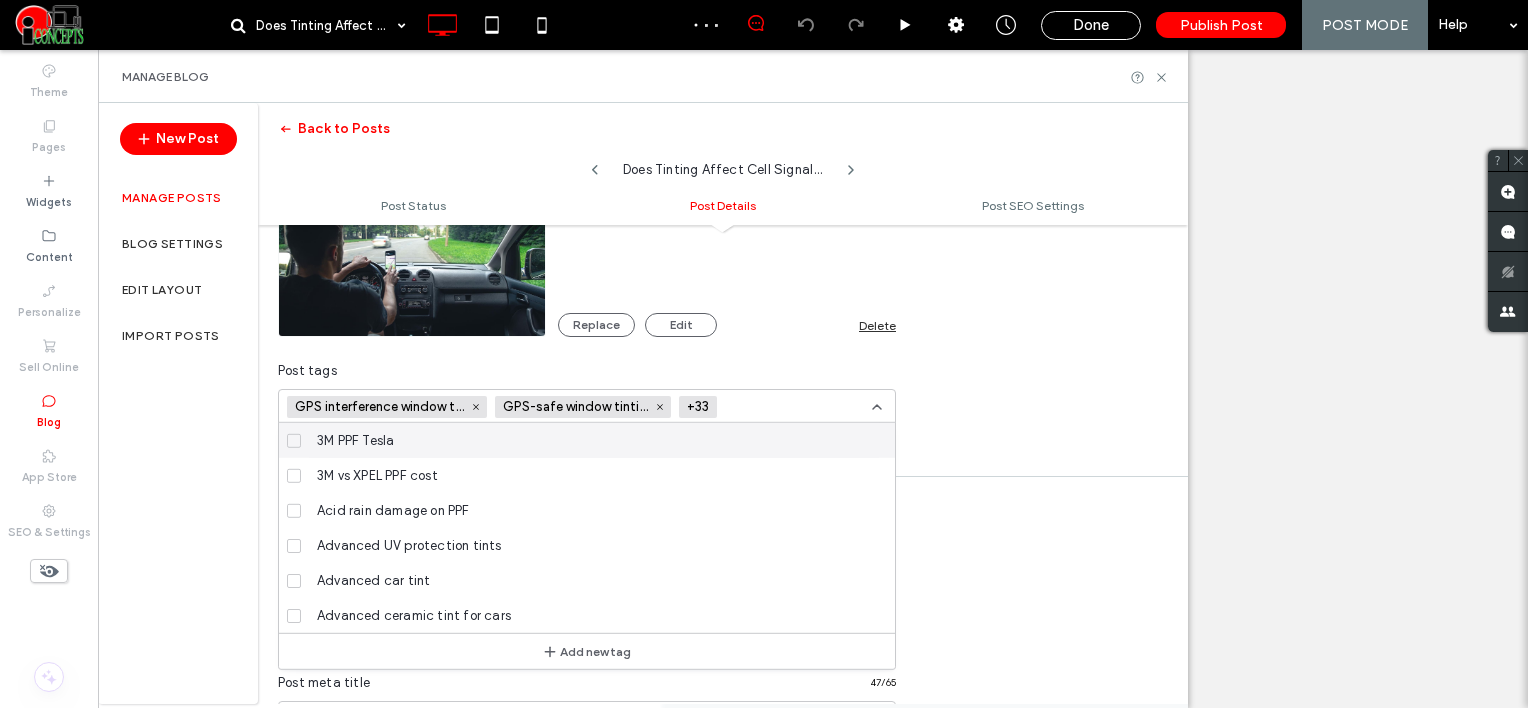 scroll, scrollTop: 0, scrollLeft: 0, axis: both 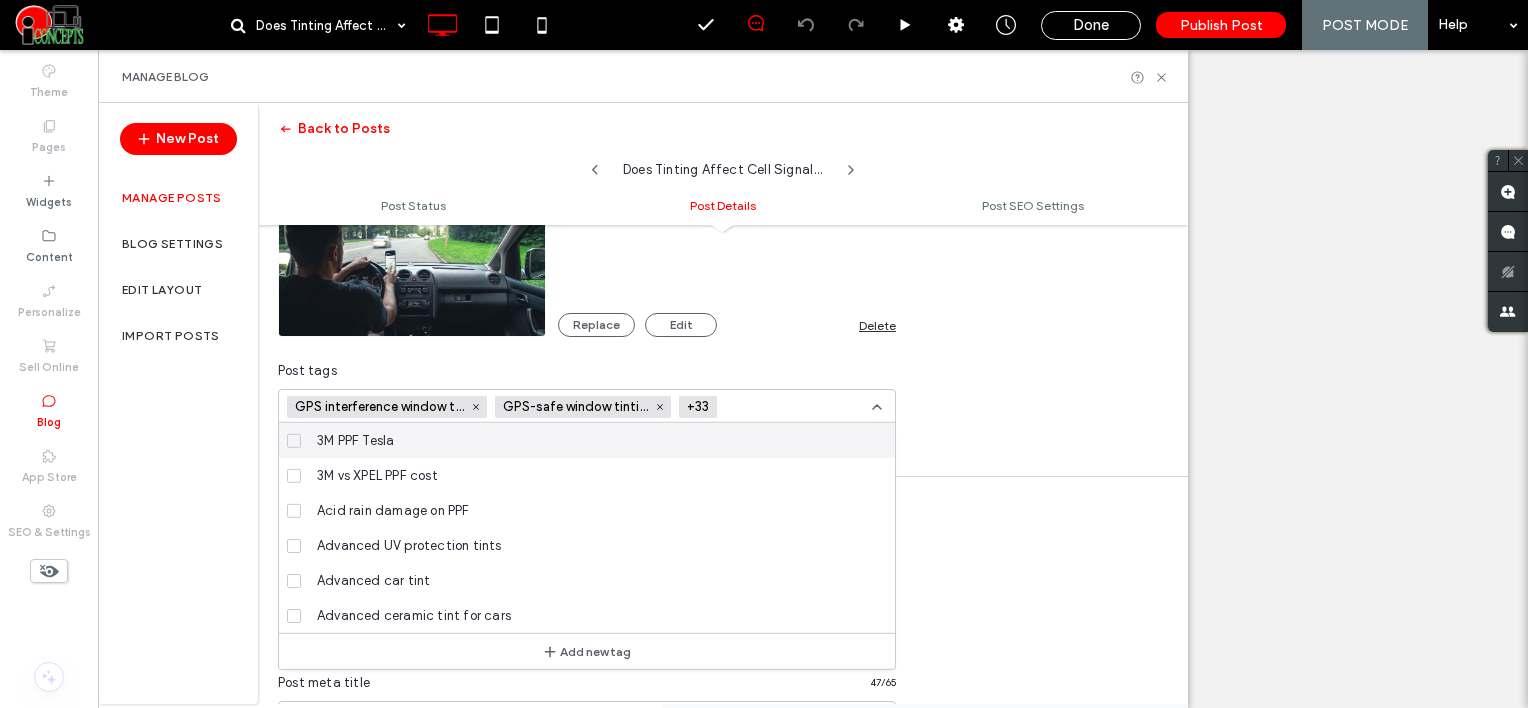 click at bounding box center [798, 407] 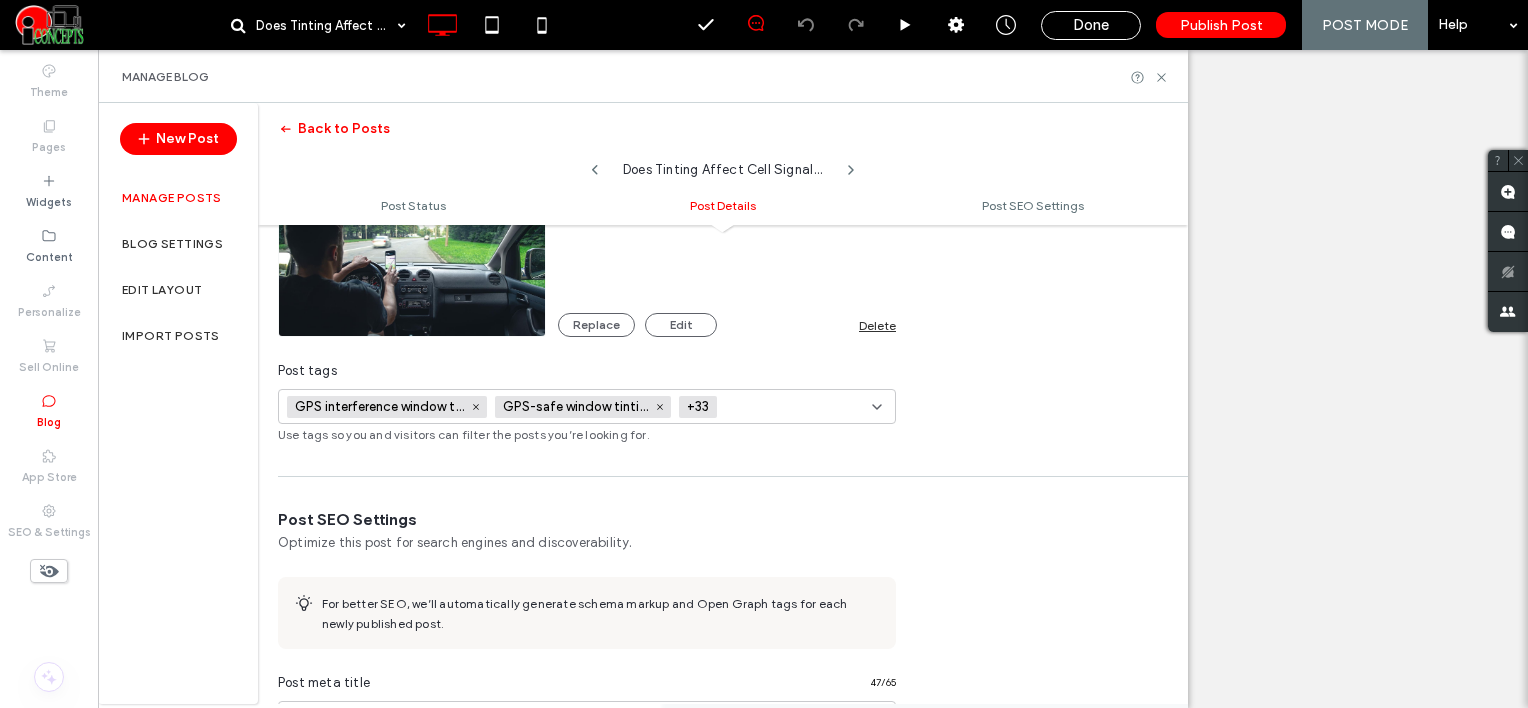 paste on "**********" 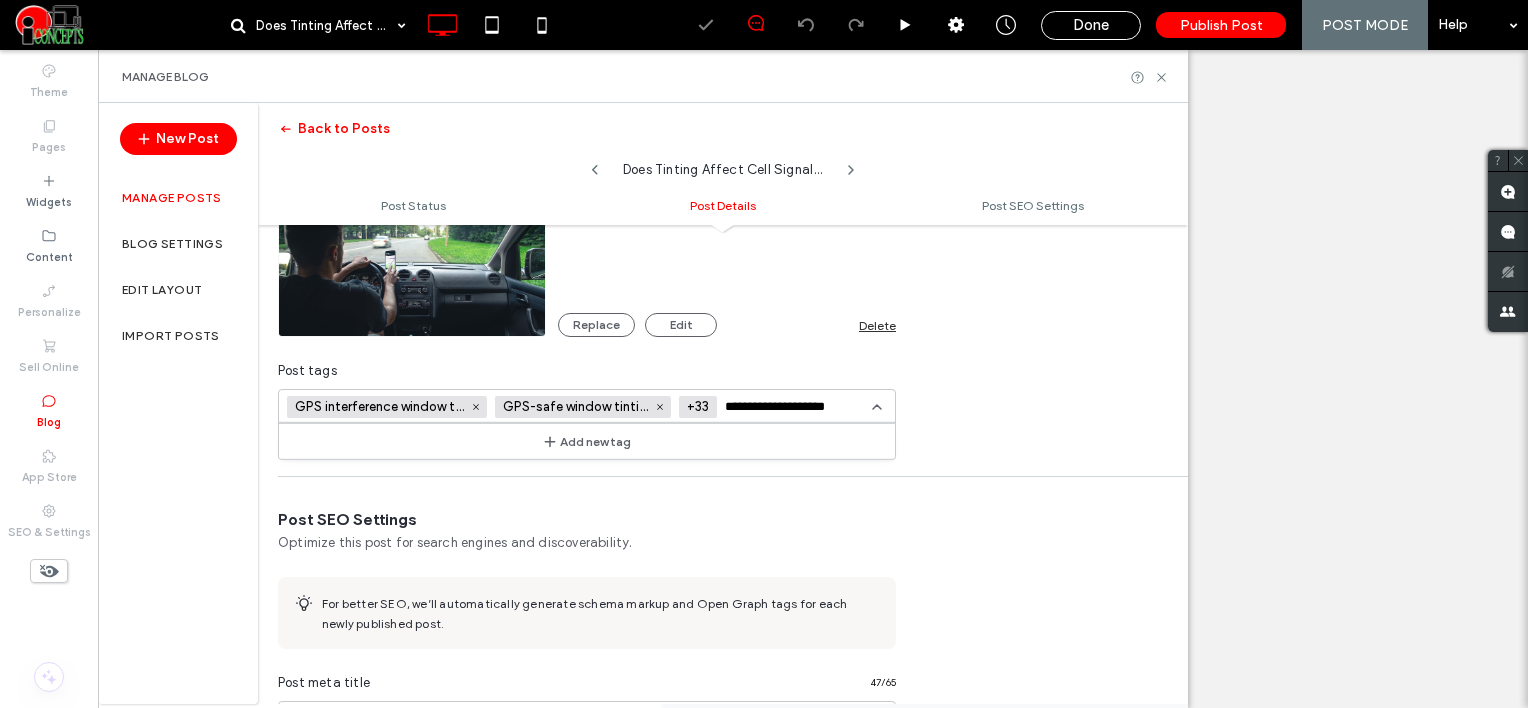 type on "**********" 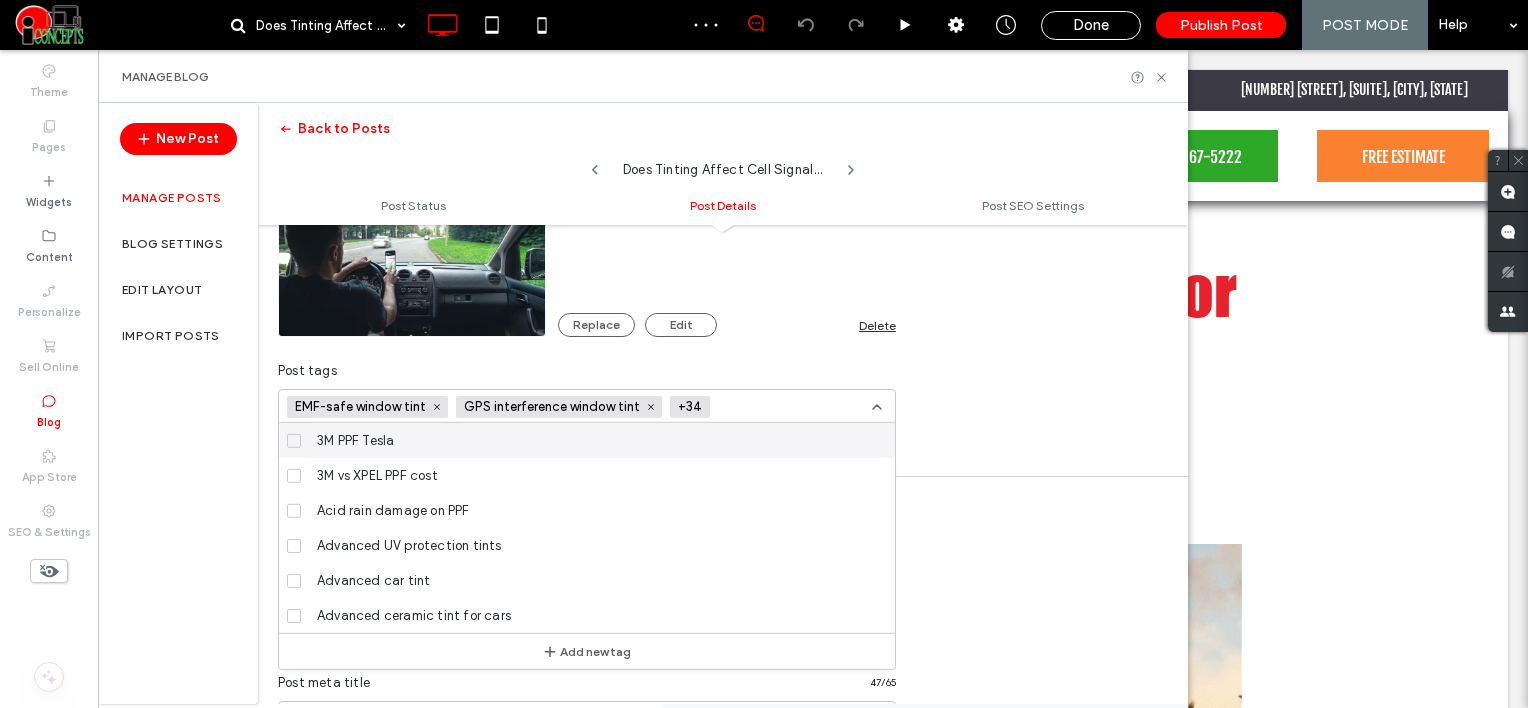 scroll, scrollTop: 0, scrollLeft: 0, axis: both 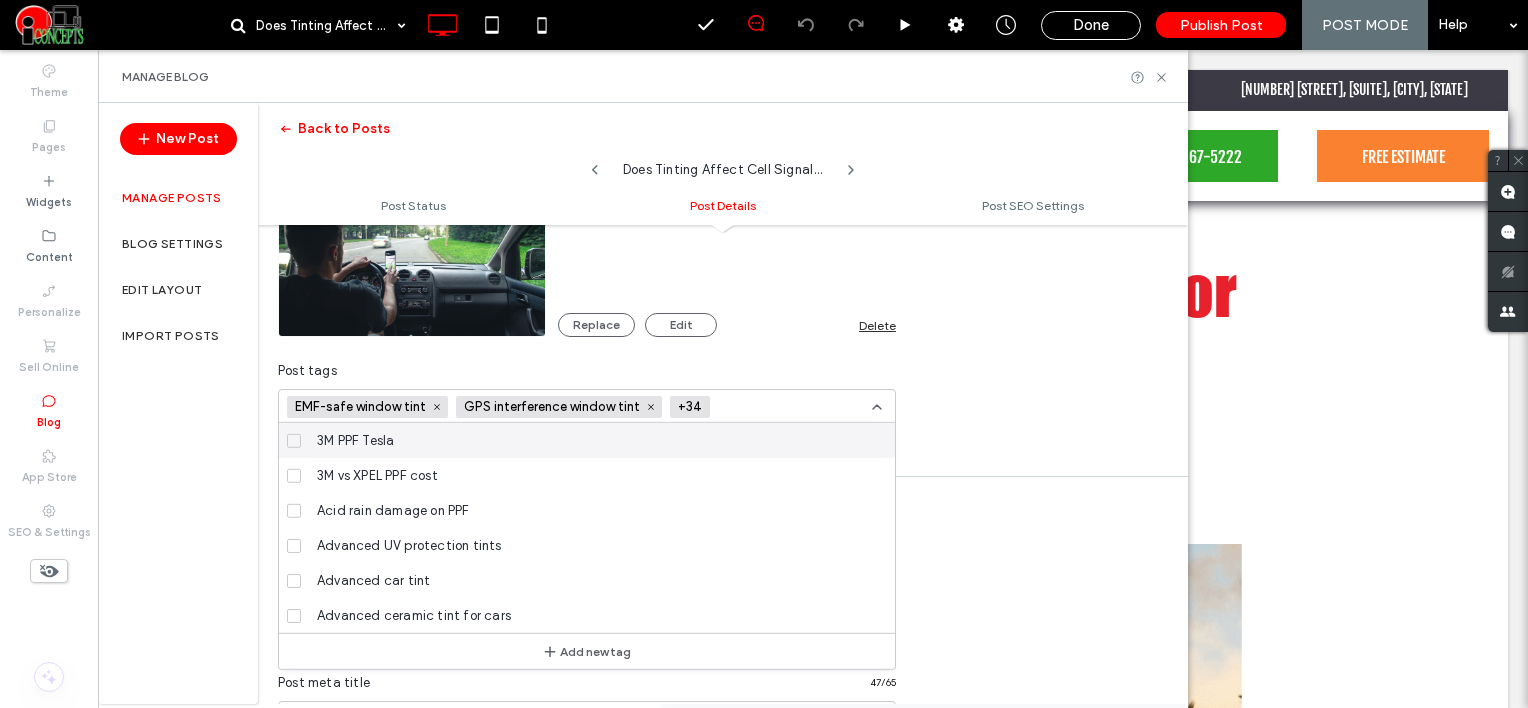 click at bounding box center [791, 407] 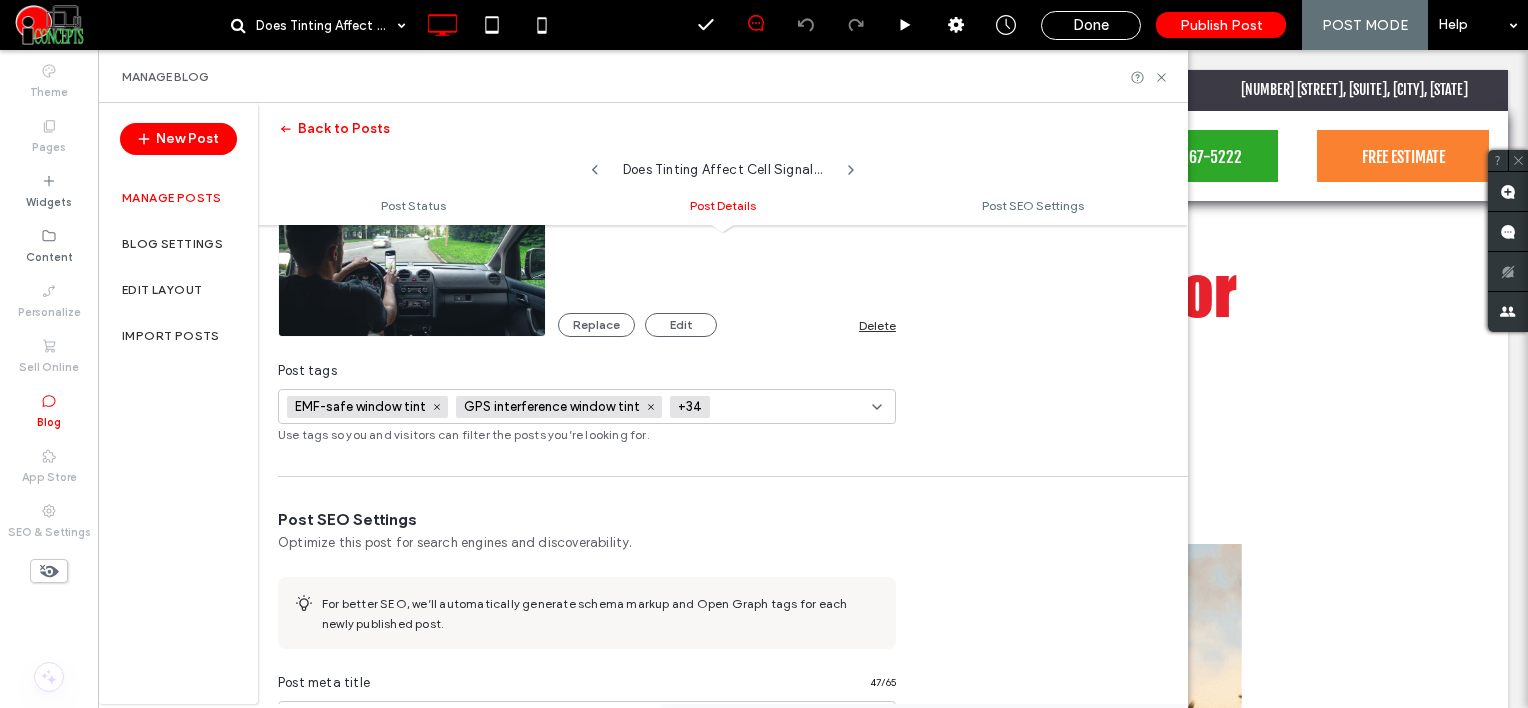 paste on "**********" 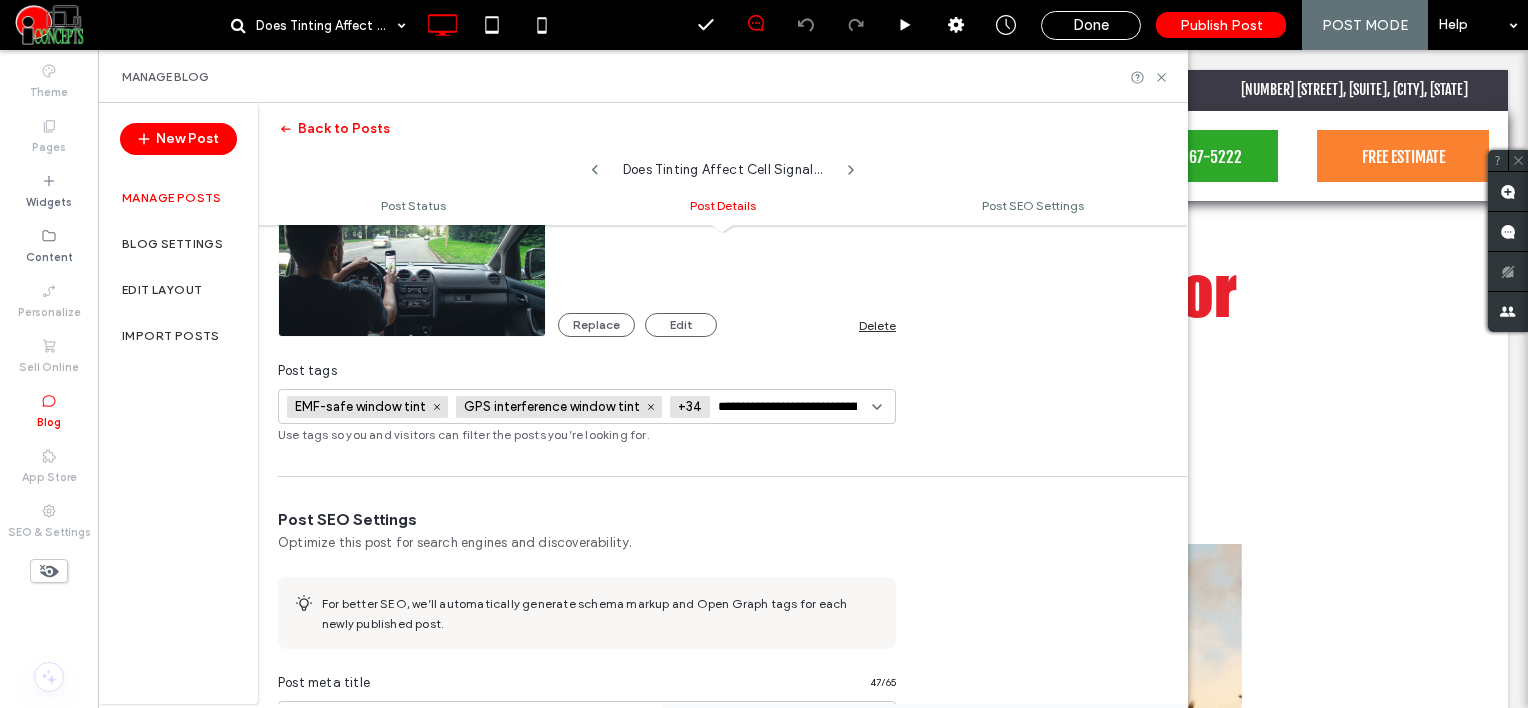 scroll, scrollTop: 0, scrollLeft: 27, axis: horizontal 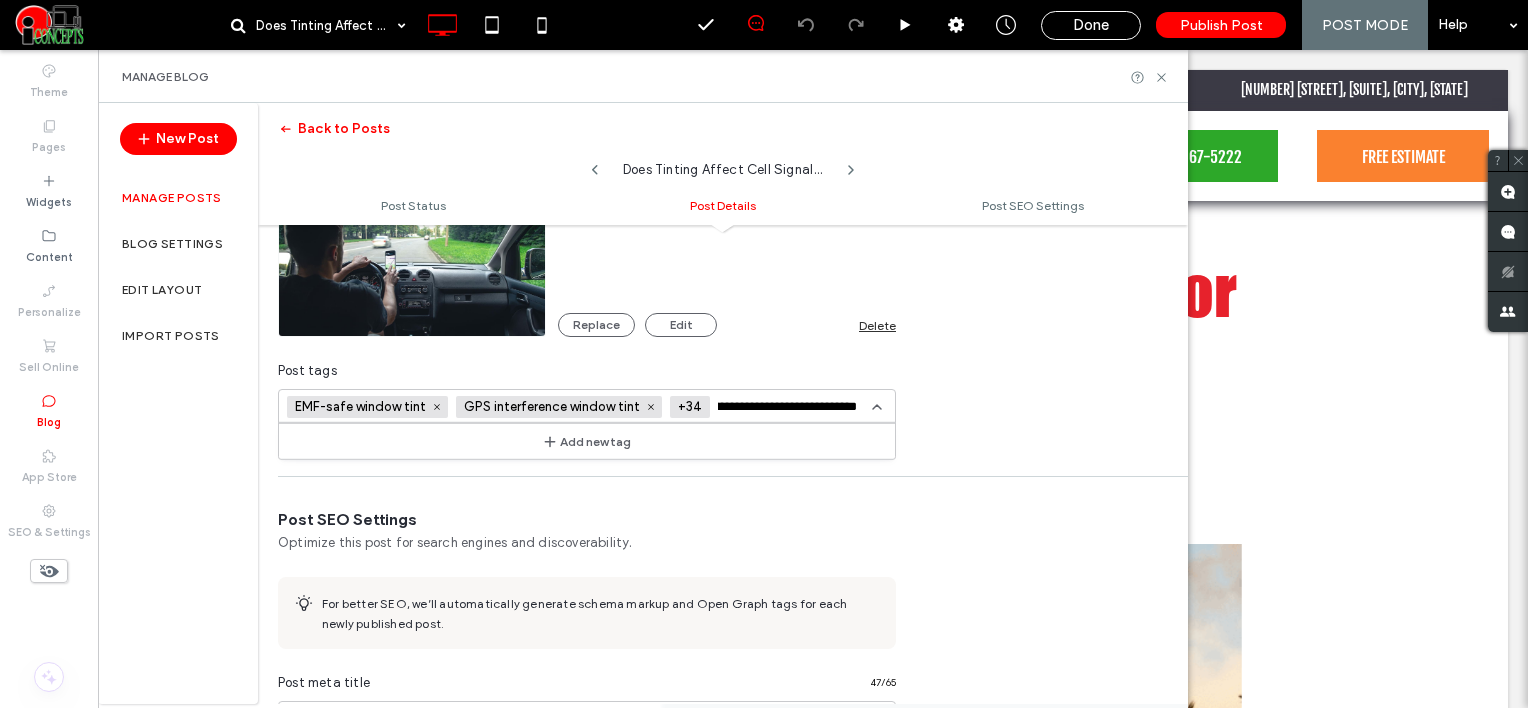 type on "**********" 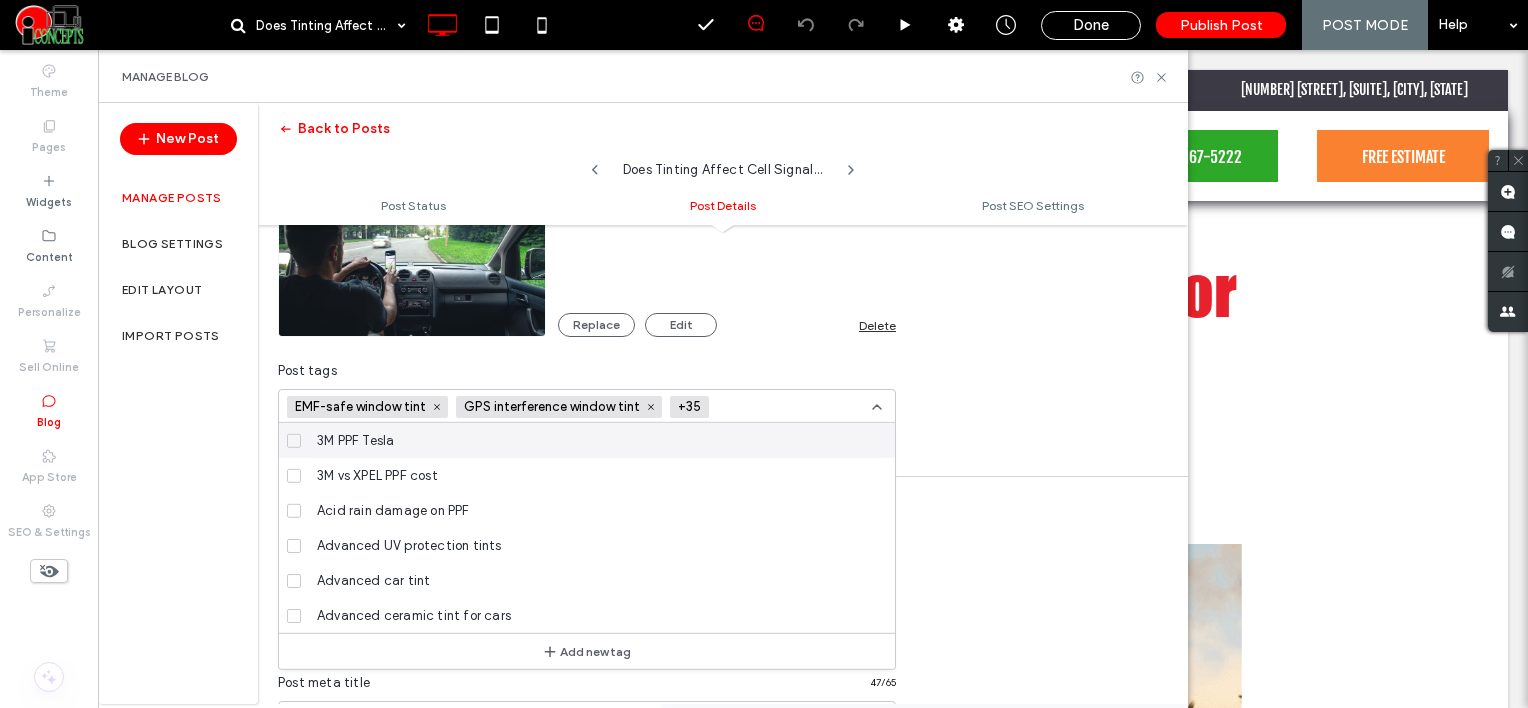 click at bounding box center [790, 407] 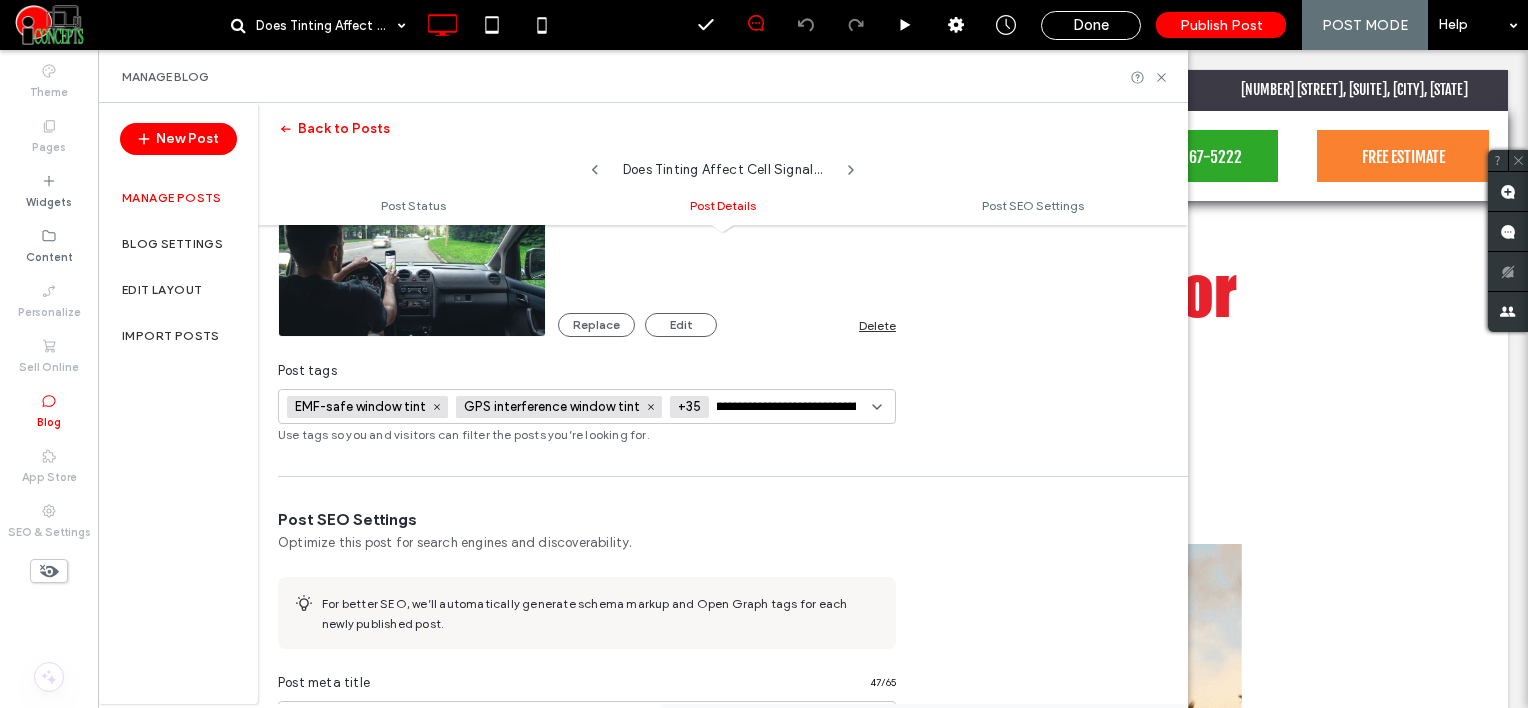 scroll, scrollTop: 0, scrollLeft: 77, axis: horizontal 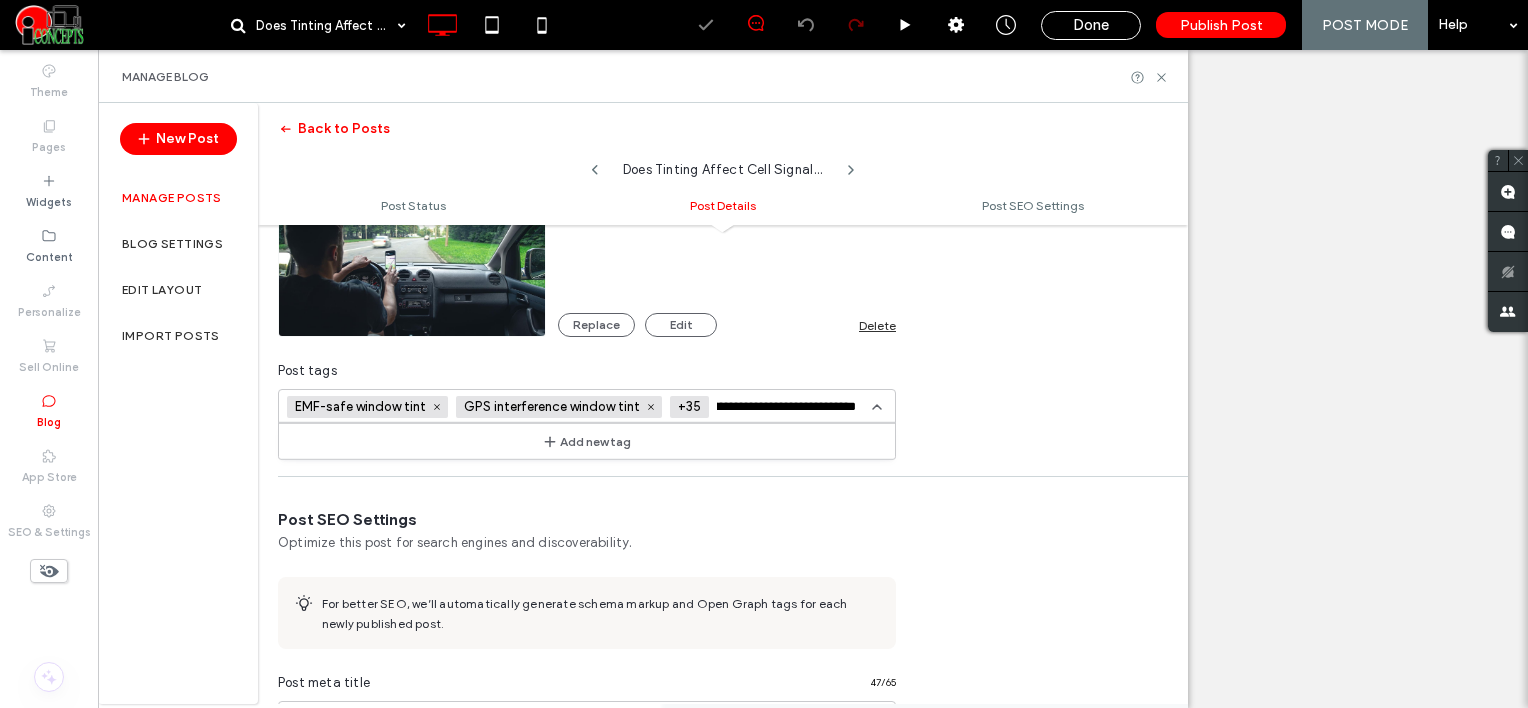 type on "**********" 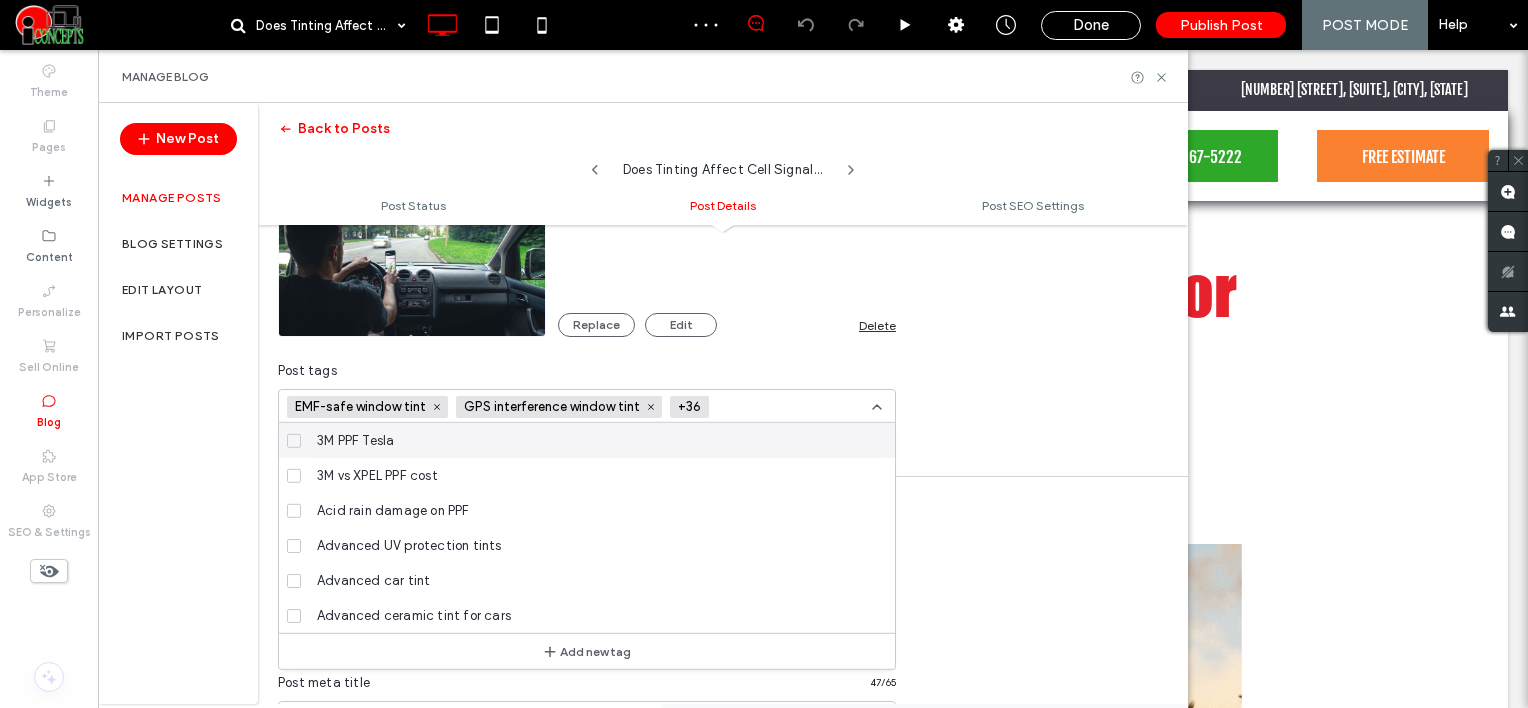 scroll, scrollTop: 0, scrollLeft: 0, axis: both 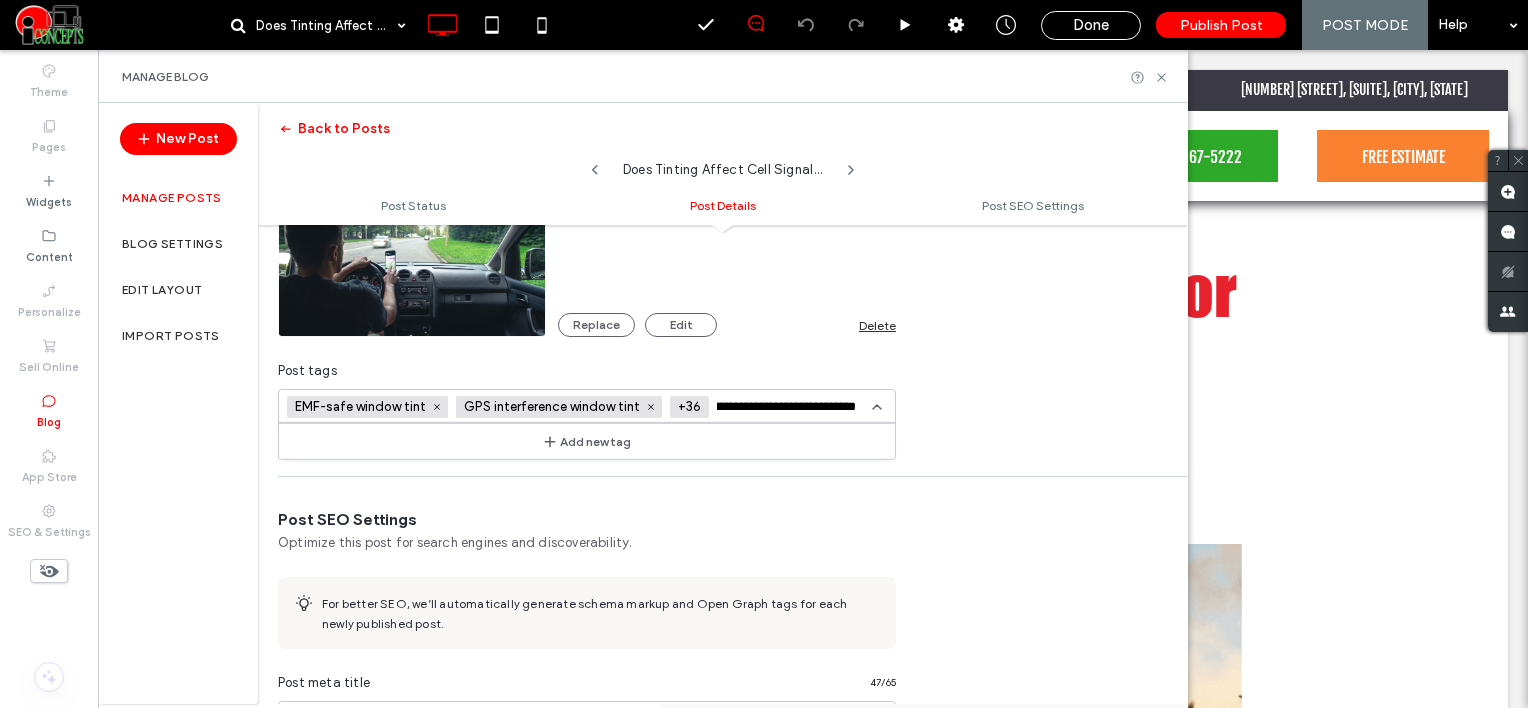 type on "**********" 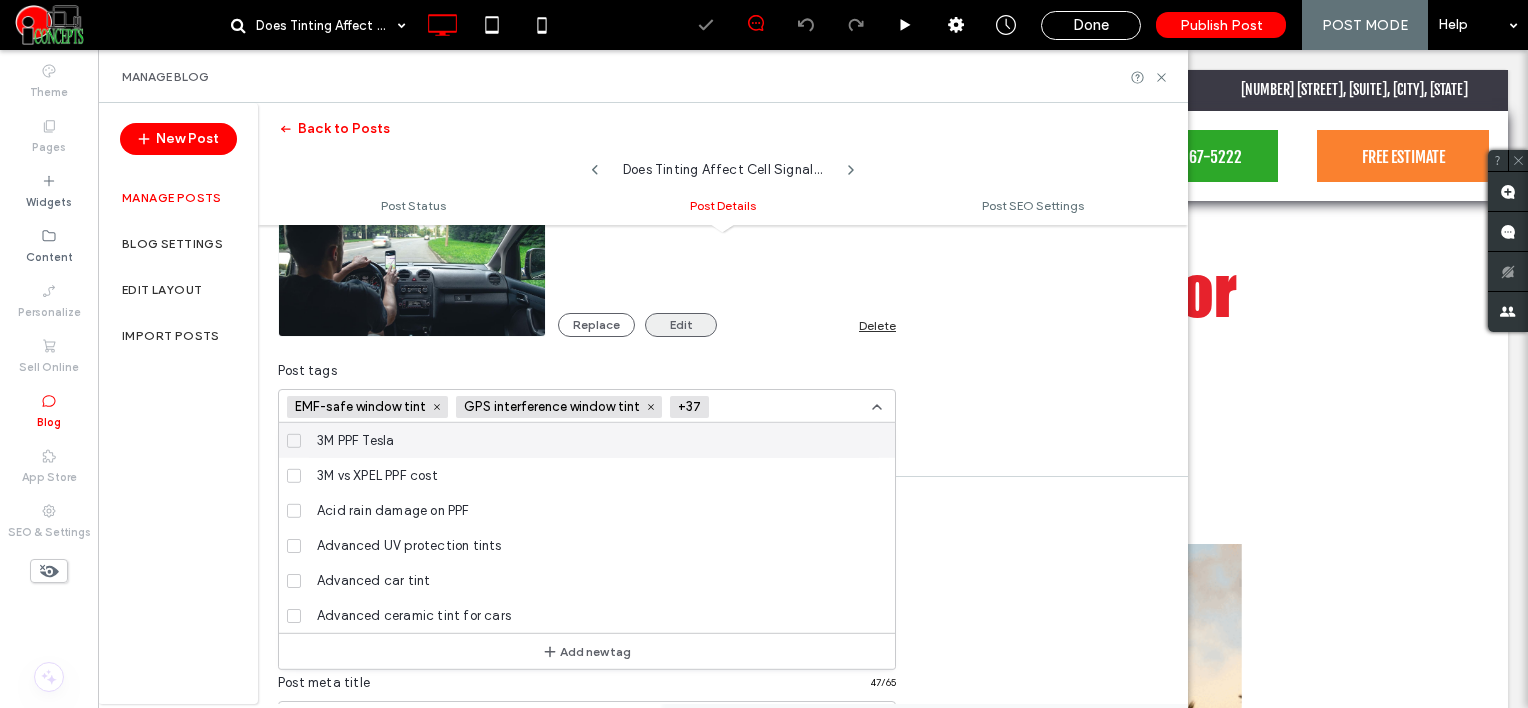 scroll, scrollTop: 0, scrollLeft: 0, axis: both 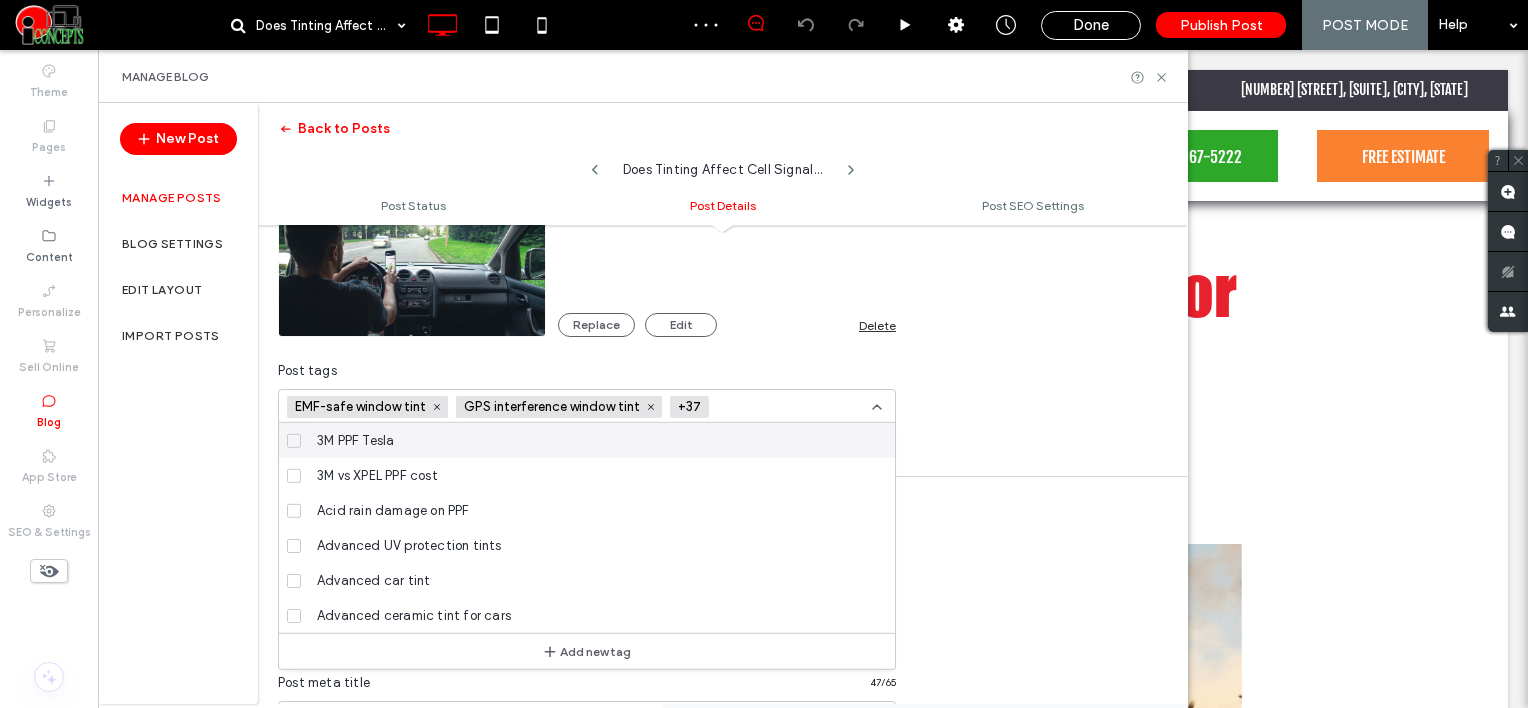 click at bounding box center (790, 407) 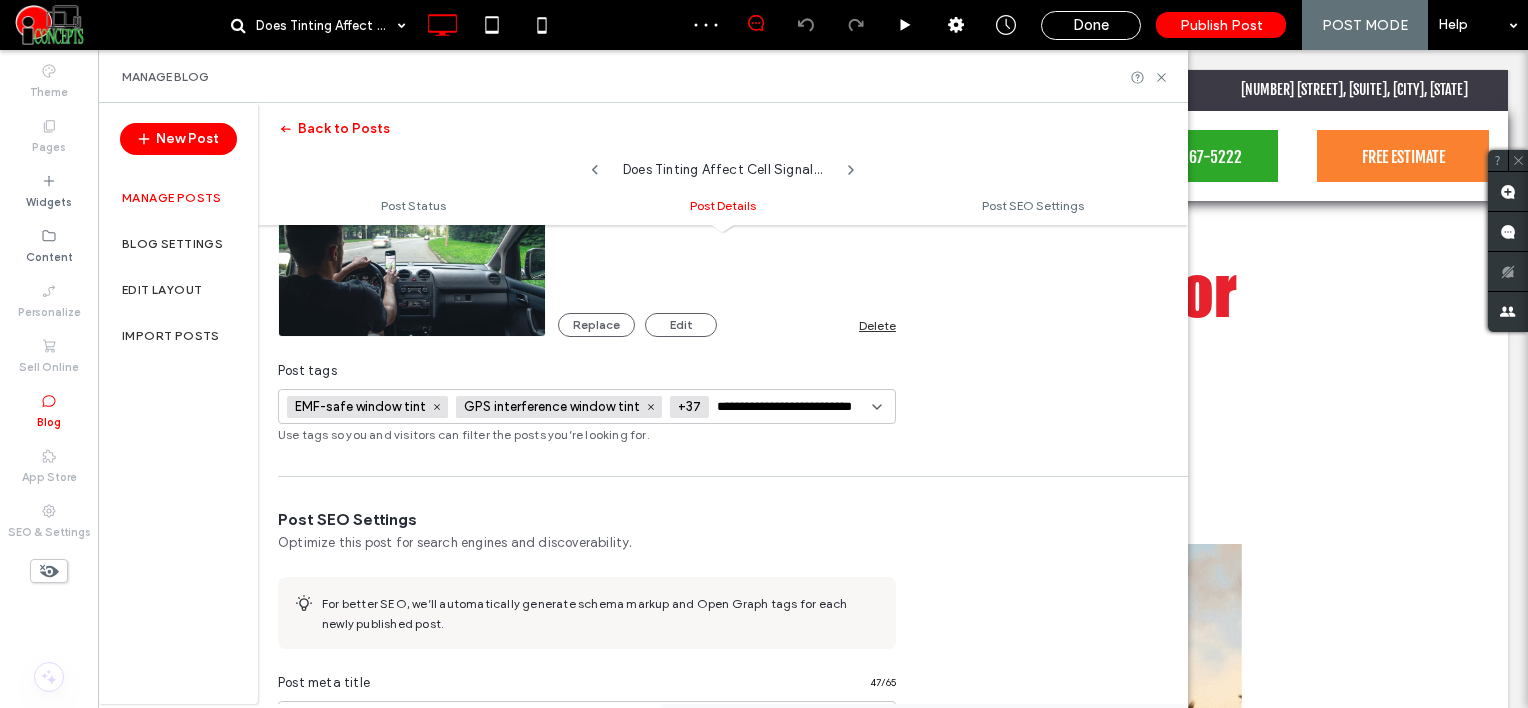 scroll, scrollTop: 0, scrollLeft: 24, axis: horizontal 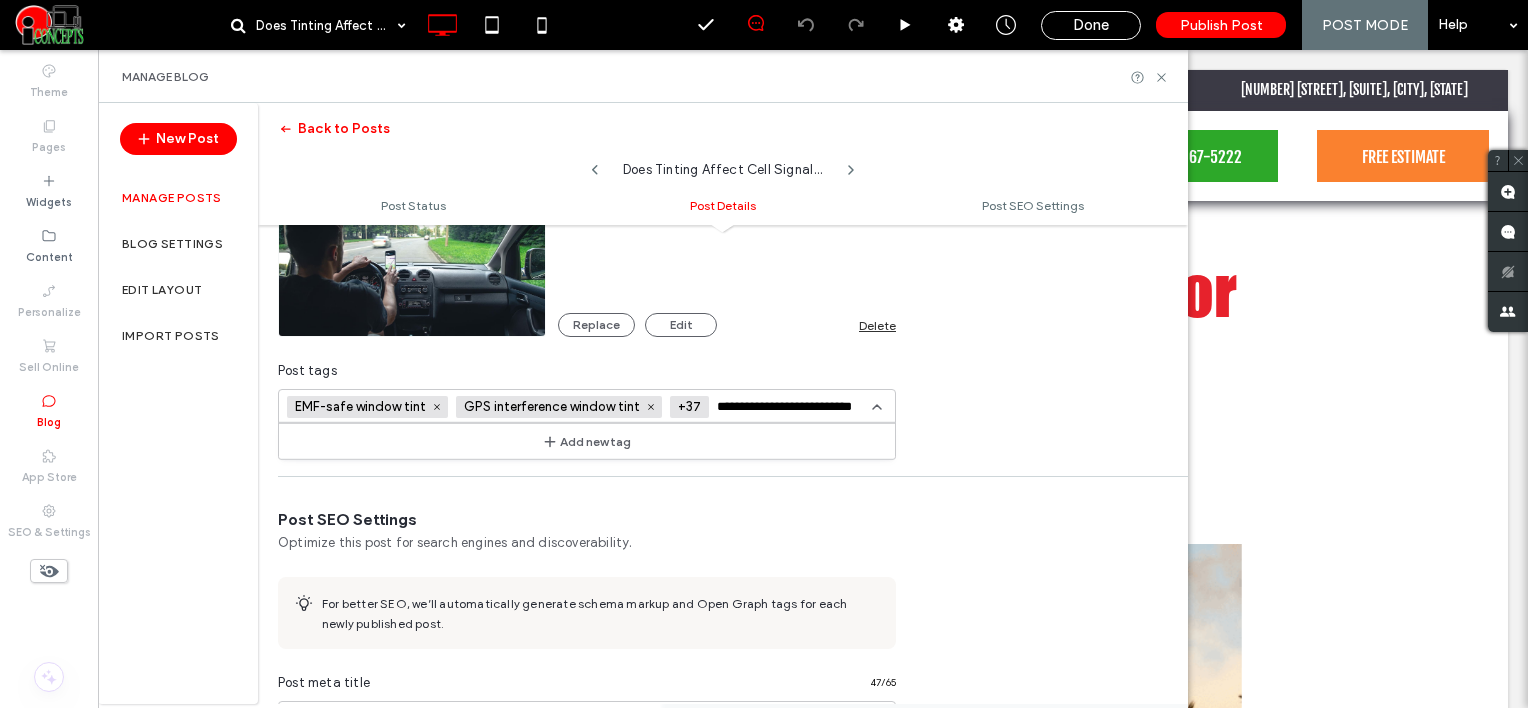 type on "**********" 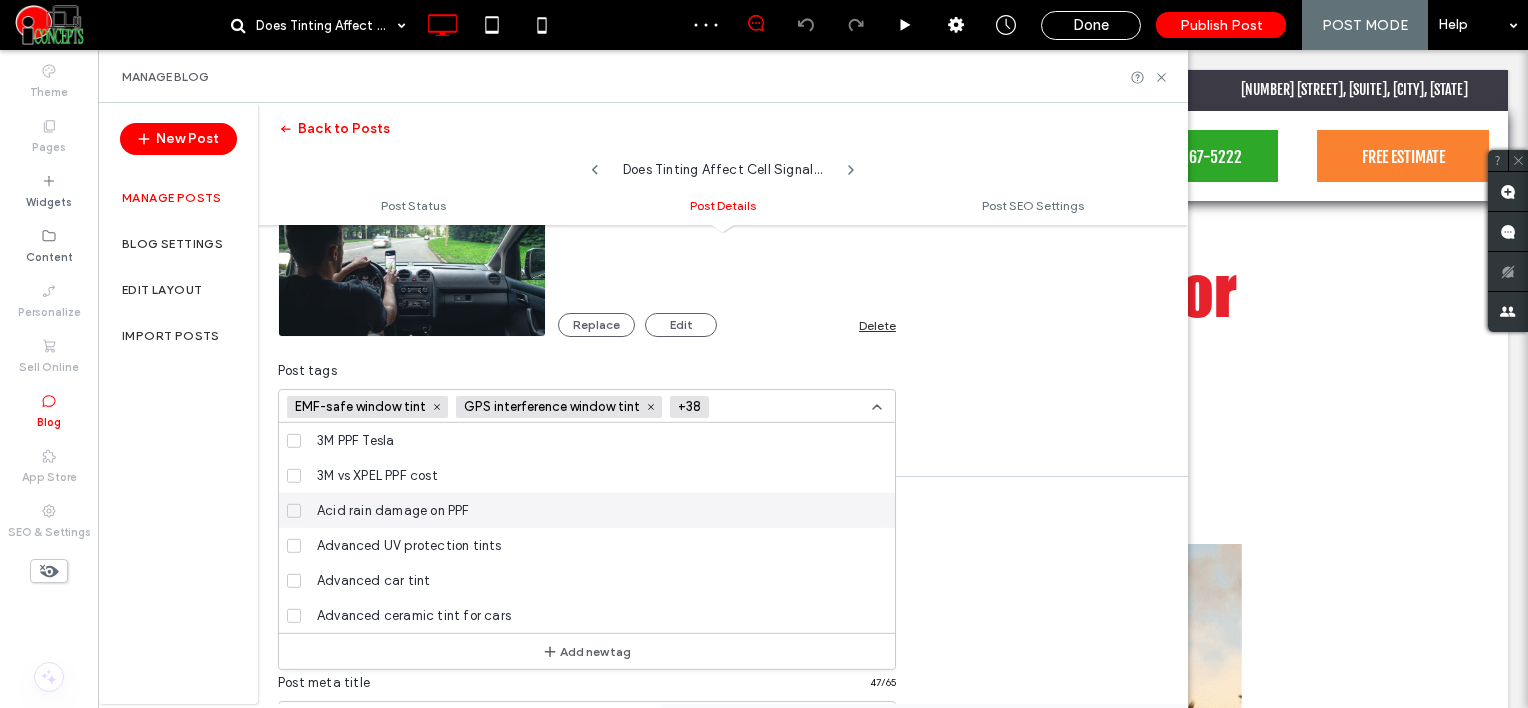 scroll, scrollTop: 0, scrollLeft: 0, axis: both 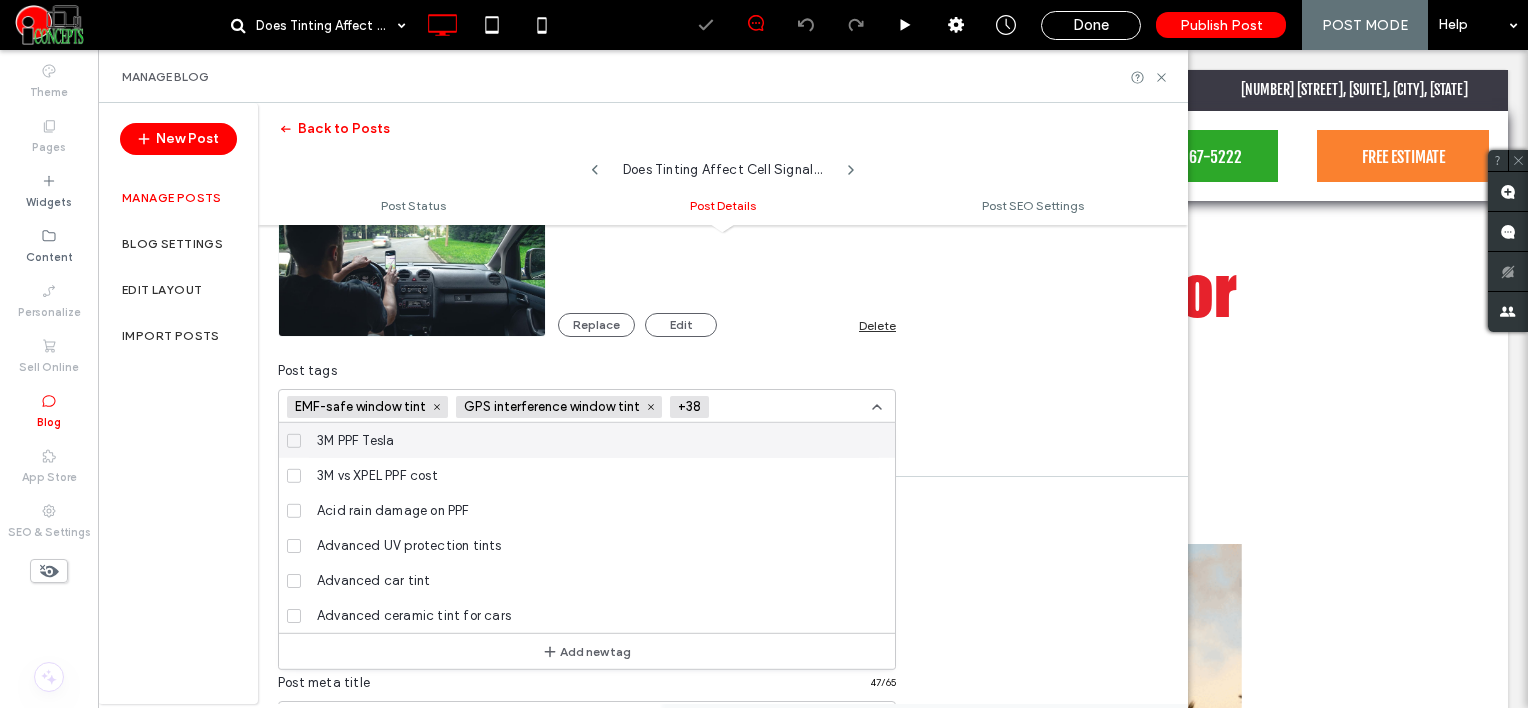click at bounding box center (790, 407) 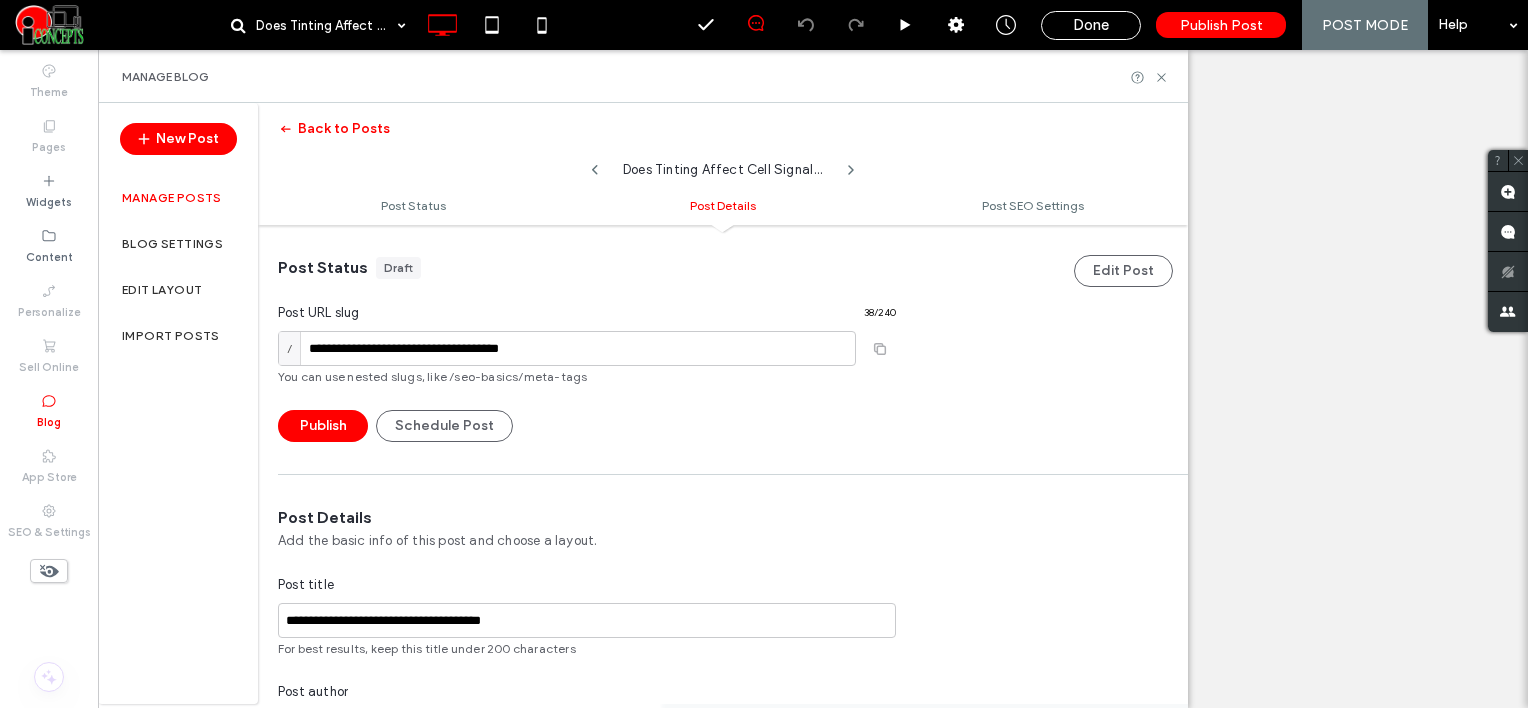 scroll, scrollTop: 0, scrollLeft: 0, axis: both 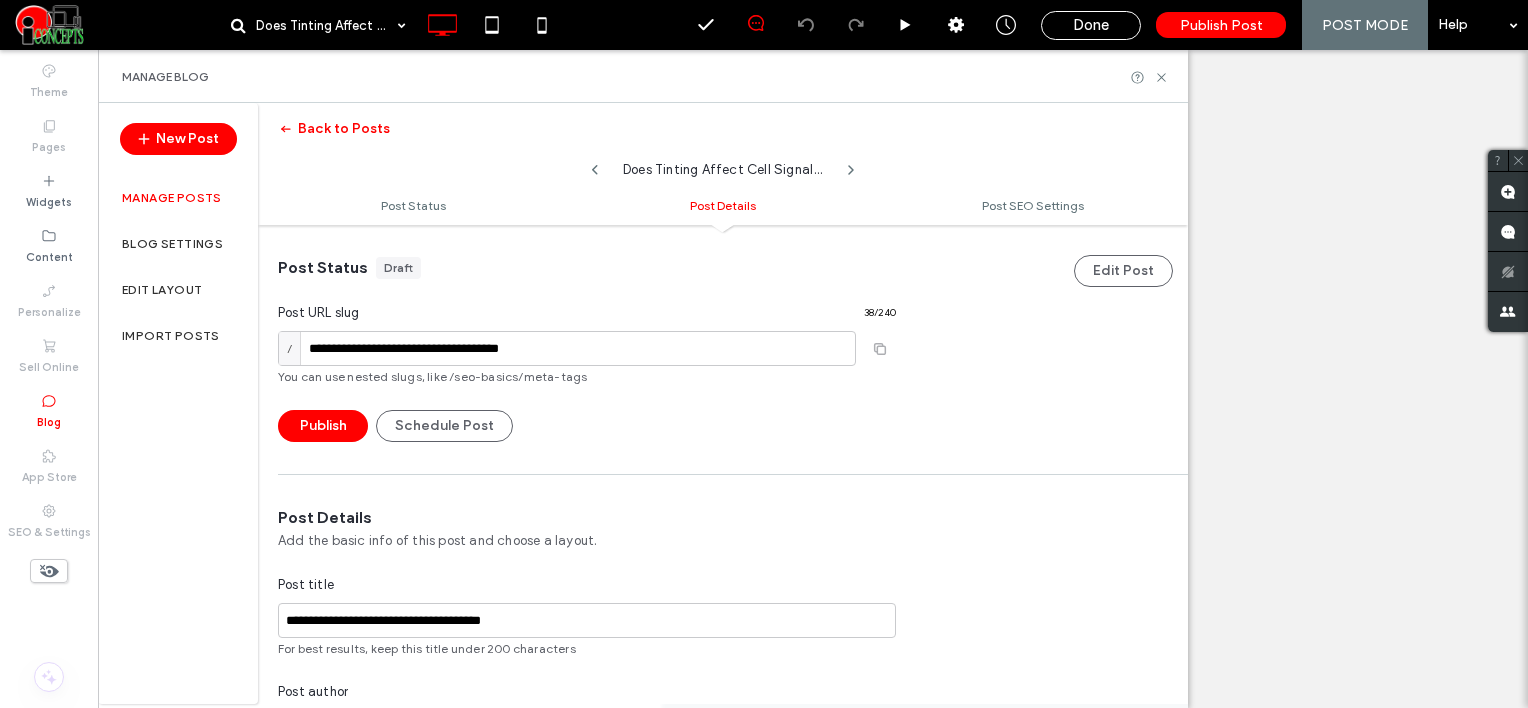 type on "**********" 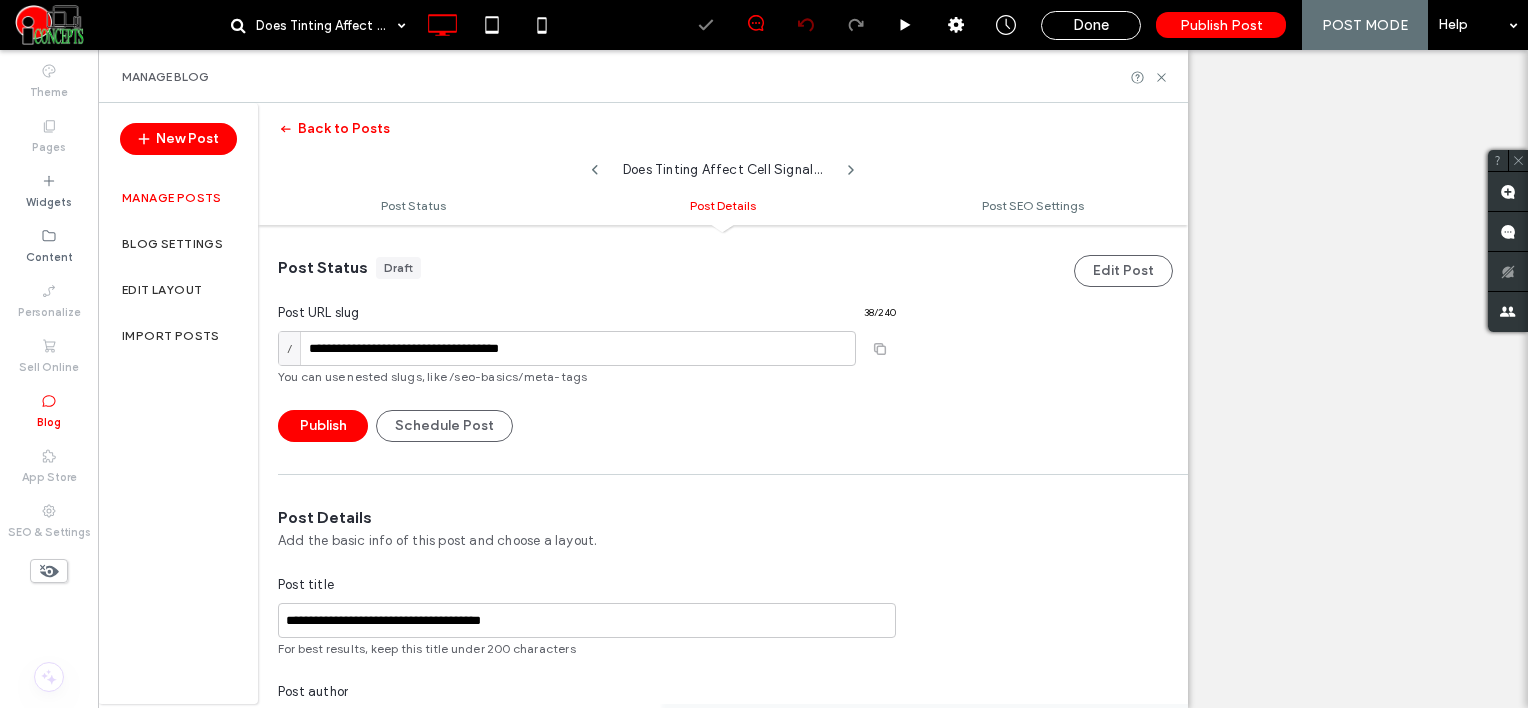 scroll, scrollTop: 0, scrollLeft: 0, axis: both 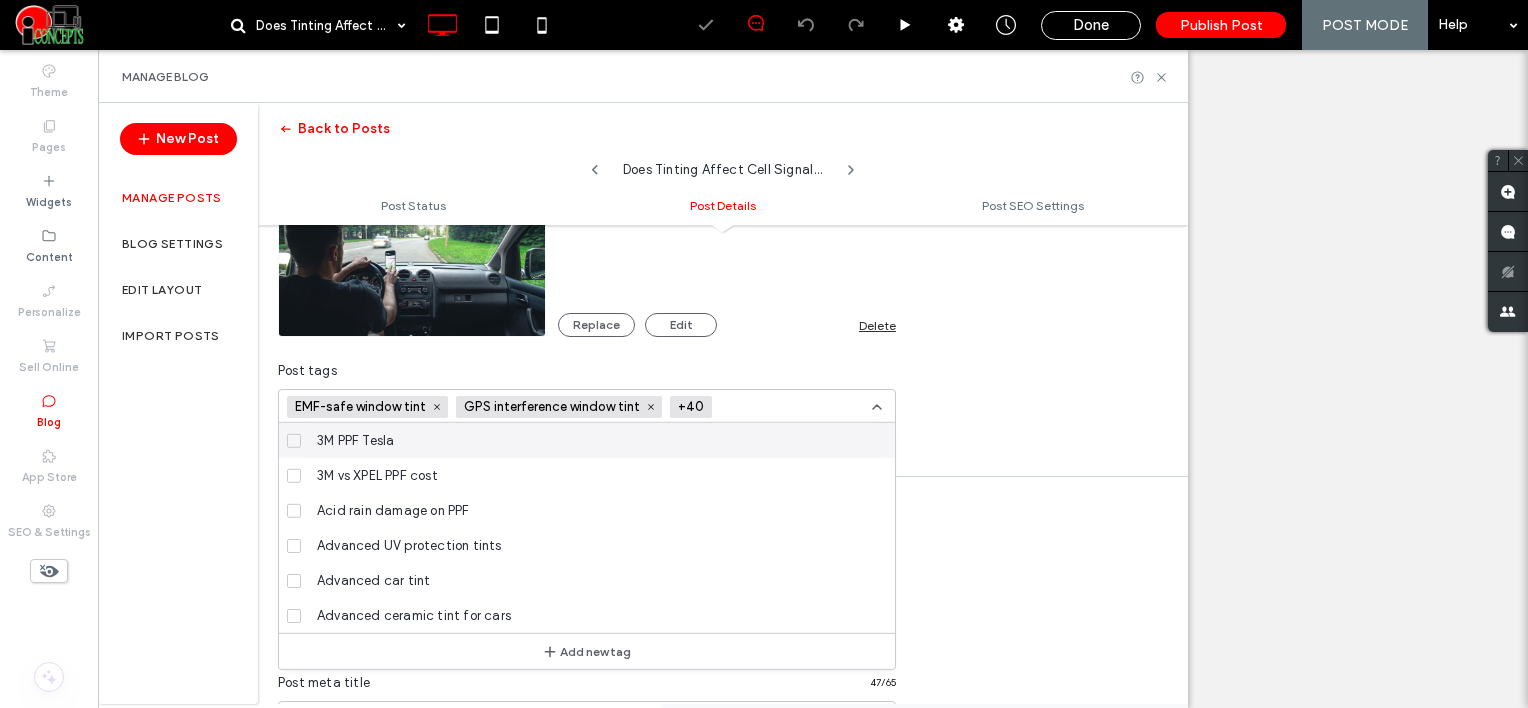 click at bounding box center [789, 407] 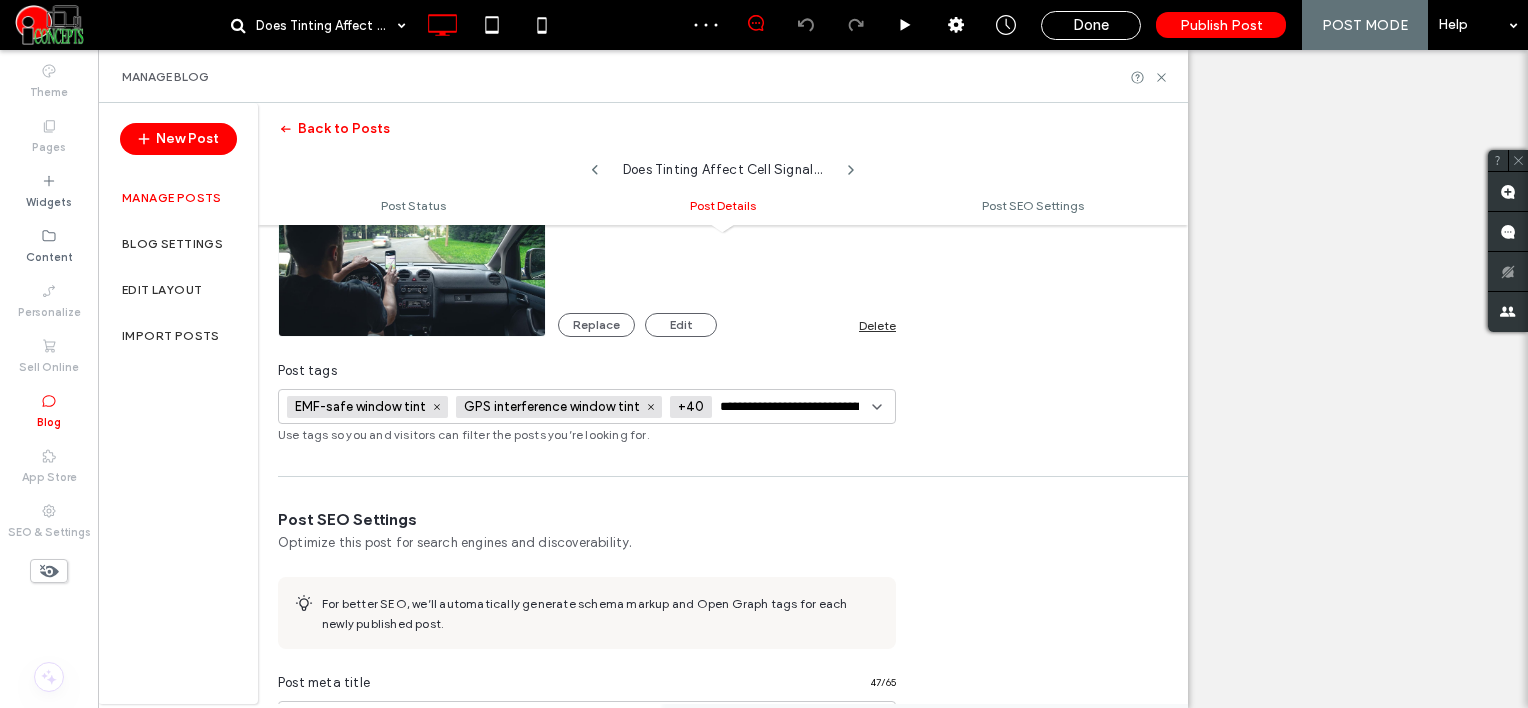 scroll, scrollTop: 0, scrollLeft: 61, axis: horizontal 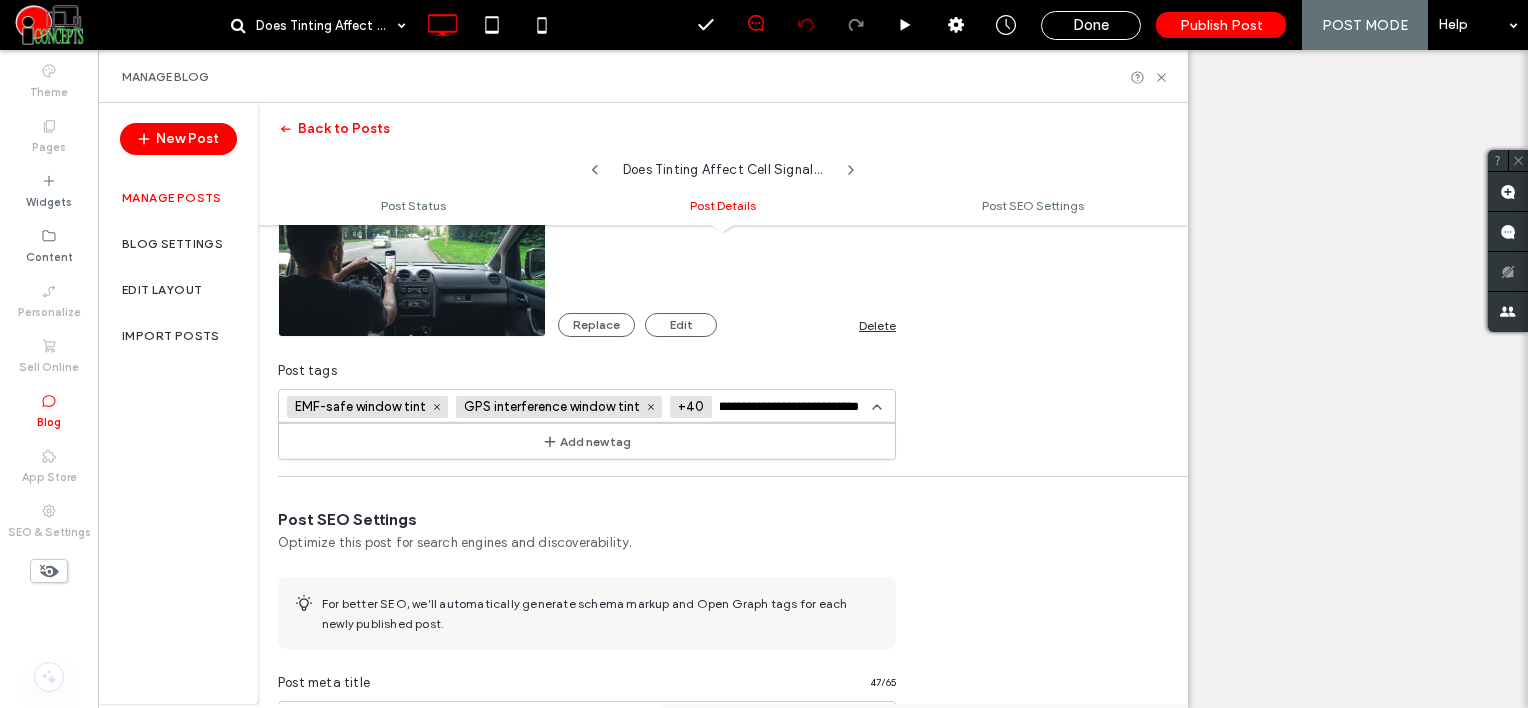 type on "**********" 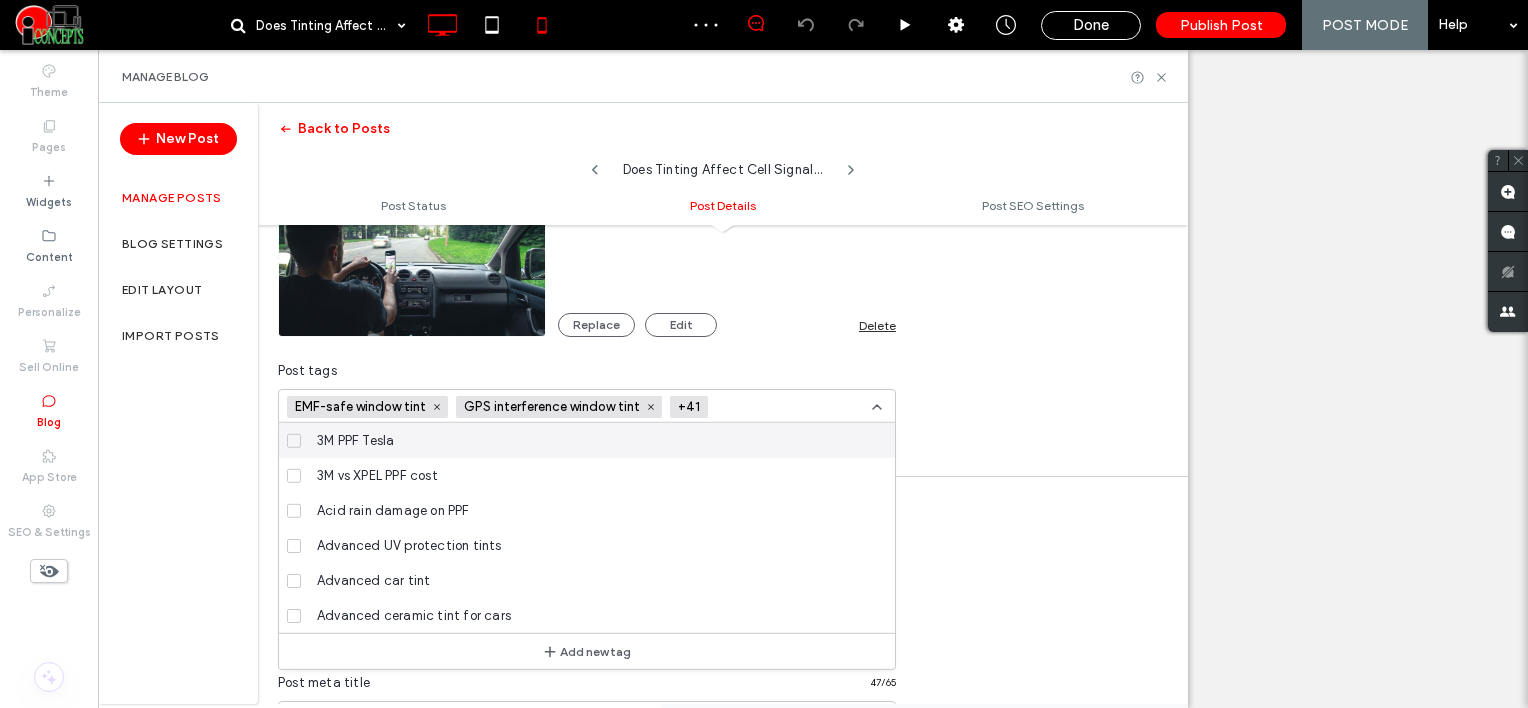 click at bounding box center (789, 407) 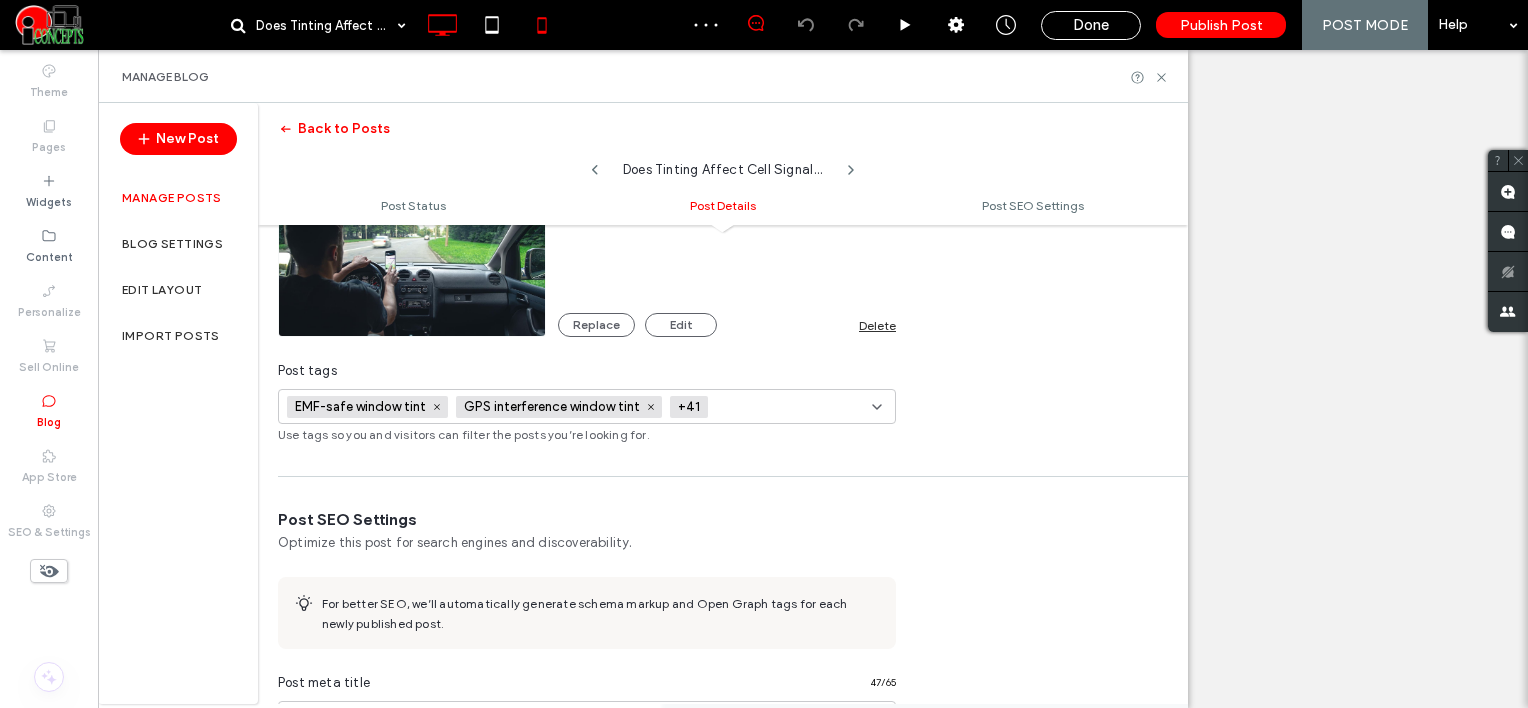 scroll, scrollTop: 0, scrollLeft: 0, axis: both 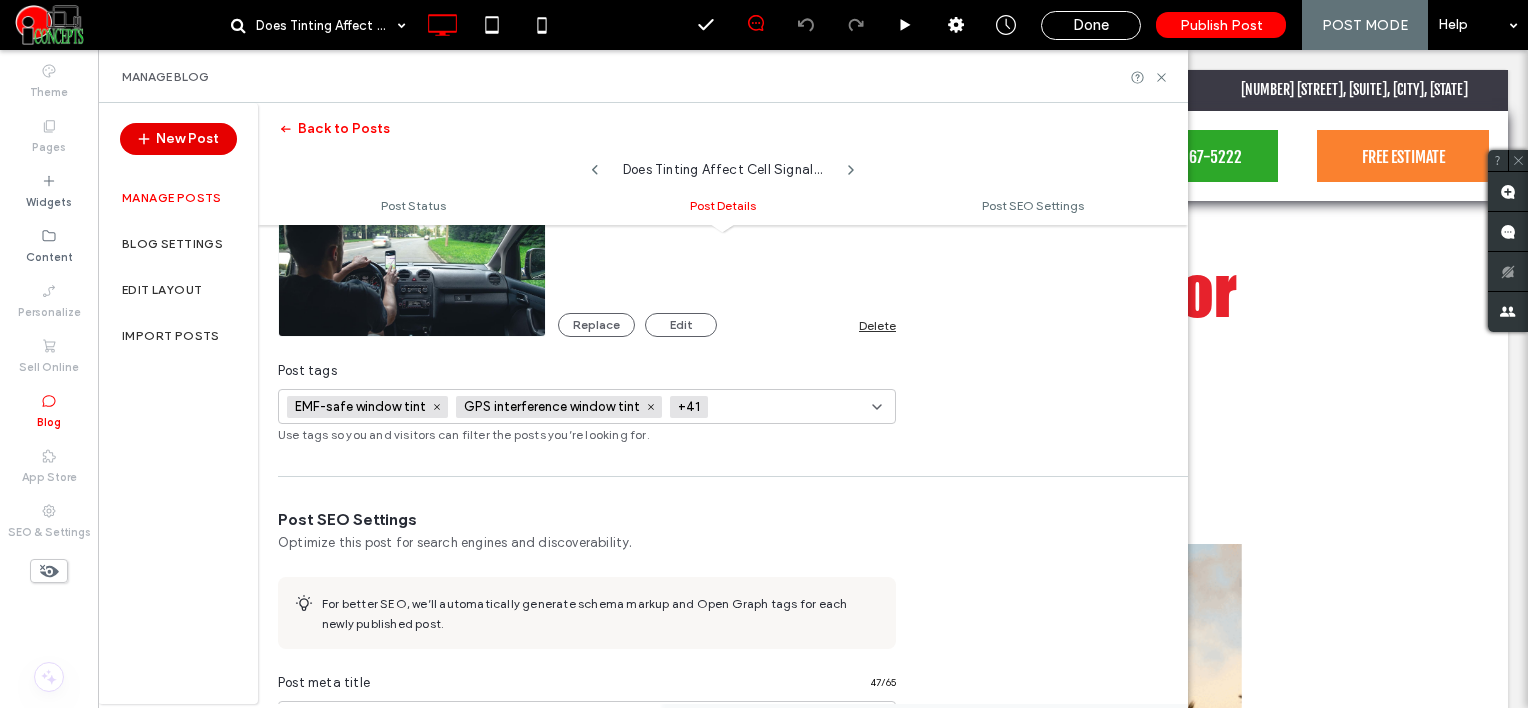 paste on "**********" 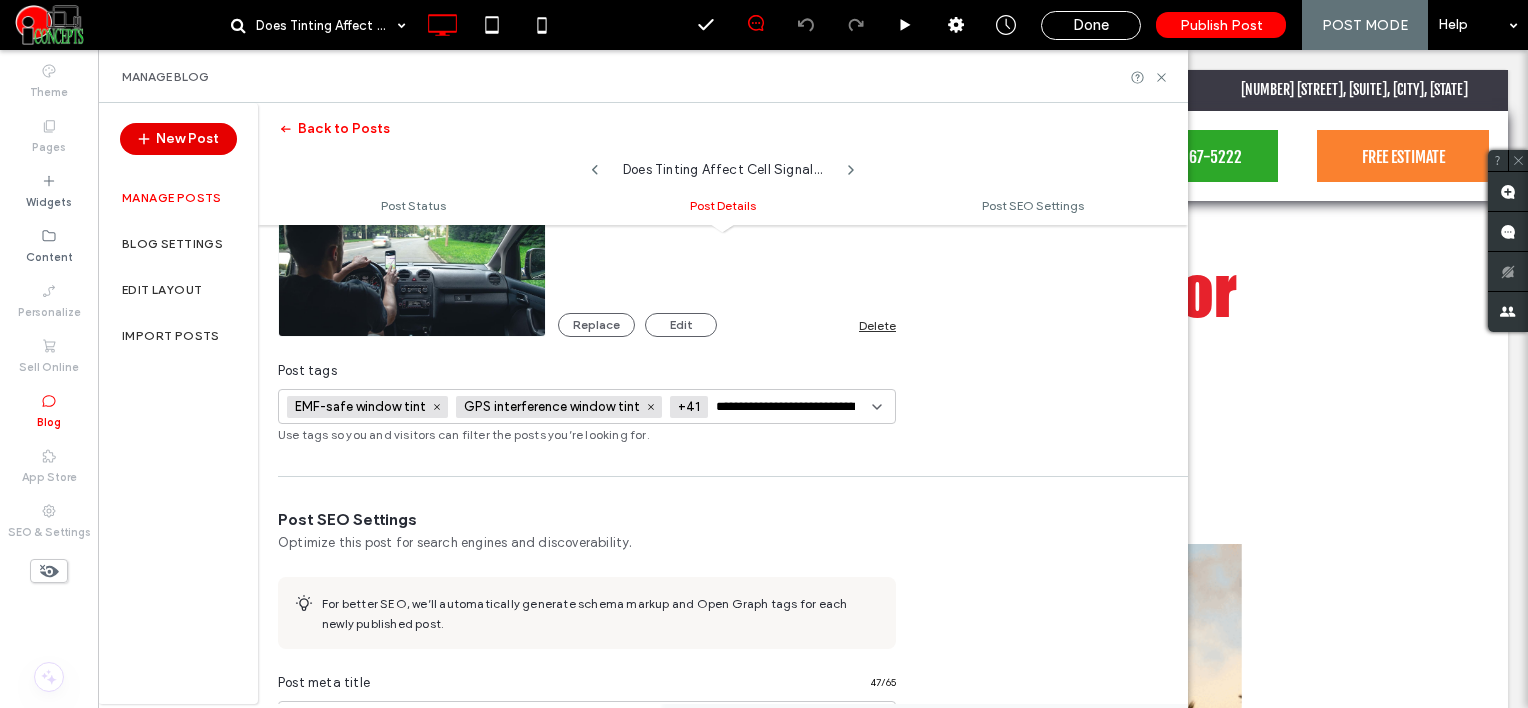 scroll, scrollTop: 0, scrollLeft: 42, axis: horizontal 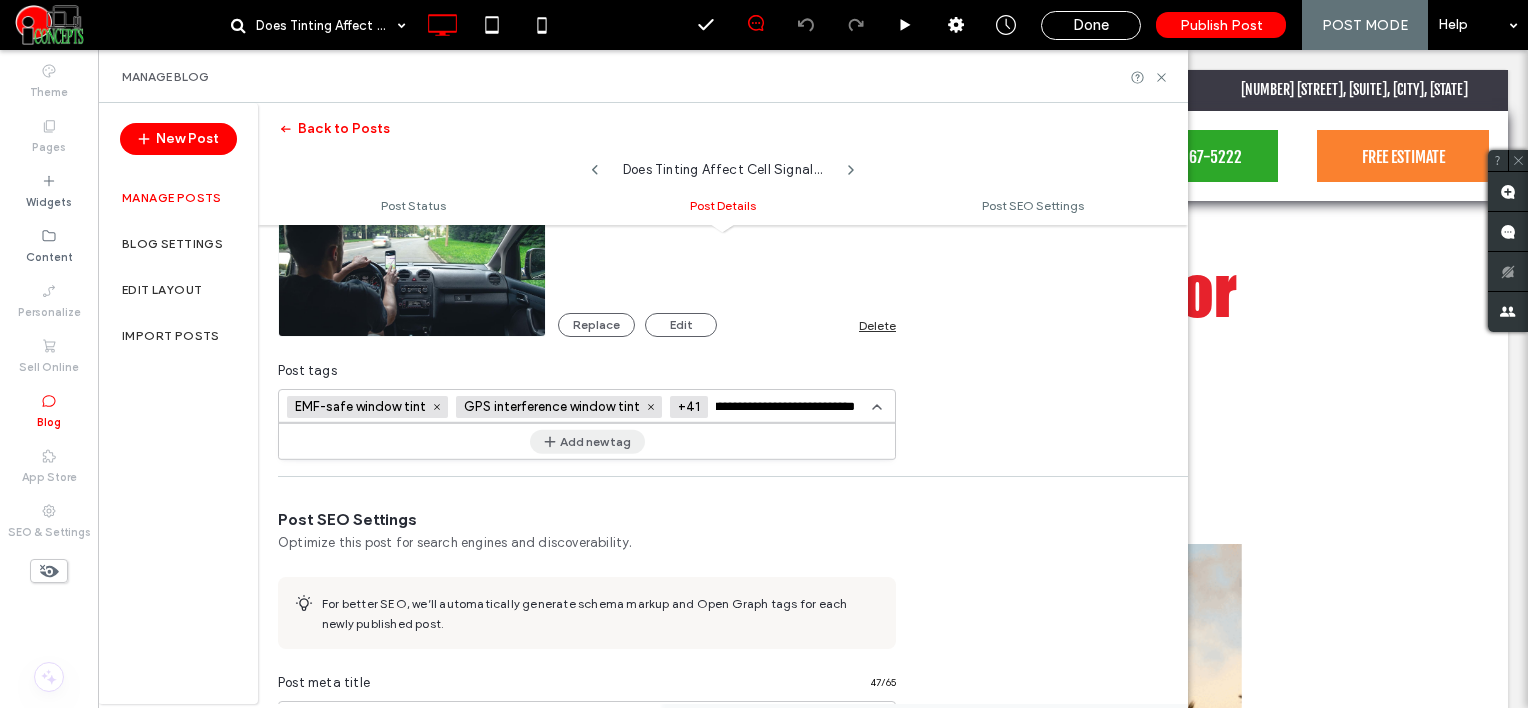 type on "**********" 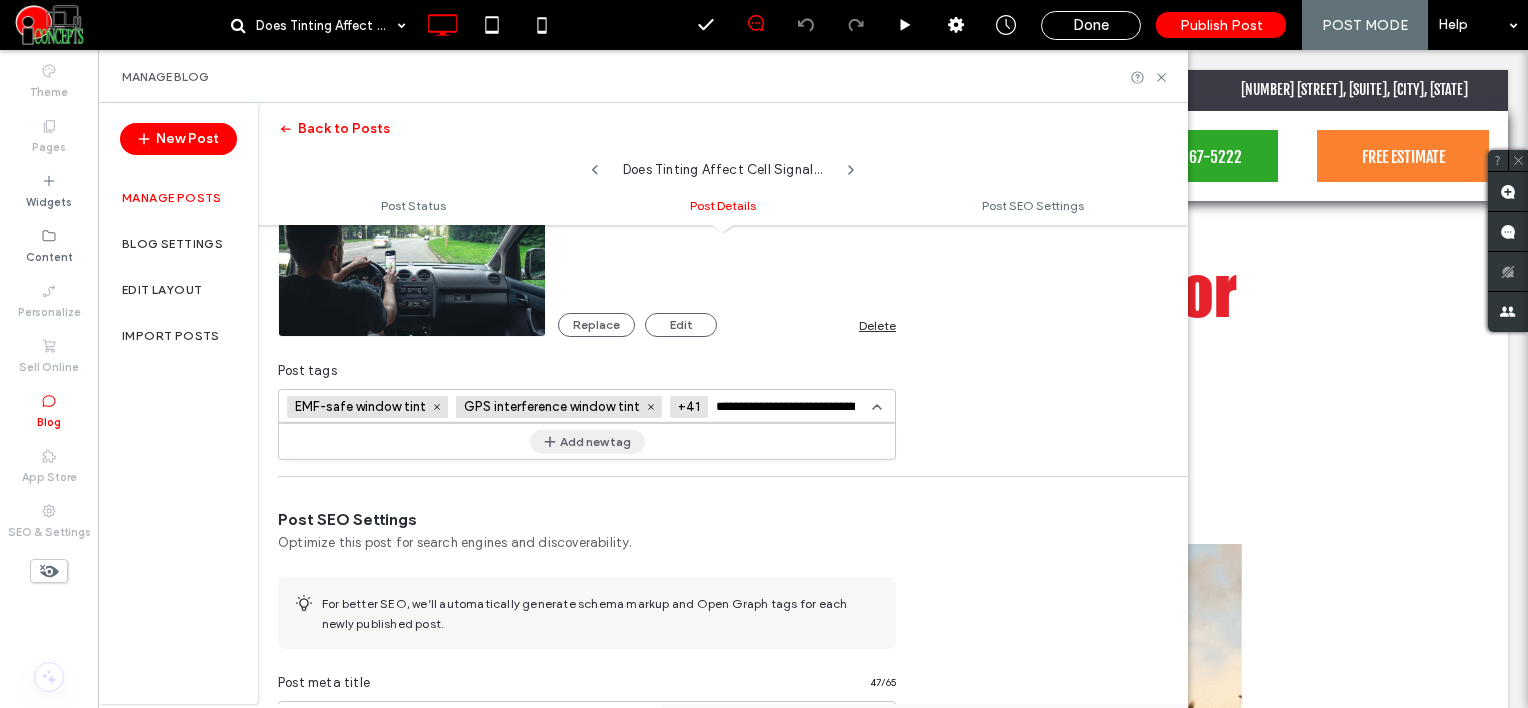 click on "Add new tag" at bounding box center [587, 441] 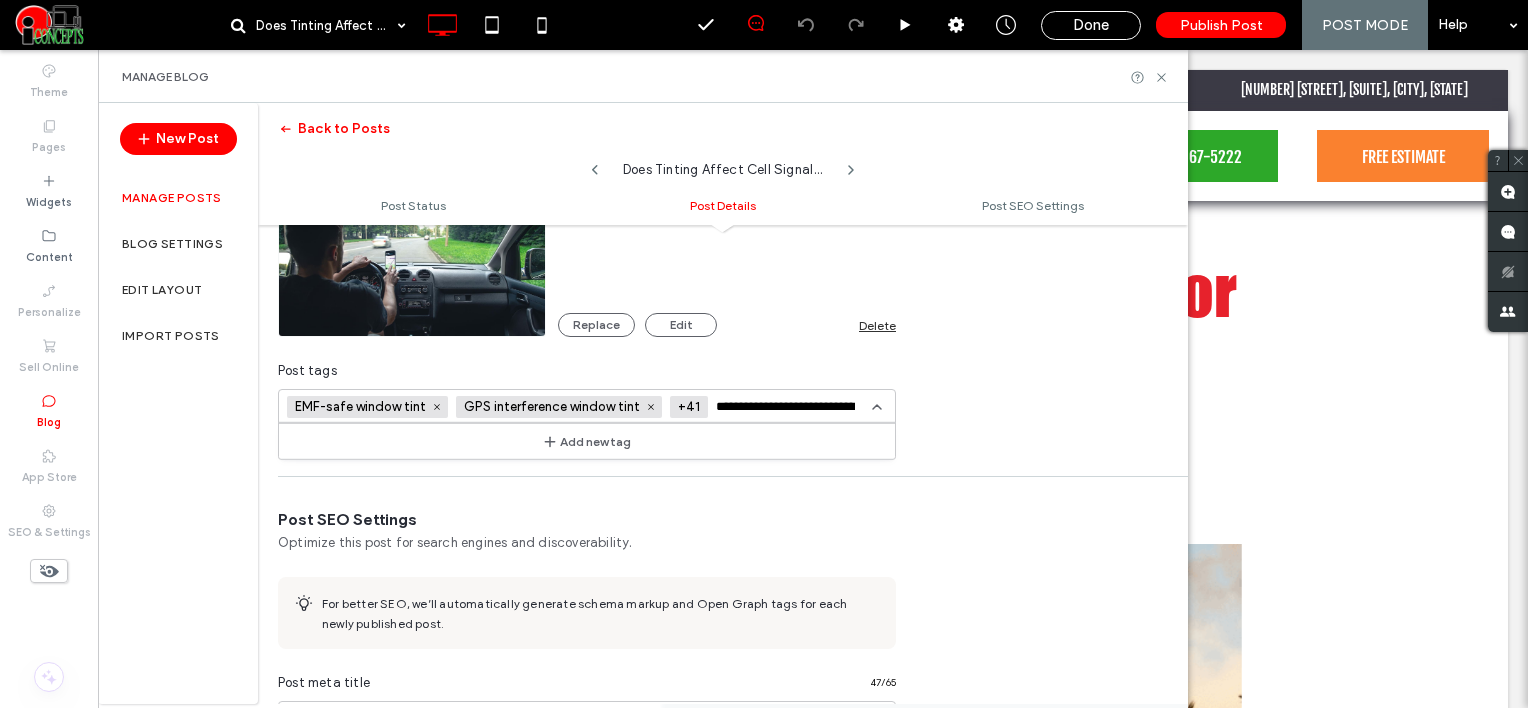type 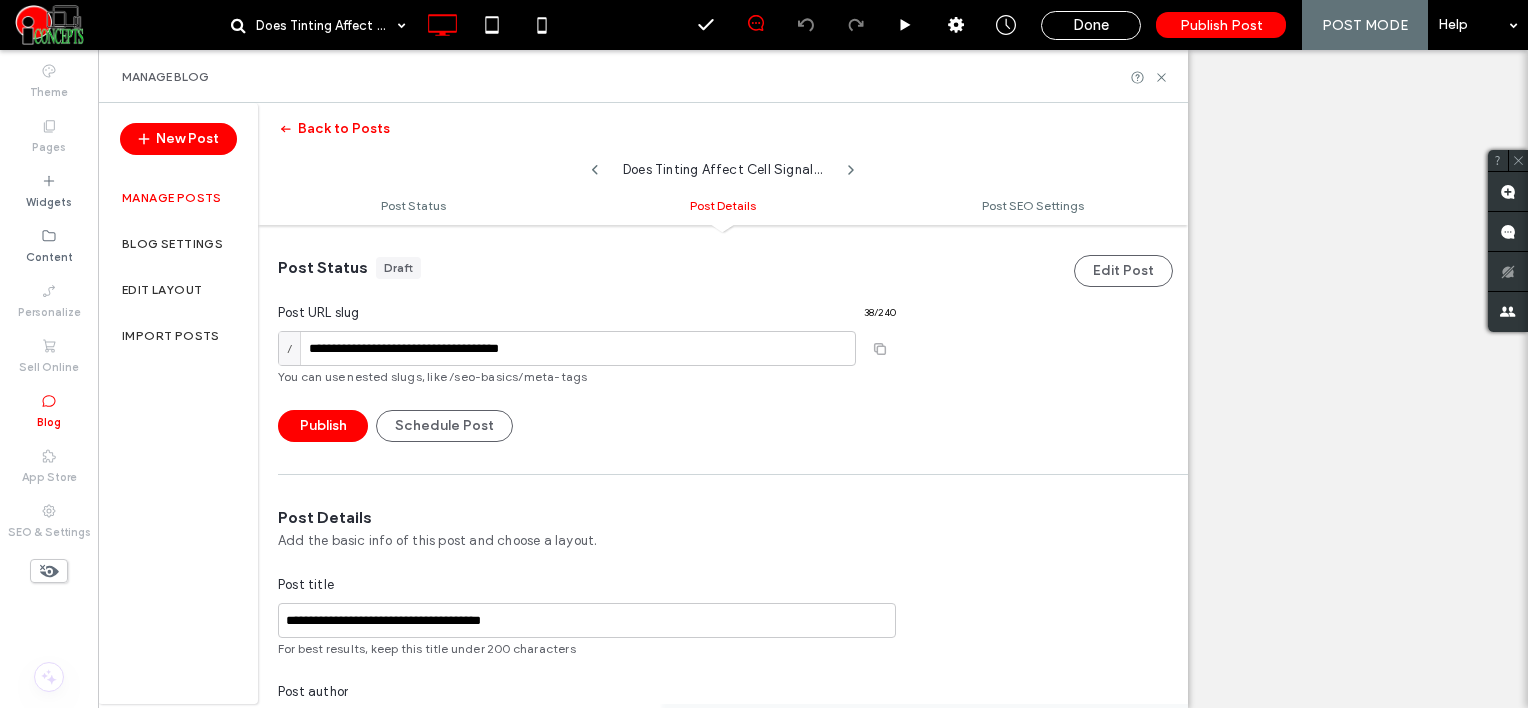 scroll, scrollTop: 0, scrollLeft: 0, axis: both 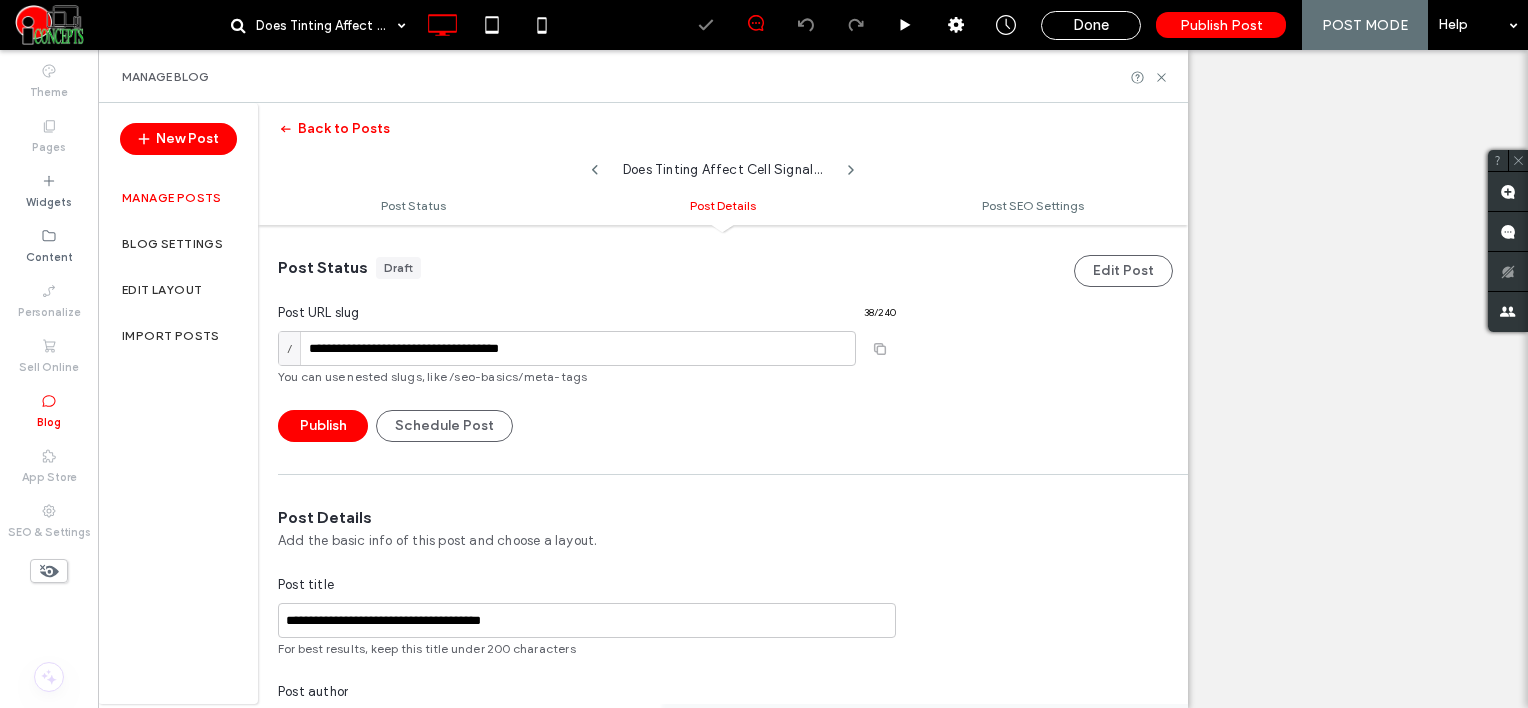 click at bounding box center (788, 1007) 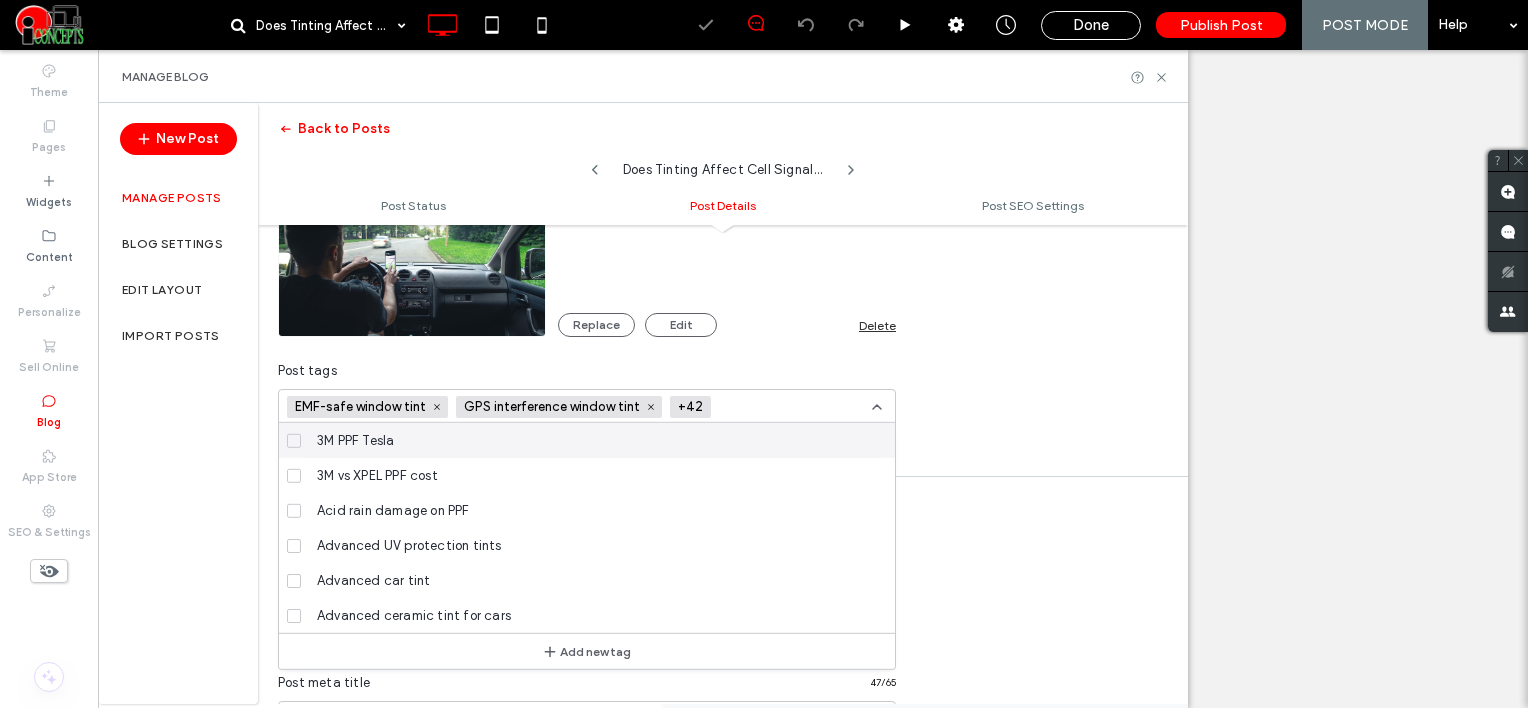 scroll, scrollTop: 0, scrollLeft: 0, axis: both 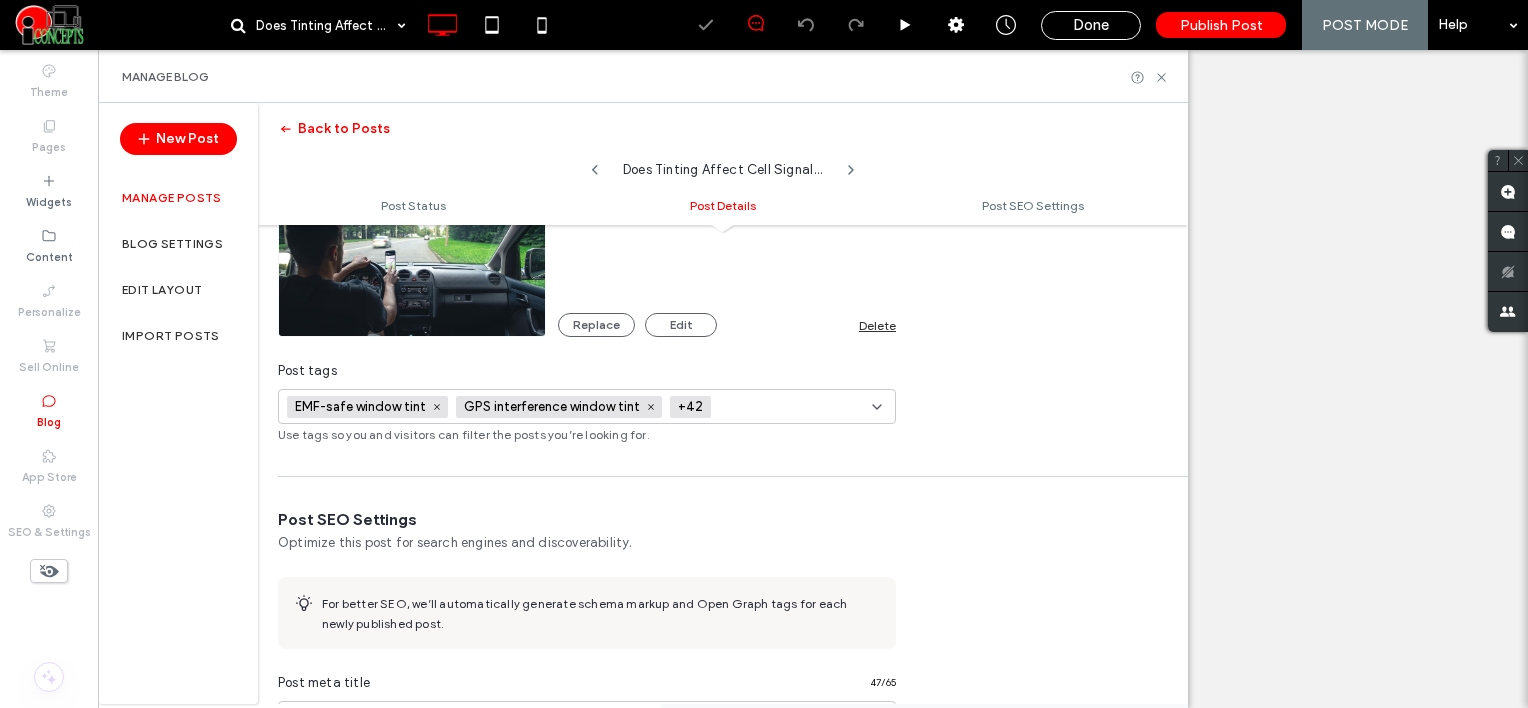 paste on "**********" 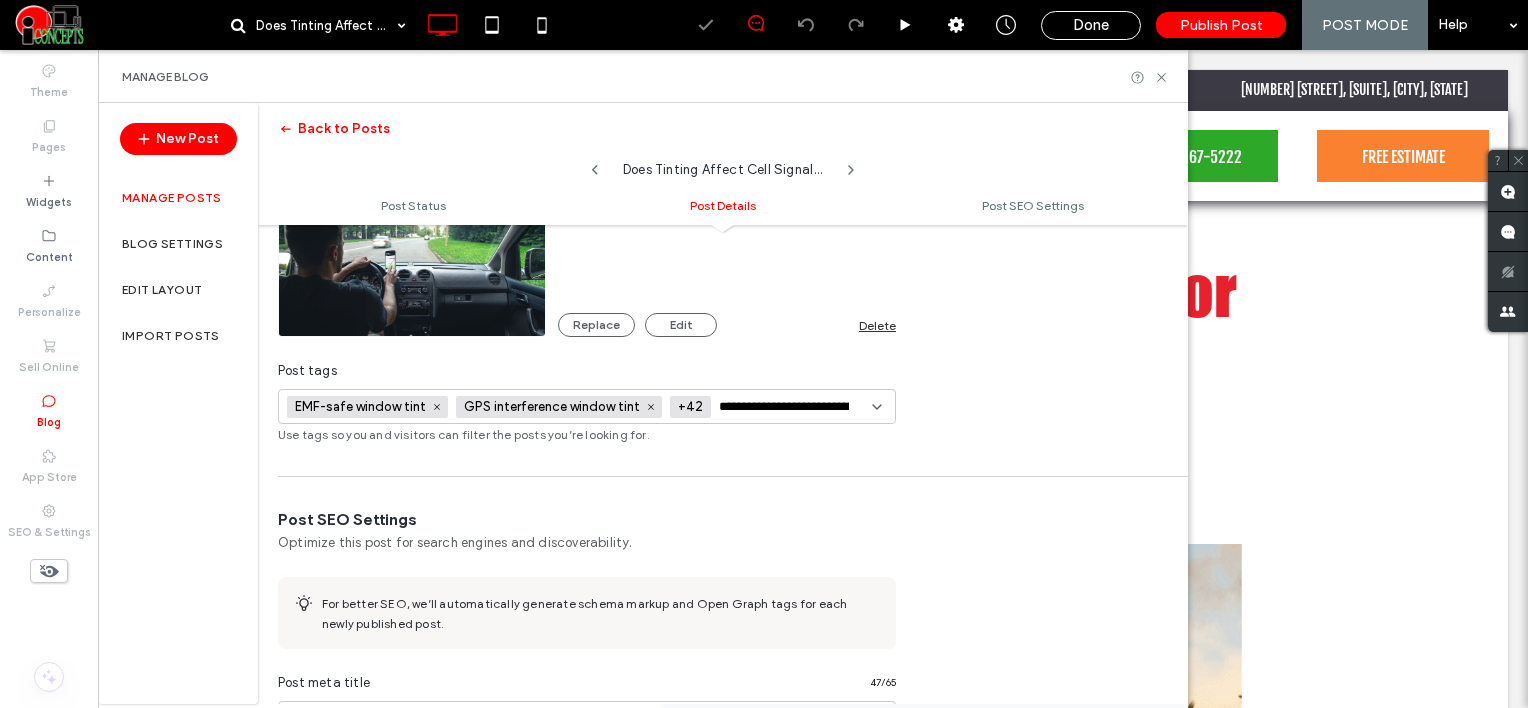scroll, scrollTop: 0, scrollLeft: 0, axis: both 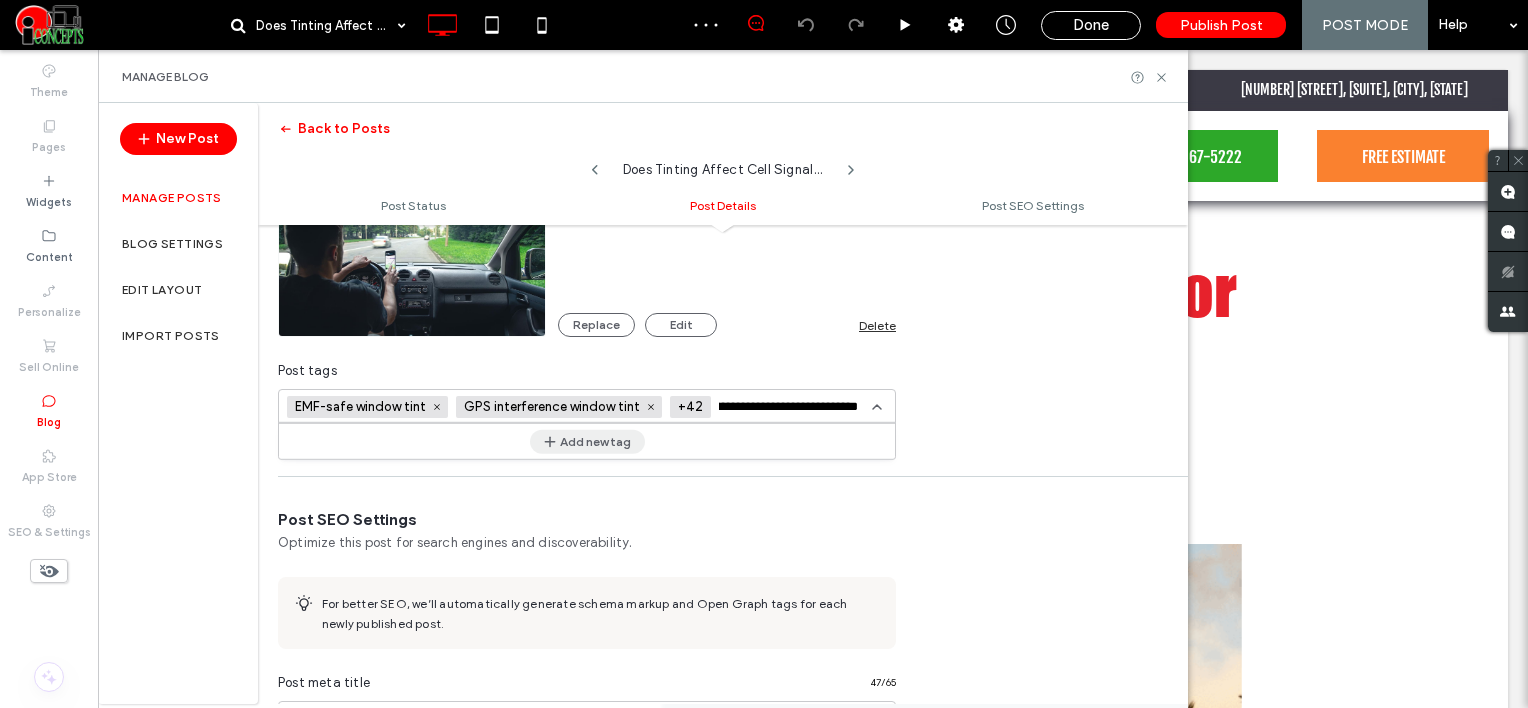 type on "**********" 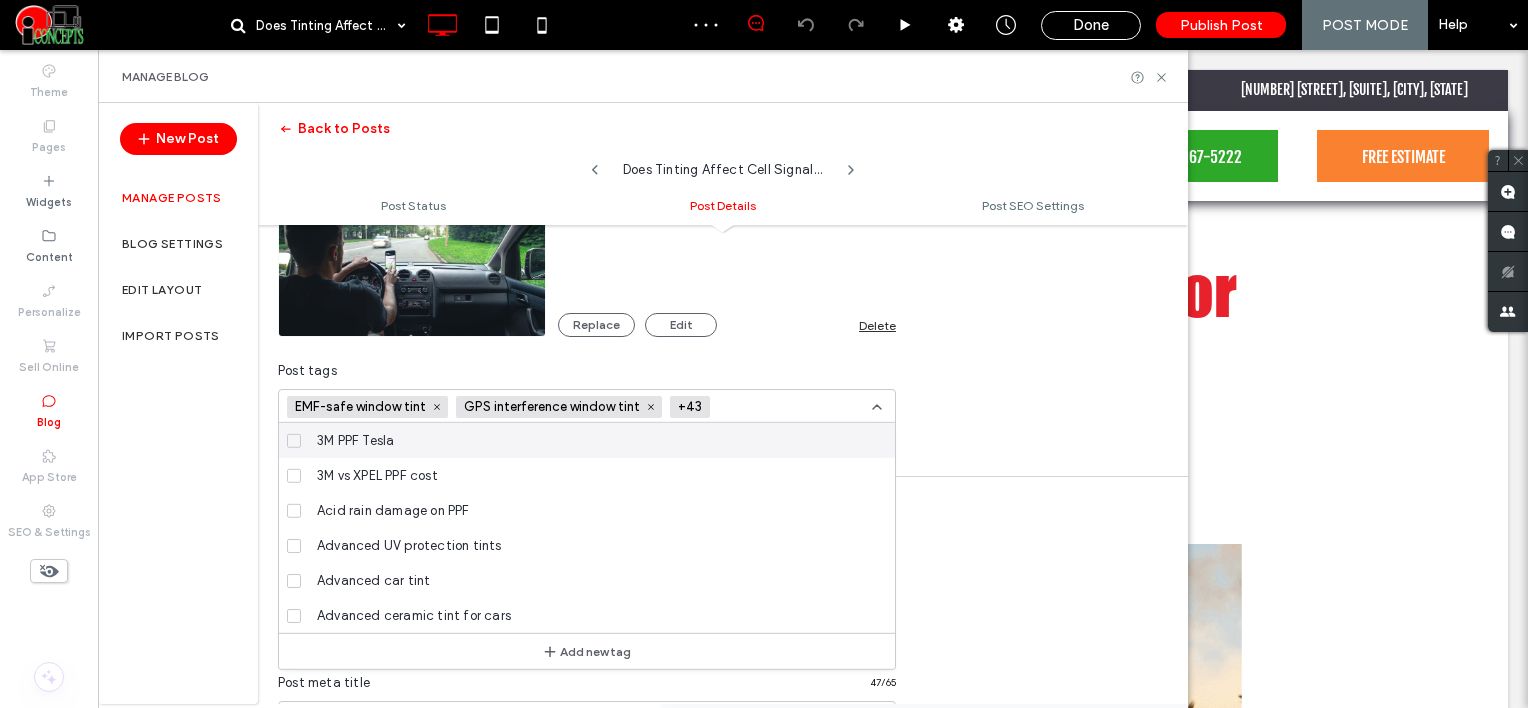 scroll, scrollTop: 0, scrollLeft: 0, axis: both 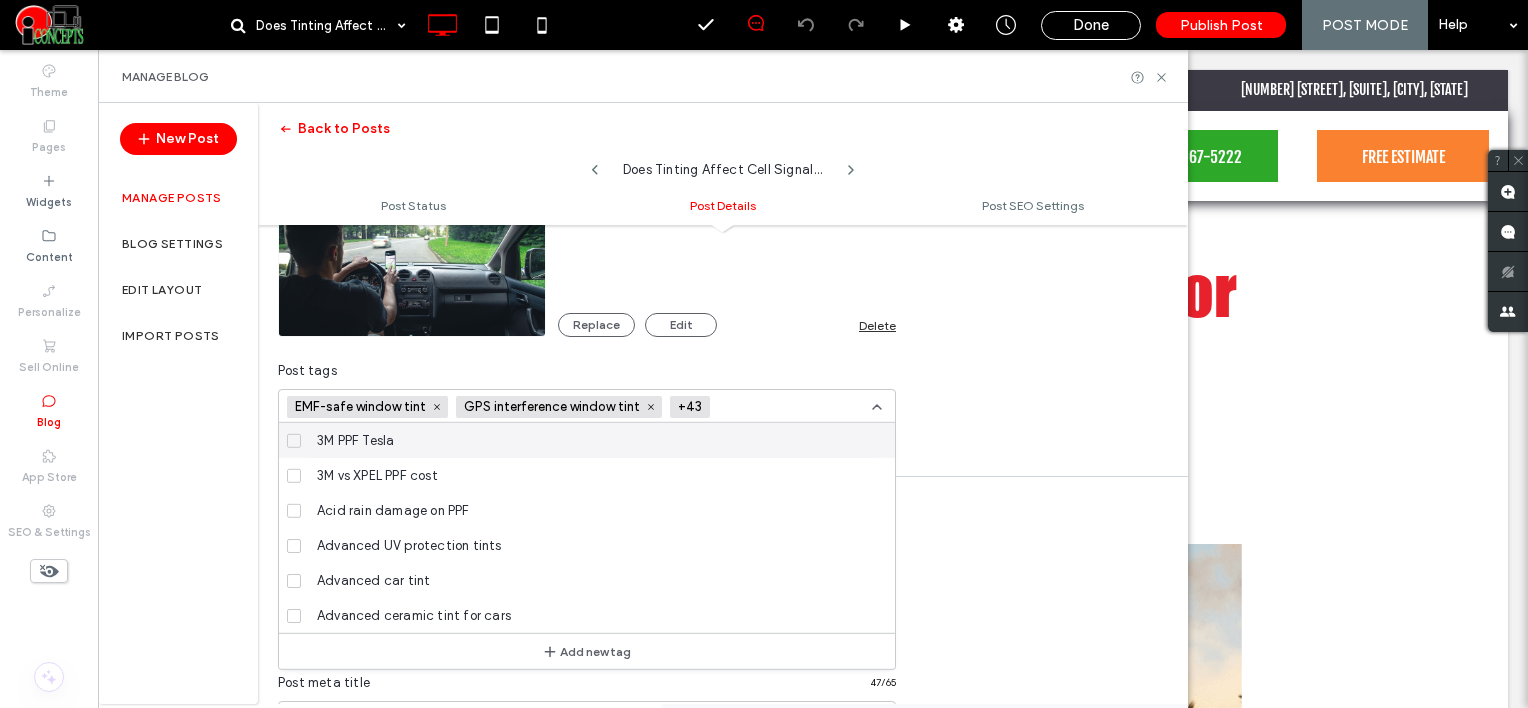 click at bounding box center (791, 407) 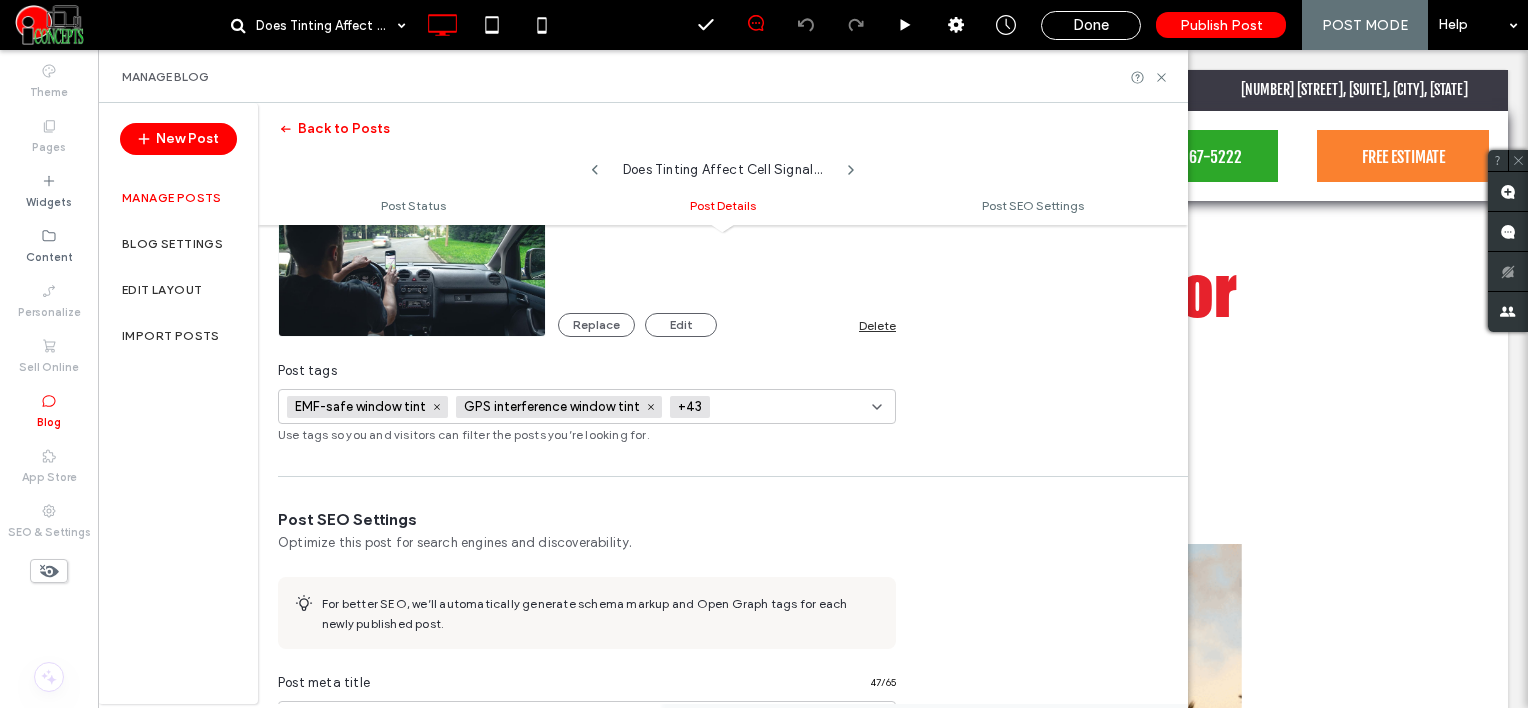 paste on "**********" 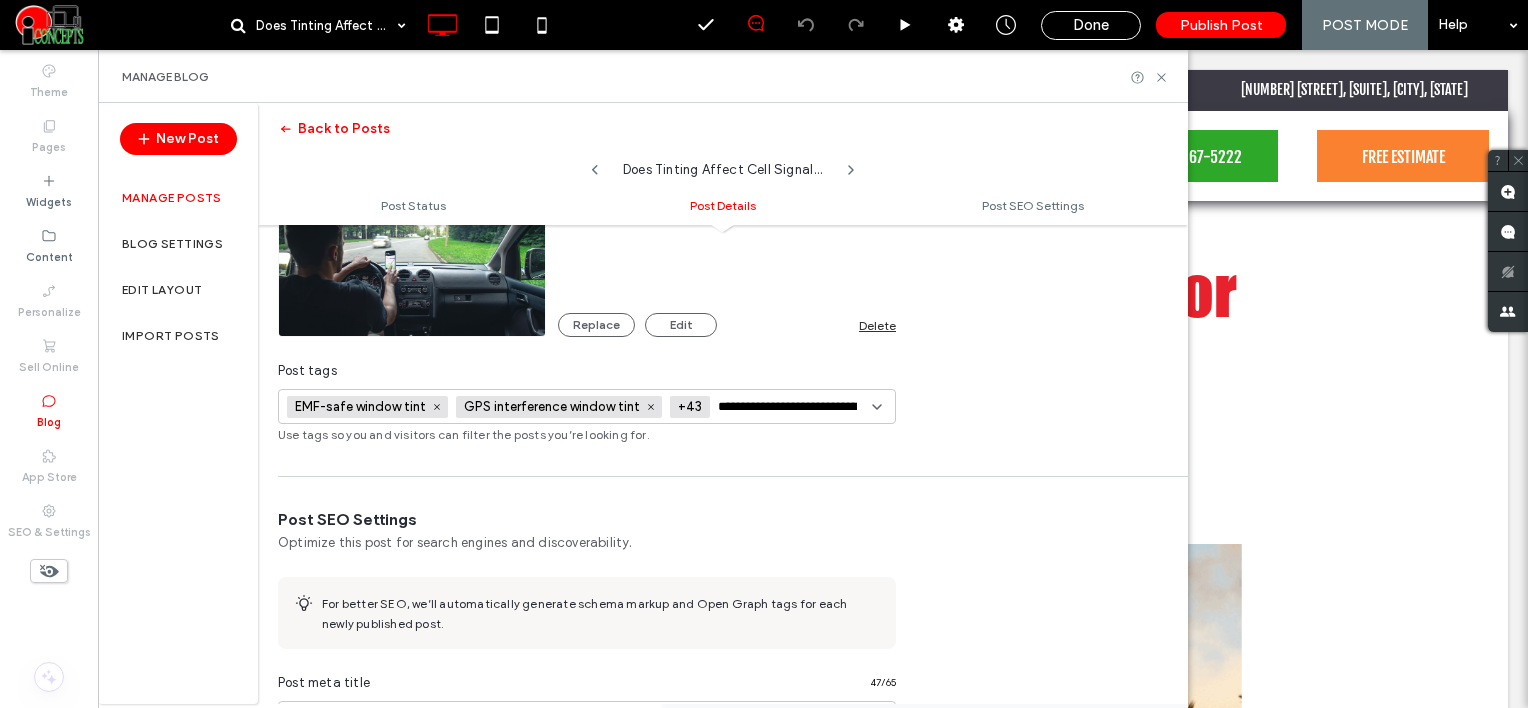 scroll, scrollTop: 0, scrollLeft: 62, axis: horizontal 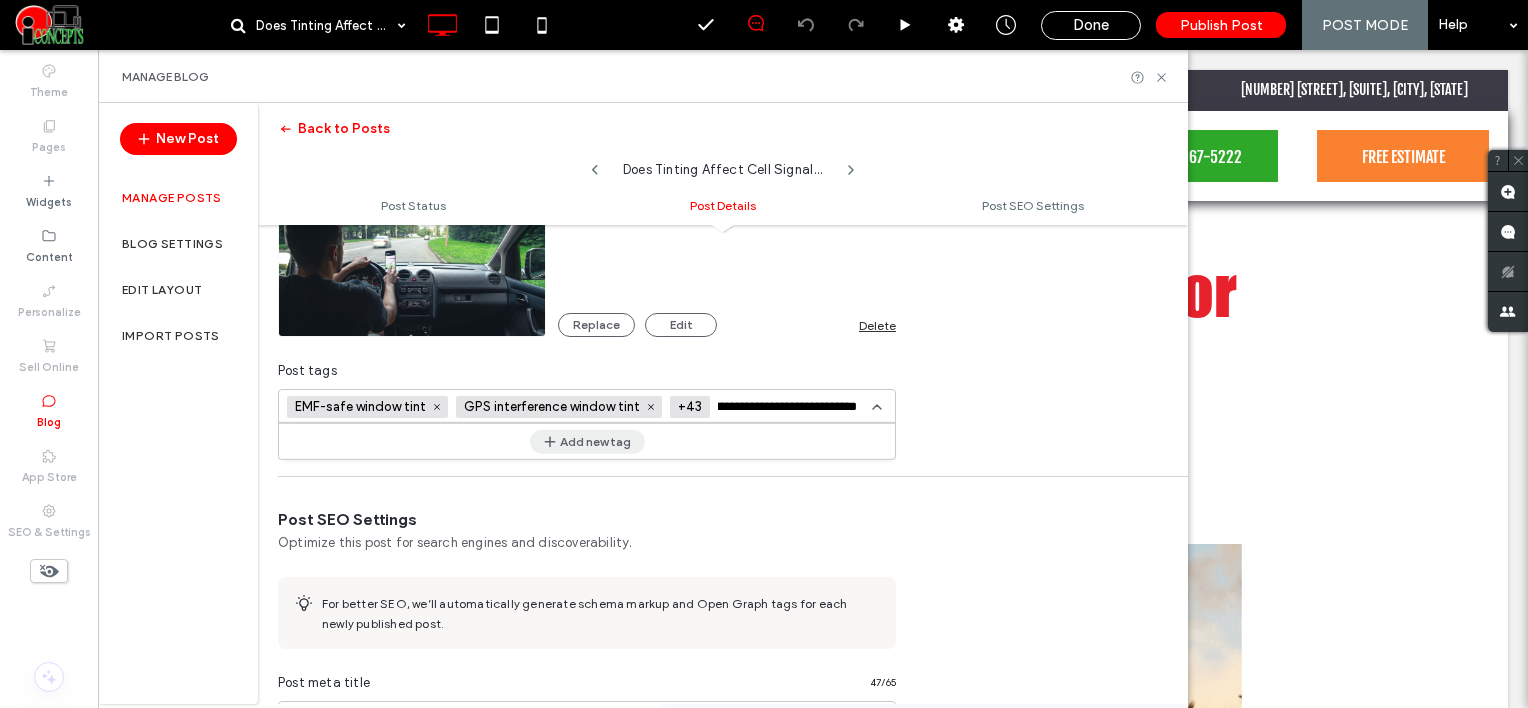 type on "**********" 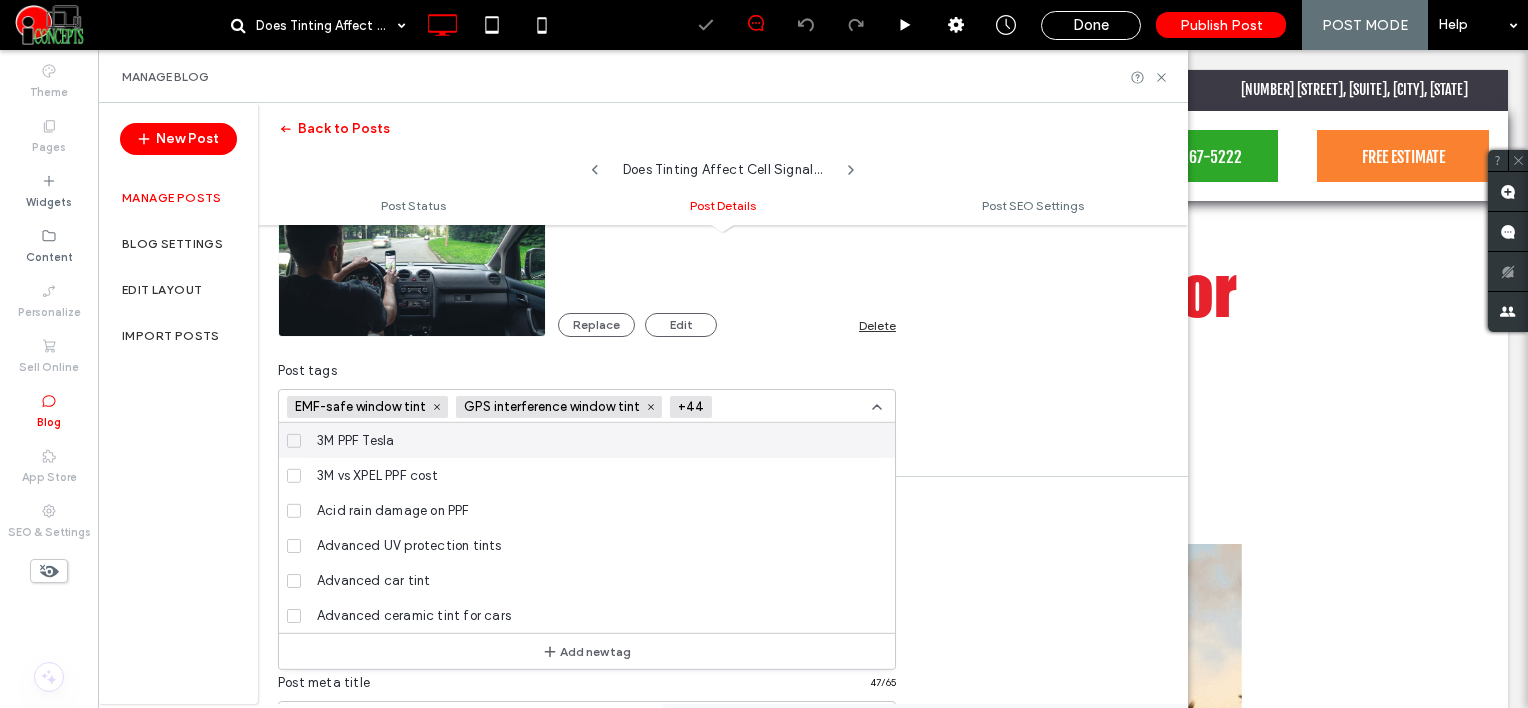 scroll, scrollTop: 0, scrollLeft: 0, axis: both 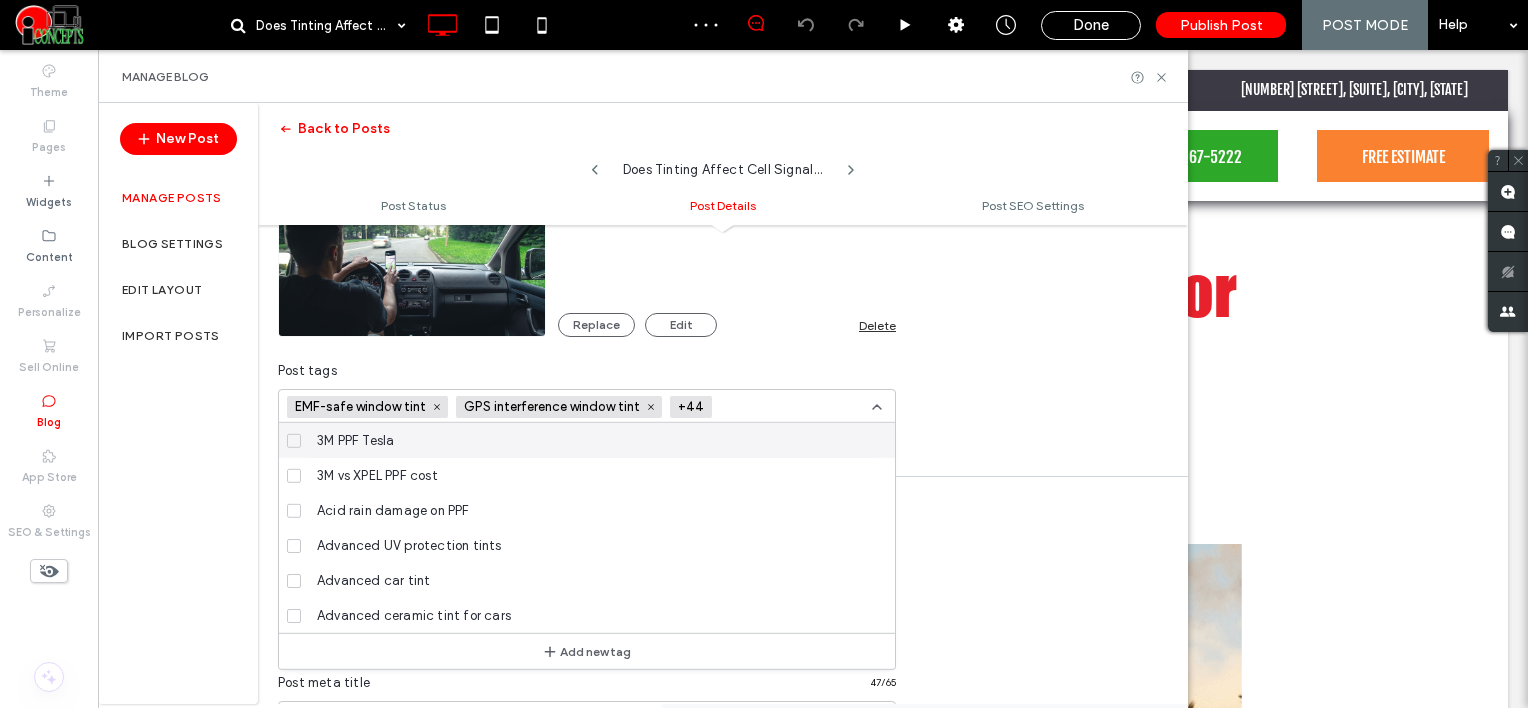 click at bounding box center [793, 407] 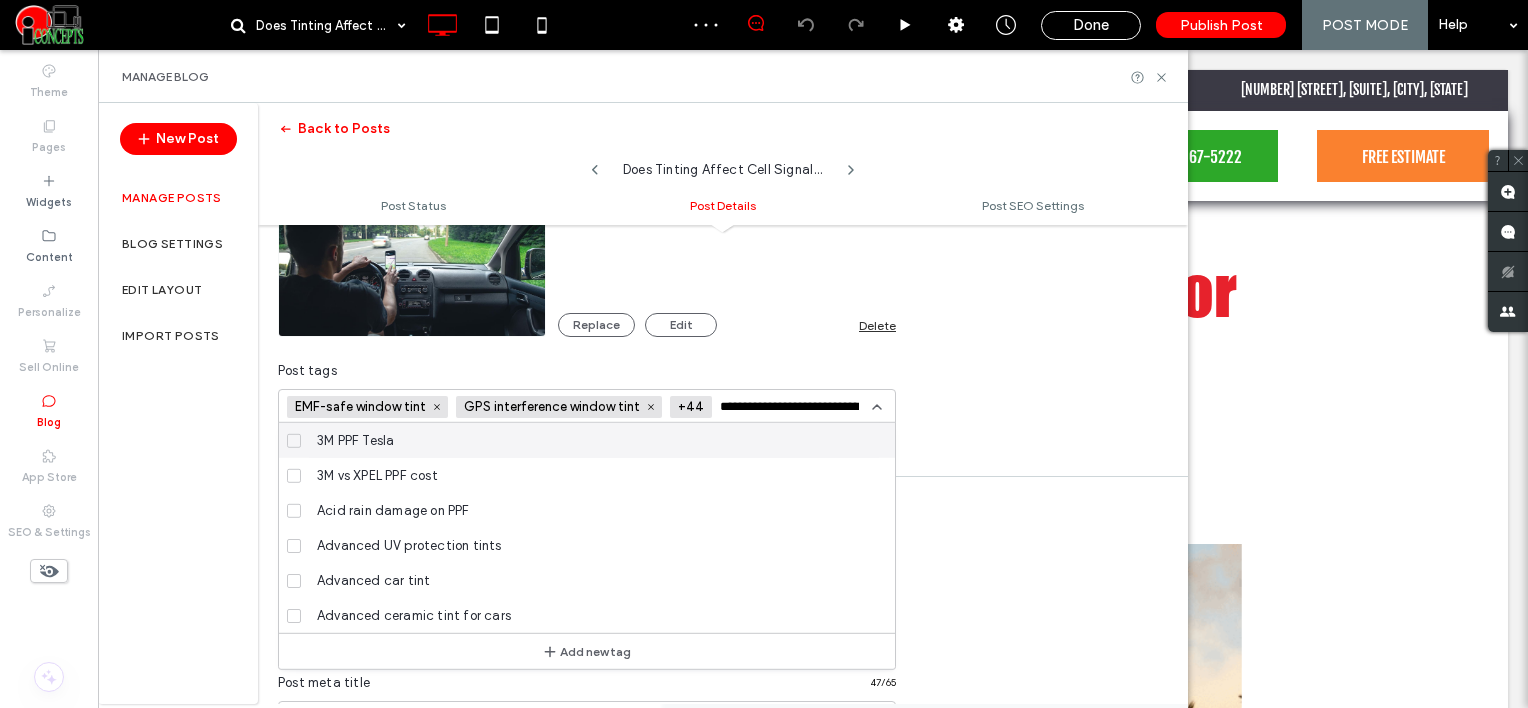 scroll, scrollTop: 0, scrollLeft: 29, axis: horizontal 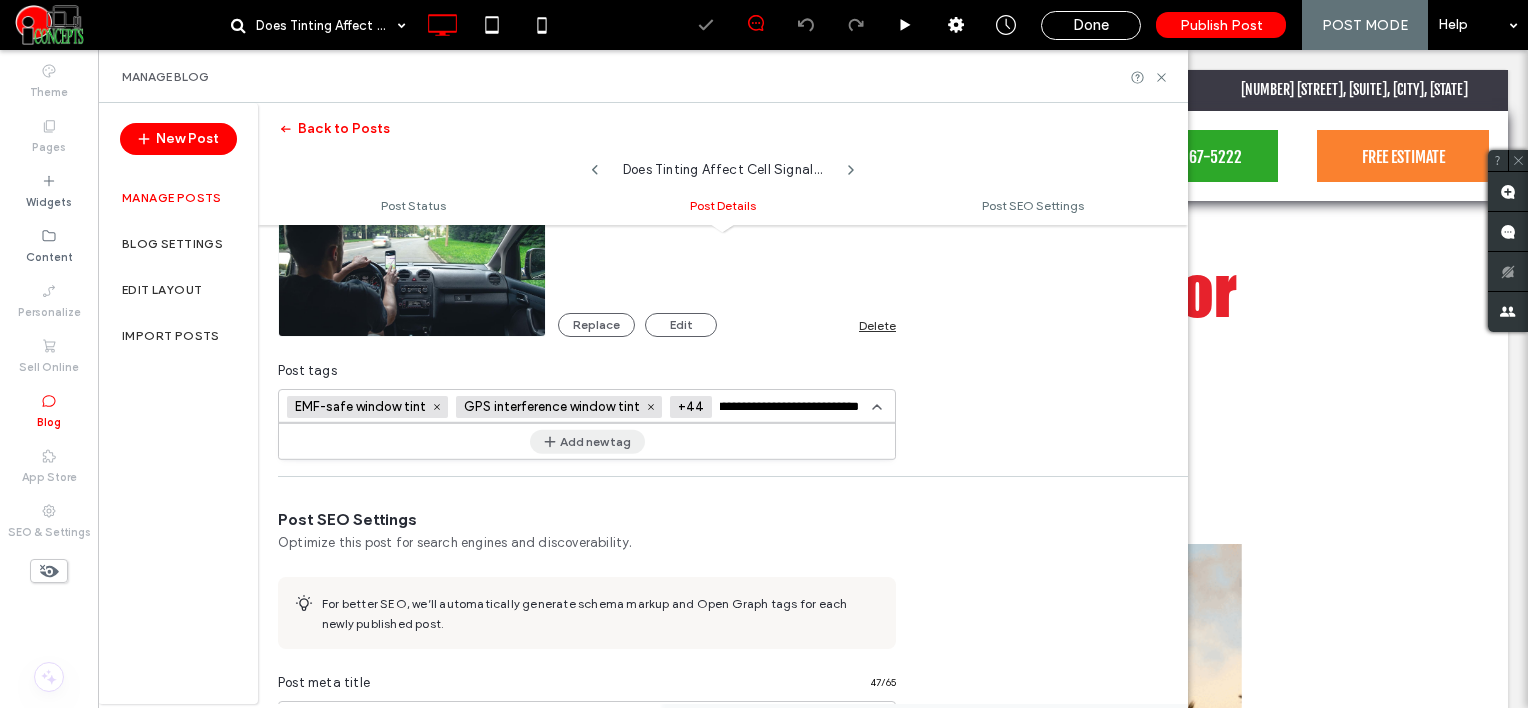 type on "**********" 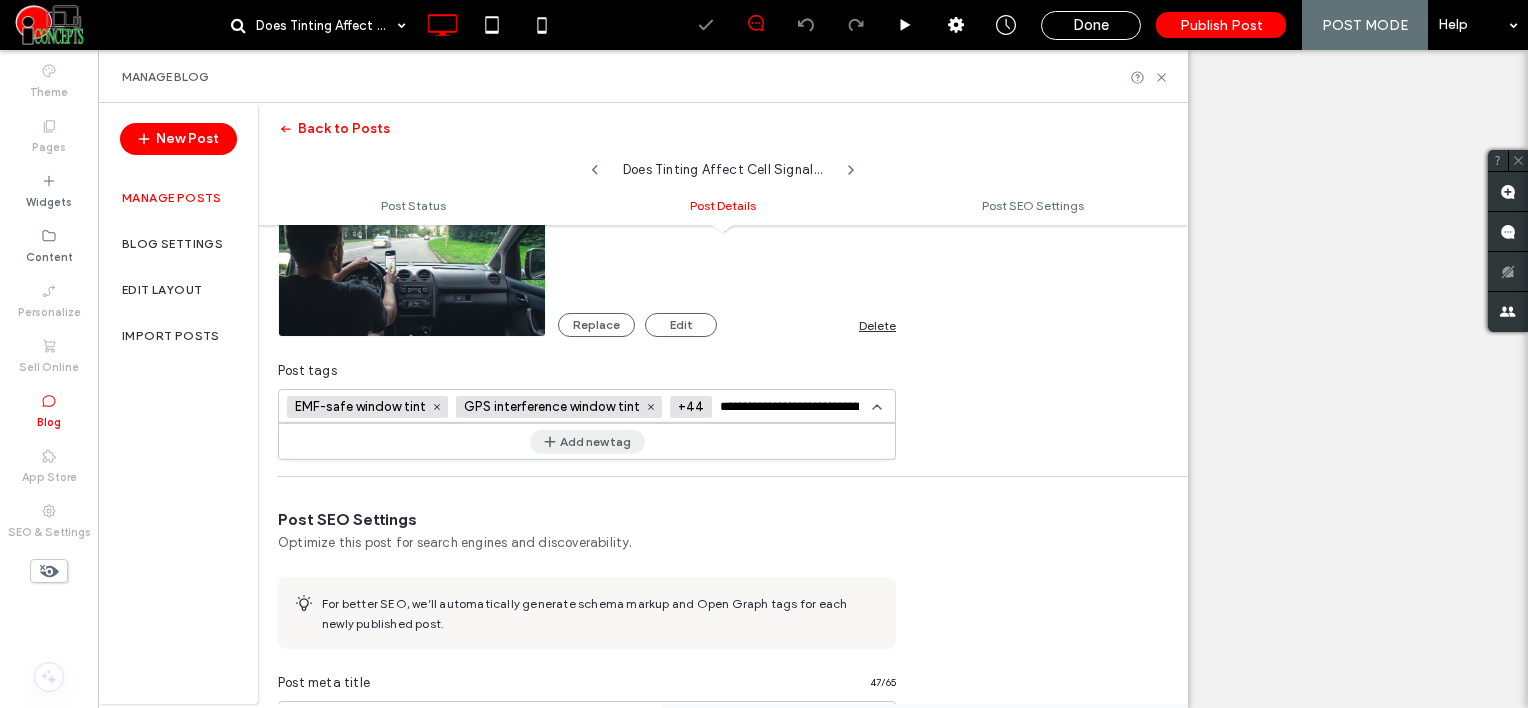 click on "Add new tag" at bounding box center [587, 441] 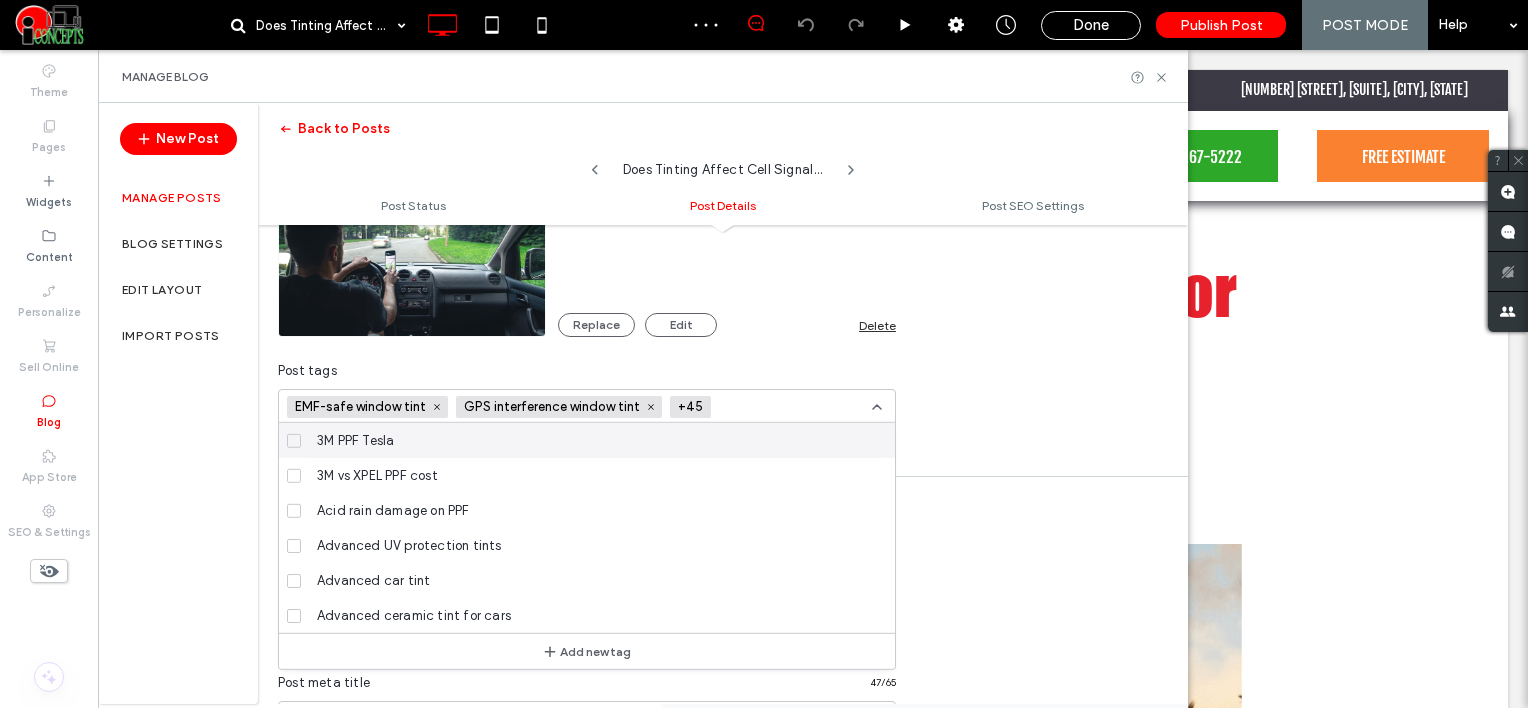 click at bounding box center (792, 407) 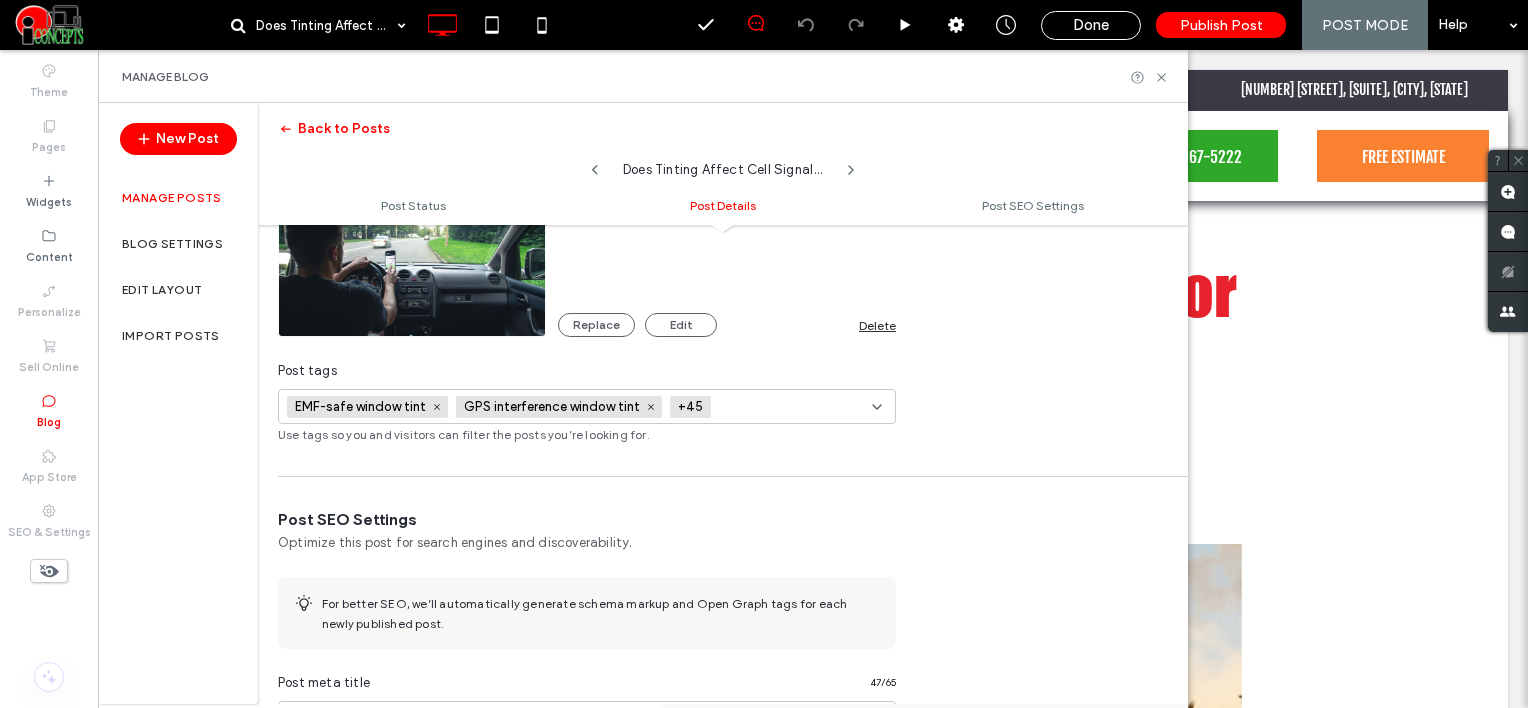 paste on "**********" 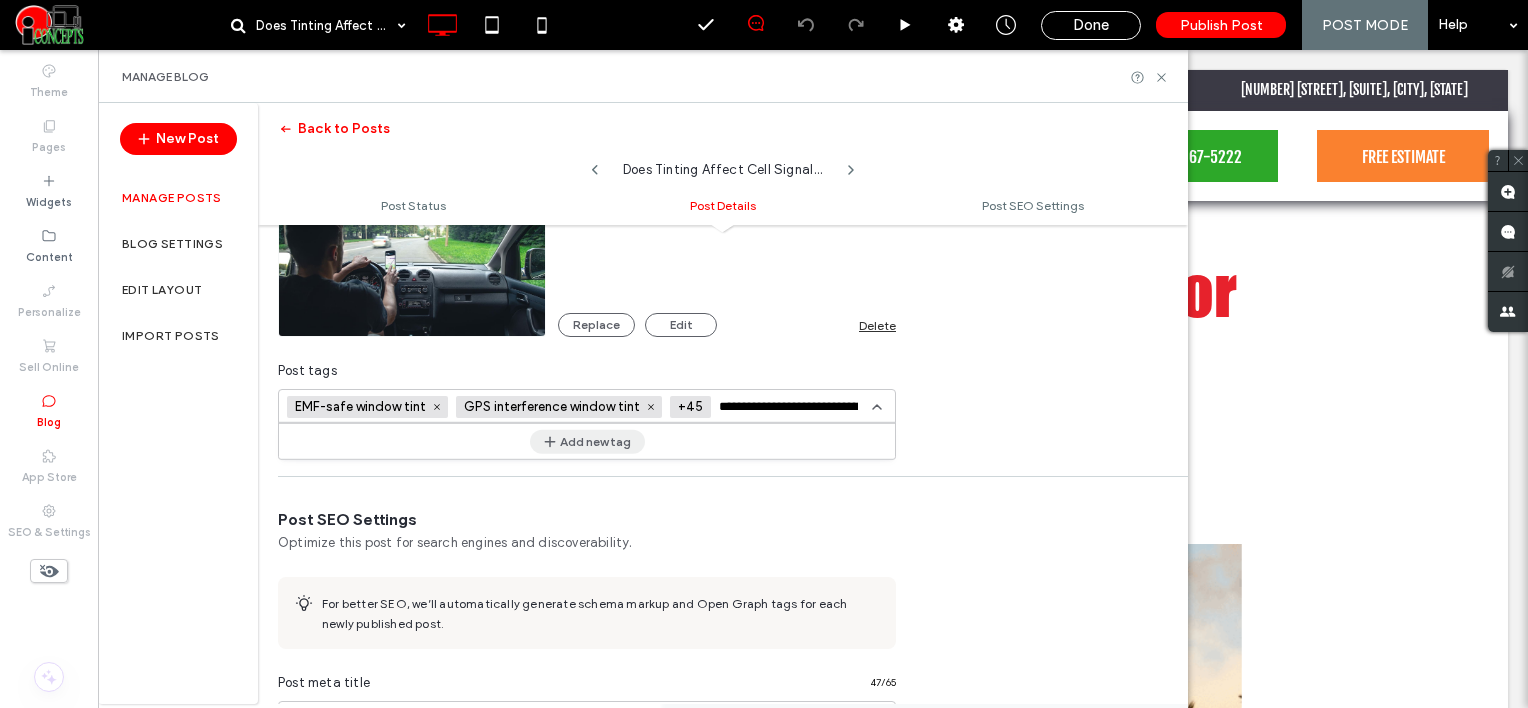 scroll, scrollTop: 0, scrollLeft: 34, axis: horizontal 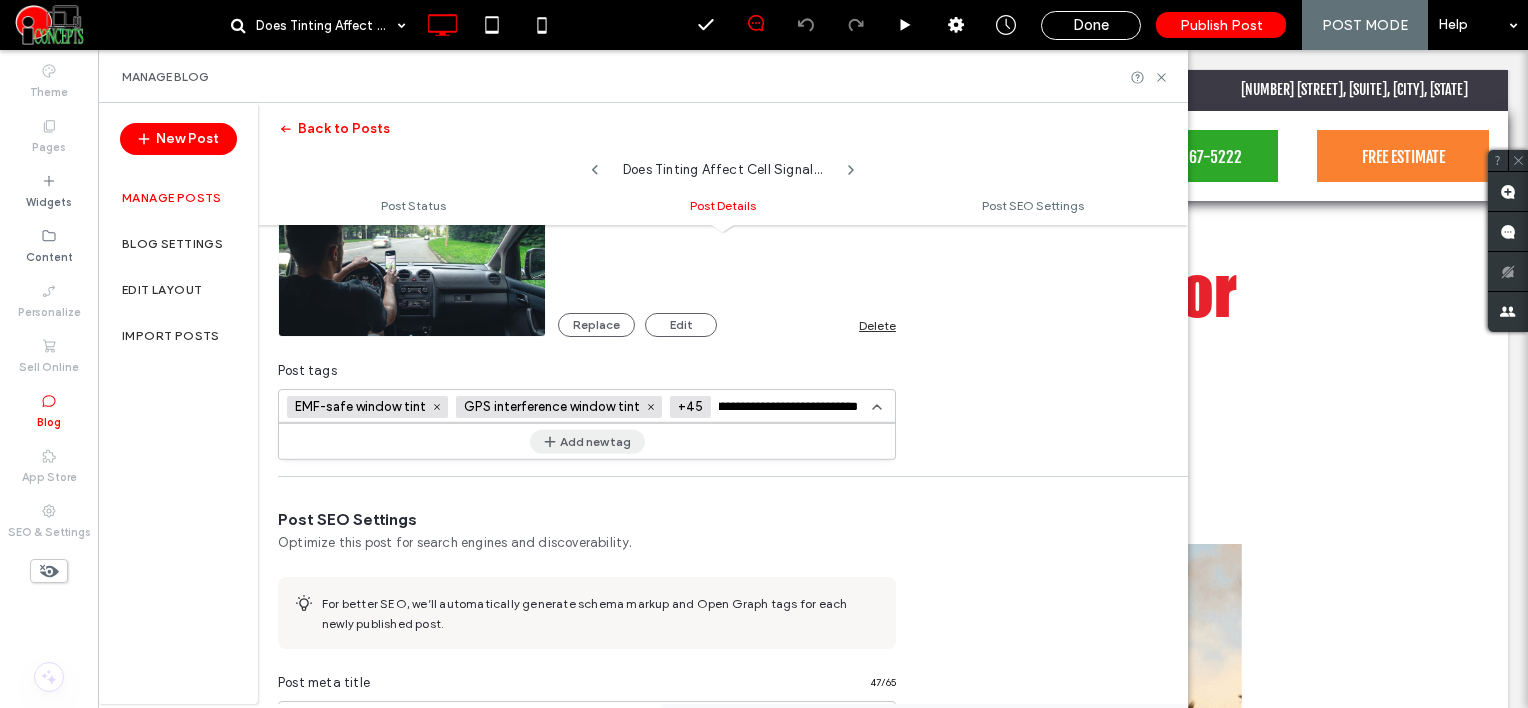 type on "**********" 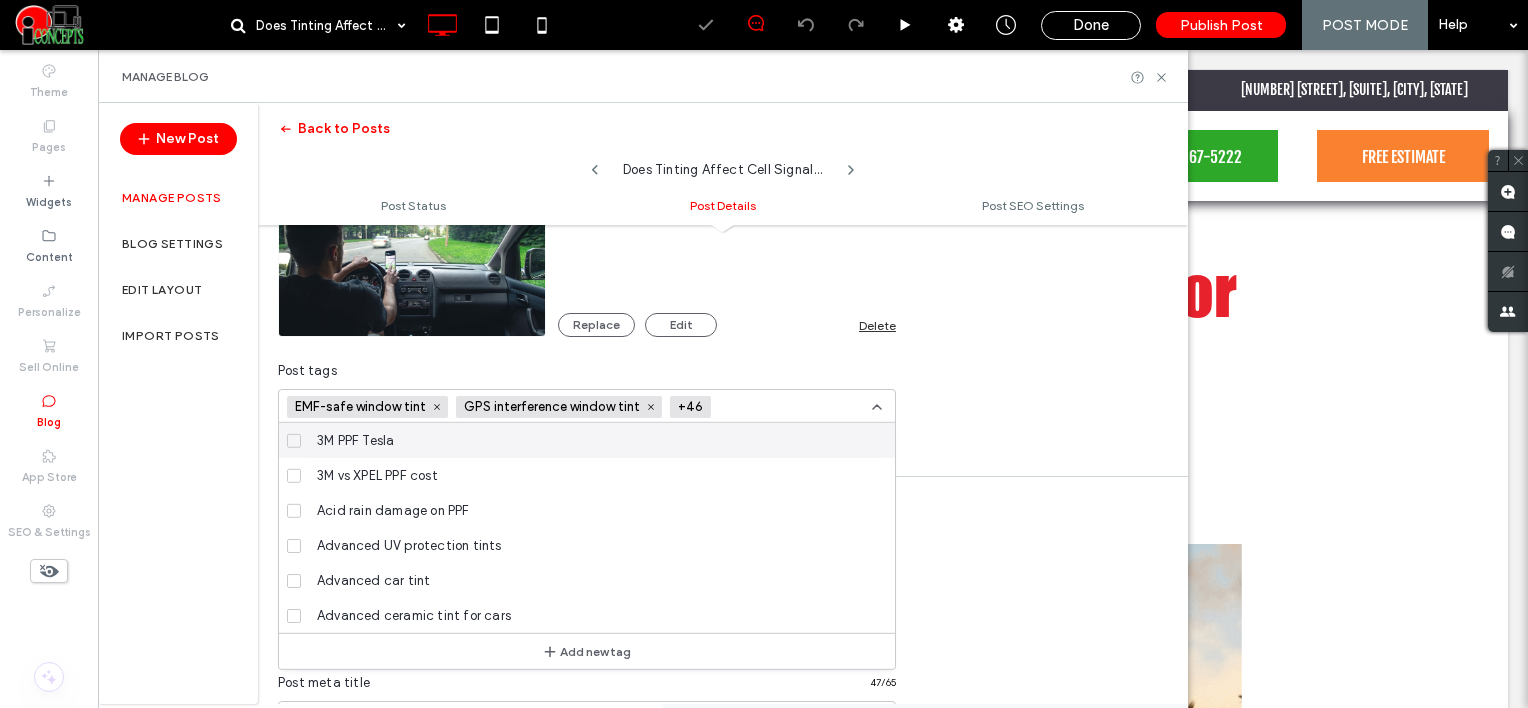 scroll, scrollTop: 0, scrollLeft: 0, axis: both 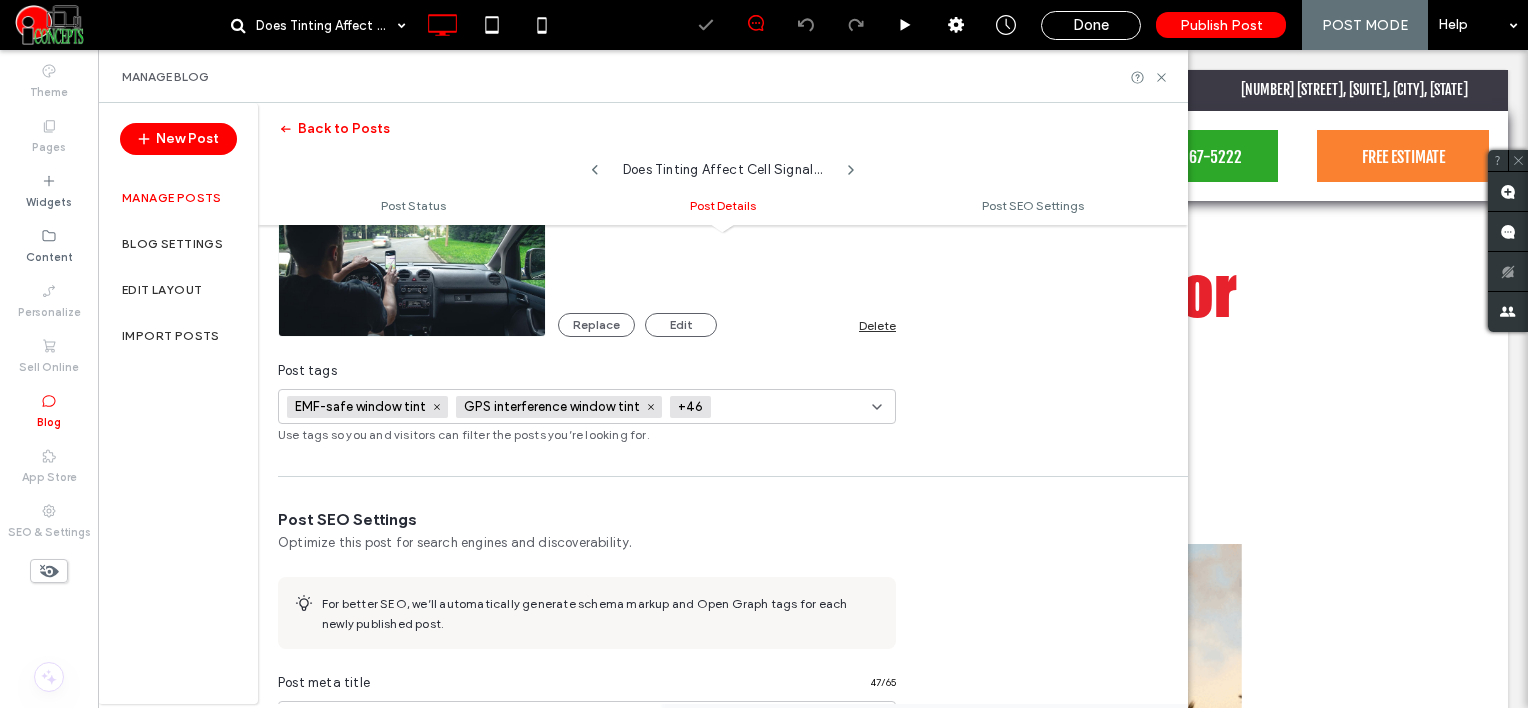 paste on "**********" 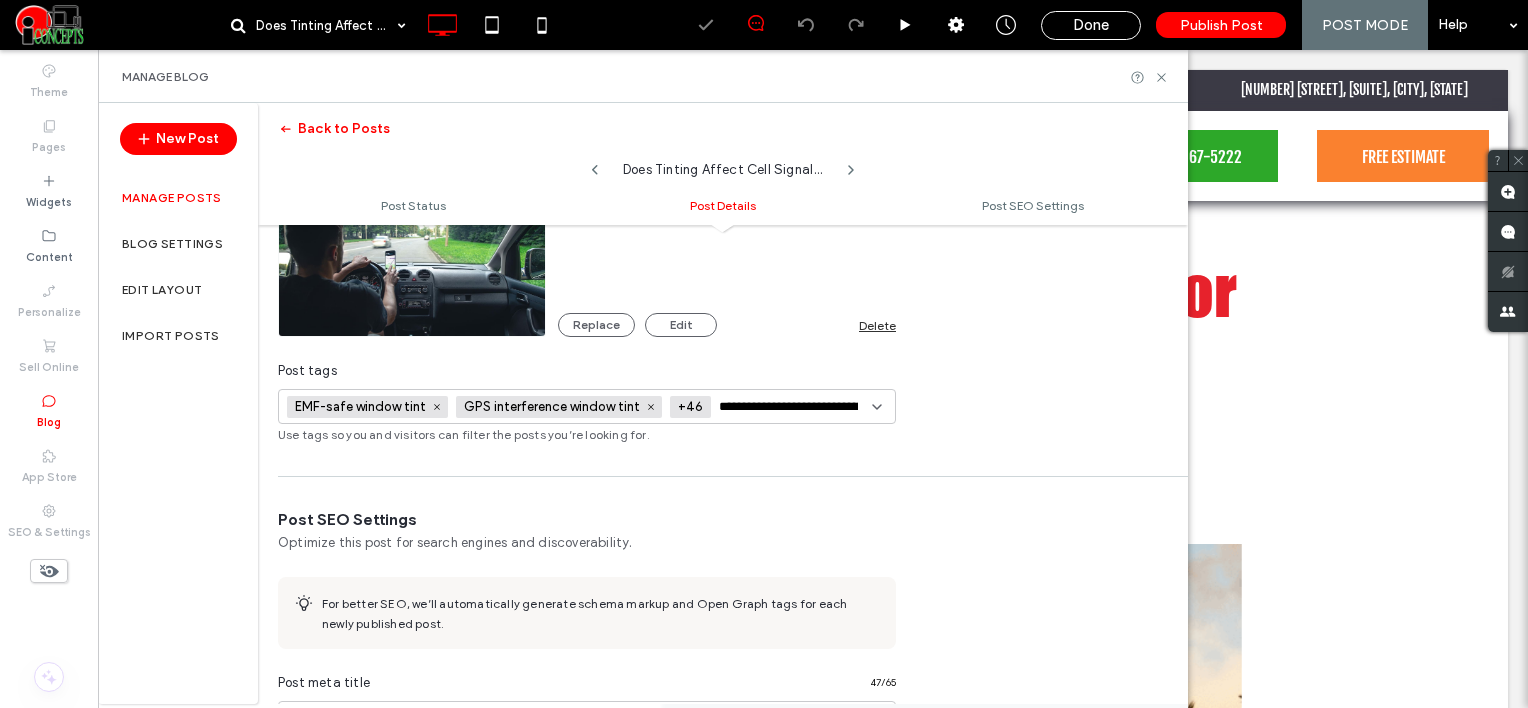 scroll, scrollTop: 0, scrollLeft: 56, axis: horizontal 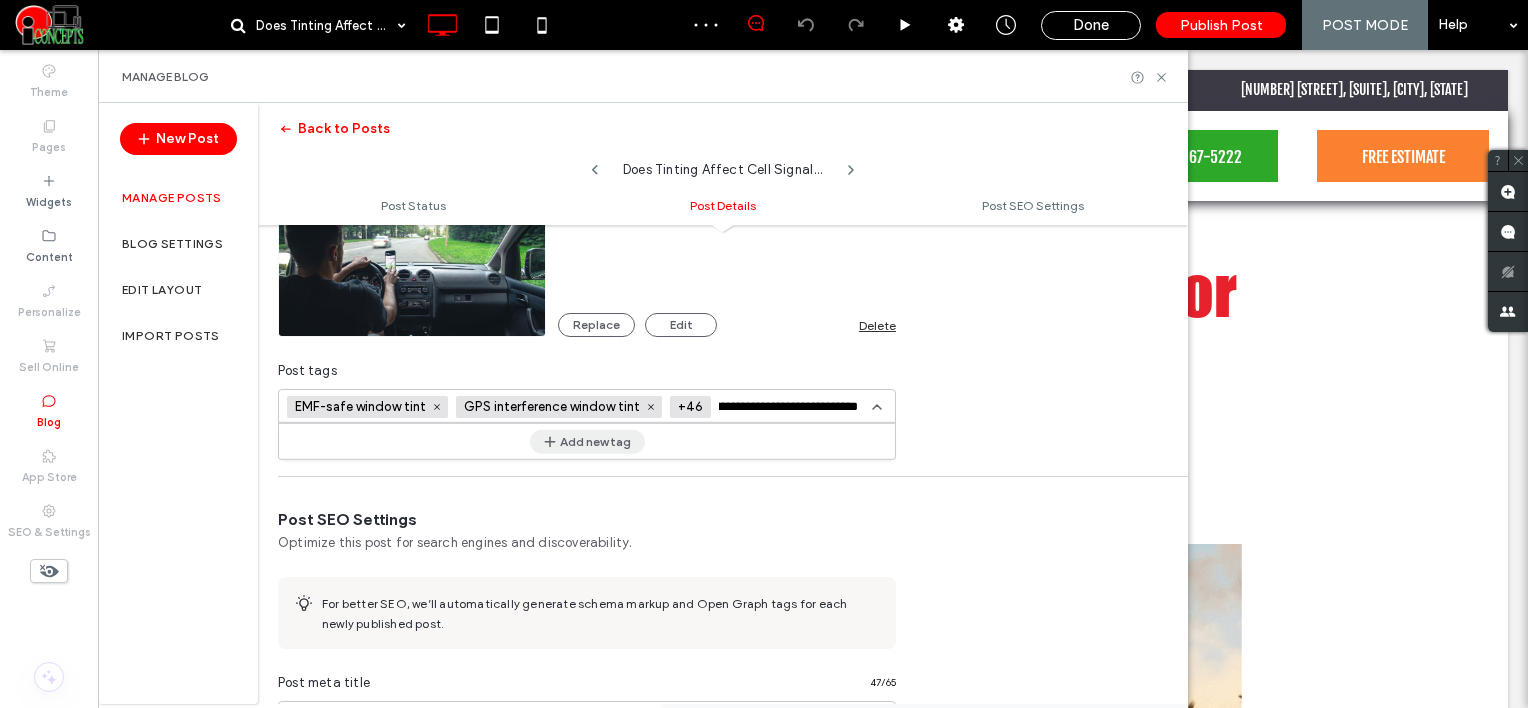 type on "**********" 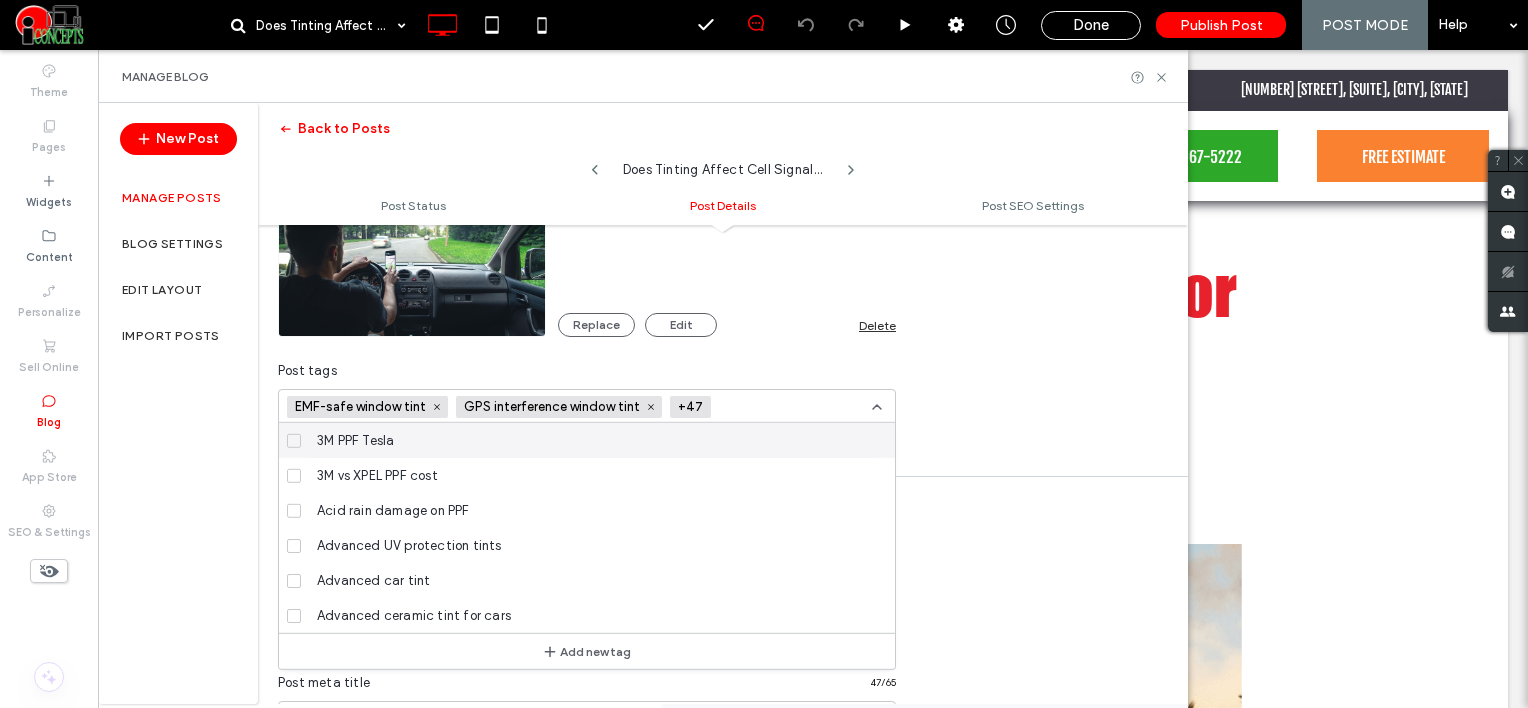 click at bounding box center [792, 407] 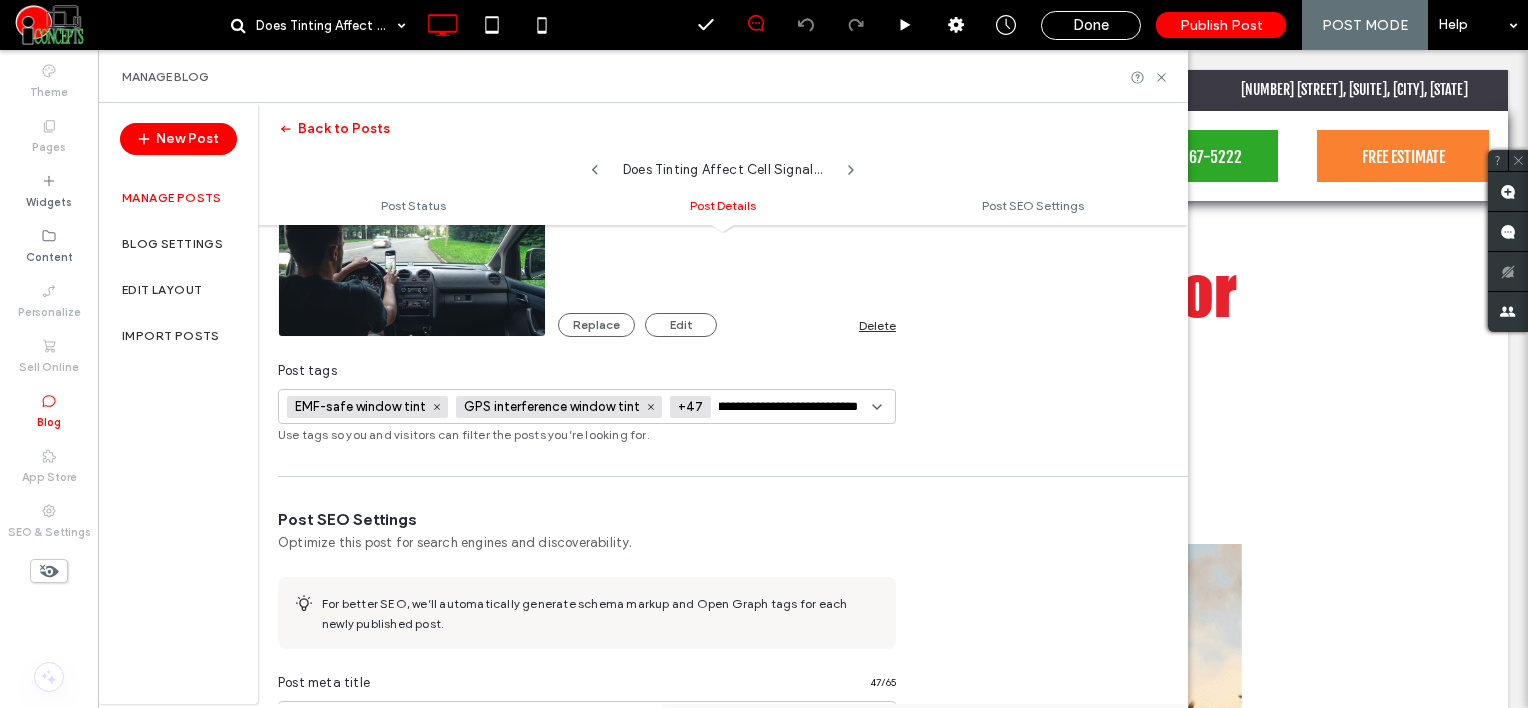 scroll, scrollTop: 0, scrollLeft: 67, axis: horizontal 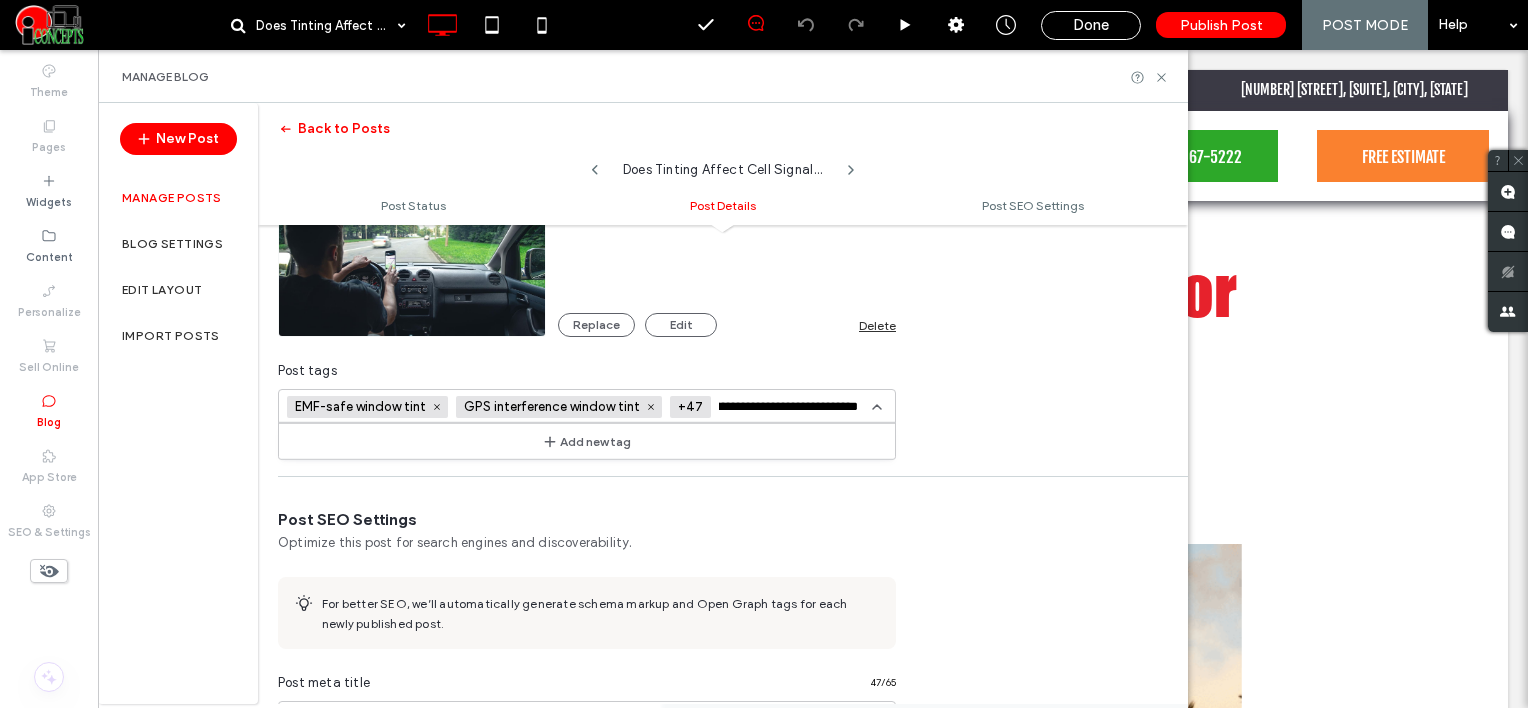 click on "Add new tag" at bounding box center [587, 441] 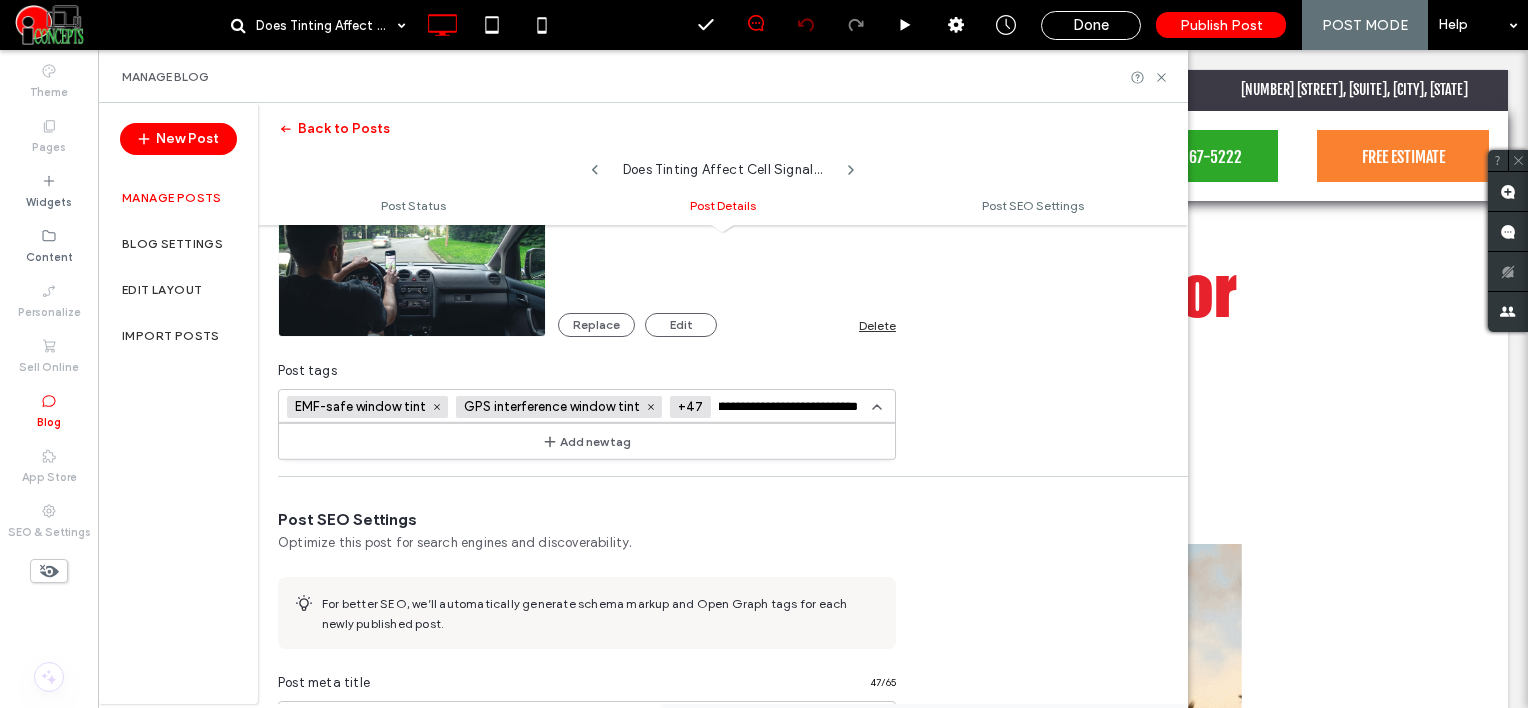 scroll, scrollTop: 0, scrollLeft: 0, axis: both 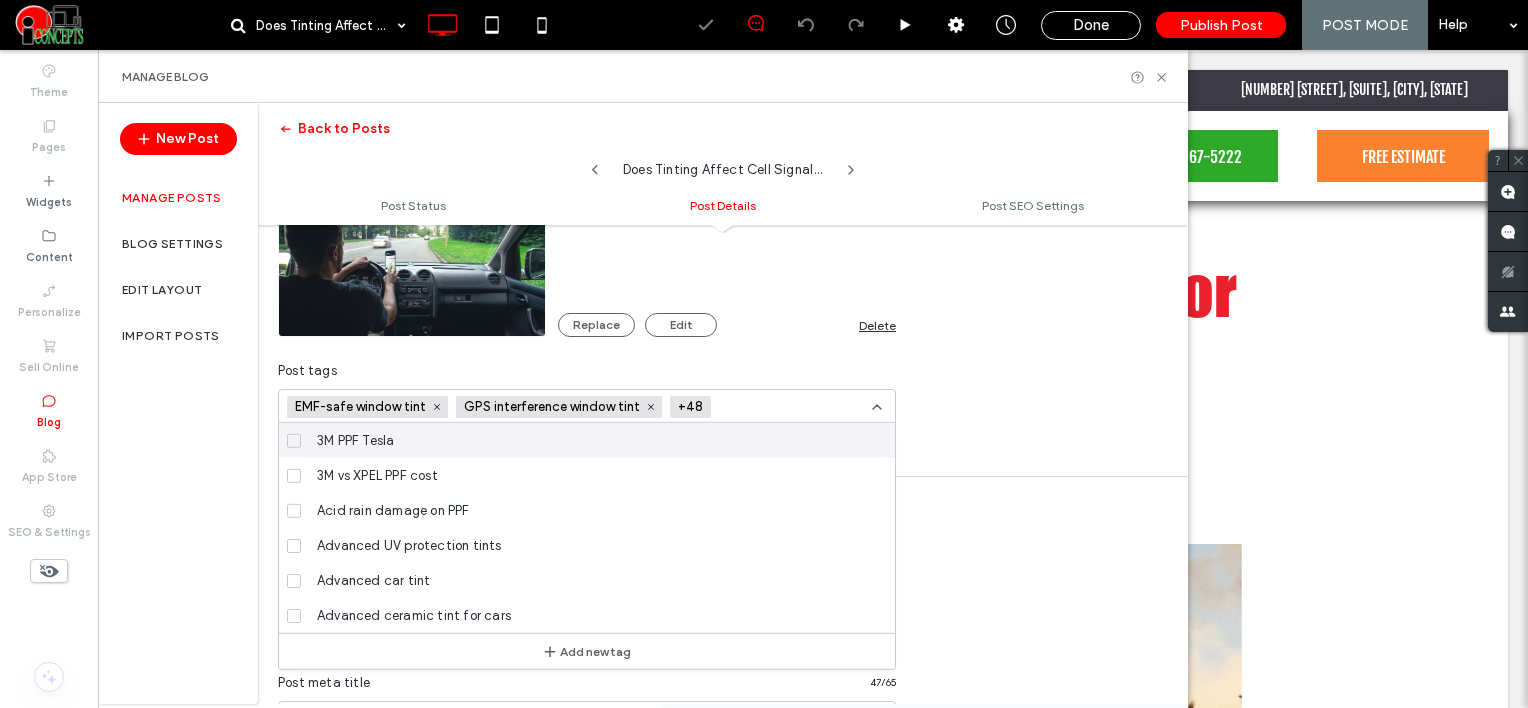 click at bounding box center [792, 407] 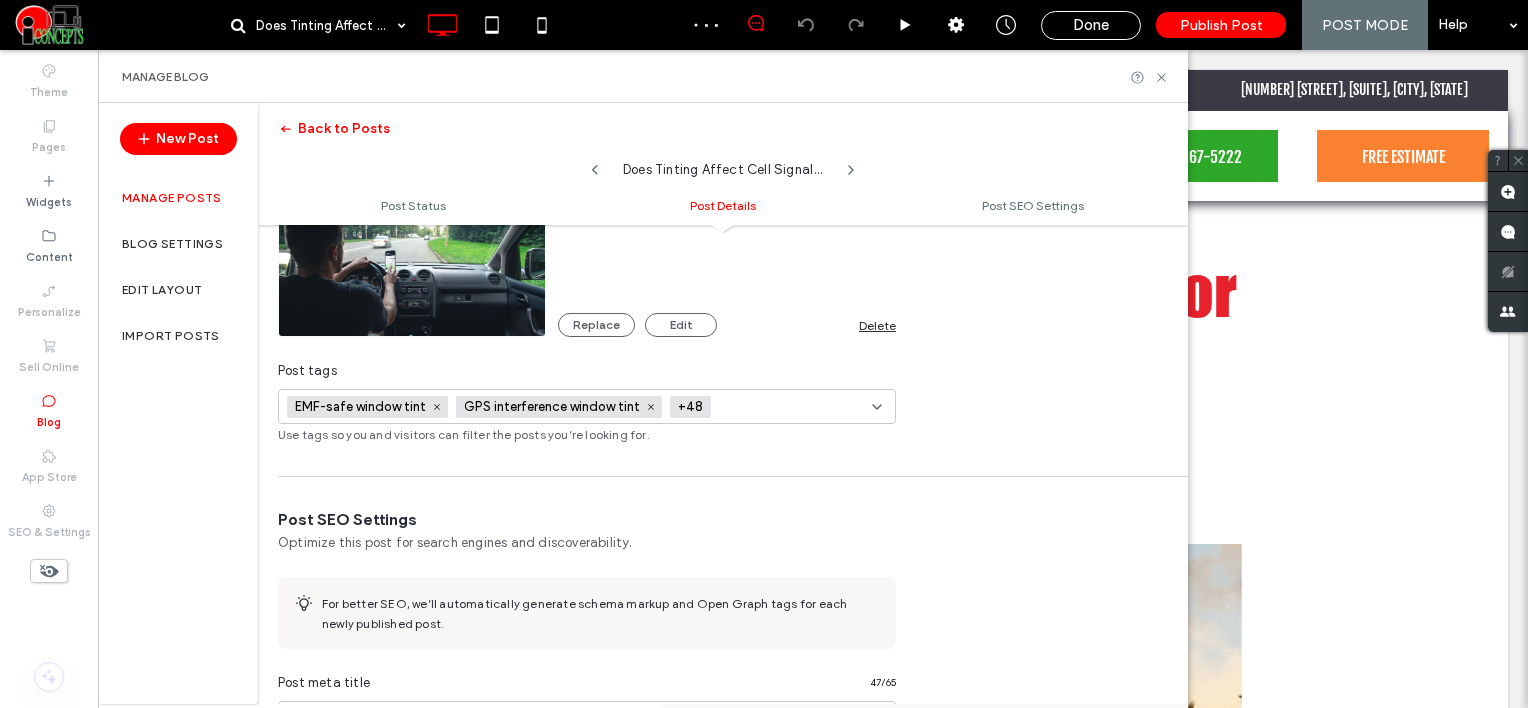 paste on "**********" 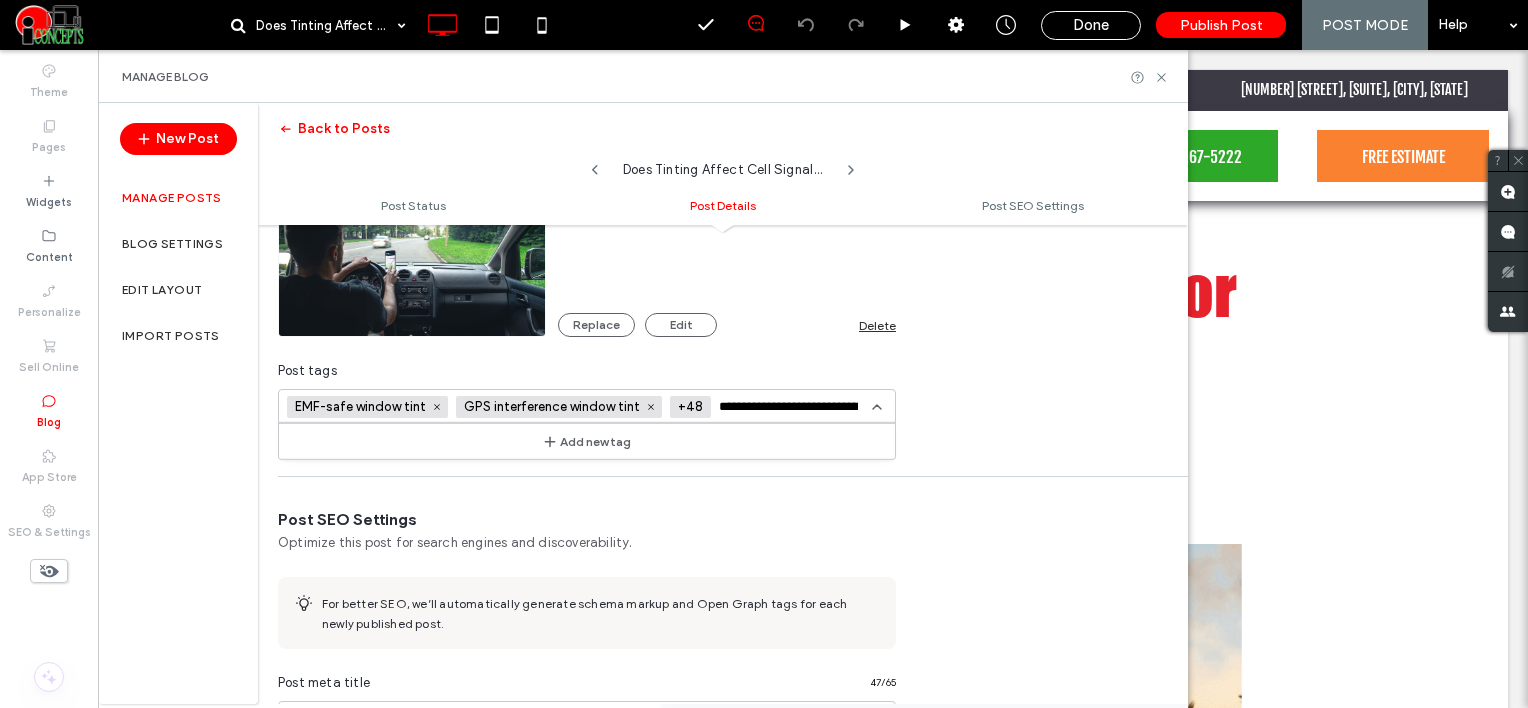 scroll, scrollTop: 0, scrollLeft: 44, axis: horizontal 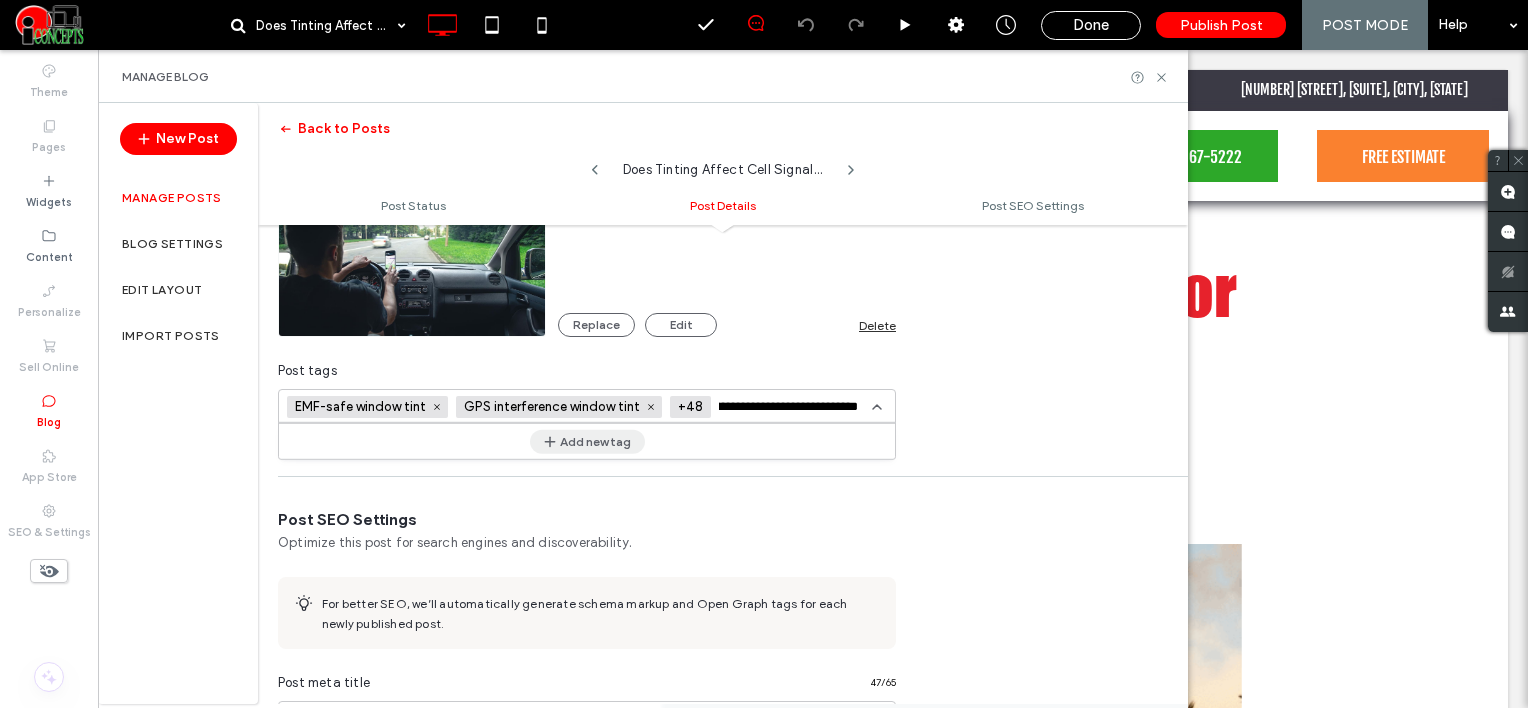type on "**********" 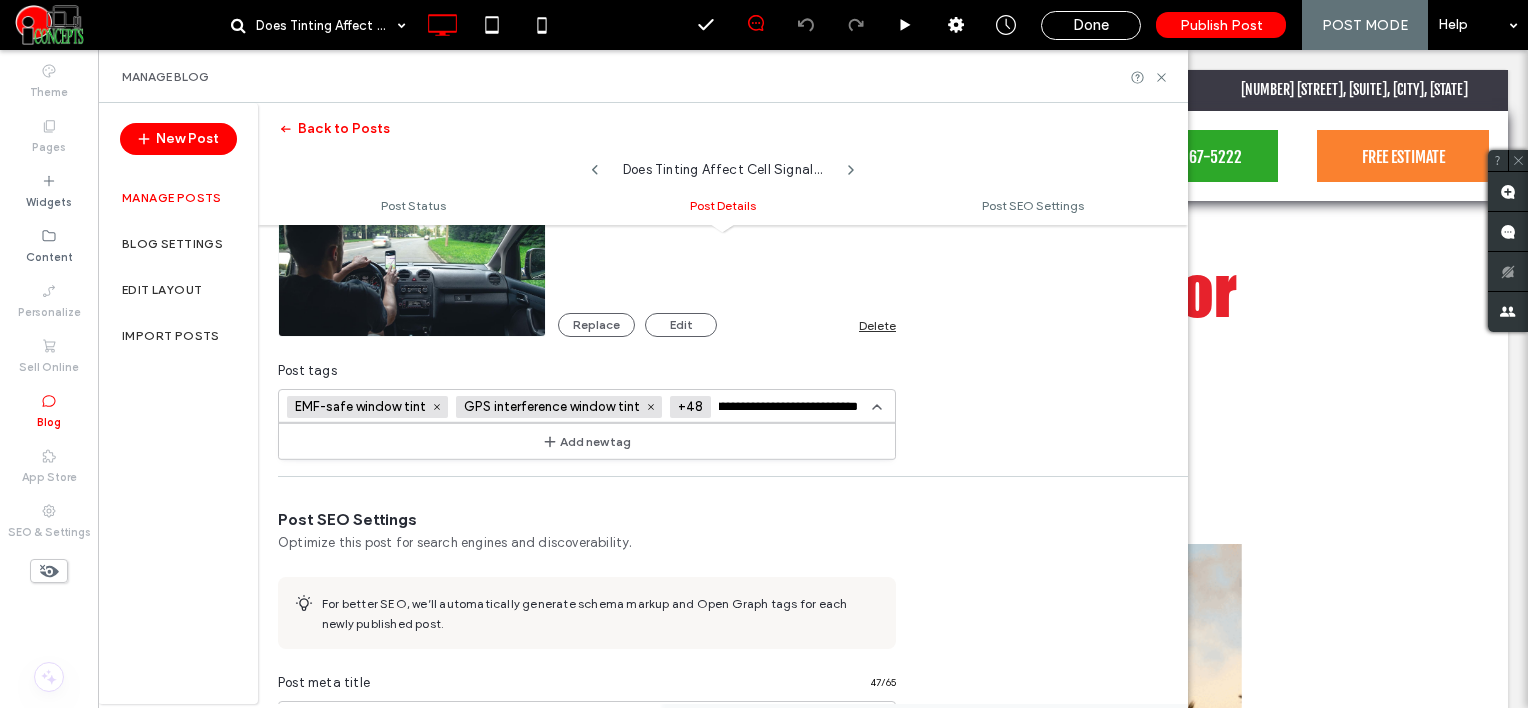 scroll, scrollTop: 0, scrollLeft: 0, axis: both 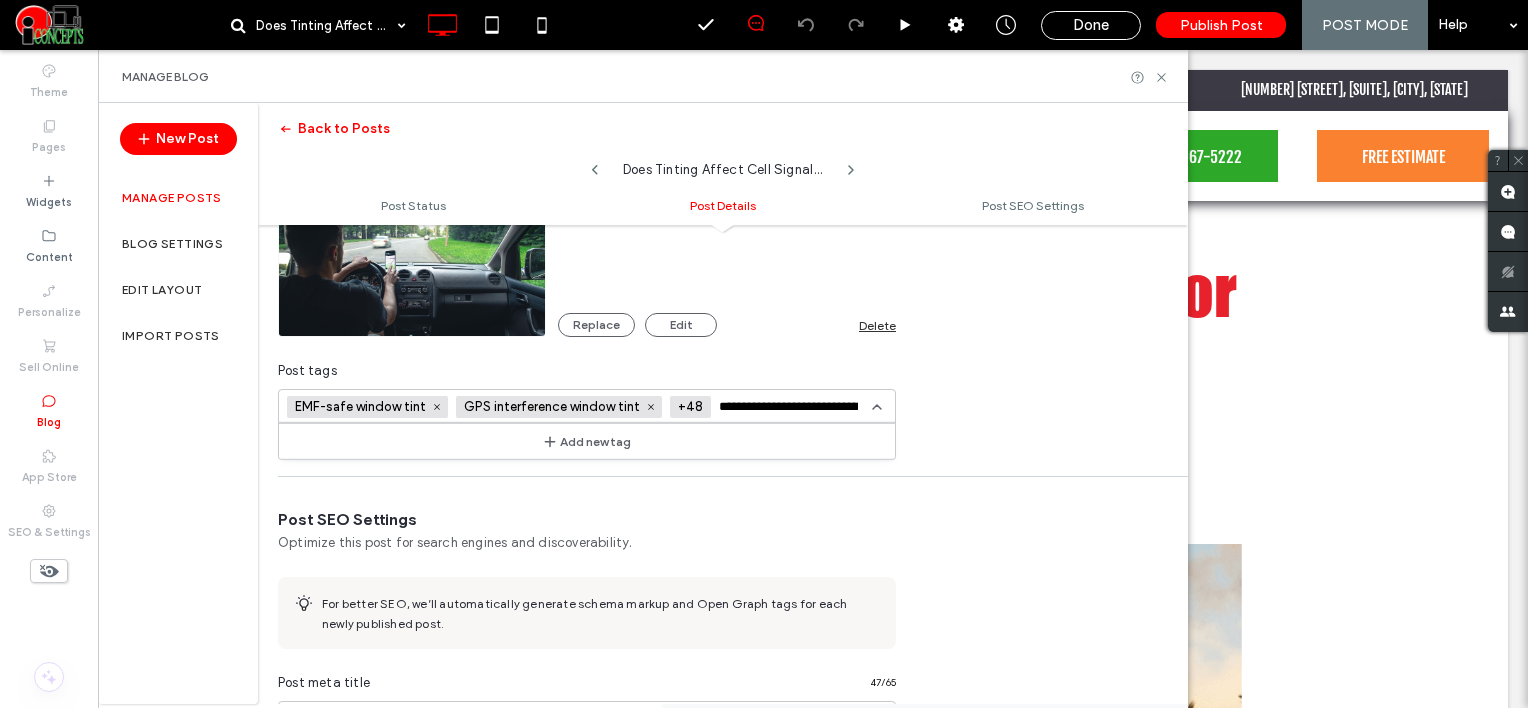 type 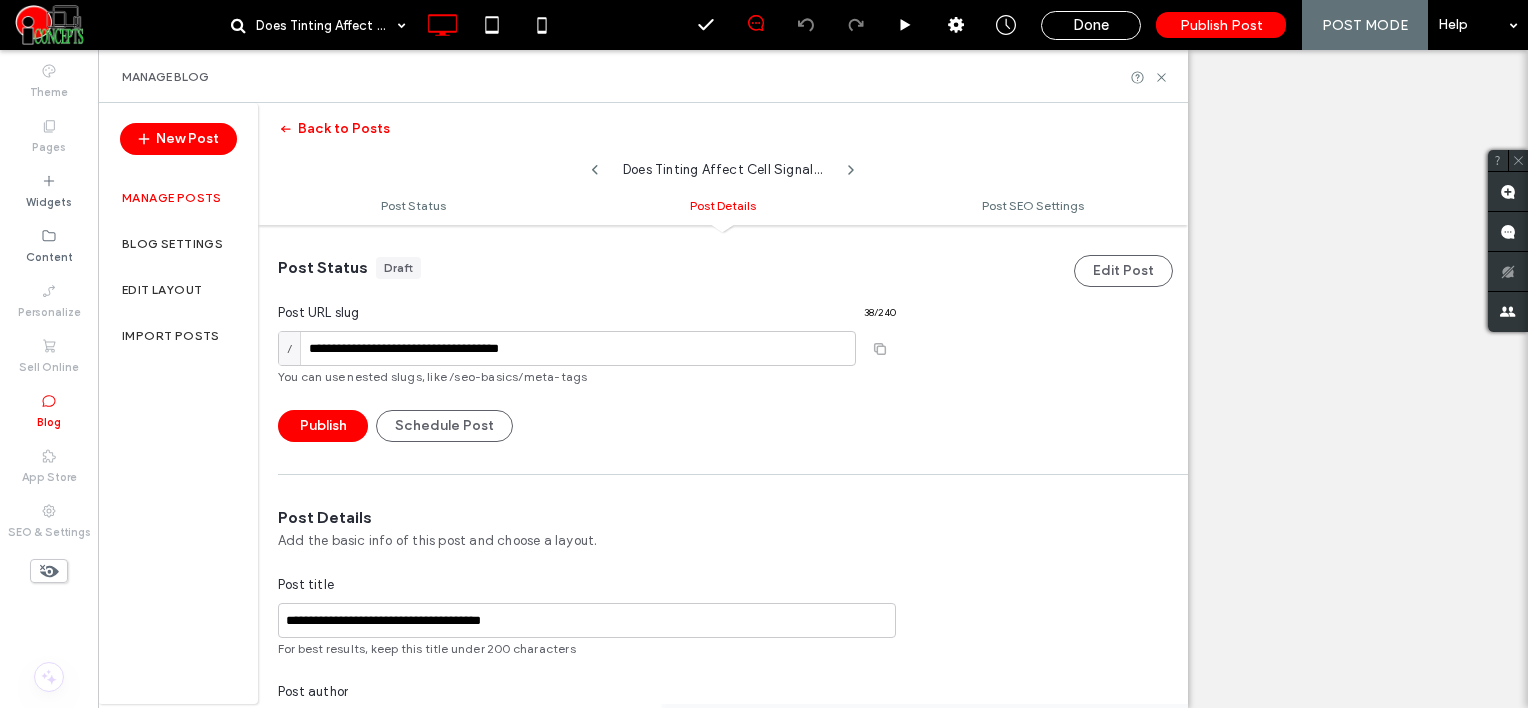 type on "**********" 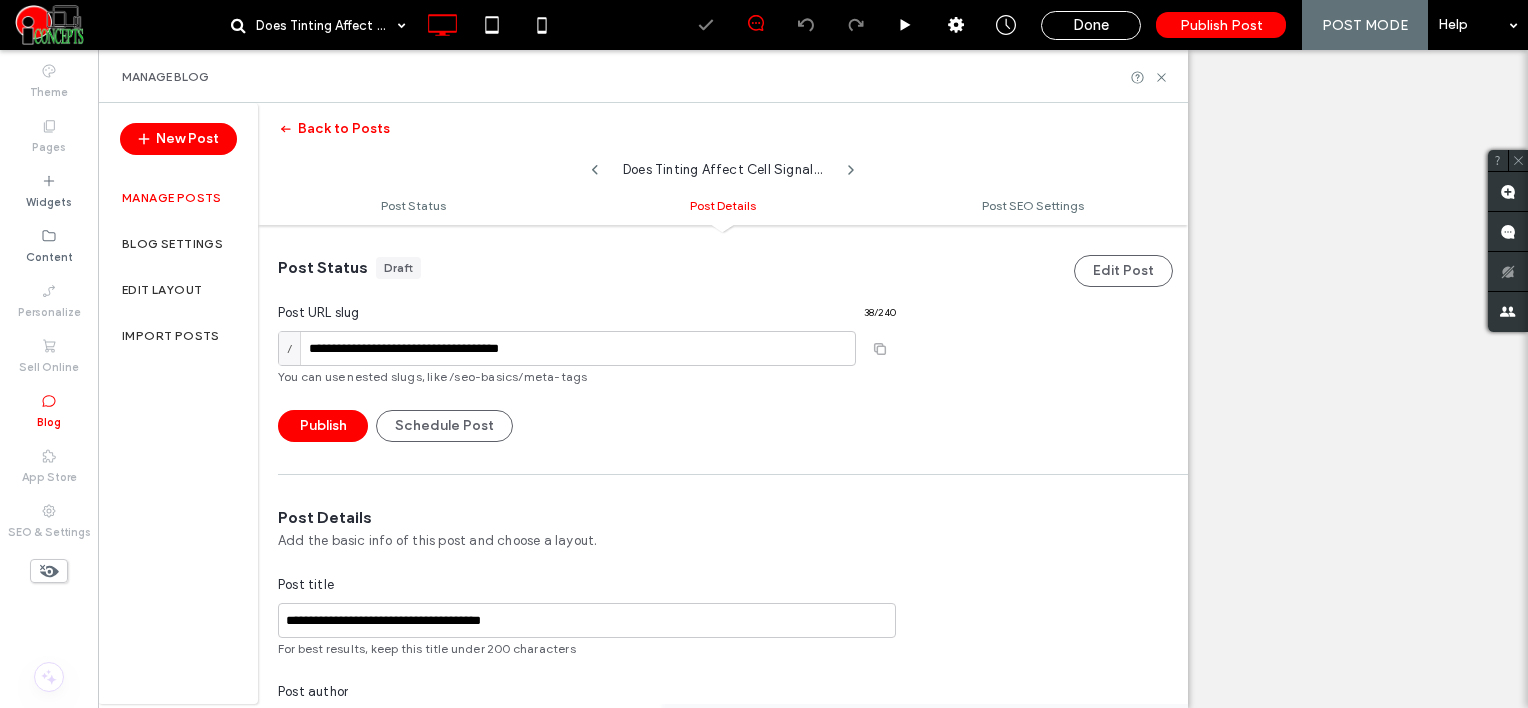 click at bounding box center [784, 1007] 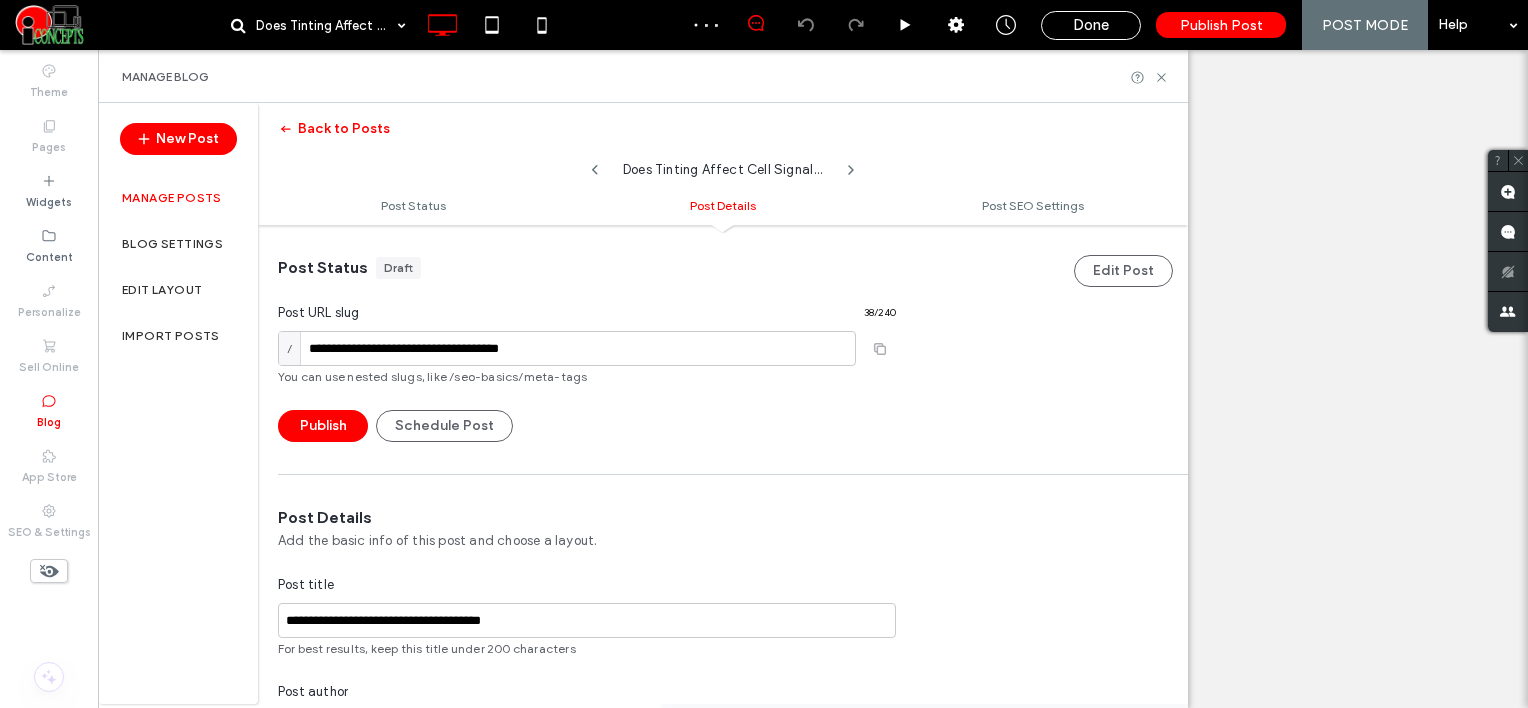 scroll, scrollTop: 0, scrollLeft: 0, axis: both 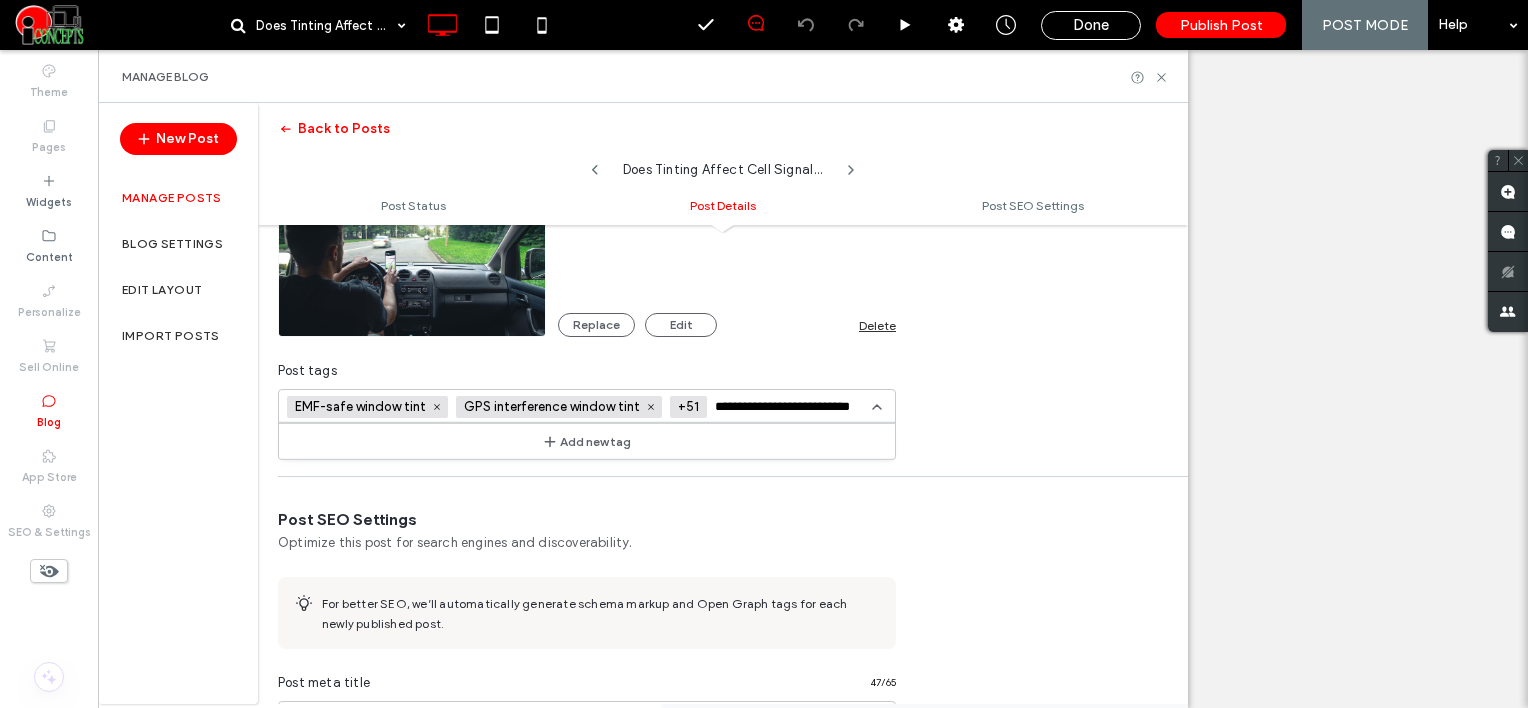 type on "**********" 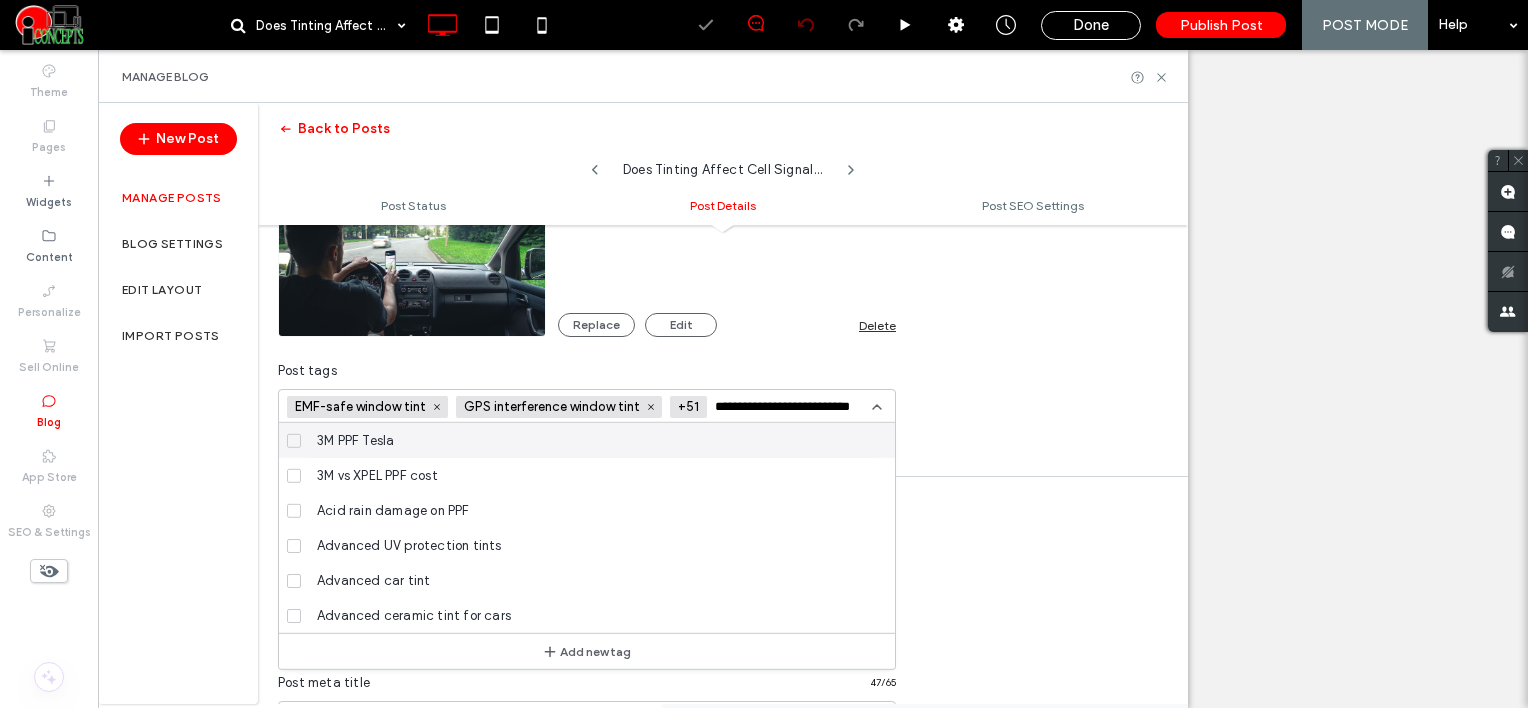 scroll, scrollTop: 0, scrollLeft: 0, axis: both 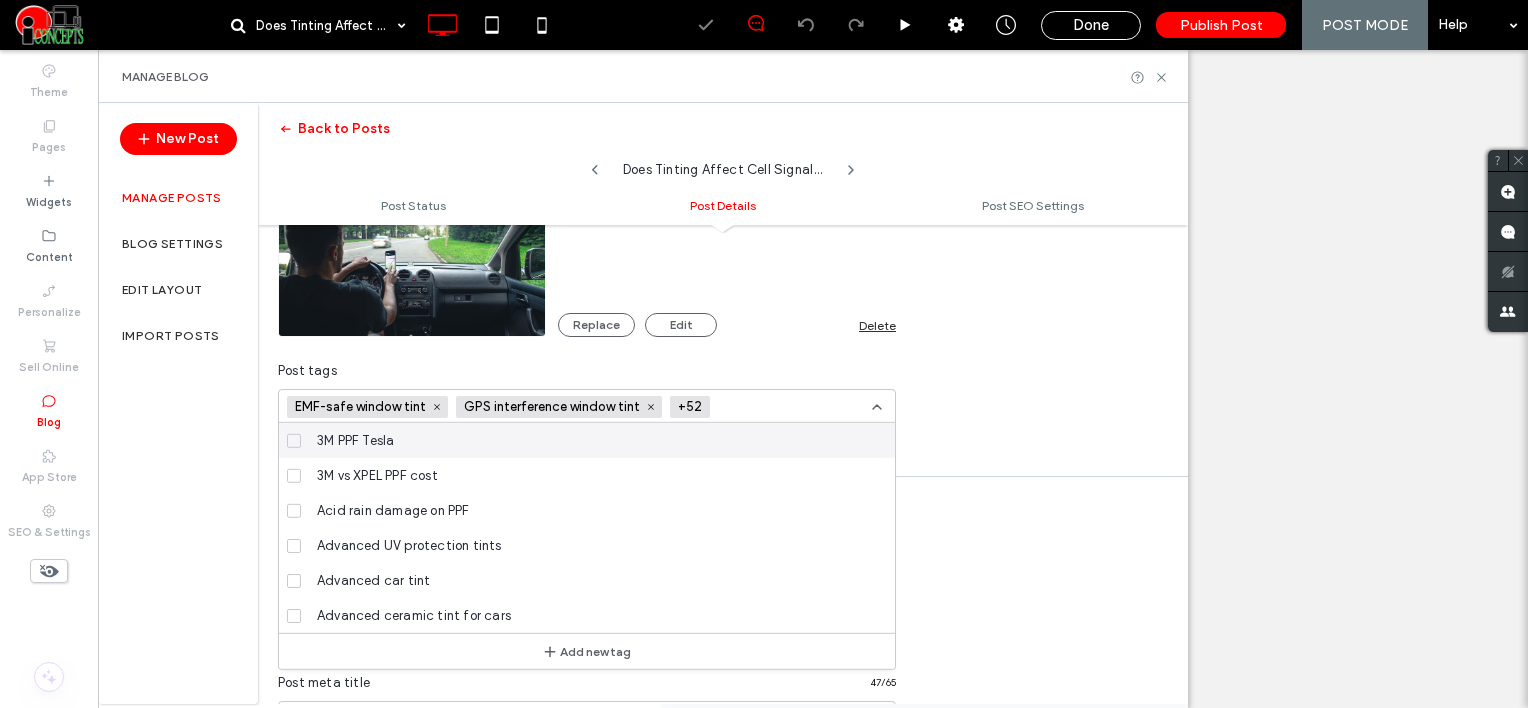 click at bounding box center [791, 407] 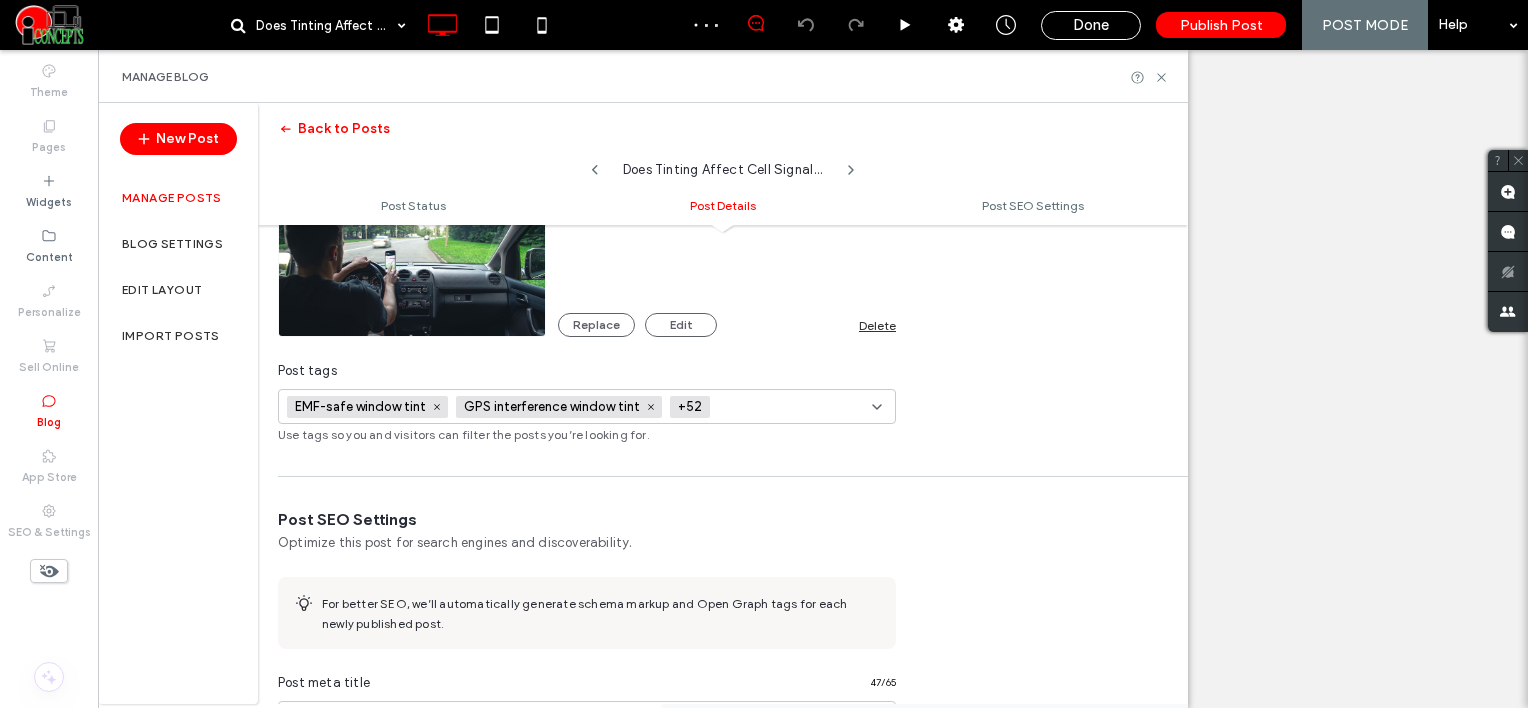 paste on "**********" 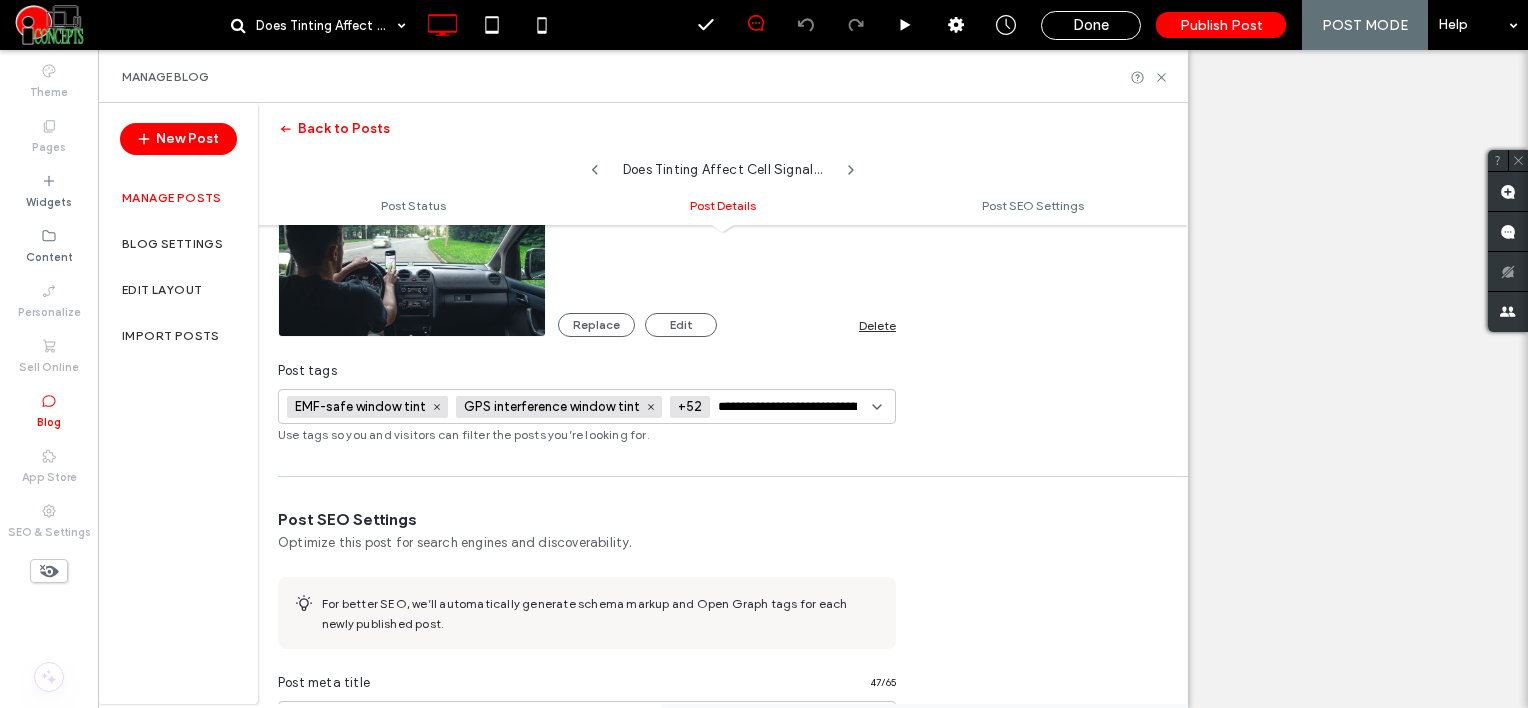 scroll, scrollTop: 0, scrollLeft: 28, axis: horizontal 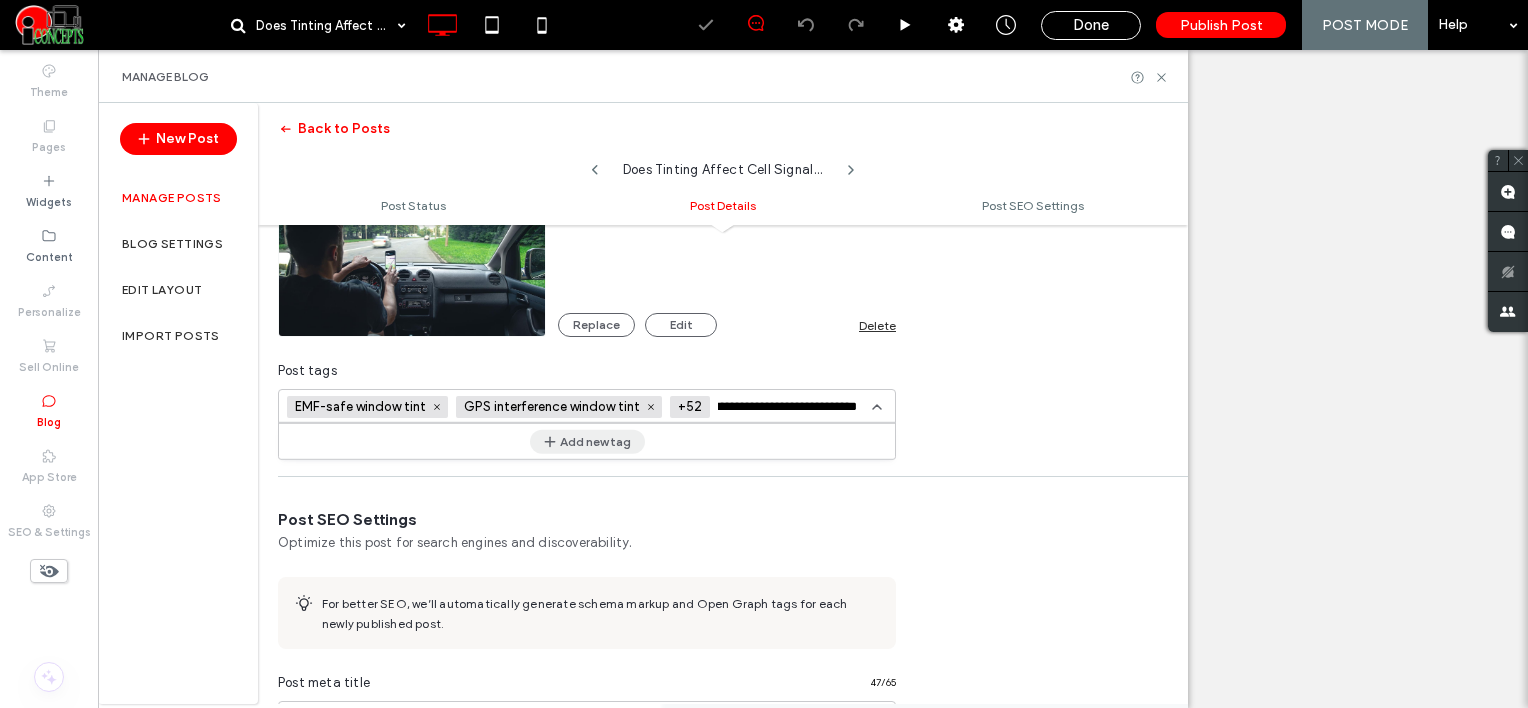 type on "**********" 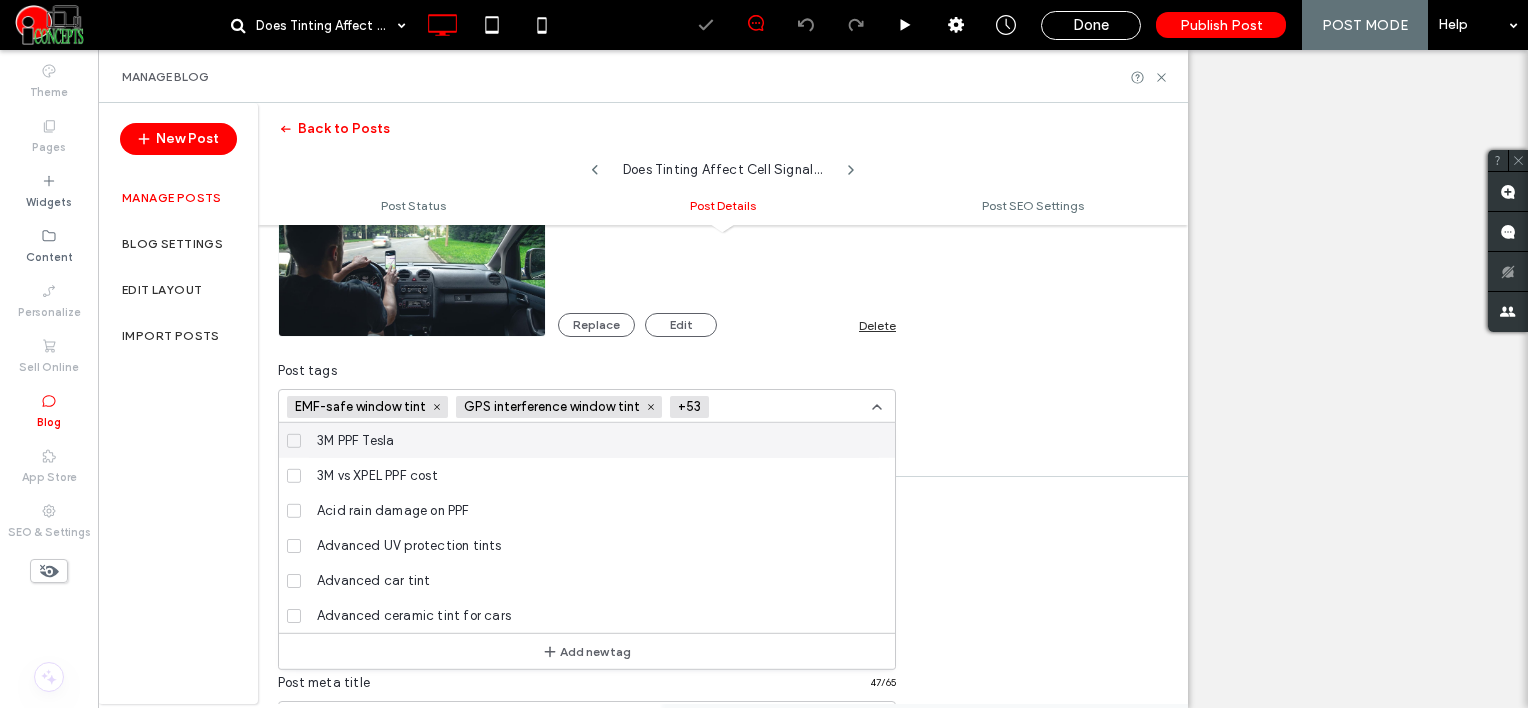 scroll, scrollTop: 0, scrollLeft: 0, axis: both 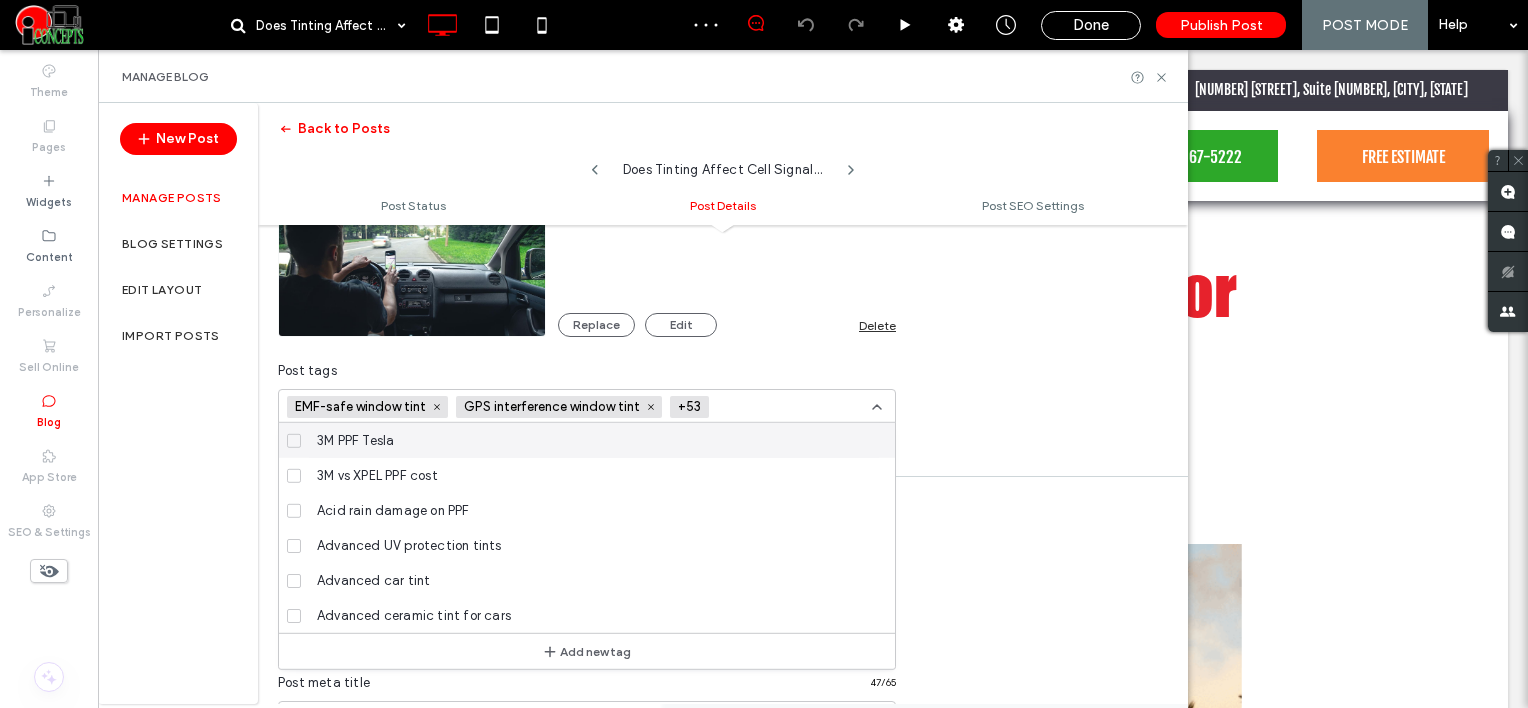 click at bounding box center (790, 407) 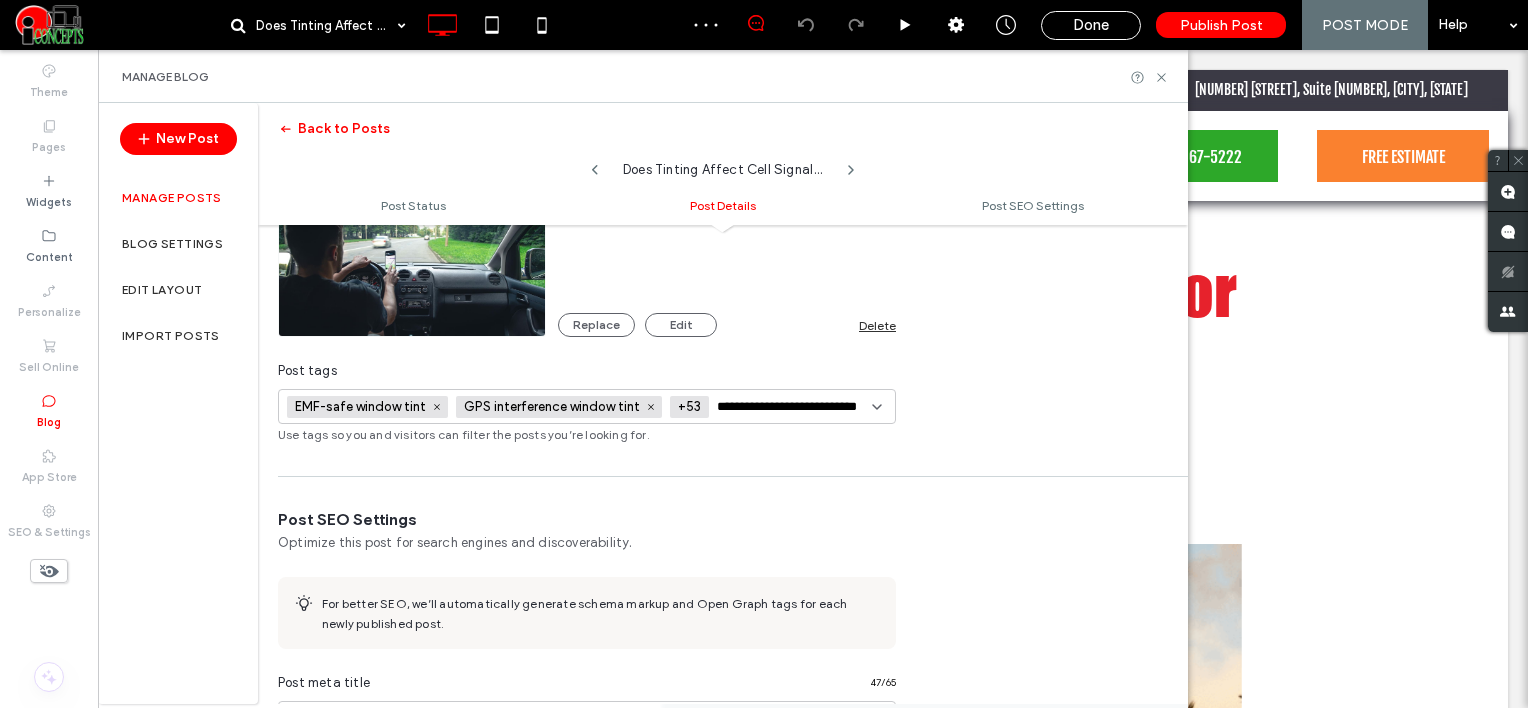 scroll, scrollTop: 0, scrollLeft: 45, axis: horizontal 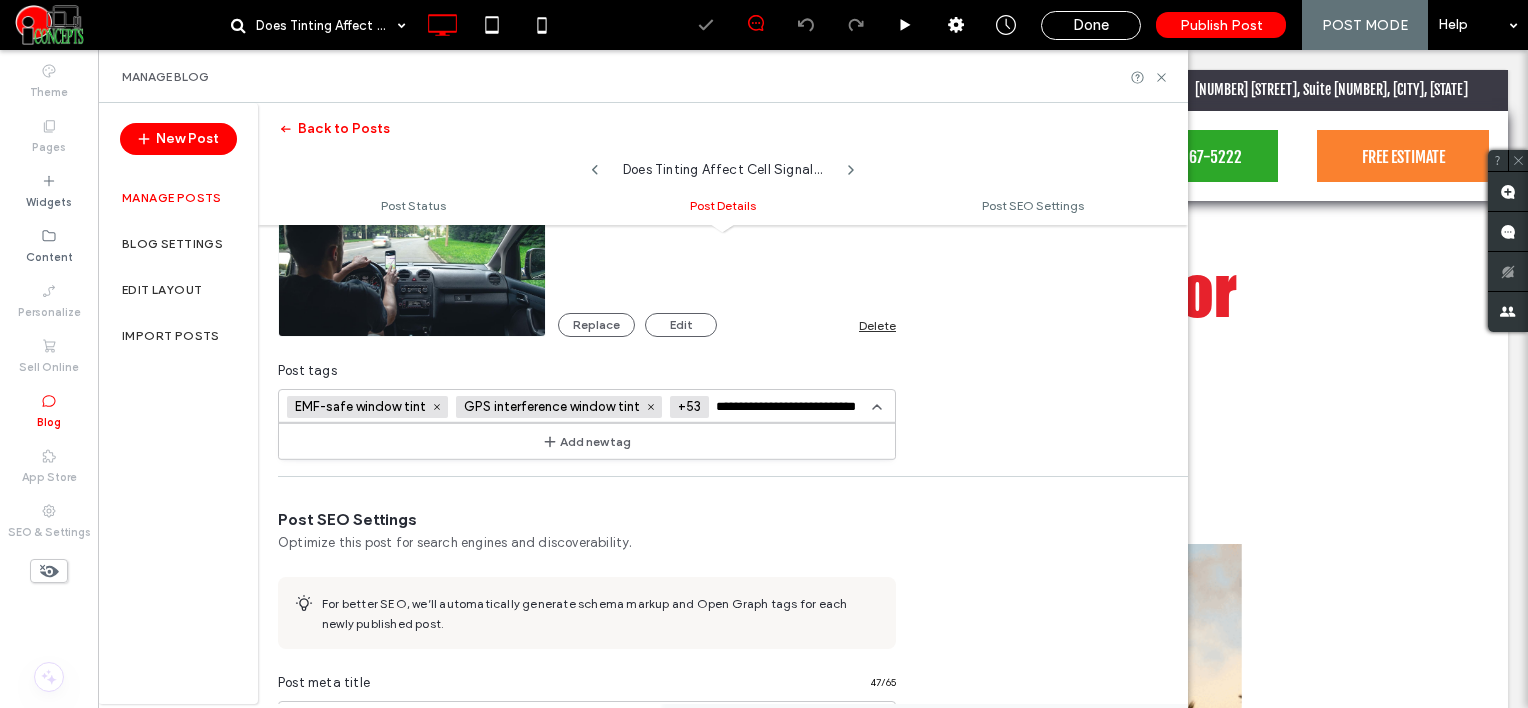 type on "**********" 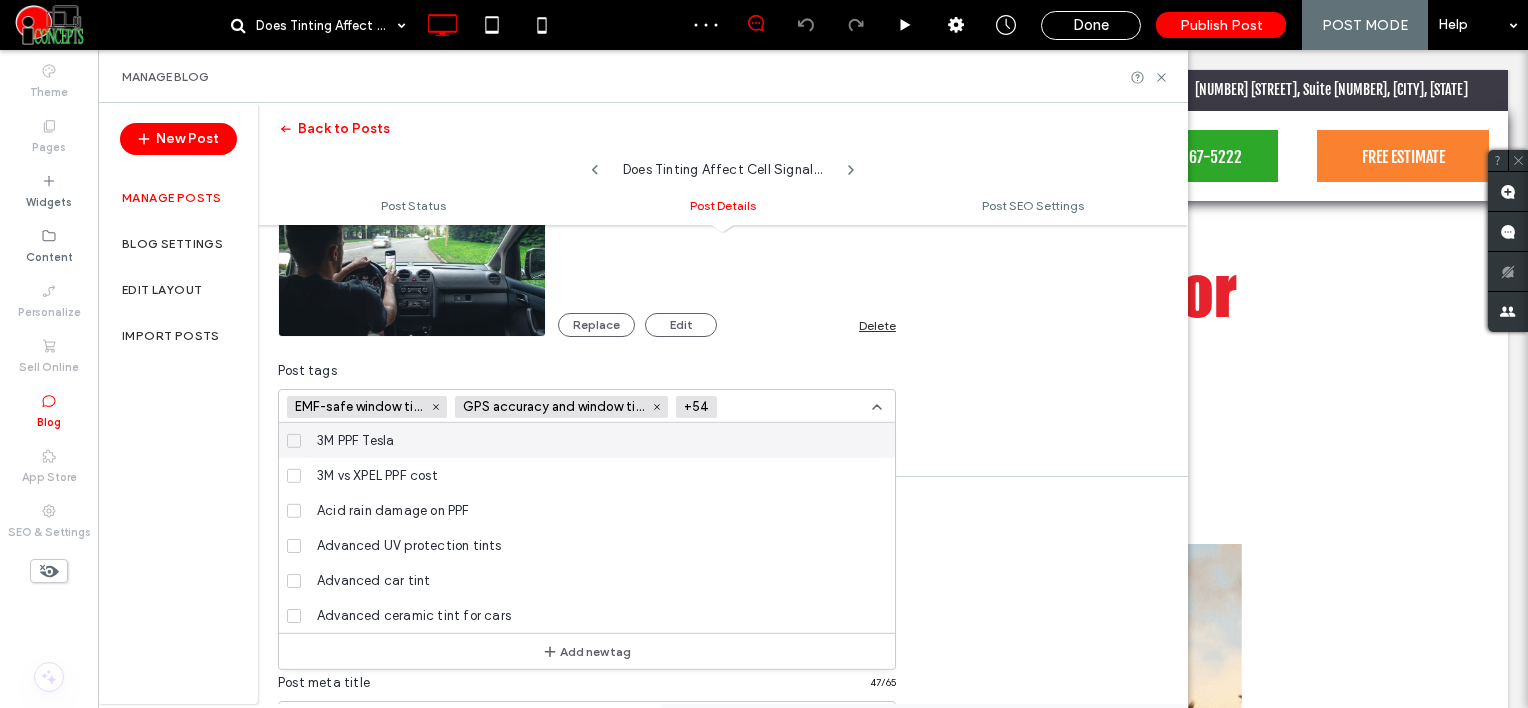 click at bounding box center (798, 407) 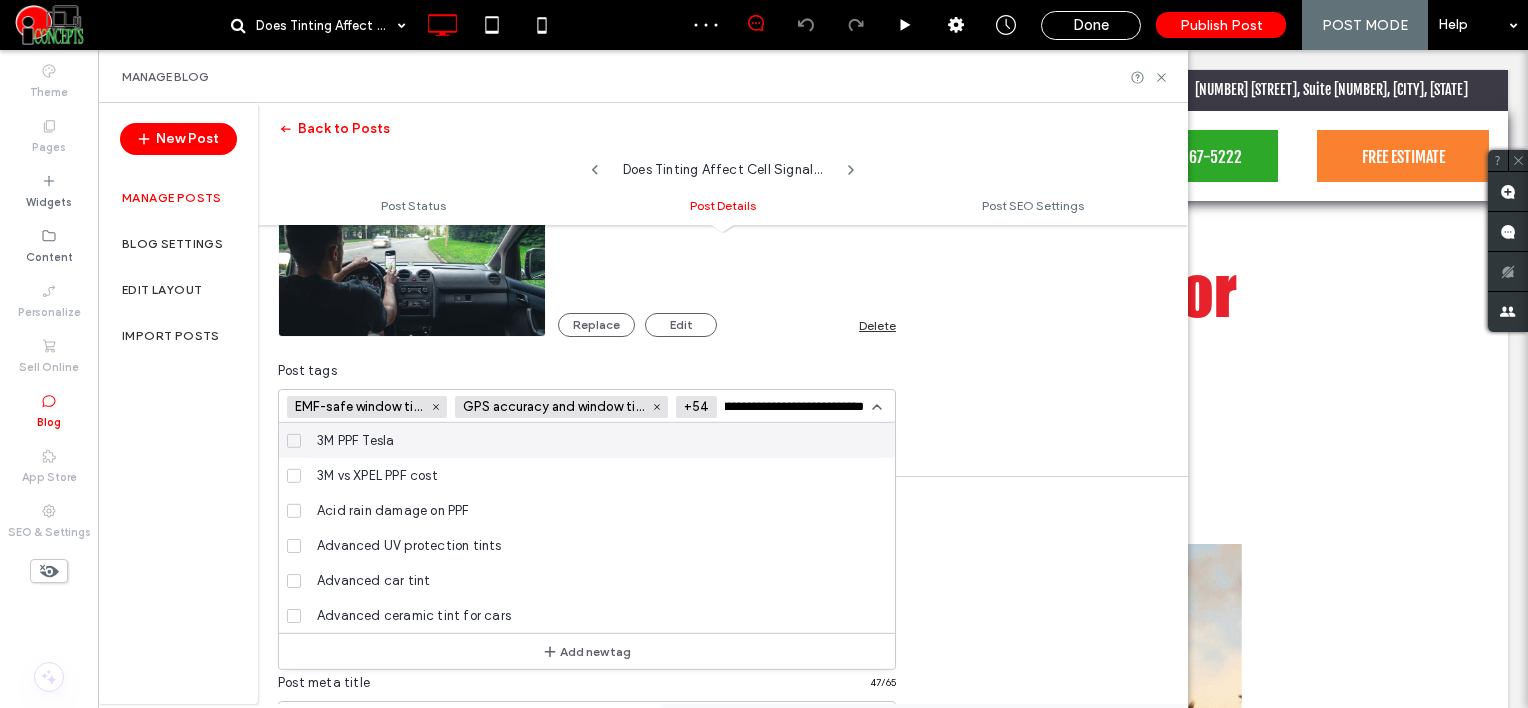scroll, scrollTop: 0, scrollLeft: 64, axis: horizontal 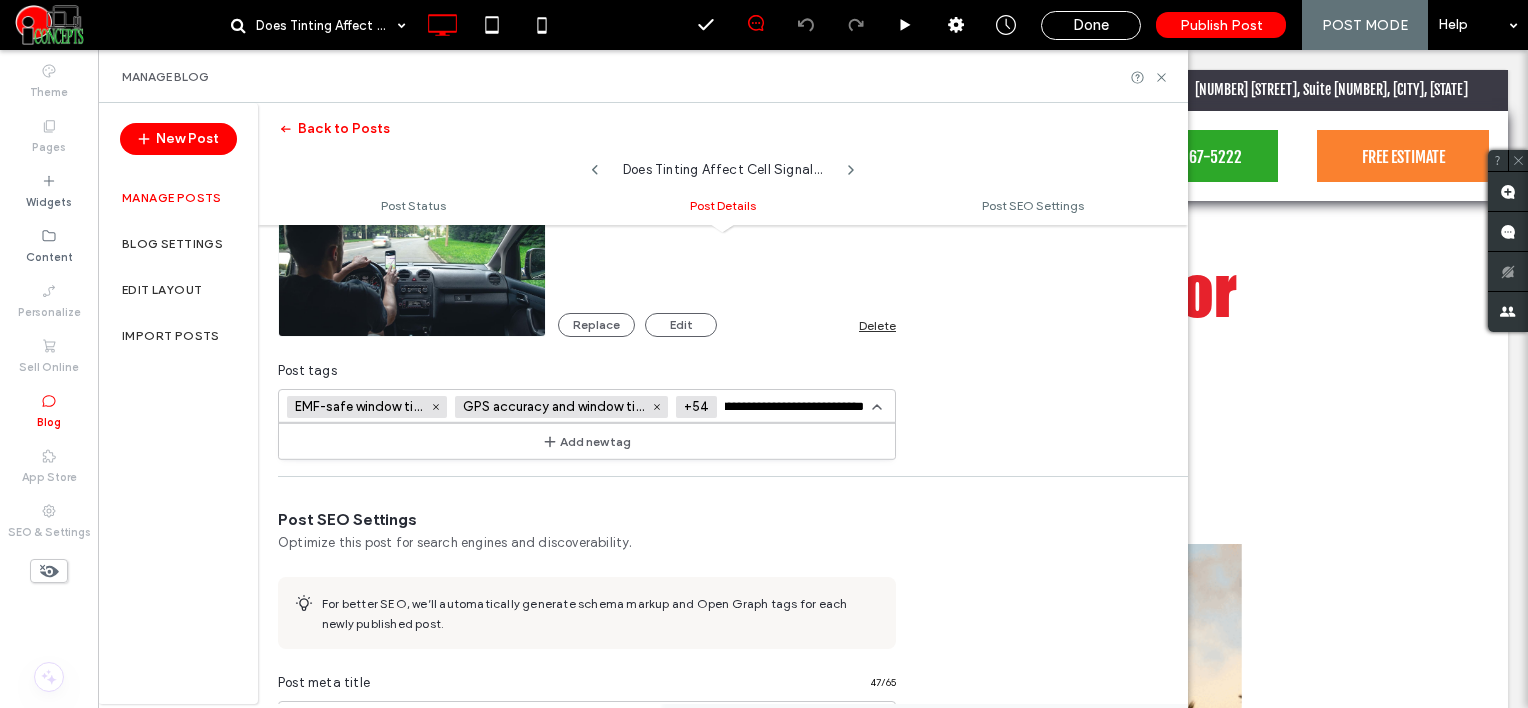 type on "**********" 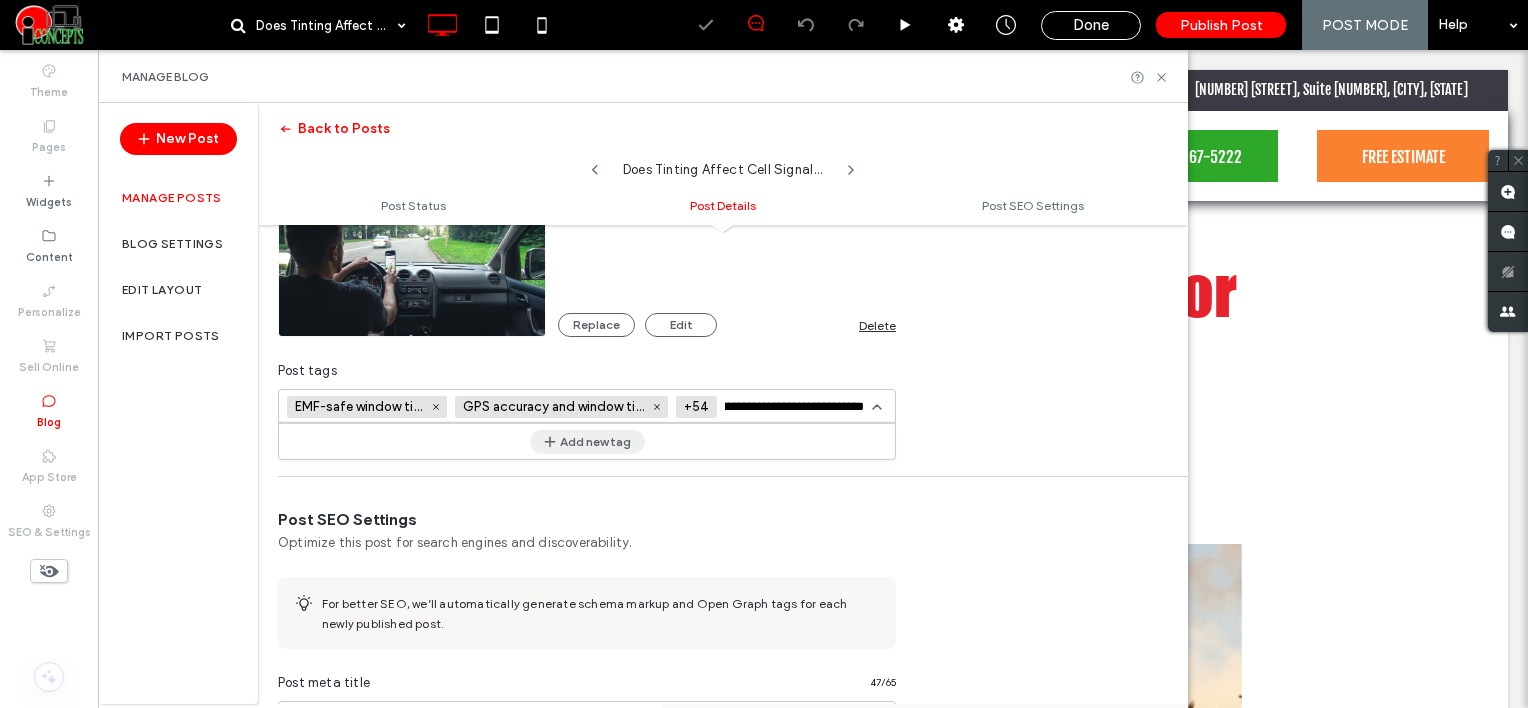 click on "Add new tag" at bounding box center (587, 441) 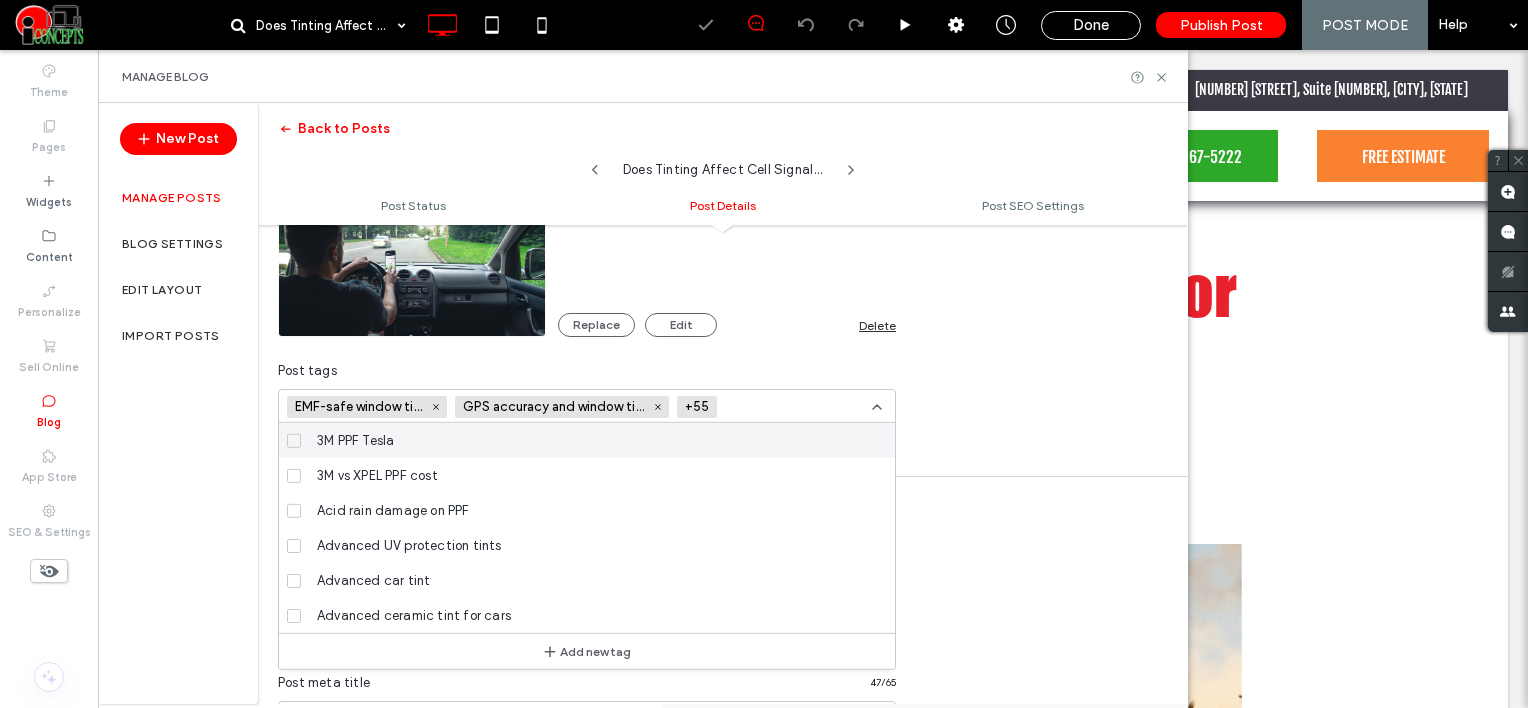 scroll, scrollTop: 0, scrollLeft: 0, axis: both 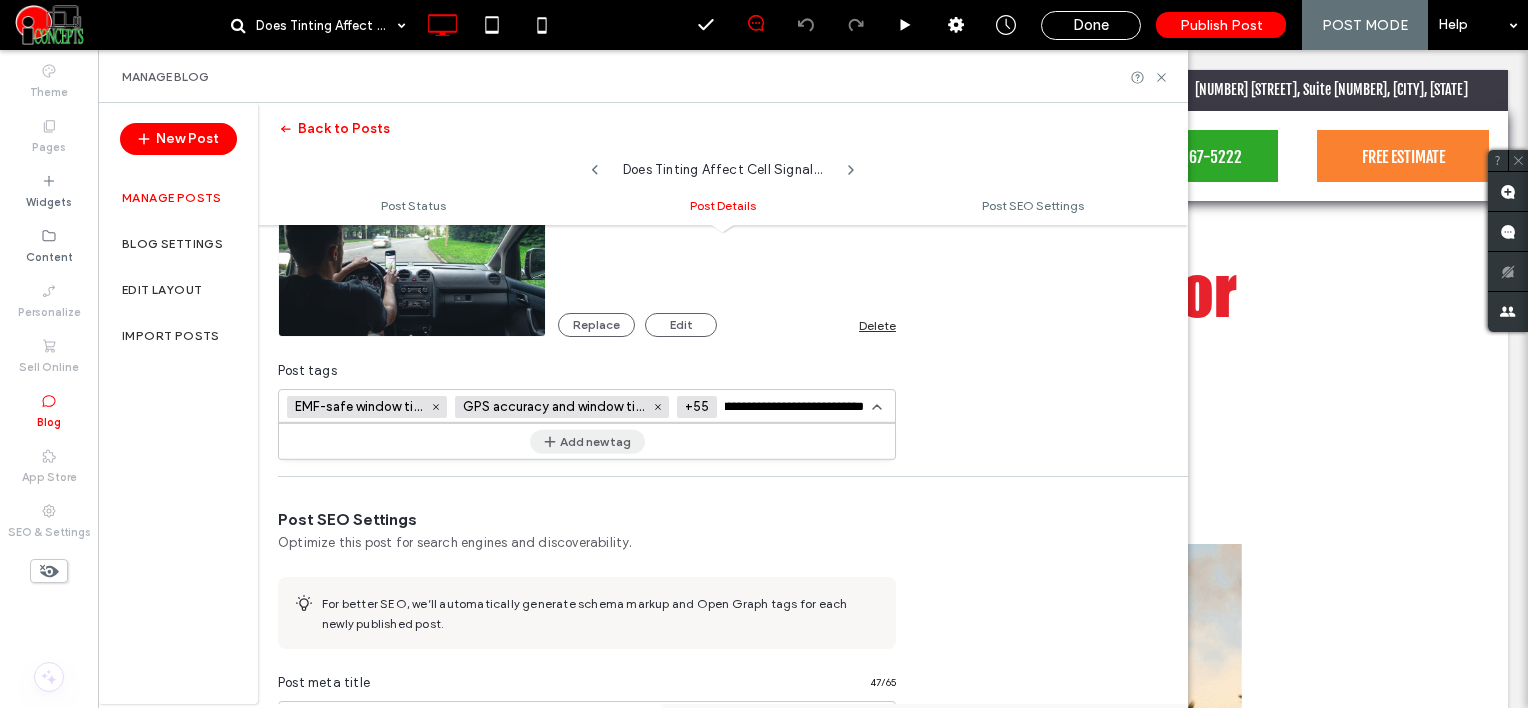 type on "**********" 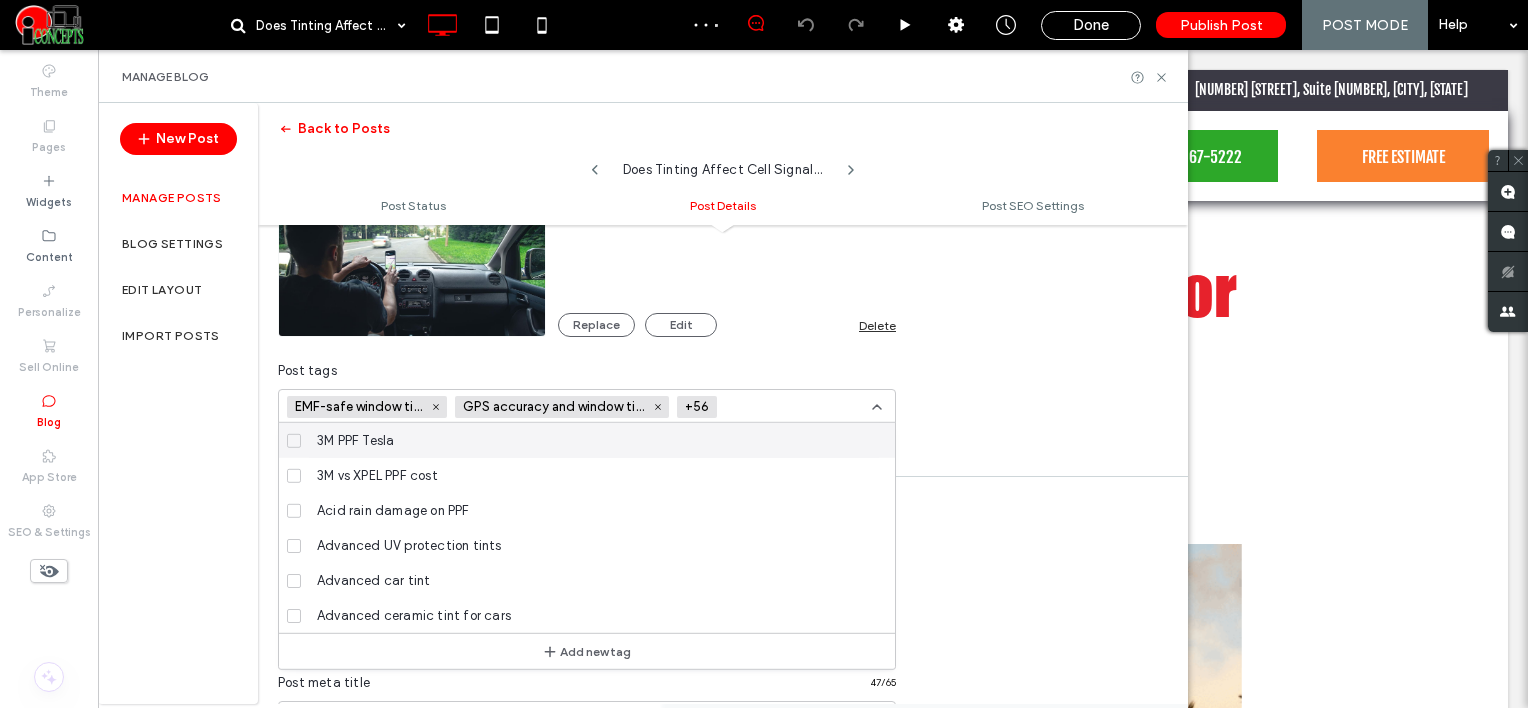 scroll, scrollTop: 0, scrollLeft: 0, axis: both 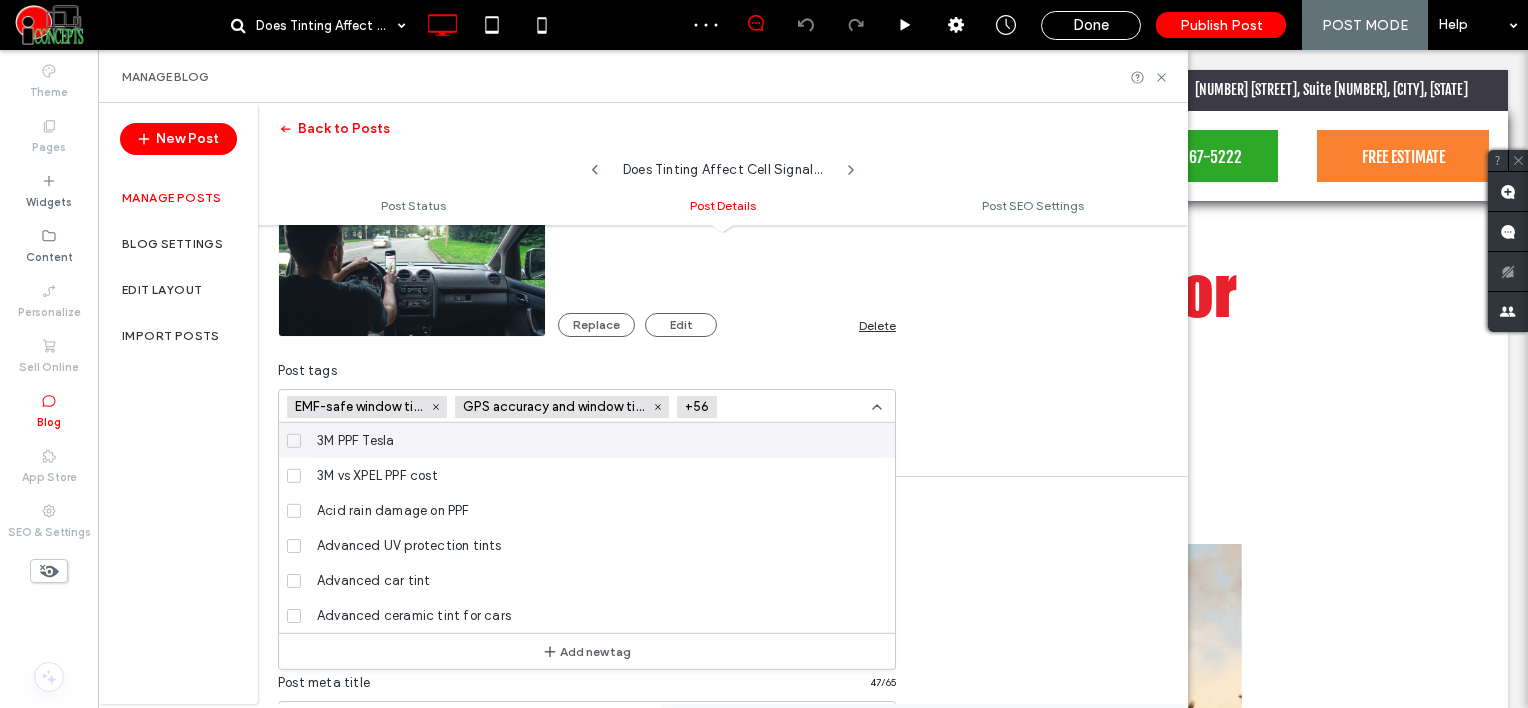 click at bounding box center (798, 407) 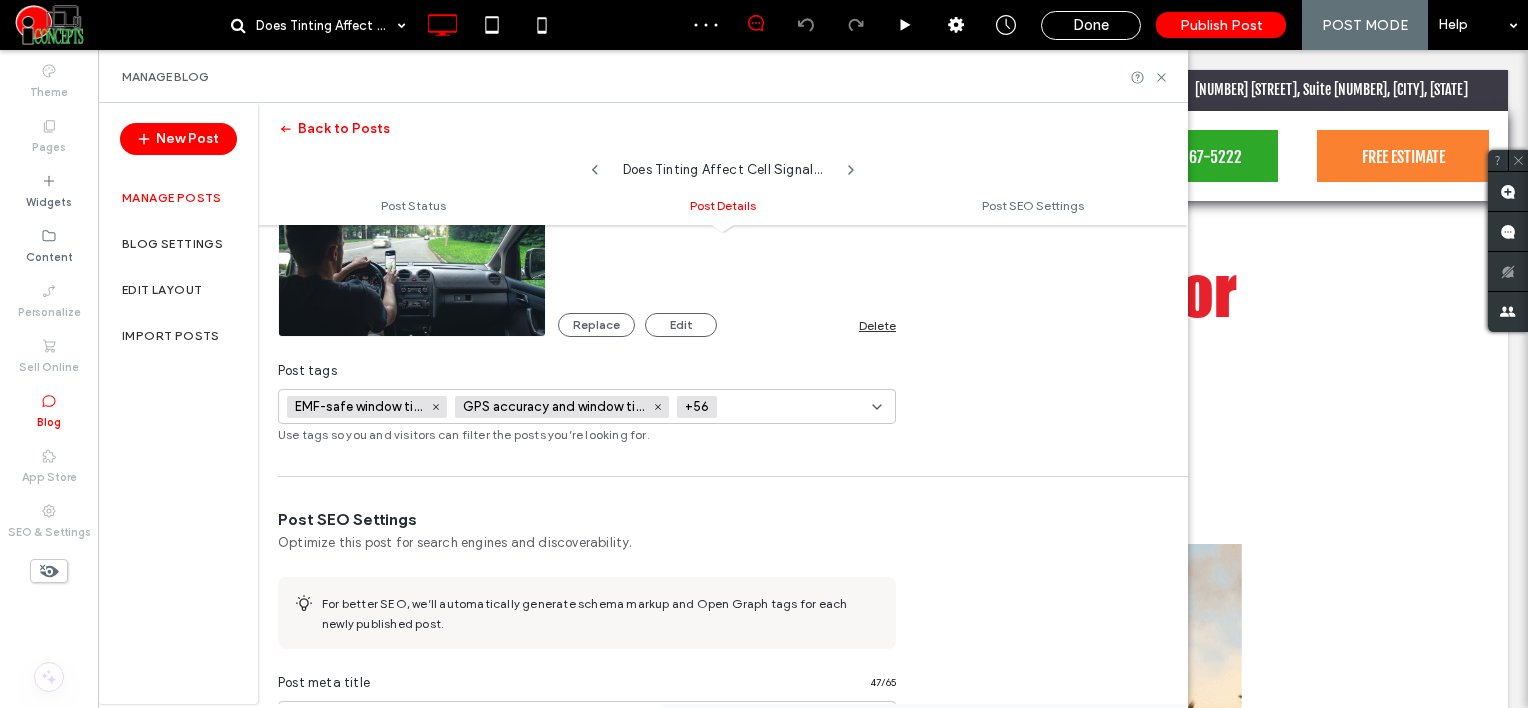 paste on "**********" 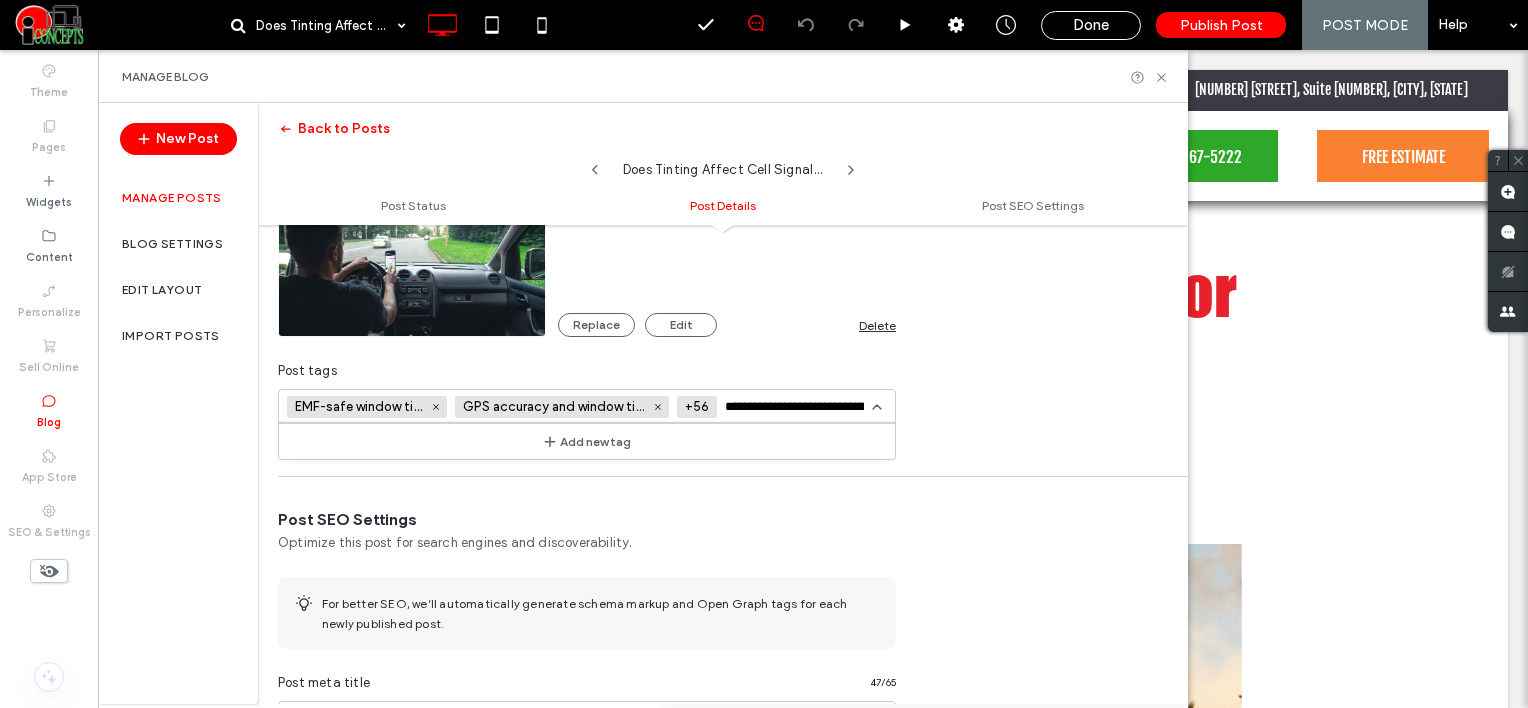 scroll, scrollTop: 0, scrollLeft: 72, axis: horizontal 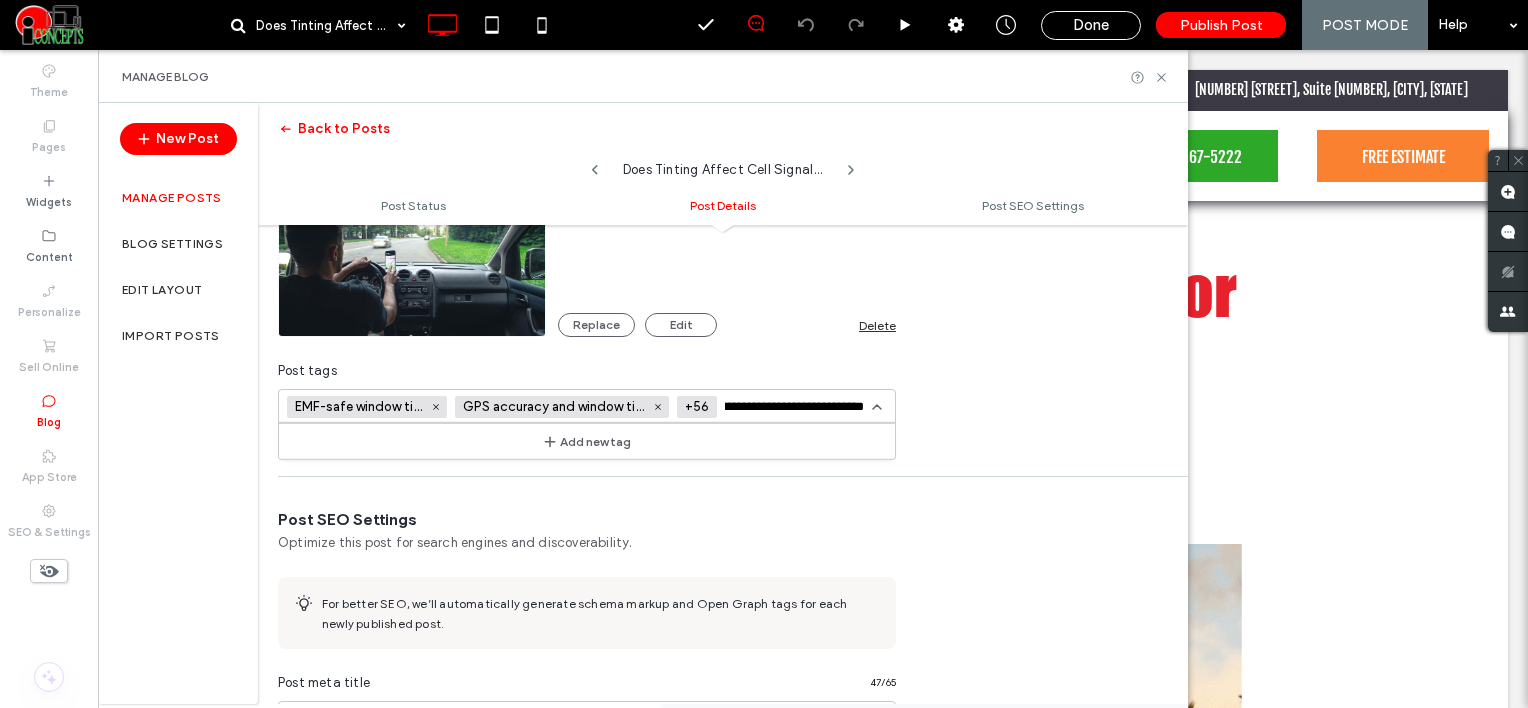 type on "**********" 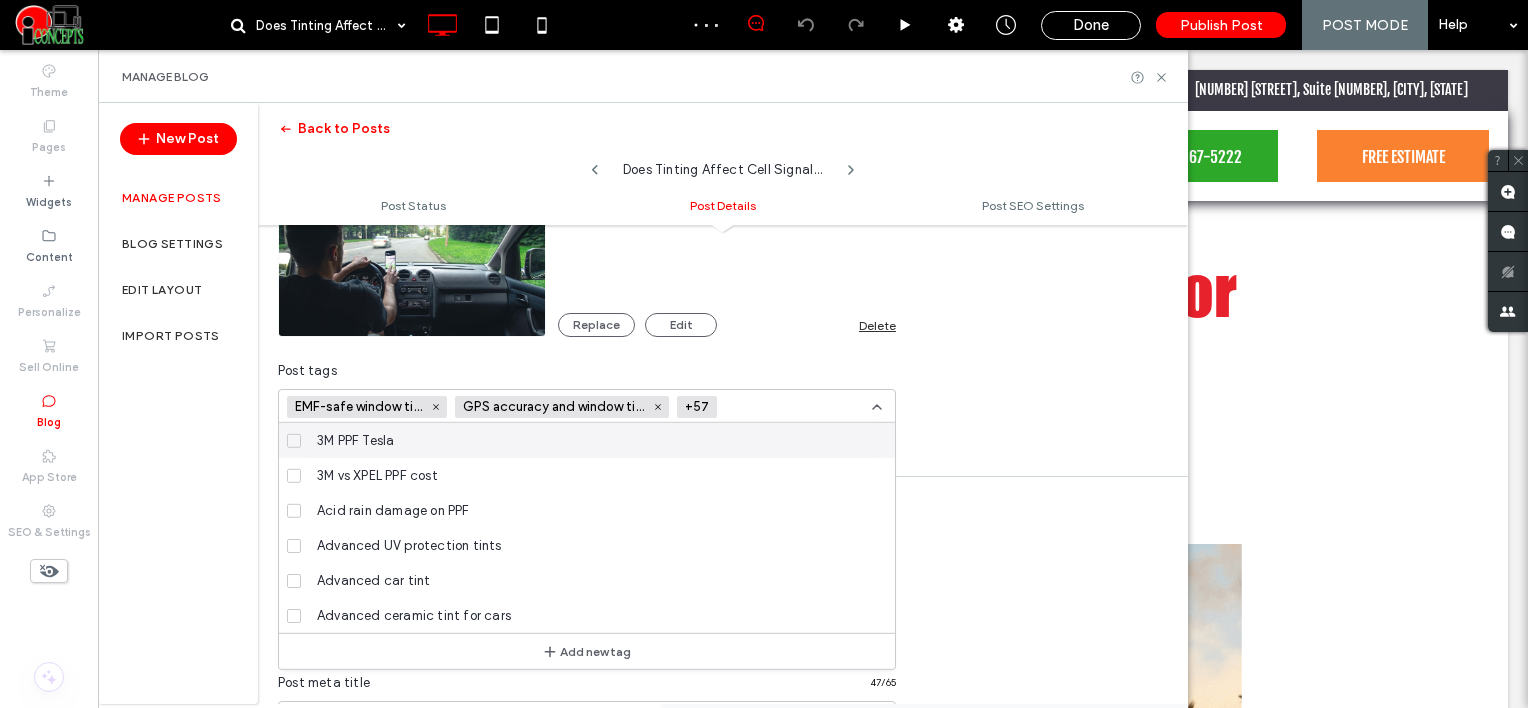 scroll, scrollTop: 0, scrollLeft: 0, axis: both 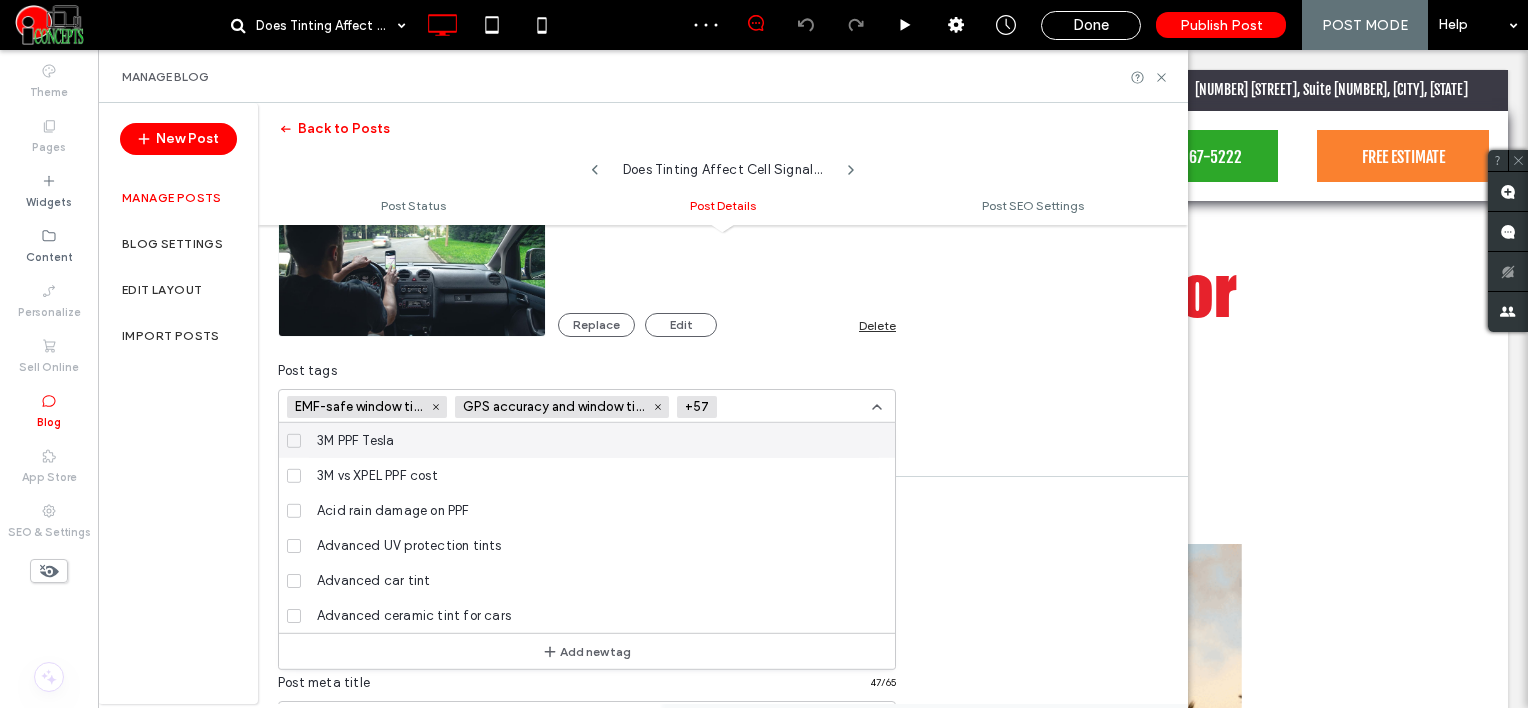 click at bounding box center (798, 407) 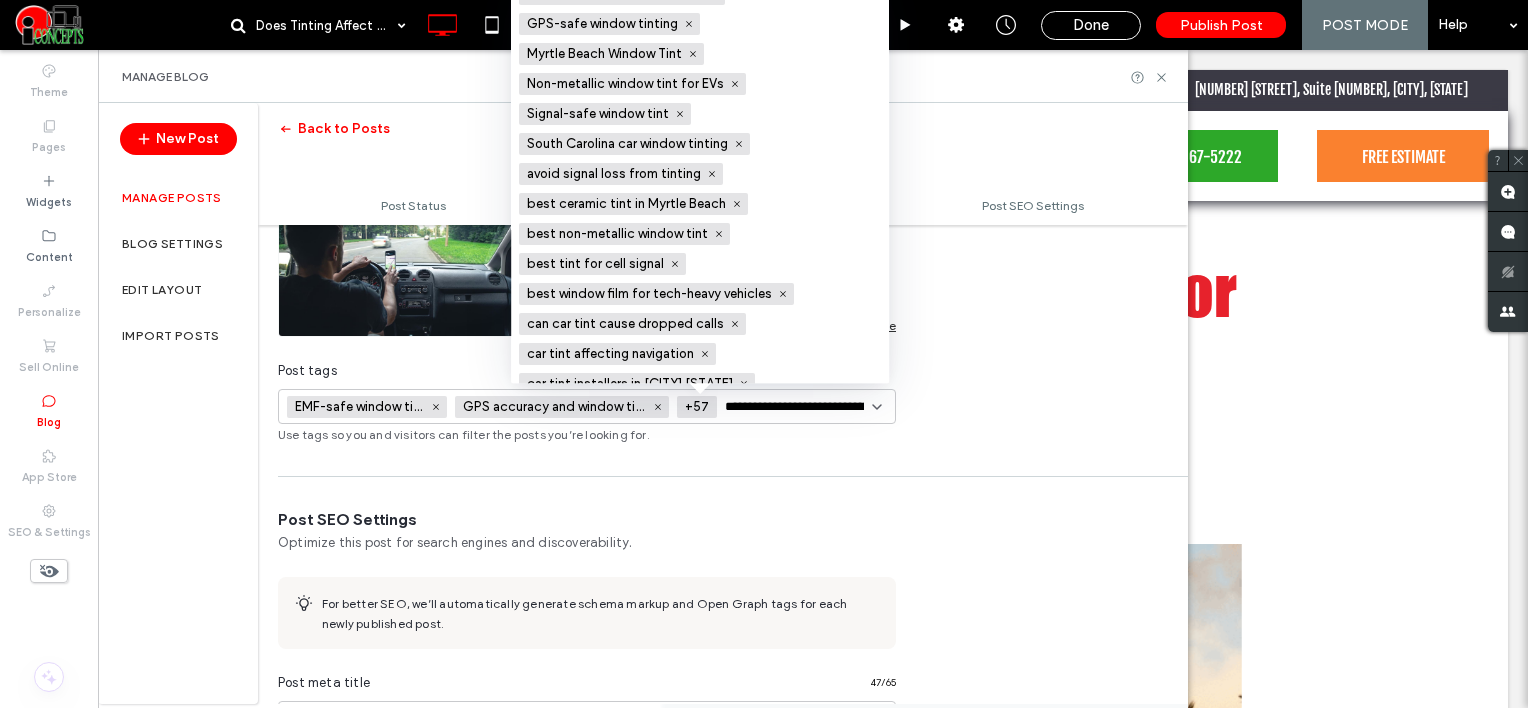 scroll, scrollTop: 0, scrollLeft: 38, axis: horizontal 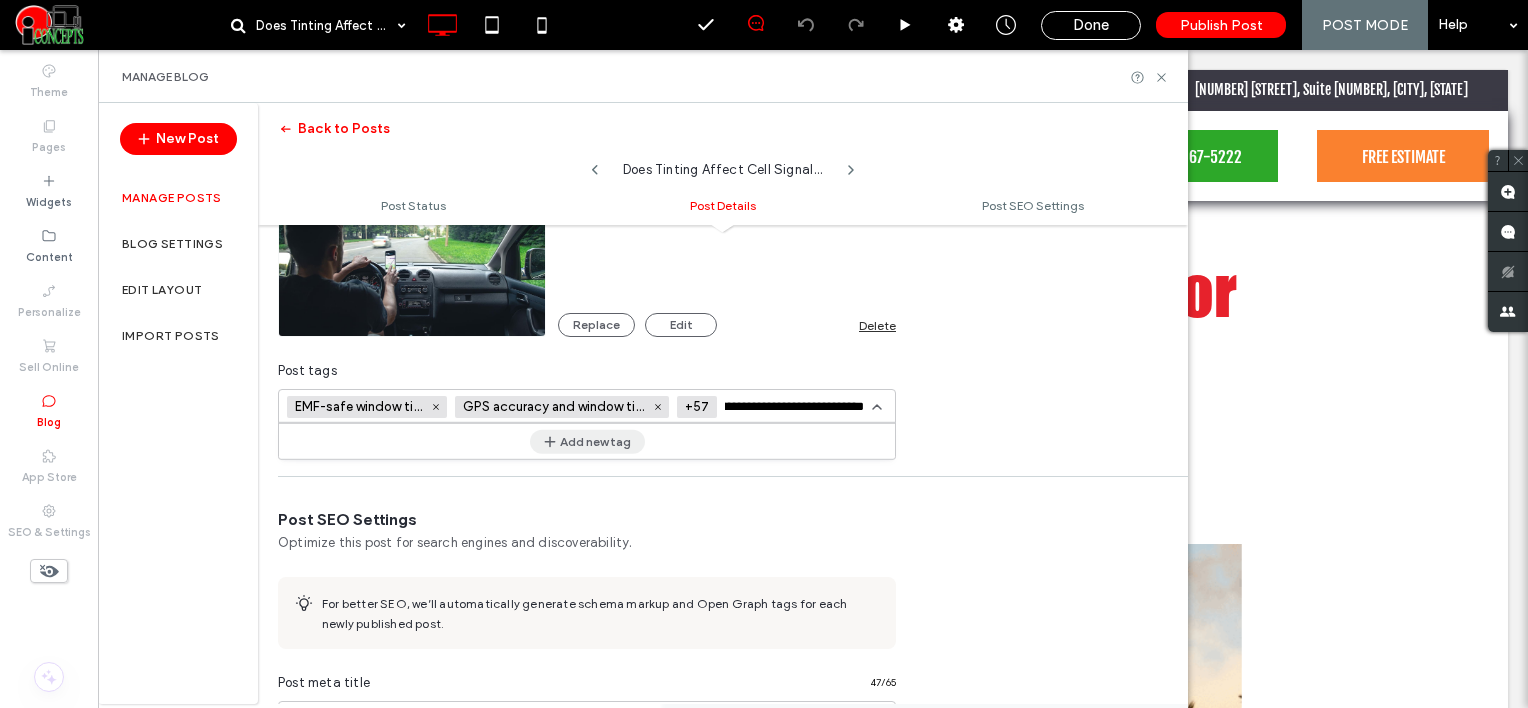 type on "**********" 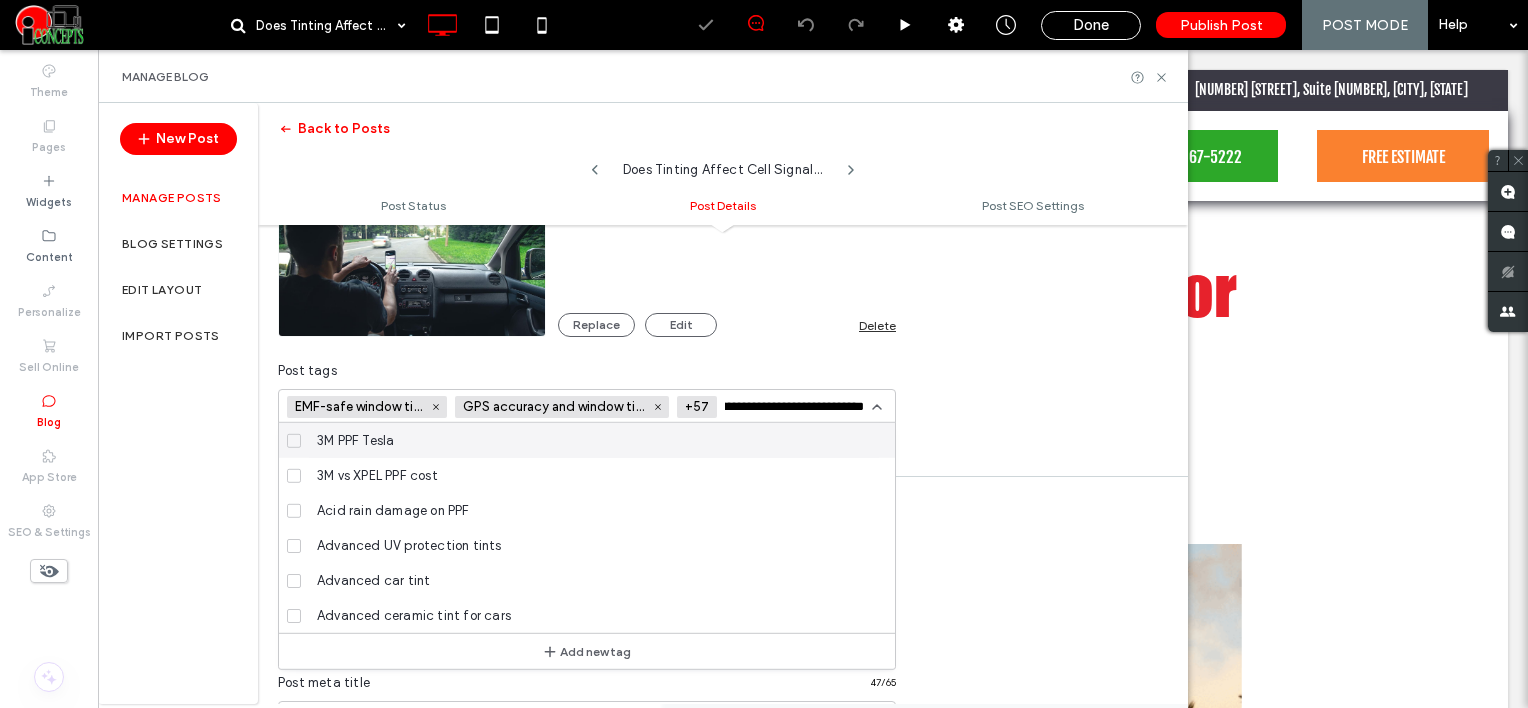 click on "**********" at bounding box center [798, 407] 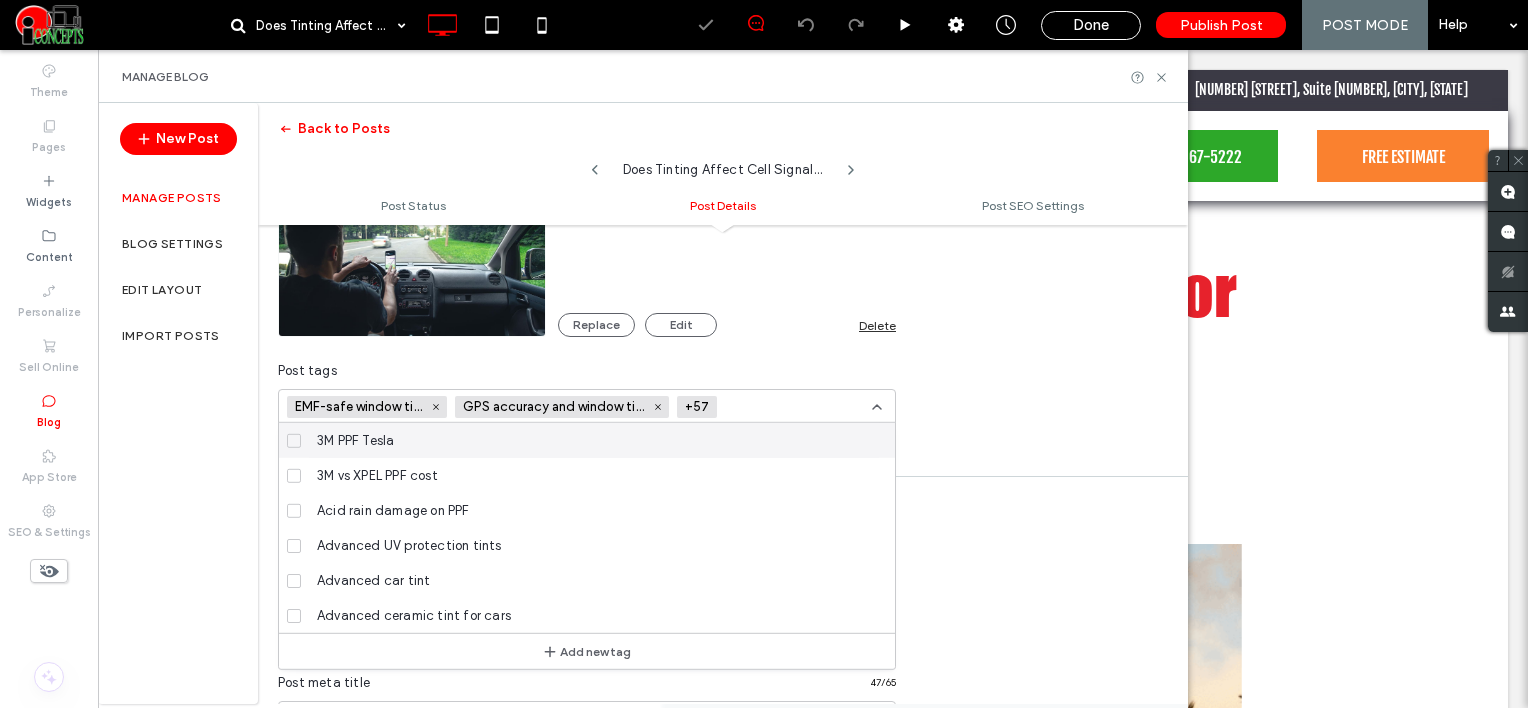 paste on "**********" 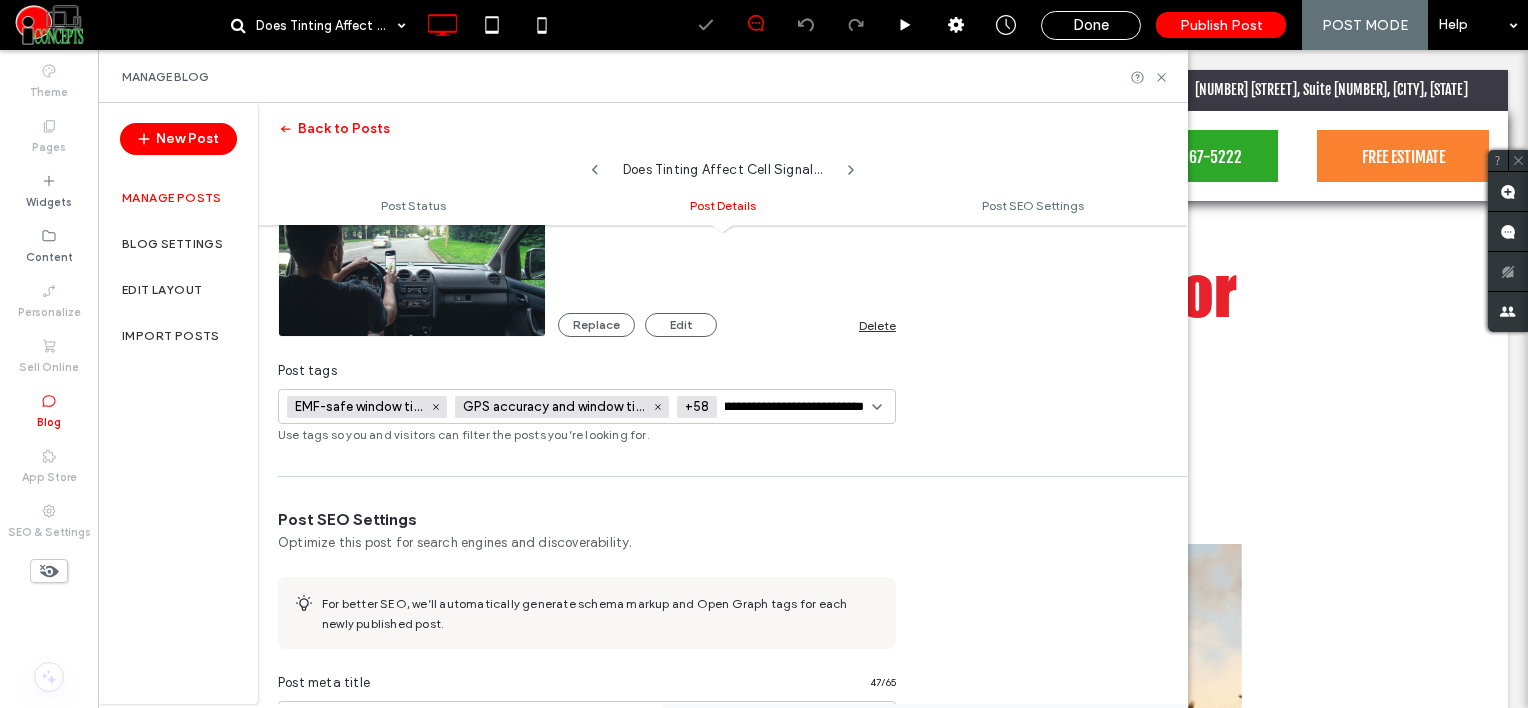 scroll, scrollTop: 0, scrollLeft: 54, axis: horizontal 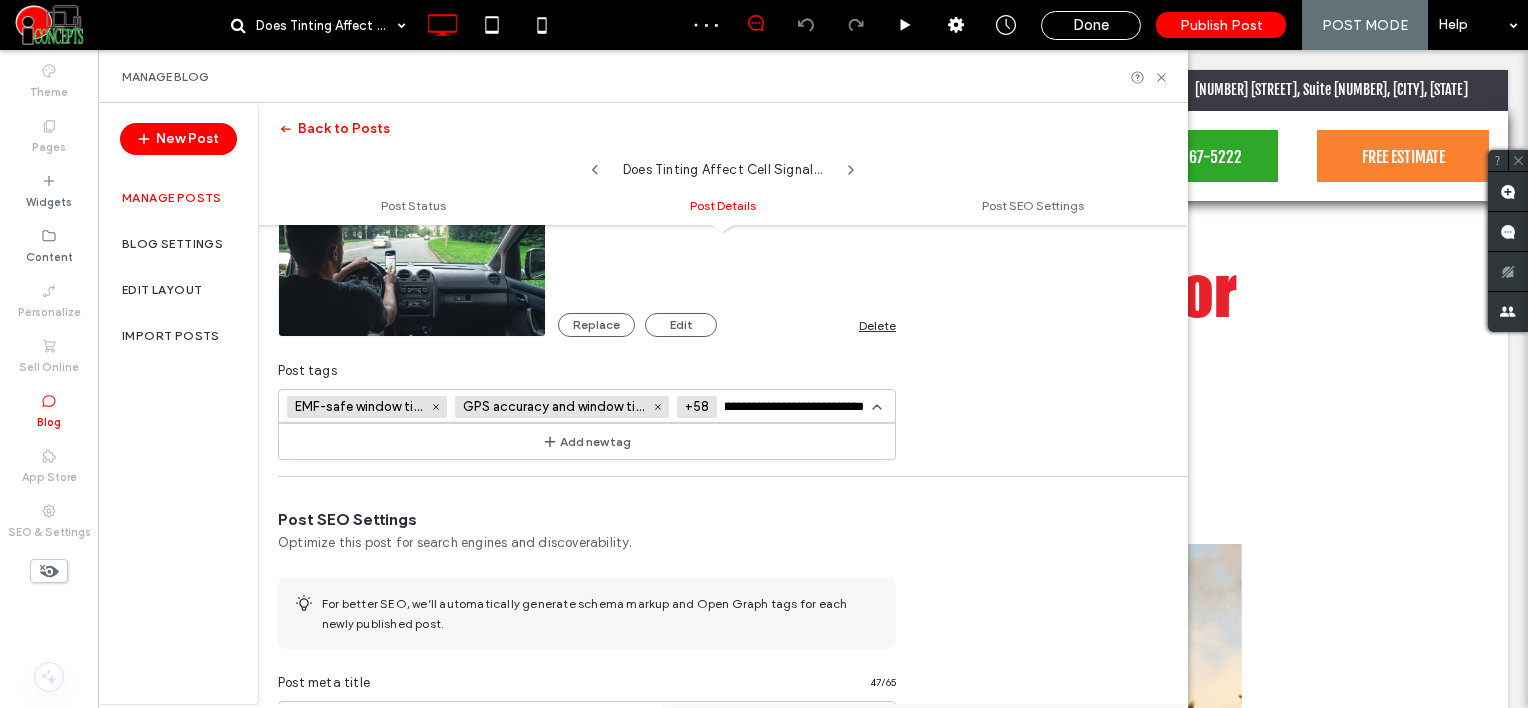 type on "**********" 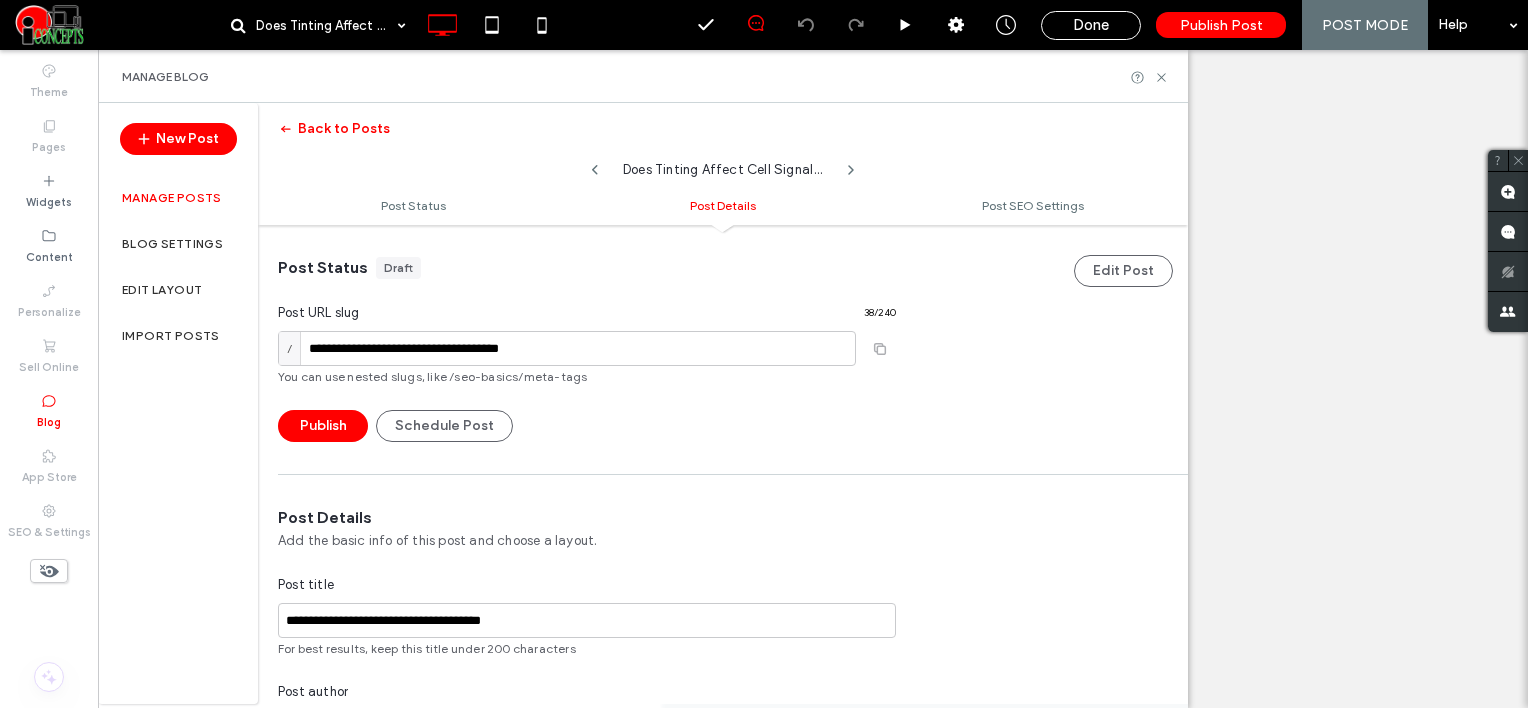 scroll, scrollTop: 0, scrollLeft: 0, axis: both 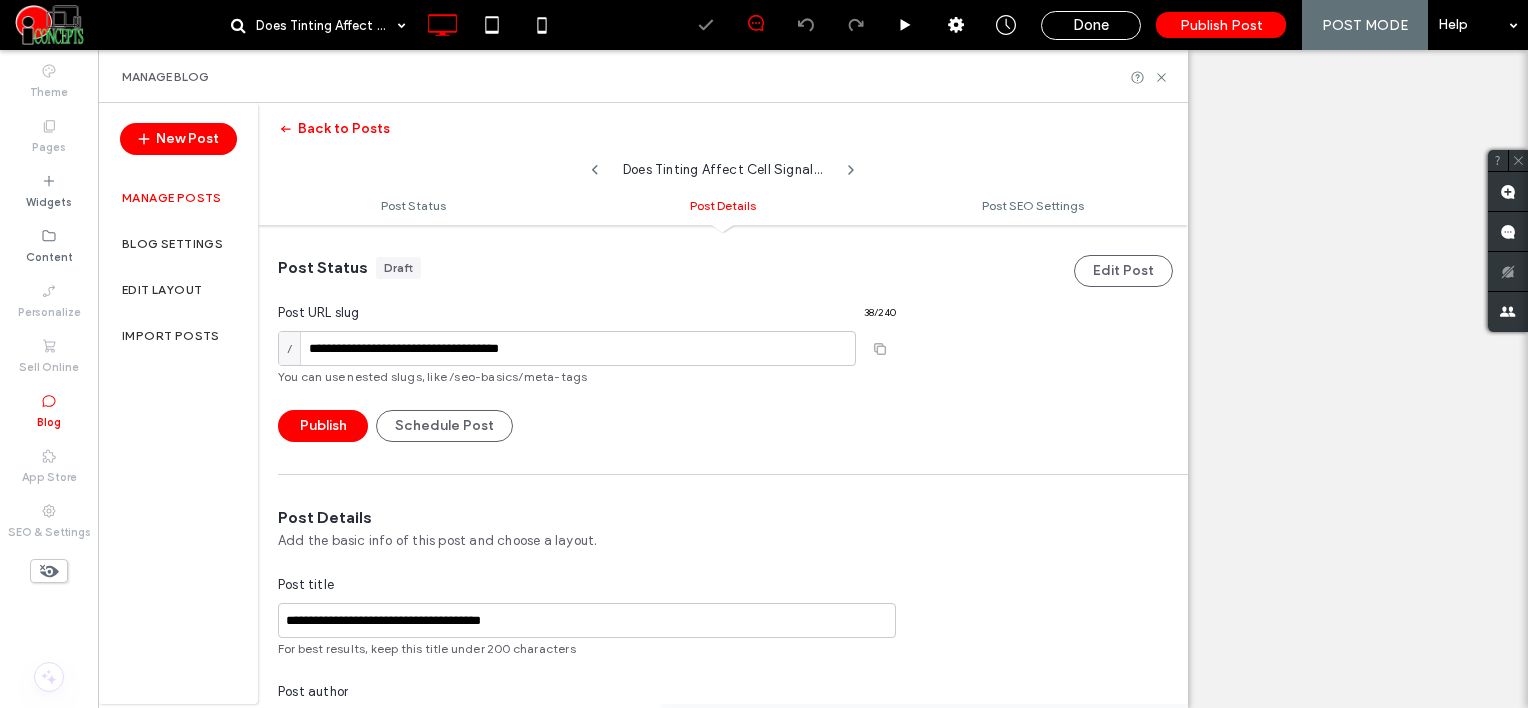 type on "**********" 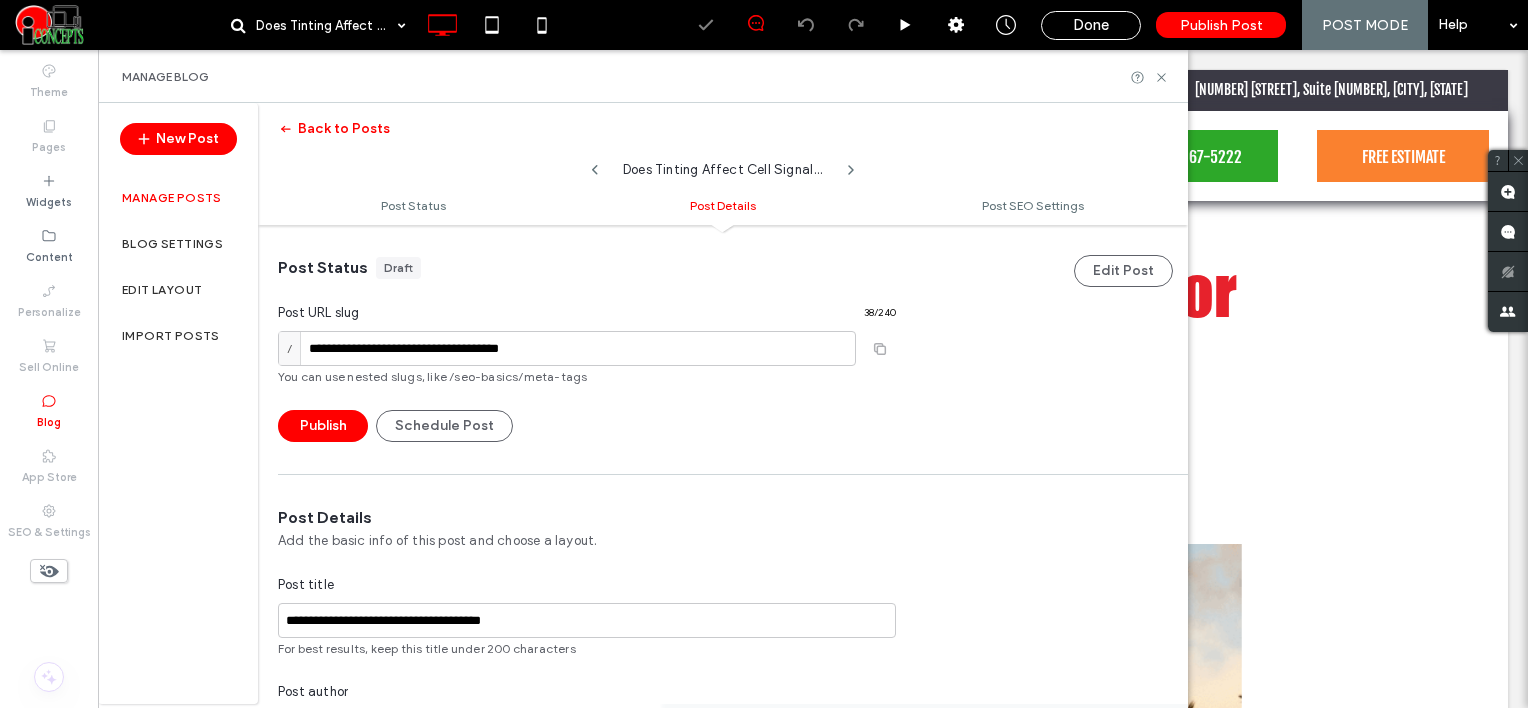 scroll, scrollTop: 600, scrollLeft: 0, axis: vertical 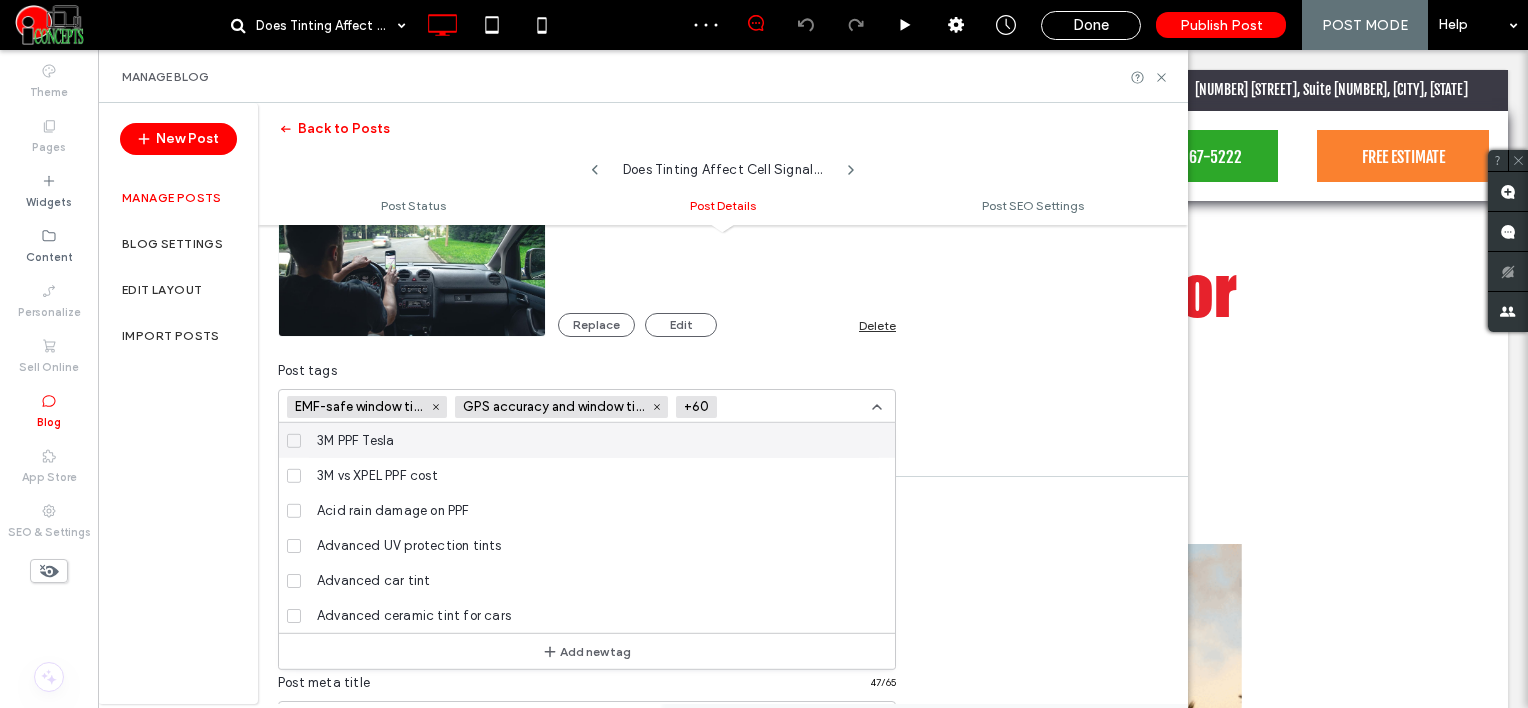 click at bounding box center (798, 407) 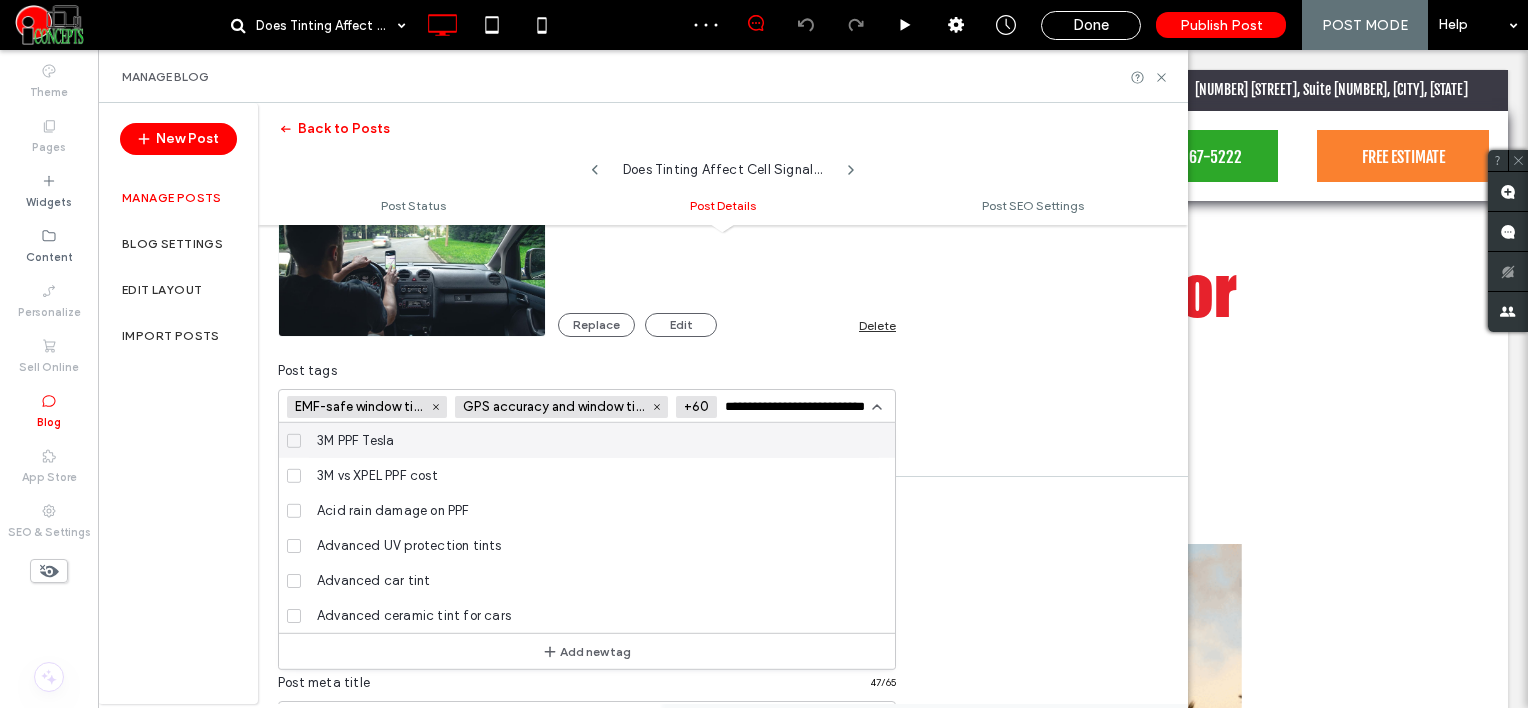 click on "**********" at bounding box center [798, 407] 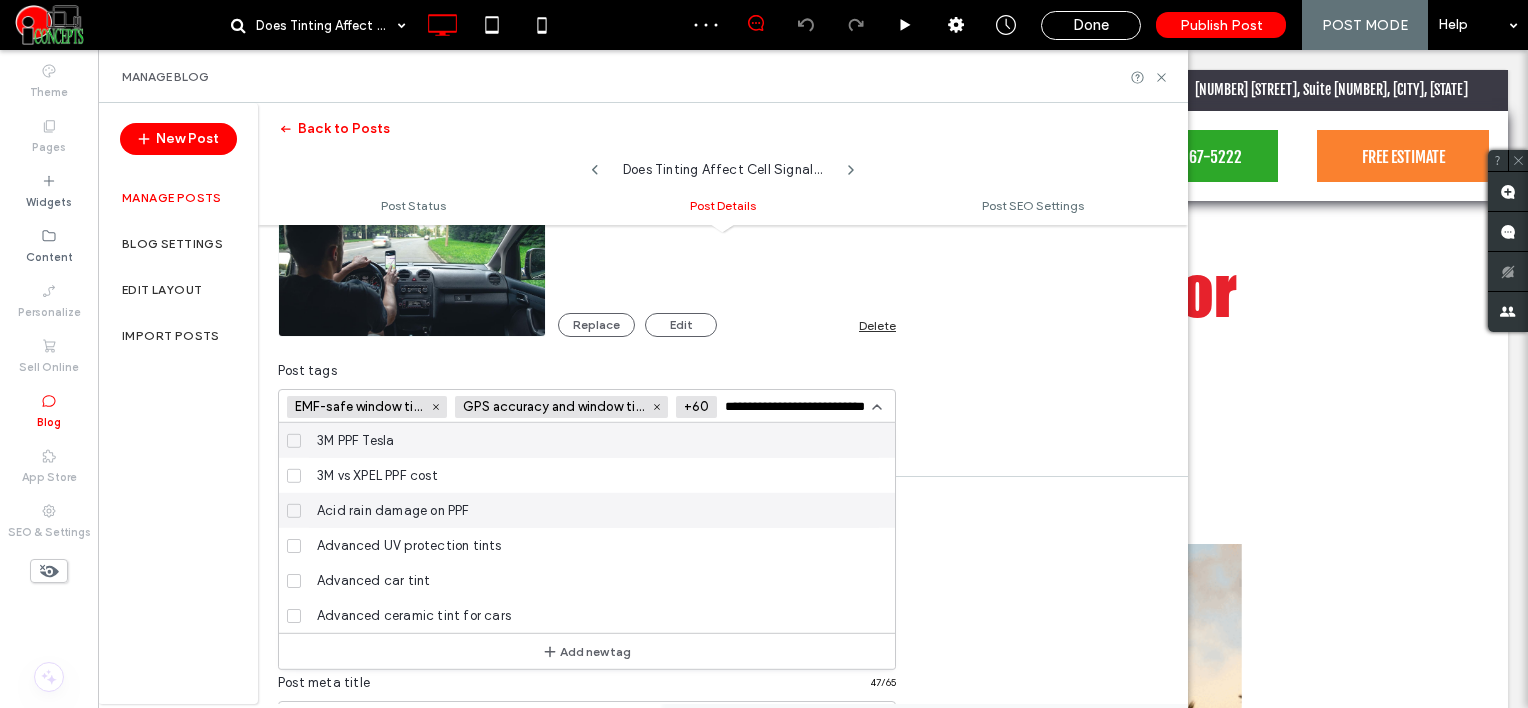 scroll, scrollTop: 0, scrollLeft: 0, axis: both 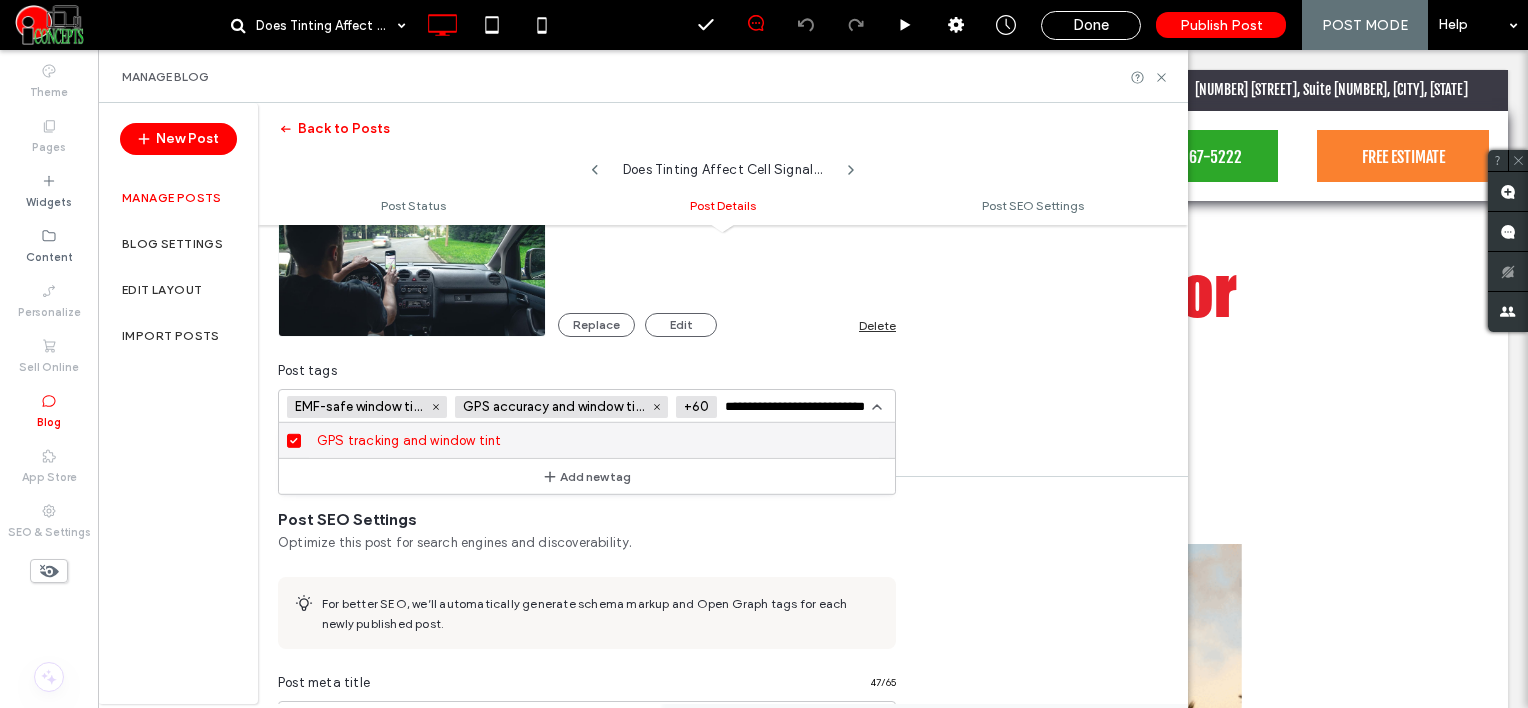 paste 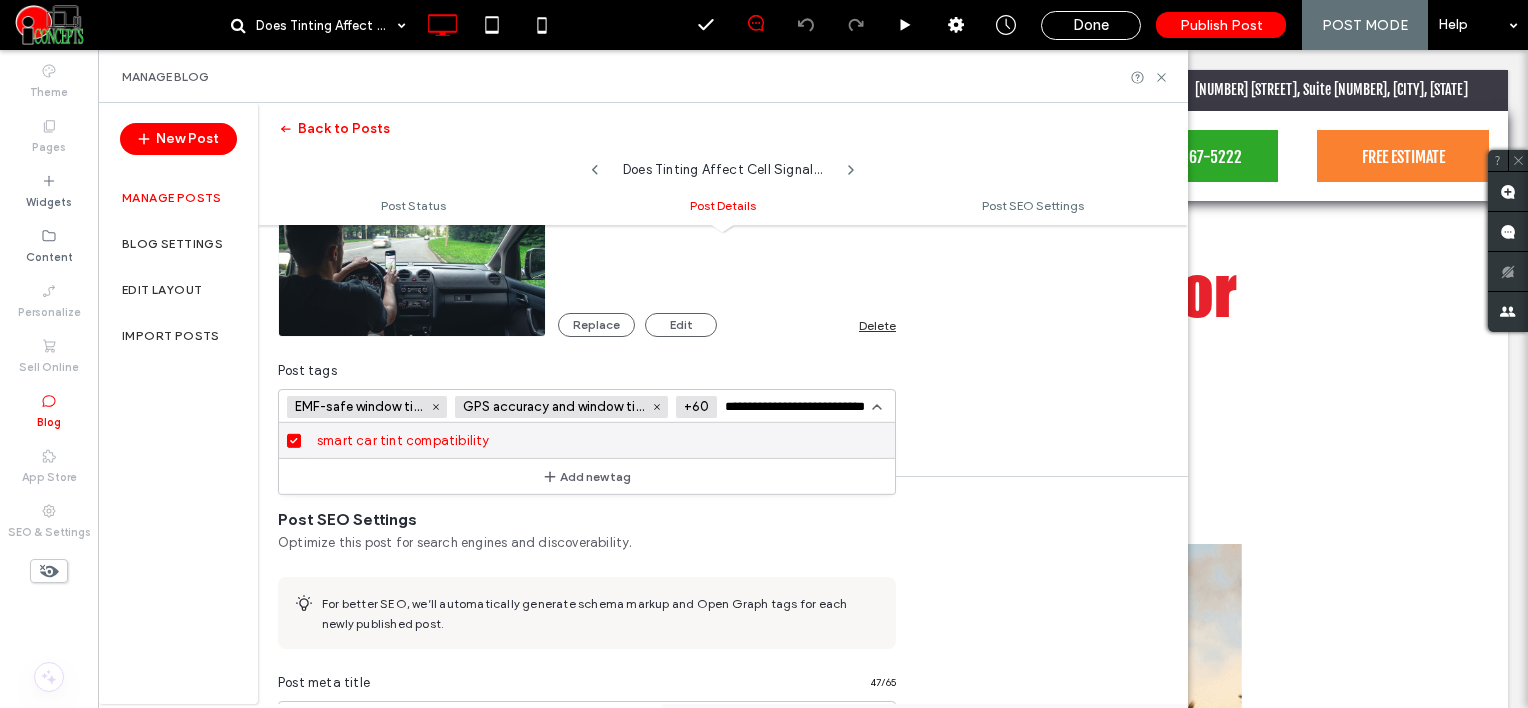 scroll, scrollTop: 0, scrollLeft: 25, axis: horizontal 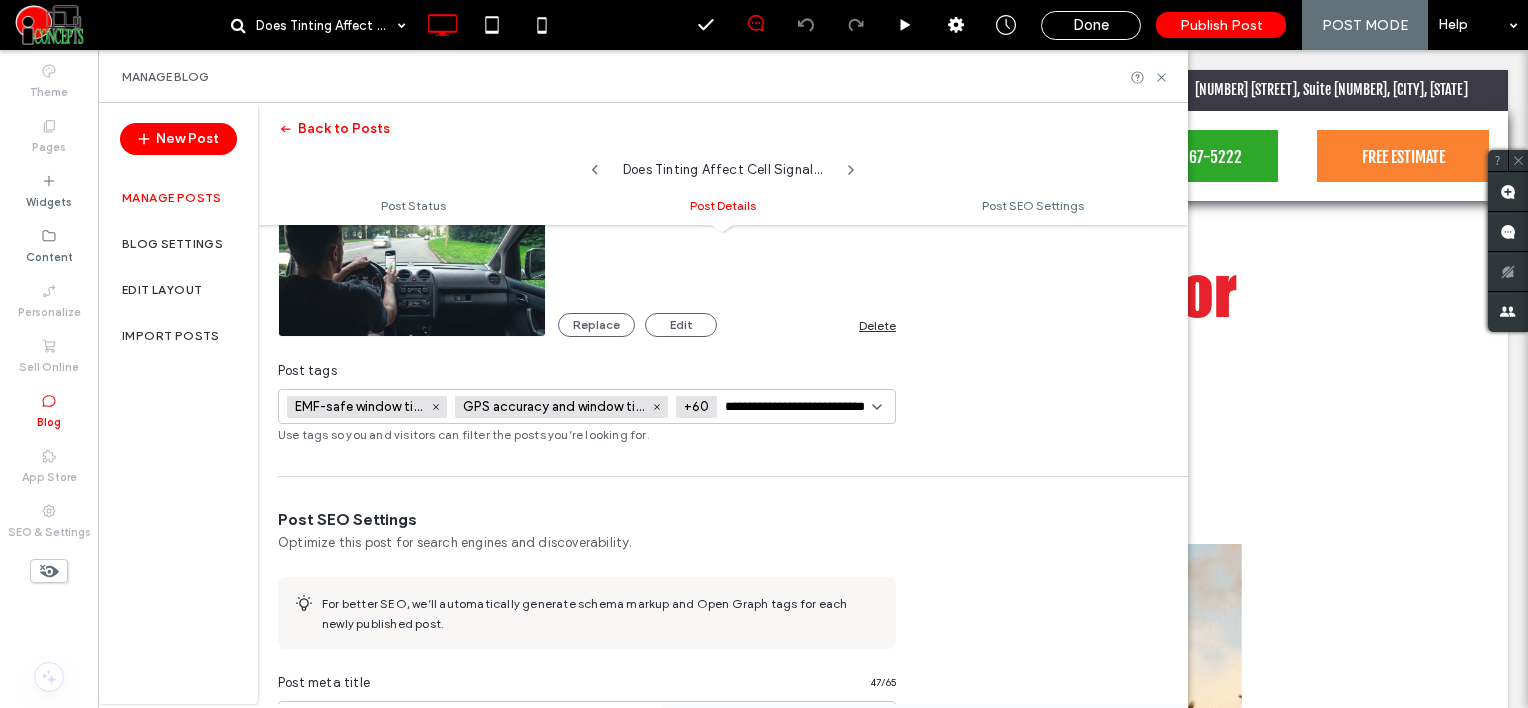 paste on "******" 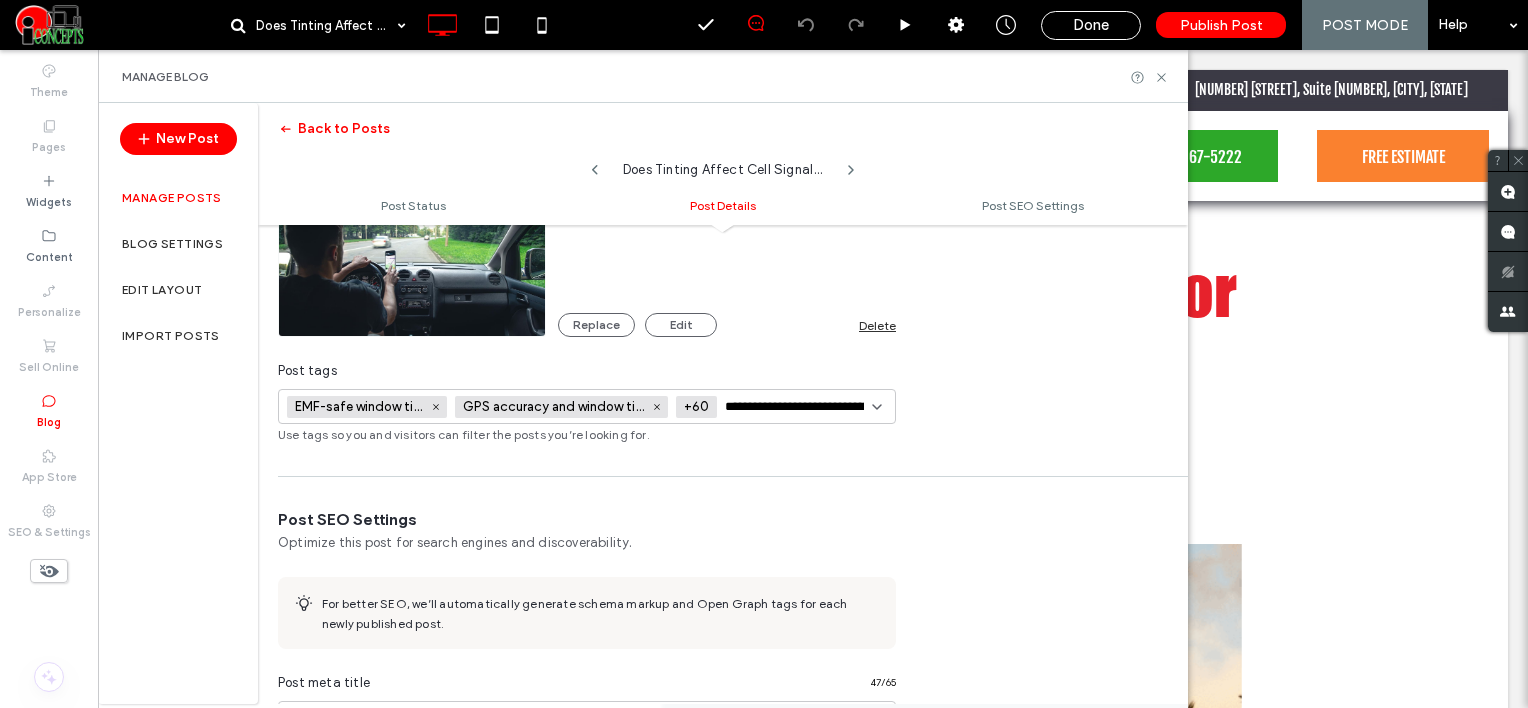 scroll, scrollTop: 0, scrollLeft: 62, axis: horizontal 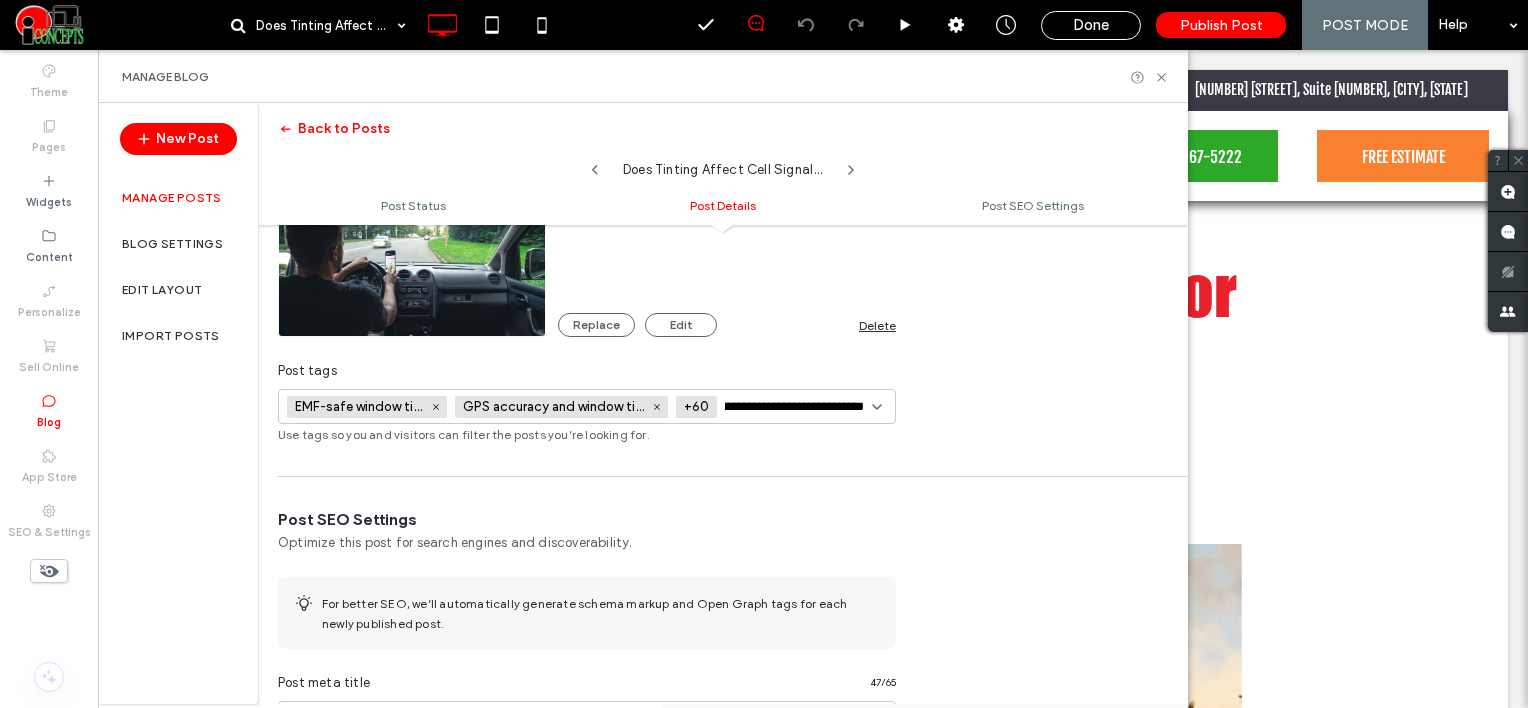 type on "**********" 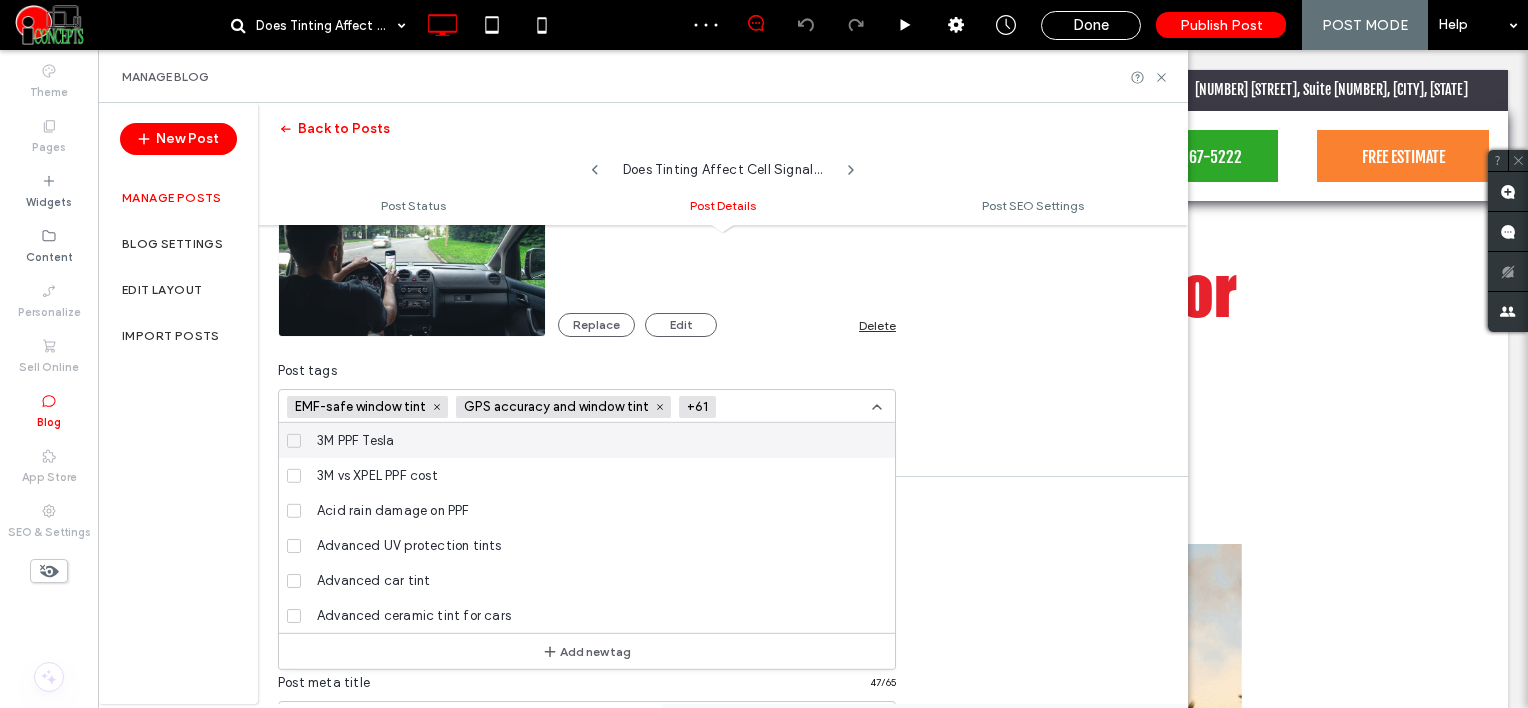 click at bounding box center (797, 407) 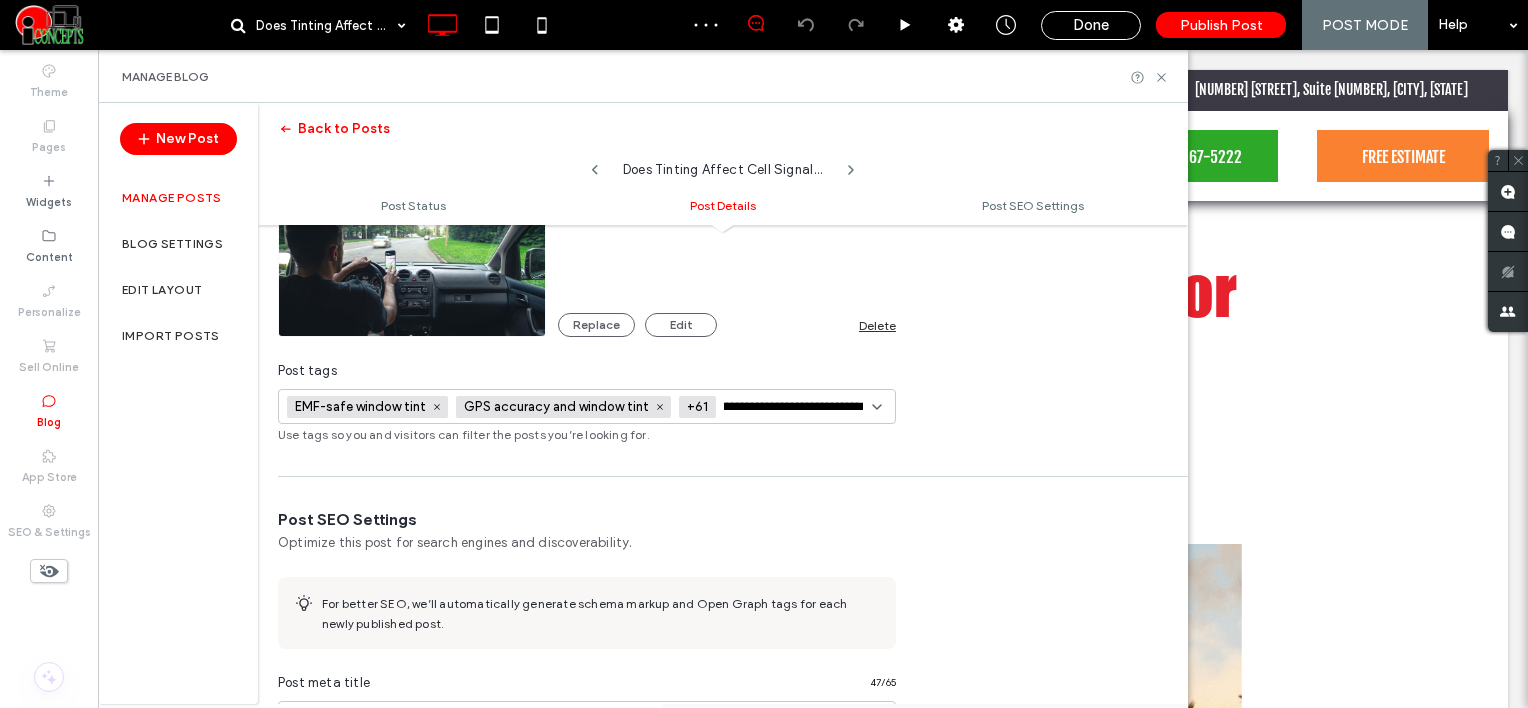scroll, scrollTop: 0, scrollLeft: 97, axis: horizontal 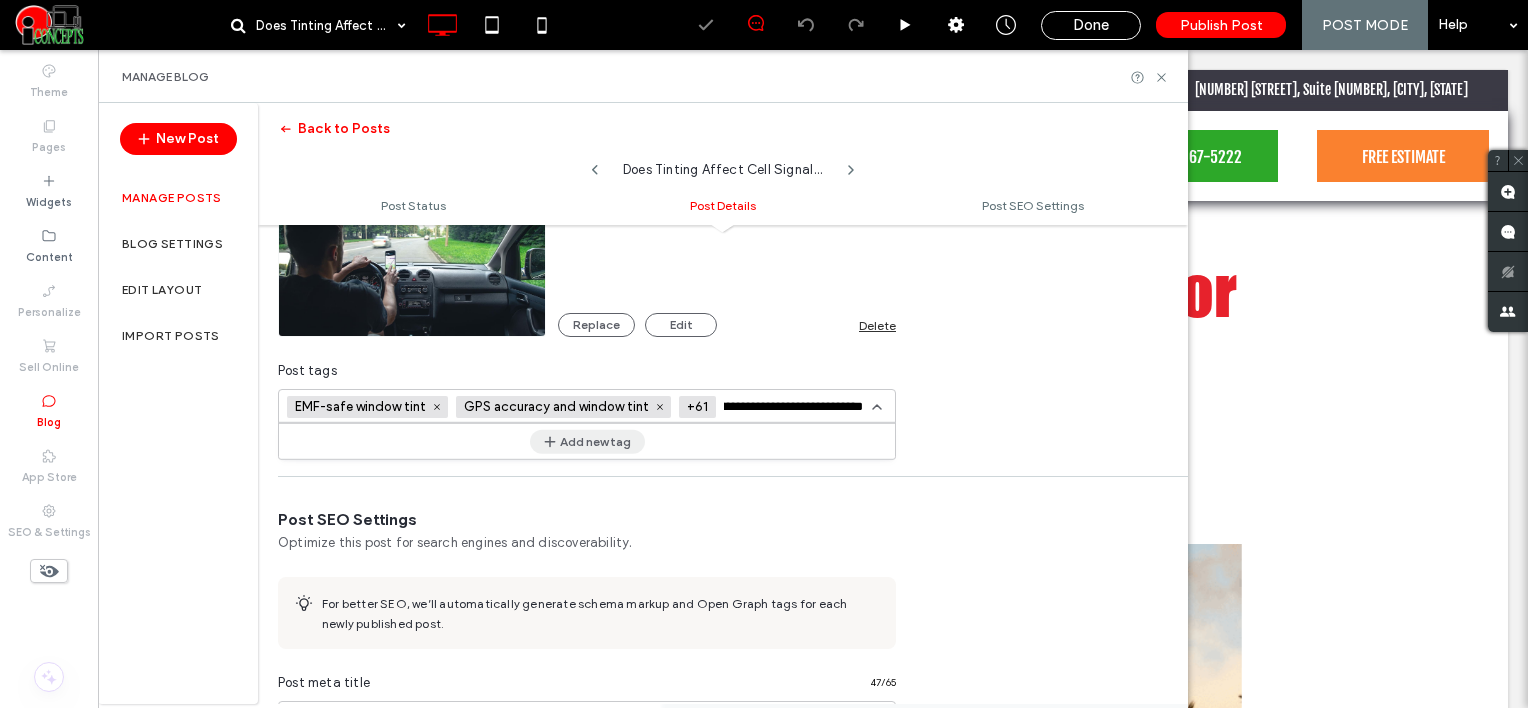 type on "**********" 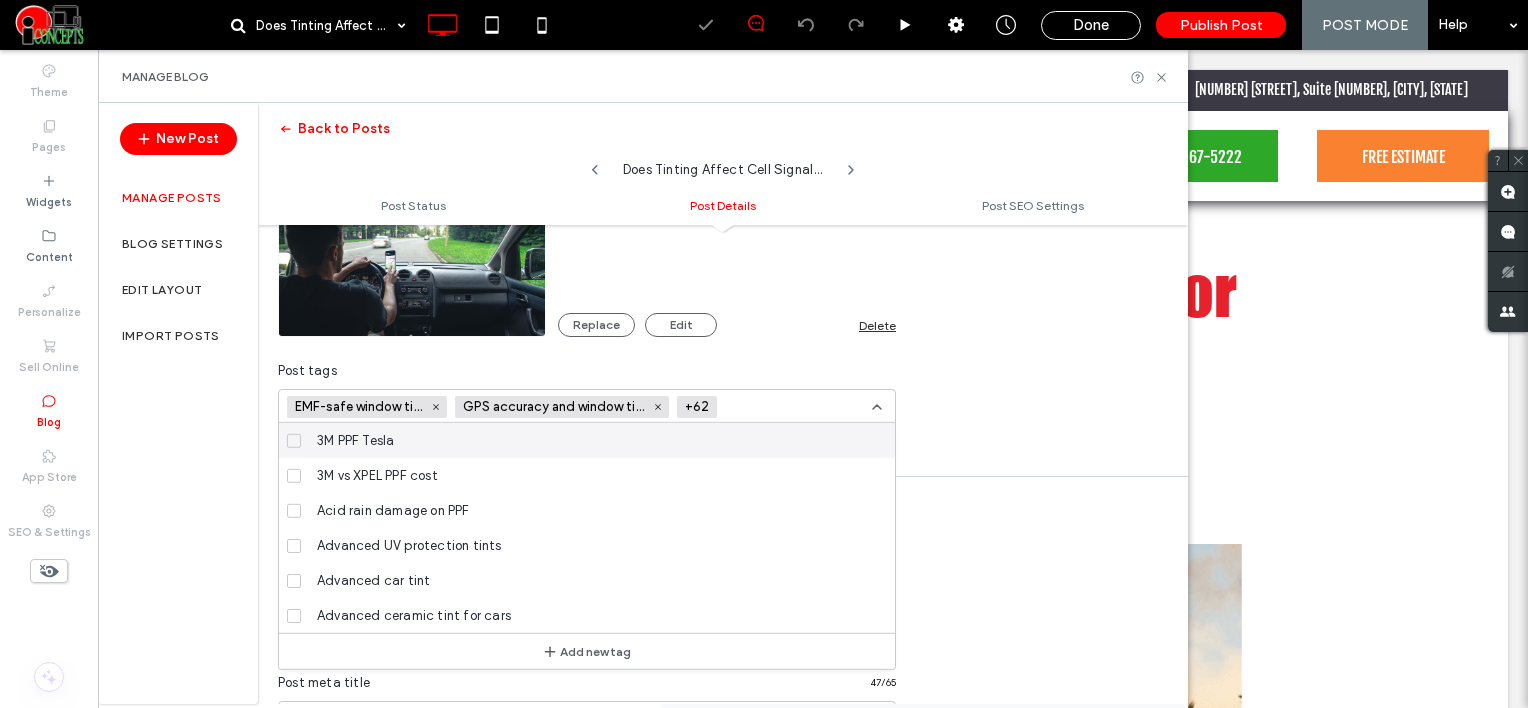 click at bounding box center [798, 407] 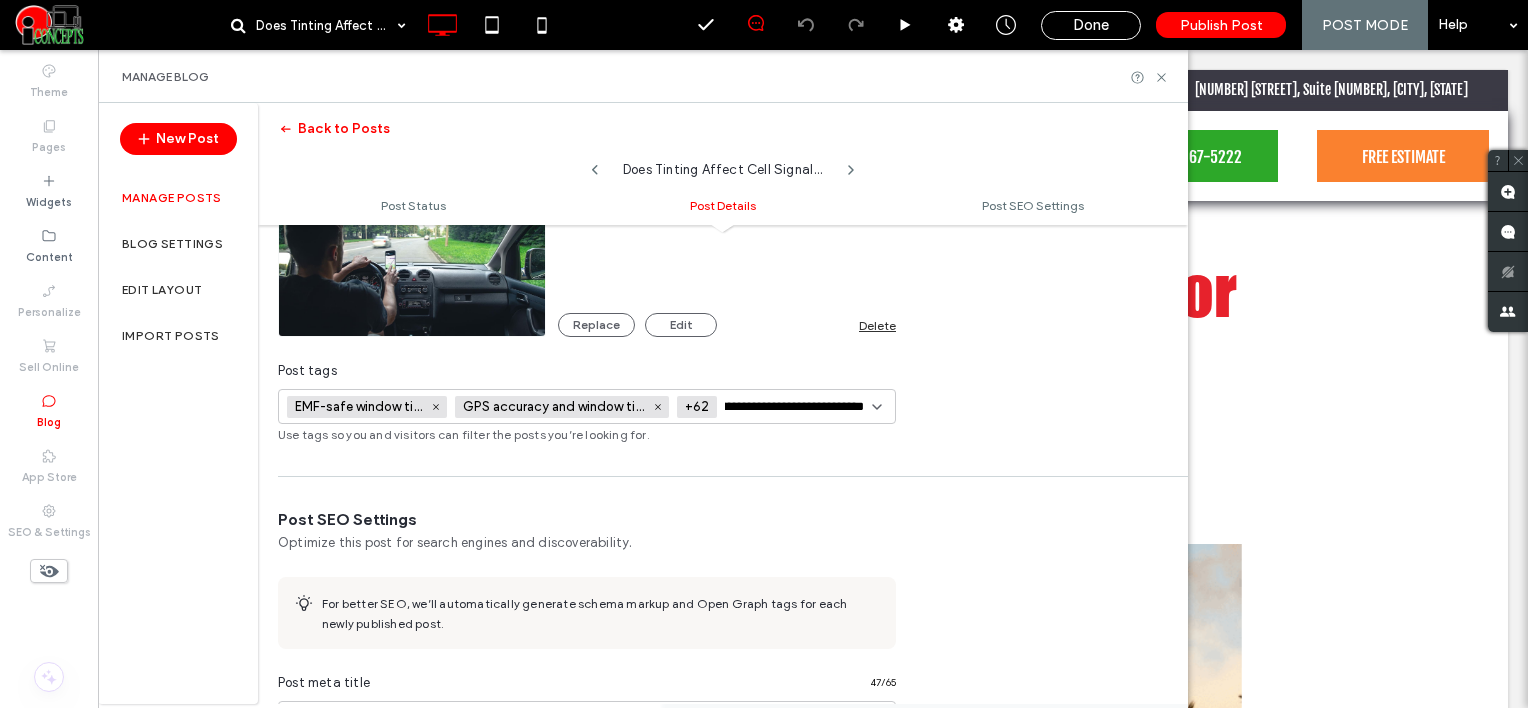 scroll, scrollTop: 0, scrollLeft: 65, axis: horizontal 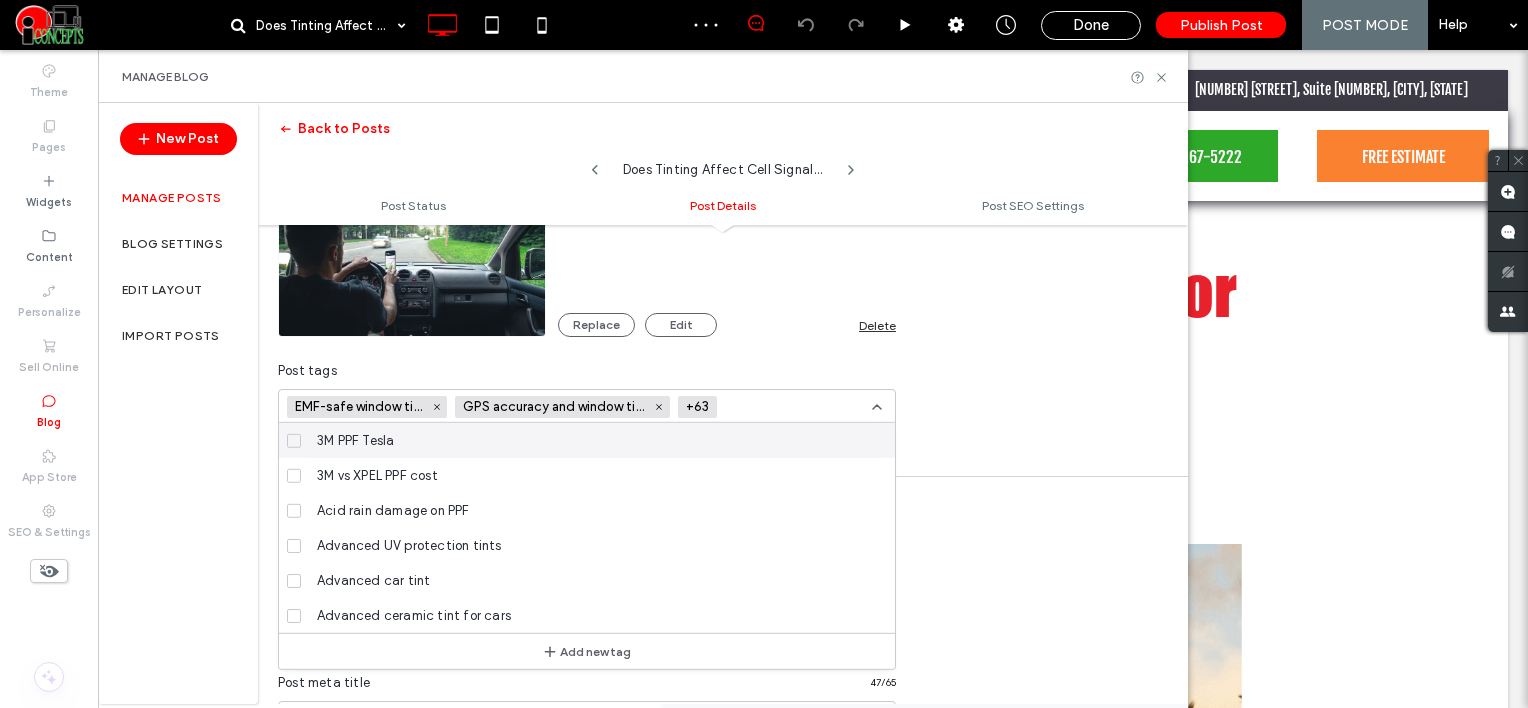click at bounding box center (798, 407) 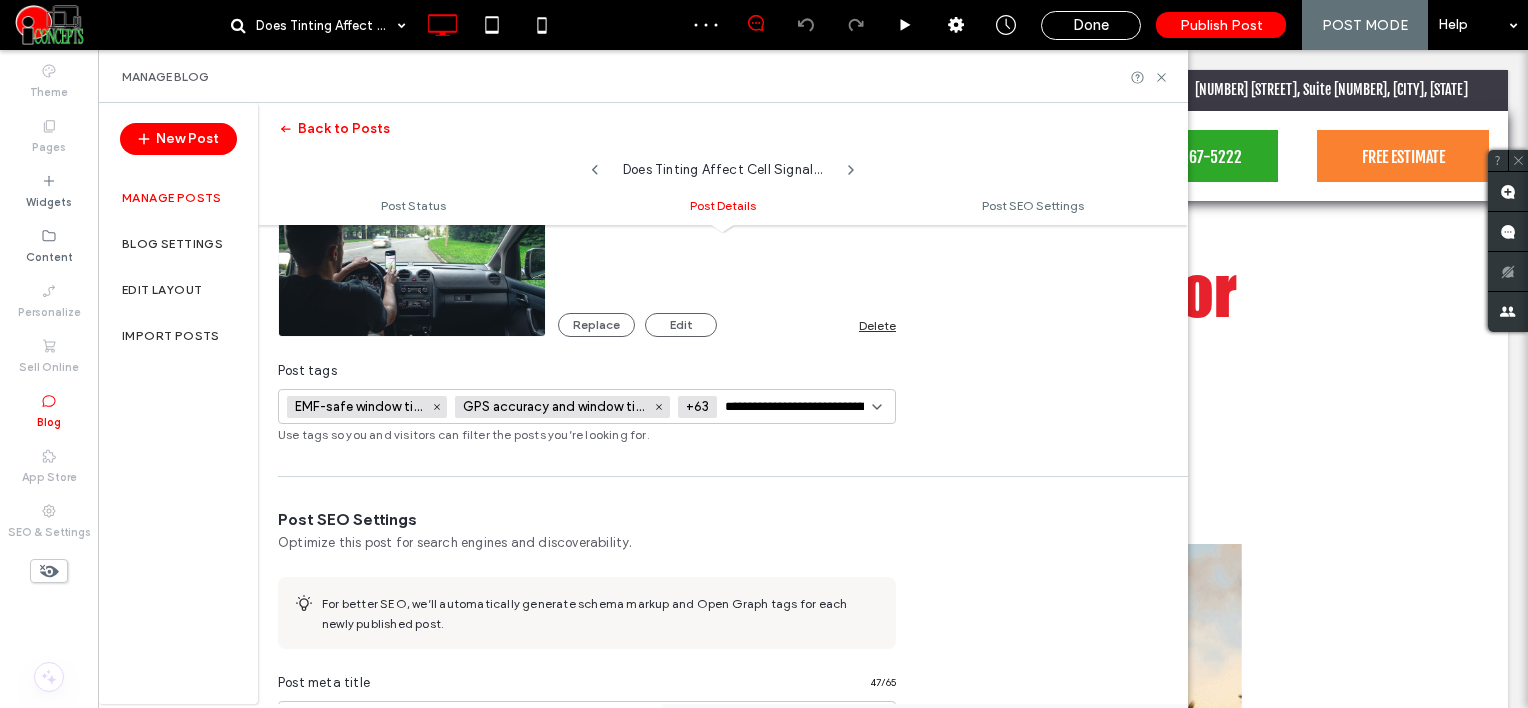 scroll, scrollTop: 0, scrollLeft: 42, axis: horizontal 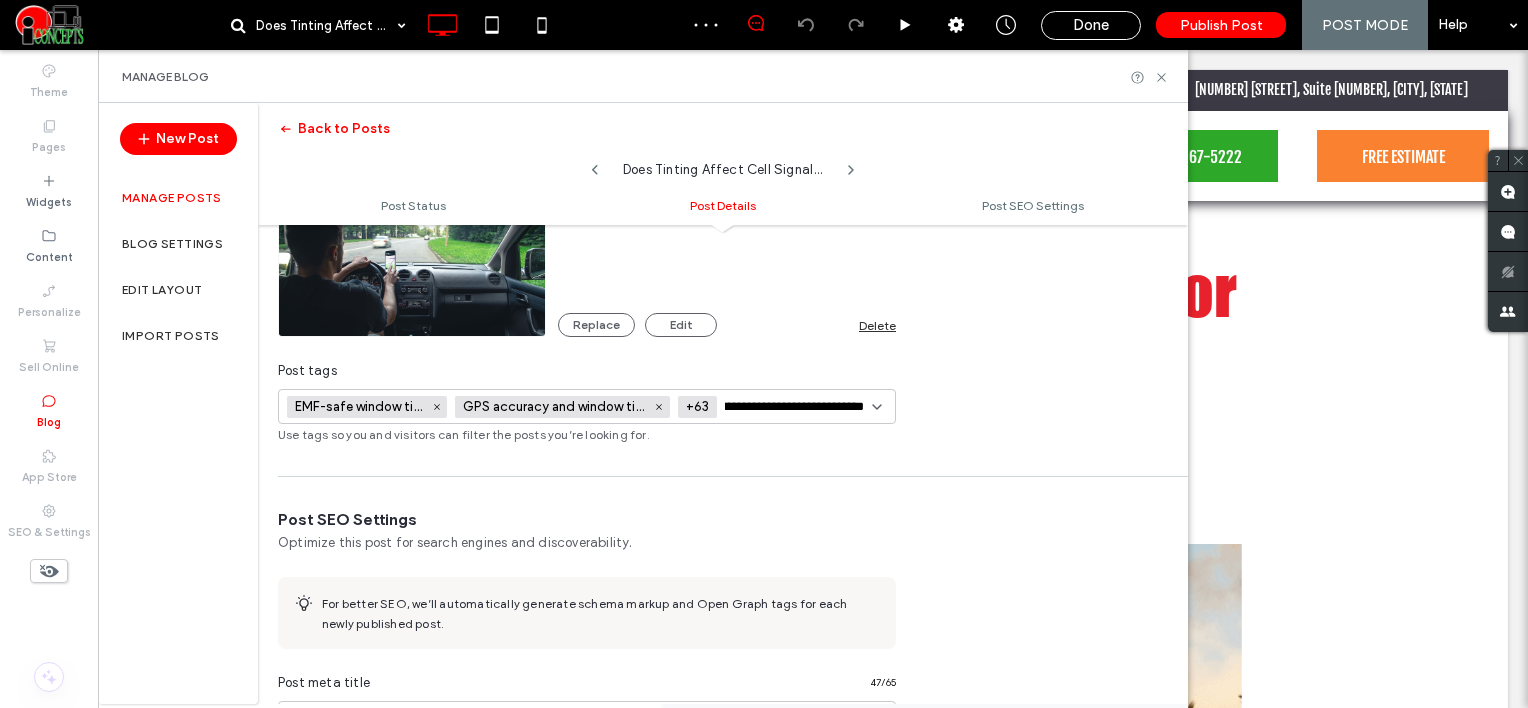 type on "**********" 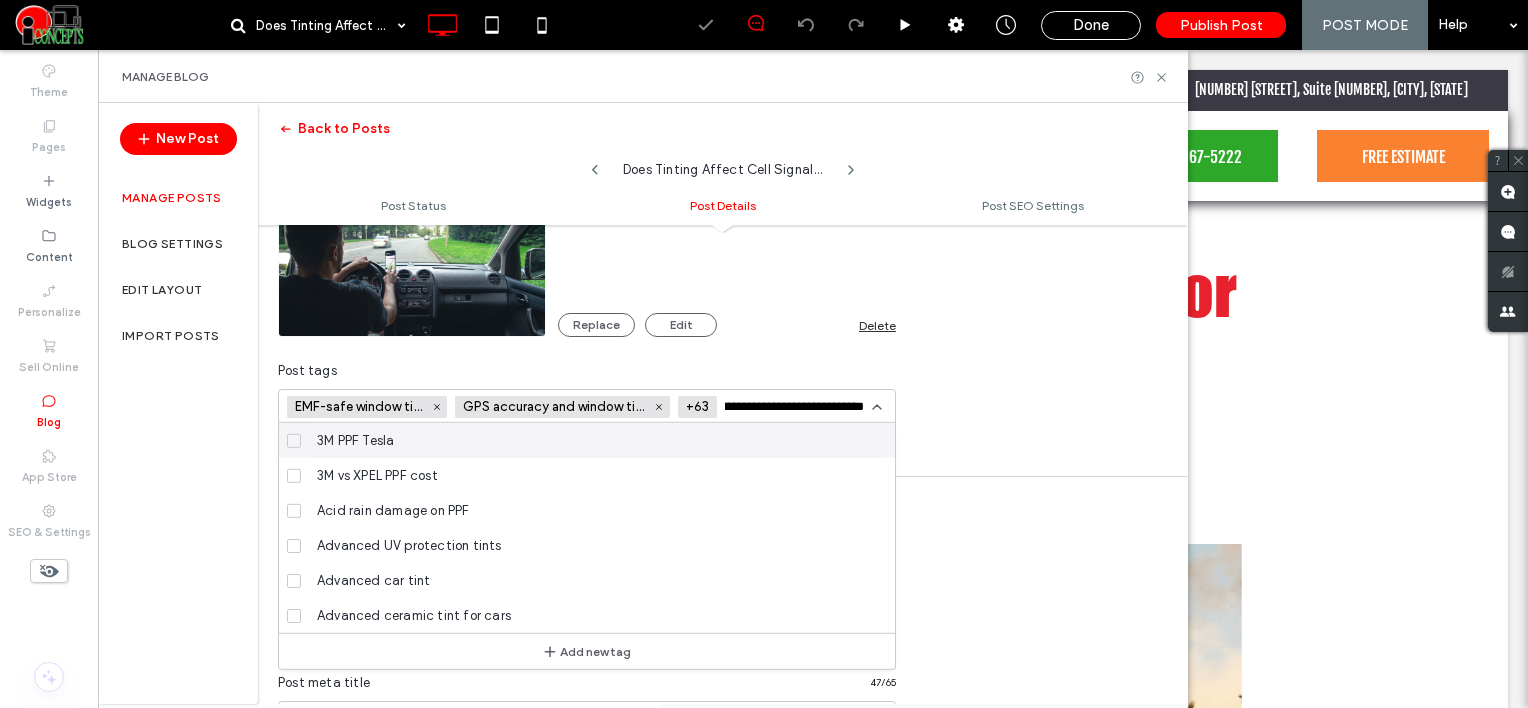 click on "**********" at bounding box center [798, 407] 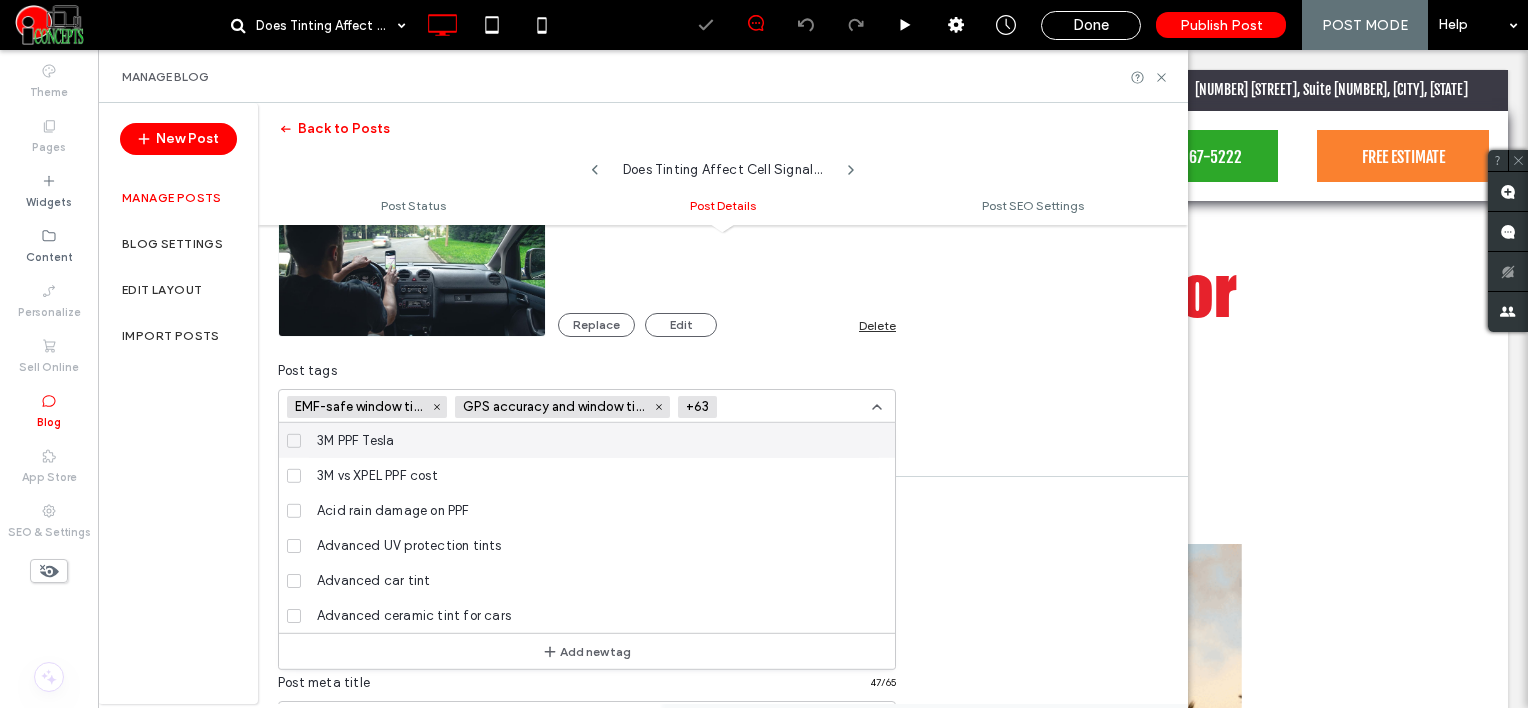 paste on "**********" 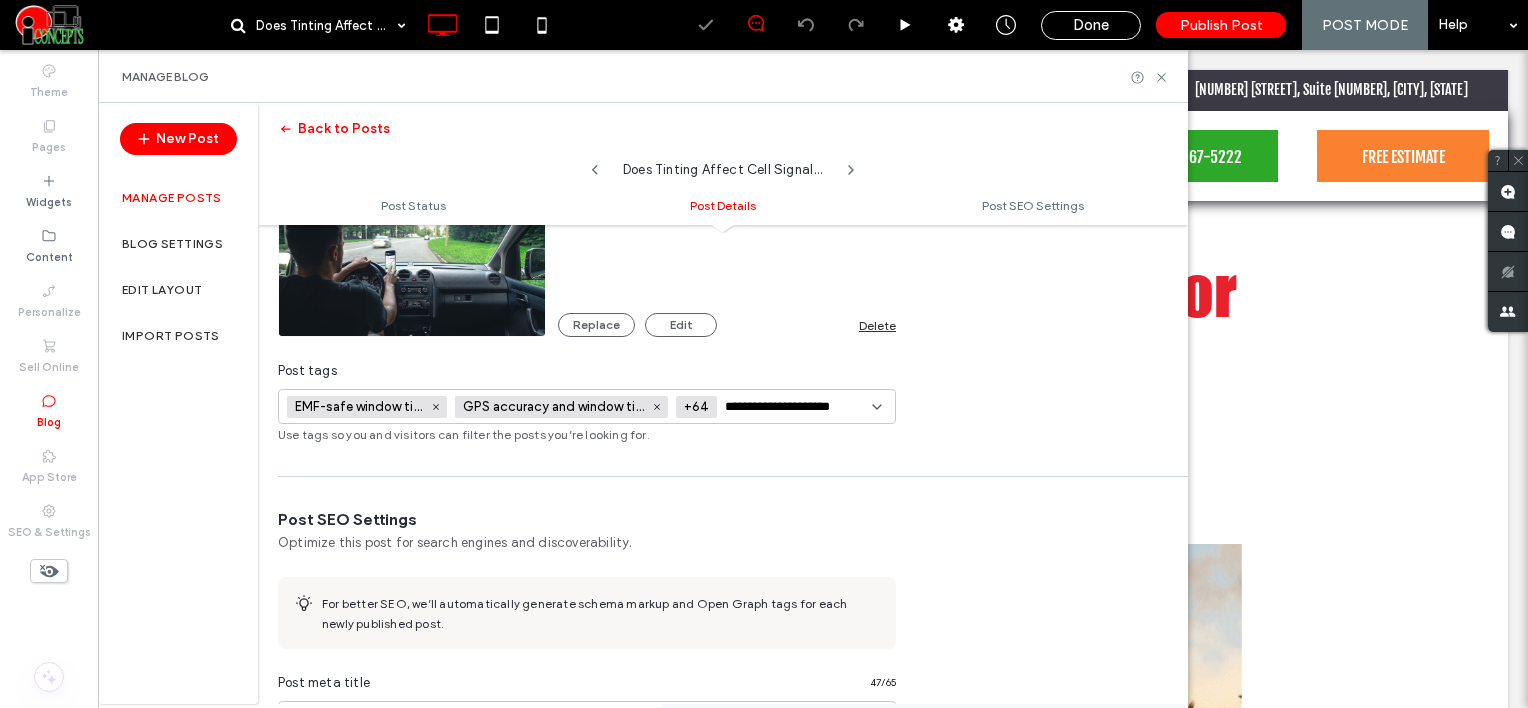 scroll, scrollTop: 0, scrollLeft: 0, axis: both 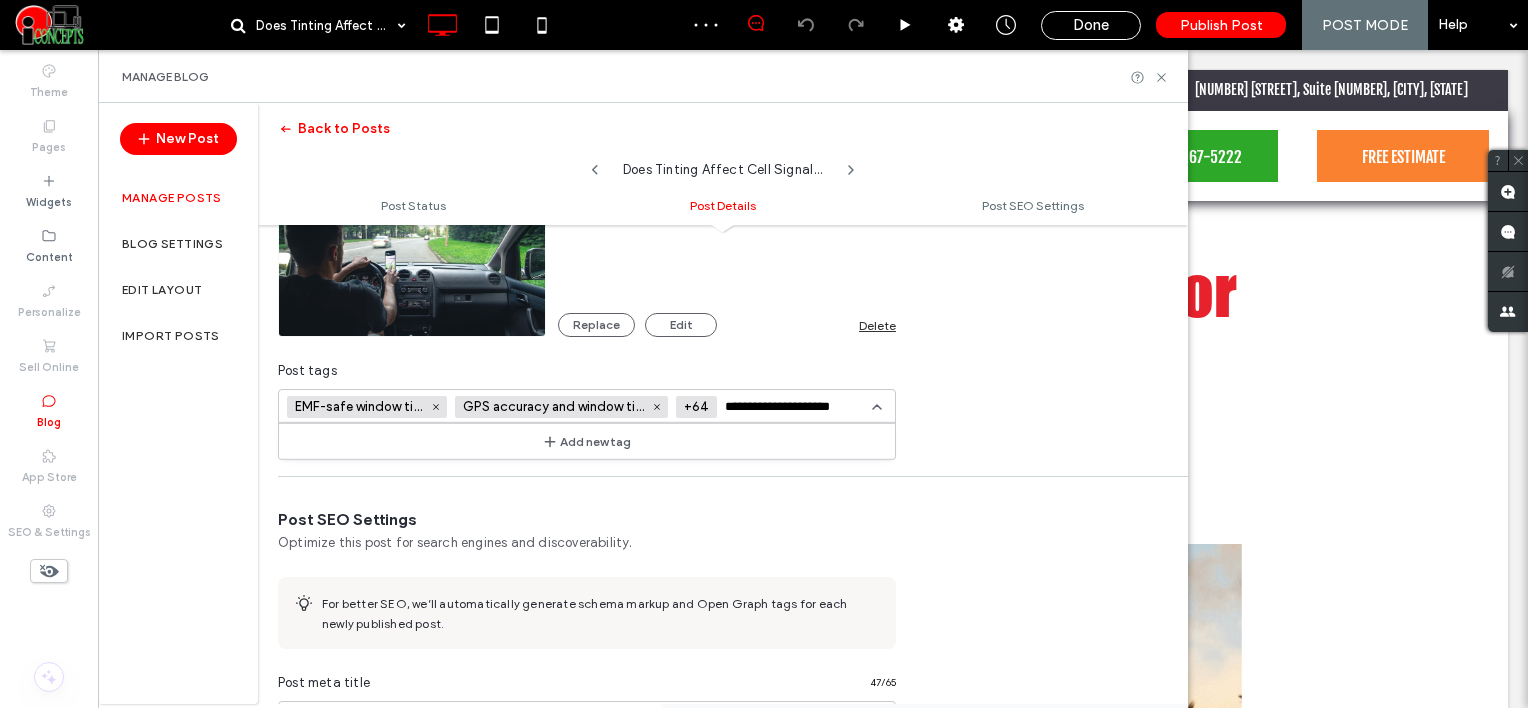 type on "**********" 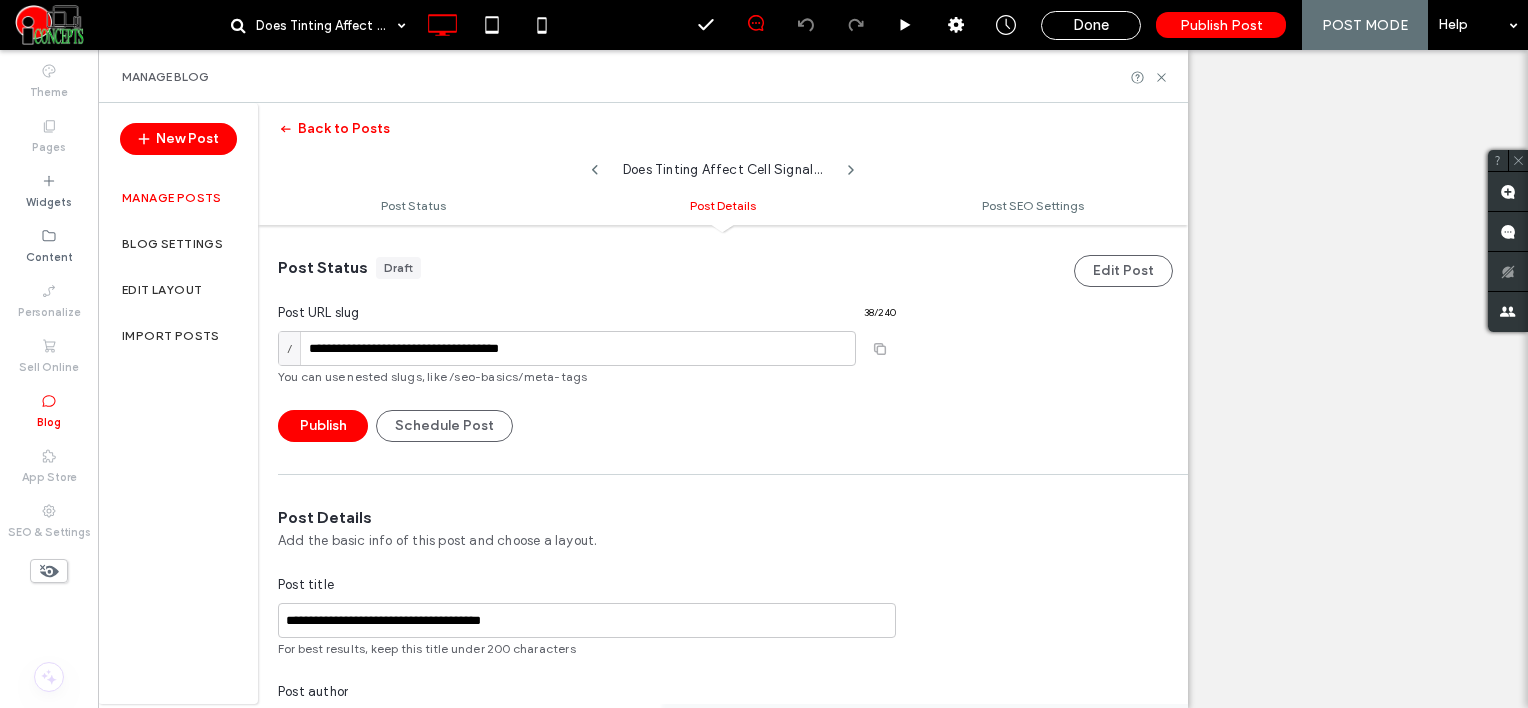click on "Add new tag" at bounding box center (587, 1041) 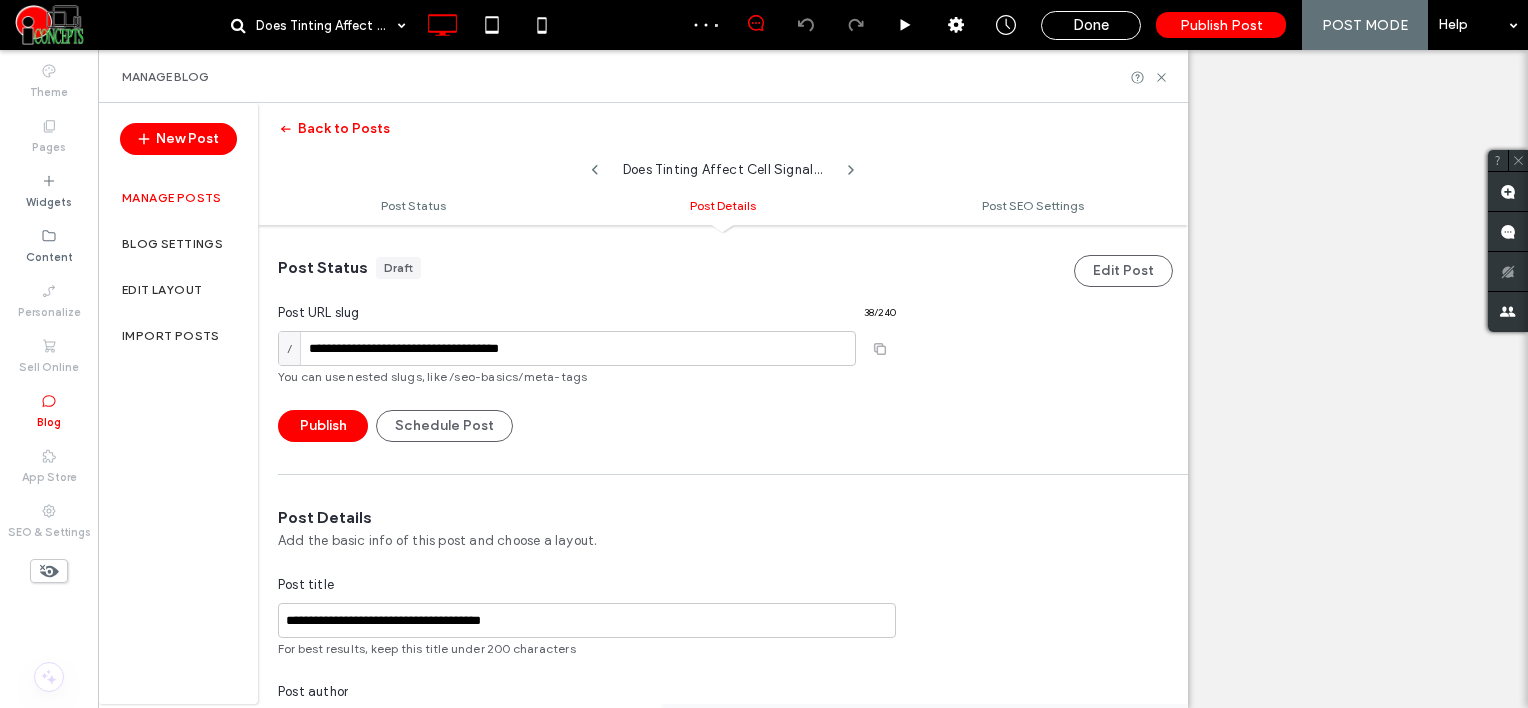 scroll, scrollTop: 0, scrollLeft: 0, axis: both 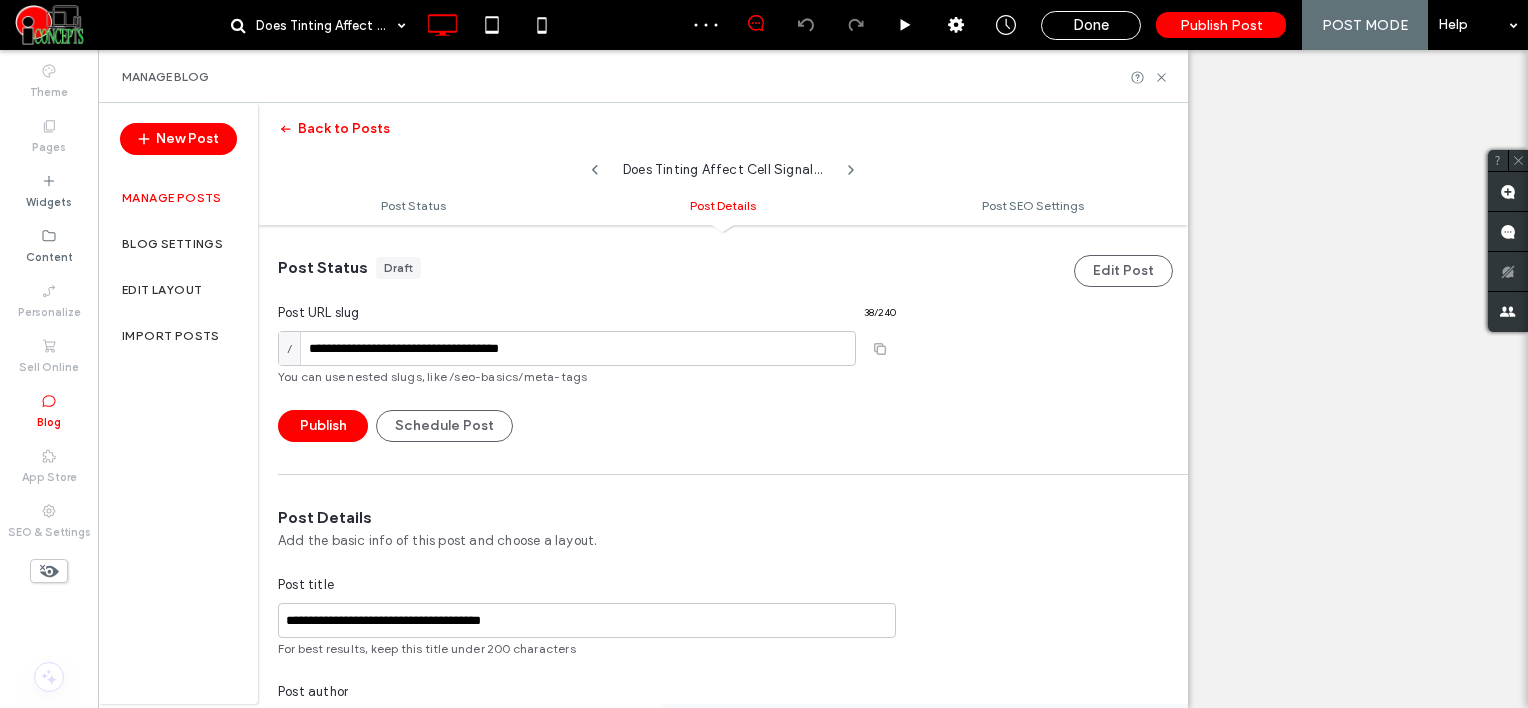 click at bounding box center [796, 1007] 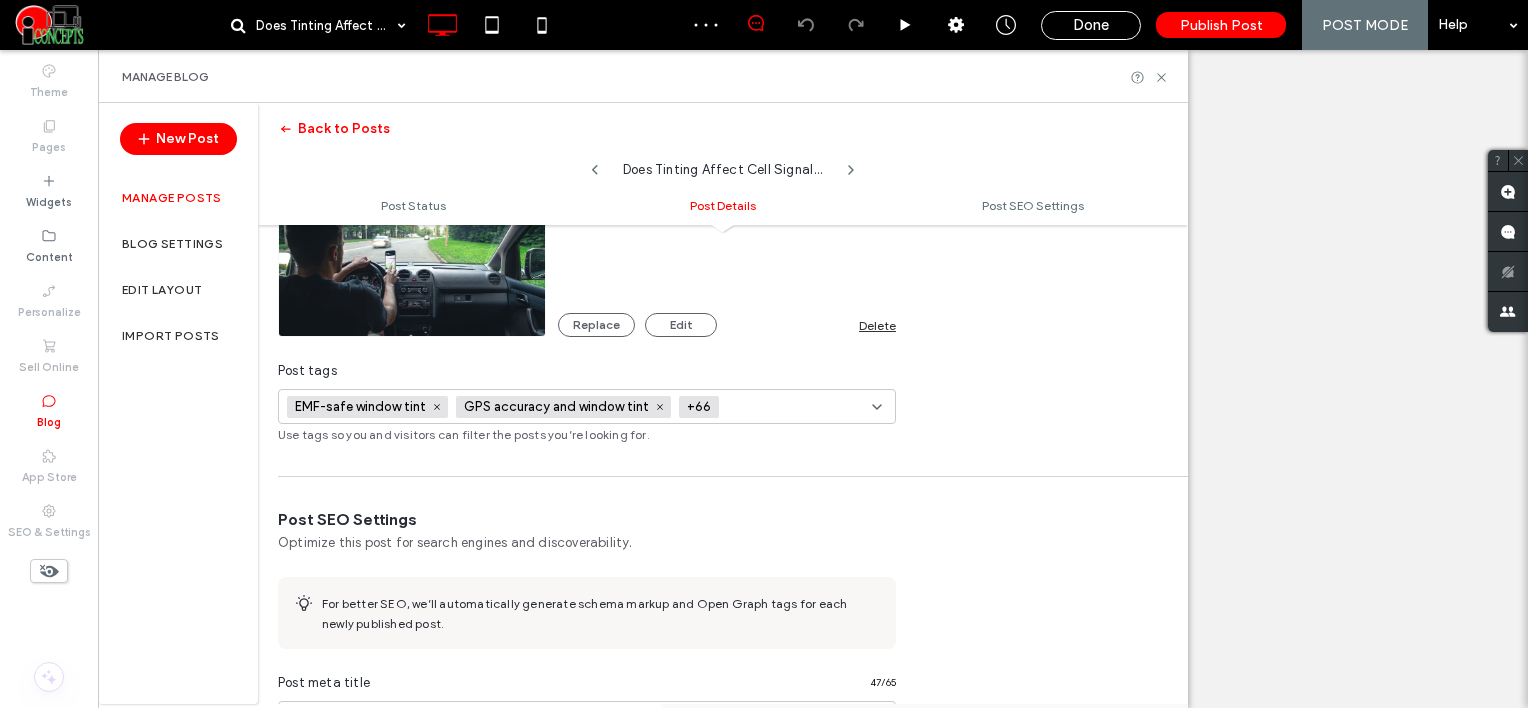 scroll, scrollTop: 0, scrollLeft: 0, axis: both 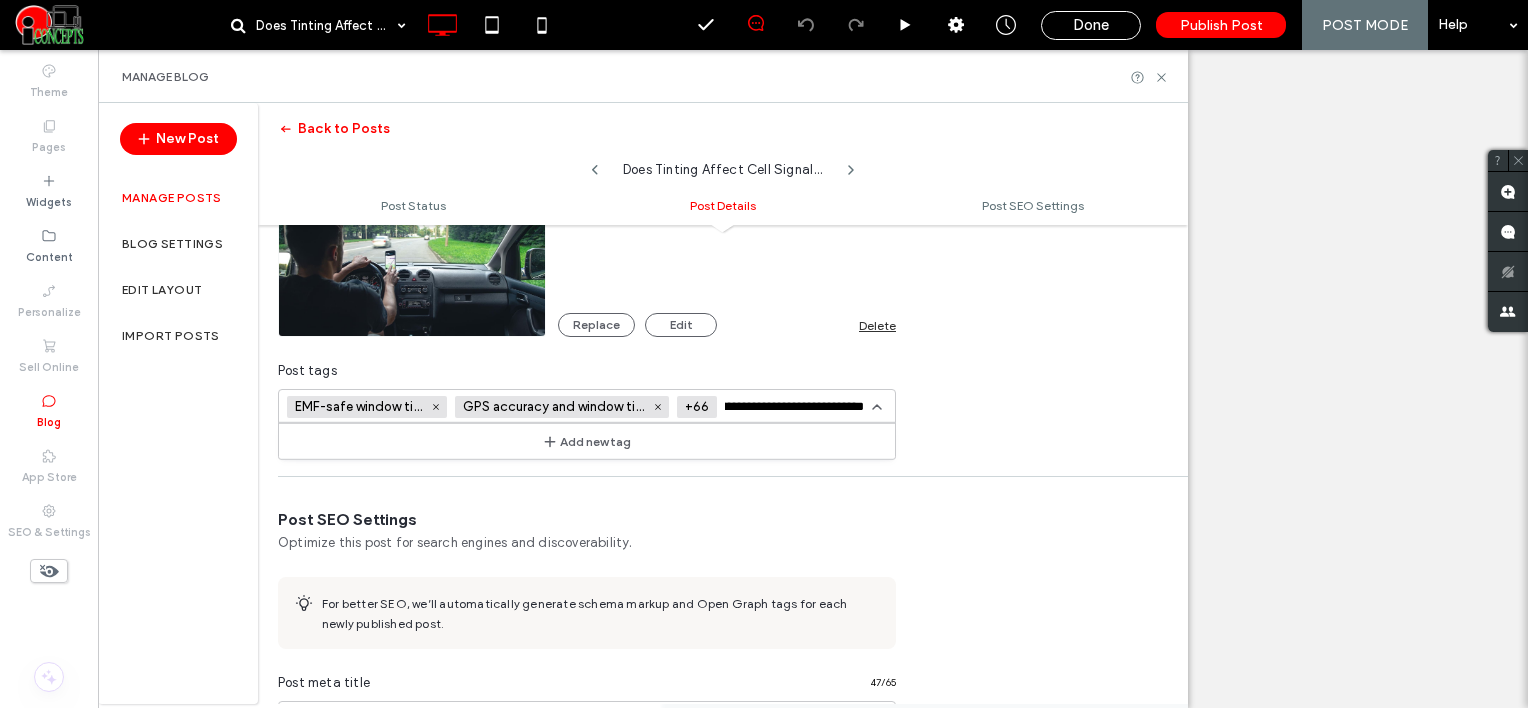 type on "**********" 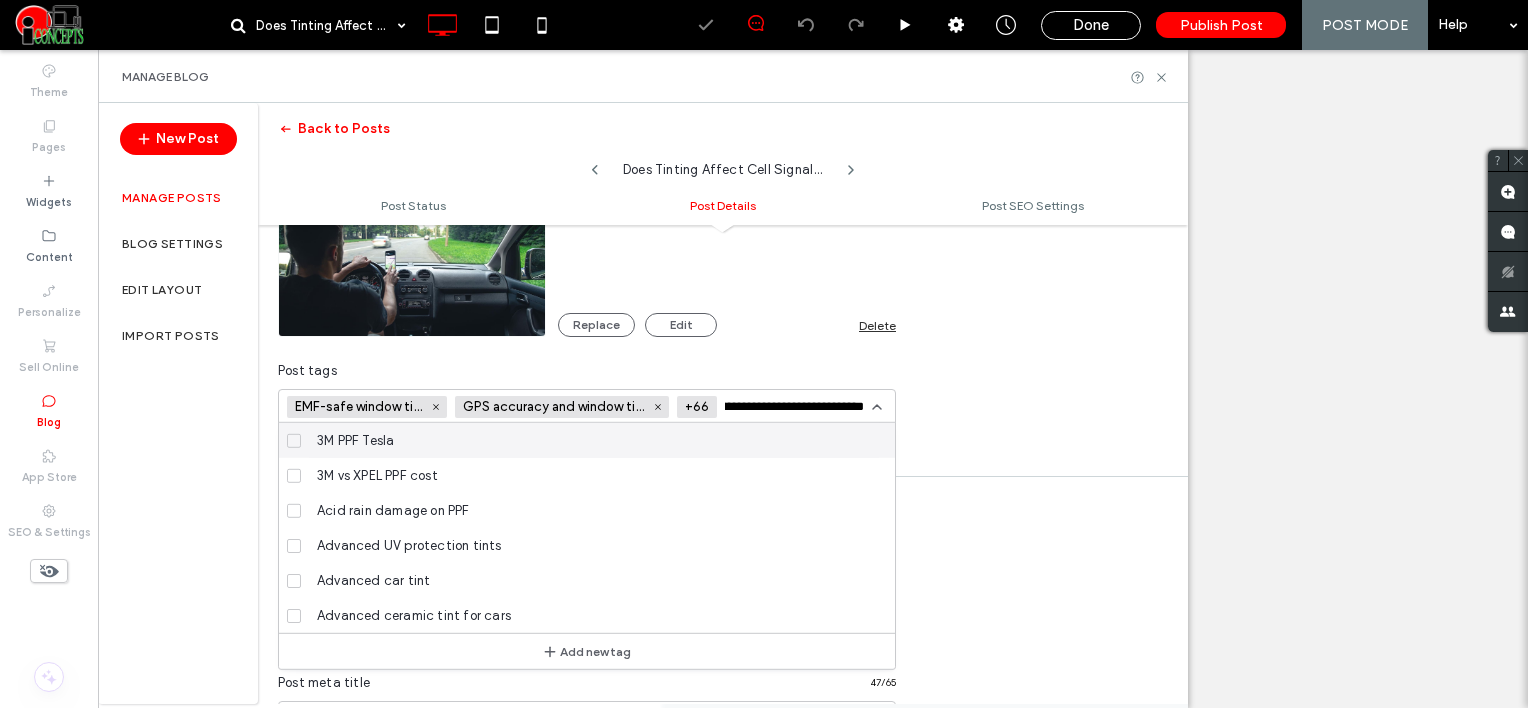 click on "**********" at bounding box center [798, 407] 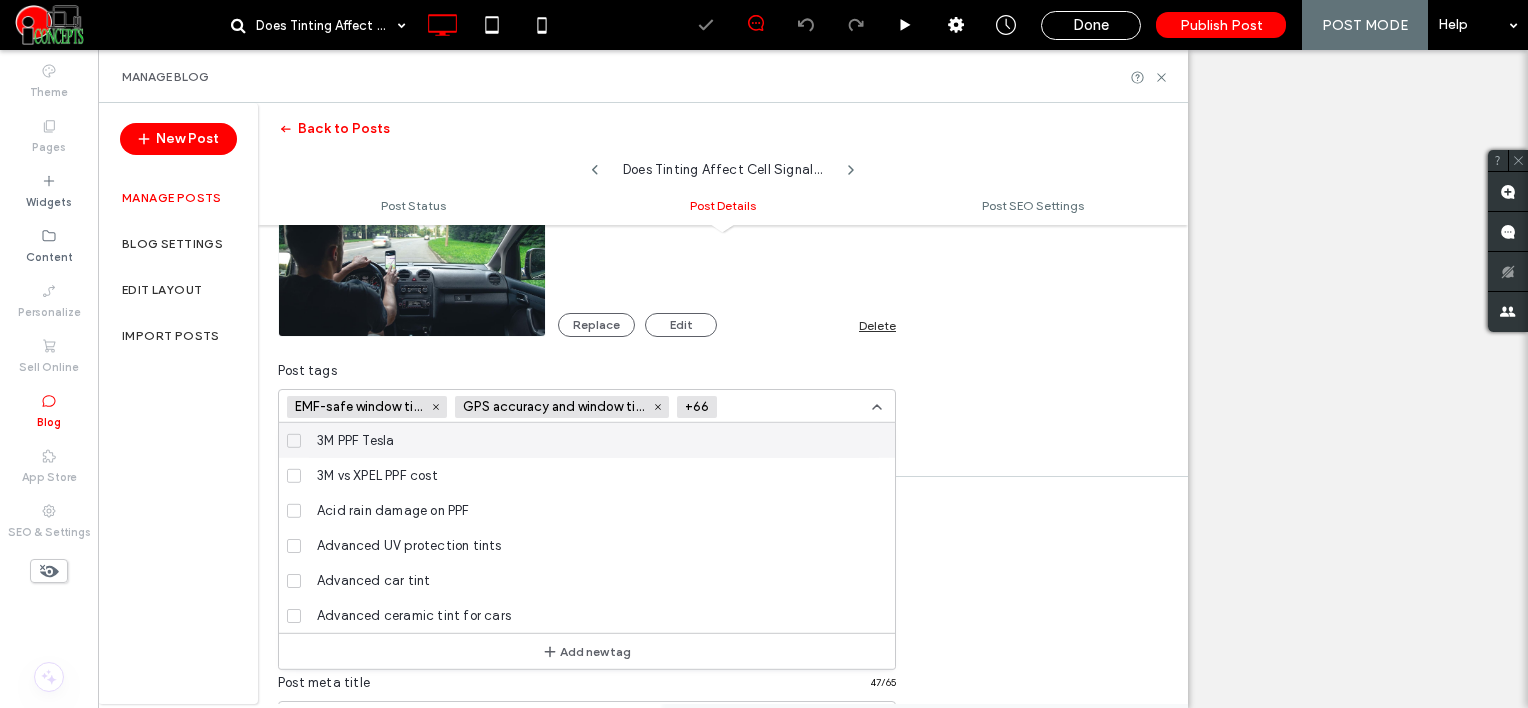 paste on "**********" 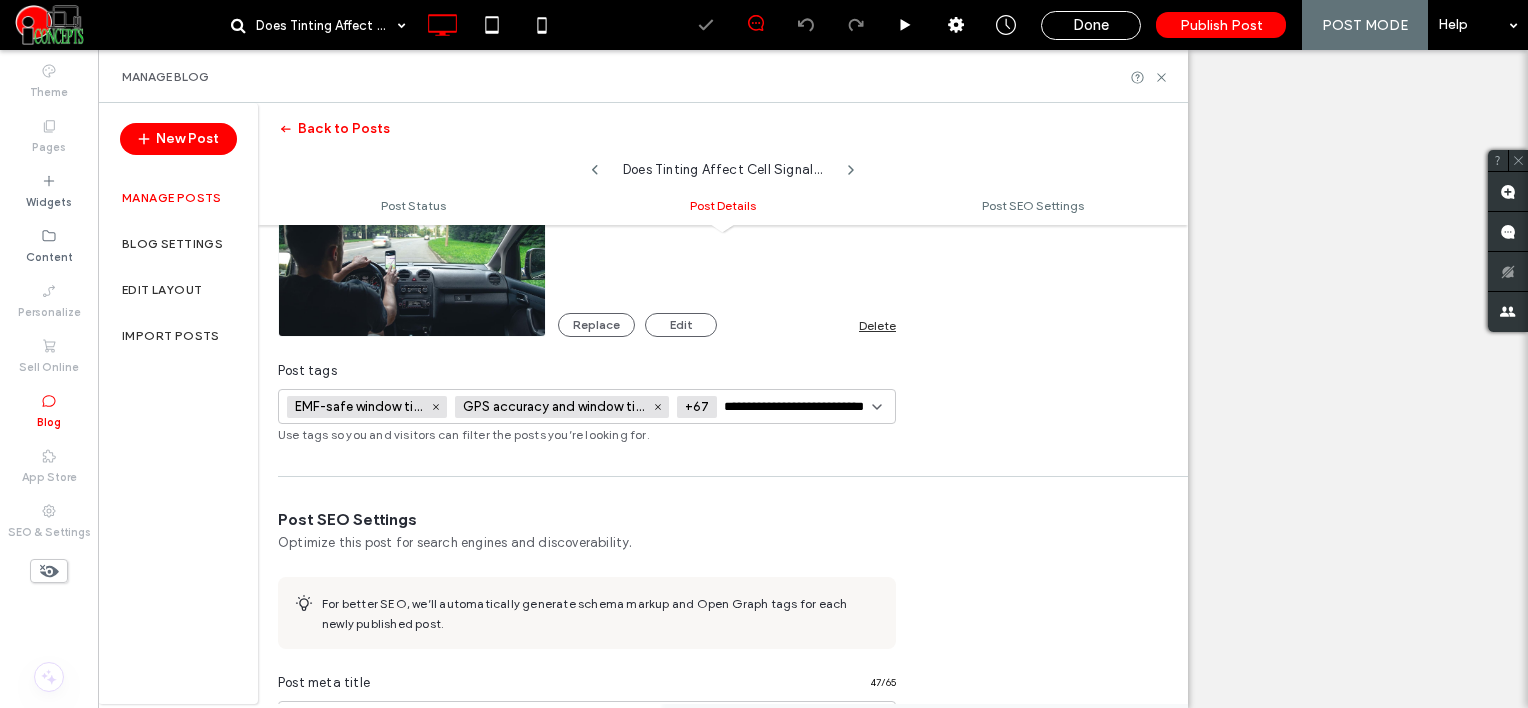 scroll, scrollTop: 0, scrollLeft: 23, axis: horizontal 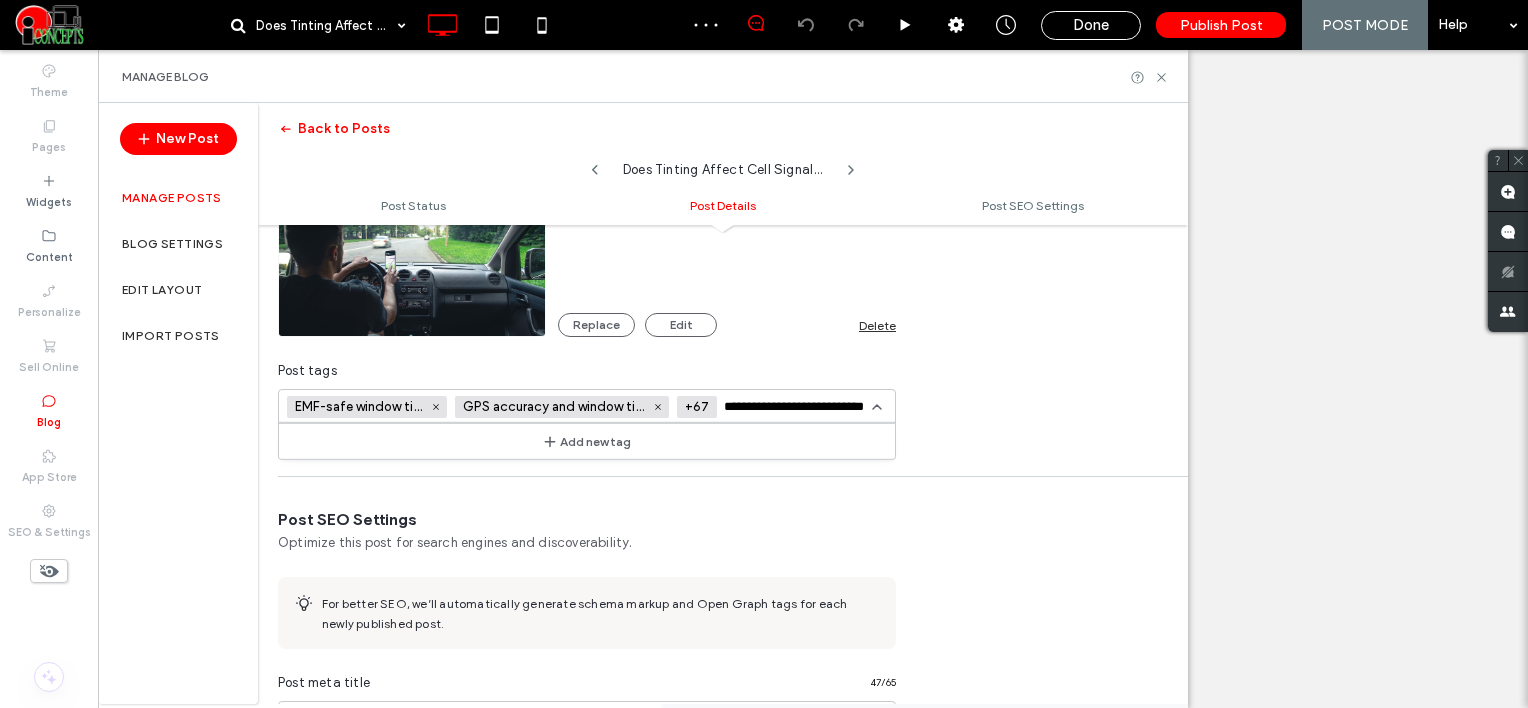 type on "**********" 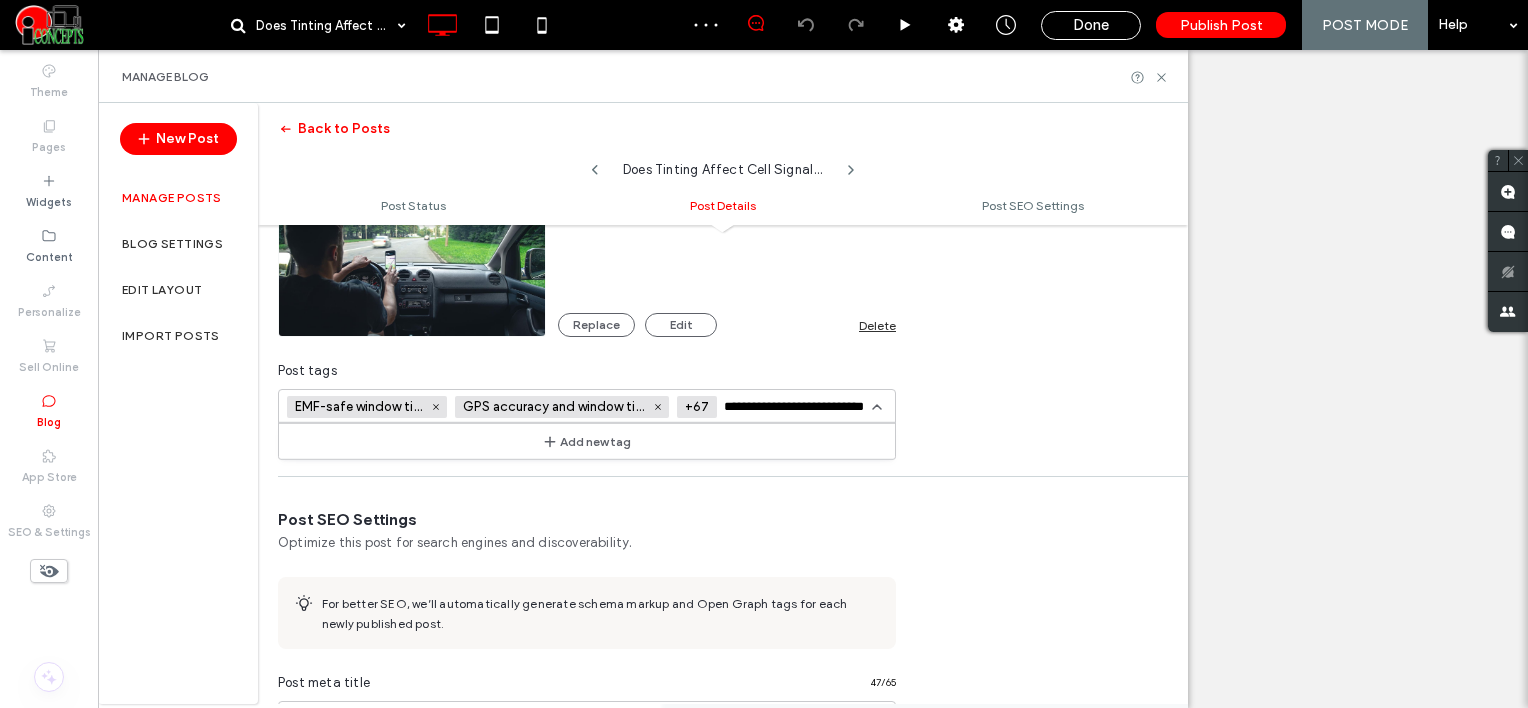 click on "Add new tag" at bounding box center [587, 441] 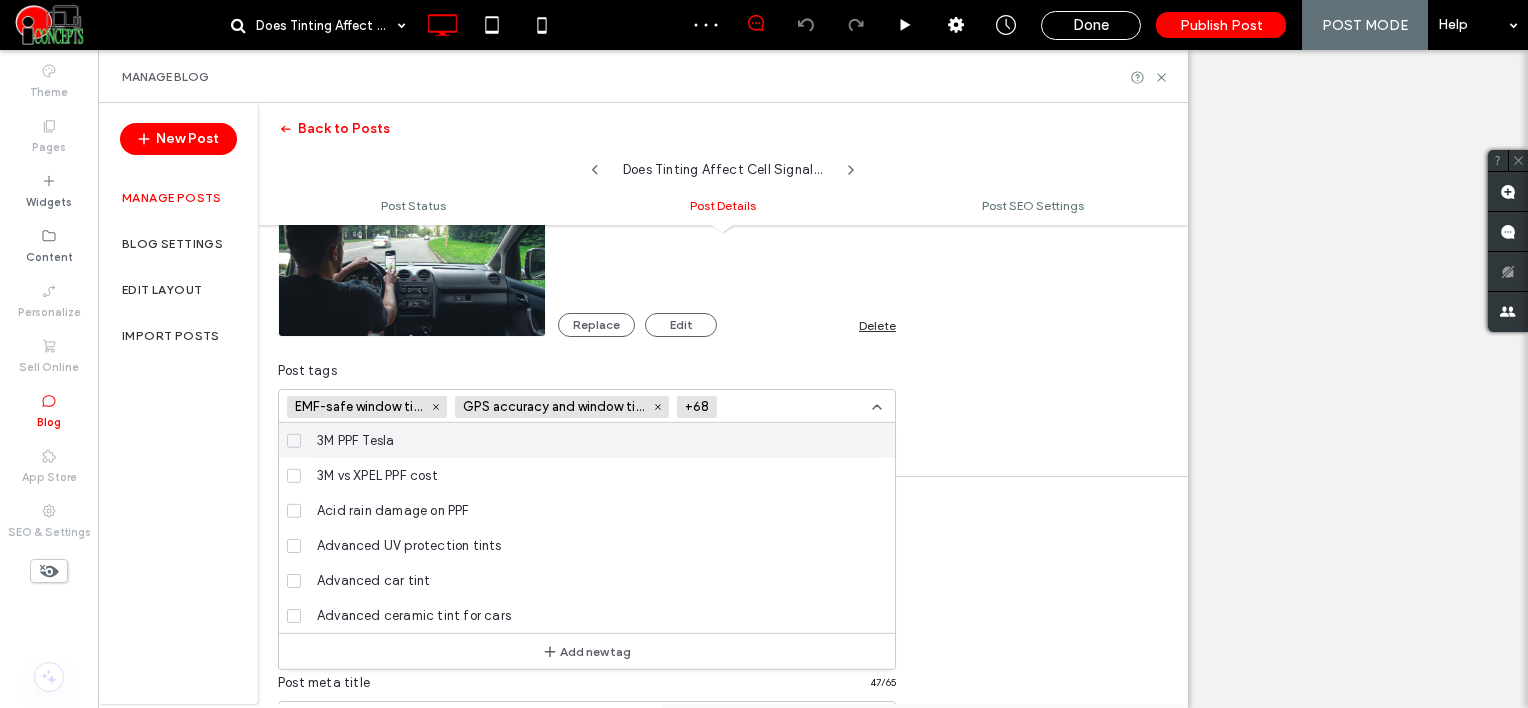 scroll, scrollTop: 0, scrollLeft: 0, axis: both 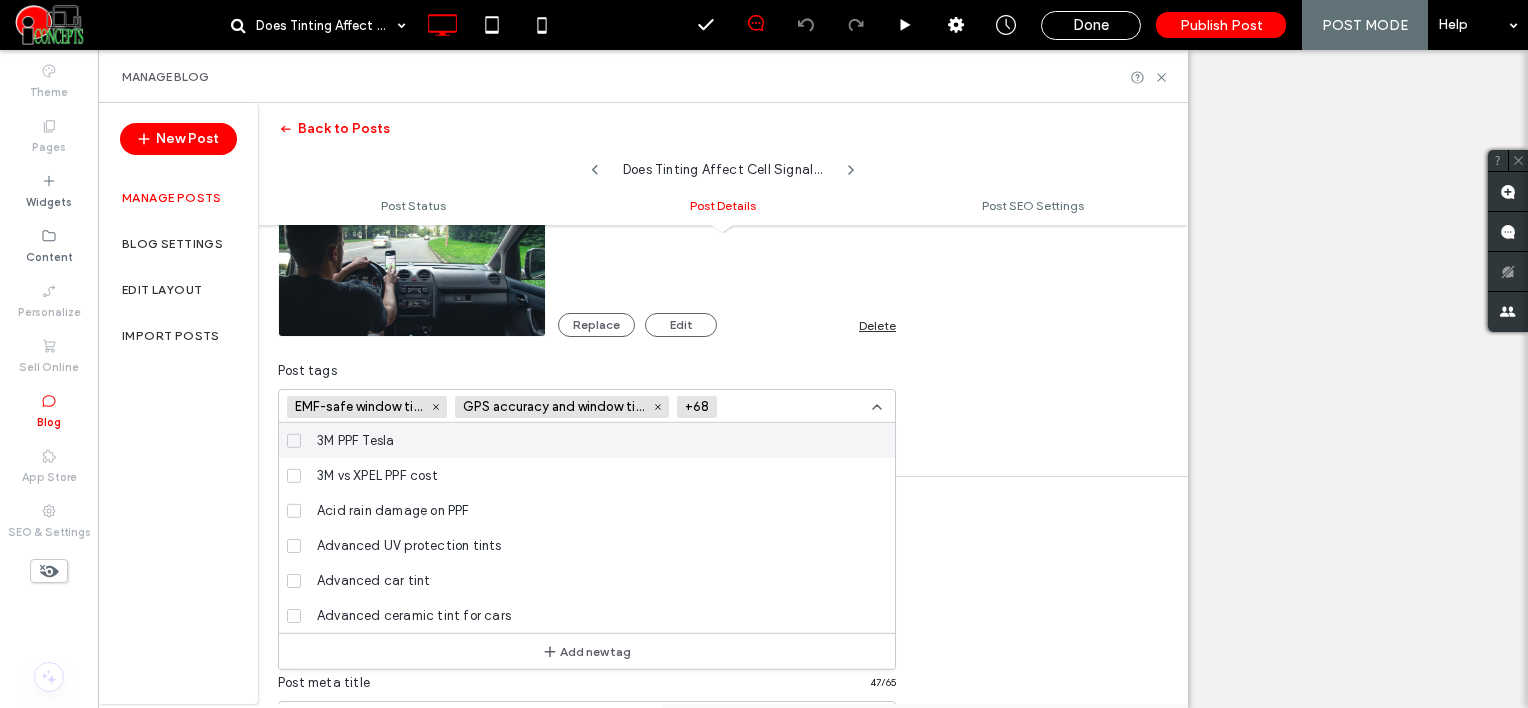 click at bounding box center (798, 407) 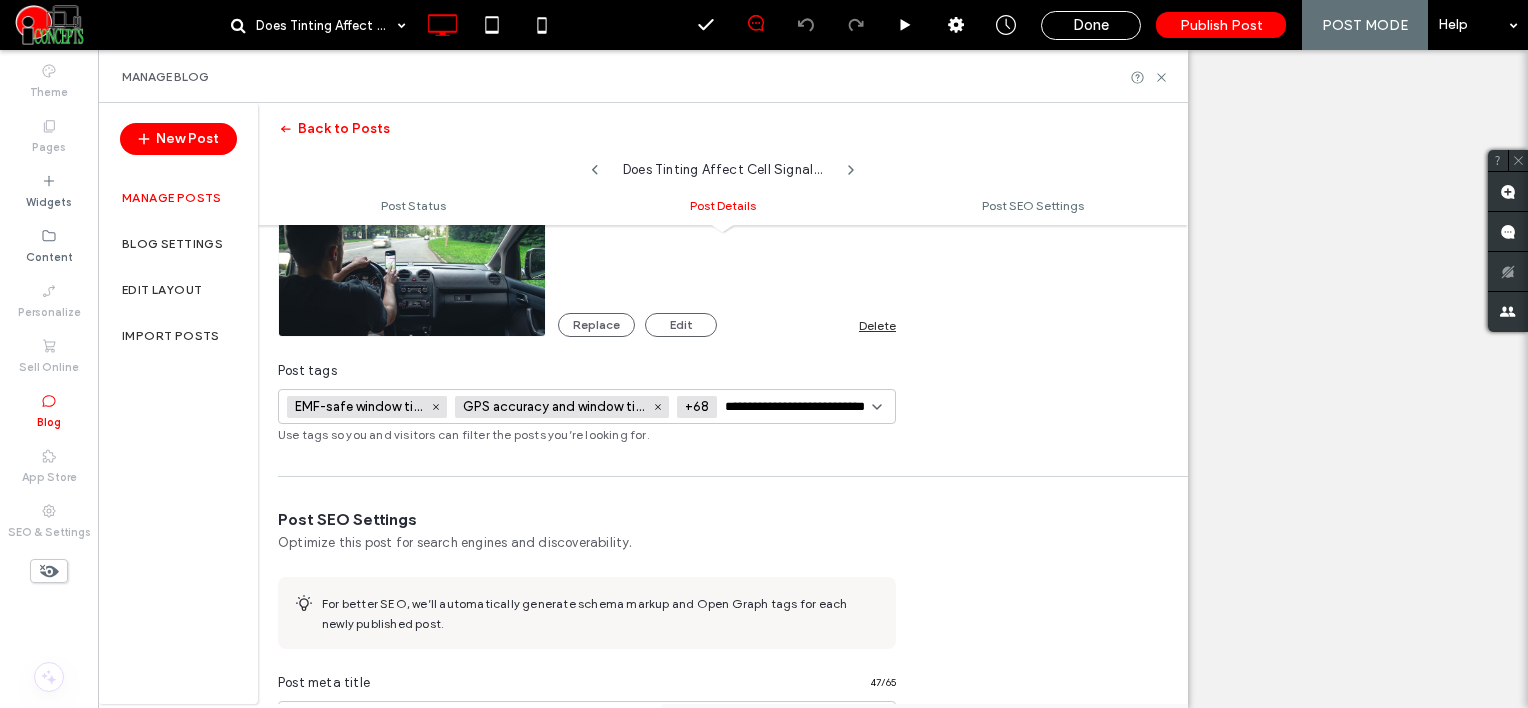scroll, scrollTop: 0, scrollLeft: 25, axis: horizontal 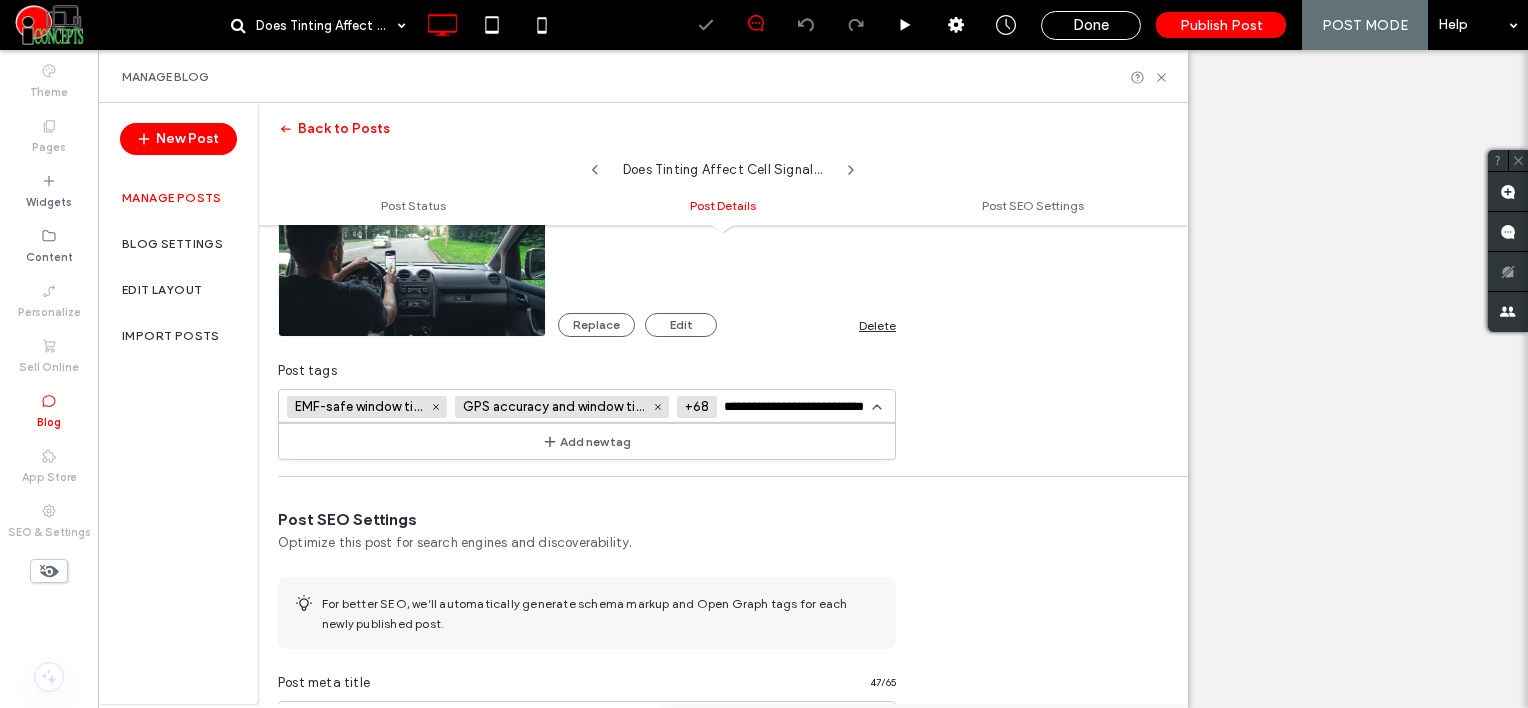 type on "**********" 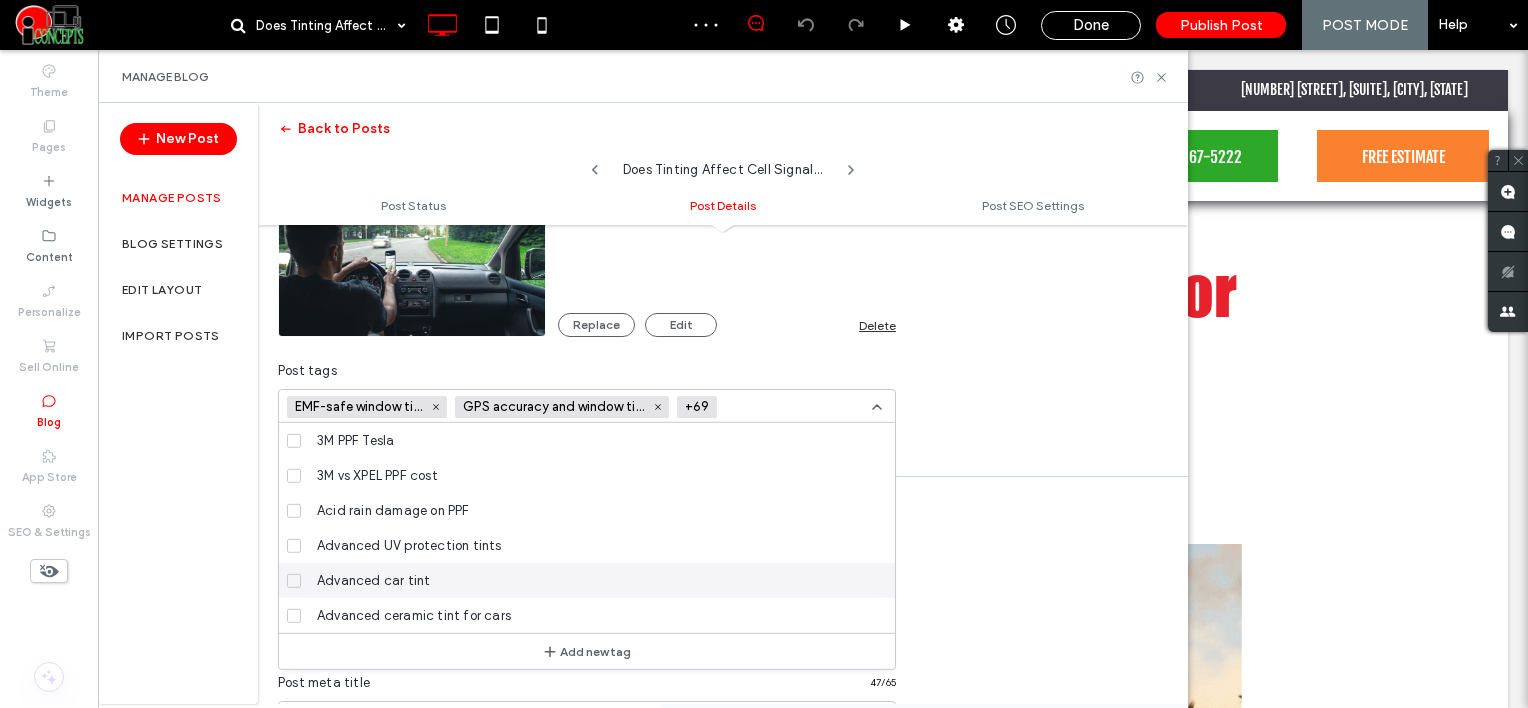 scroll, scrollTop: 0, scrollLeft: 0, axis: both 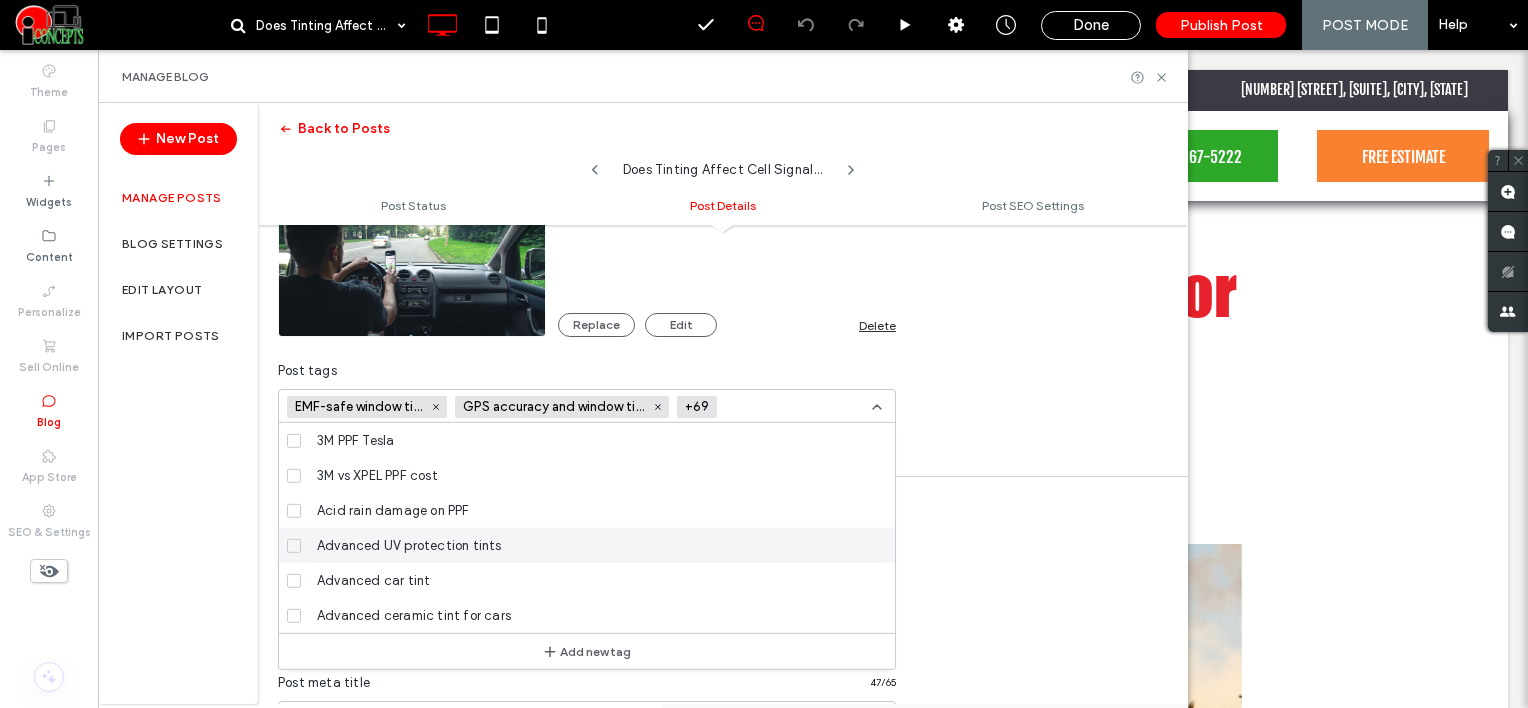 click at bounding box center [798, 407] 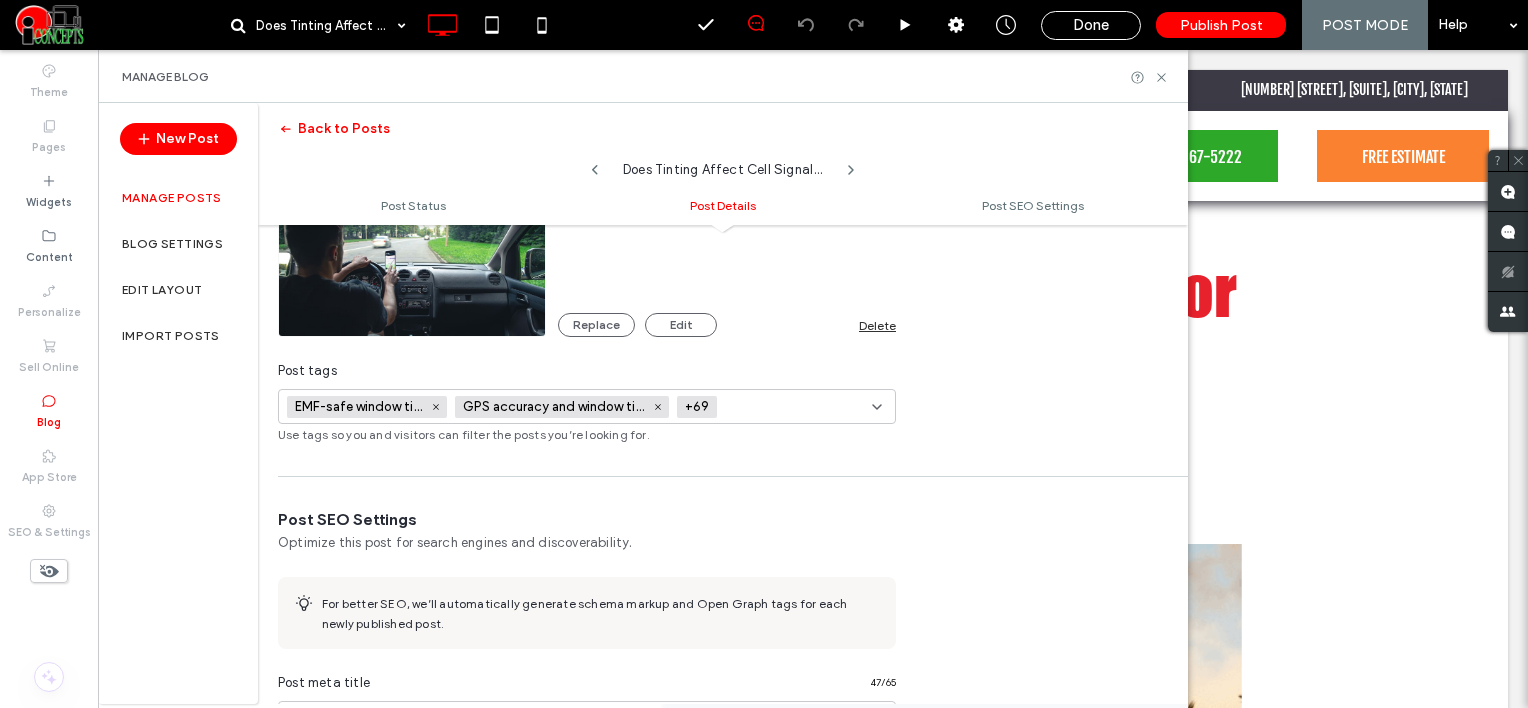 paste on "**********" 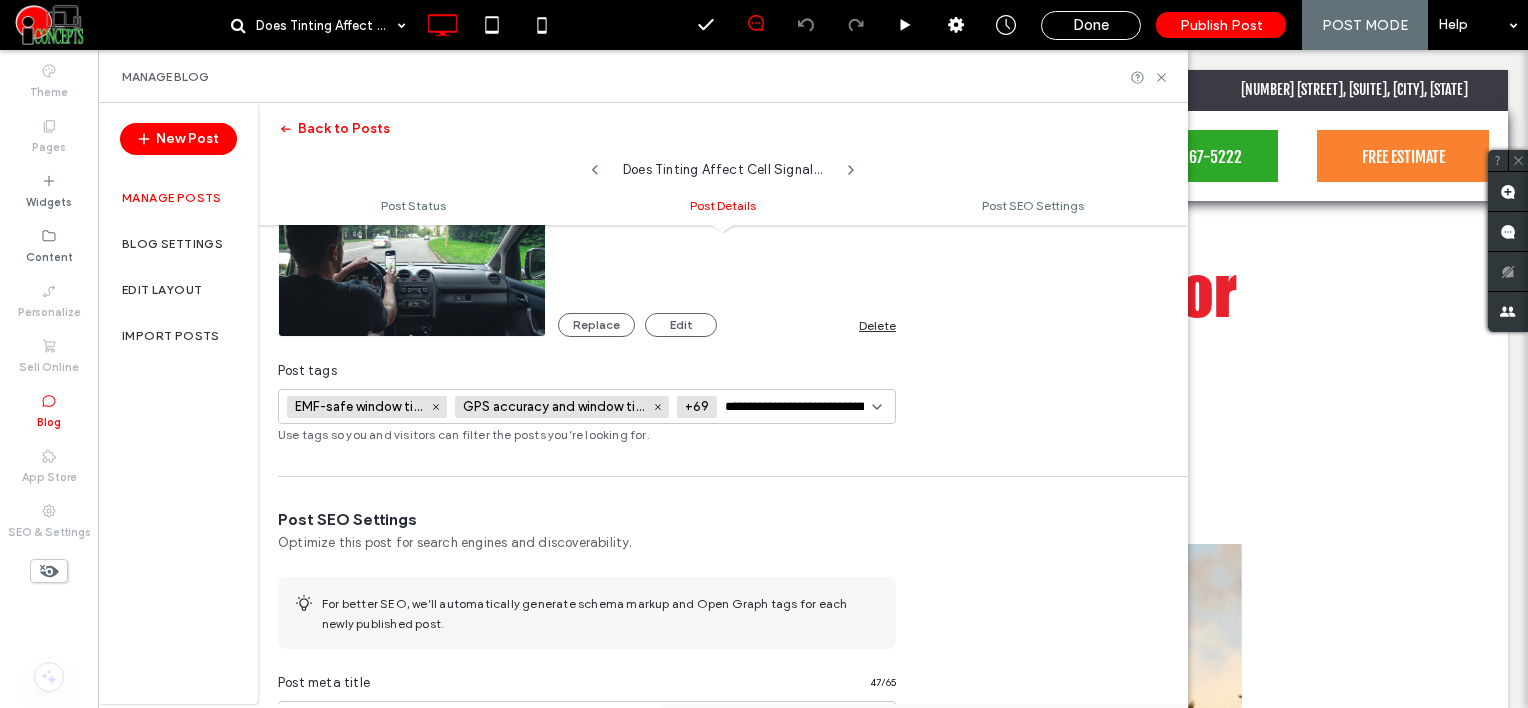 scroll, scrollTop: 0, scrollLeft: 59, axis: horizontal 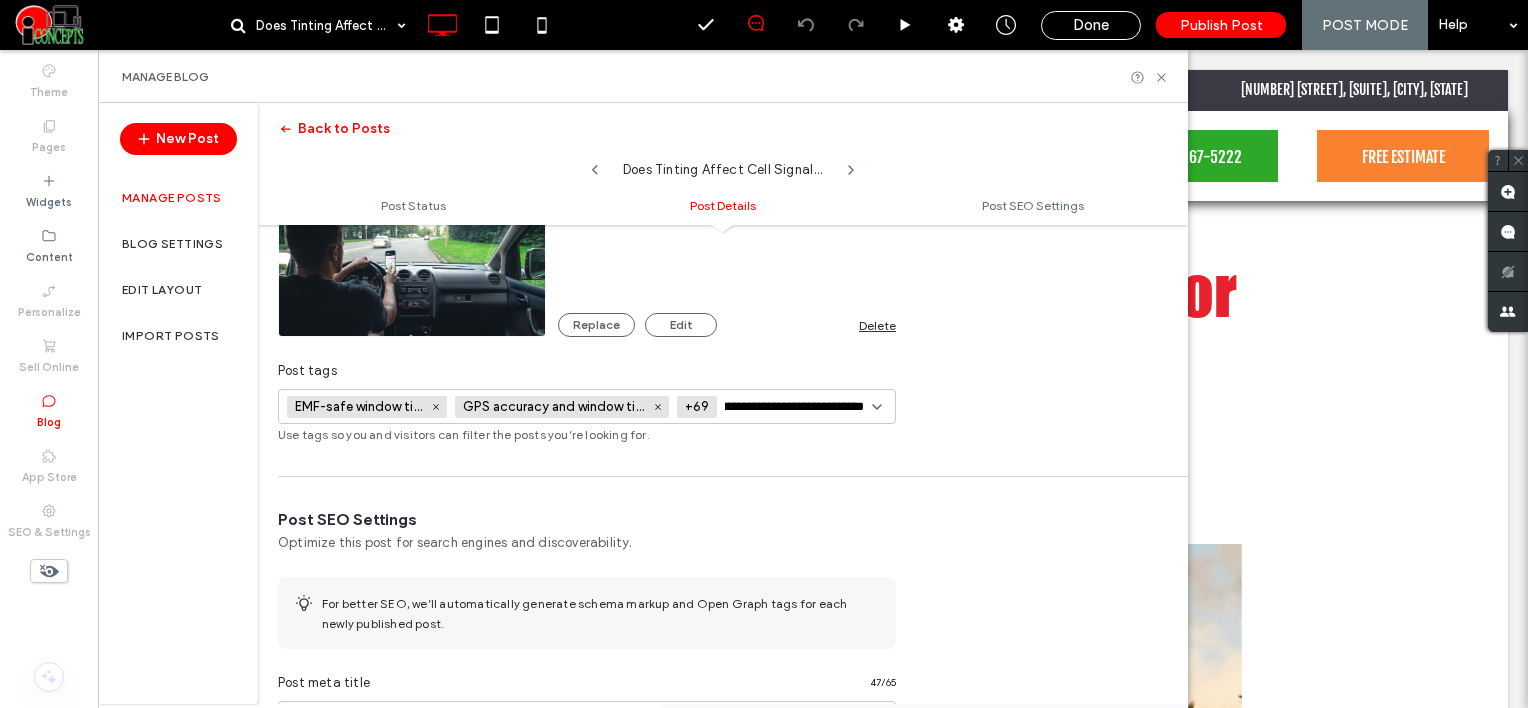 type on "**********" 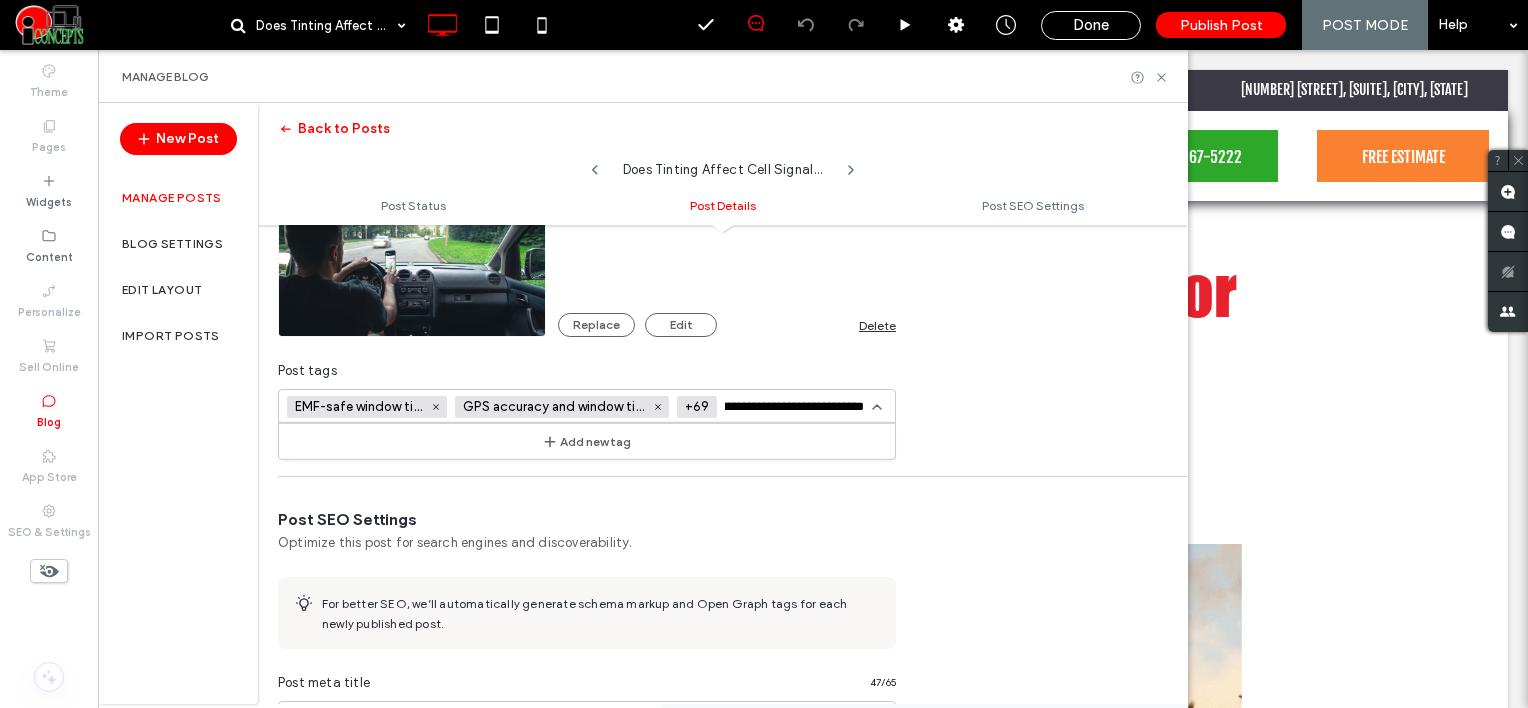 scroll, scrollTop: 0, scrollLeft: 0, axis: both 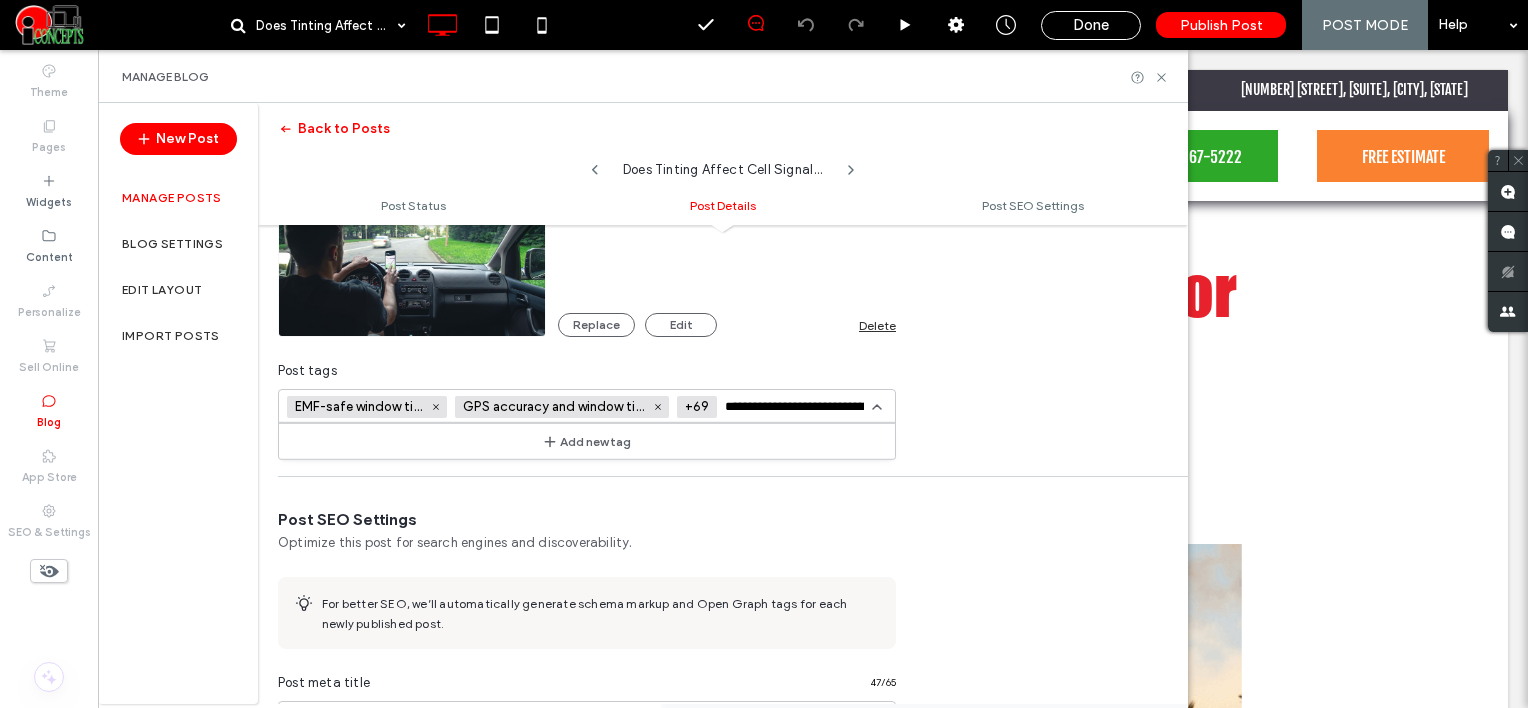 click on "Add new tag" at bounding box center [587, 441] 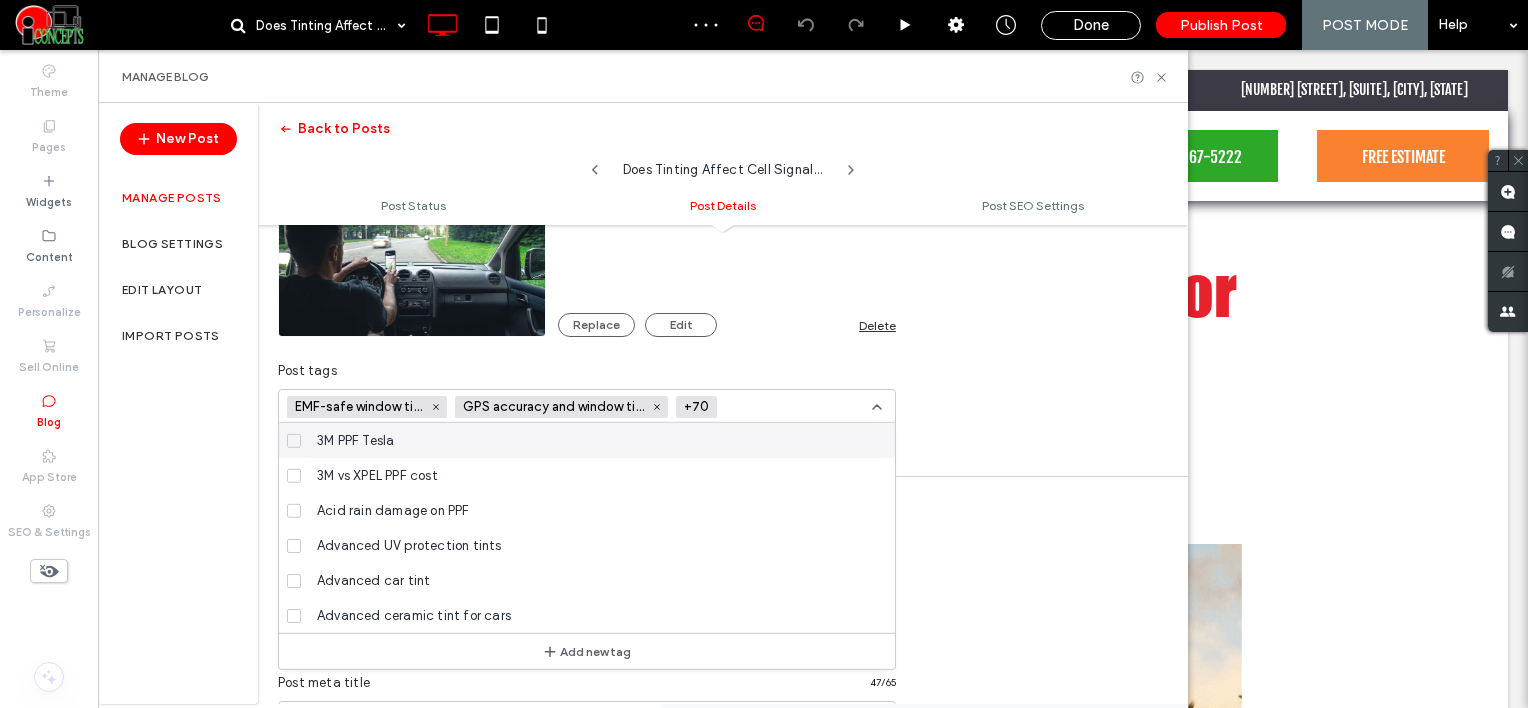 click at bounding box center (798, 407) 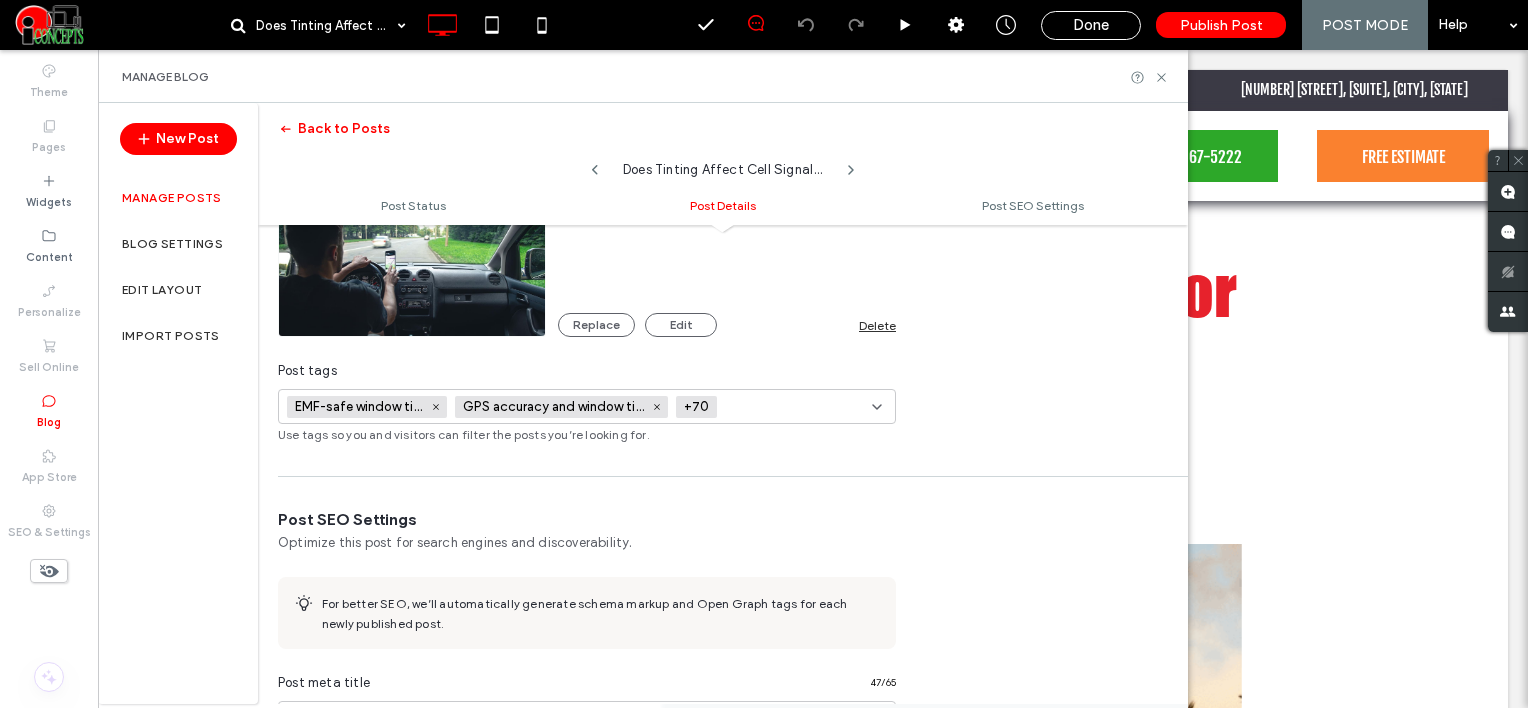 paste on "**********" 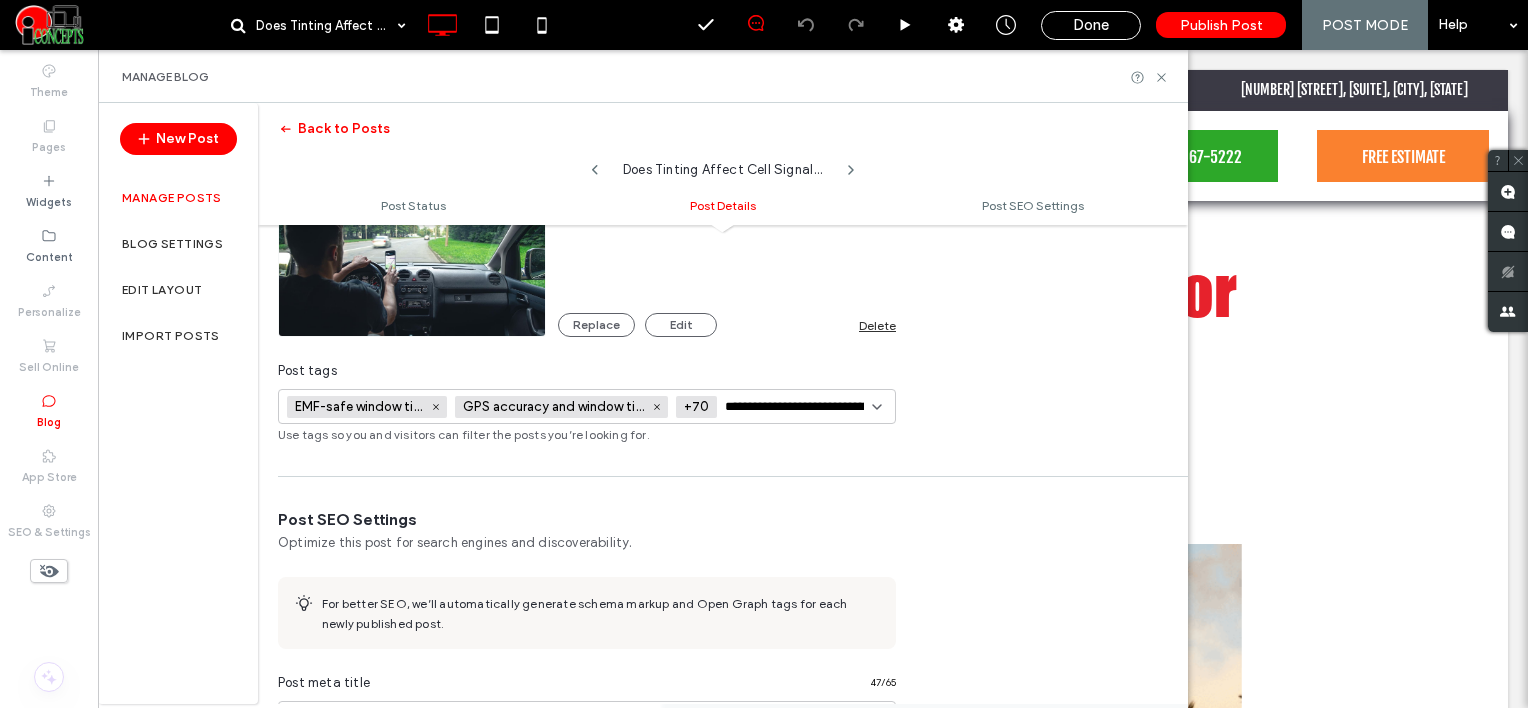 scroll, scrollTop: 0, scrollLeft: 112, axis: horizontal 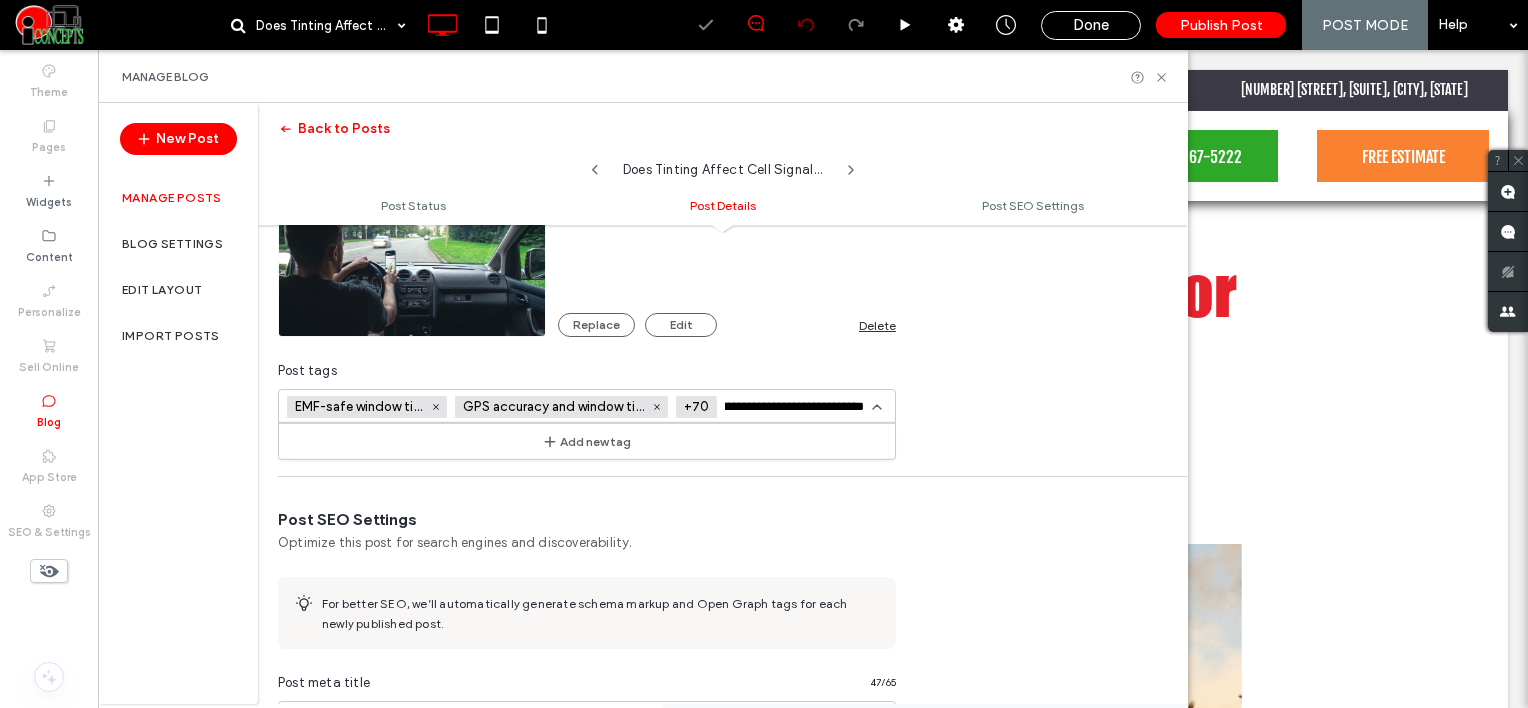 type on "**********" 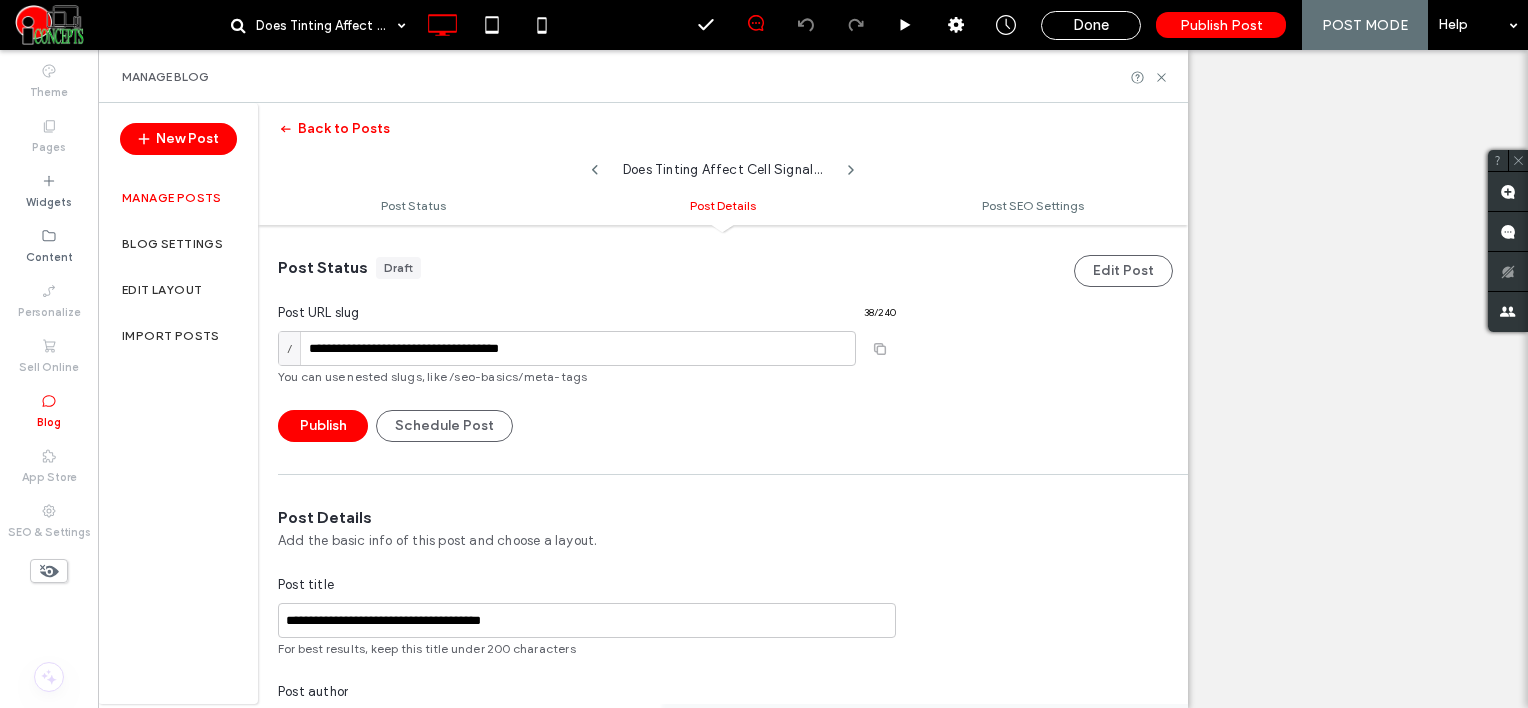 type on "**********" 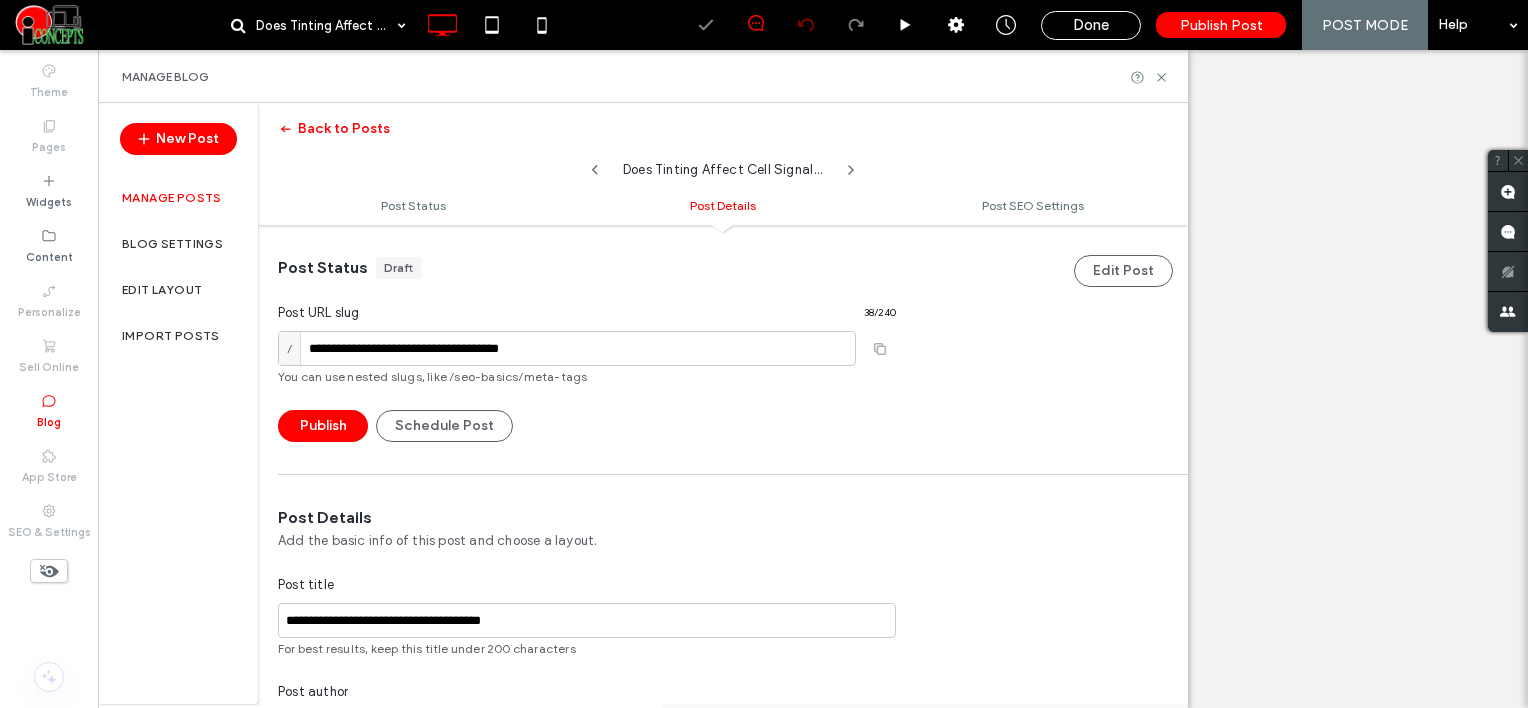 scroll, scrollTop: 0, scrollLeft: 0, axis: both 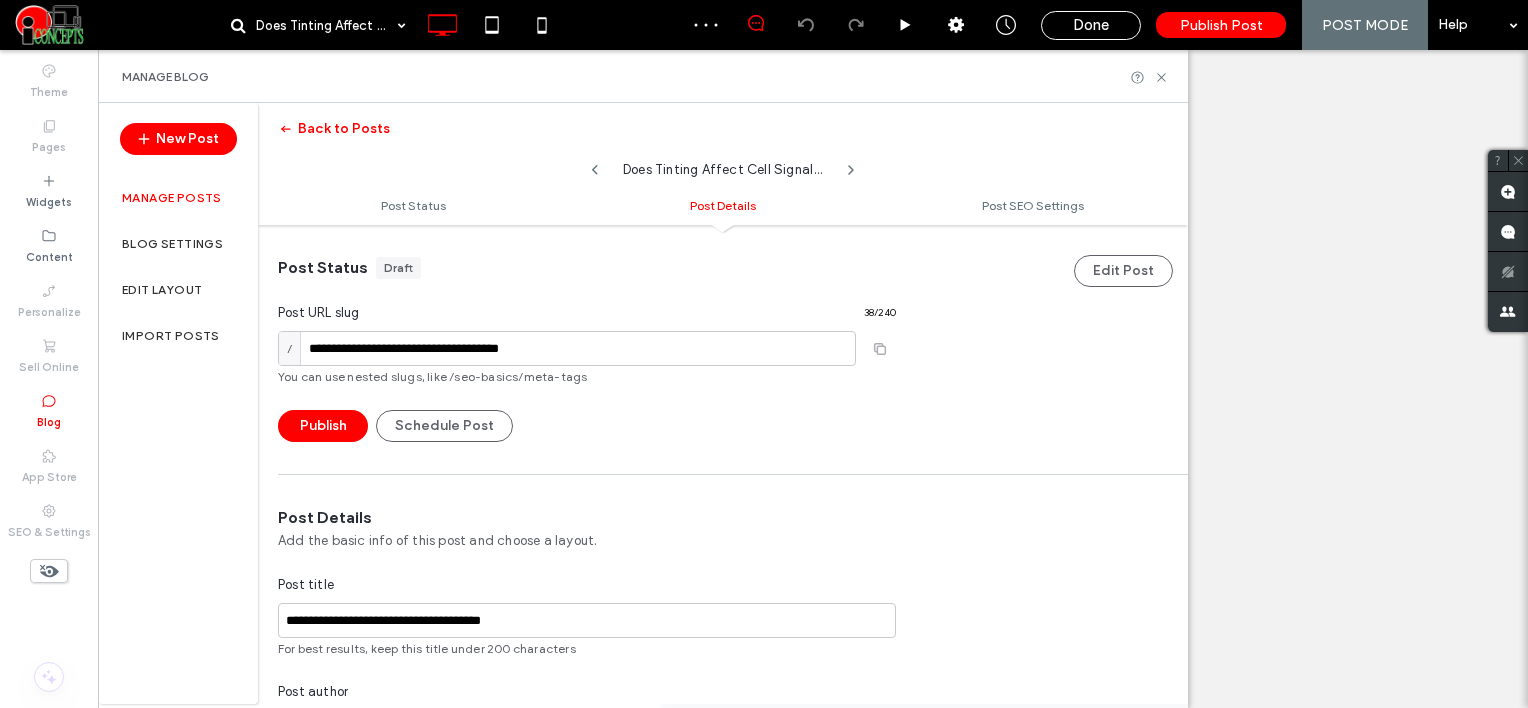 click at bounding box center [798, 1007] 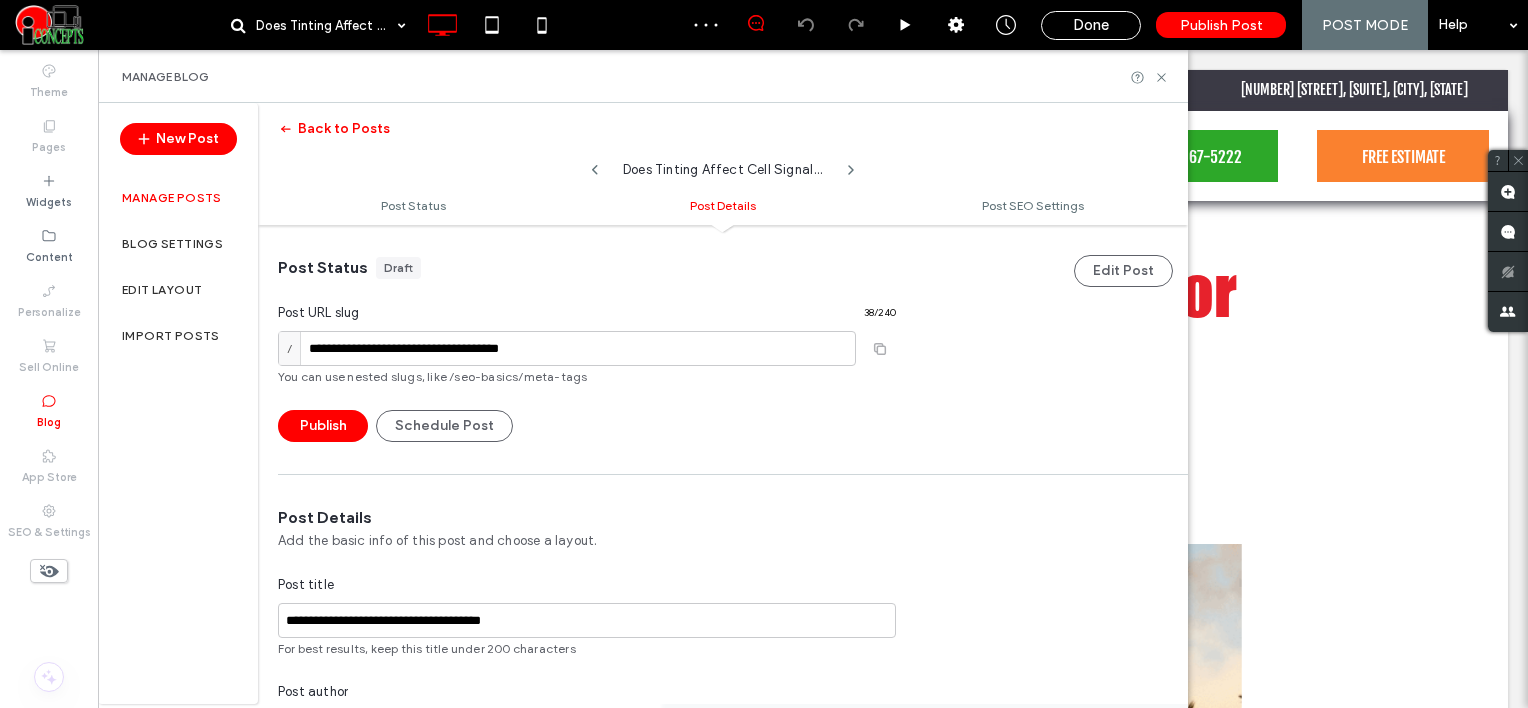 scroll, scrollTop: 0, scrollLeft: 0, axis: both 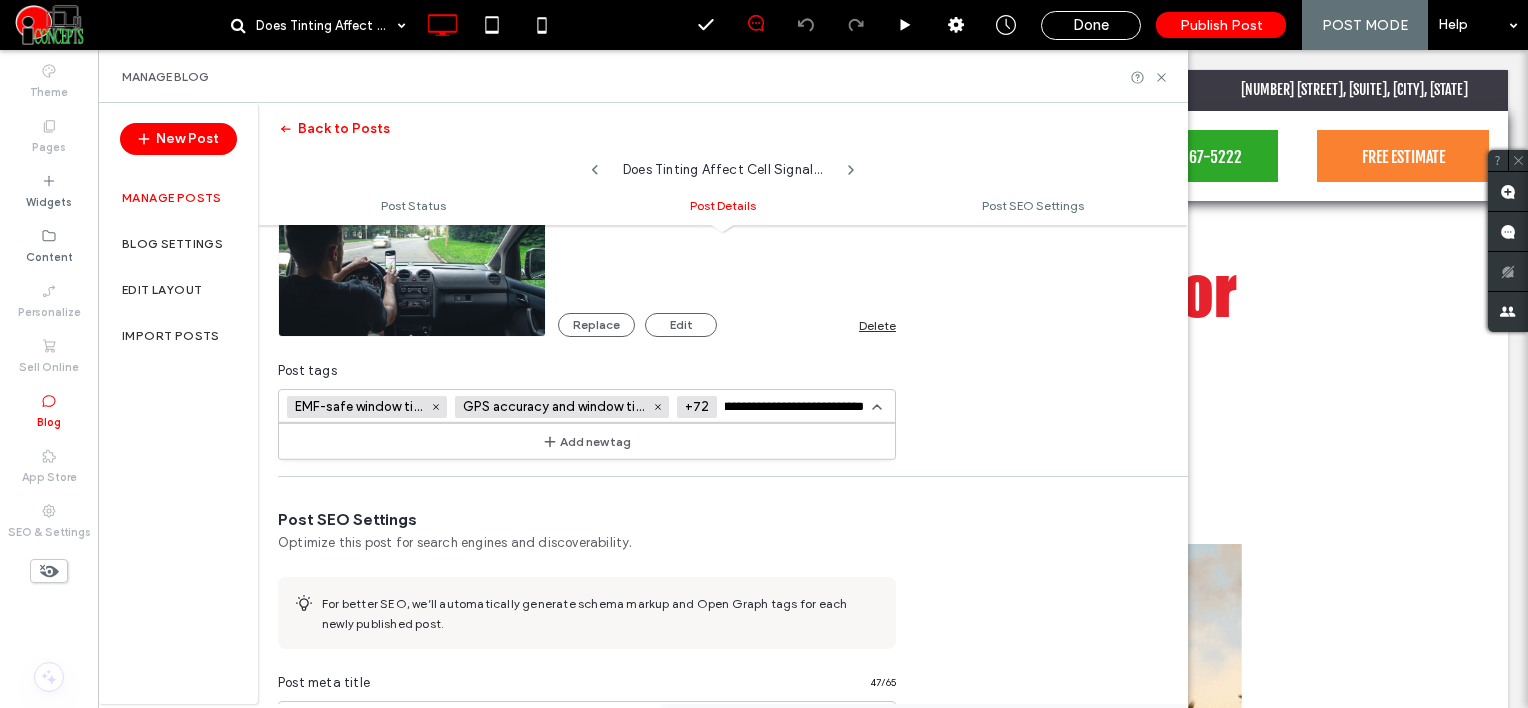 type on "**********" 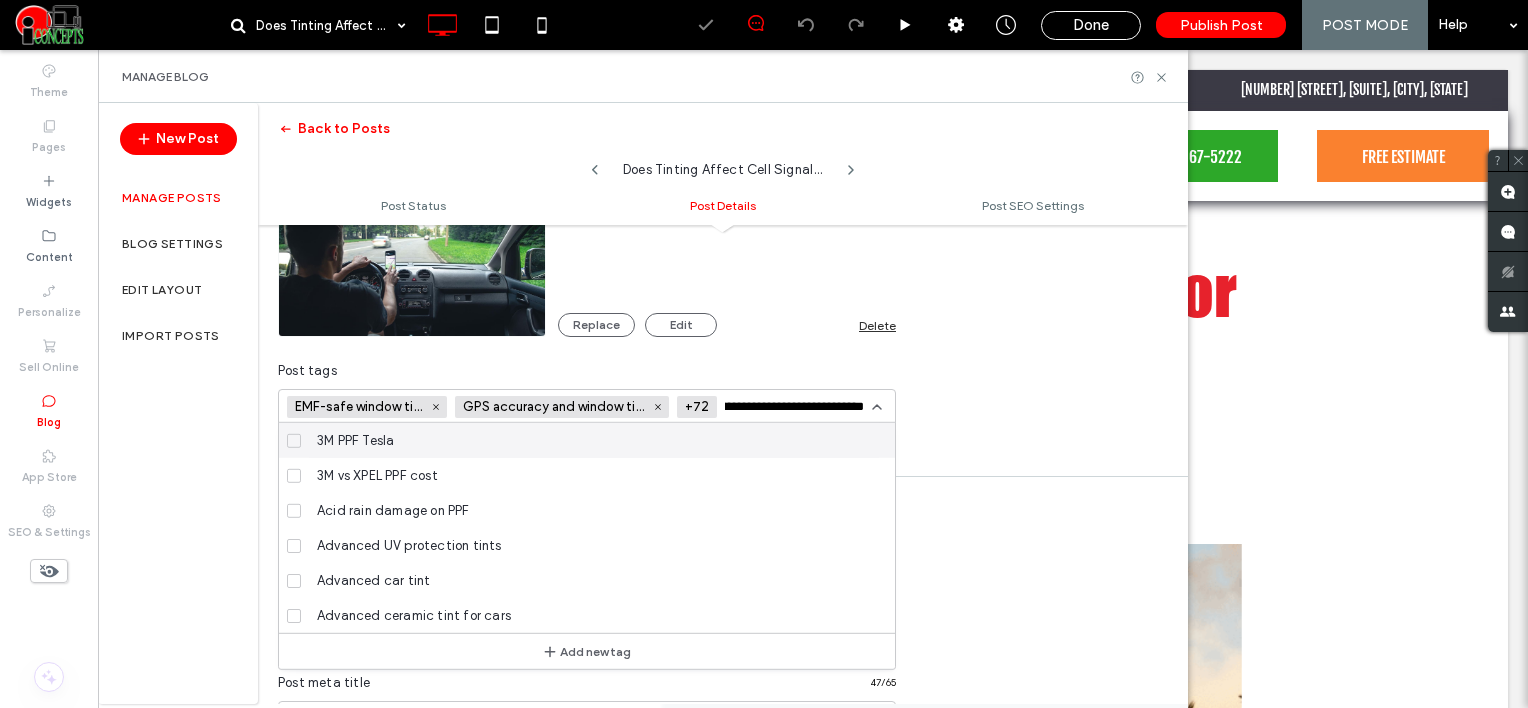 click on "**********" at bounding box center (798, 407) 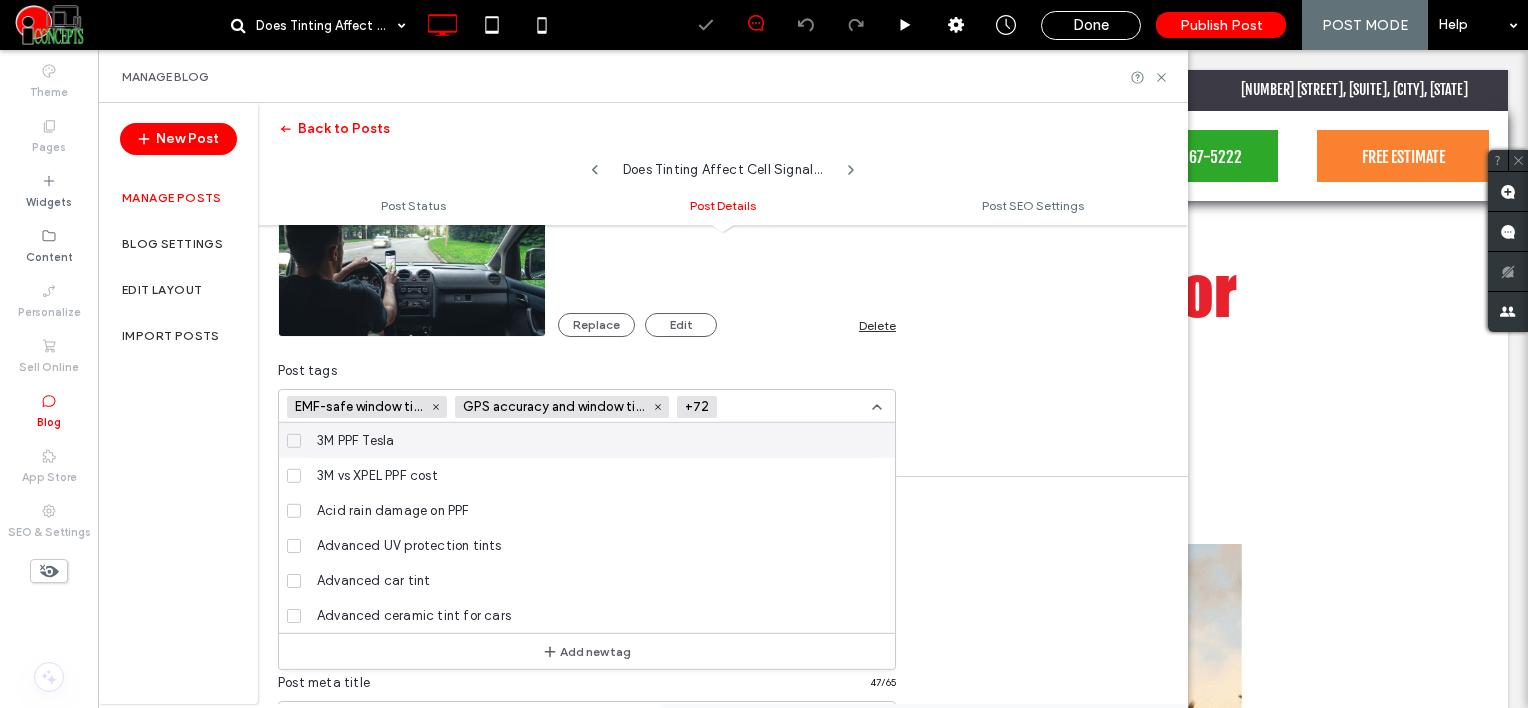 paste on "**********" 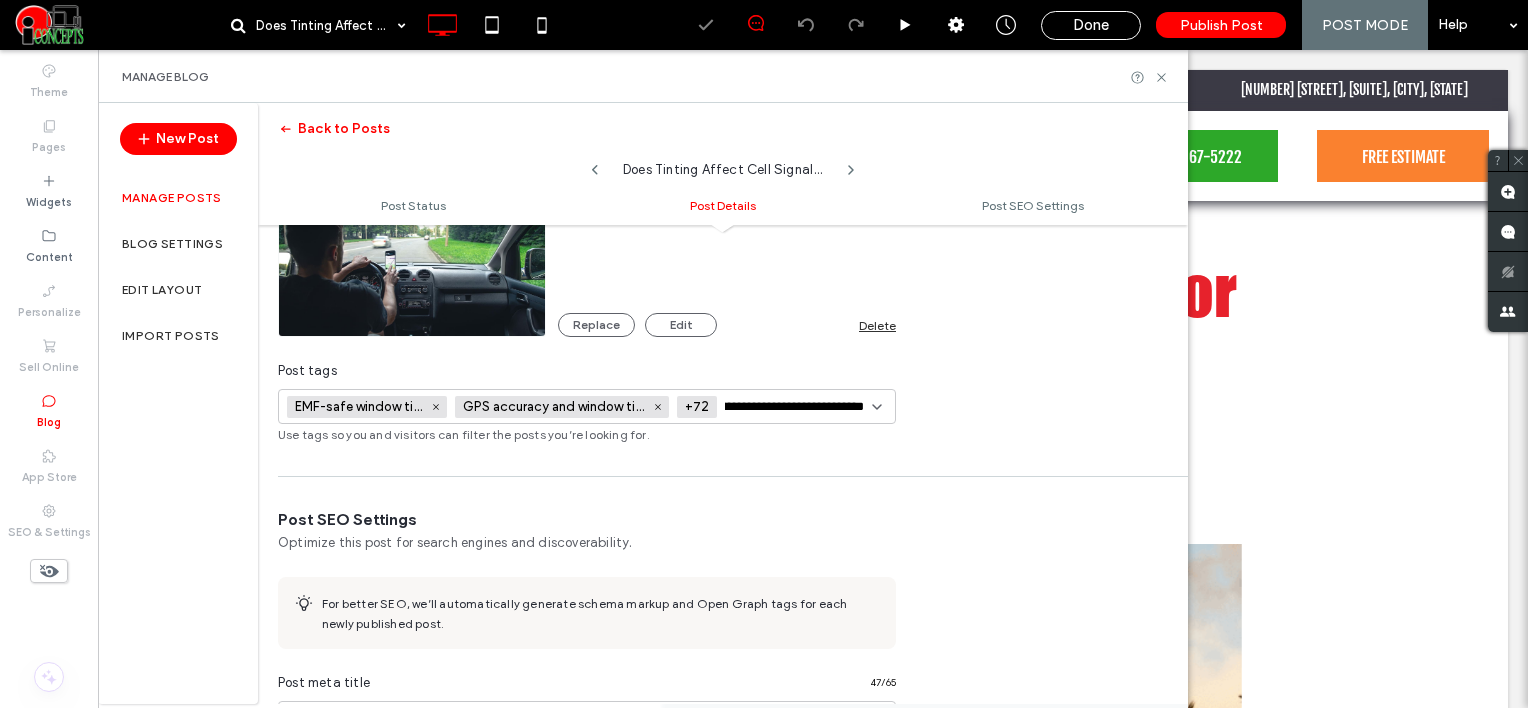 scroll, scrollTop: 0, scrollLeft: 47, axis: horizontal 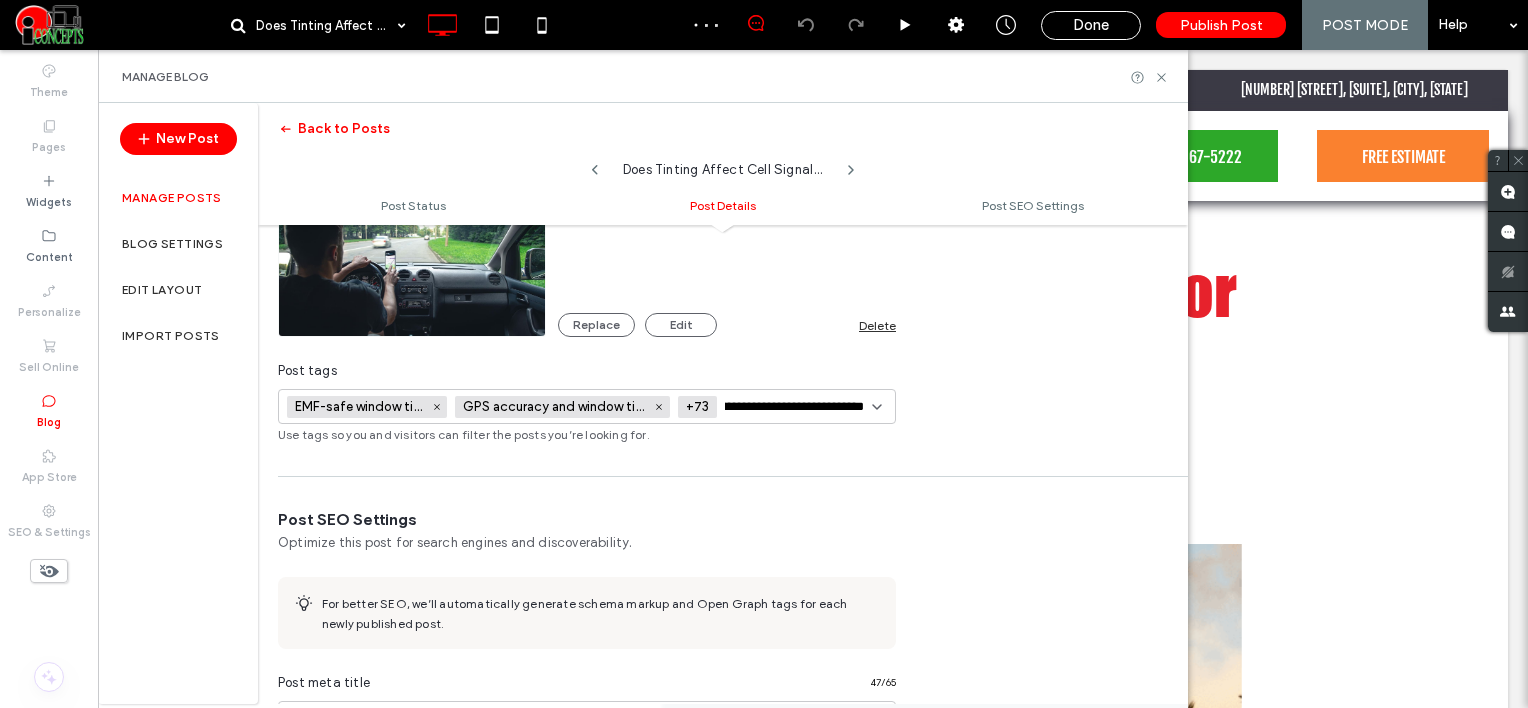 type on "**********" 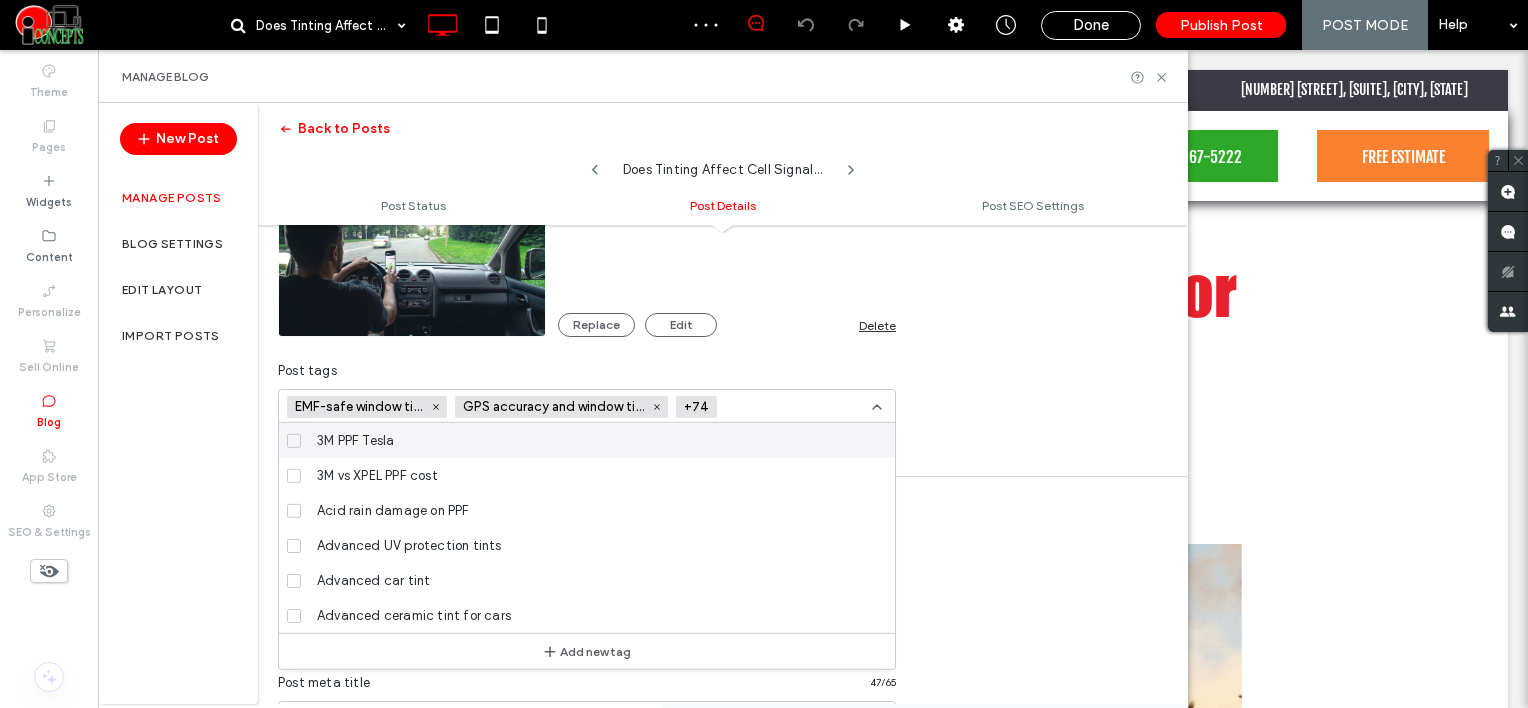 scroll, scrollTop: 0, scrollLeft: 0, axis: both 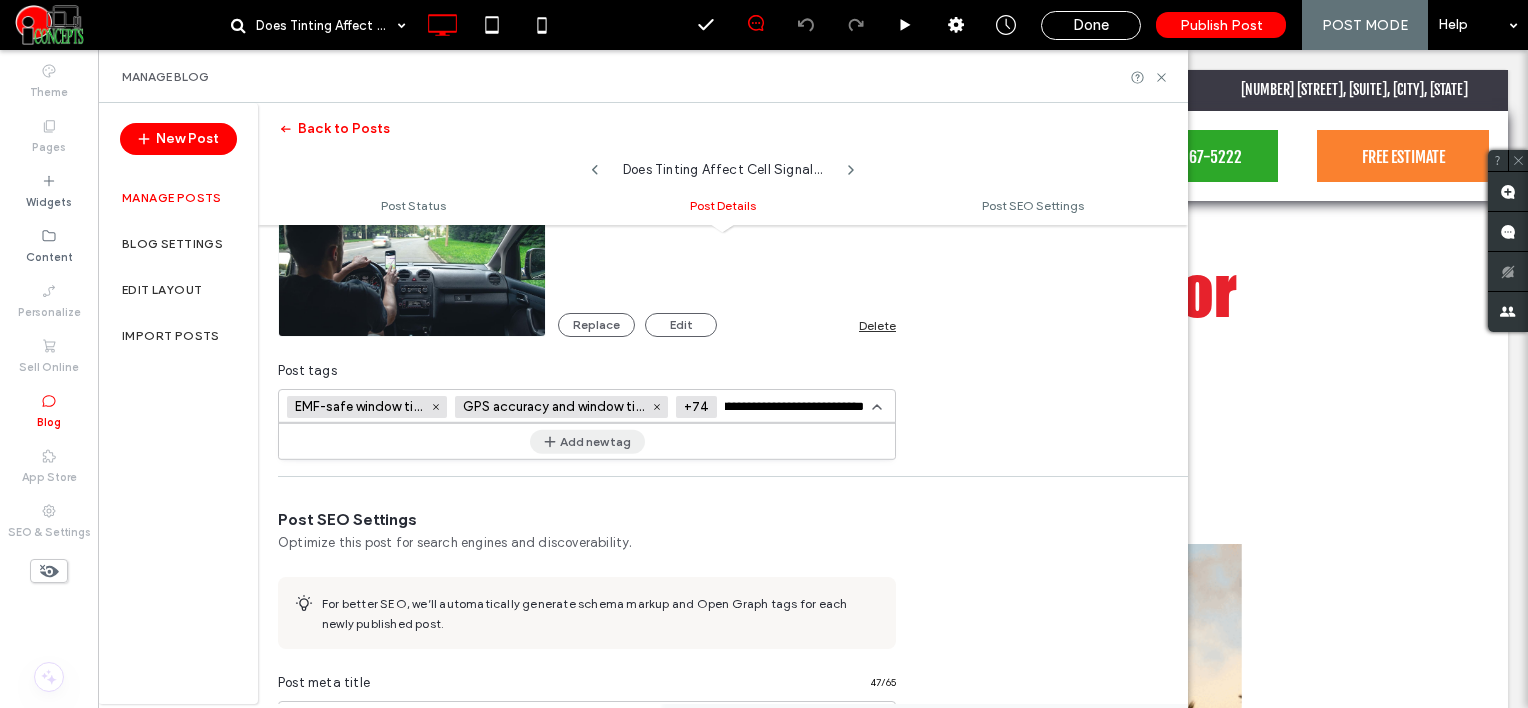 type on "**********" 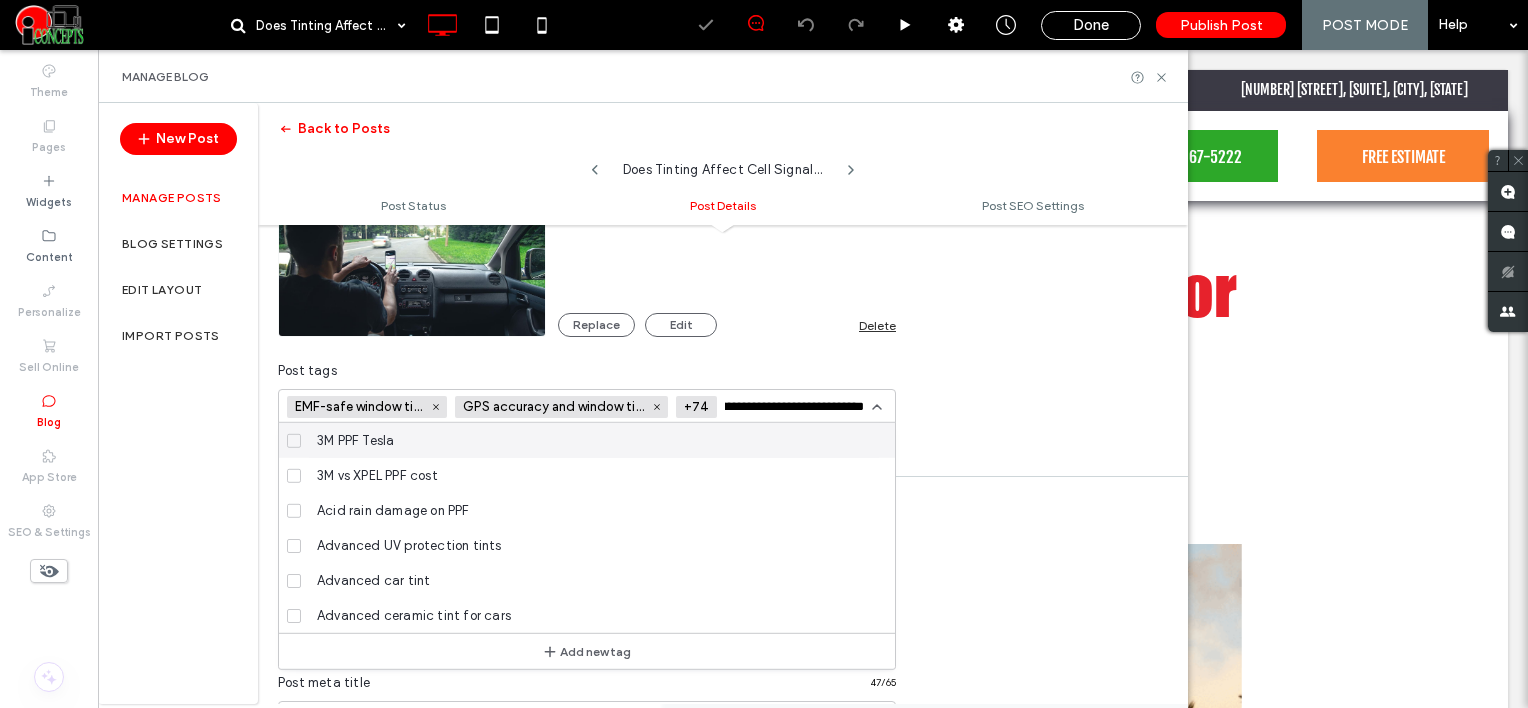 click on "**********" at bounding box center [798, 407] 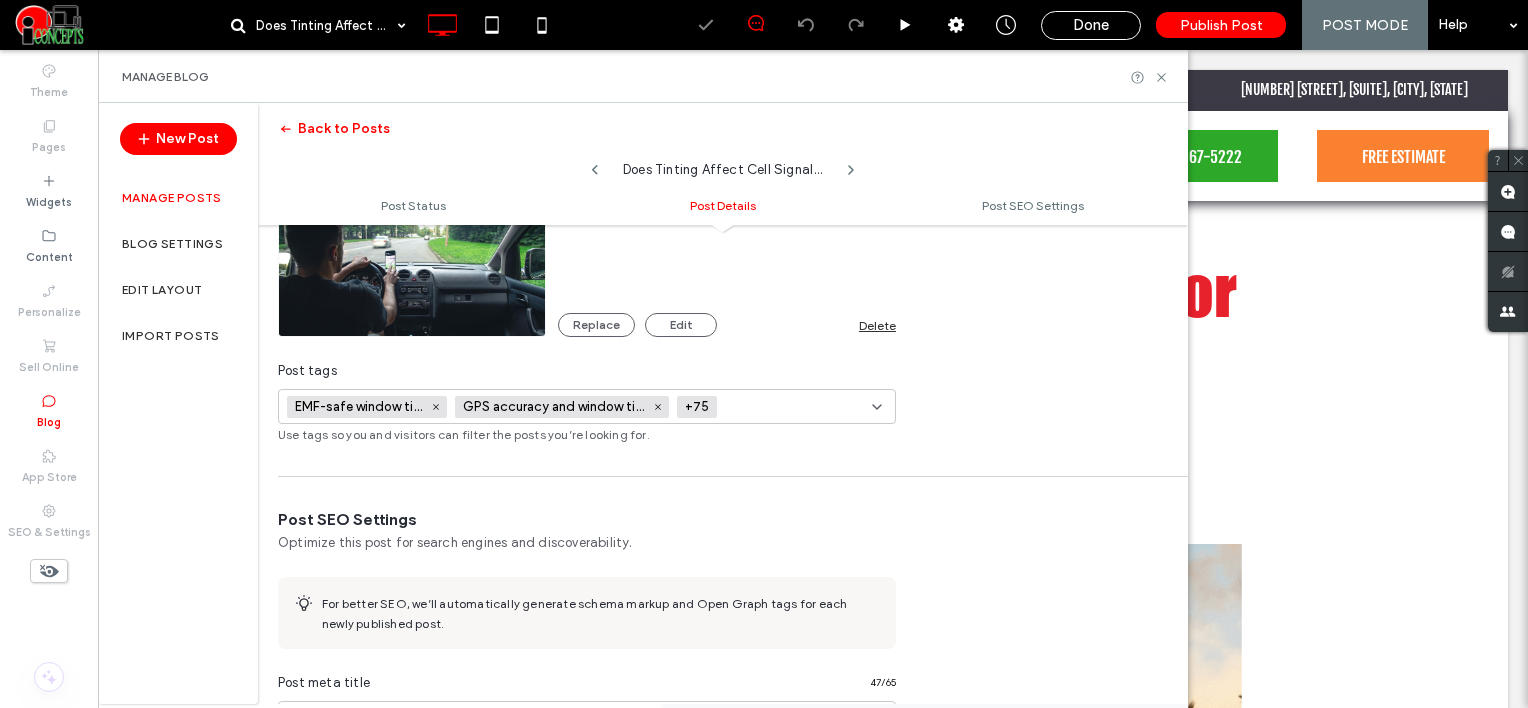 scroll, scrollTop: 0, scrollLeft: 0, axis: both 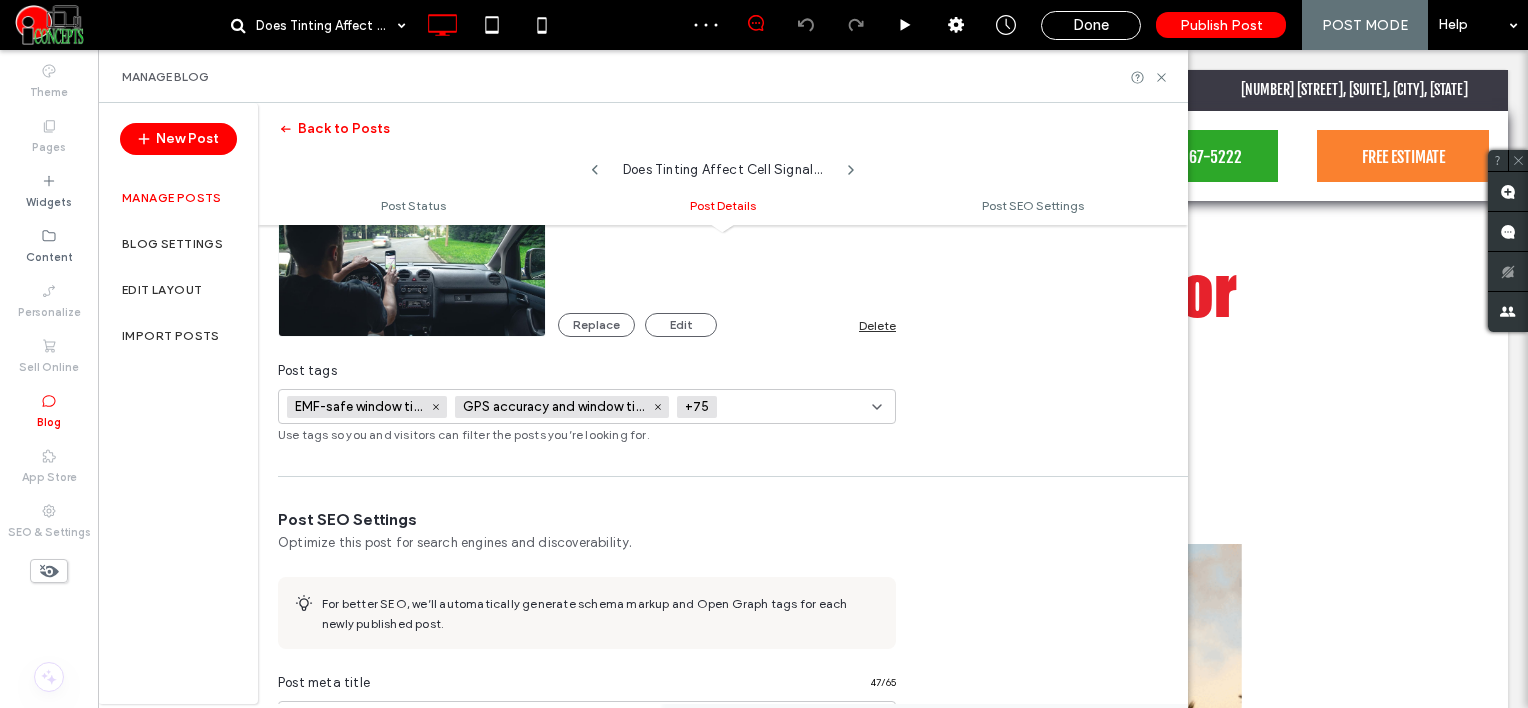 paste on "**********" 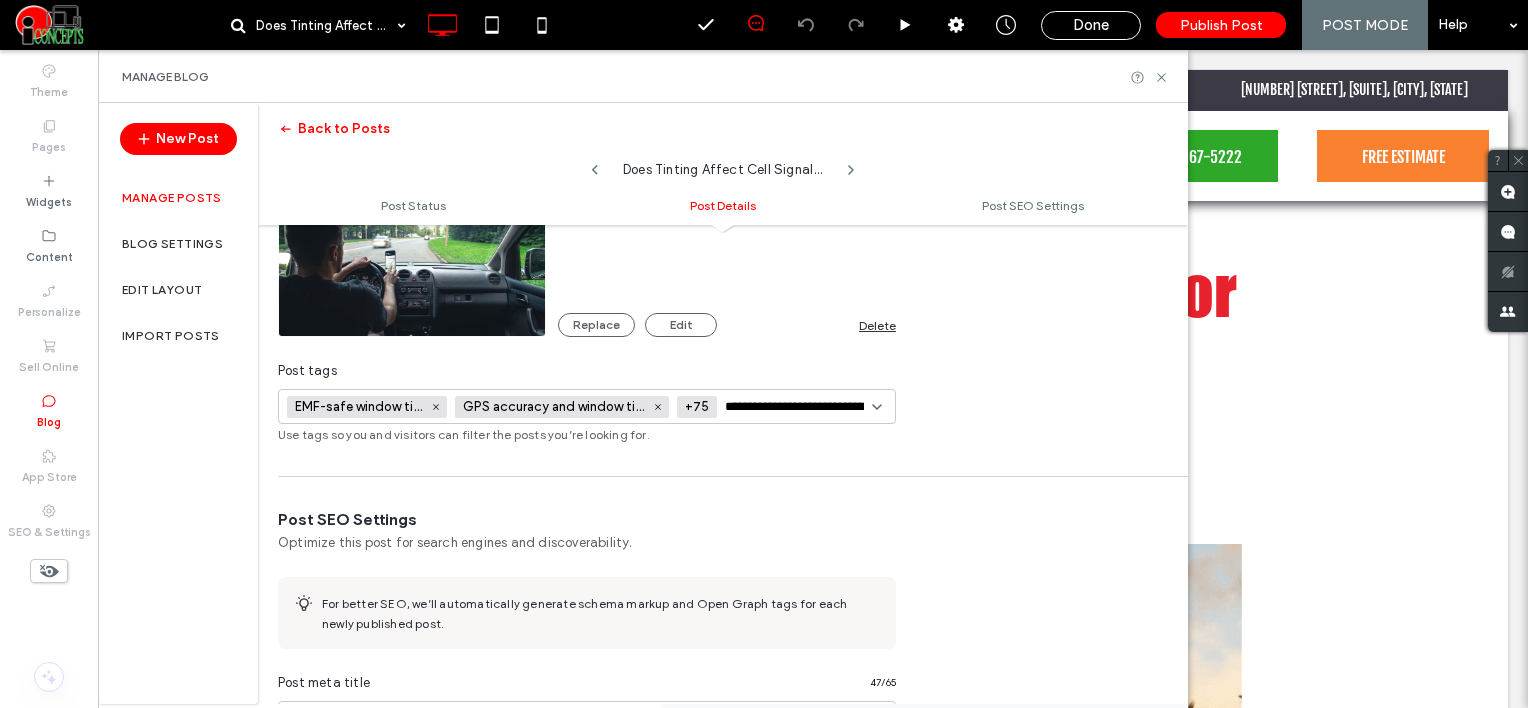 scroll, scrollTop: 0, scrollLeft: 37, axis: horizontal 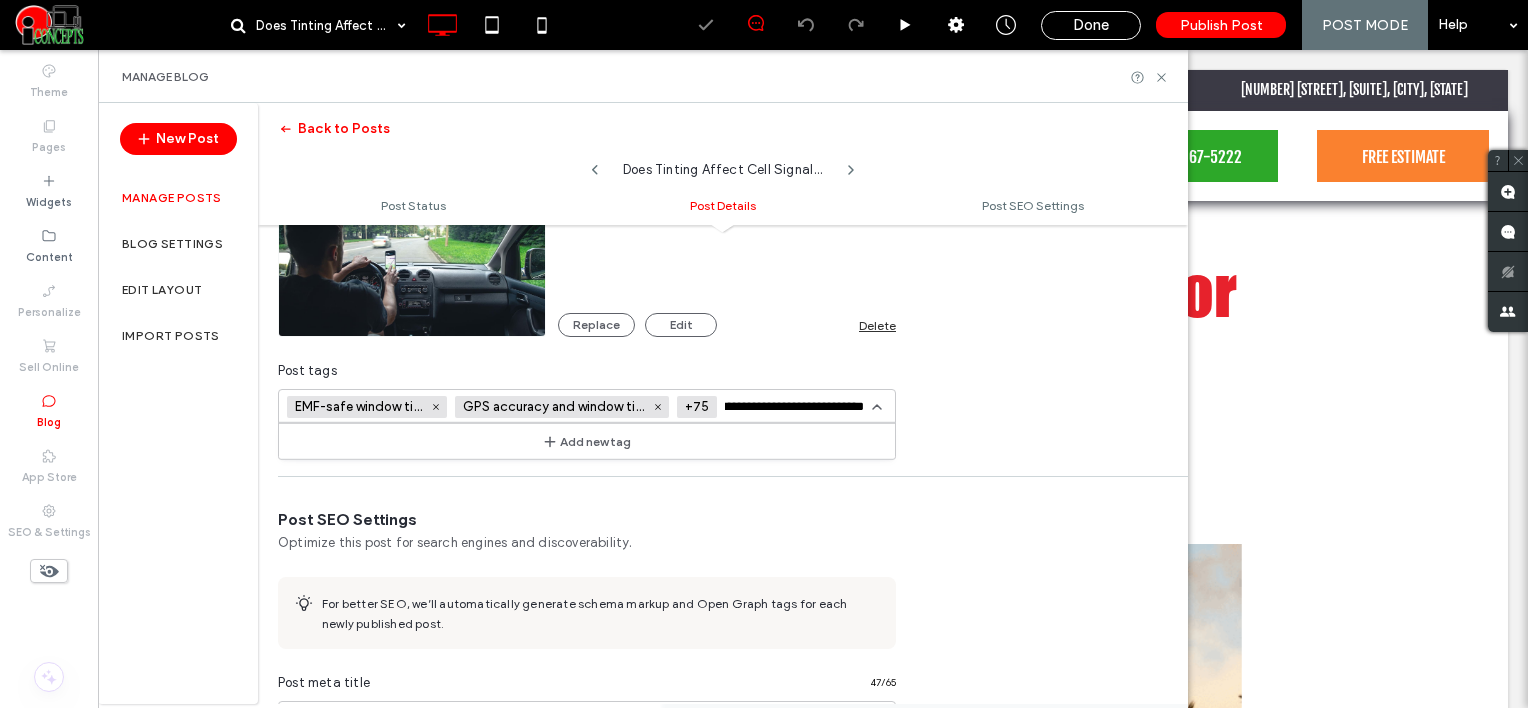 type on "**********" 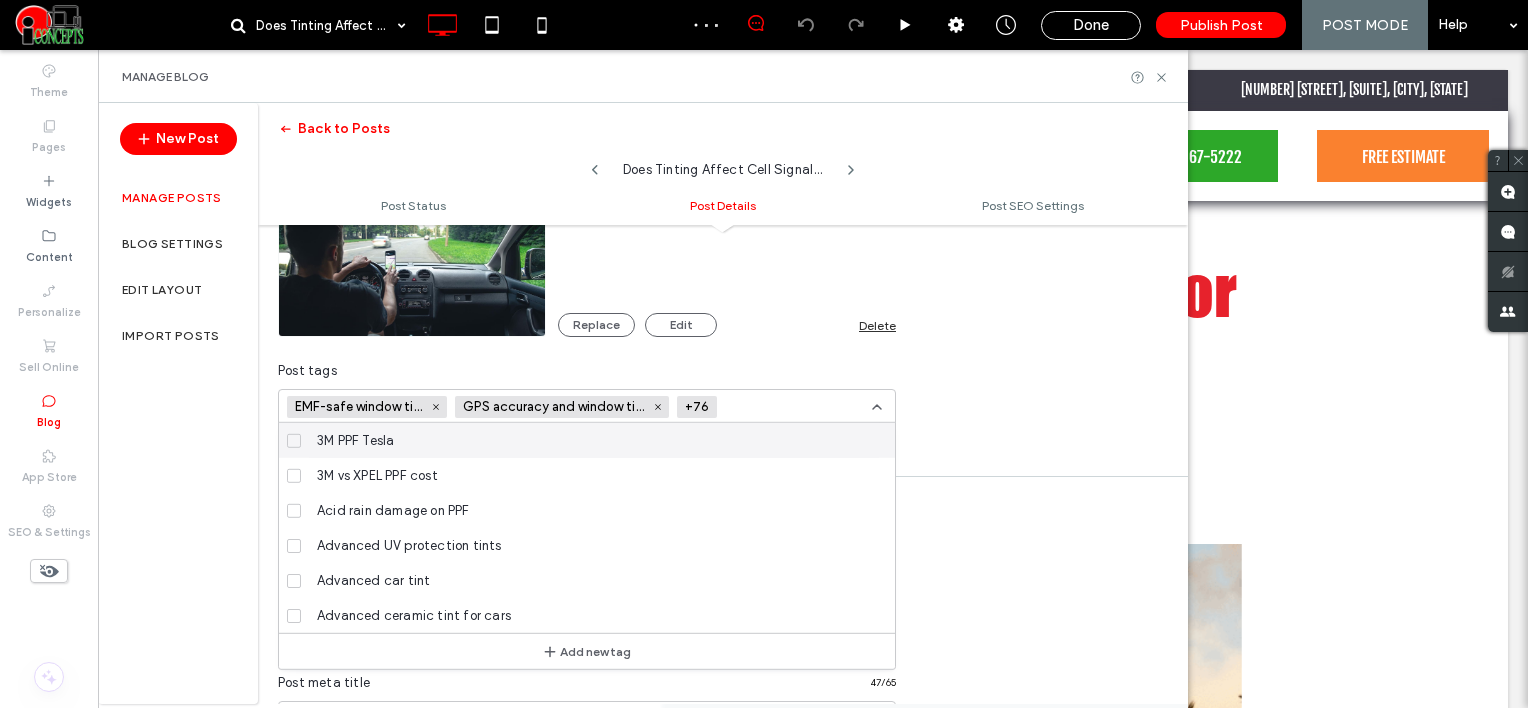 scroll, scrollTop: 0, scrollLeft: 0, axis: both 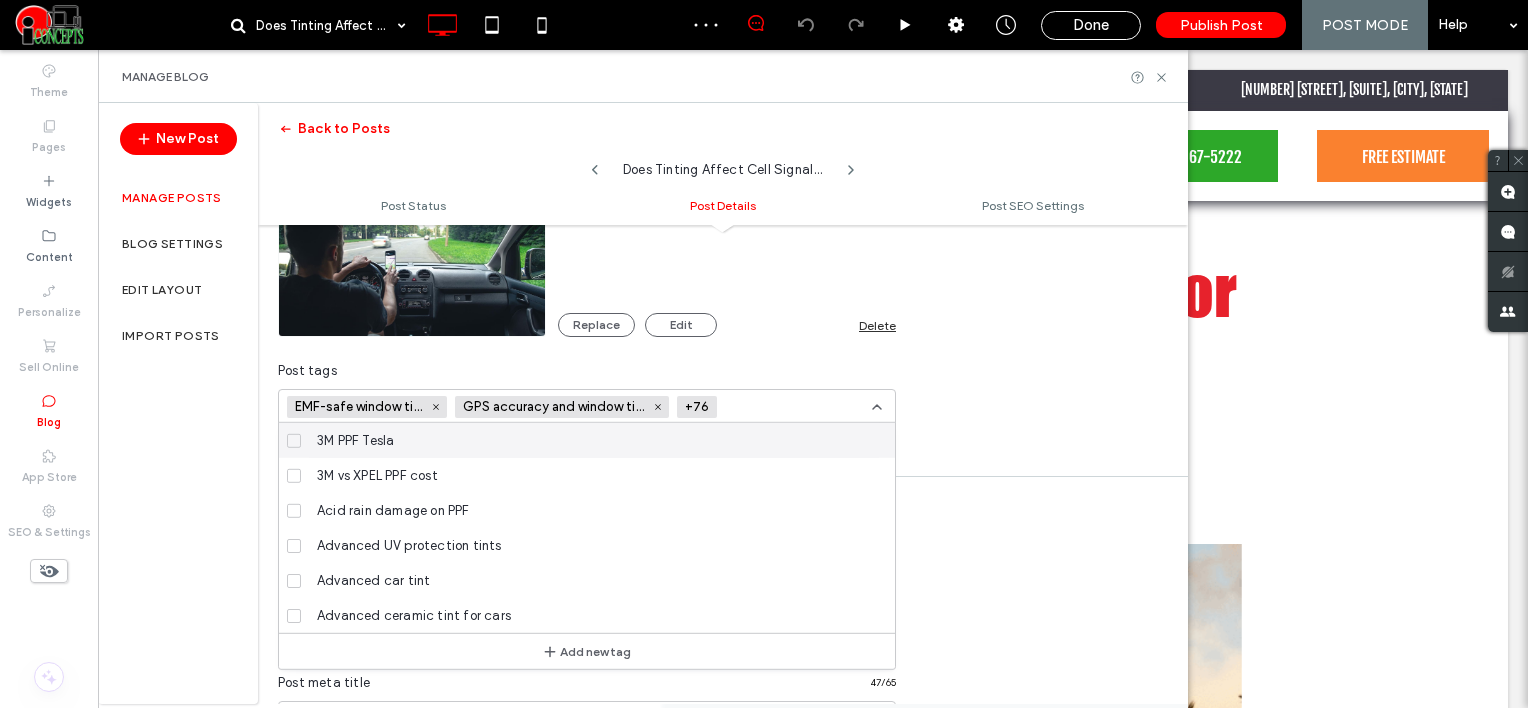 click on "**********" at bounding box center [764, 354] 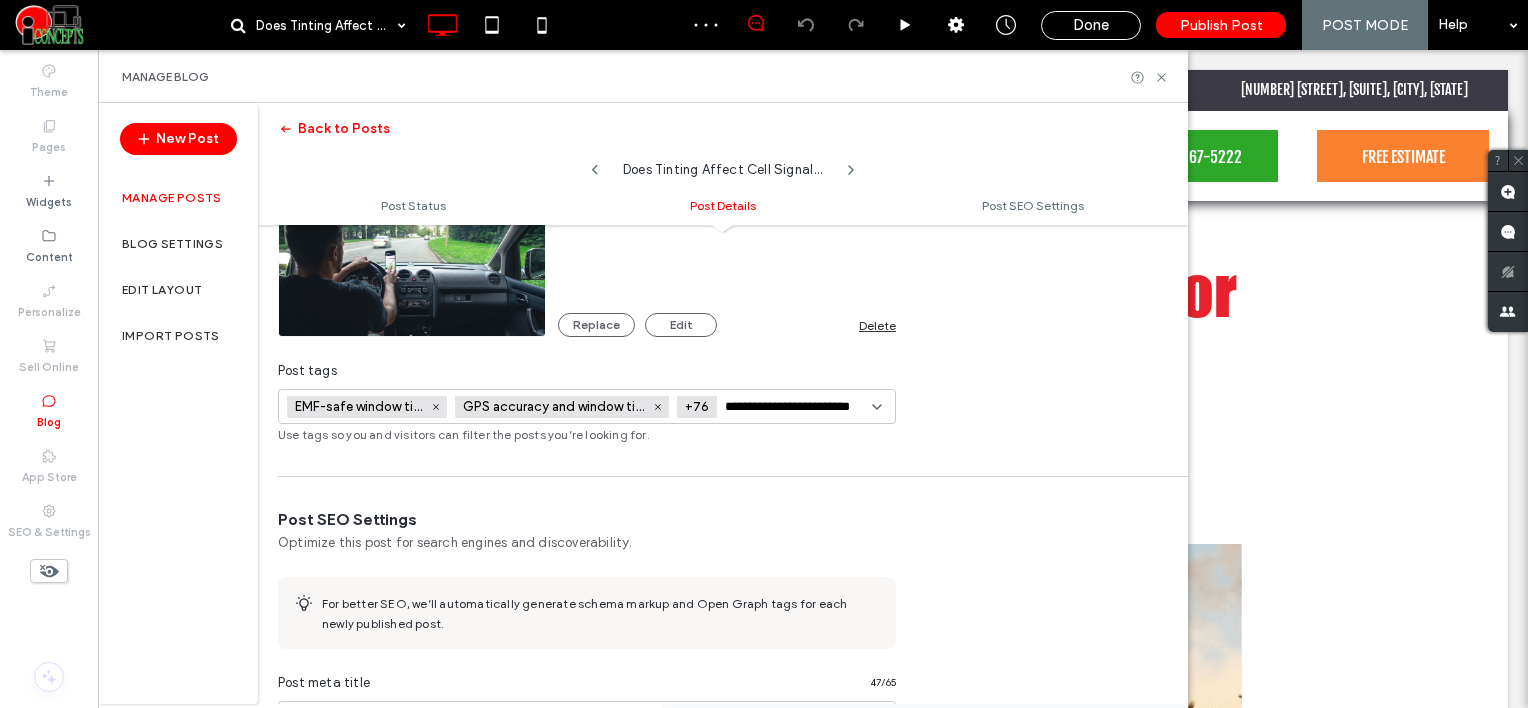 scroll, scrollTop: 0, scrollLeft: 12, axis: horizontal 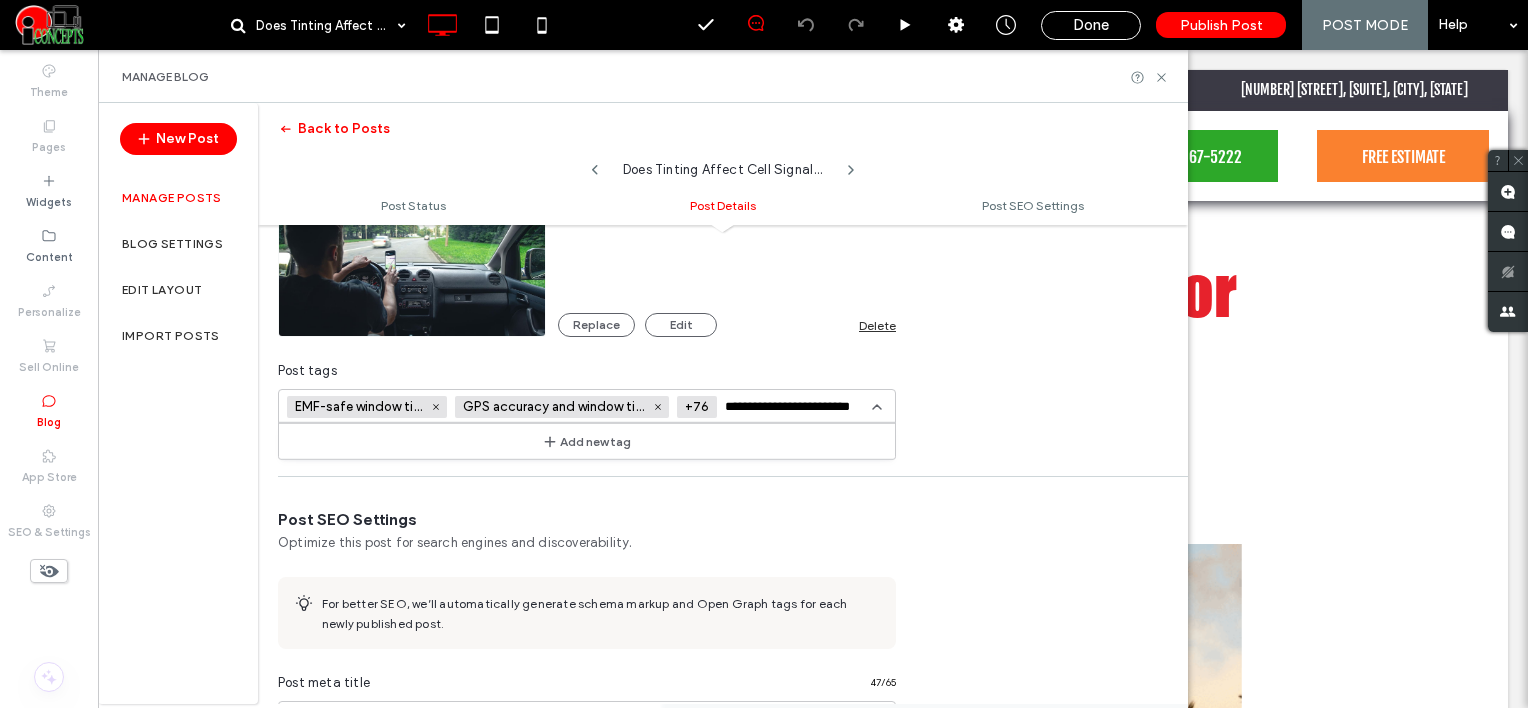 type on "**********" 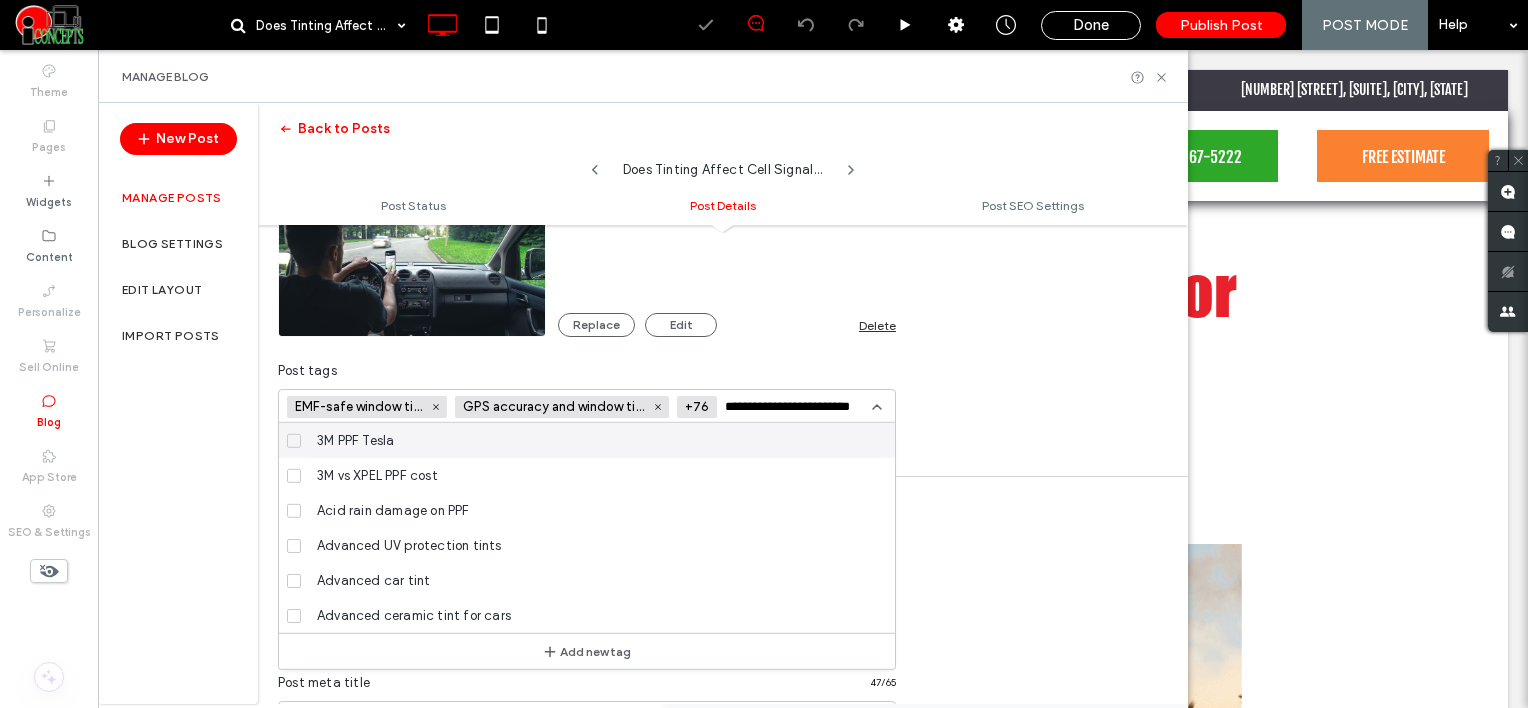 click on "**********" at bounding box center (798, 407) 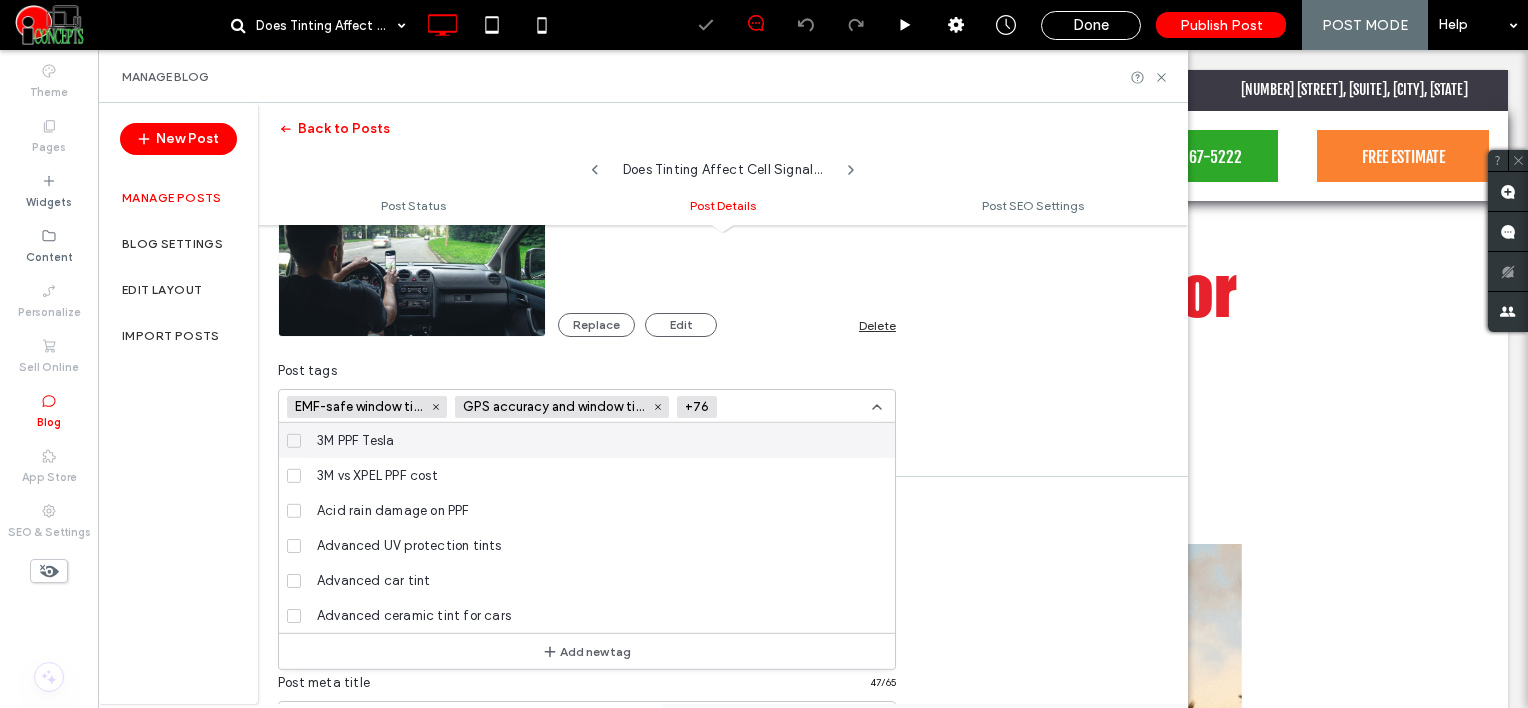 paste on "**********" 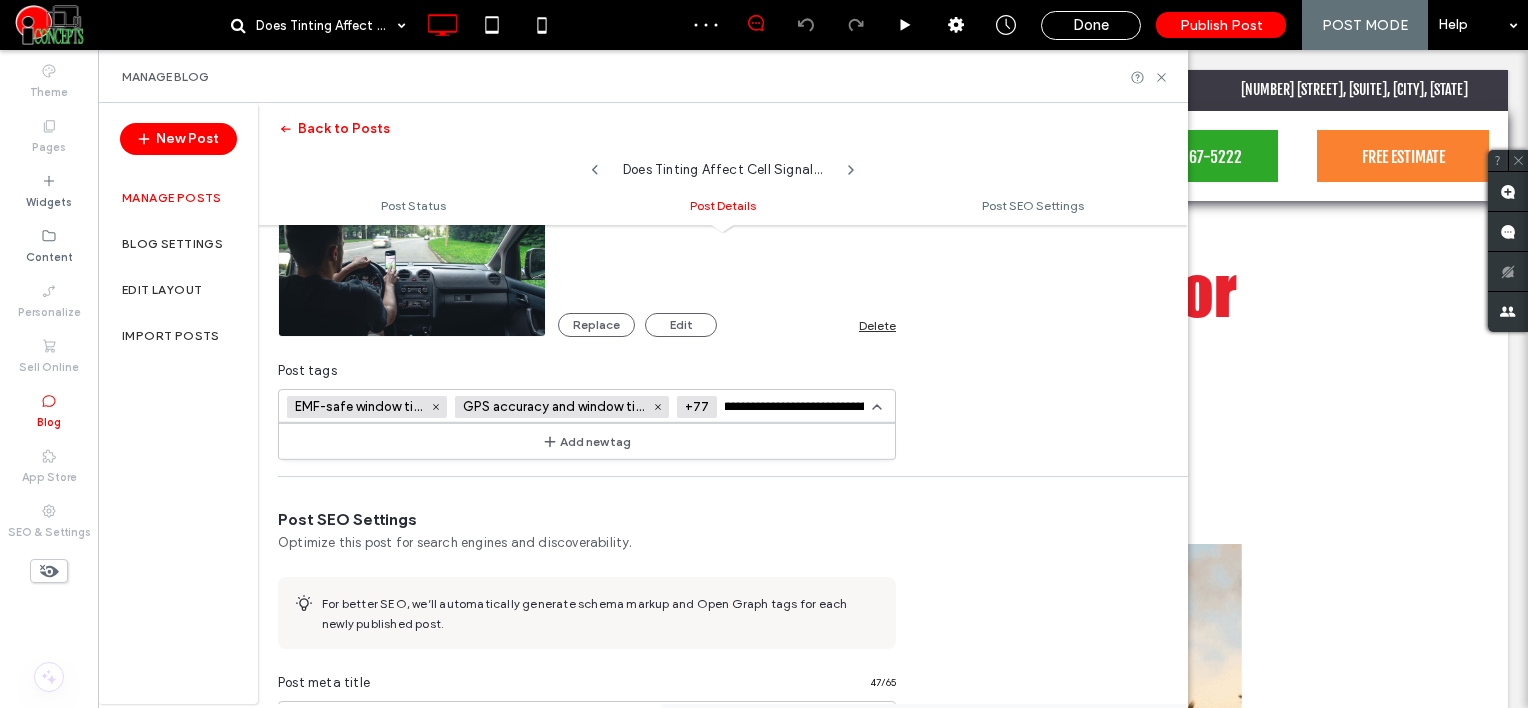 scroll, scrollTop: 0, scrollLeft: 91, axis: horizontal 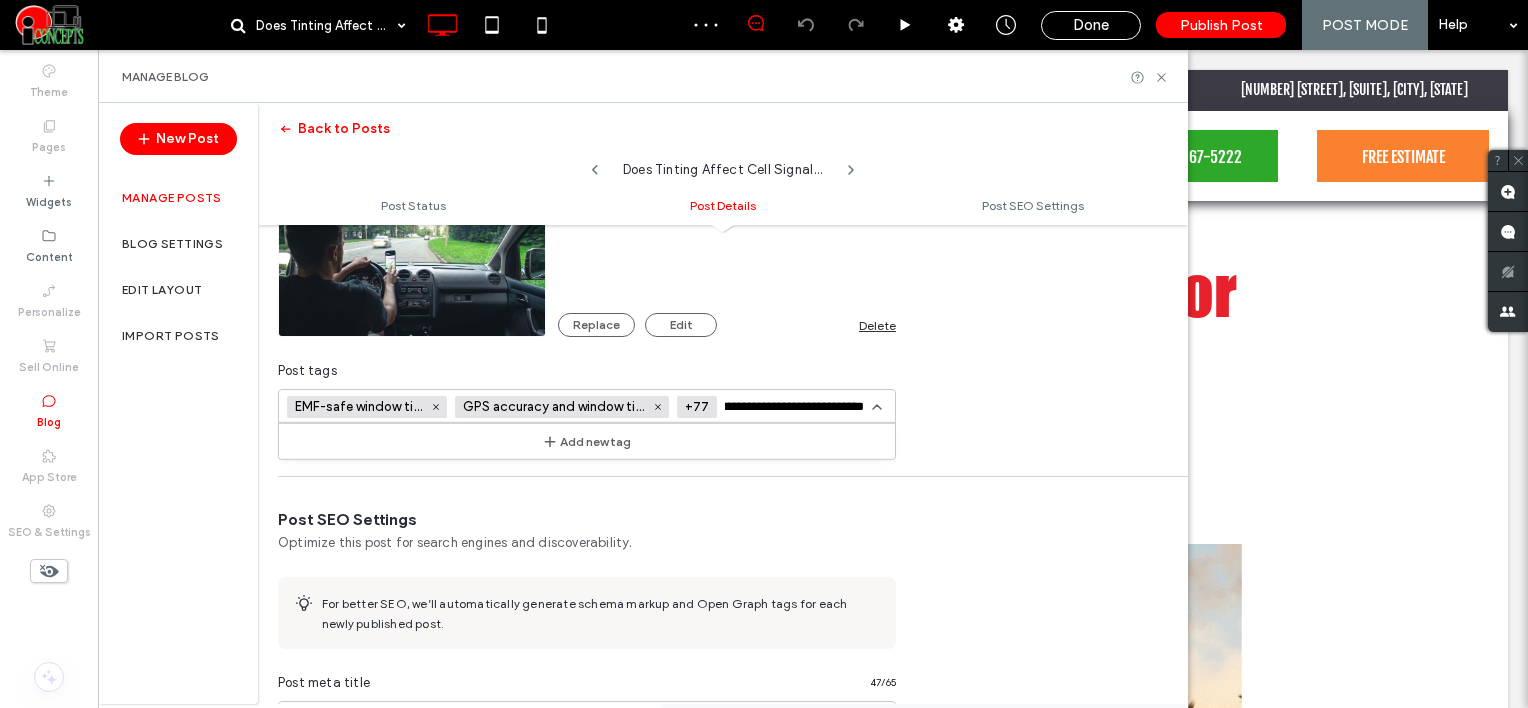 type on "**********" 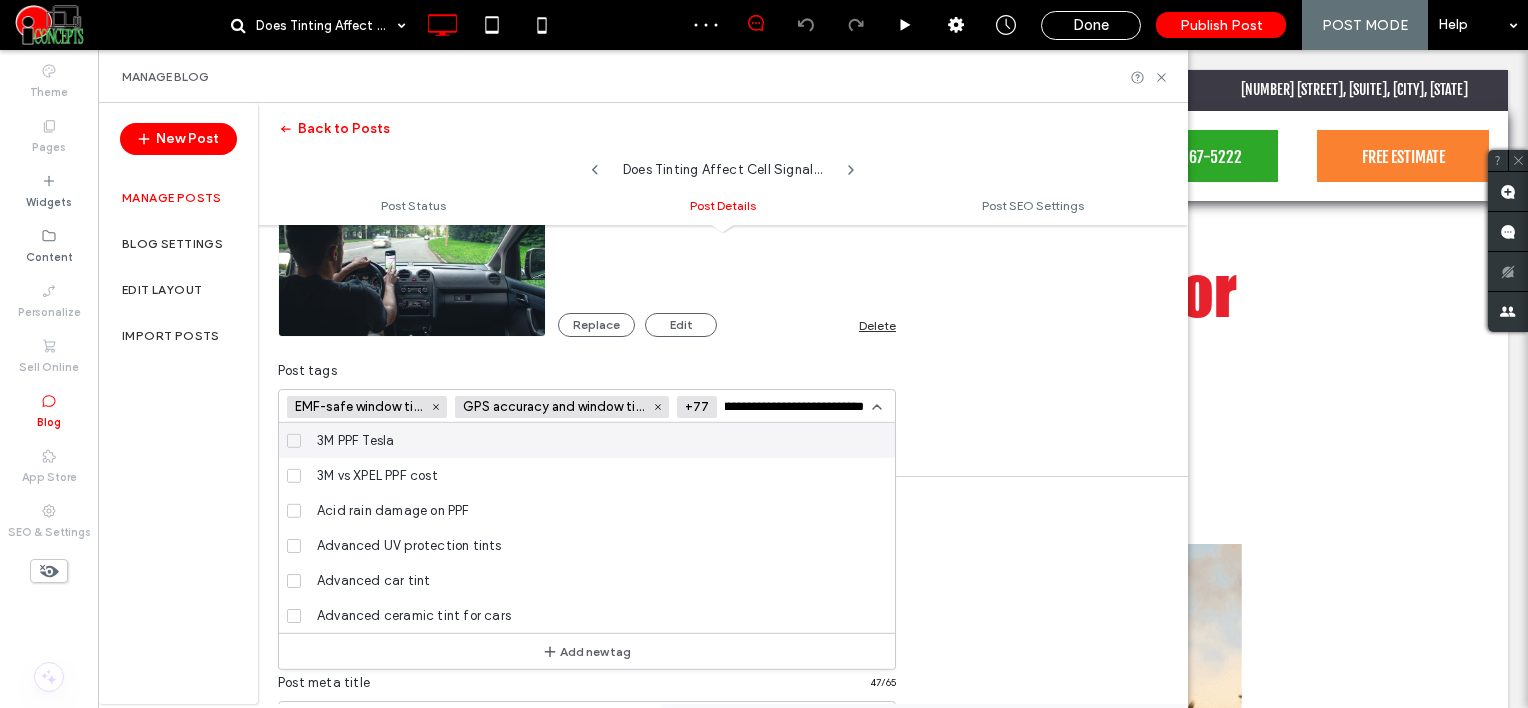 click on "**********" at bounding box center (798, 407) 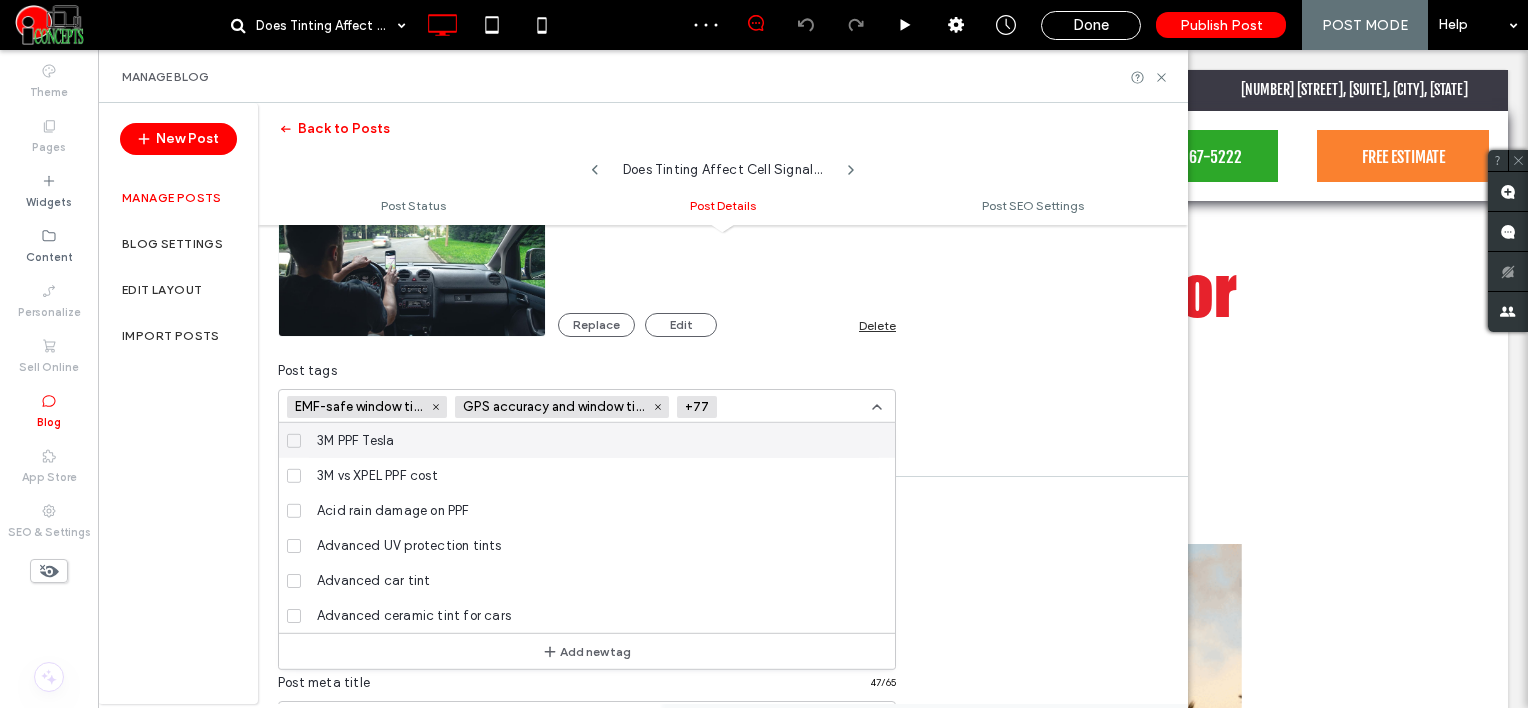 paste on "**********" 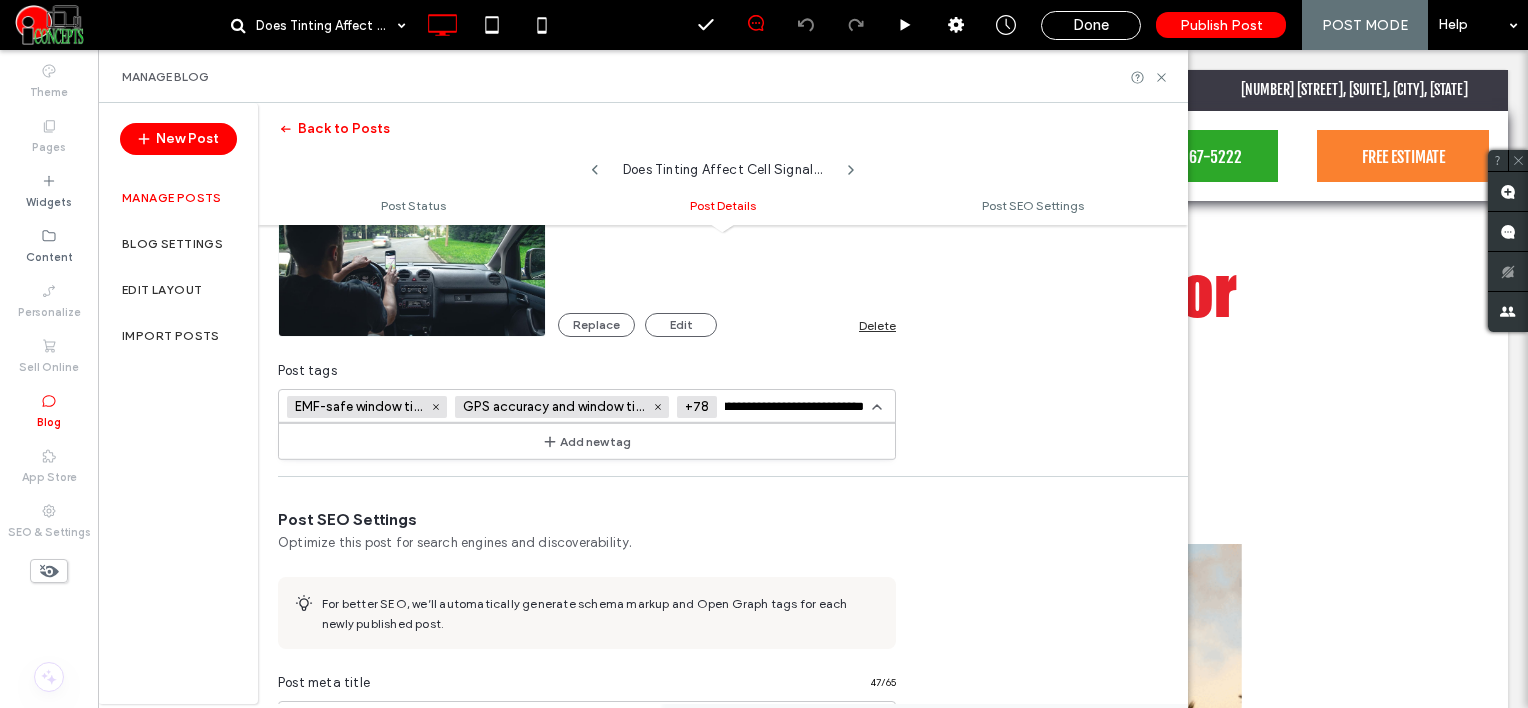 scroll, scrollTop: 0, scrollLeft: 82, axis: horizontal 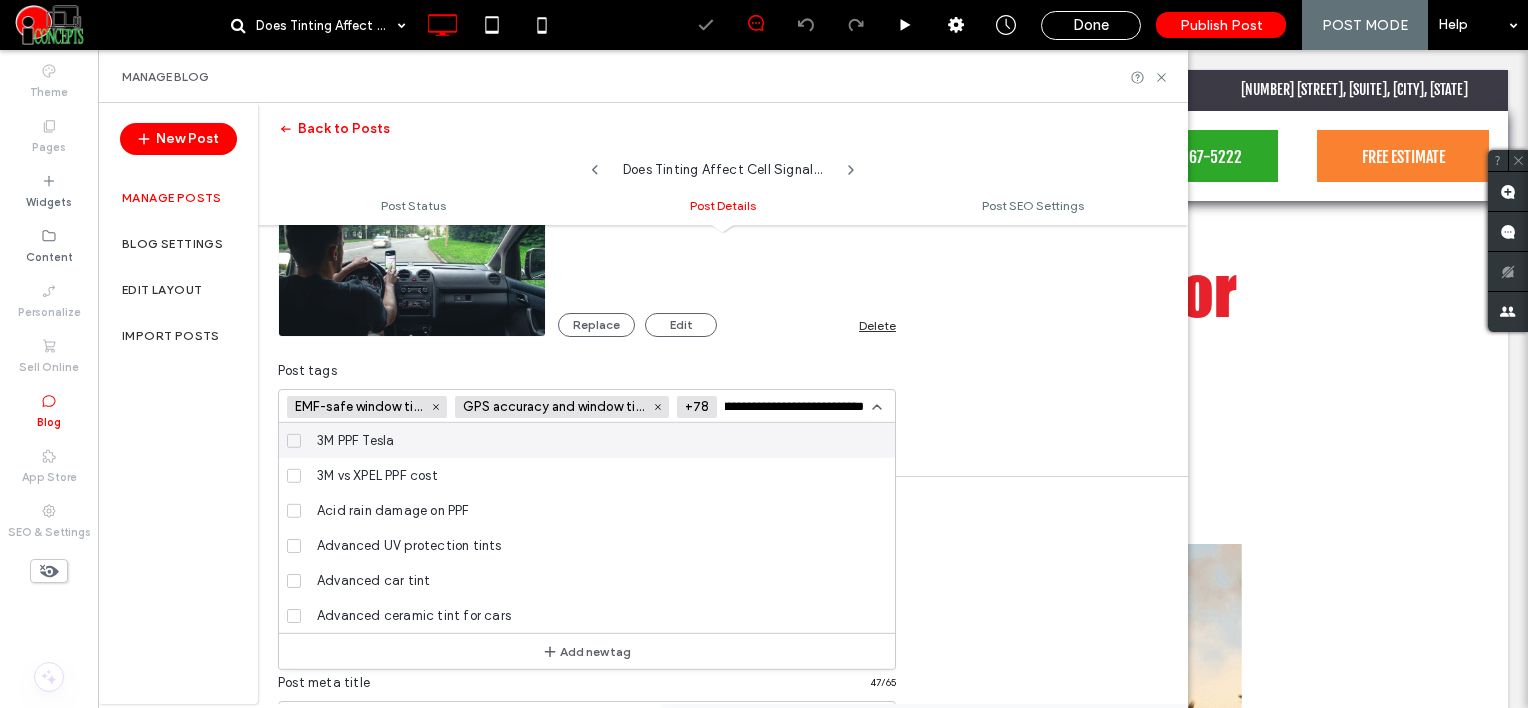 click on "**********" at bounding box center (798, 407) 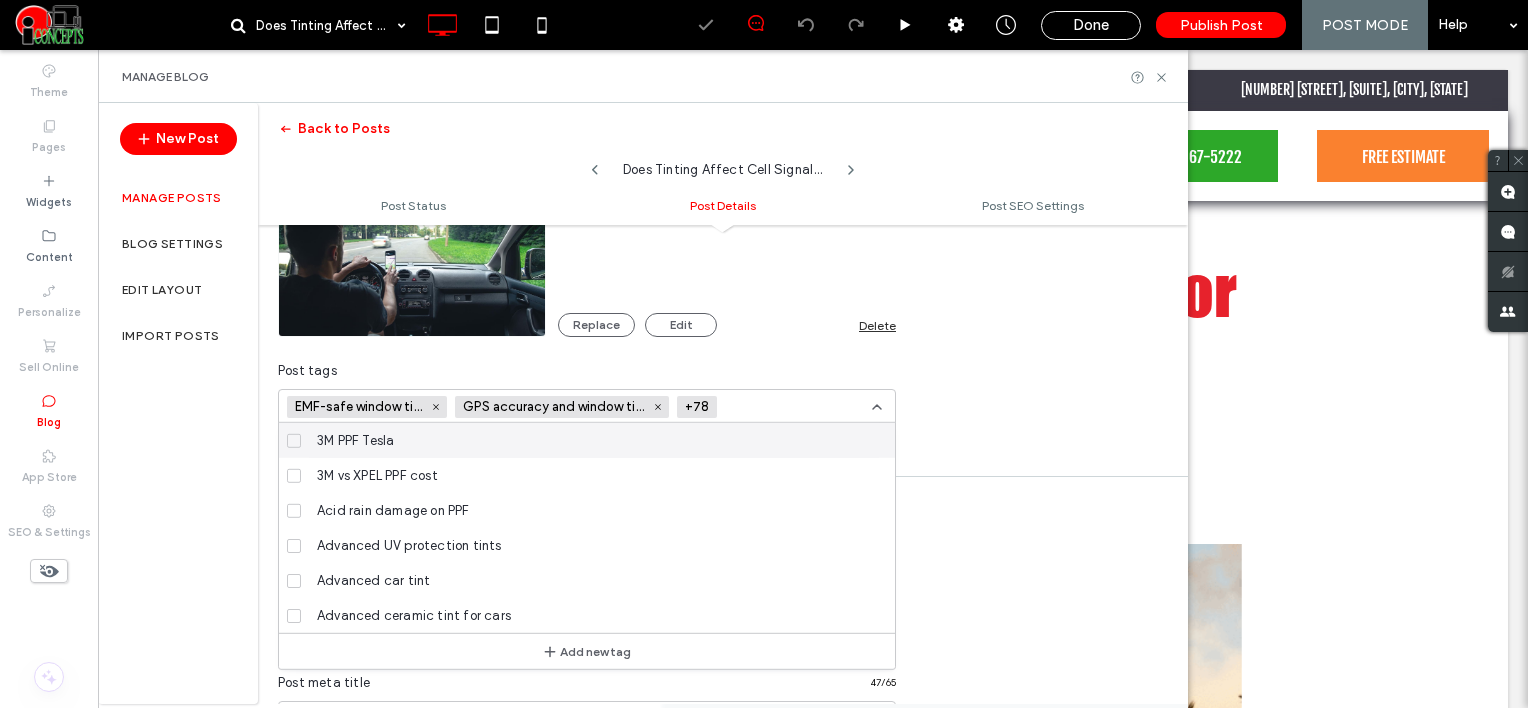 paste on "**********" 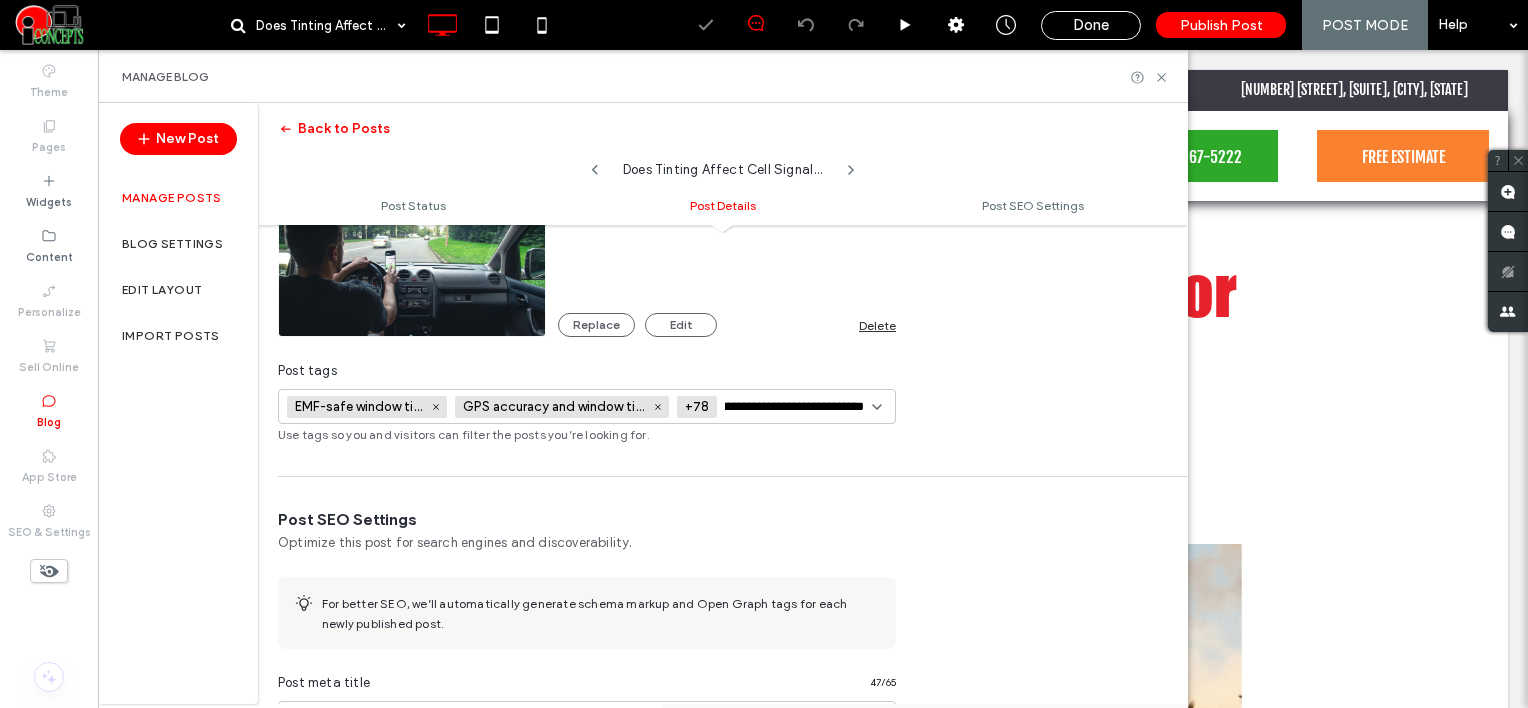 scroll, scrollTop: 0, scrollLeft: 87, axis: horizontal 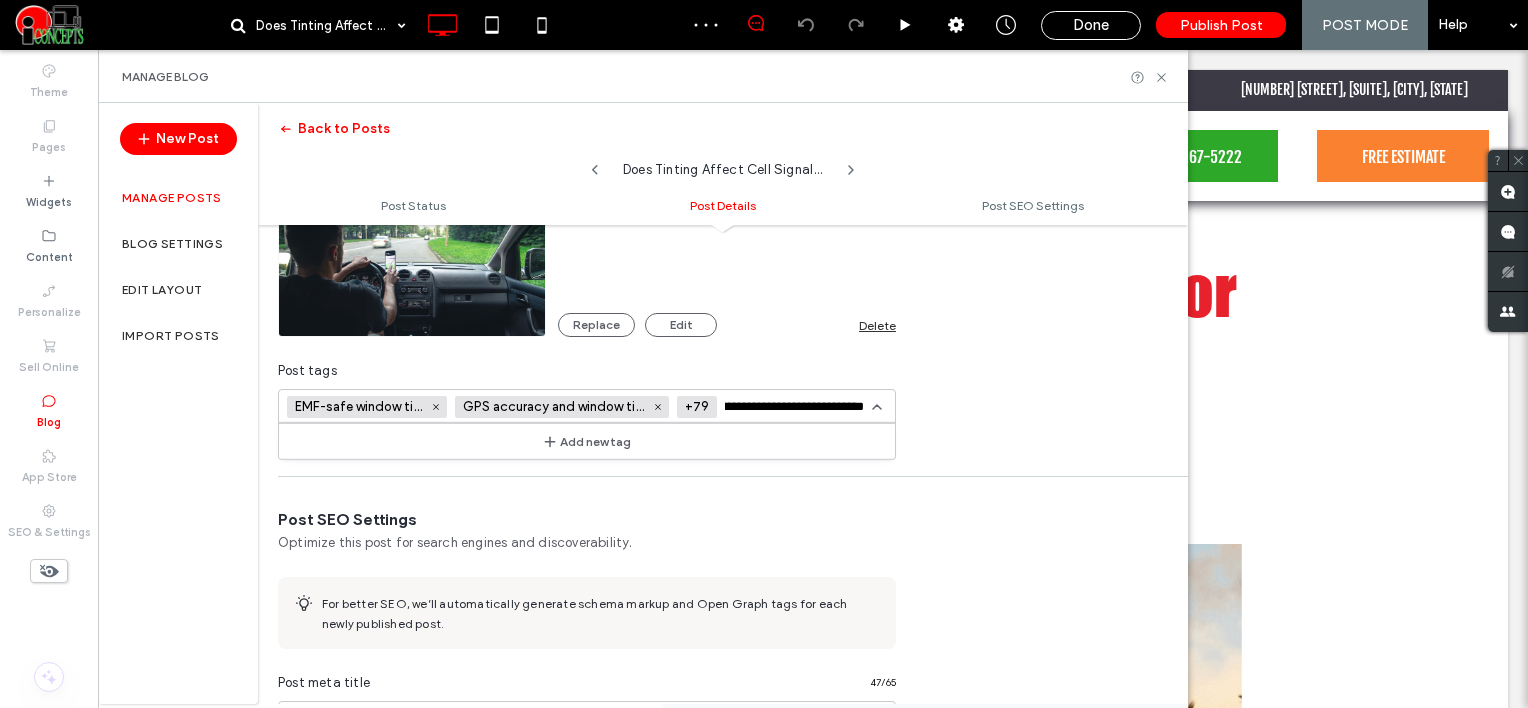 type on "**********" 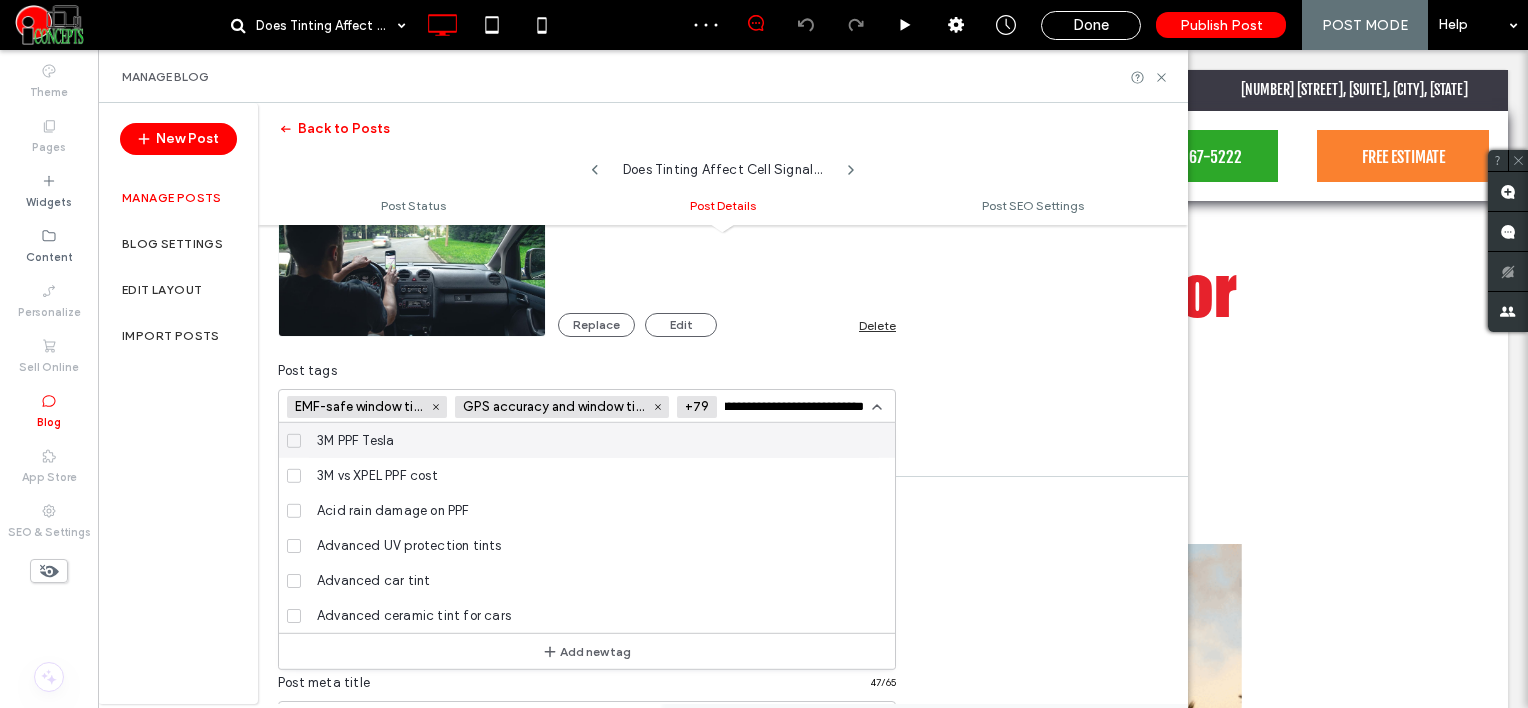 click on "**********" at bounding box center (798, 407) 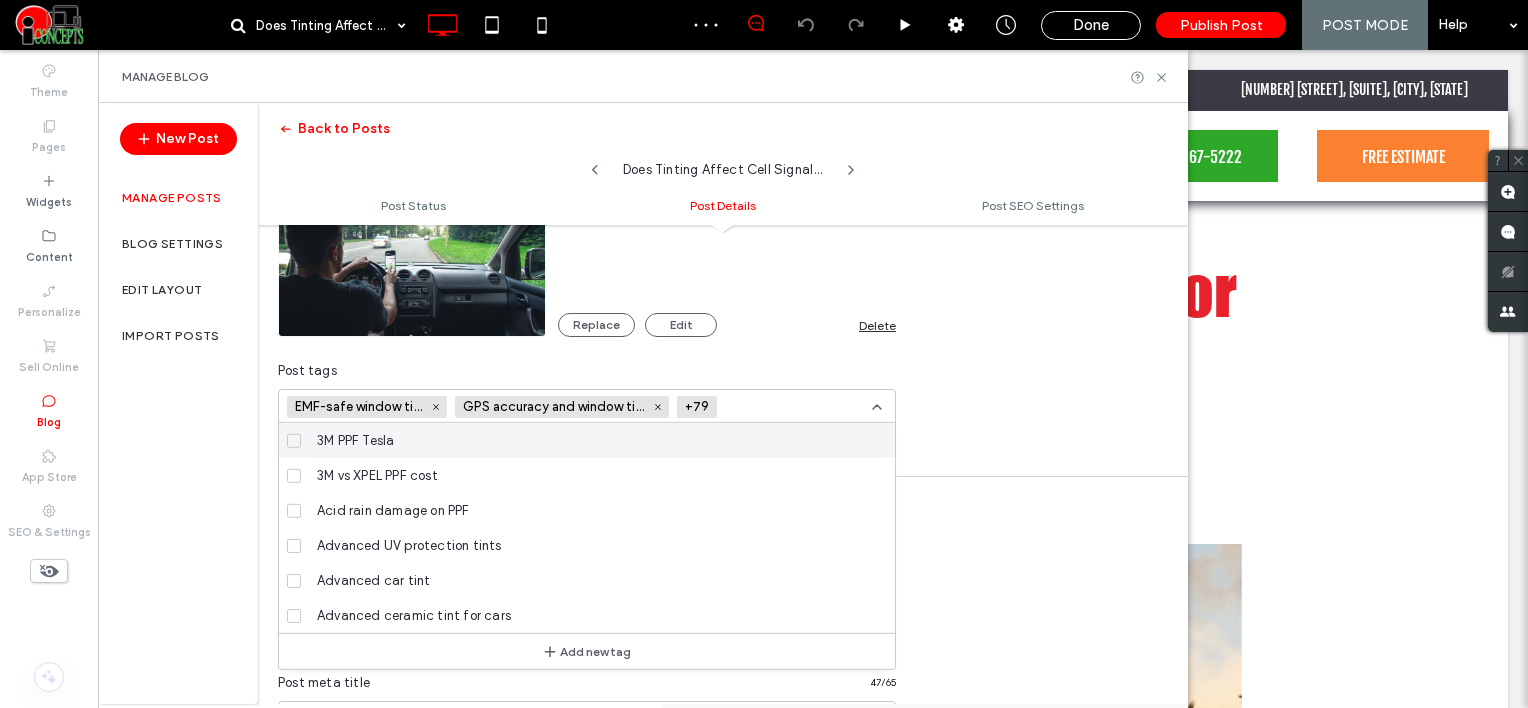 paste on "**********" 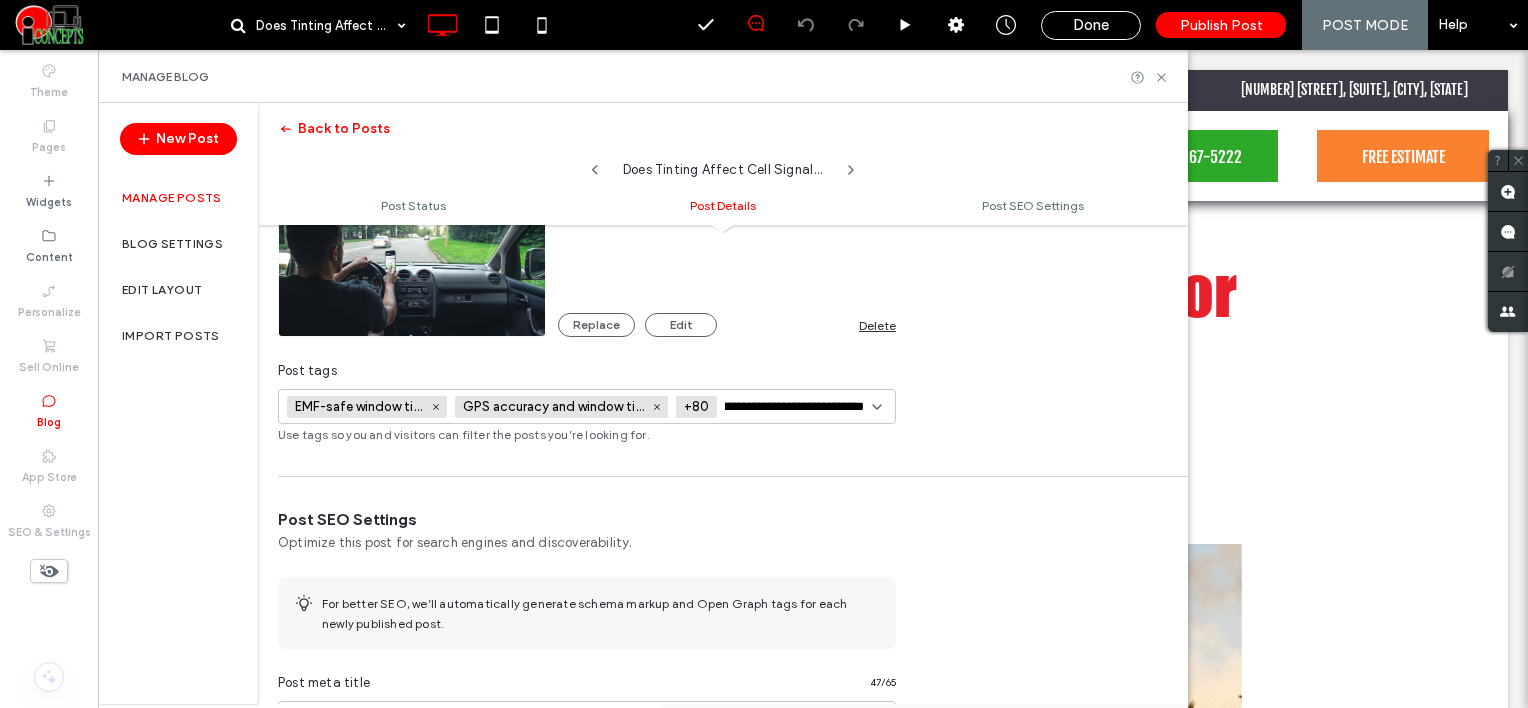 scroll, scrollTop: 0, scrollLeft: 48, axis: horizontal 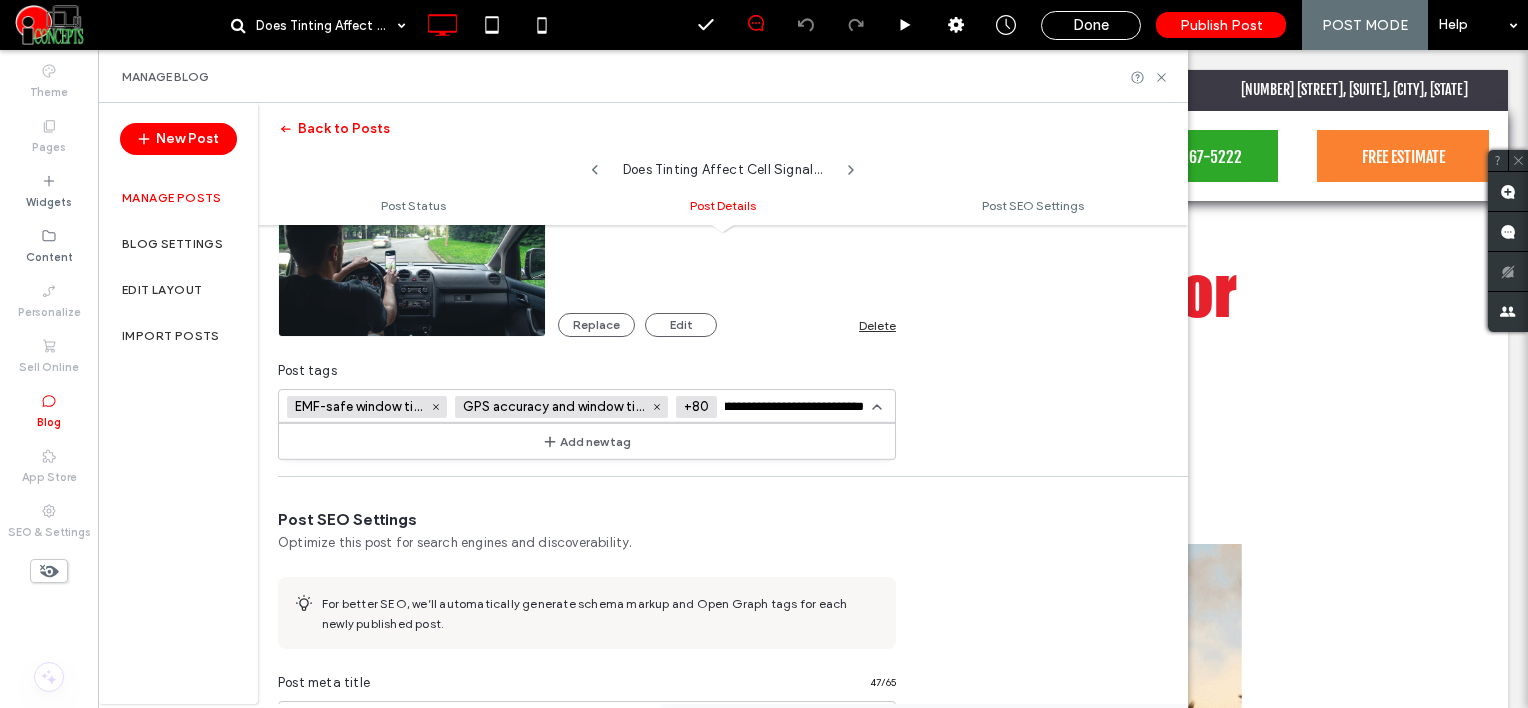 type on "**********" 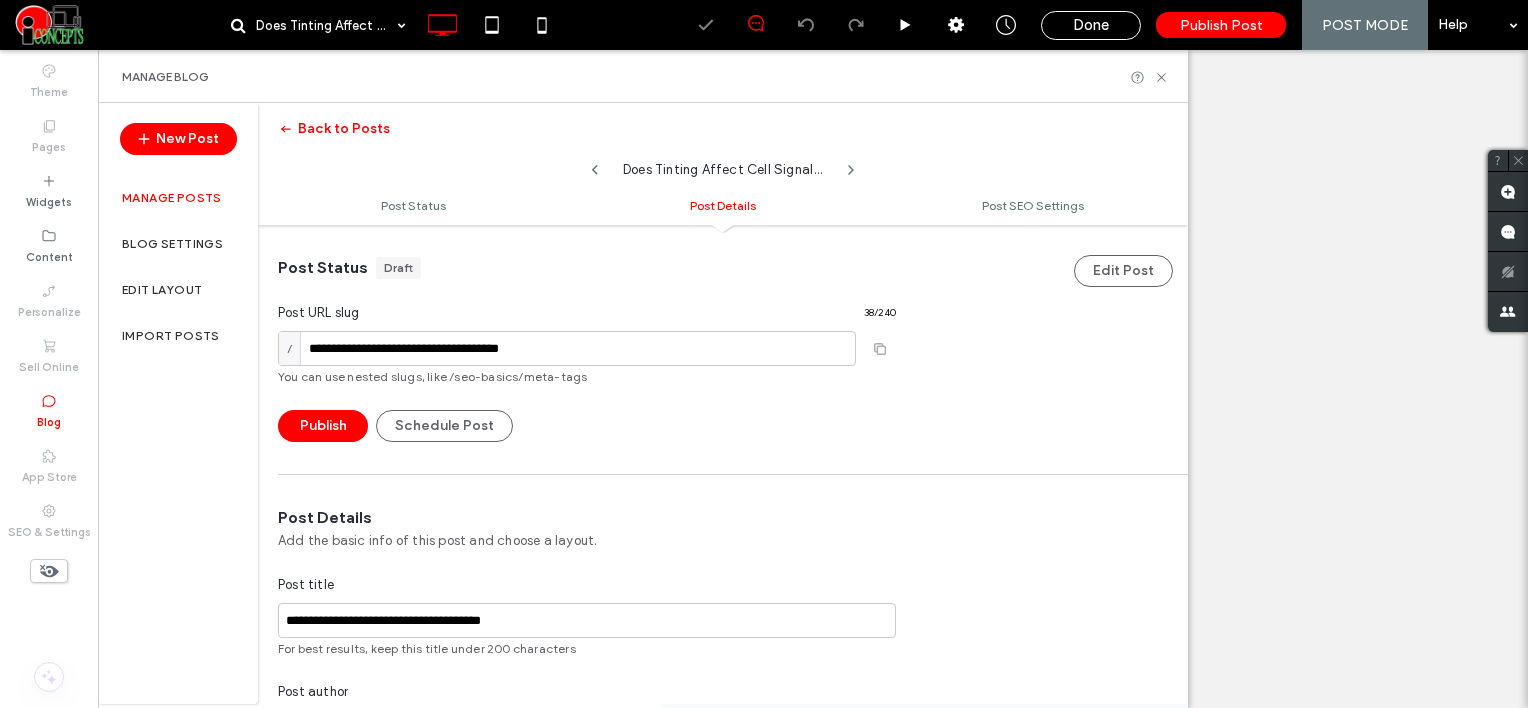 click at bounding box center [796, 1007] 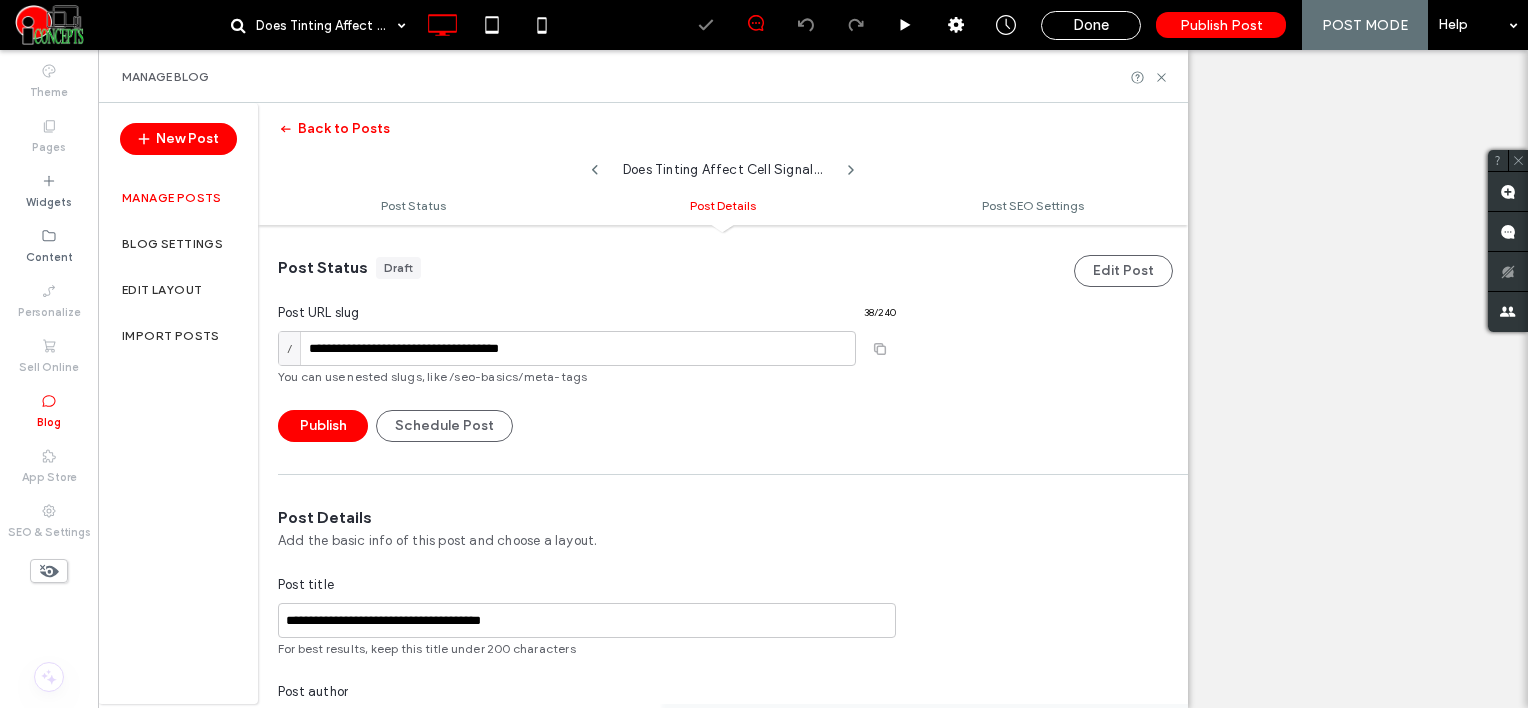 scroll, scrollTop: 0, scrollLeft: 0, axis: both 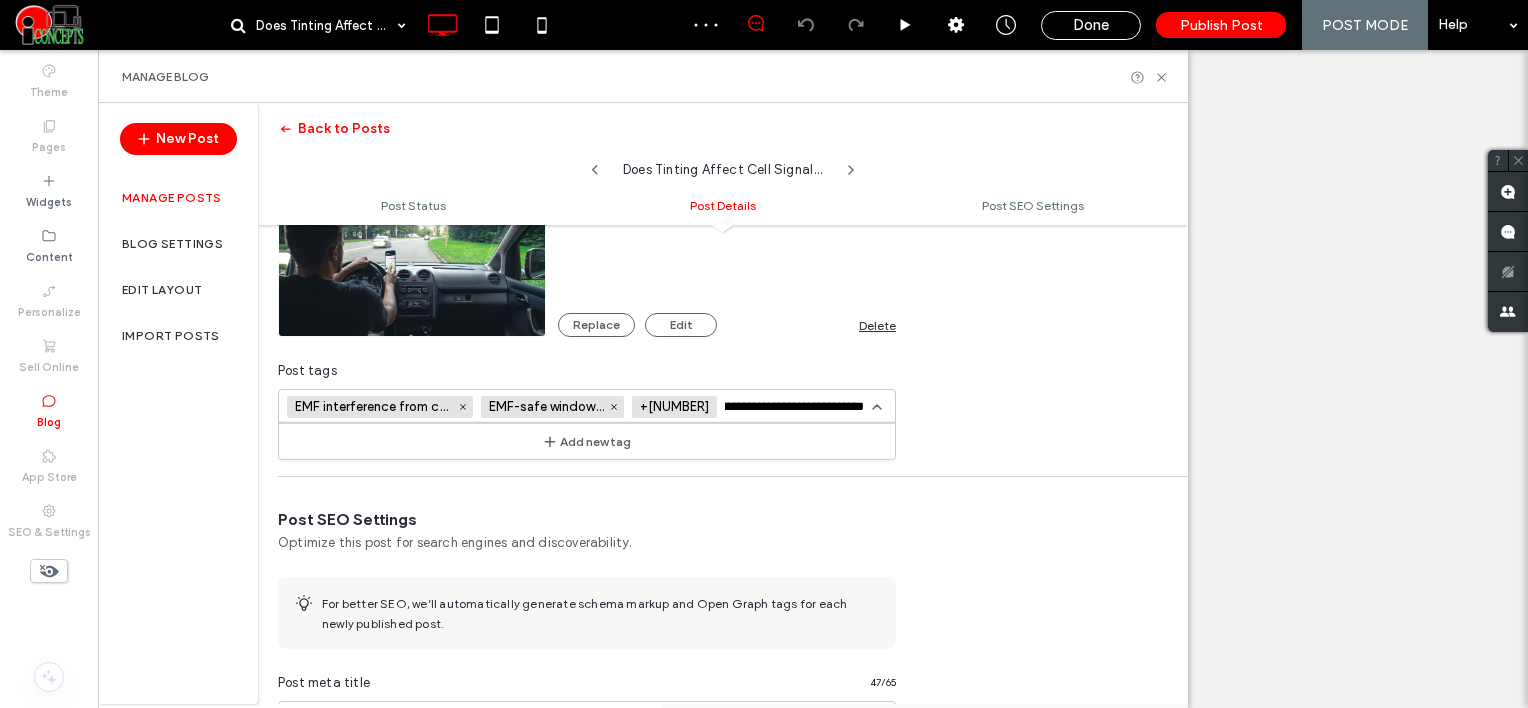 type on "**********" 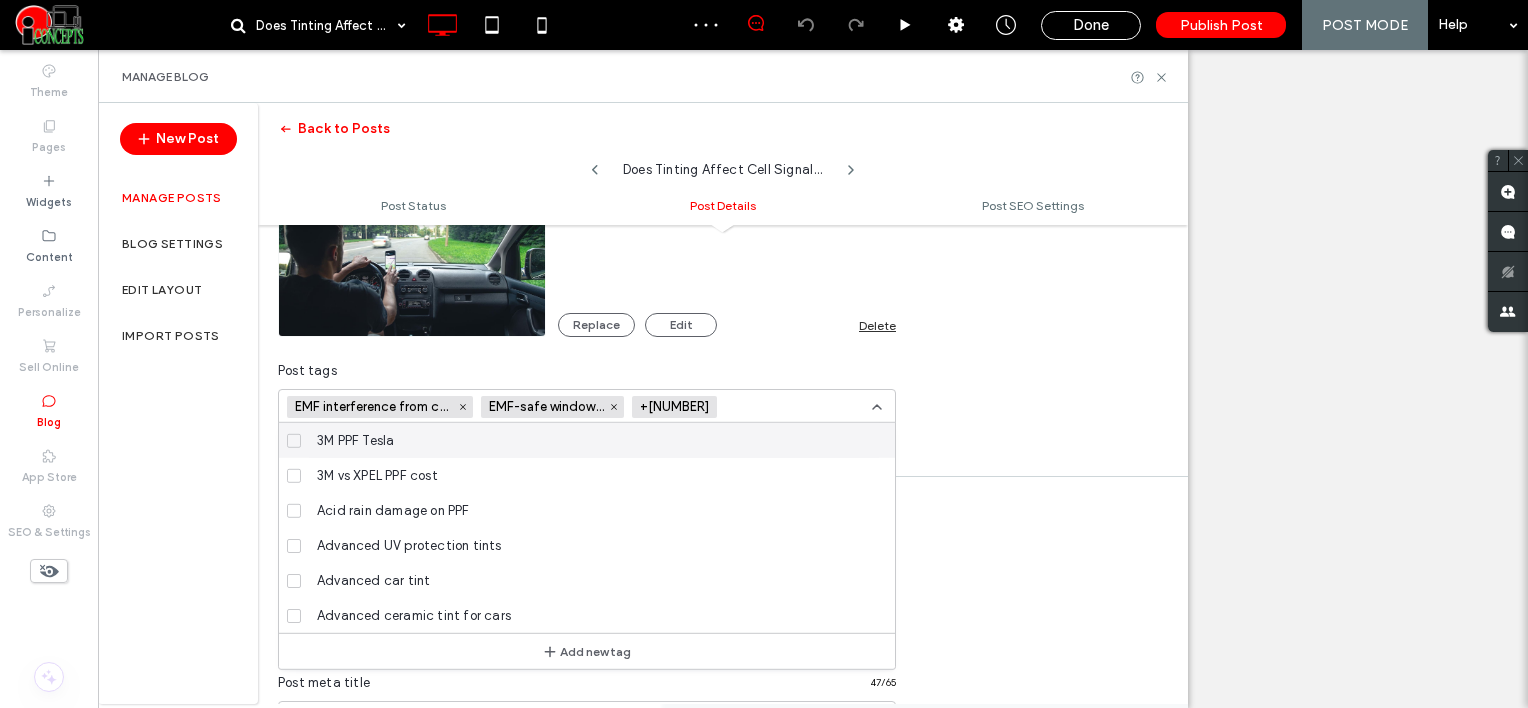 scroll, scrollTop: 0, scrollLeft: 0, axis: both 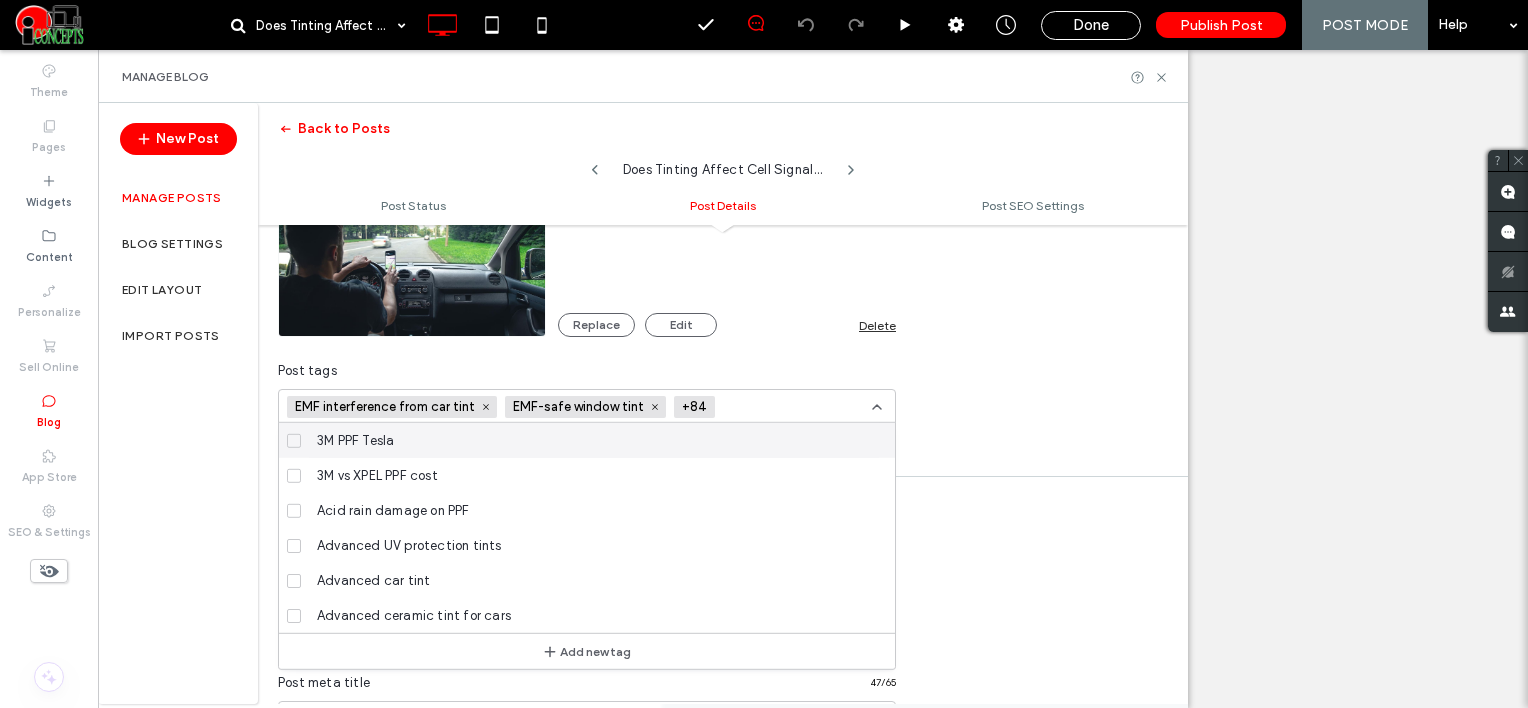 click on "**********" at bounding box center (764, 354) 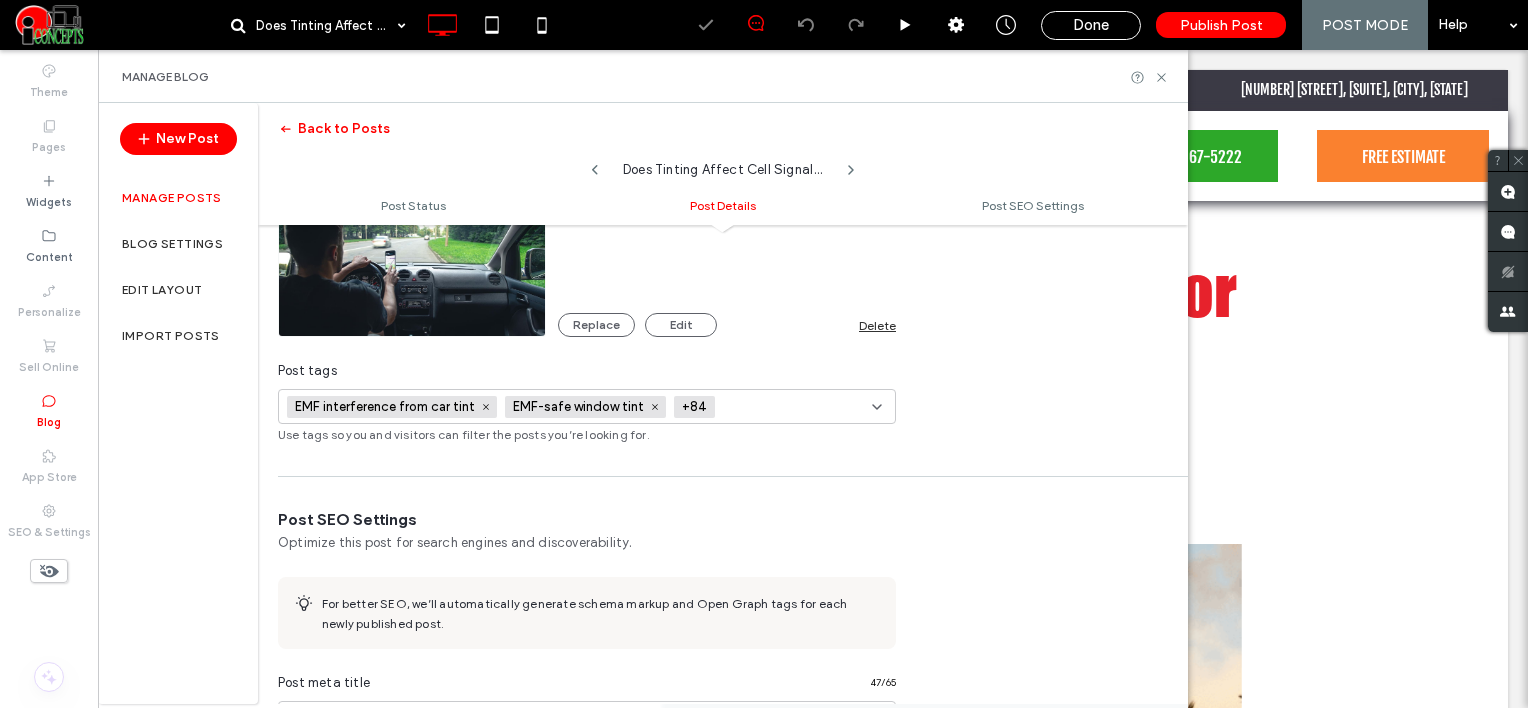 scroll, scrollTop: 0, scrollLeft: 0, axis: both 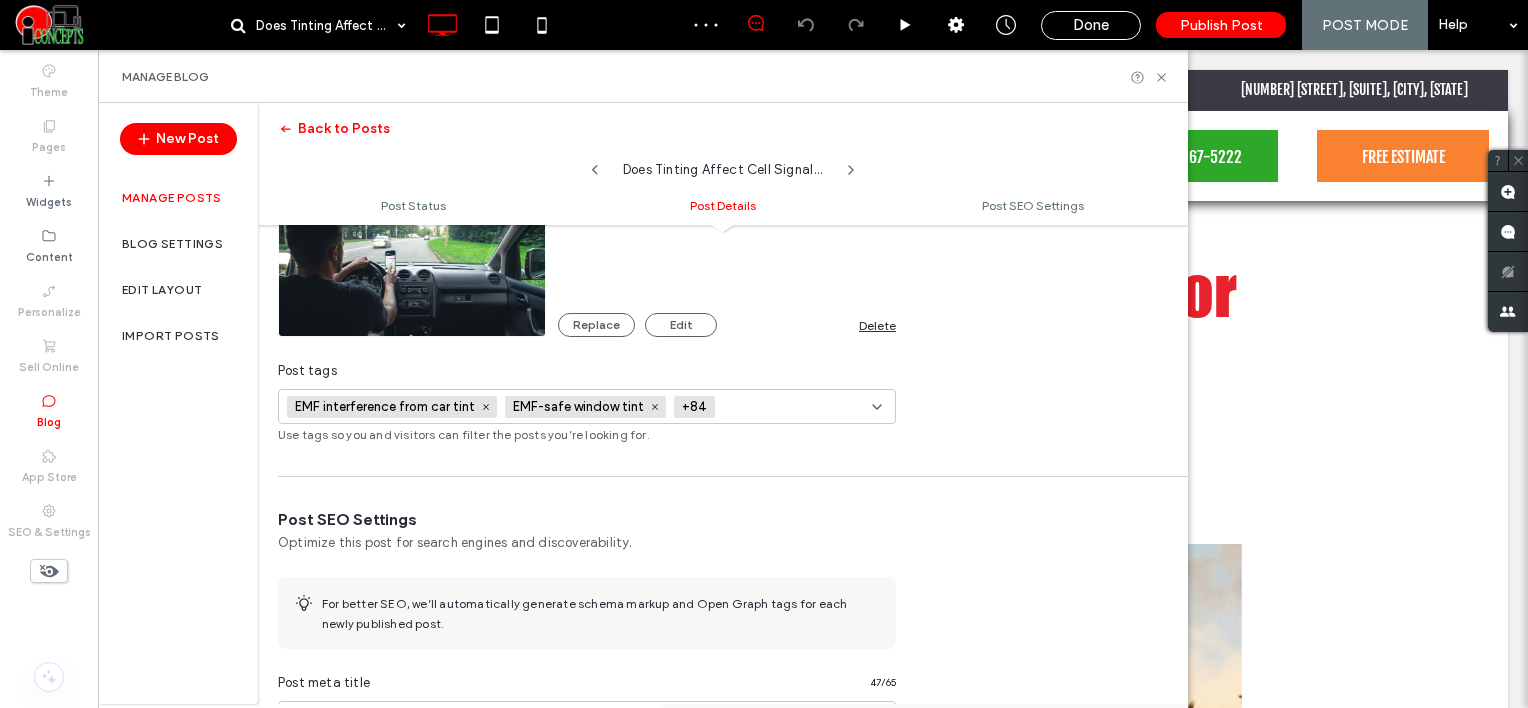 paste on "**********" 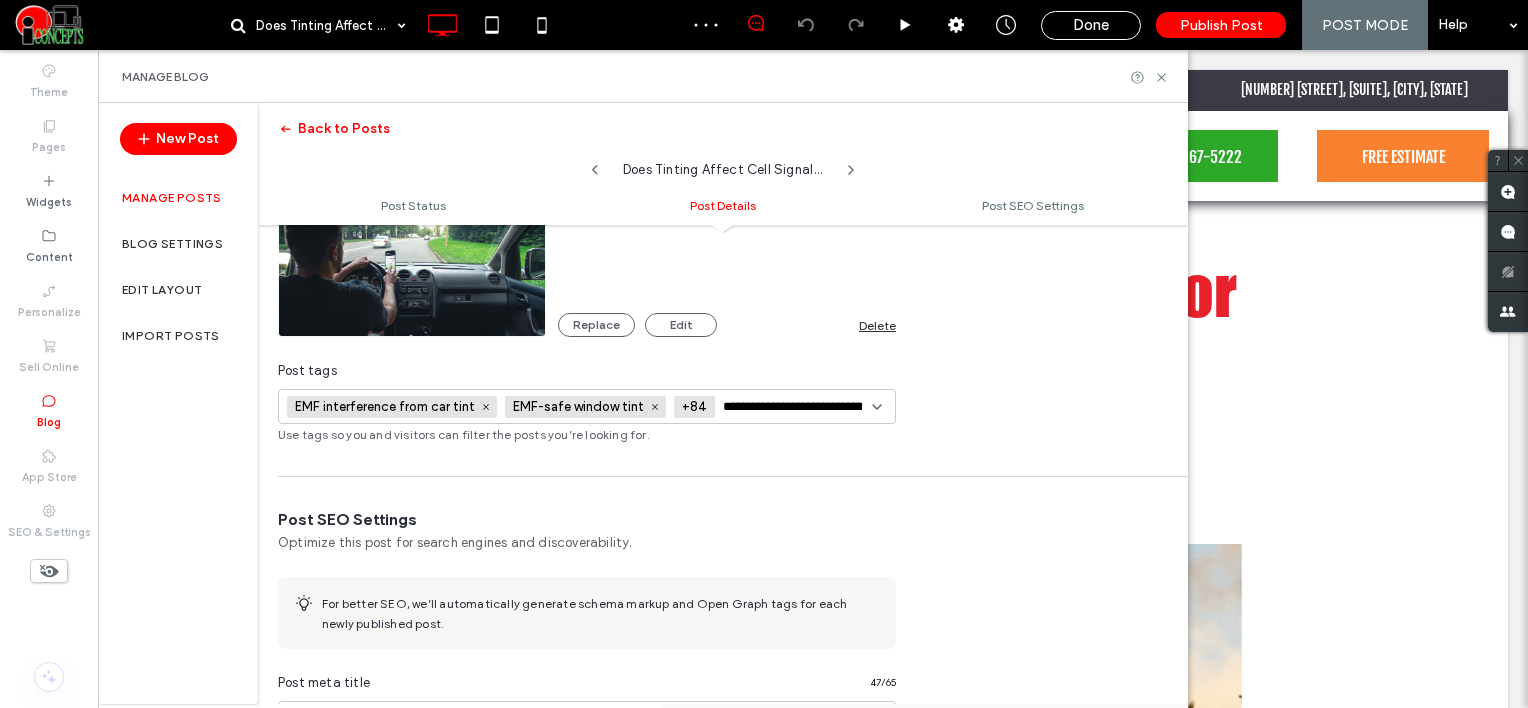 click on "**********" at bounding box center [796, 407] 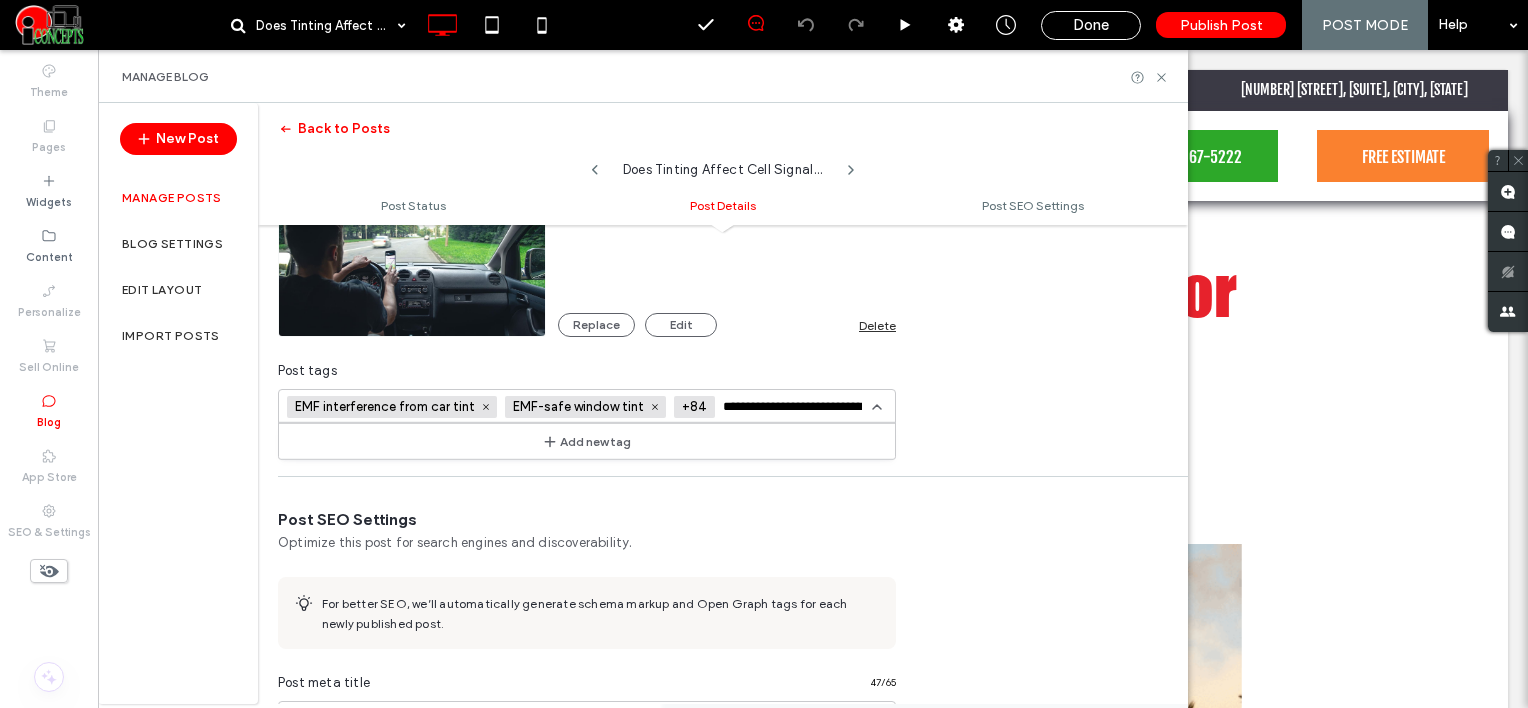 scroll, scrollTop: 0, scrollLeft: 28, axis: horizontal 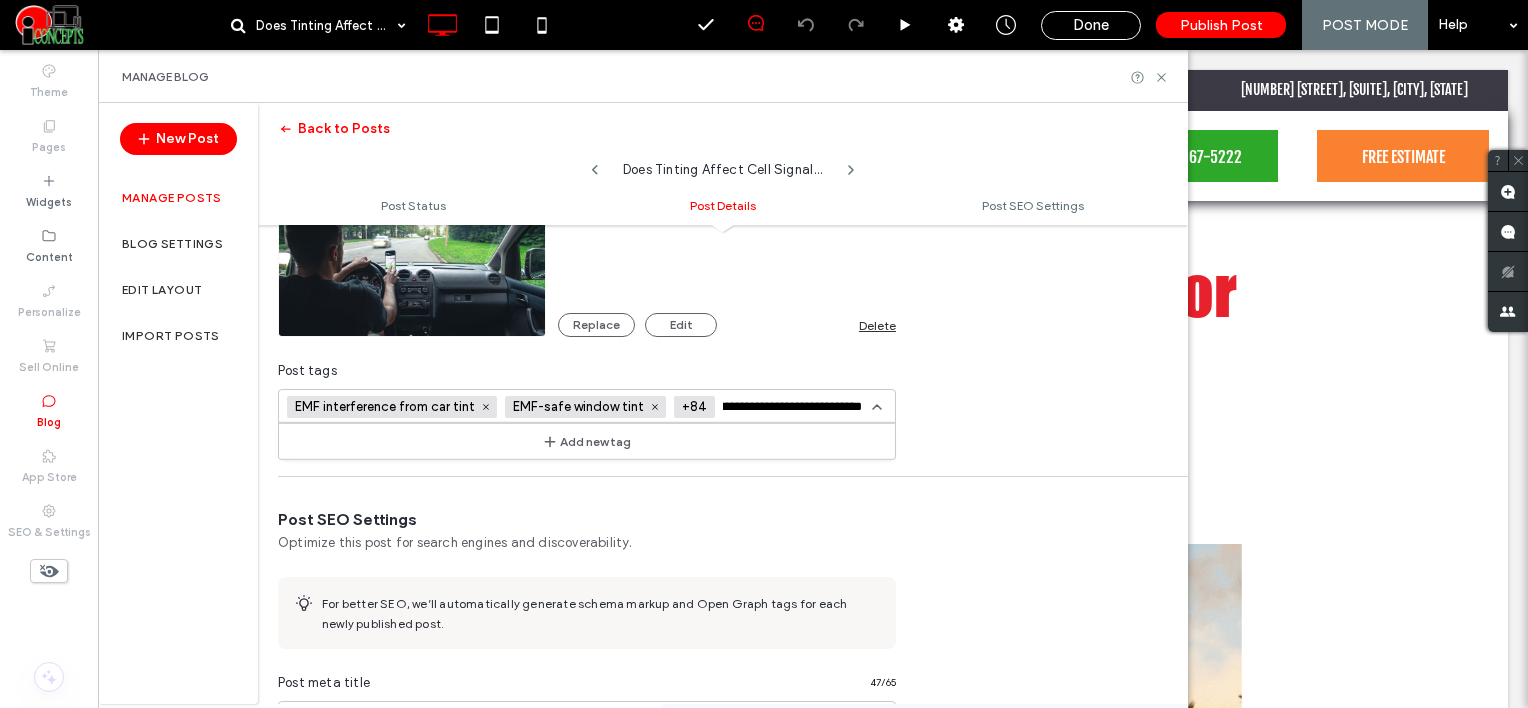 type on "**********" 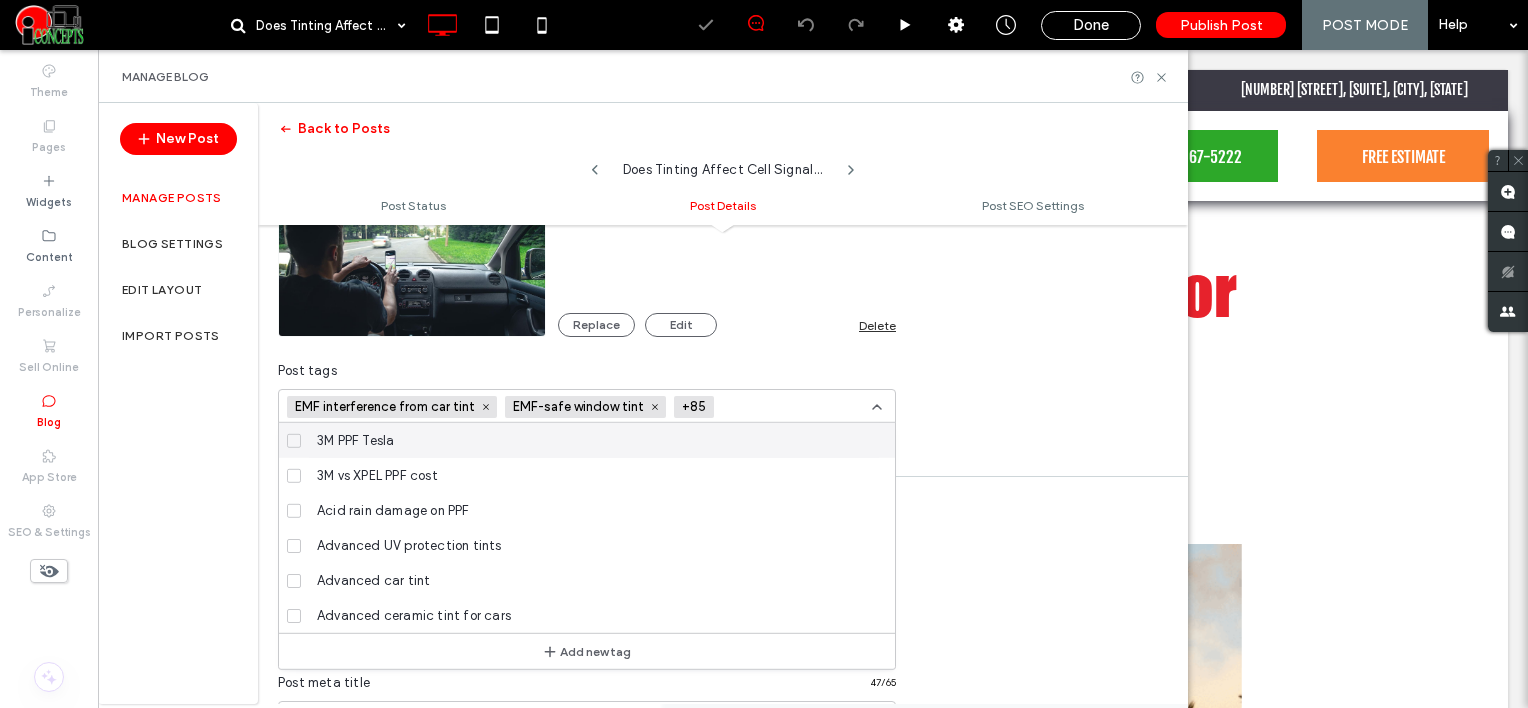 scroll, scrollTop: 0, scrollLeft: 0, axis: both 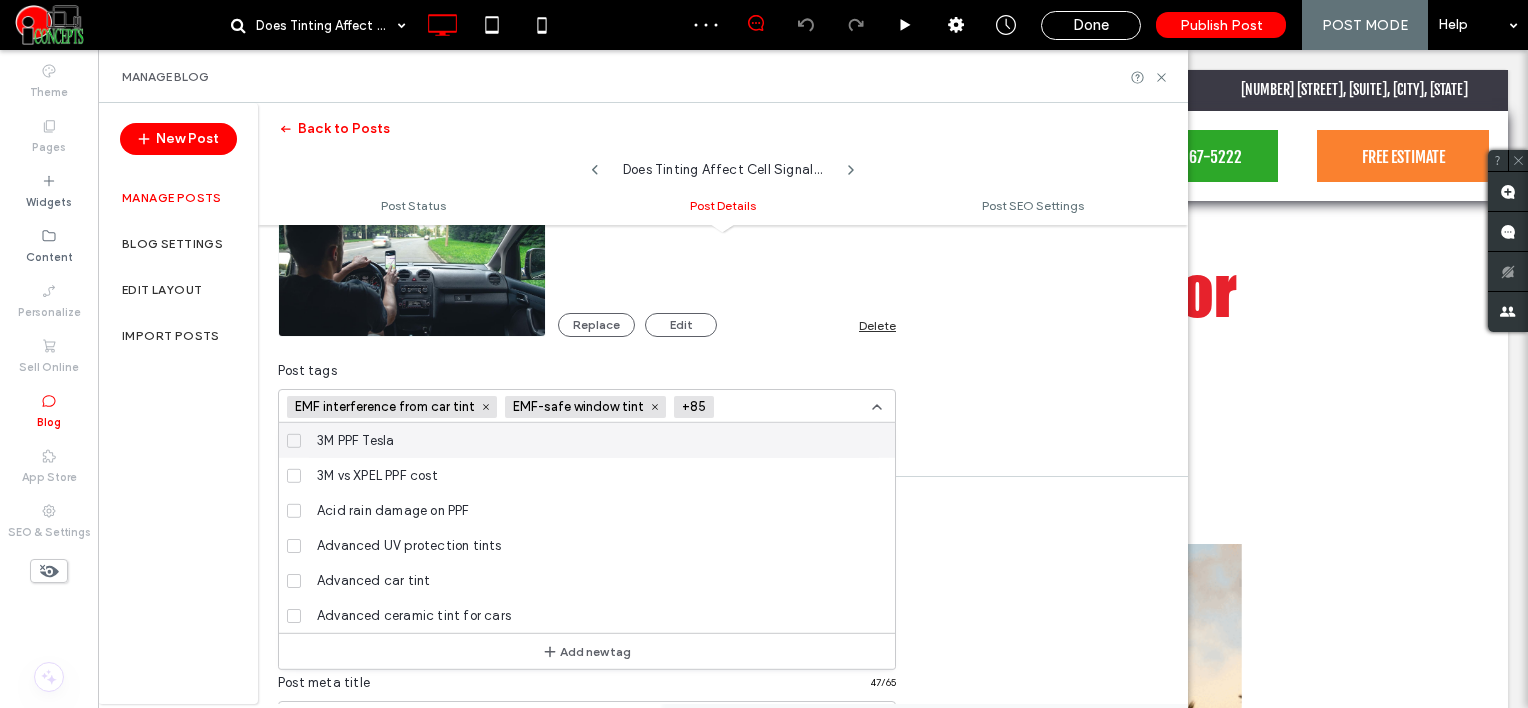 click at bounding box center (795, 407) 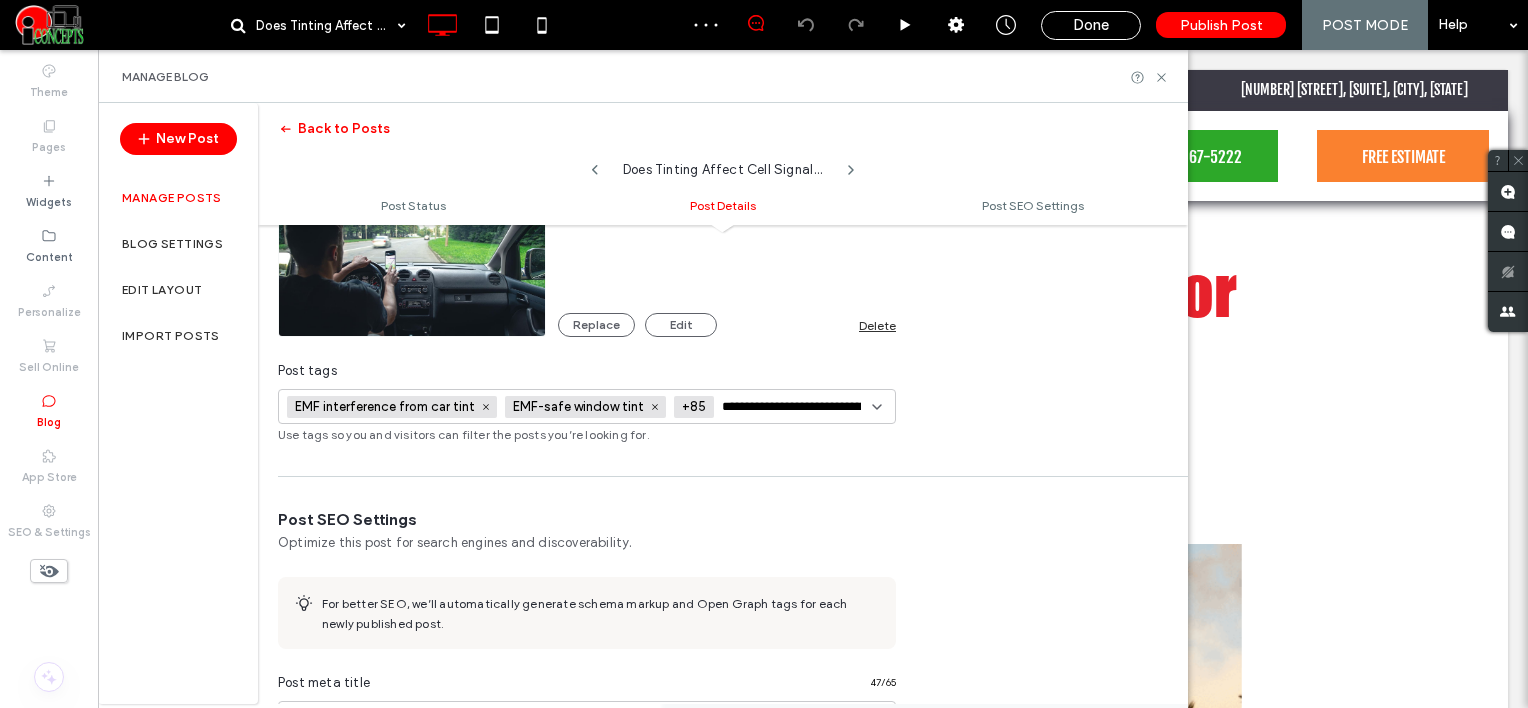 scroll, scrollTop: 0, scrollLeft: 103, axis: horizontal 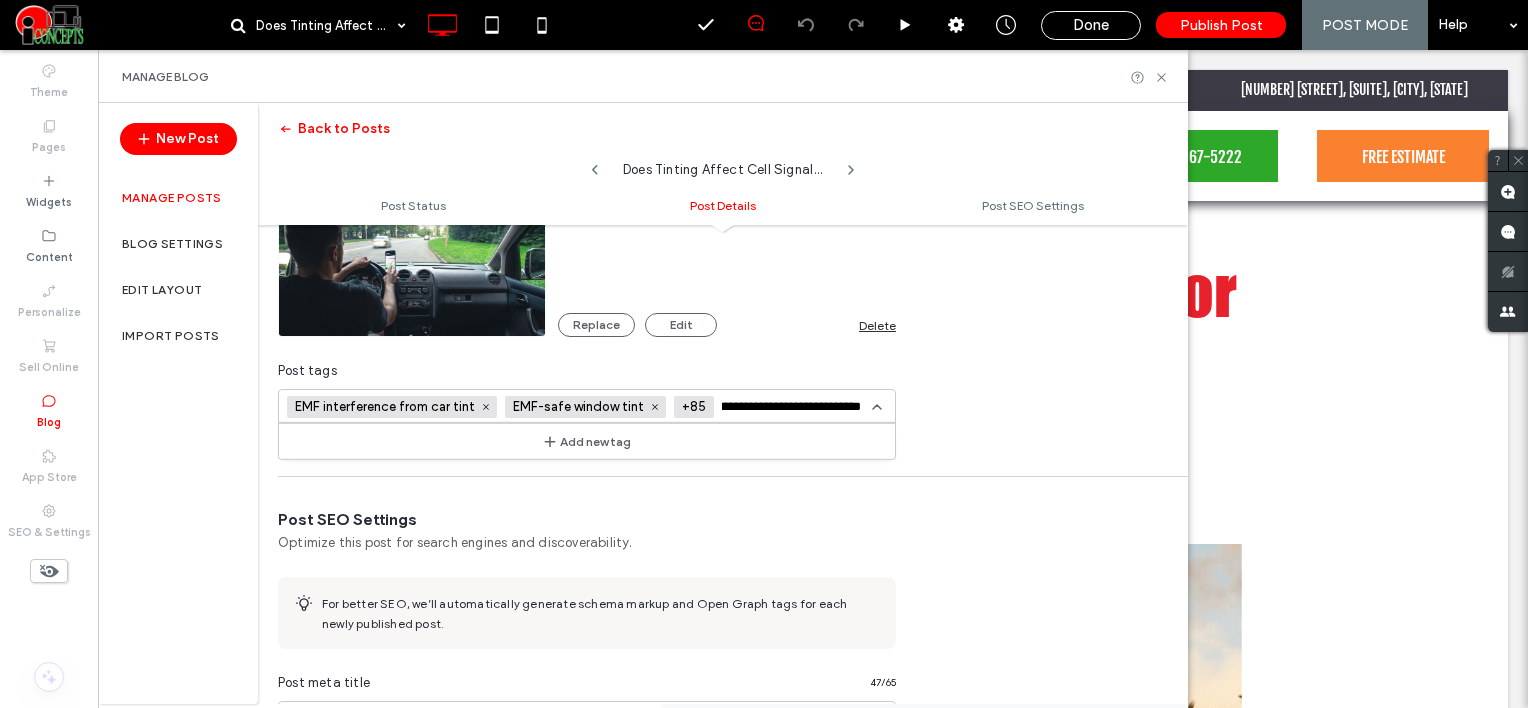 type on "**********" 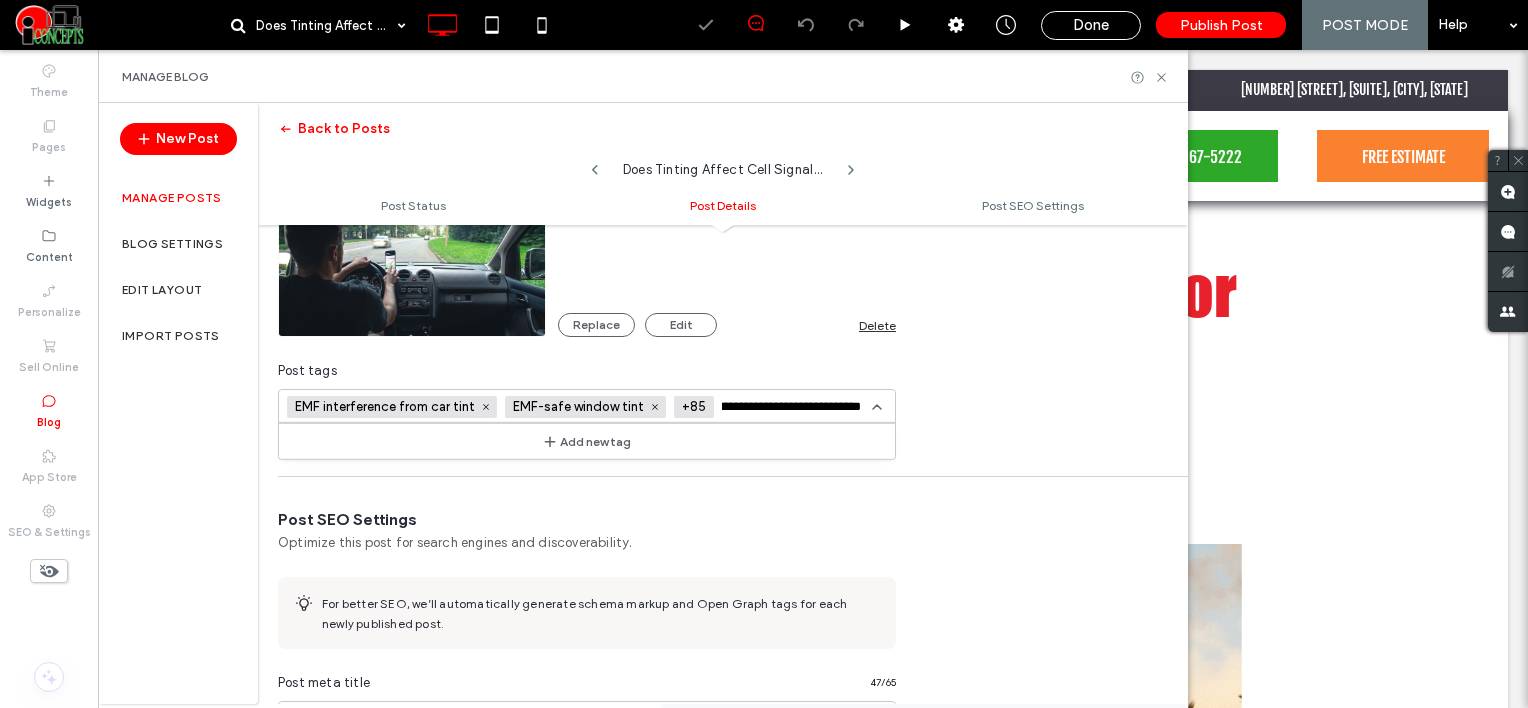 click on "Add new tag" at bounding box center (587, 441) 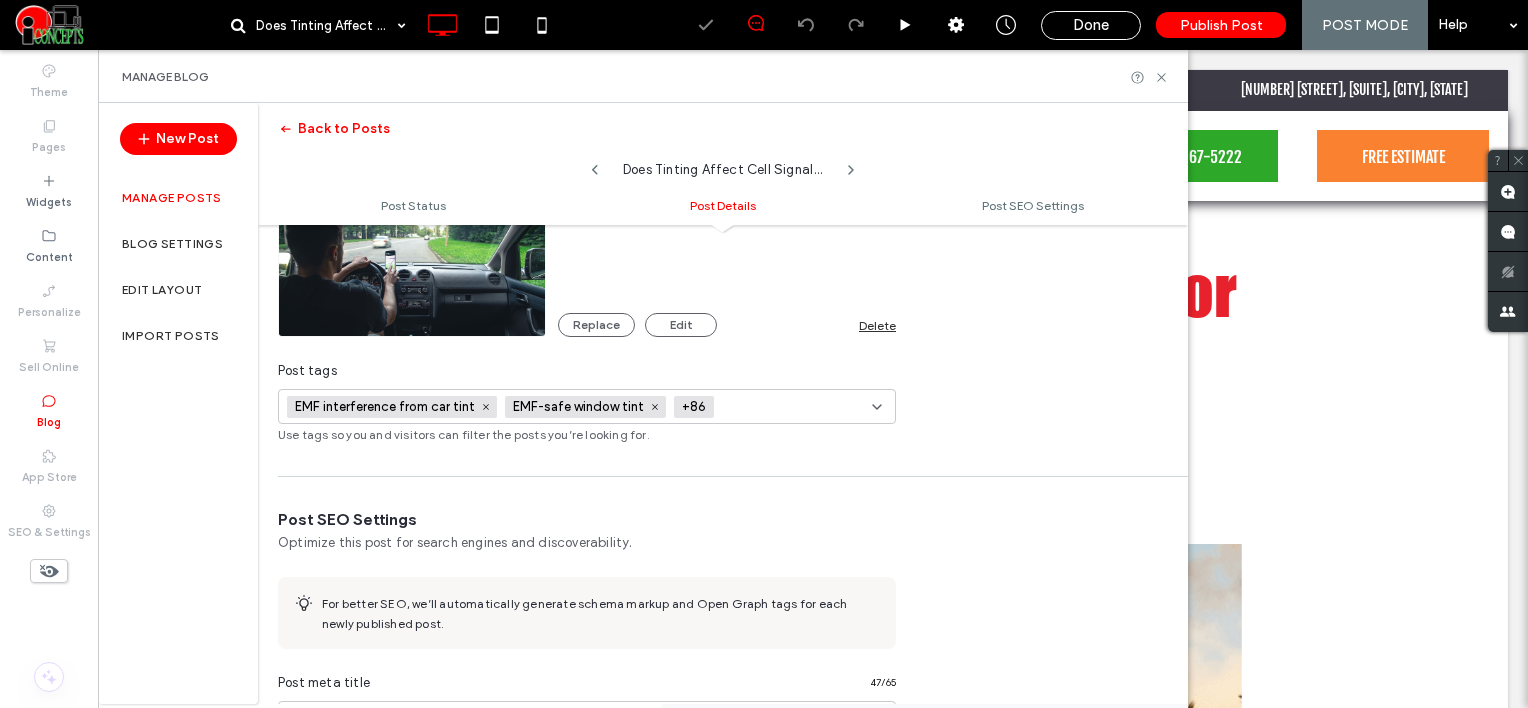 scroll, scrollTop: 0, scrollLeft: 0, axis: both 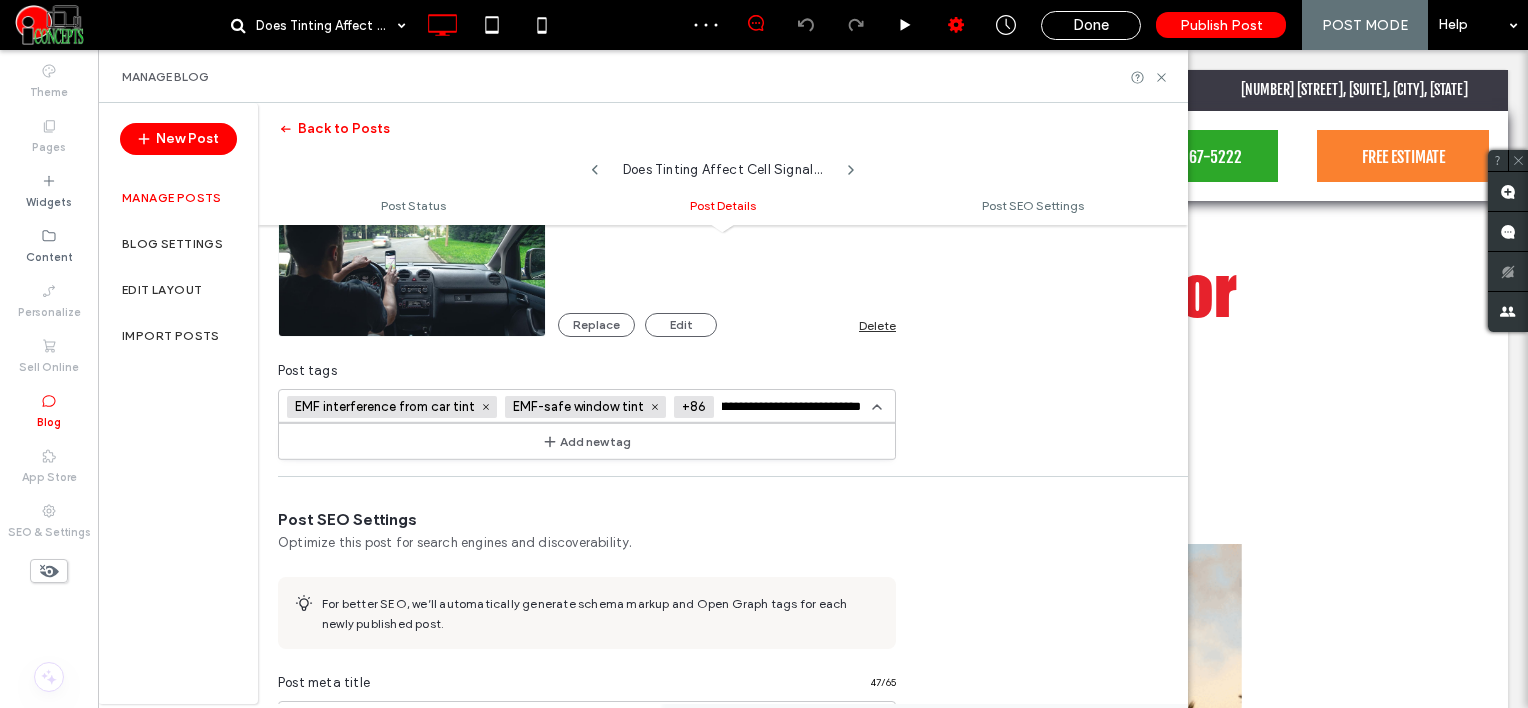 type on "**********" 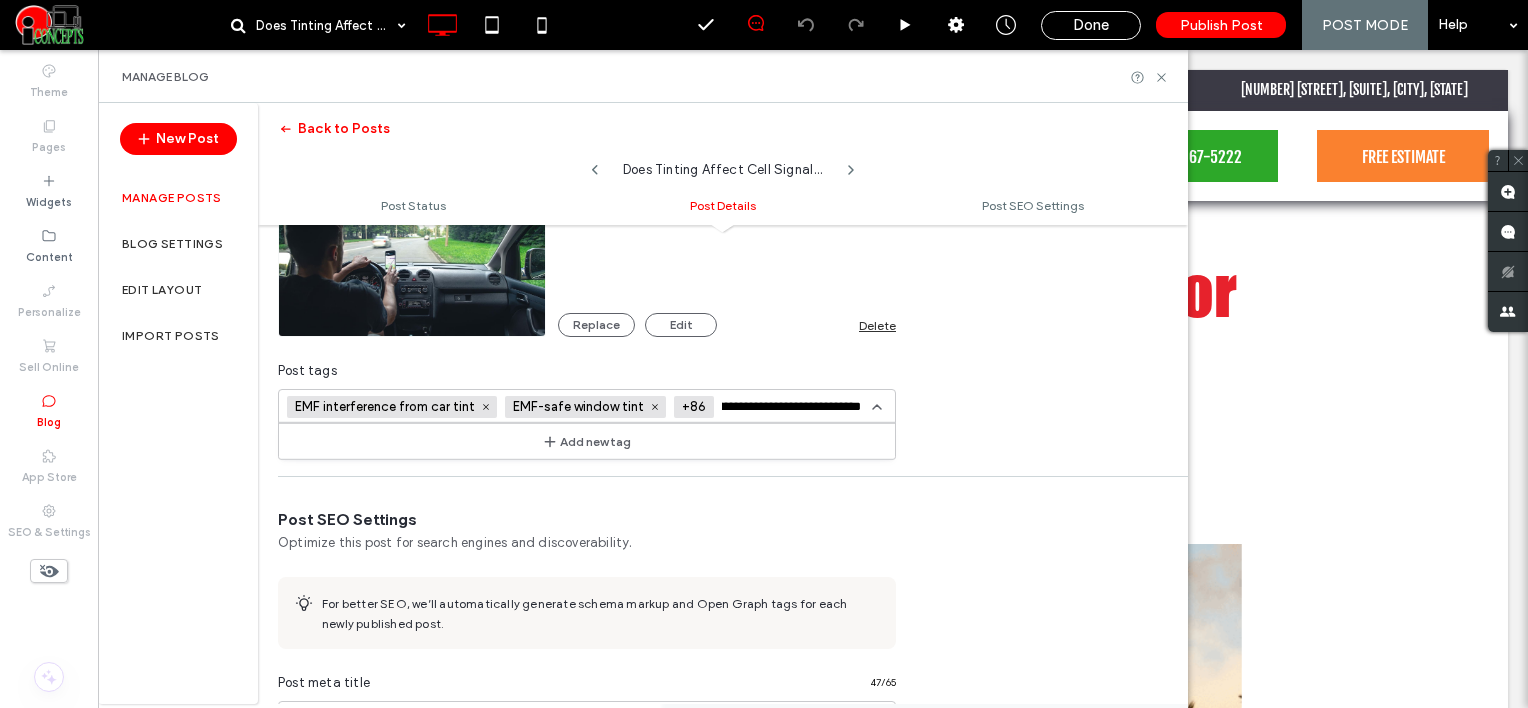 click on "Add new tag" at bounding box center (587, 441) 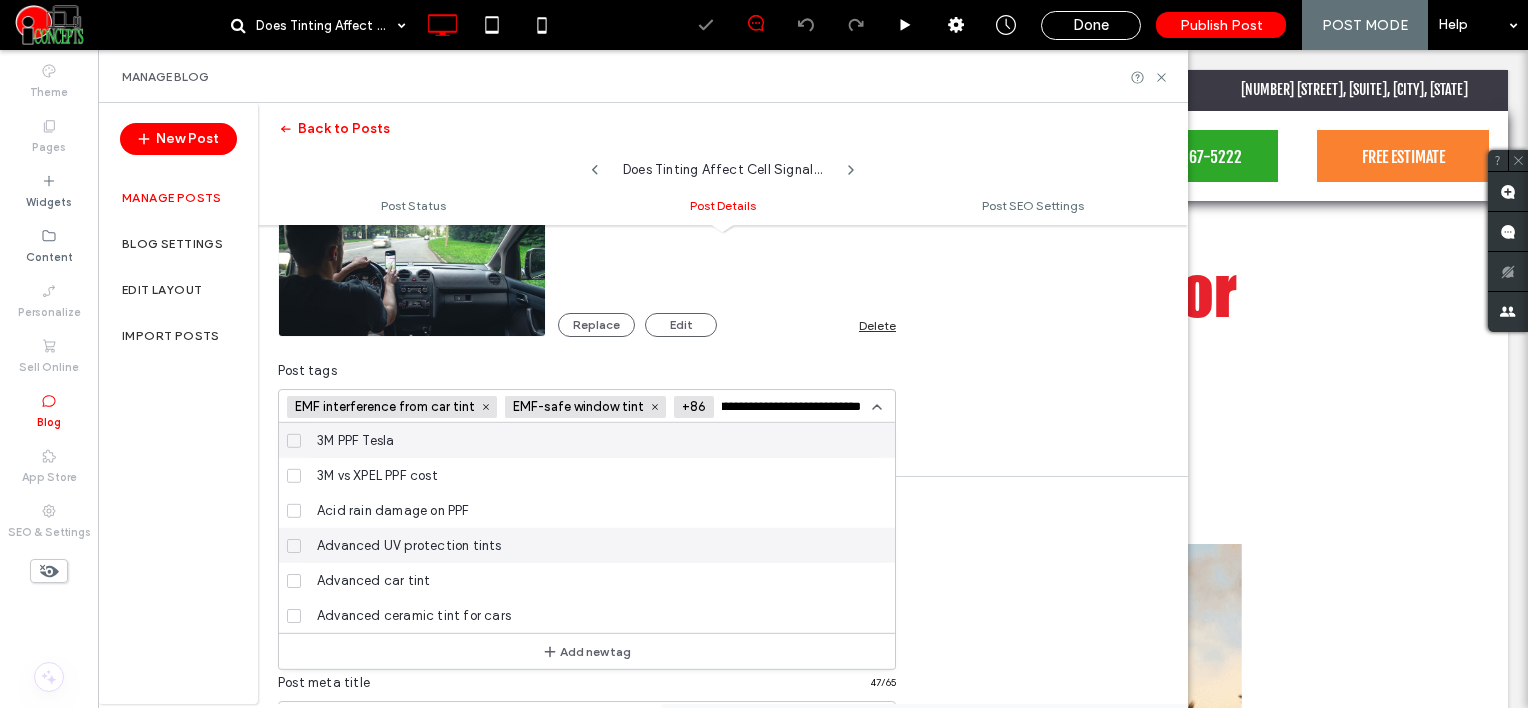 type 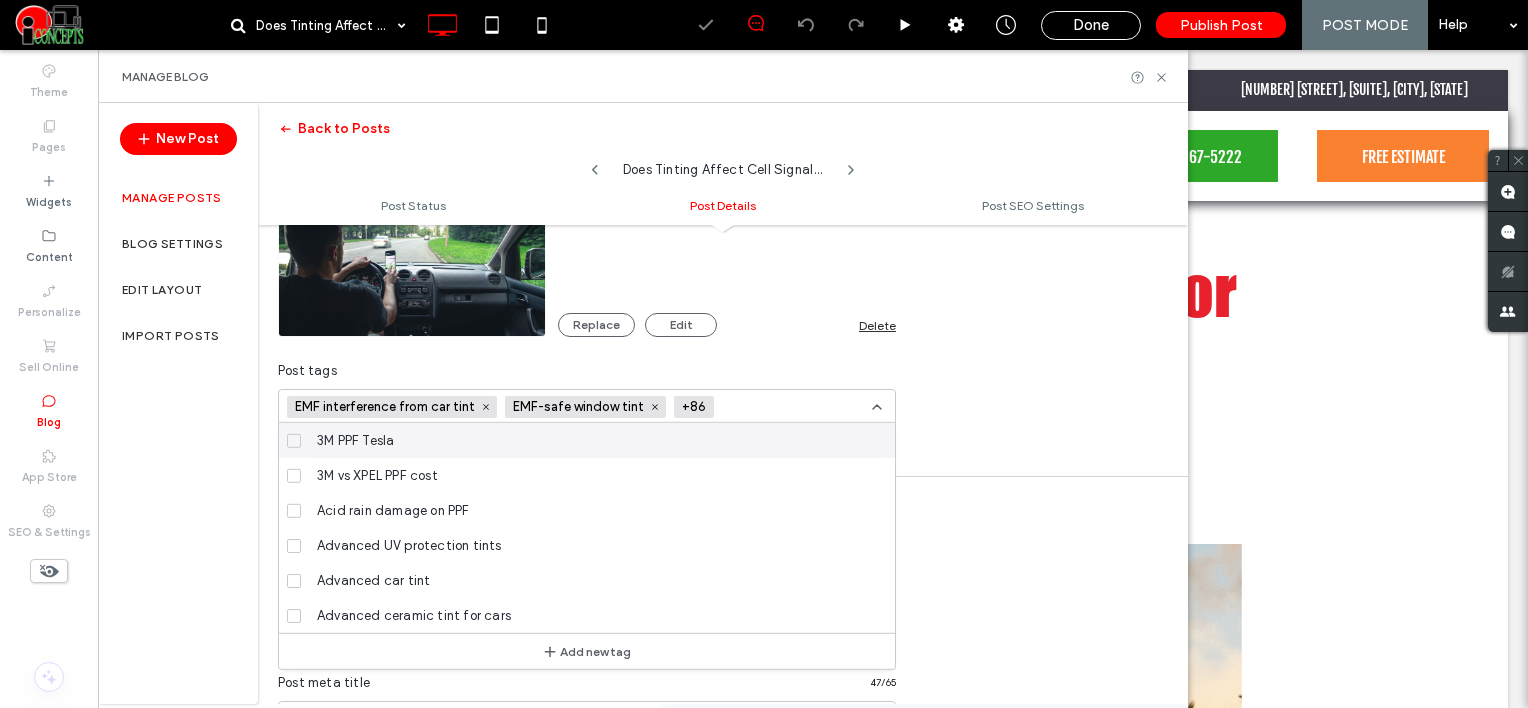 scroll, scrollTop: 0, scrollLeft: 0, axis: both 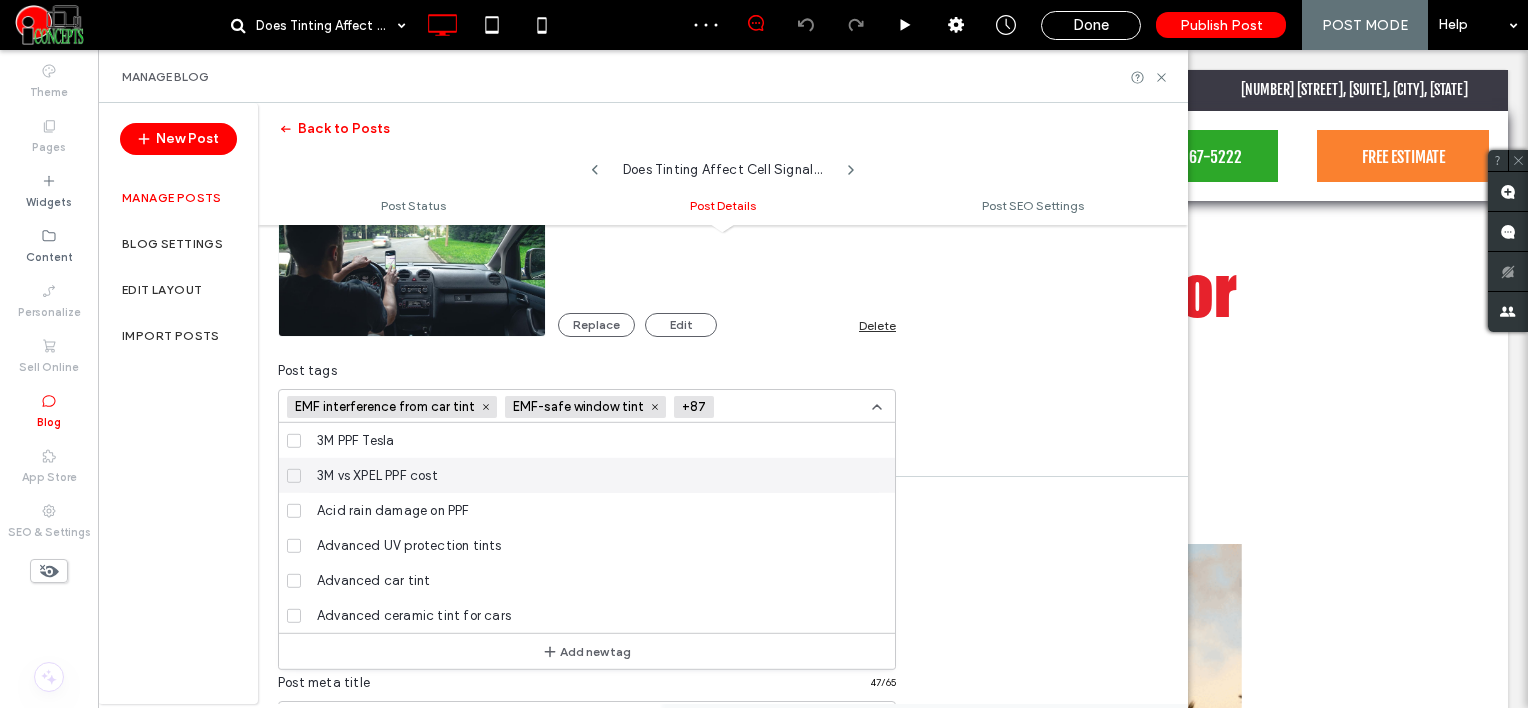 drag, startPoint x: 744, startPoint y: 402, endPoint x: 763, endPoint y: 407, distance: 19.646883 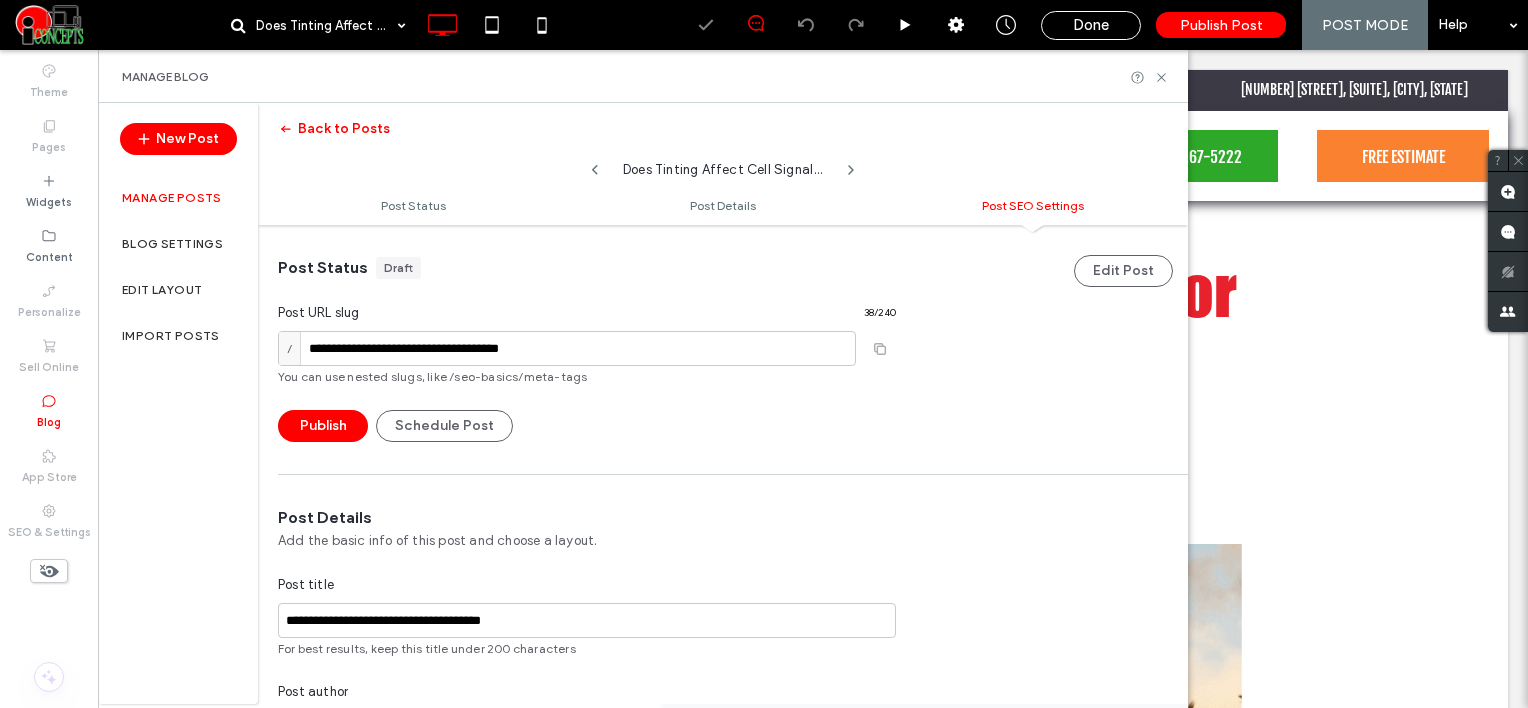 scroll, scrollTop: 1292, scrollLeft: 0, axis: vertical 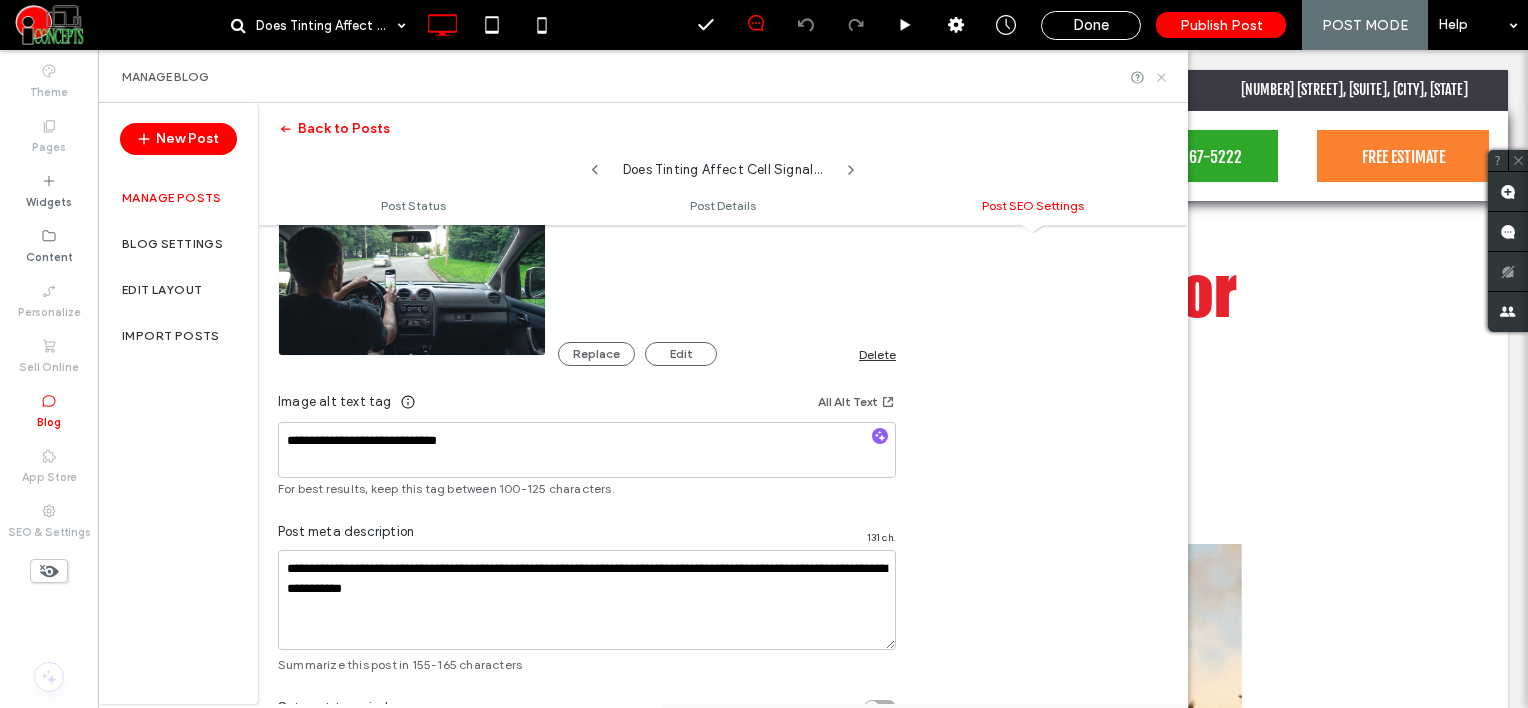 click 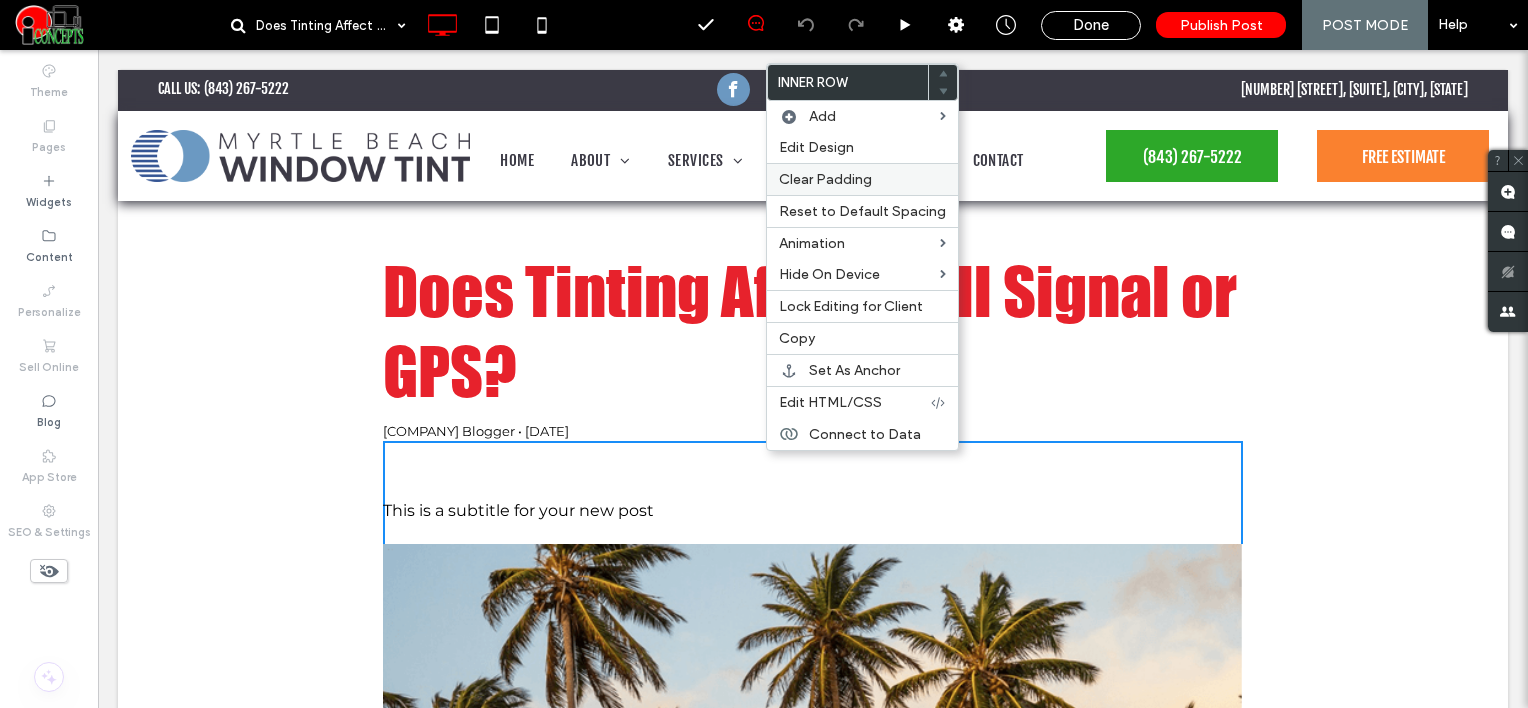 click on "Clear Padding" at bounding box center [825, 179] 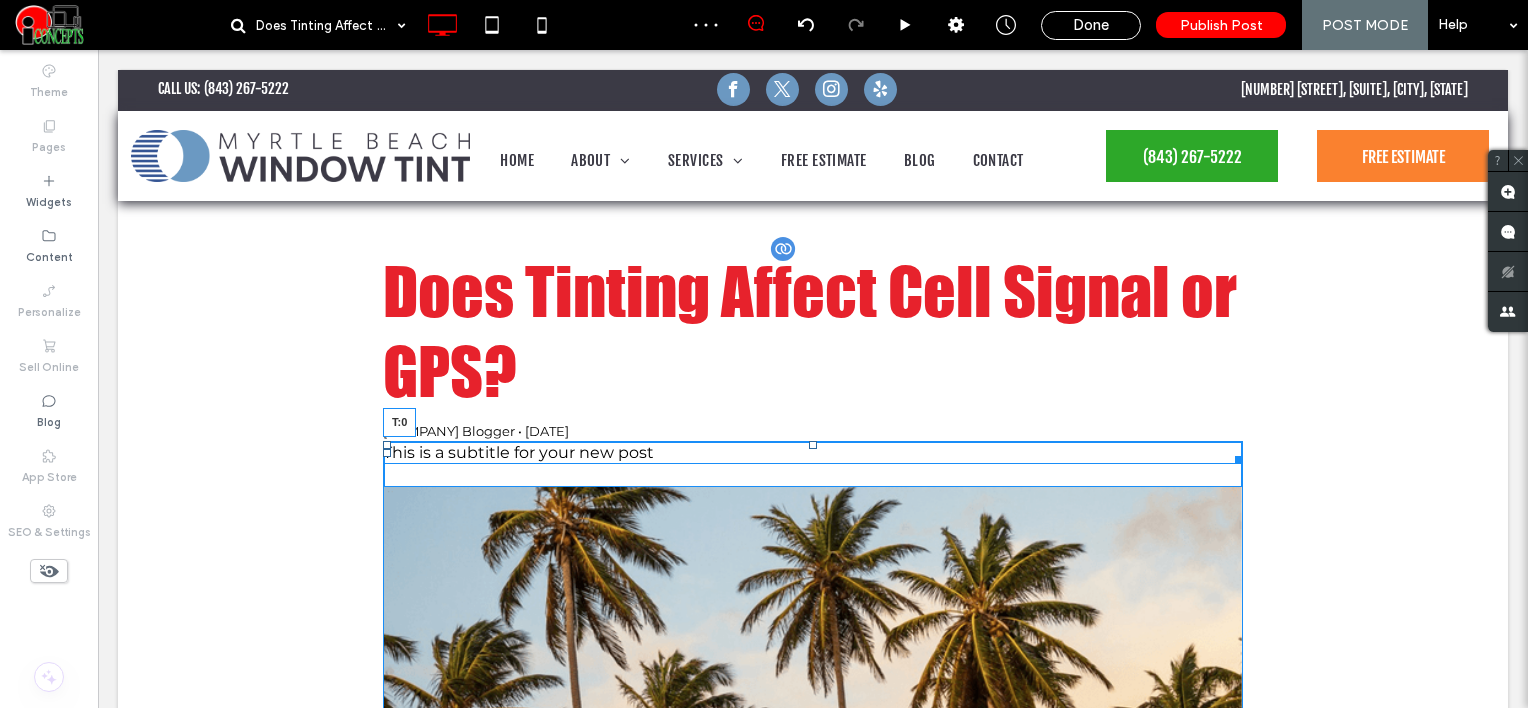 drag, startPoint x: 801, startPoint y: 454, endPoint x: 903, endPoint y: 433, distance: 104.13933 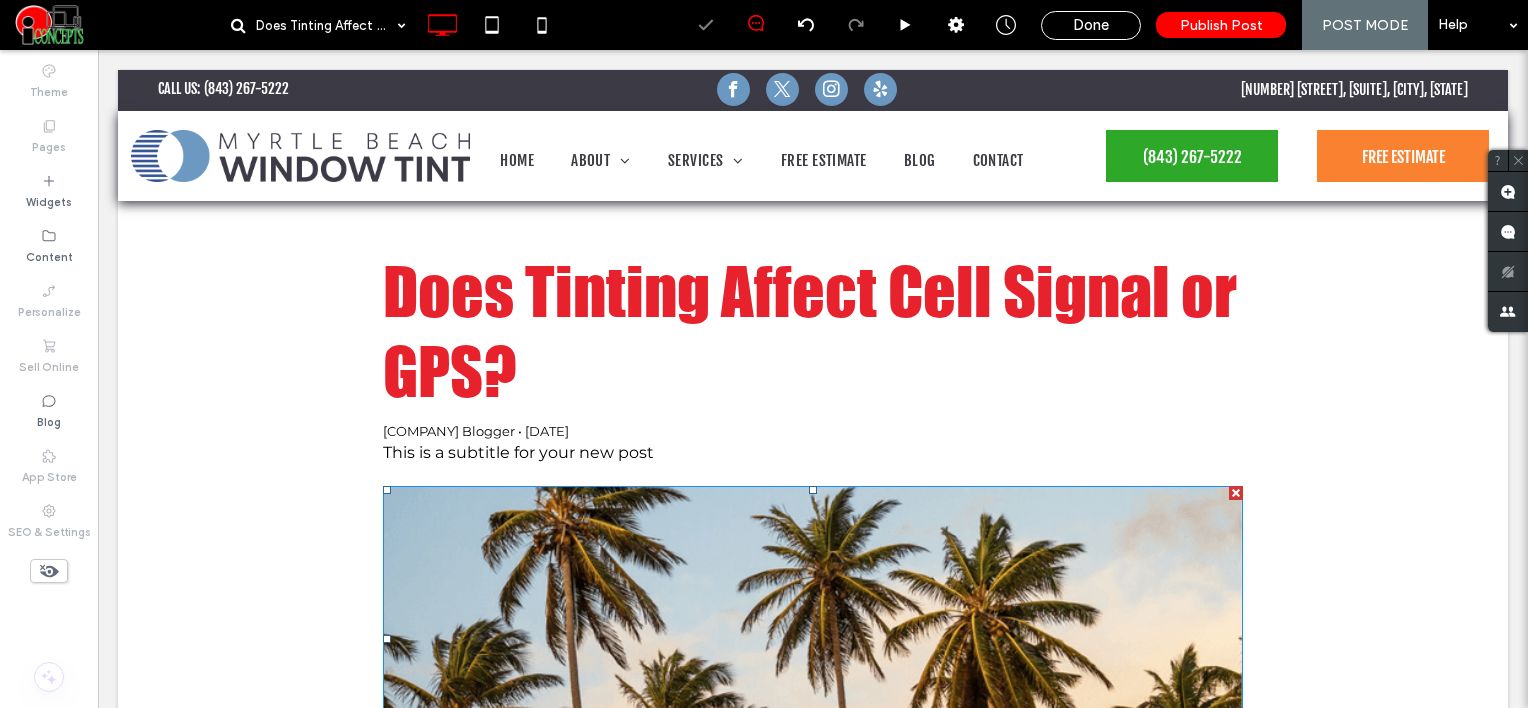 drag, startPoint x: 894, startPoint y: 596, endPoint x: 802, endPoint y: 599, distance: 92.0489 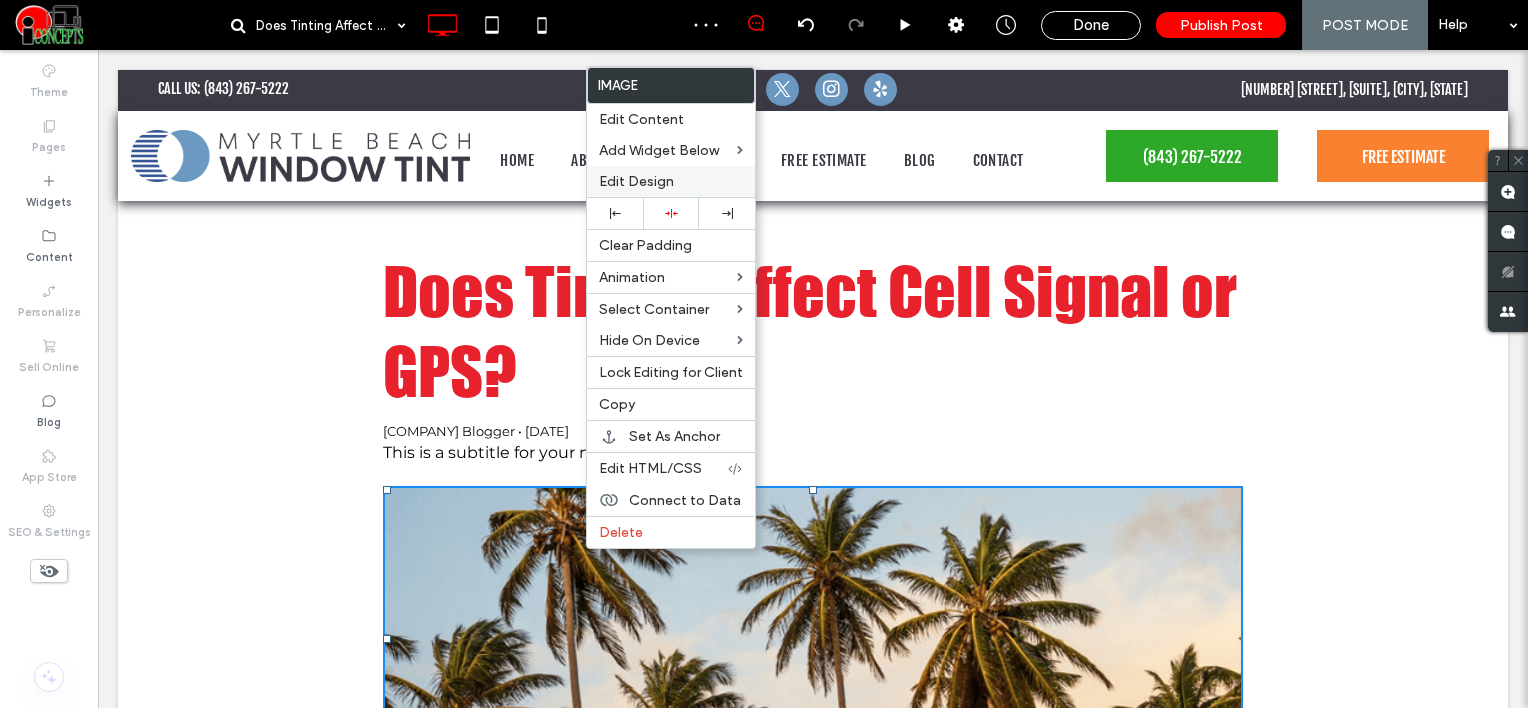 click on "Edit Design" at bounding box center [671, 181] 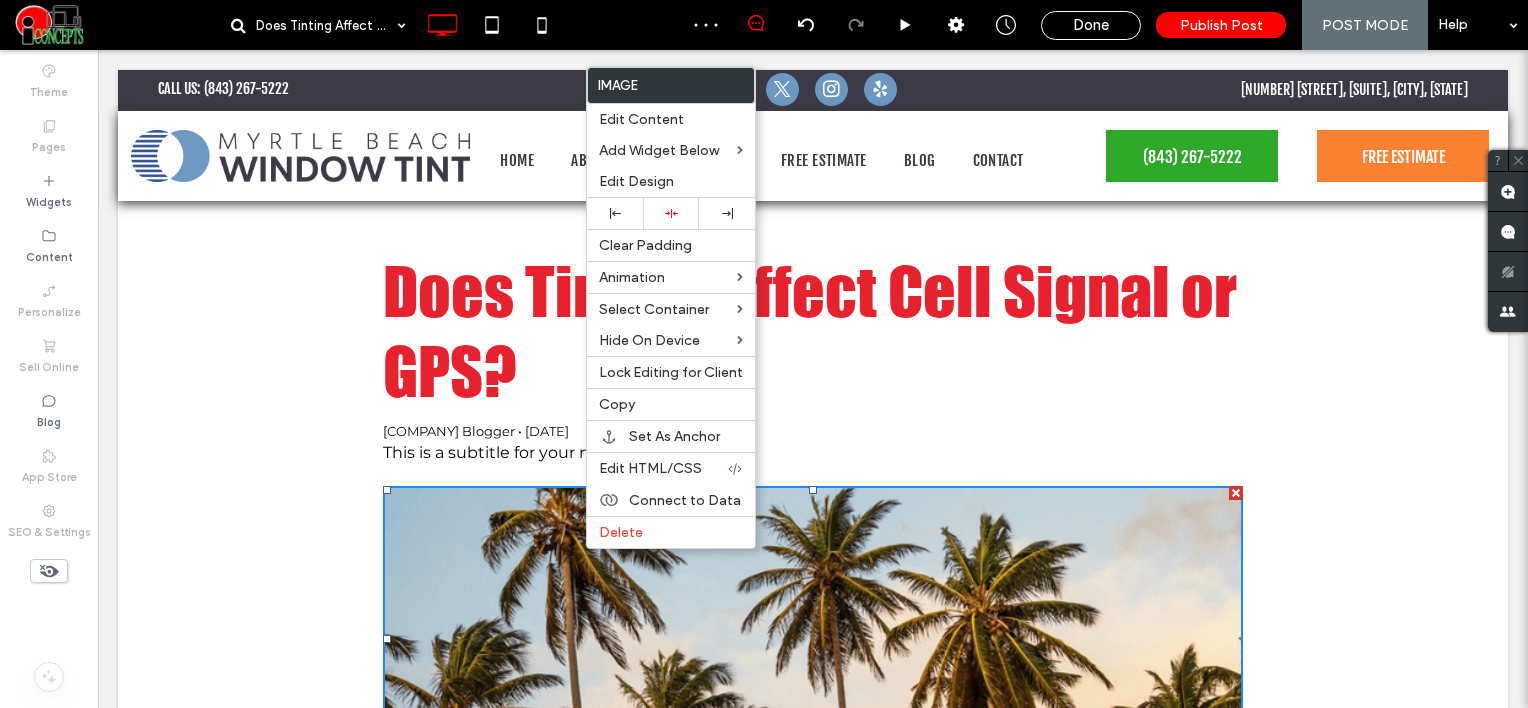 click on "Spacing" at bounding box center (419, 186) 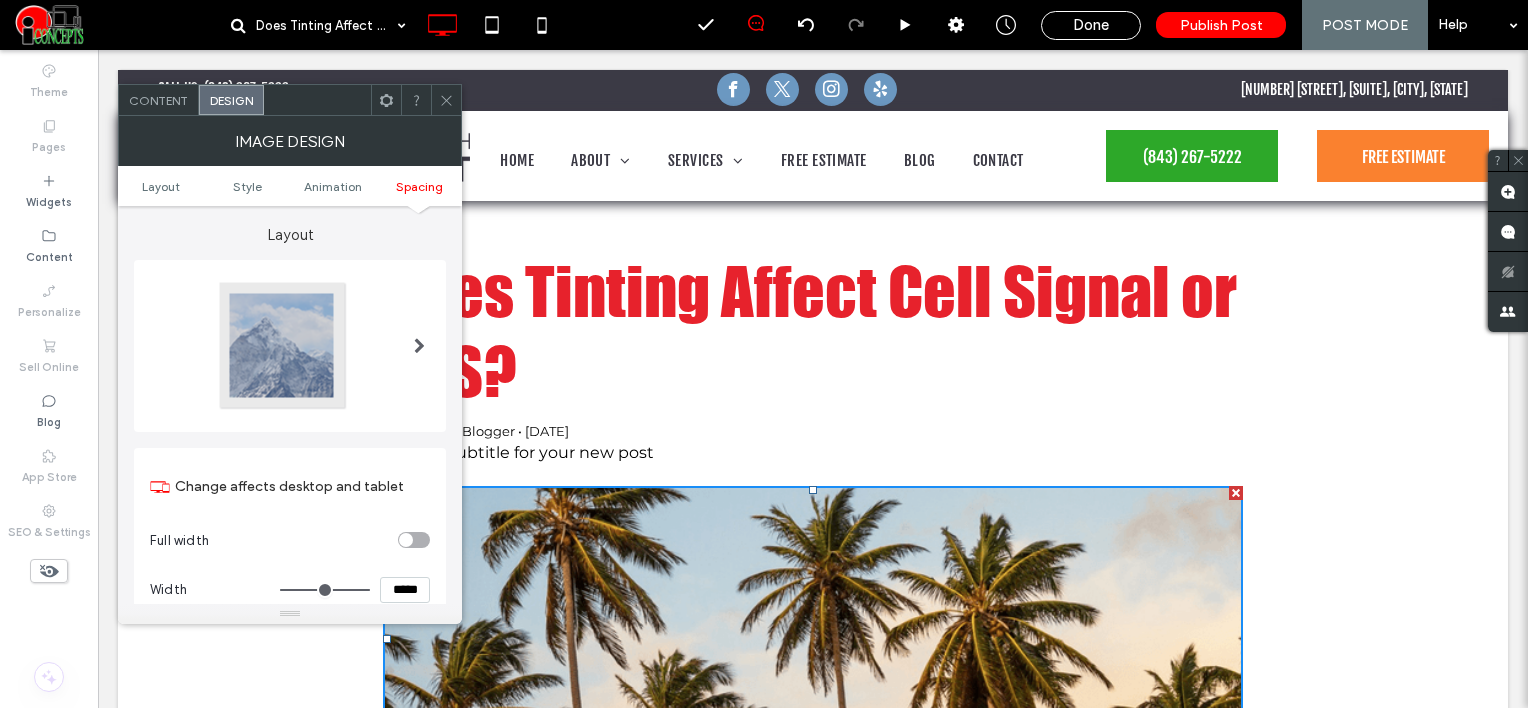 click on "Spacing" at bounding box center (419, 186) 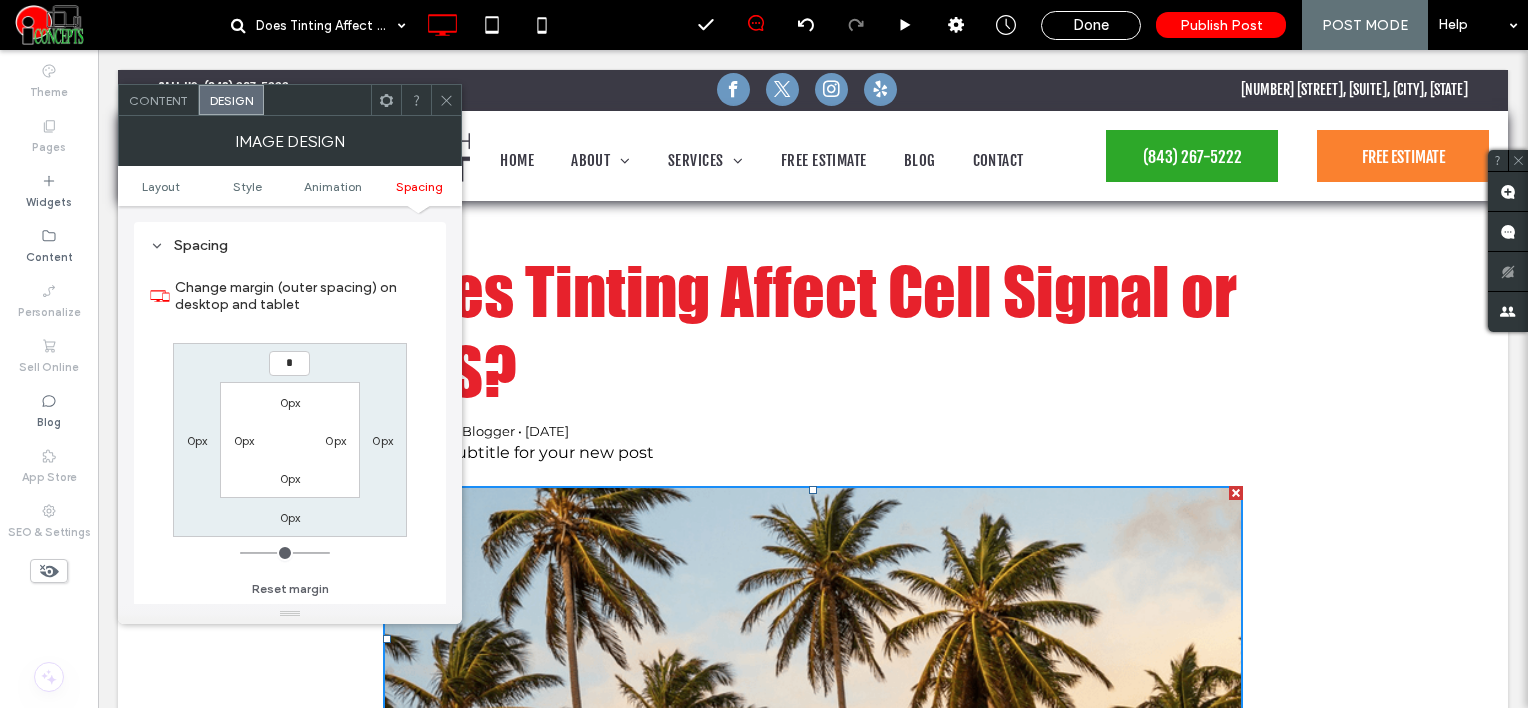 type on "*" 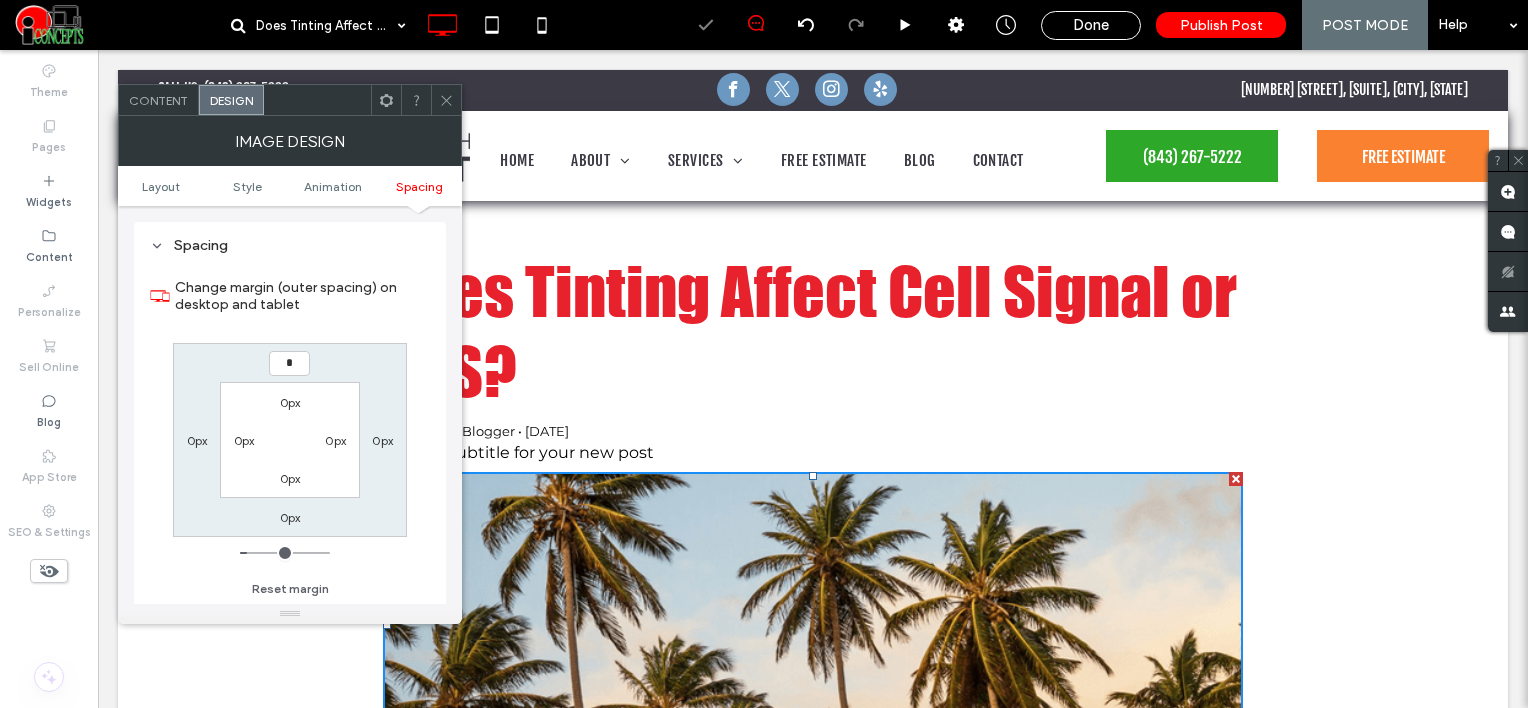 type on "*" 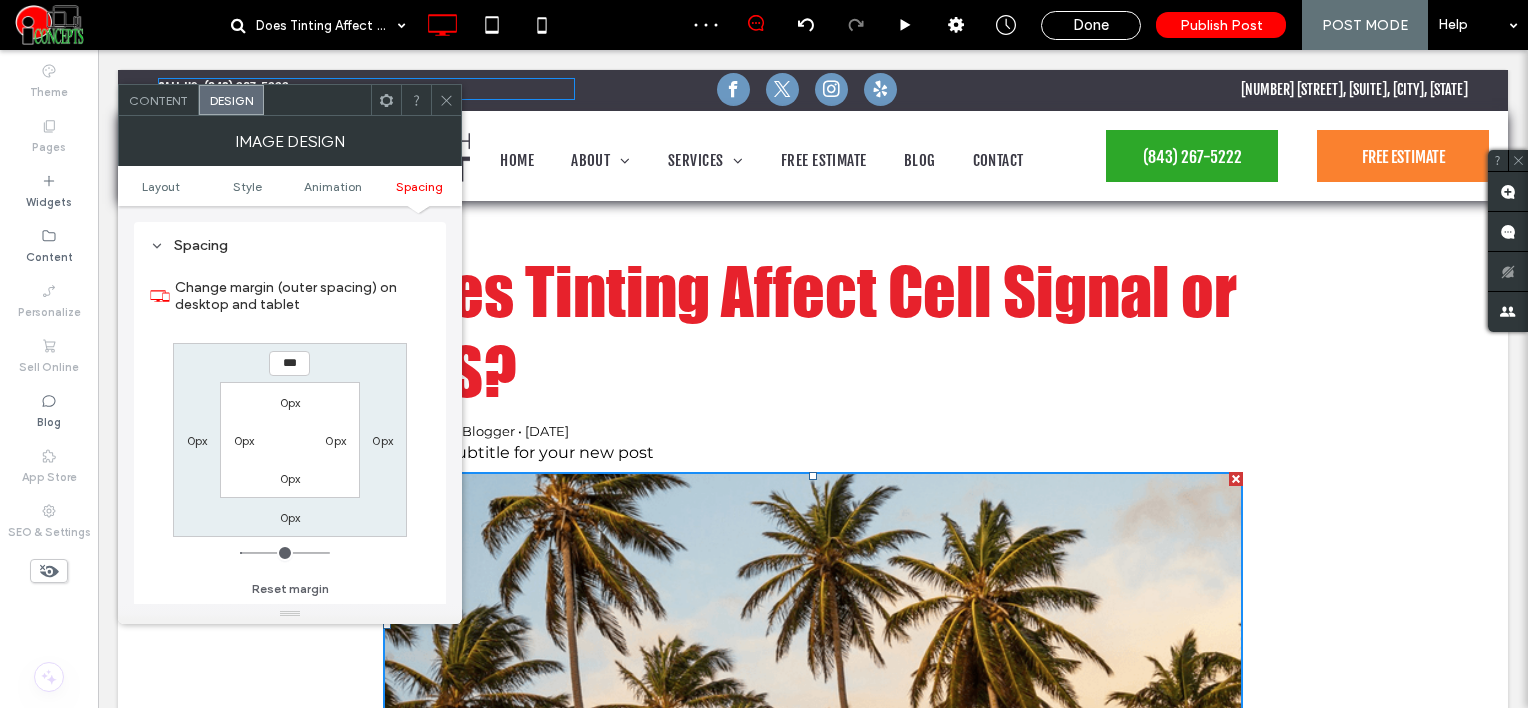 click 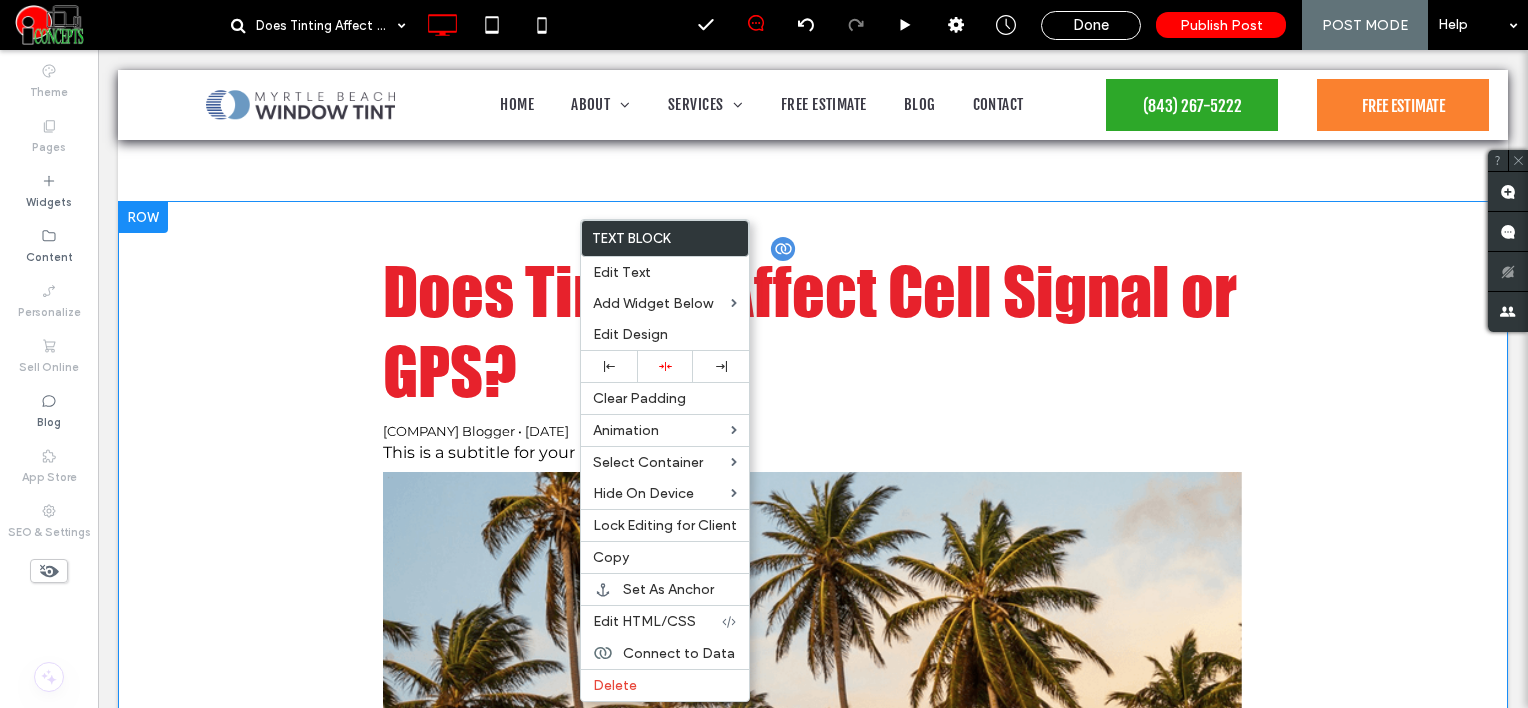 scroll, scrollTop: 500, scrollLeft: 0, axis: vertical 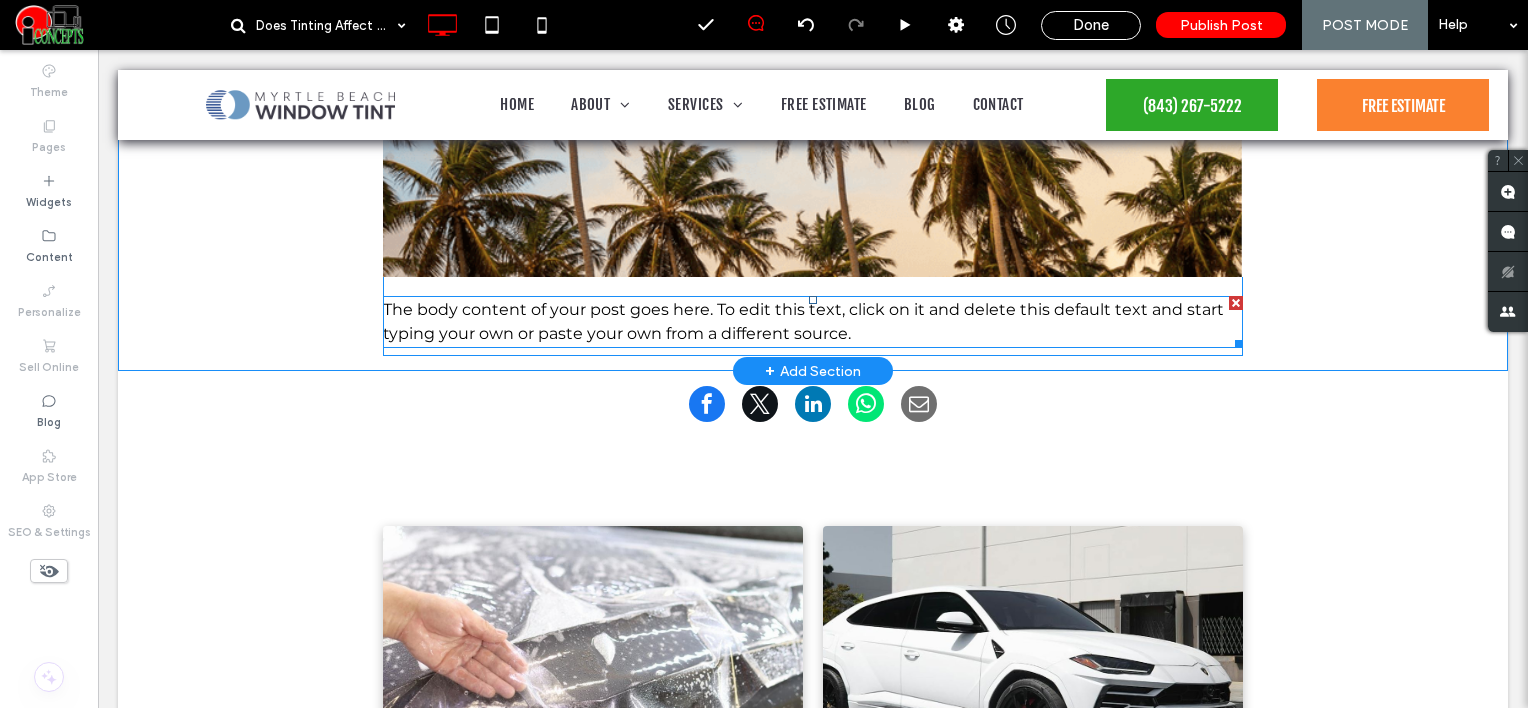 drag, startPoint x: 679, startPoint y: 360, endPoint x: 519, endPoint y: 305, distance: 169.18924 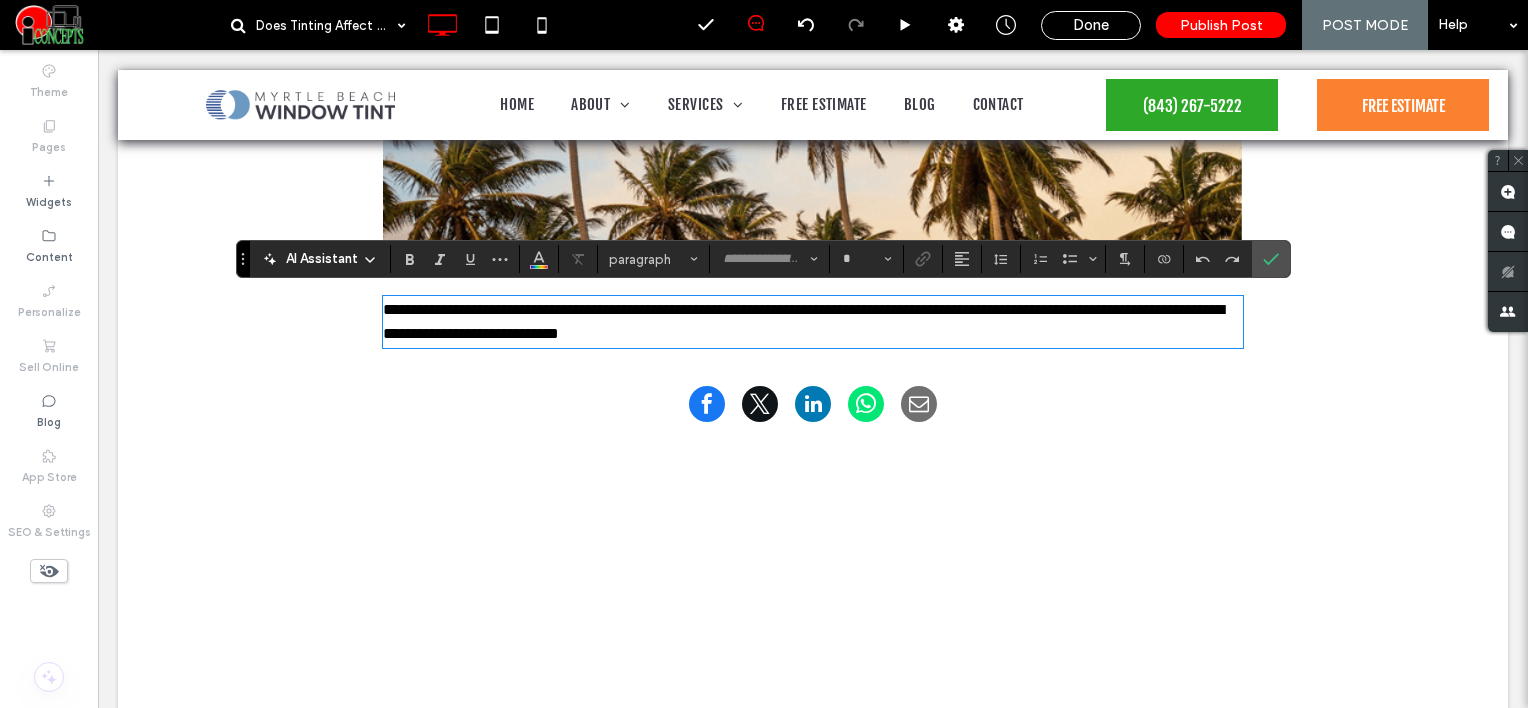 type on "**********" 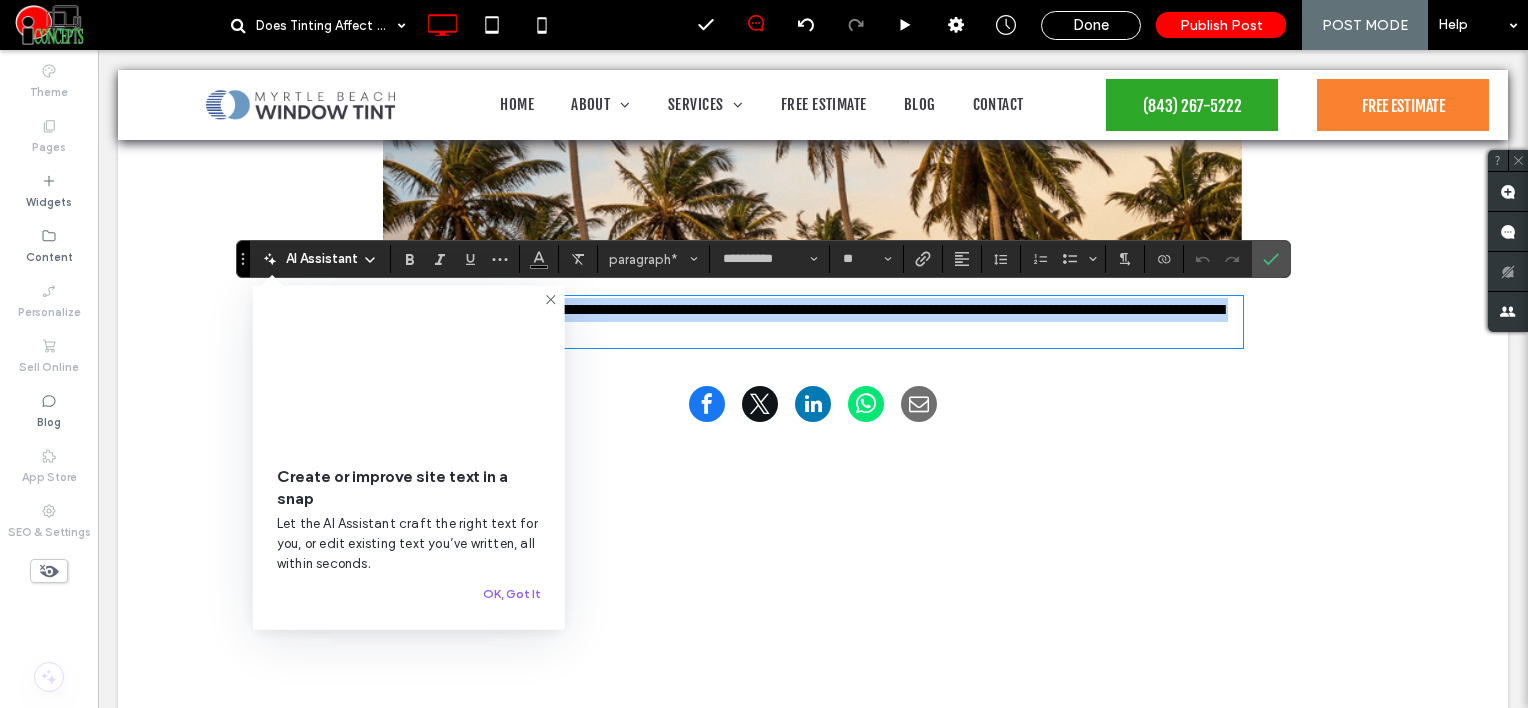 drag, startPoint x: 519, startPoint y: 307, endPoint x: 1120, endPoint y: 308, distance: 601.00085 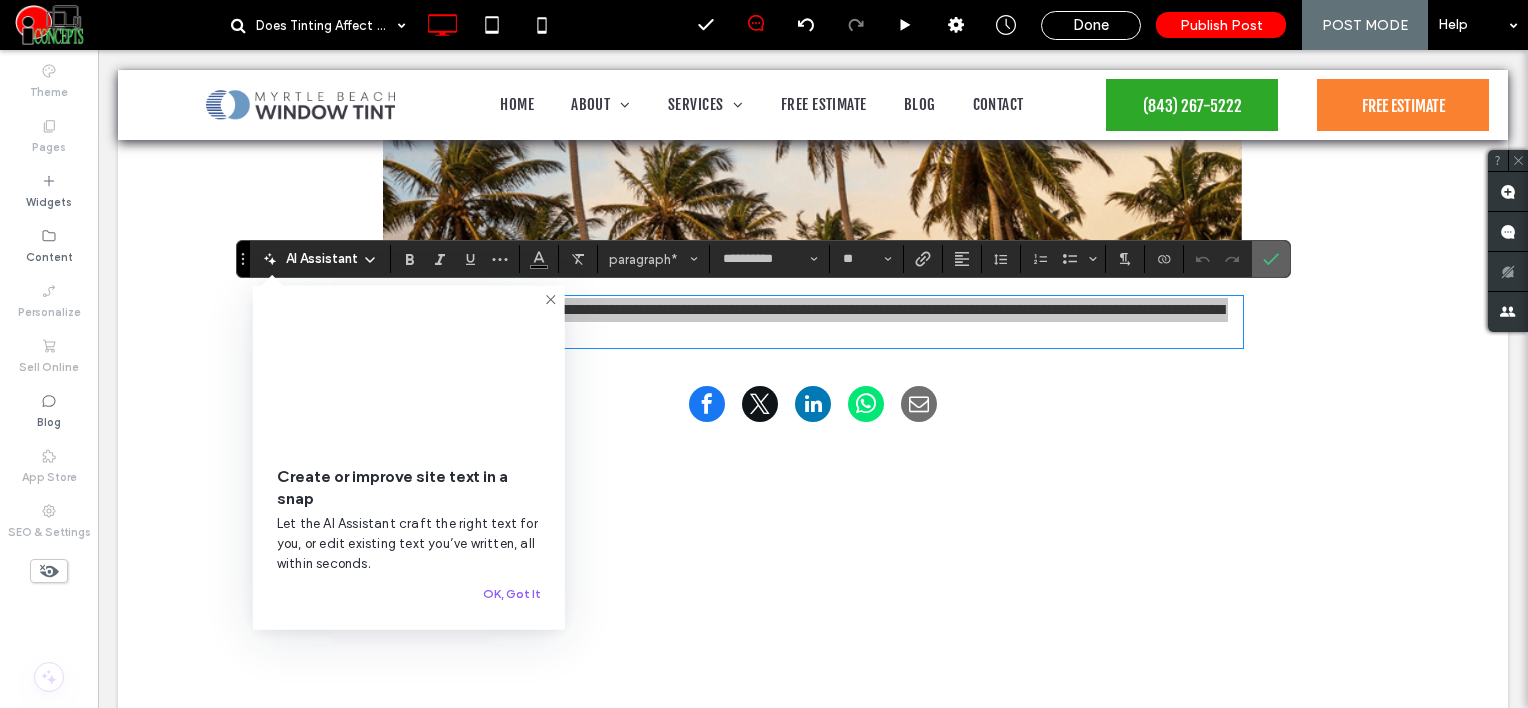 click 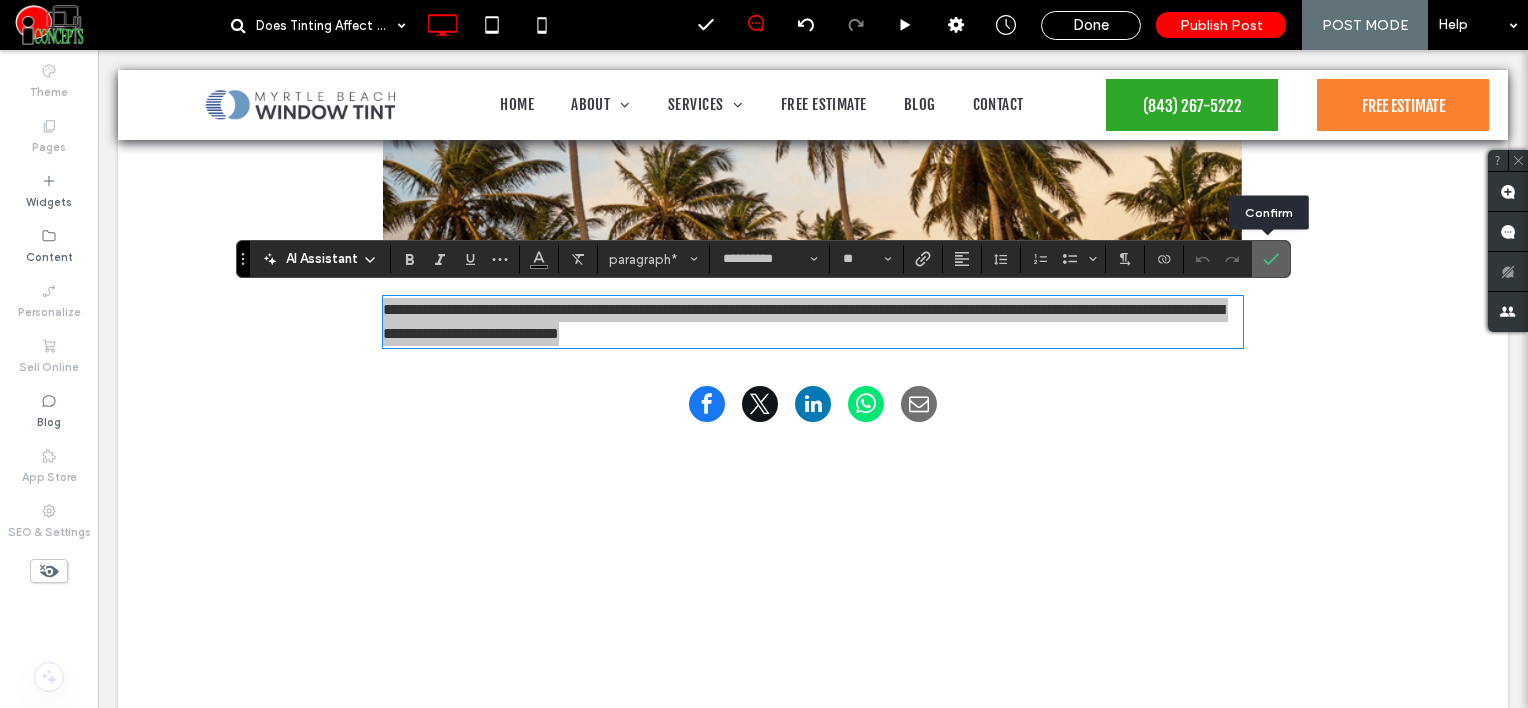 drag, startPoint x: 1270, startPoint y: 260, endPoint x: 1174, endPoint y: 206, distance: 110.145355 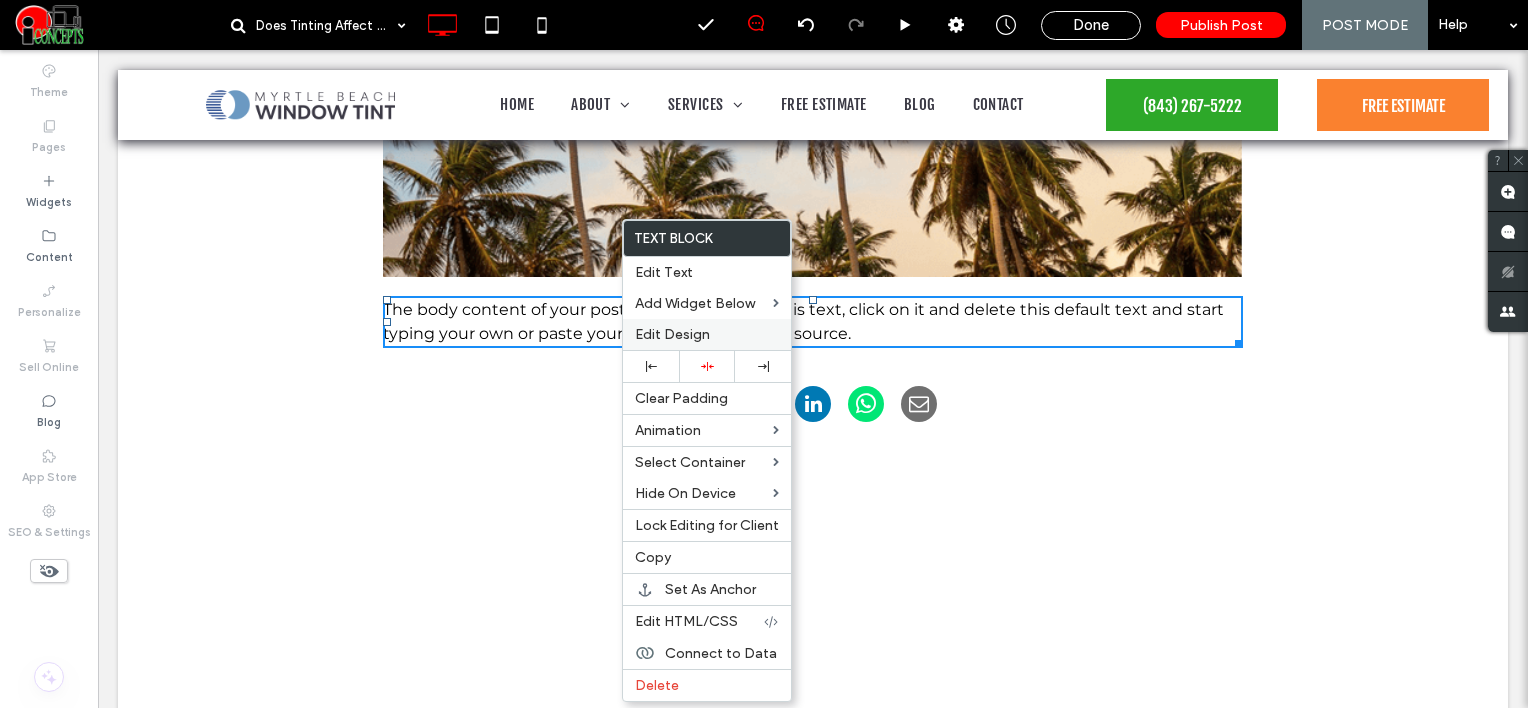 click on "Edit Design" at bounding box center (672, 334) 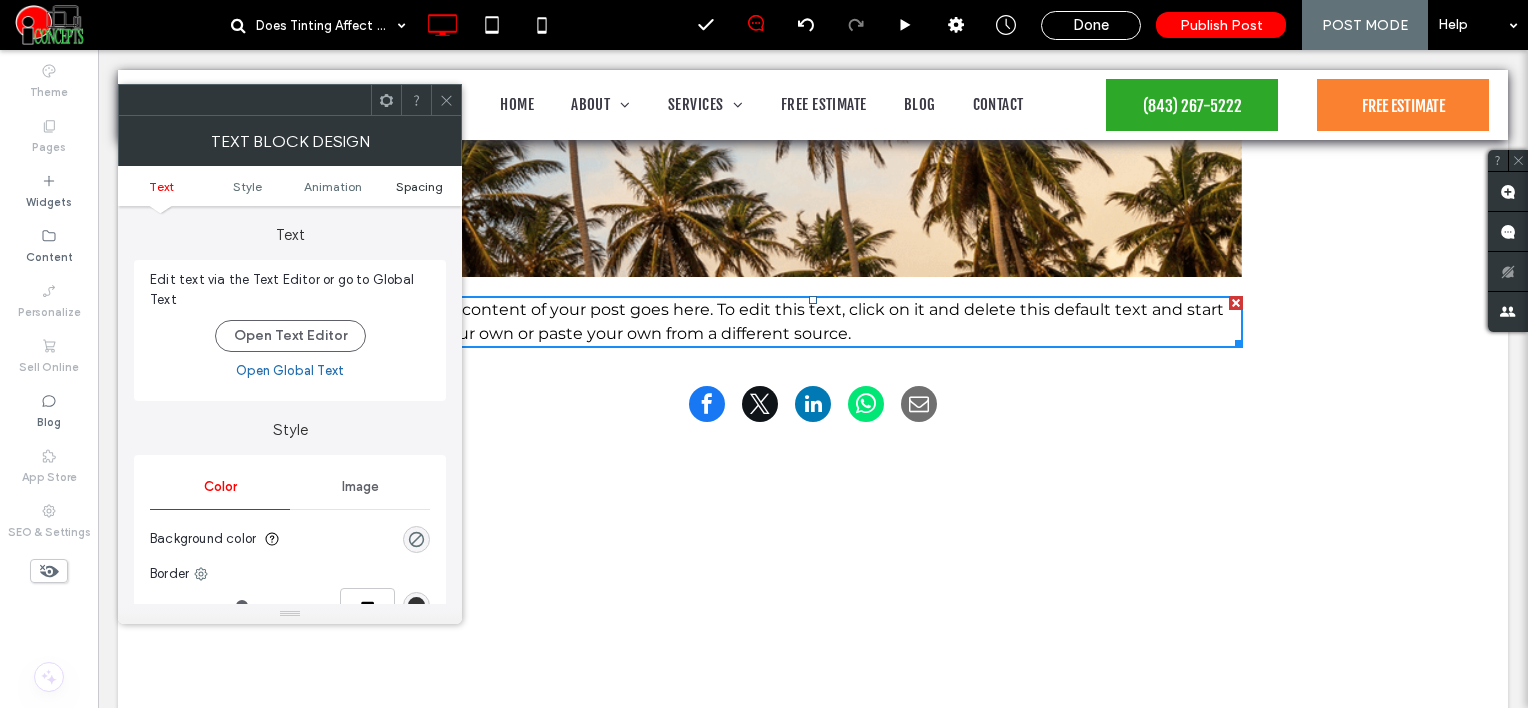 click on "Spacing" at bounding box center [419, 186] 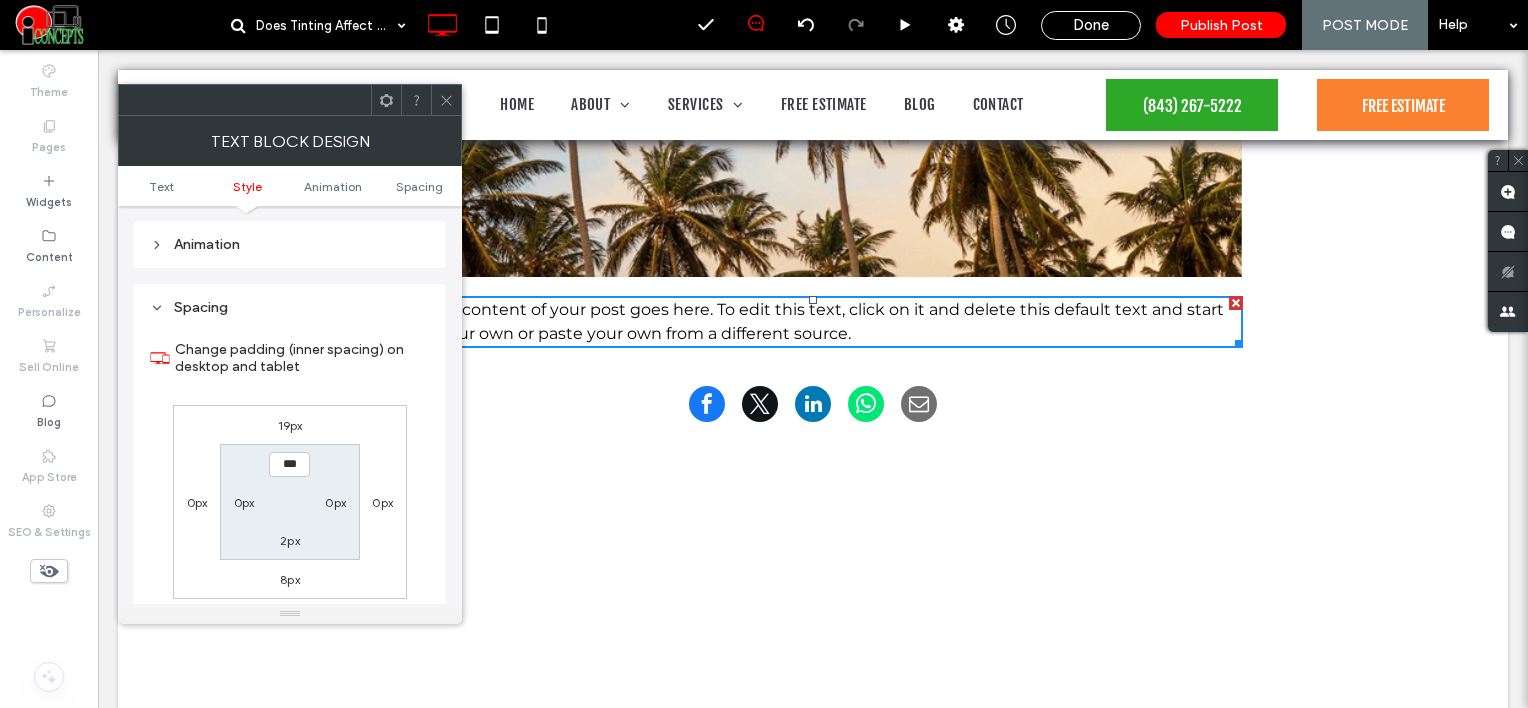 scroll, scrollTop: 572, scrollLeft: 0, axis: vertical 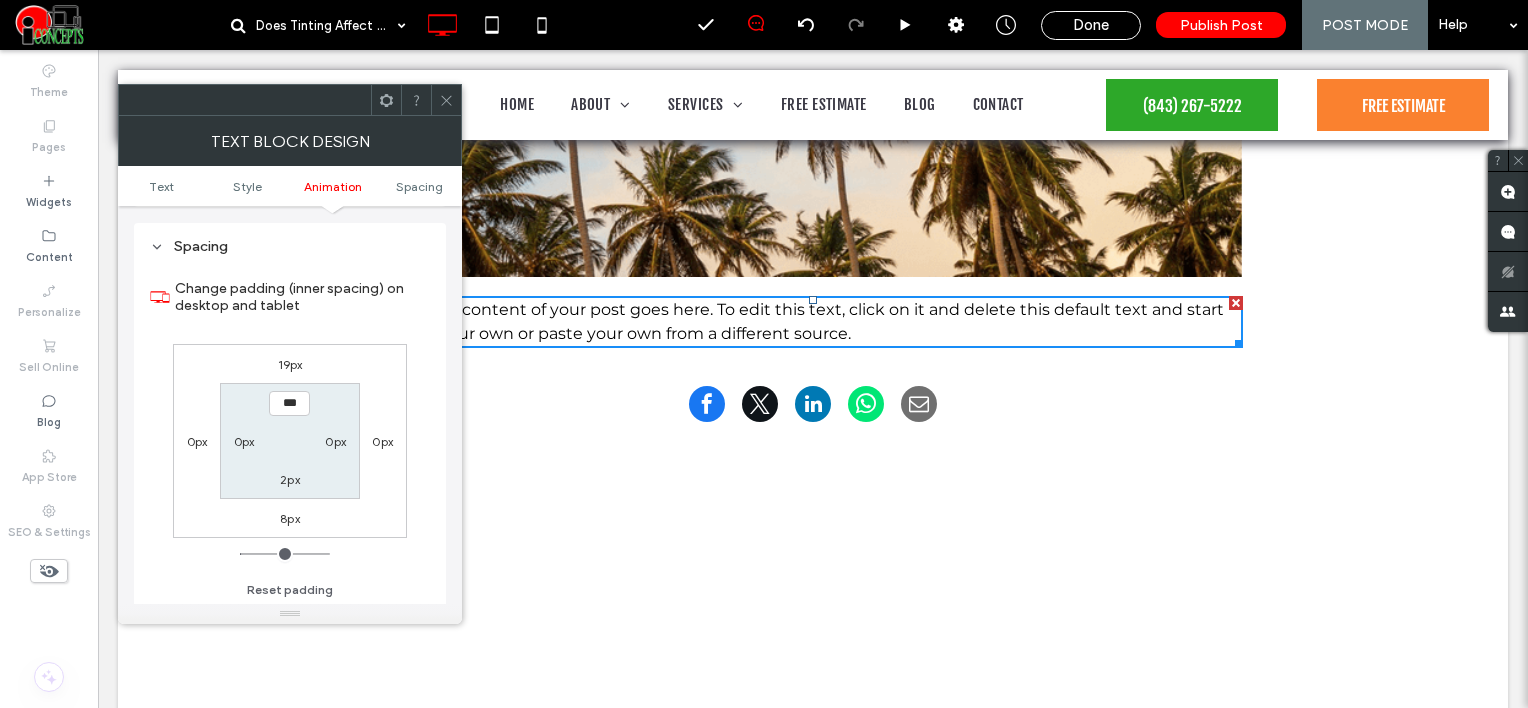click on "19px" at bounding box center [290, 364] 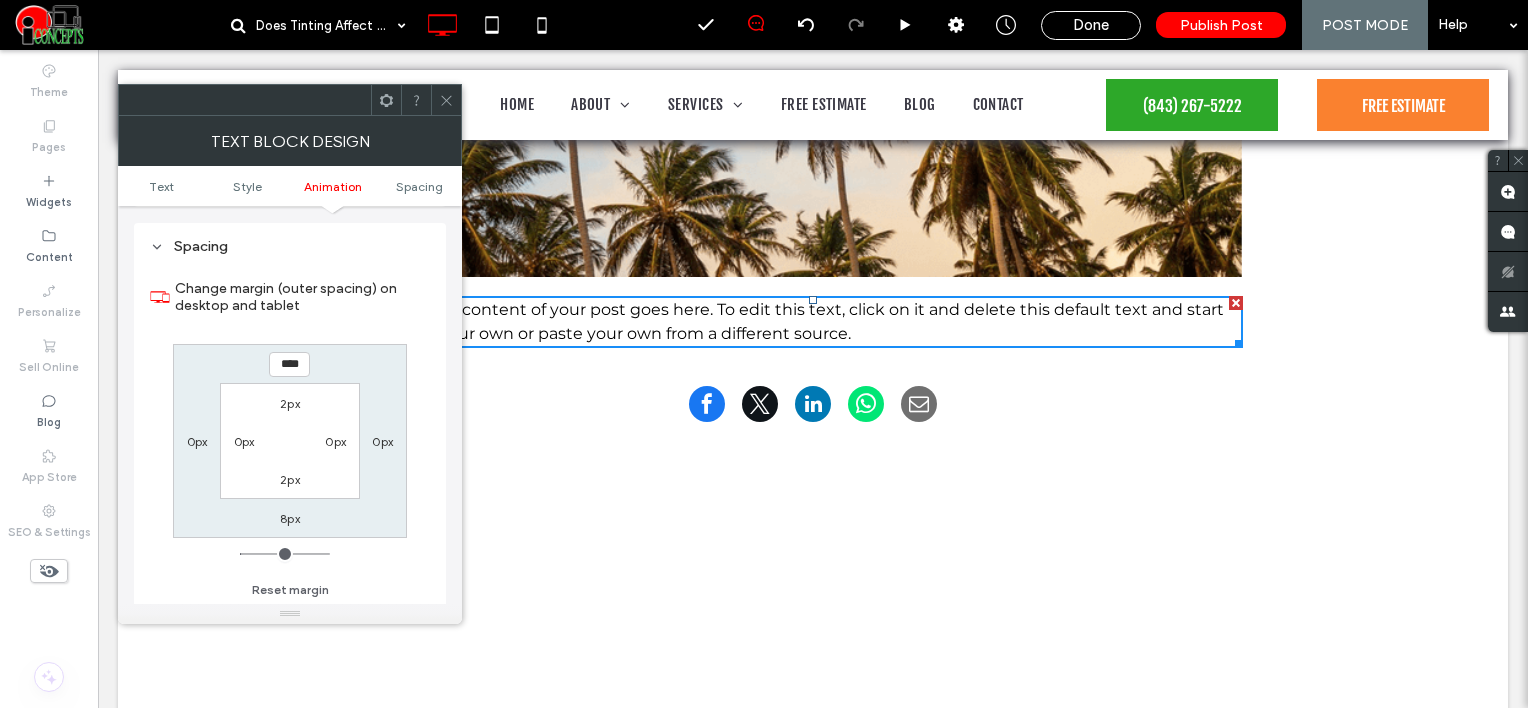 type on "**" 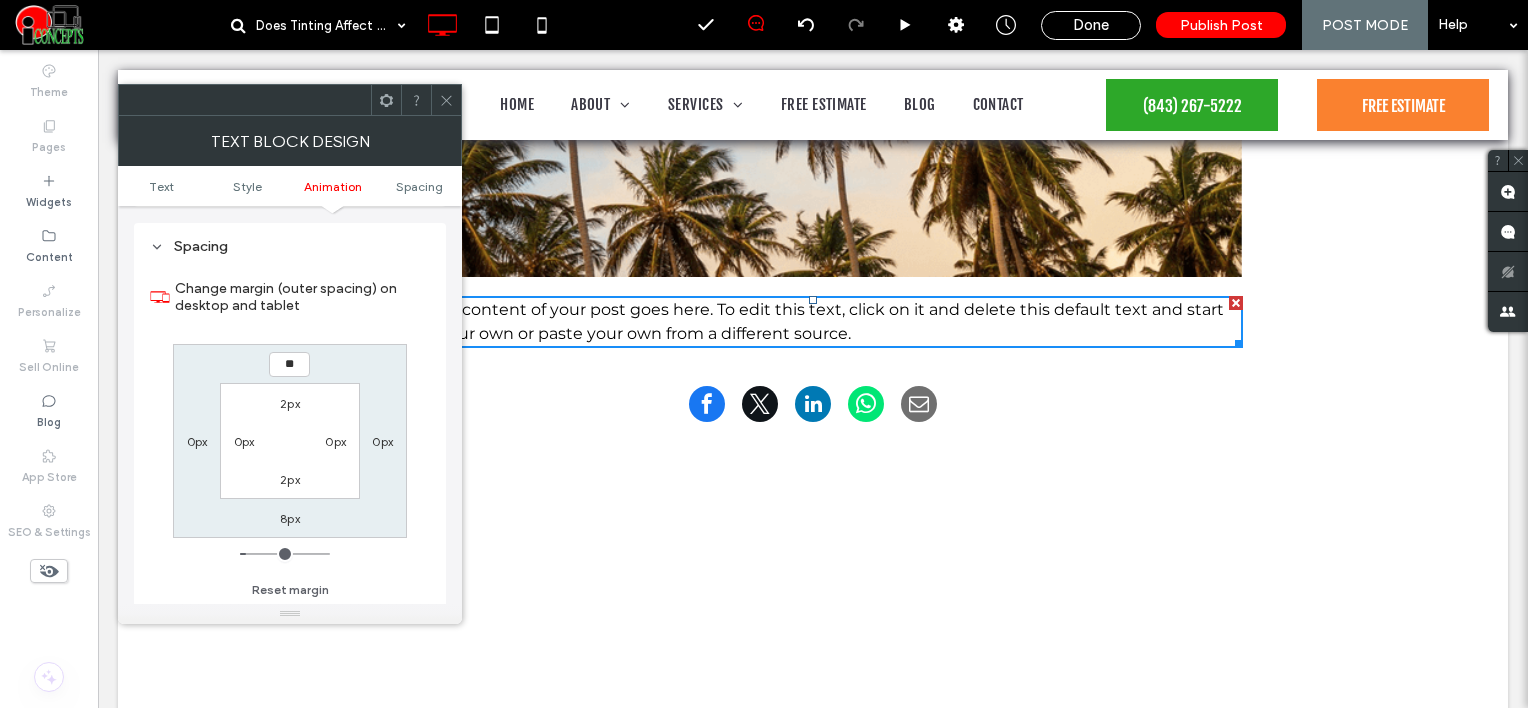 type on "**" 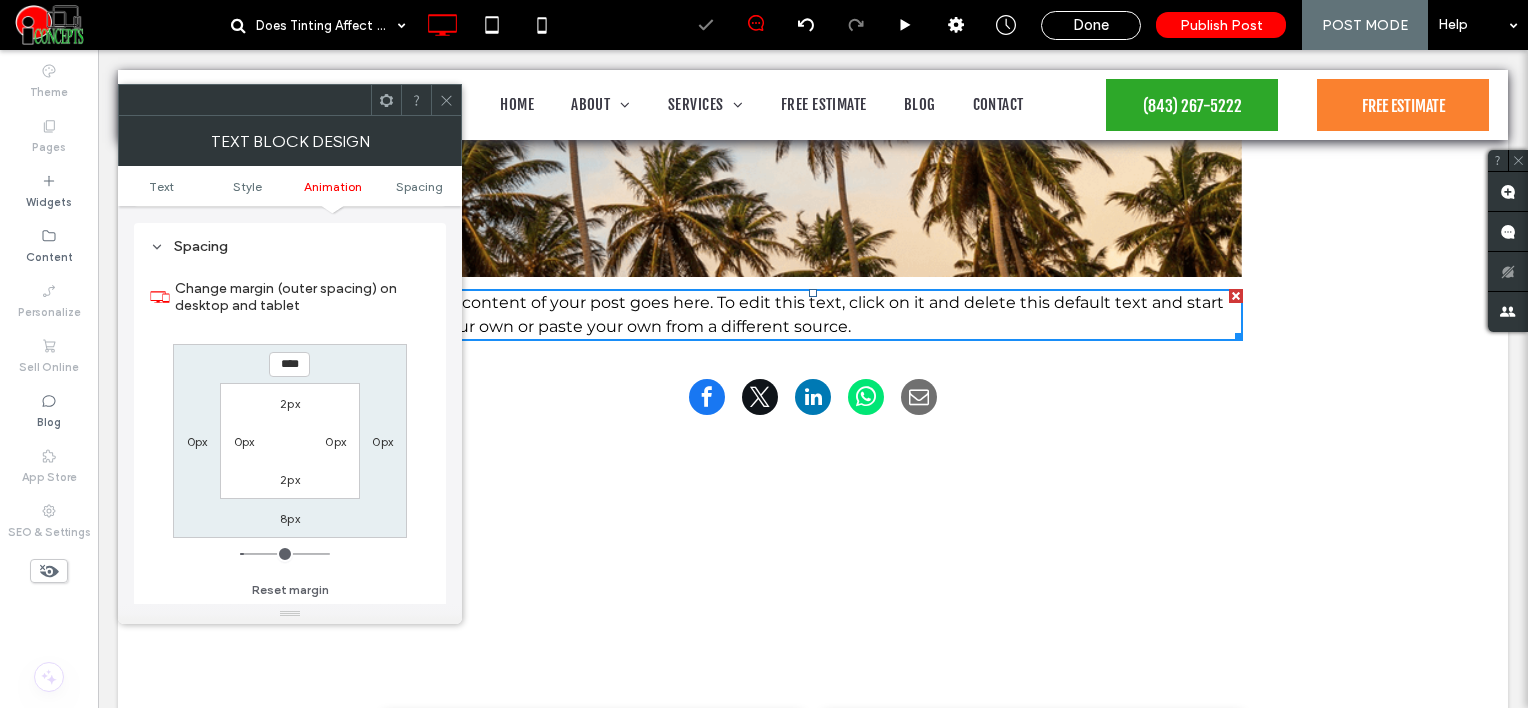 click 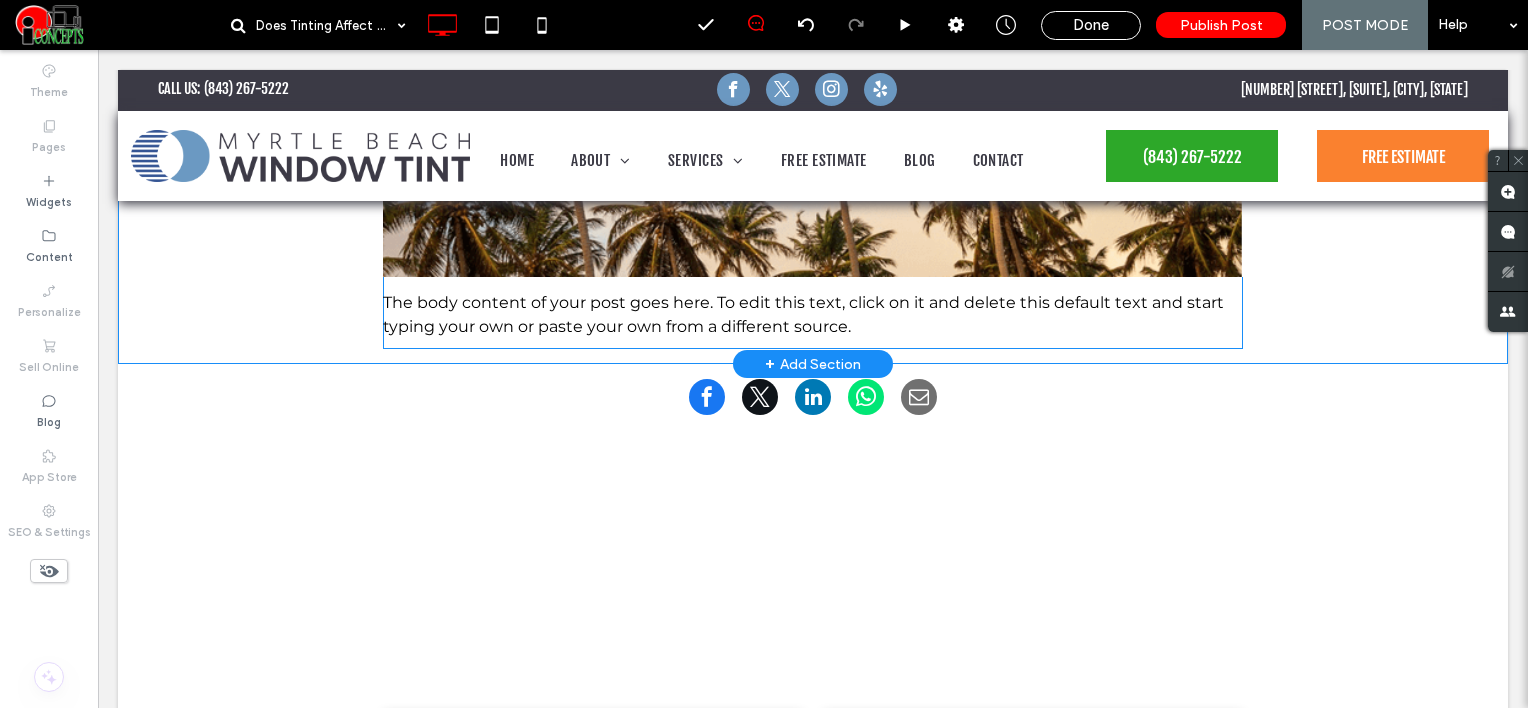 scroll, scrollTop: 0, scrollLeft: 0, axis: both 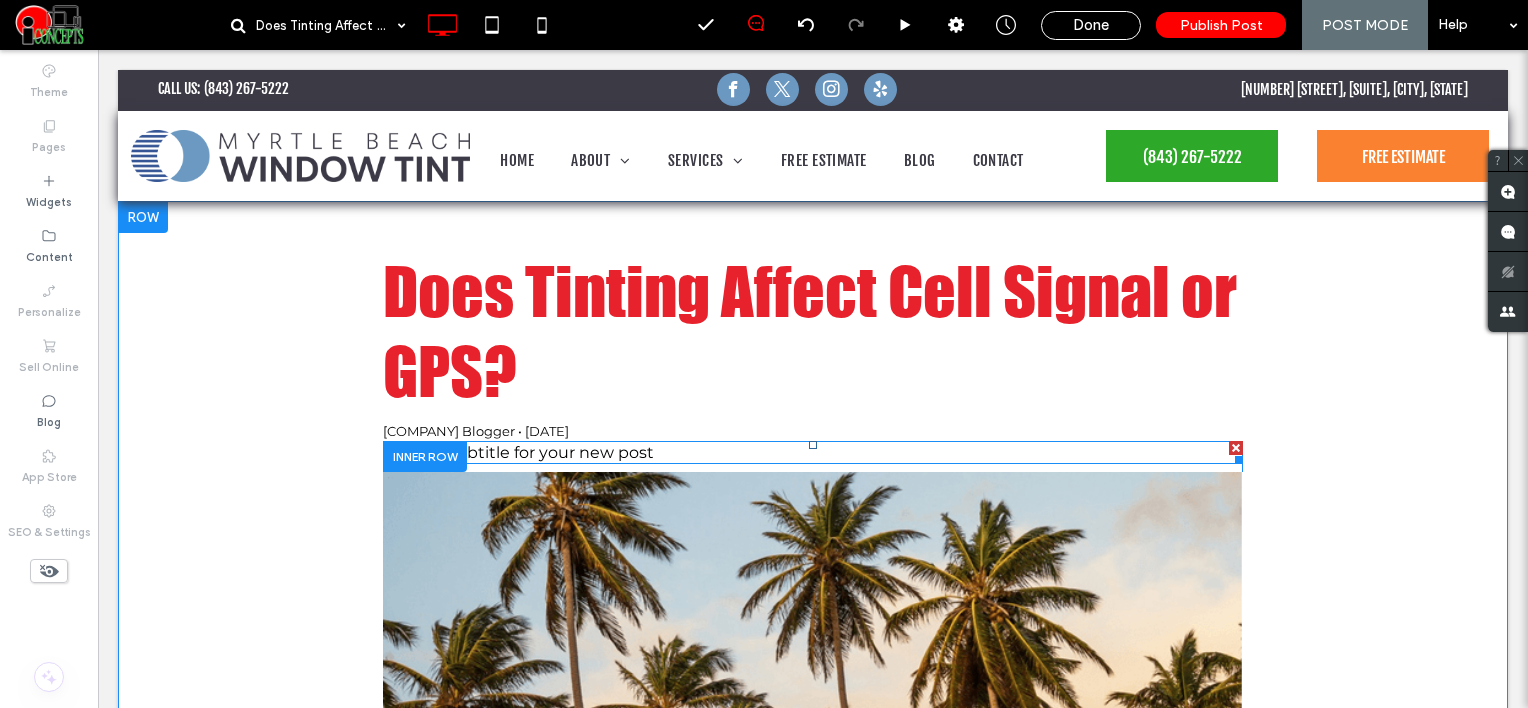 click on "This is a subtitle for your new post" at bounding box center (518, 452) 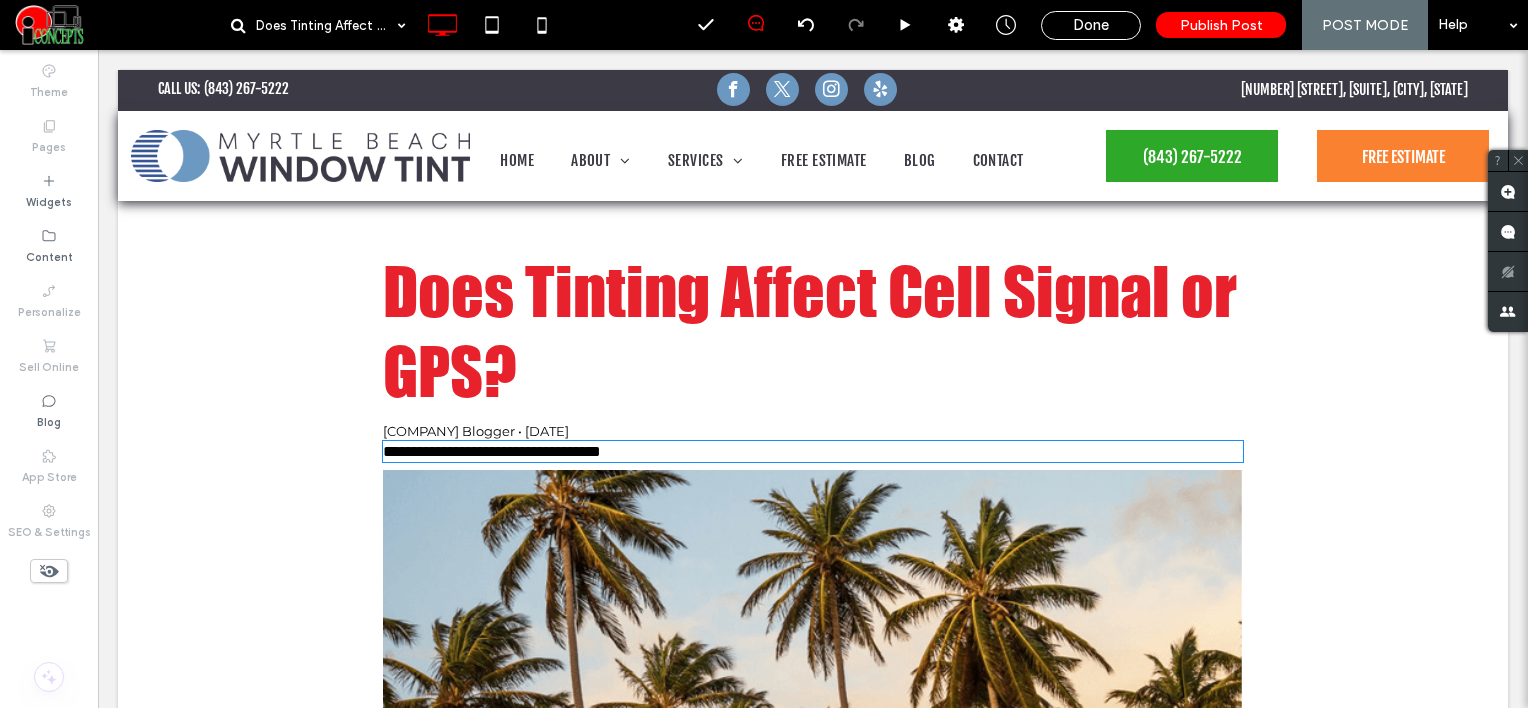 type on "**********" 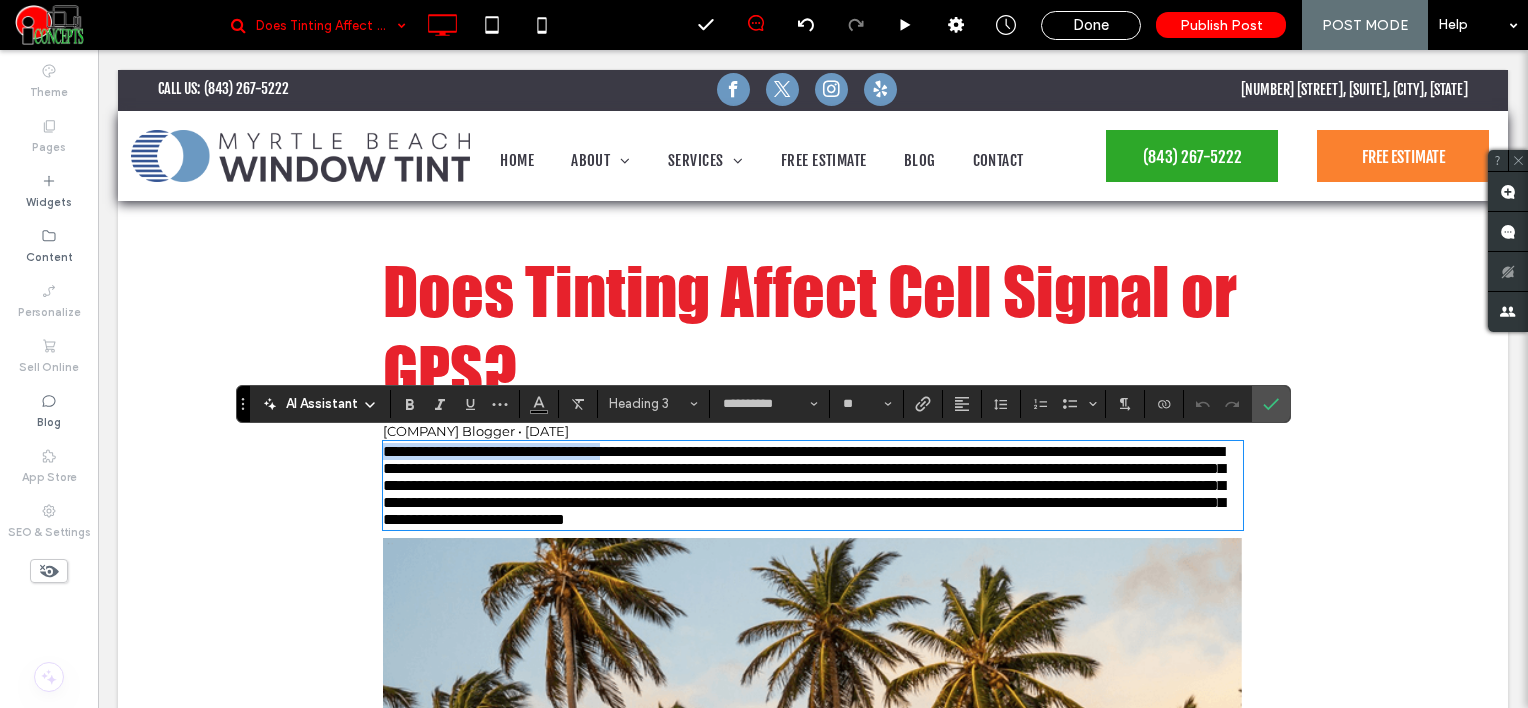 scroll, scrollTop: 0, scrollLeft: 0, axis: both 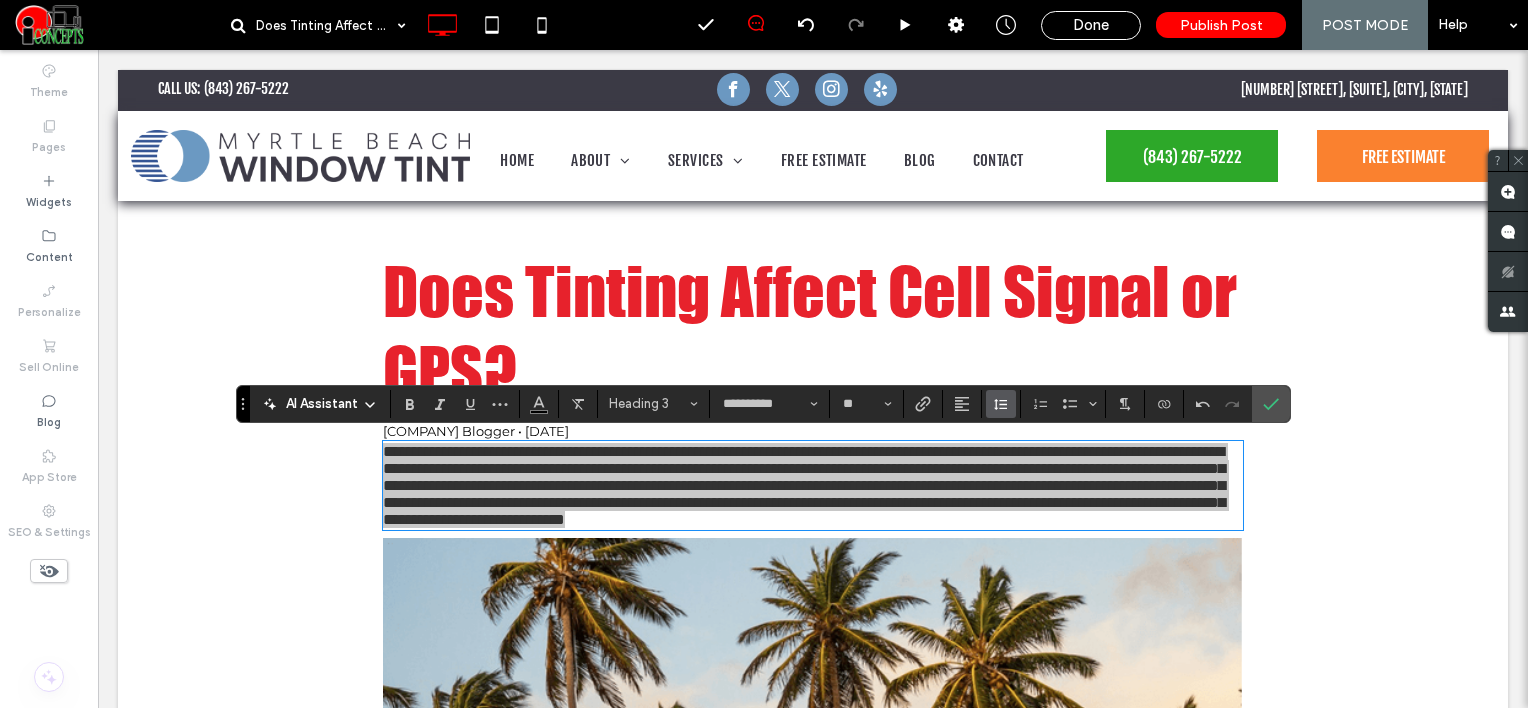 click 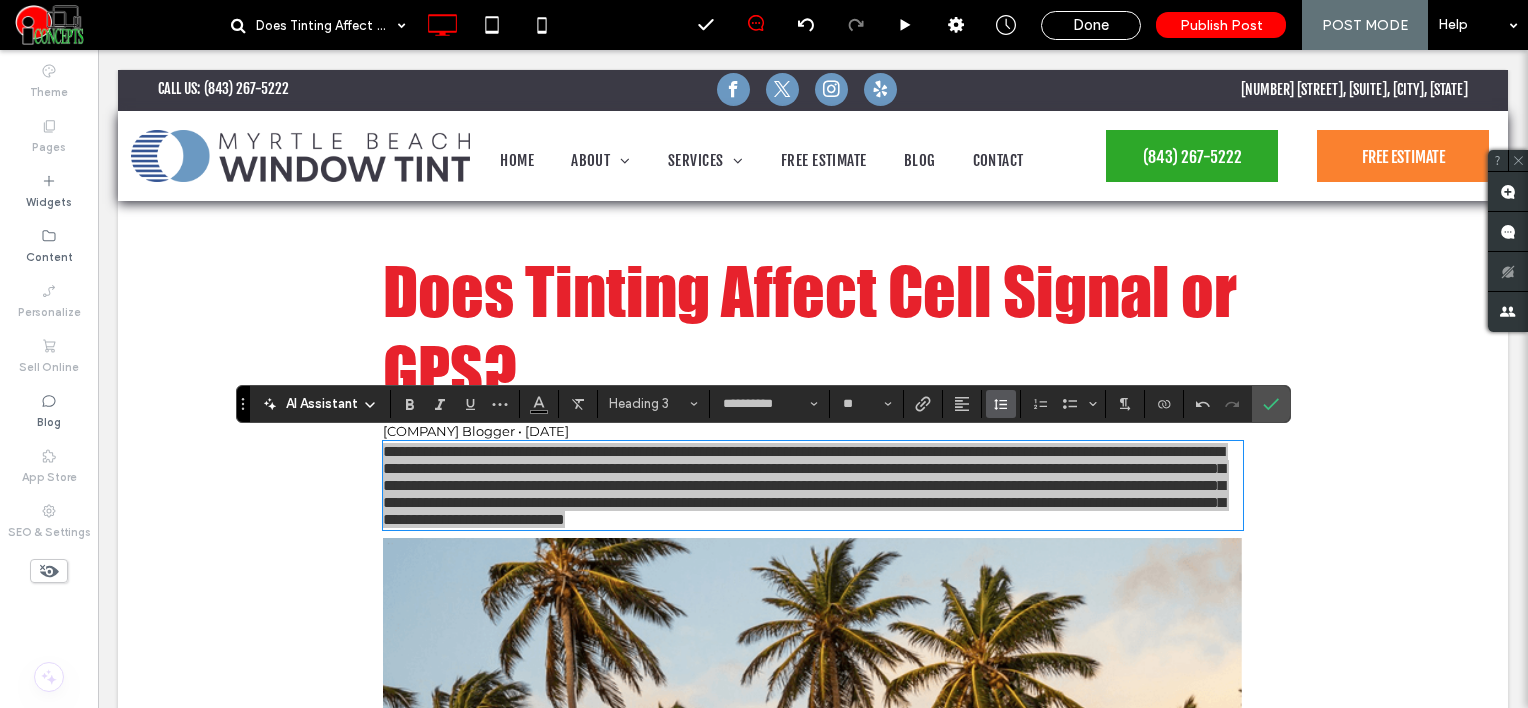 click on "1.5" at bounding box center (1044, 477) 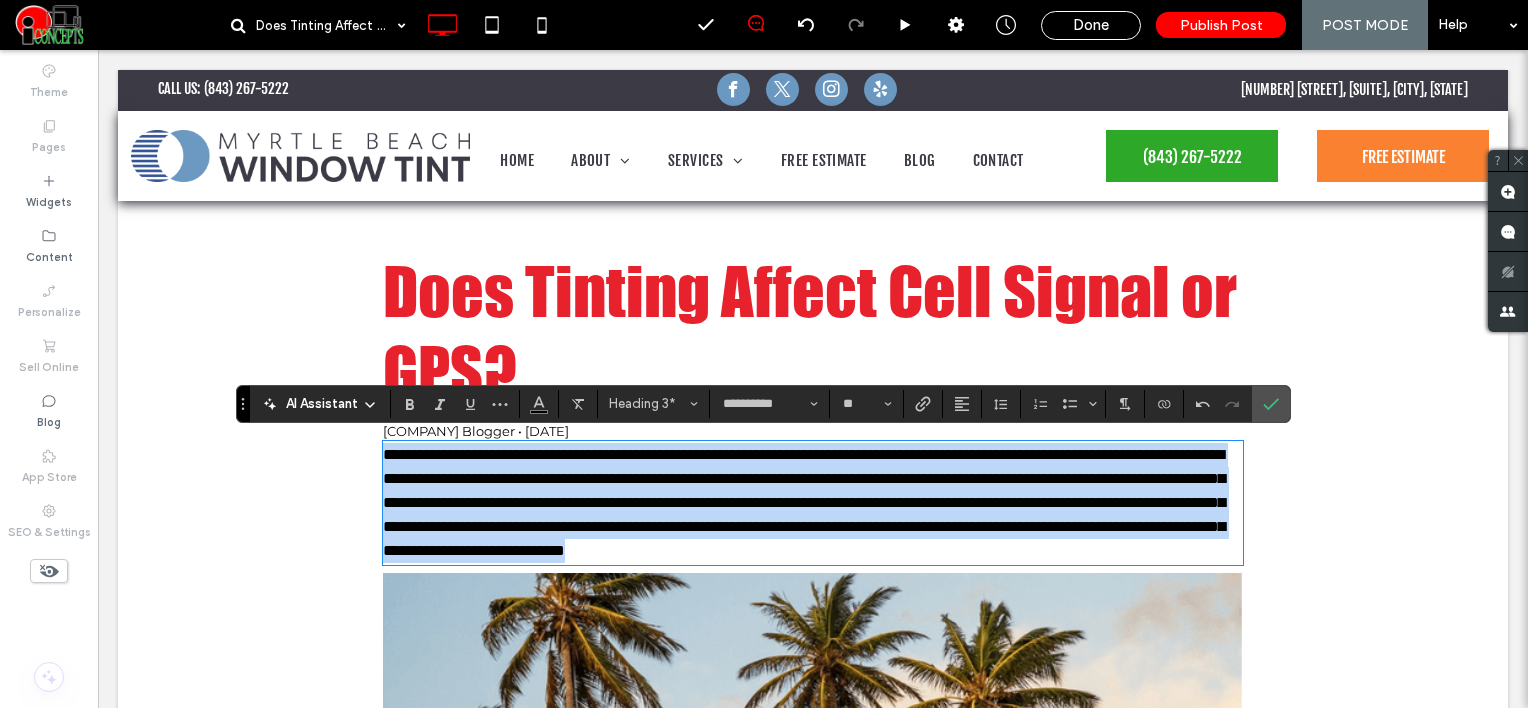 click on "**********" at bounding box center [813, 503] 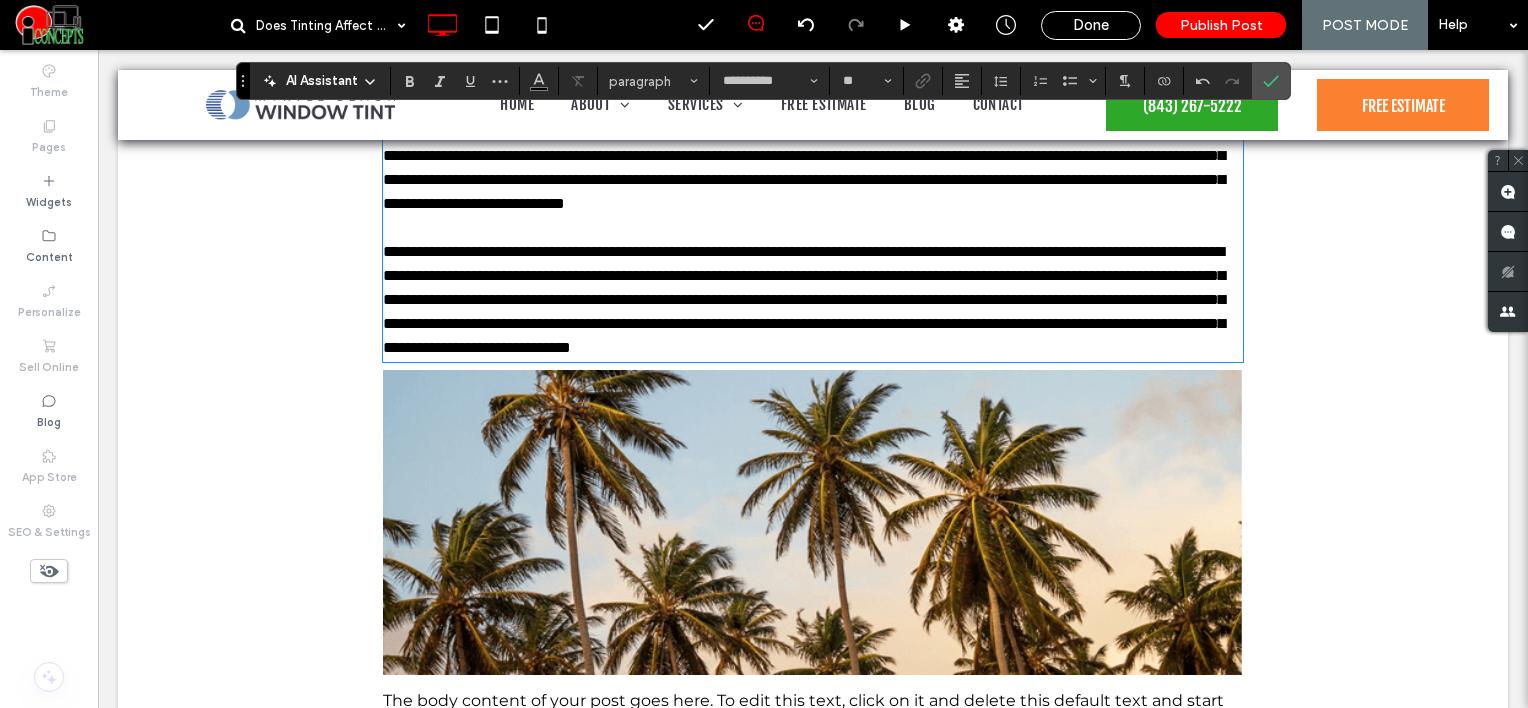 scroll, scrollTop: 247, scrollLeft: 0, axis: vertical 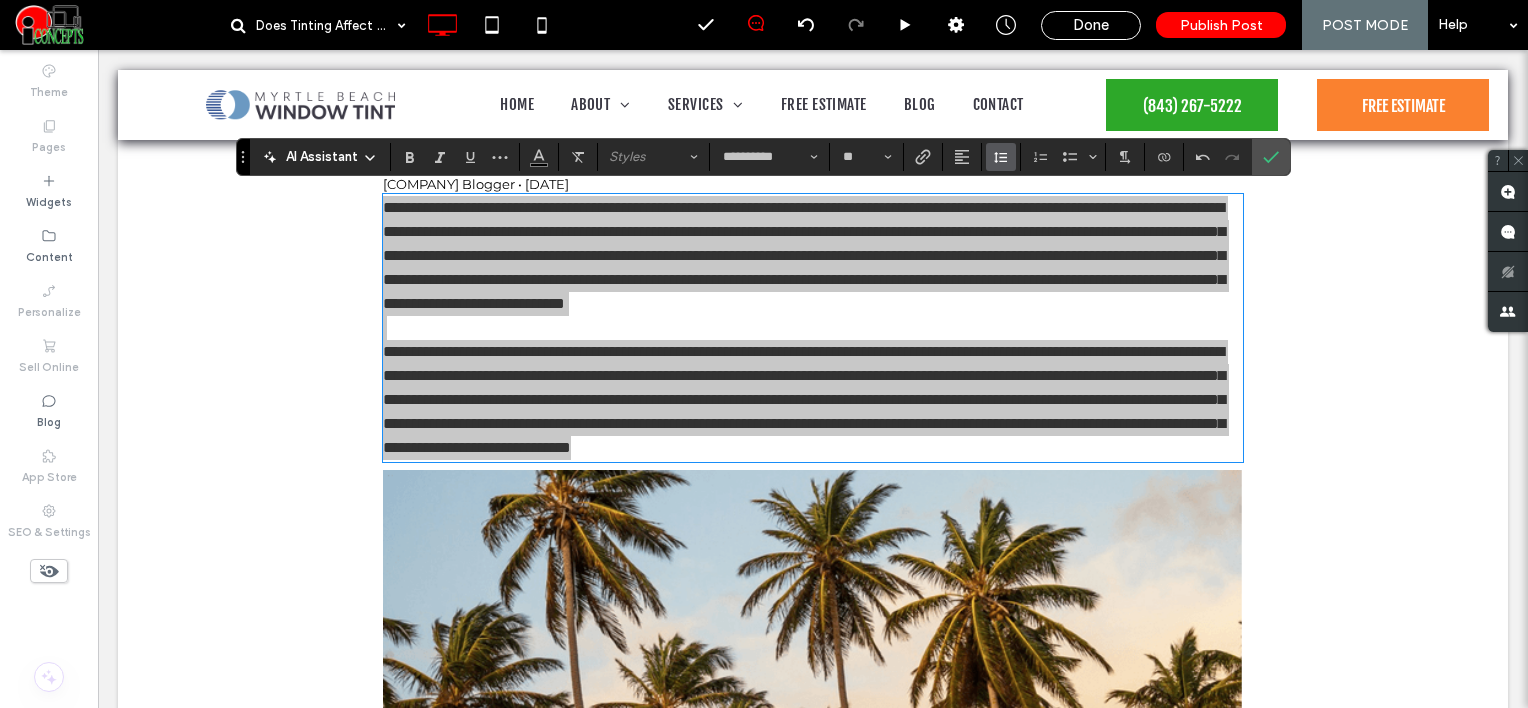click 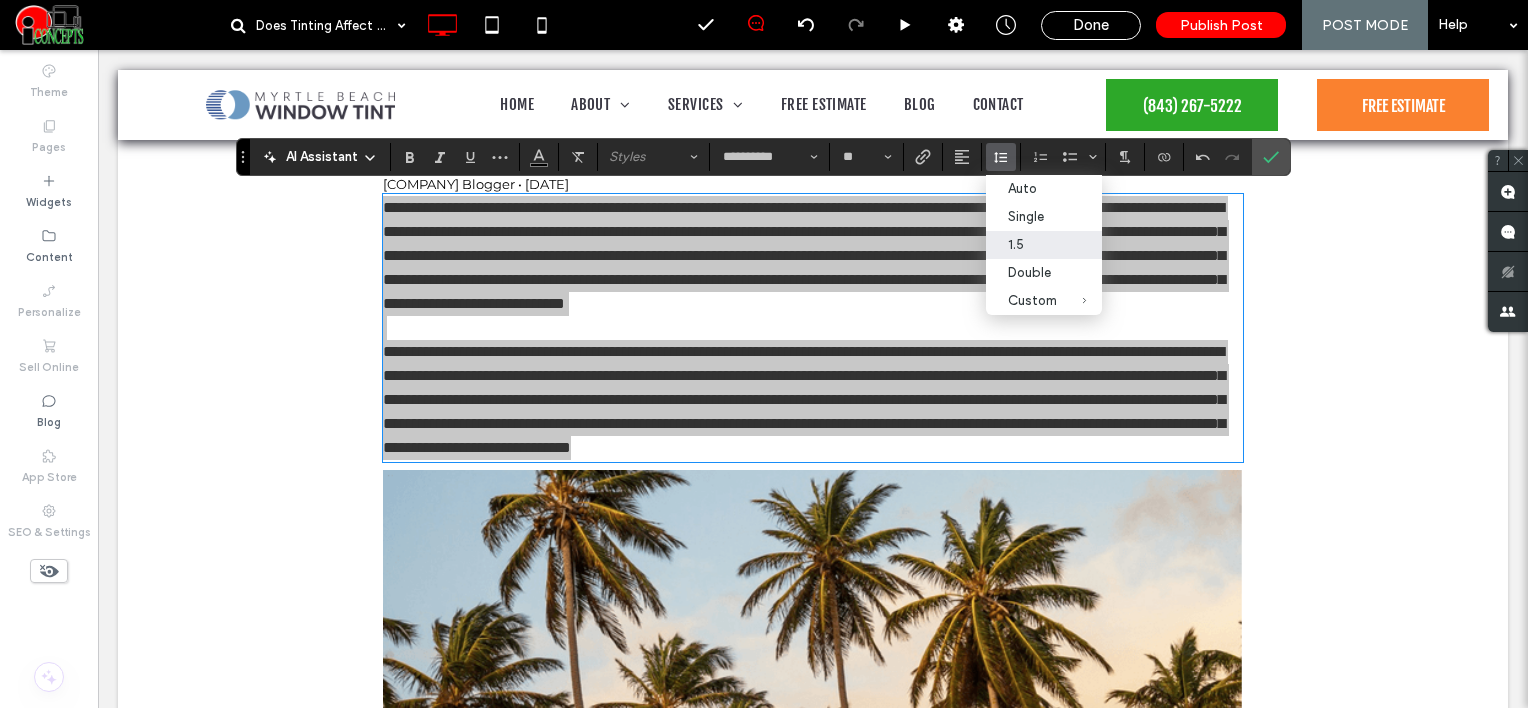 click on "1.5" at bounding box center (1032, 244) 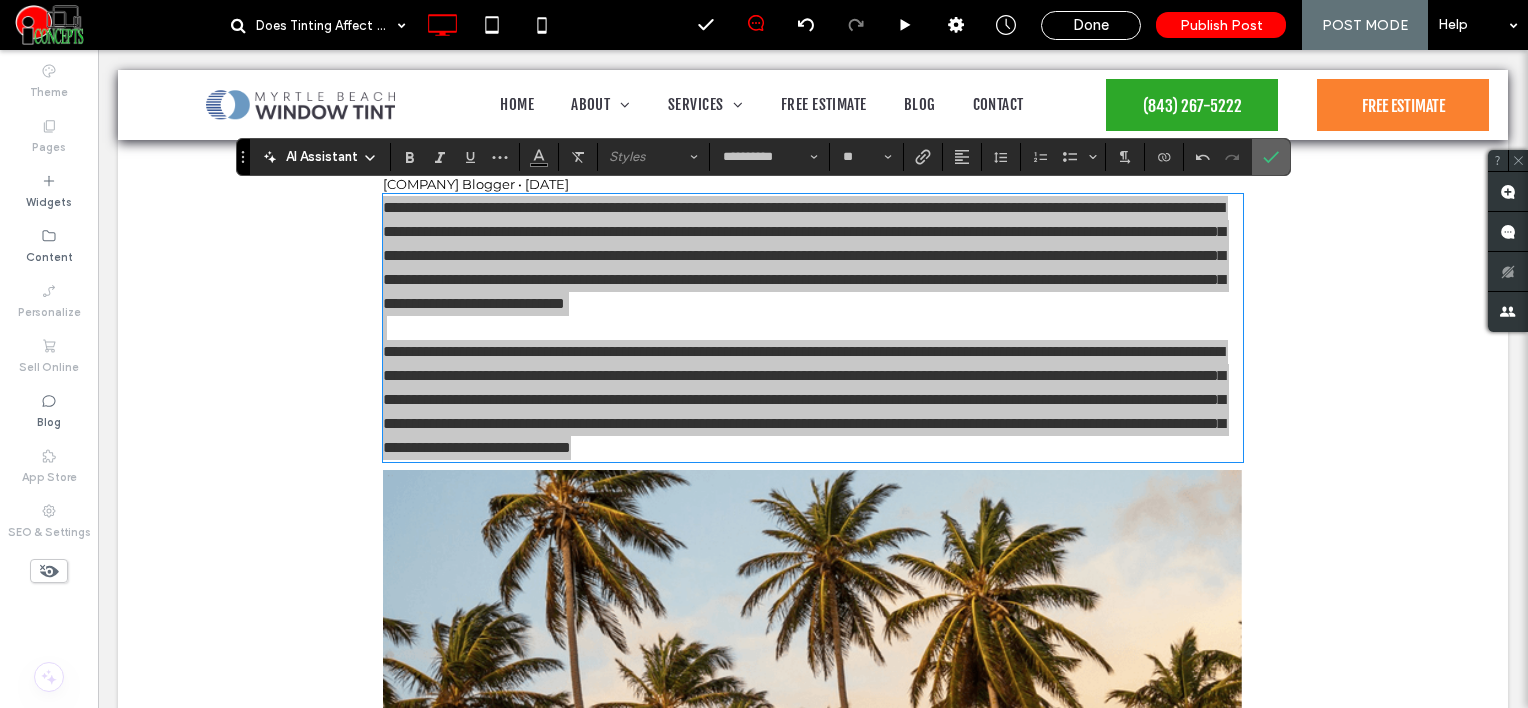 click at bounding box center (1271, 157) 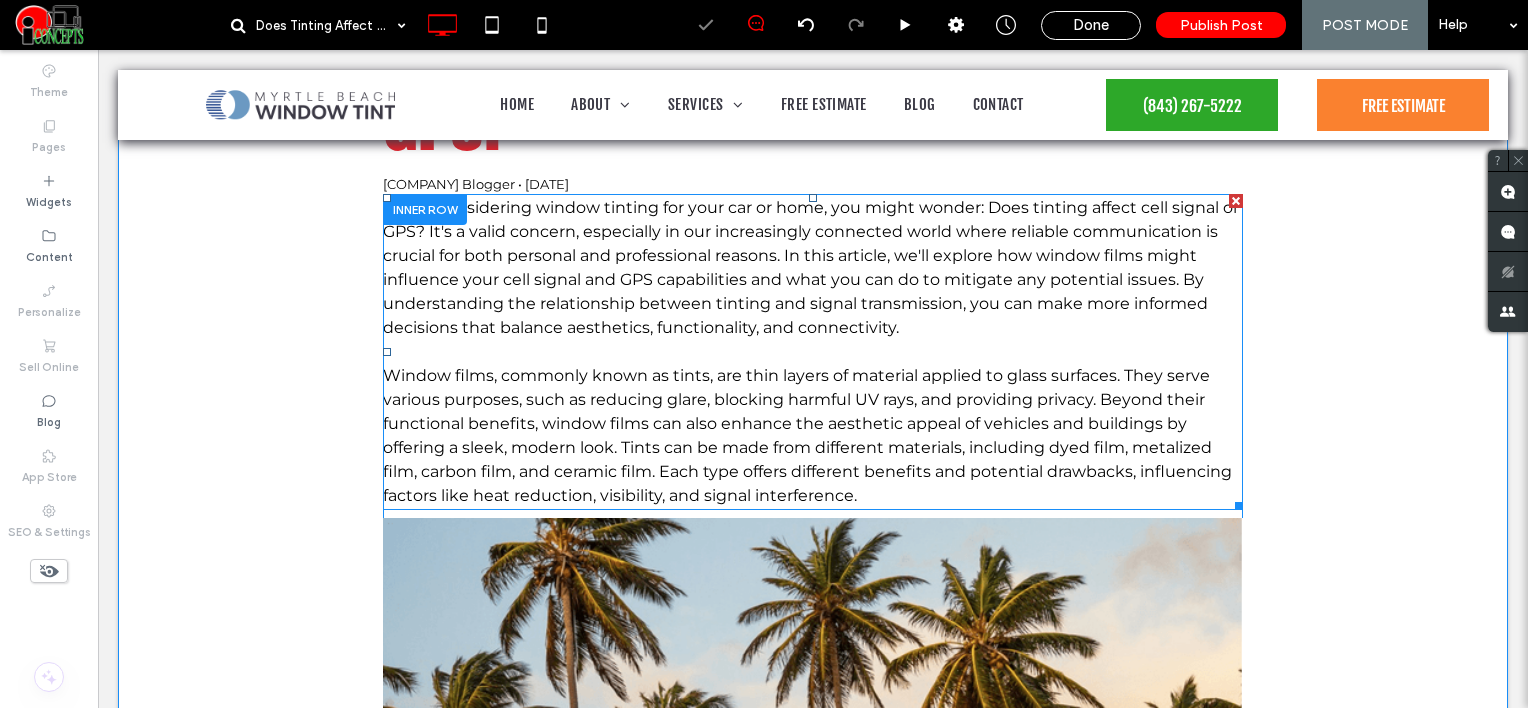 scroll, scrollTop: 547, scrollLeft: 0, axis: vertical 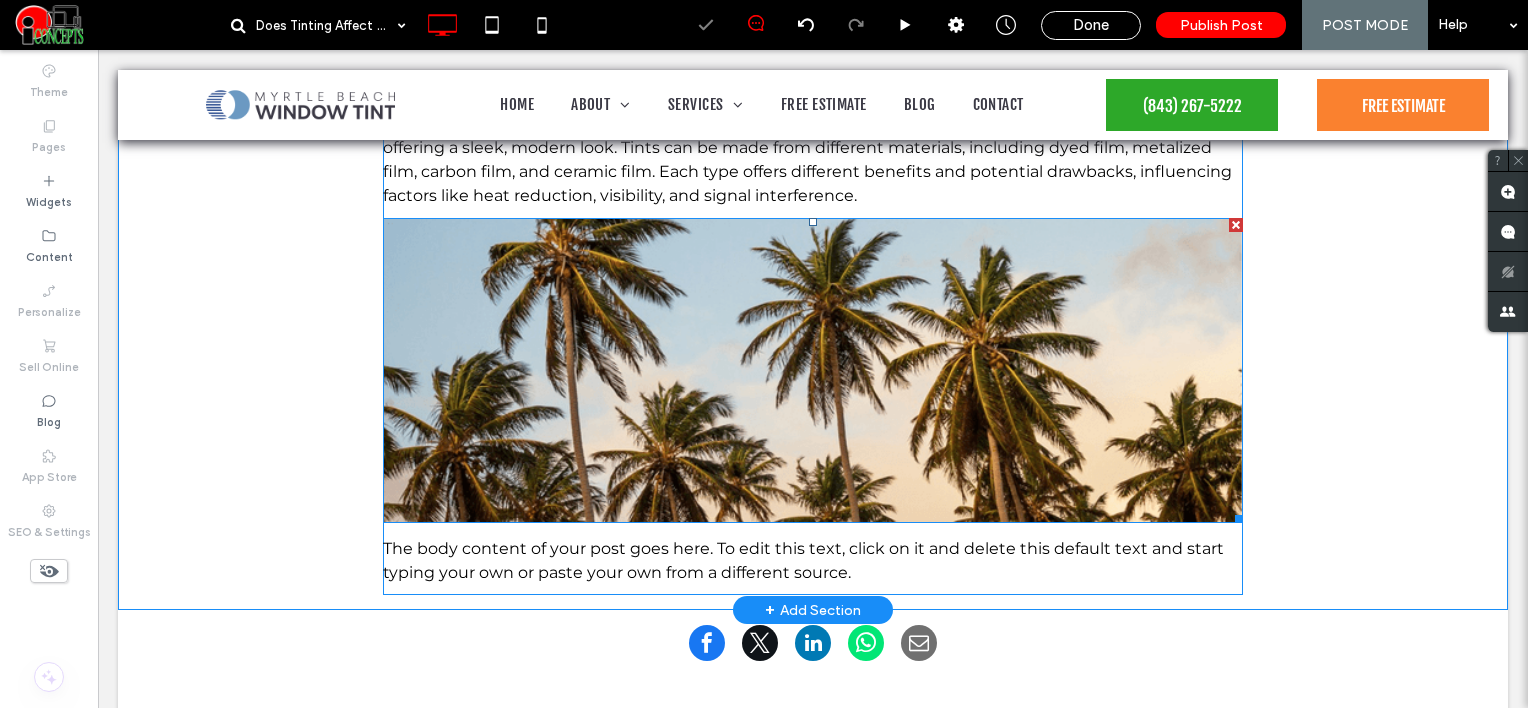 click at bounding box center [813, 370] 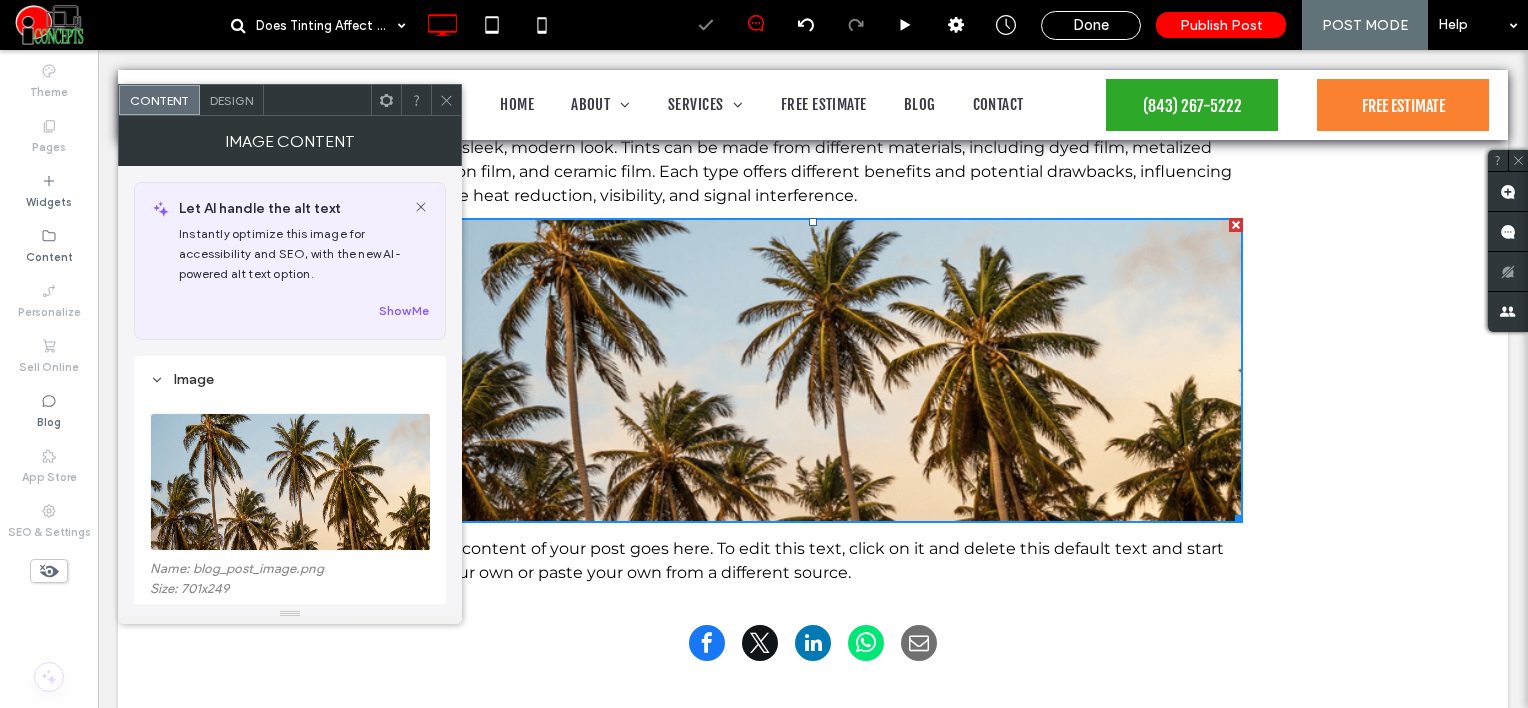 click at bounding box center (291, 482) 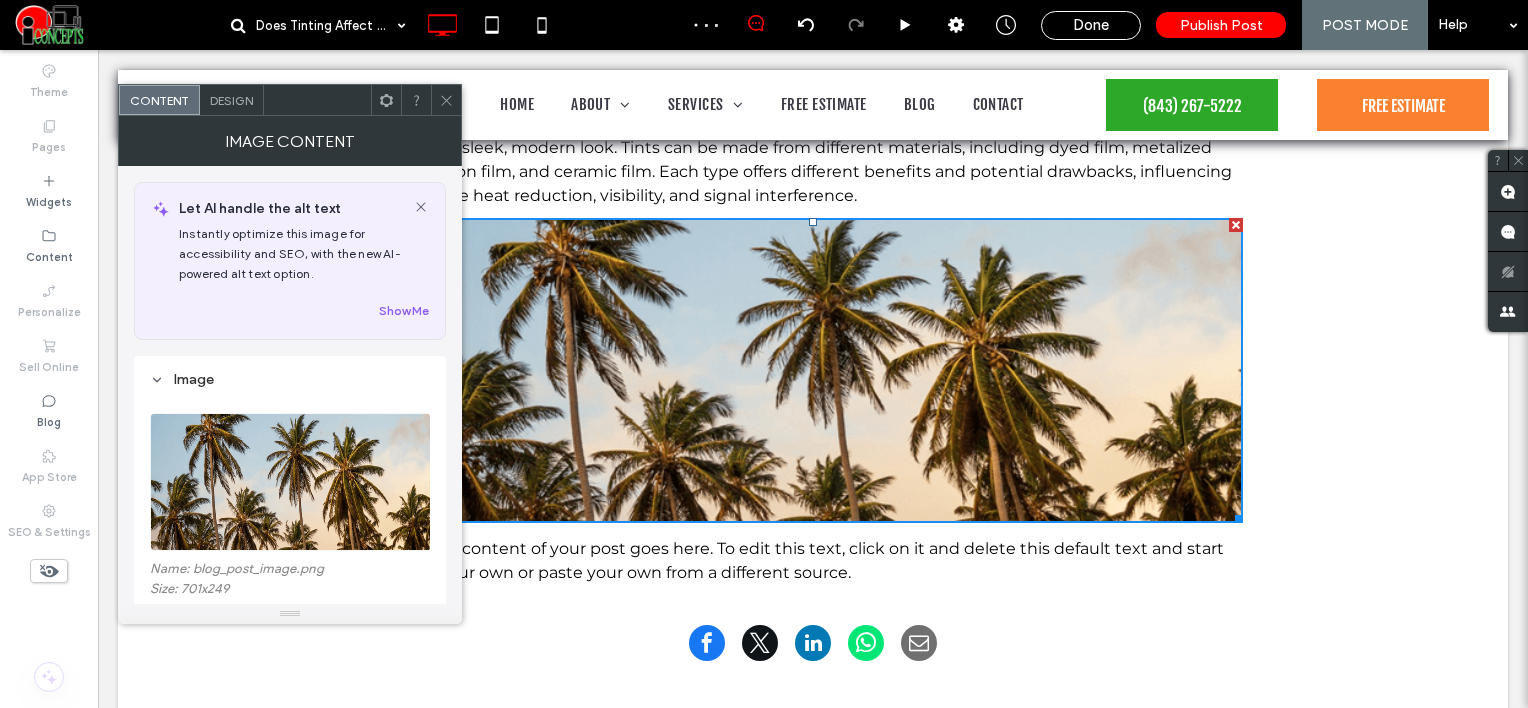 scroll, scrollTop: 300, scrollLeft: 0, axis: vertical 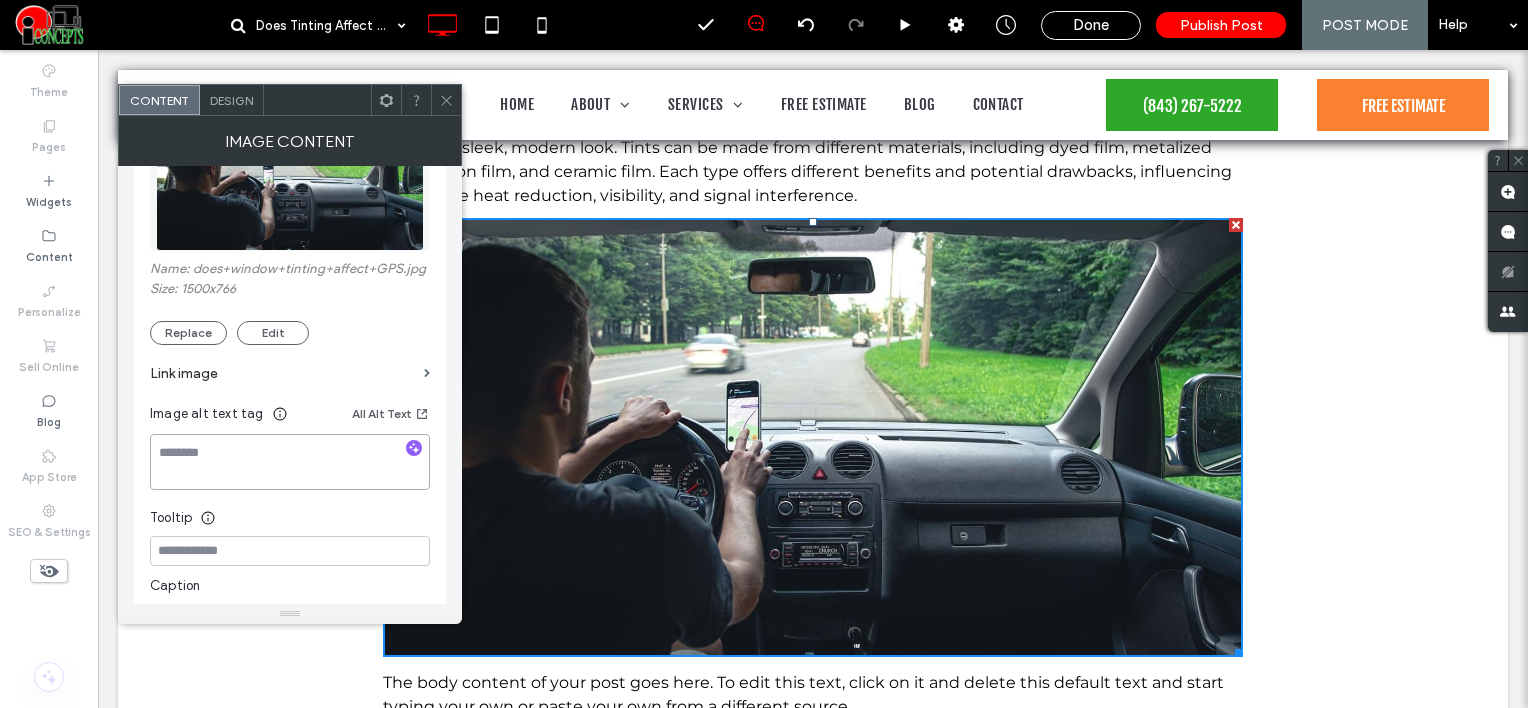 click at bounding box center [290, 462] 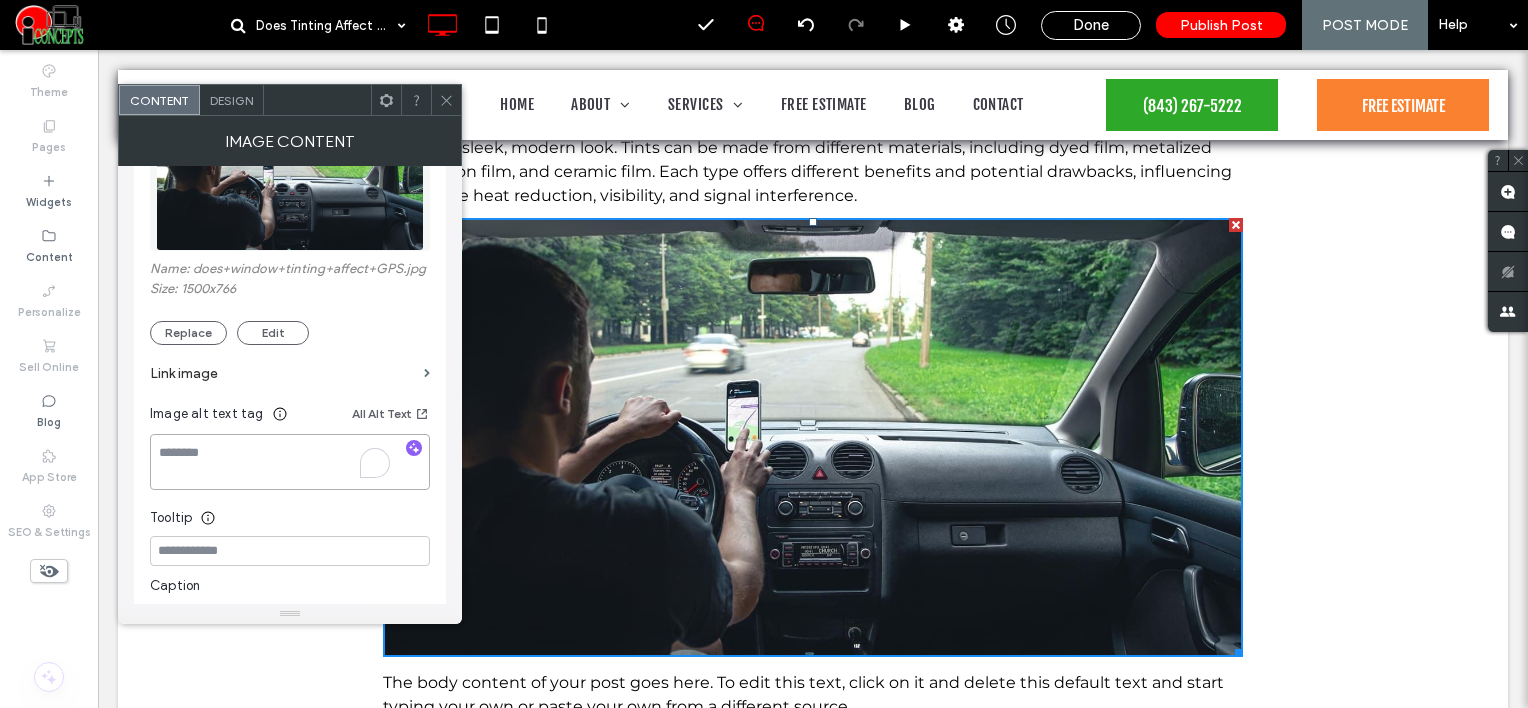 paste on "**********" 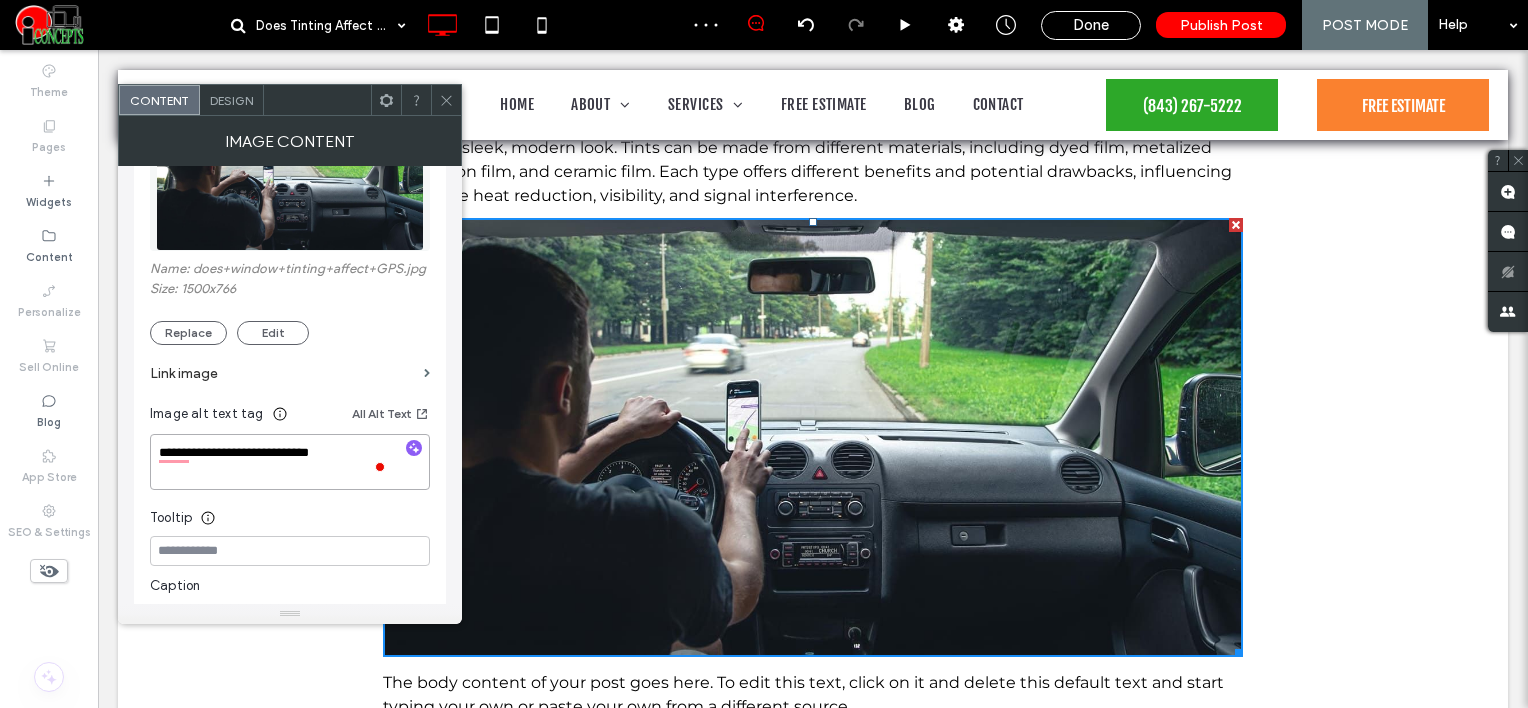 type on "**********" 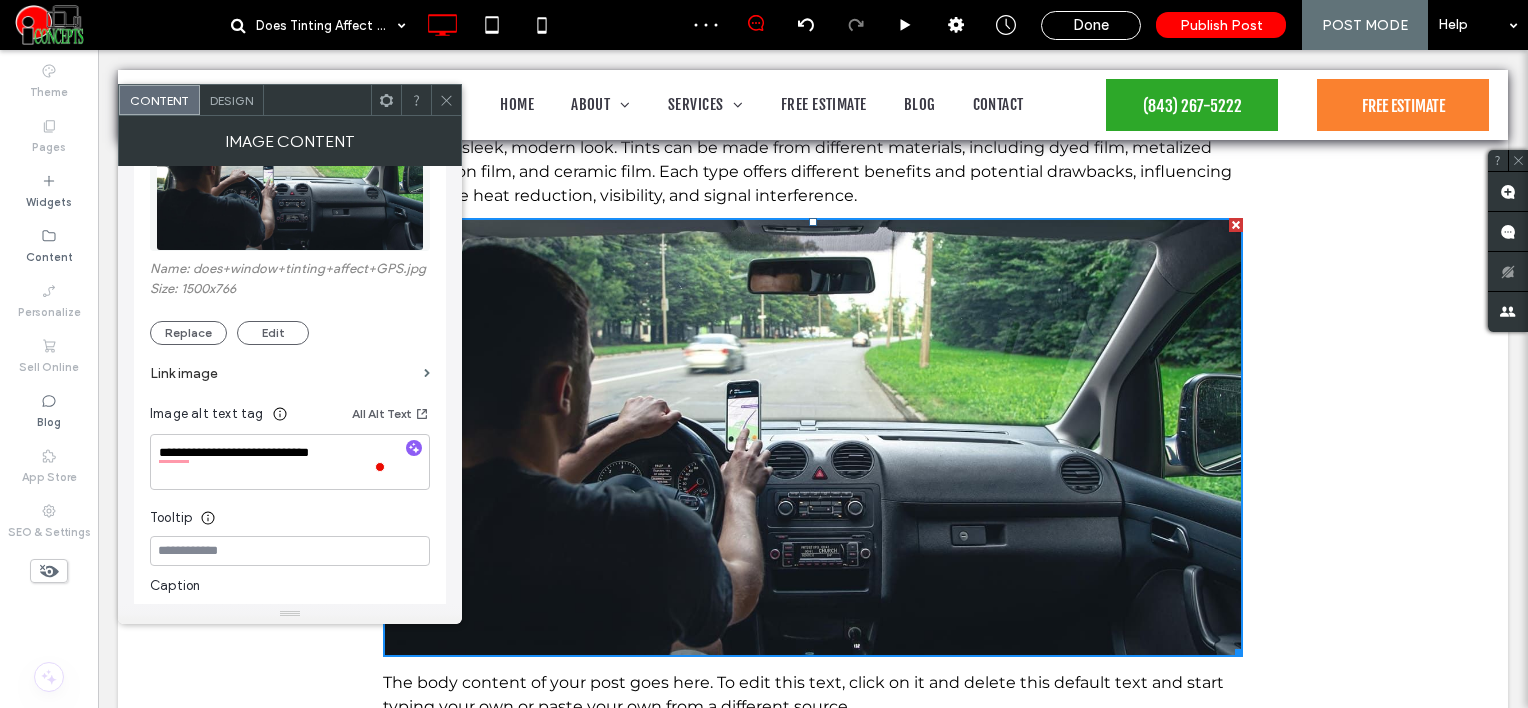 click on "Design" at bounding box center [231, 100] 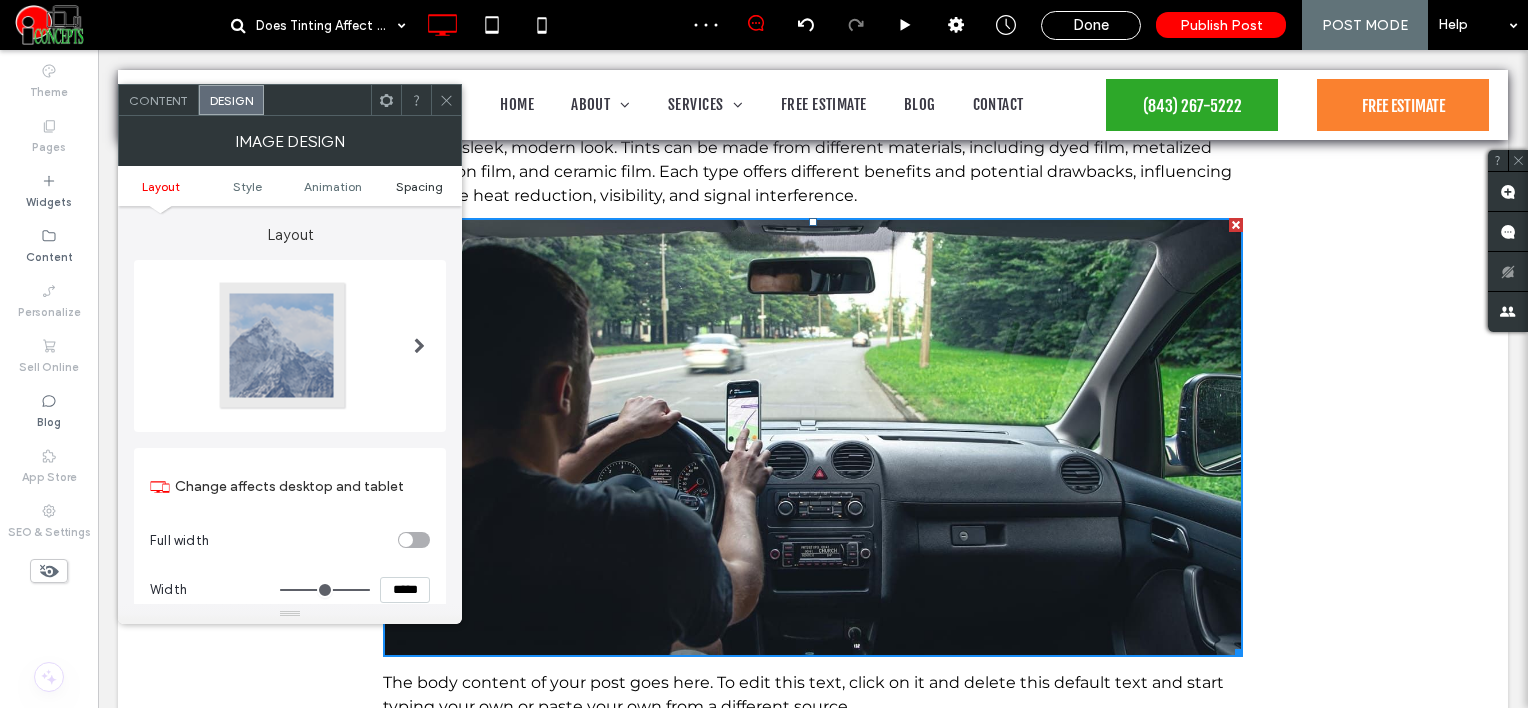 click on "Spacing" at bounding box center (419, 186) 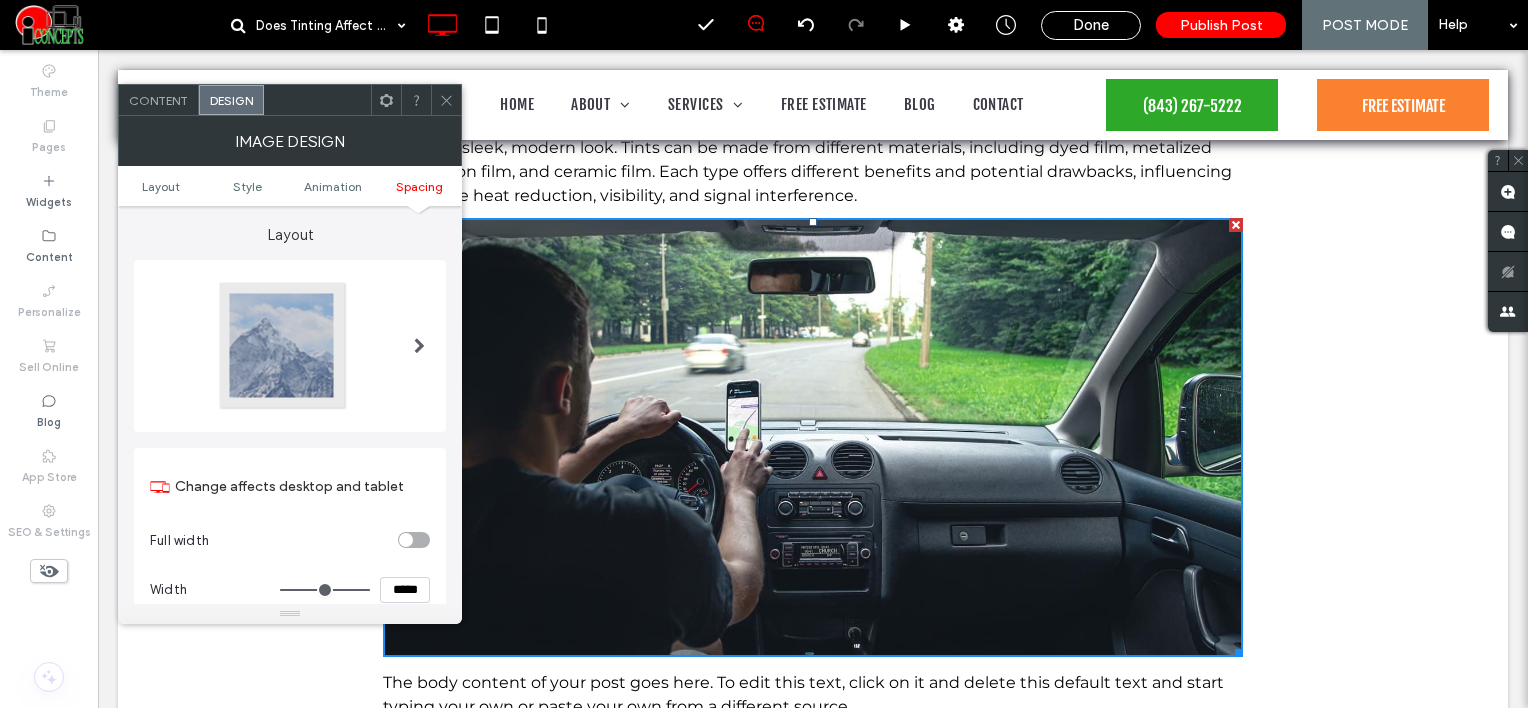 scroll, scrollTop: 1006, scrollLeft: 0, axis: vertical 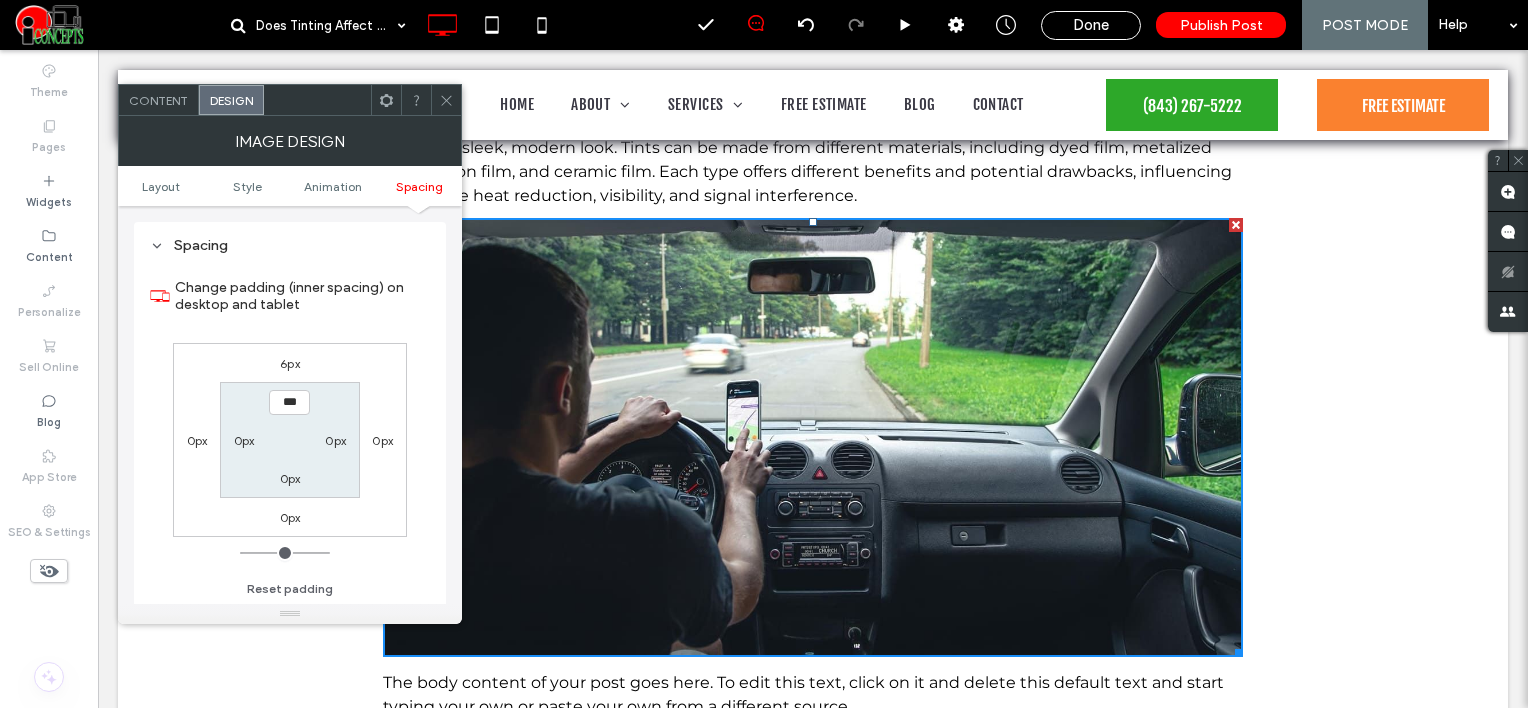 click at bounding box center (446, 100) 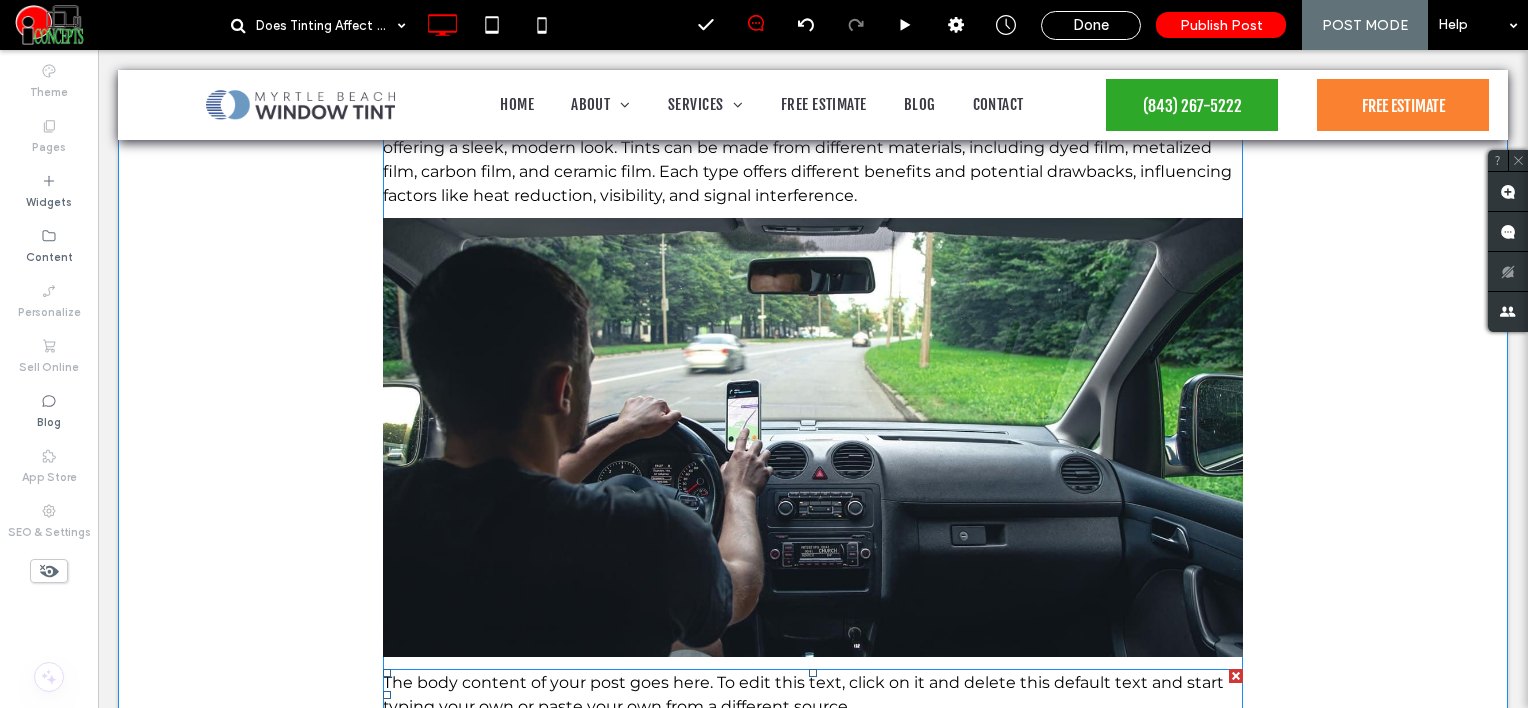 scroll, scrollTop: 847, scrollLeft: 0, axis: vertical 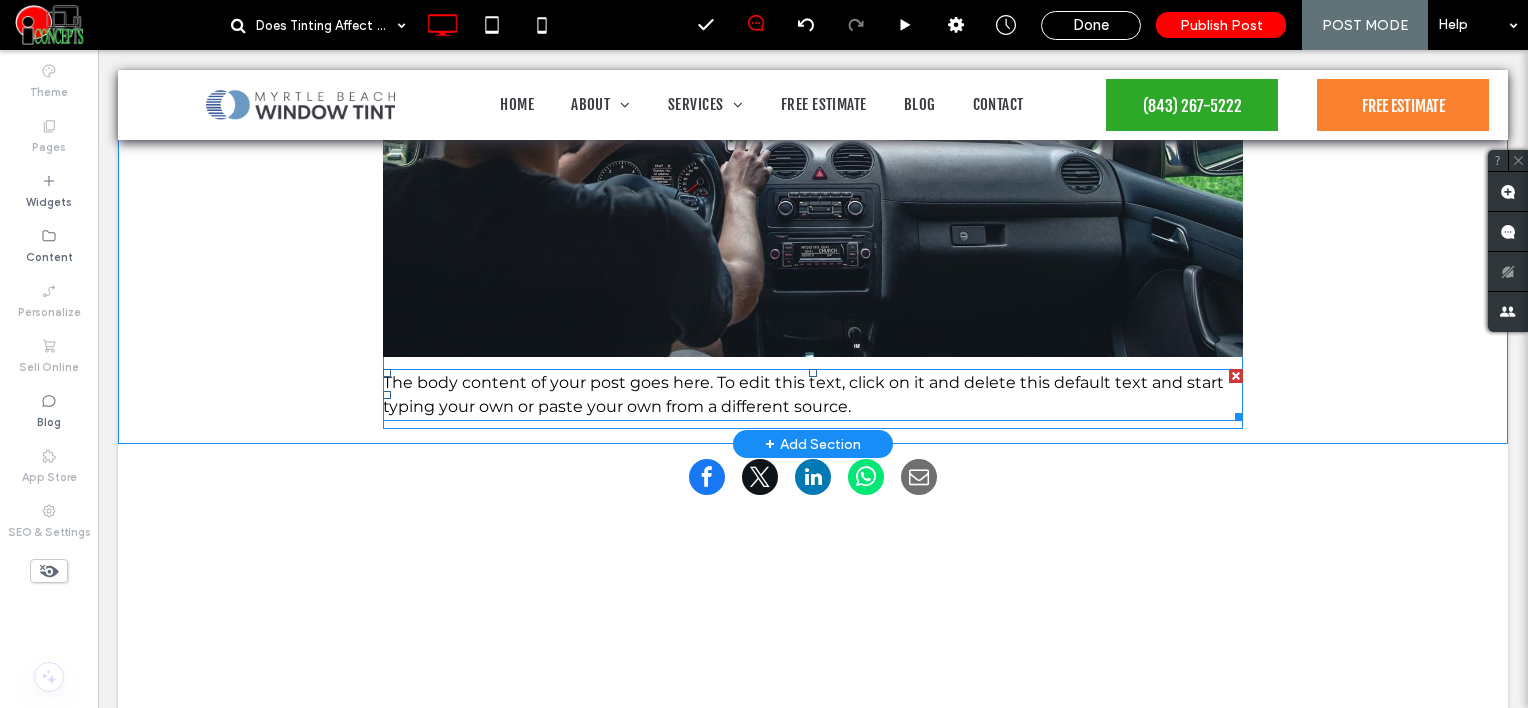 click on "When considering window tinting for your car or home, you might wonder: Does tinting affect cell signal or GPS? It's a valid concern, especially in our increasingly connected world where reliable communication is crucial for both personal and professional reasons. In this article, we'll explore how window films might influence your cell signal and GPS capabilities and what you can do to mitigate any potential issues. By understanding the relationship between tinting and signal transmission, you can make more informed decisions that balance aesthetics, functionality, and connectivity.
The body content of your post goes here. To edit this text, click on it and delete this default text and start typing your own or paste your own from a different source. Click To Paste" at bounding box center [813, 11] 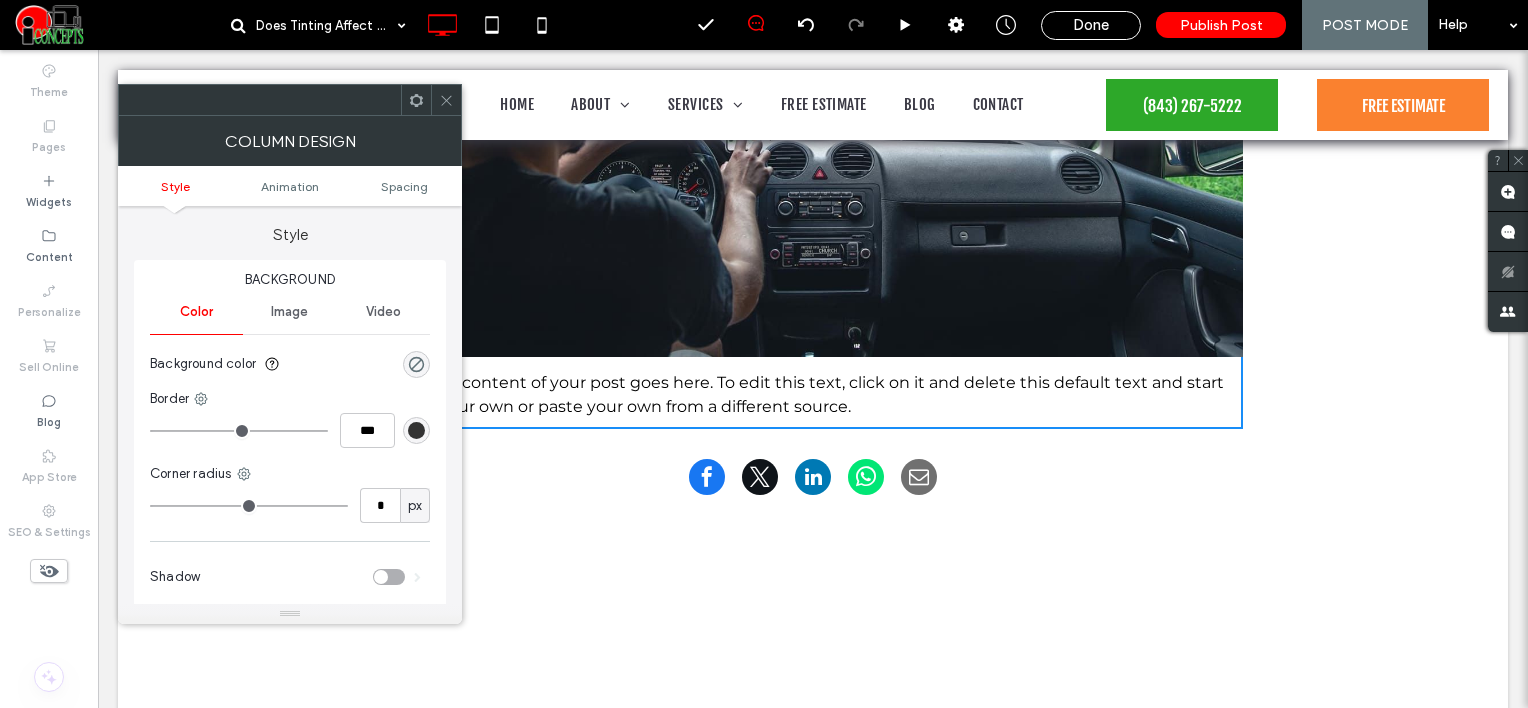 click on "The body content of your post goes here. To edit this text, click on it and delete this default text and start typing your own or paste your own from a different source." at bounding box center (813, 395) 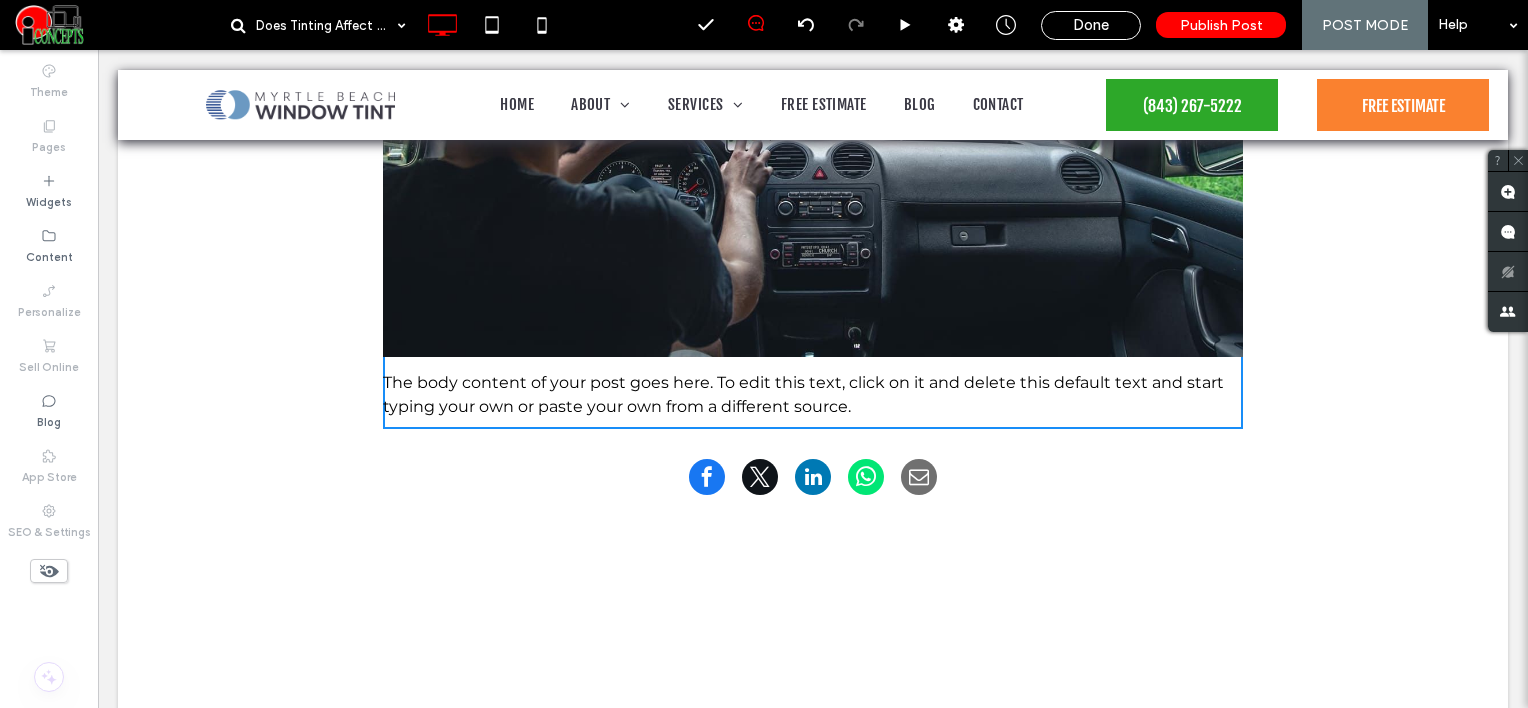 click on "The body content of your post goes here. To edit this text, click on it and delete this default text and start typing your own or paste your own from a different source." at bounding box center (803, 394) 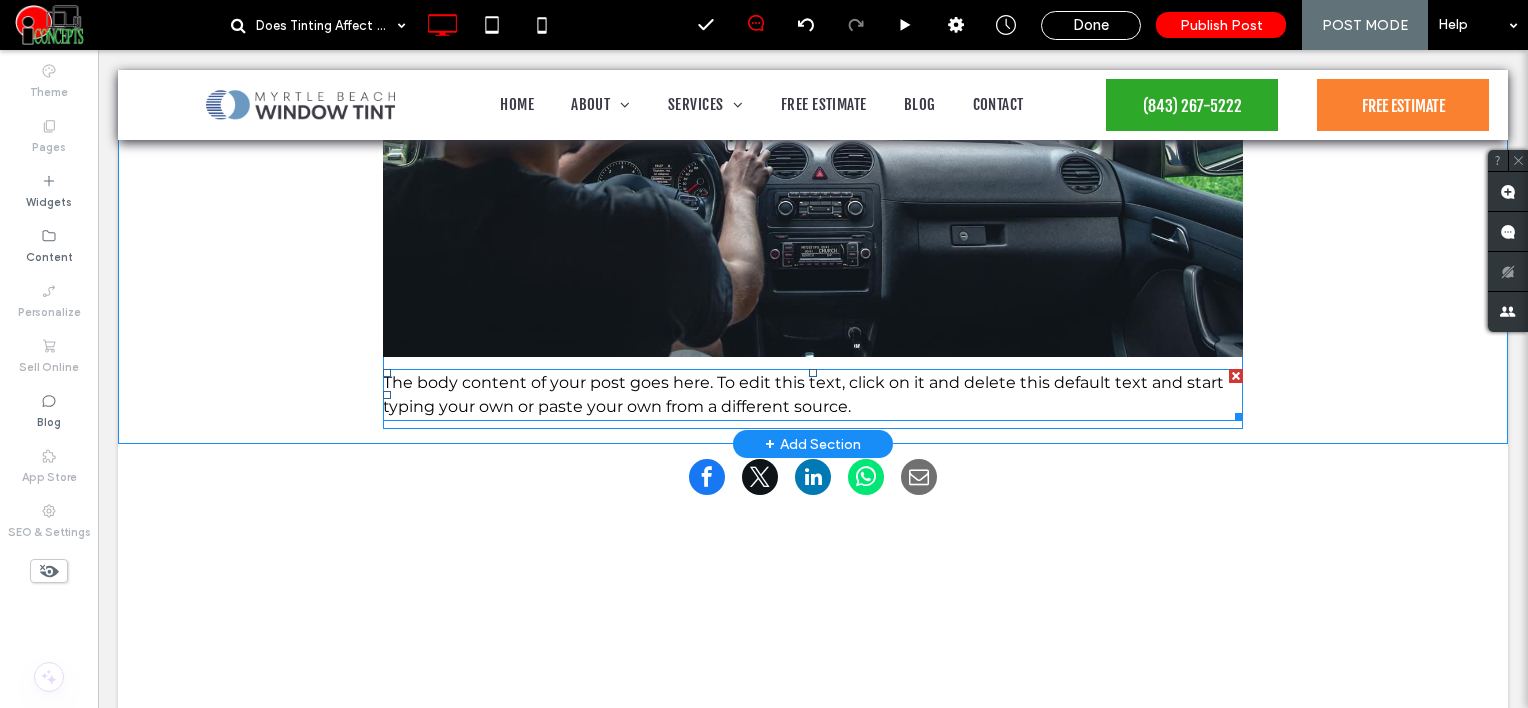 click on "The body content of your post goes here. To edit this text, click on it and delete this default text and start typing your own or paste your own from a different source." at bounding box center (803, 394) 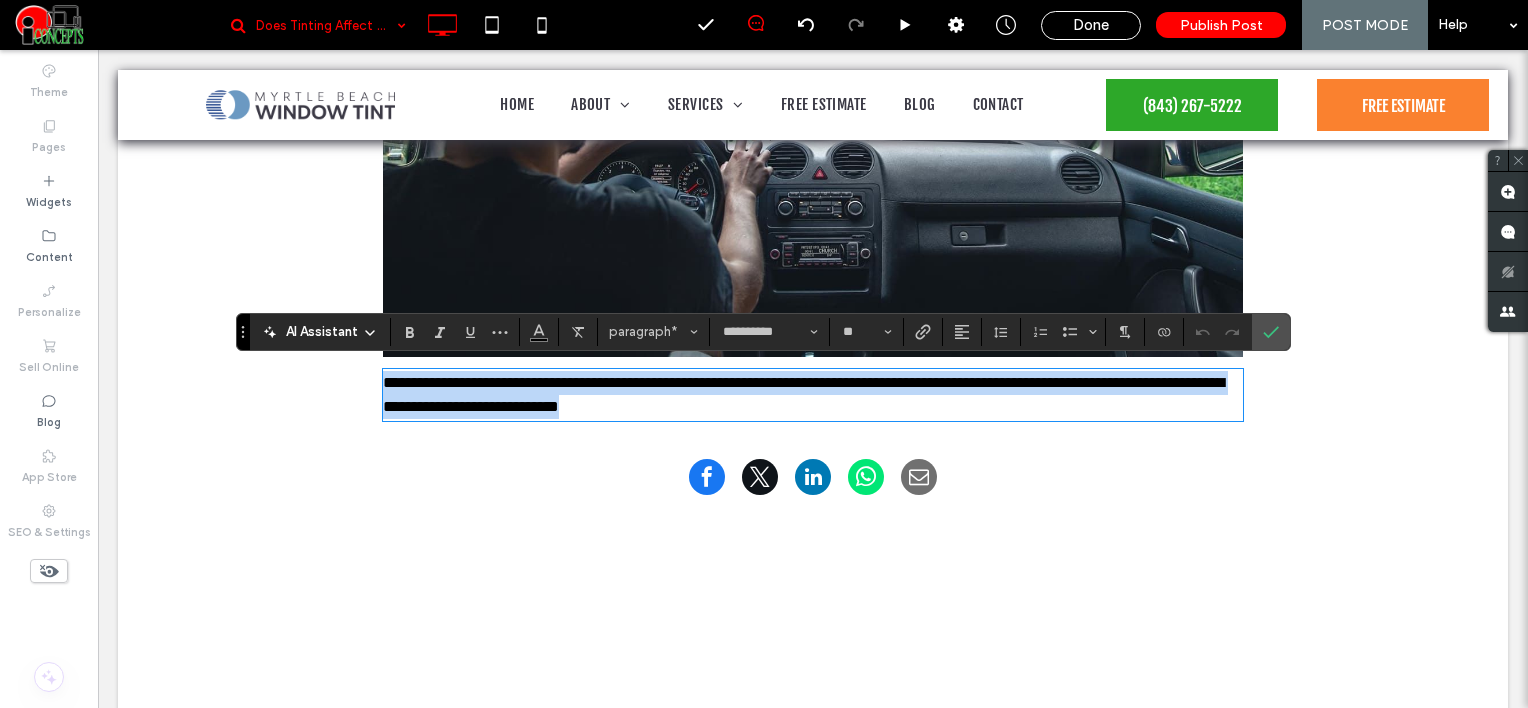 paste 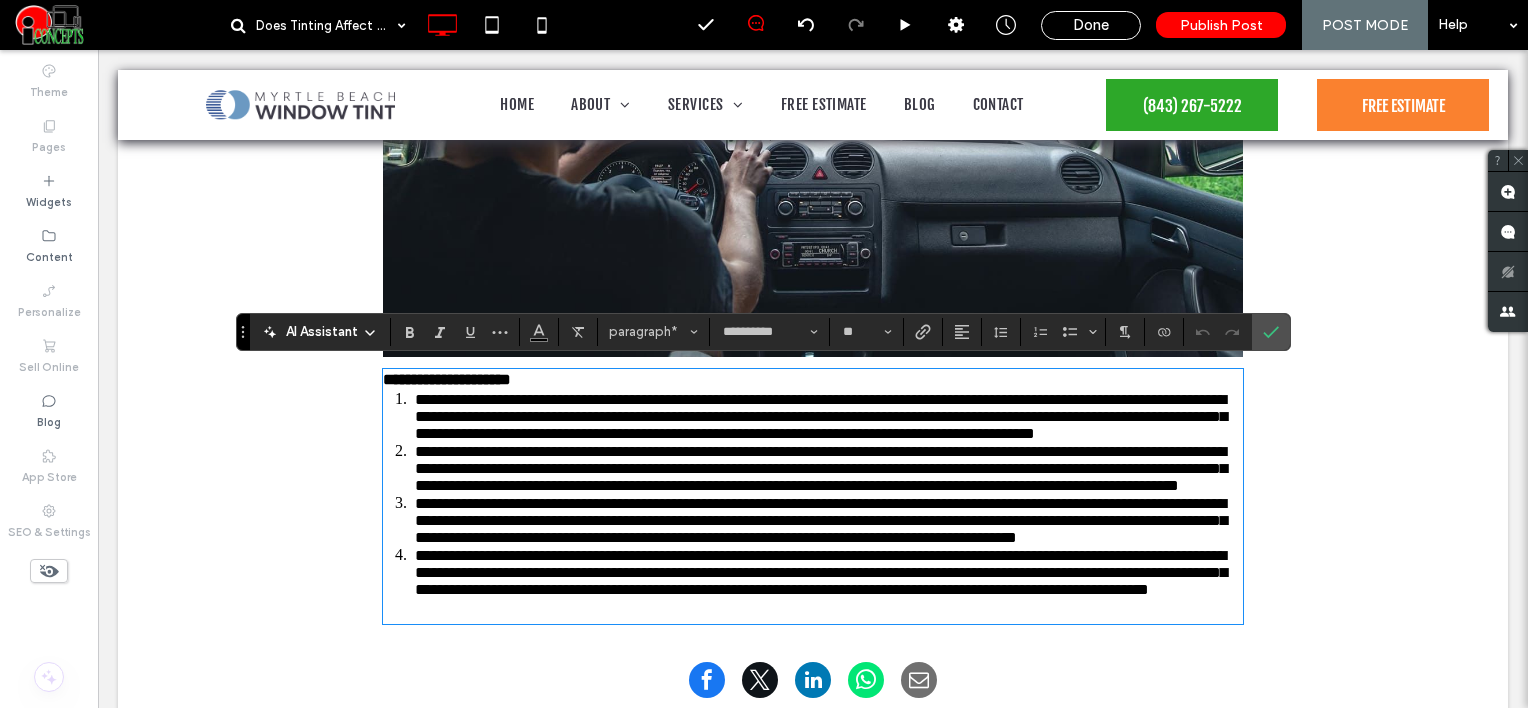 scroll, scrollTop: 1160, scrollLeft: 0, axis: vertical 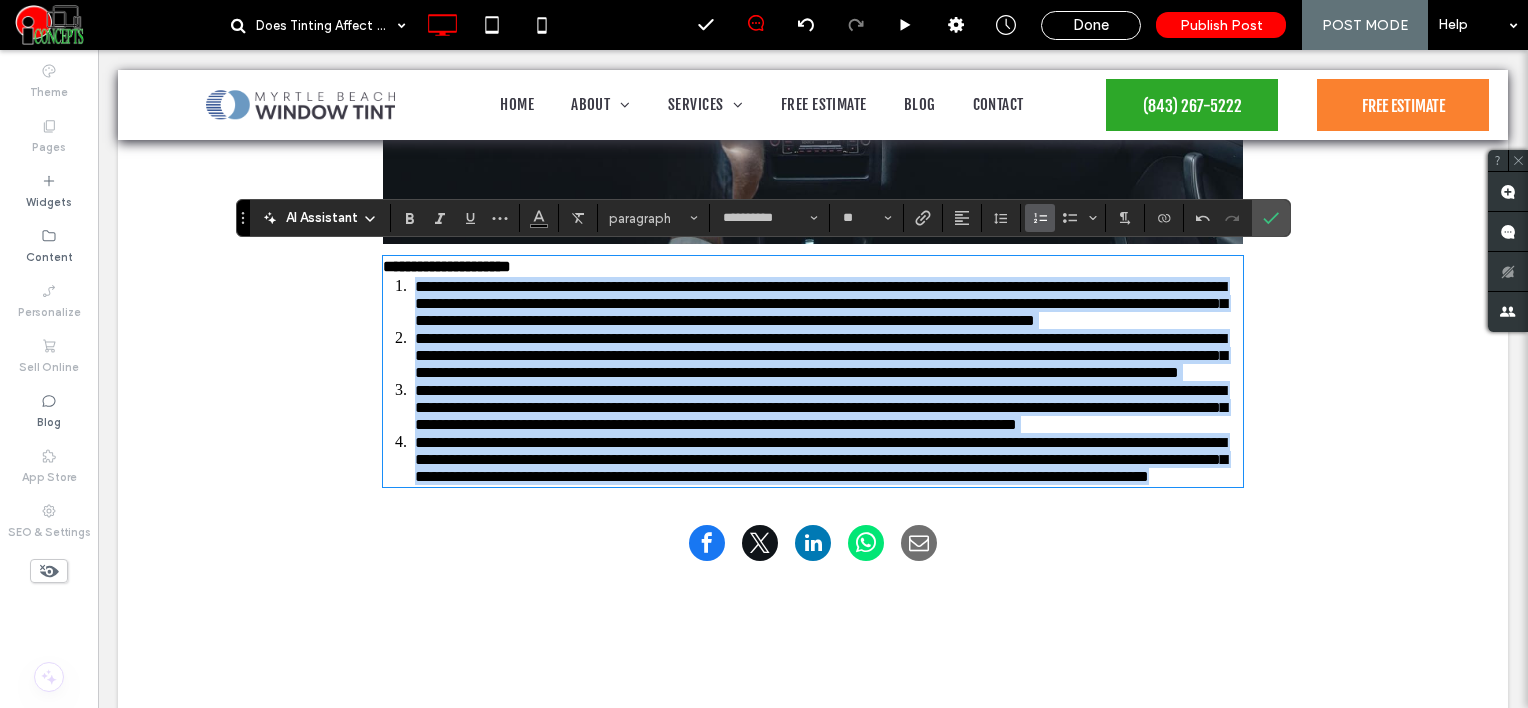 drag, startPoint x: 541, startPoint y: 367, endPoint x: 1172, endPoint y: 619, distance: 679.45935 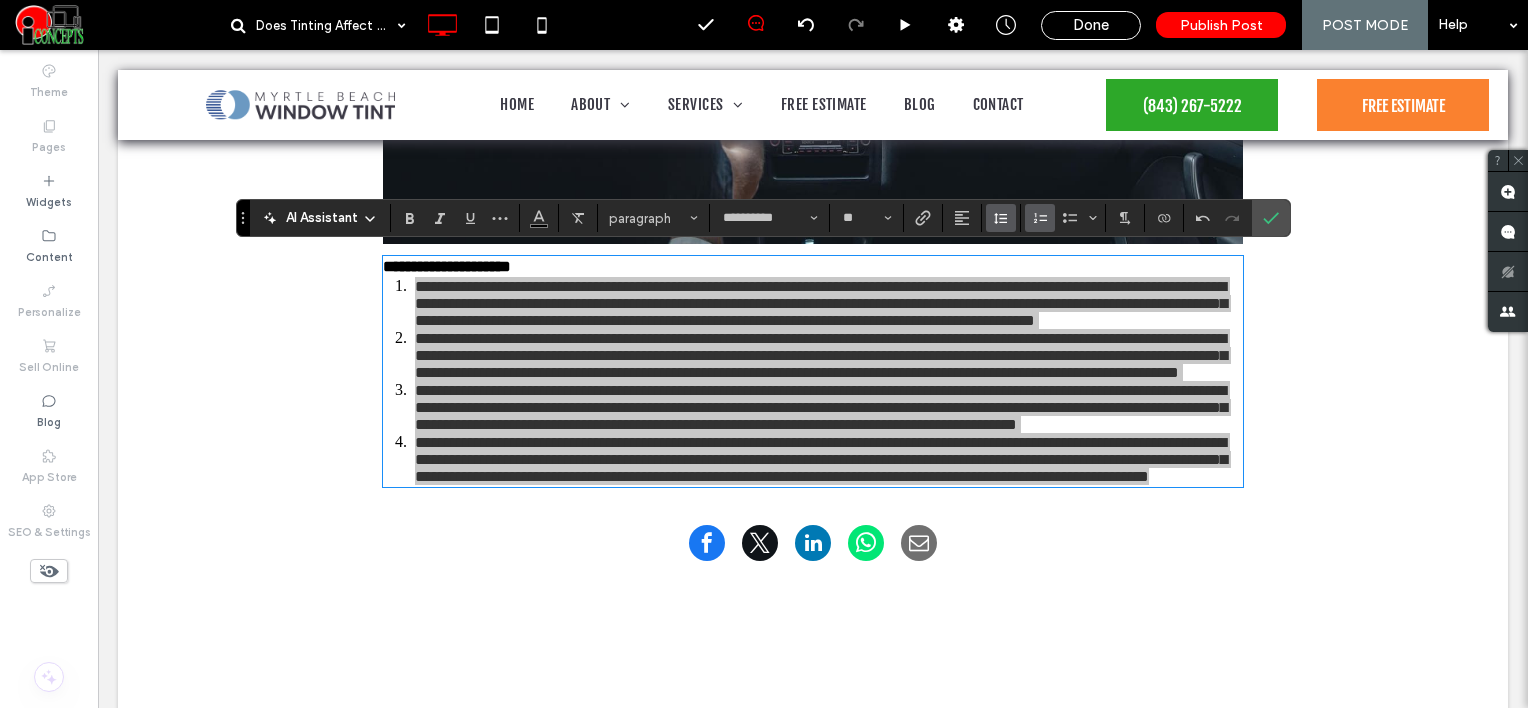 click 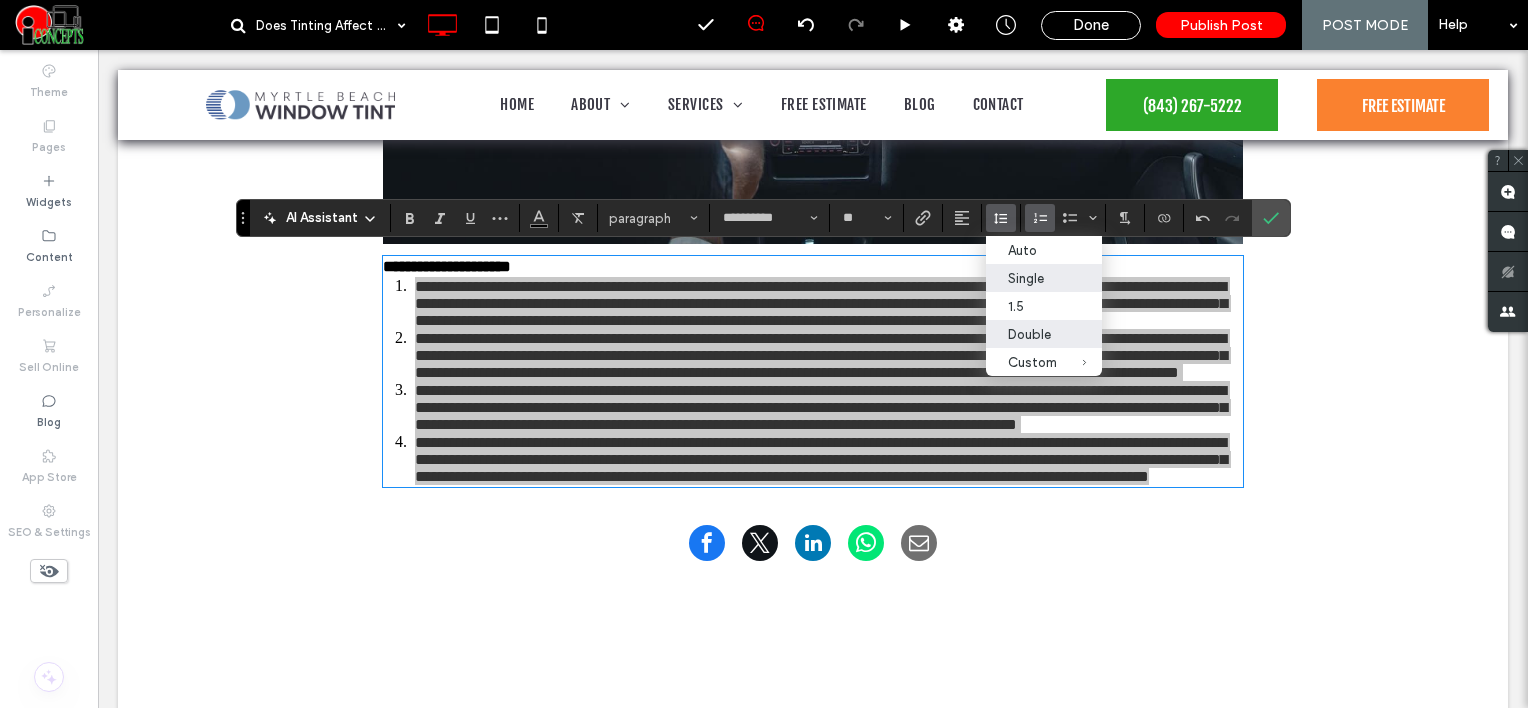 click on "Auto Single 1.5 Double Custom" at bounding box center [1044, 306] 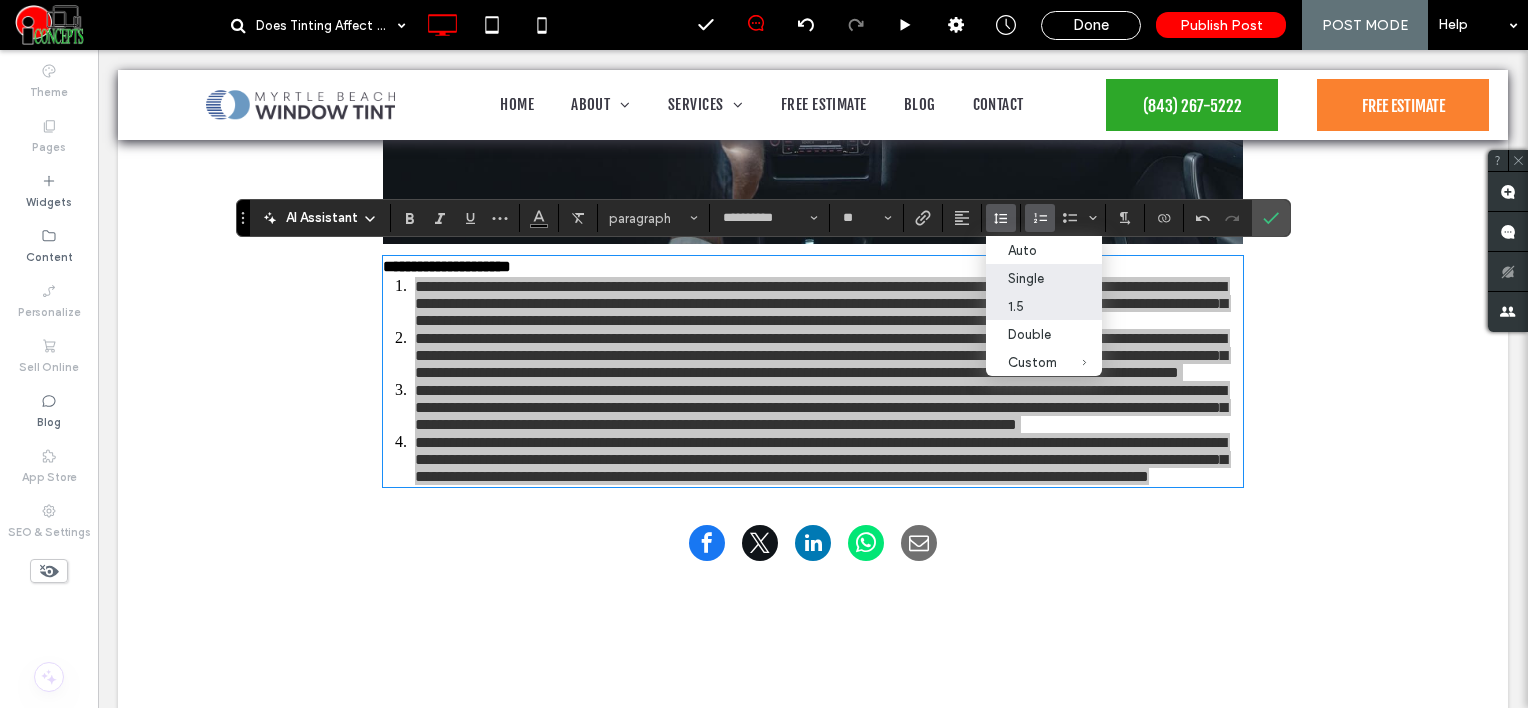 click on "1.5" at bounding box center [1032, 306] 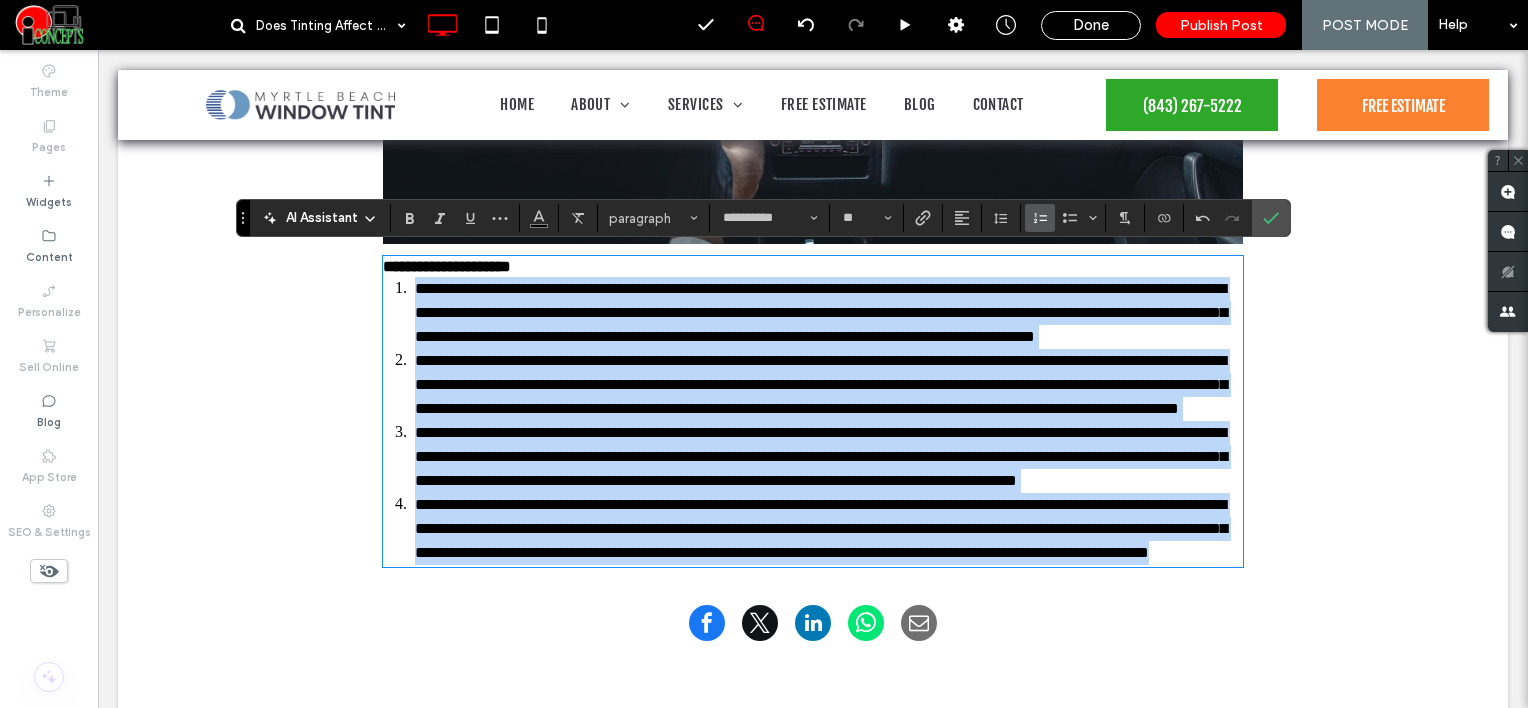 click on "**********" at bounding box center (813, 267) 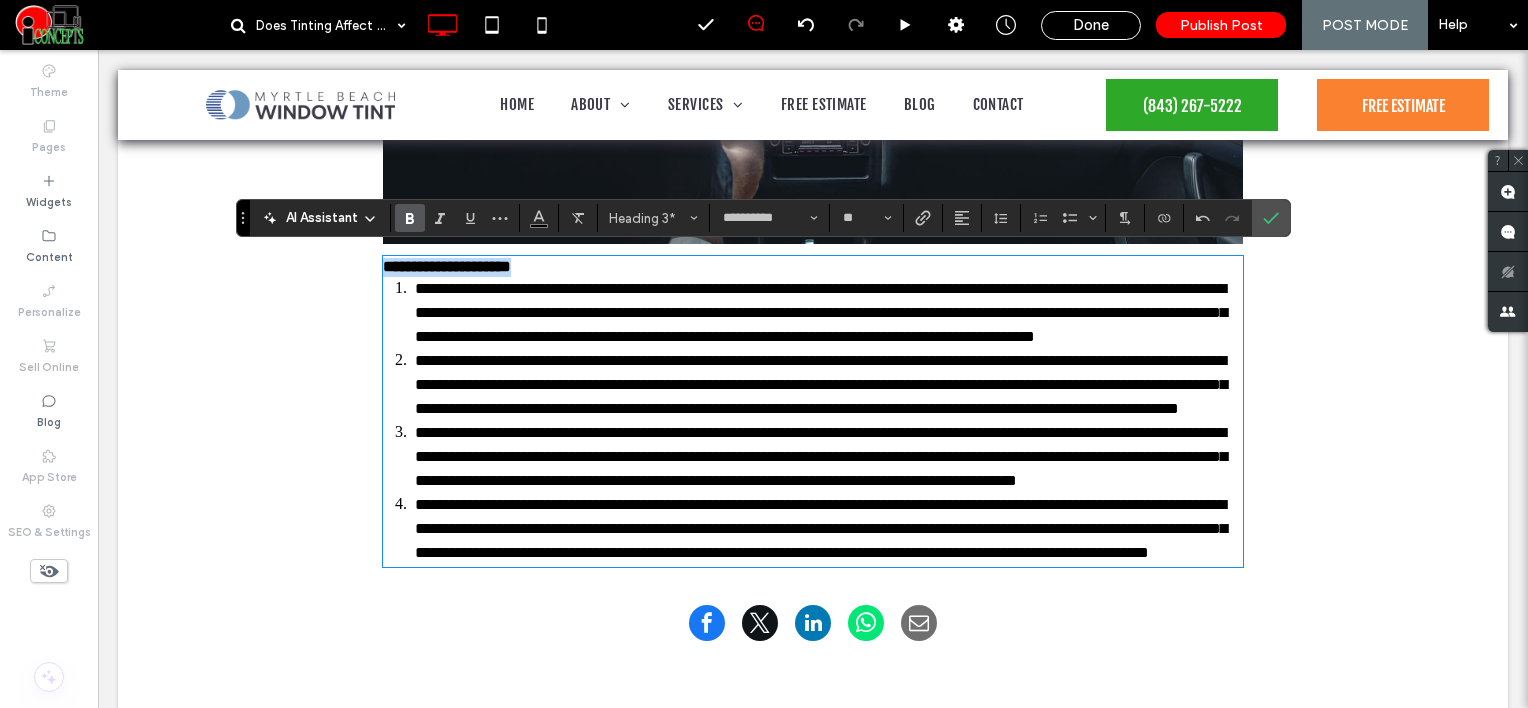drag, startPoint x: 582, startPoint y: 264, endPoint x: 293, endPoint y: 230, distance: 290.99313 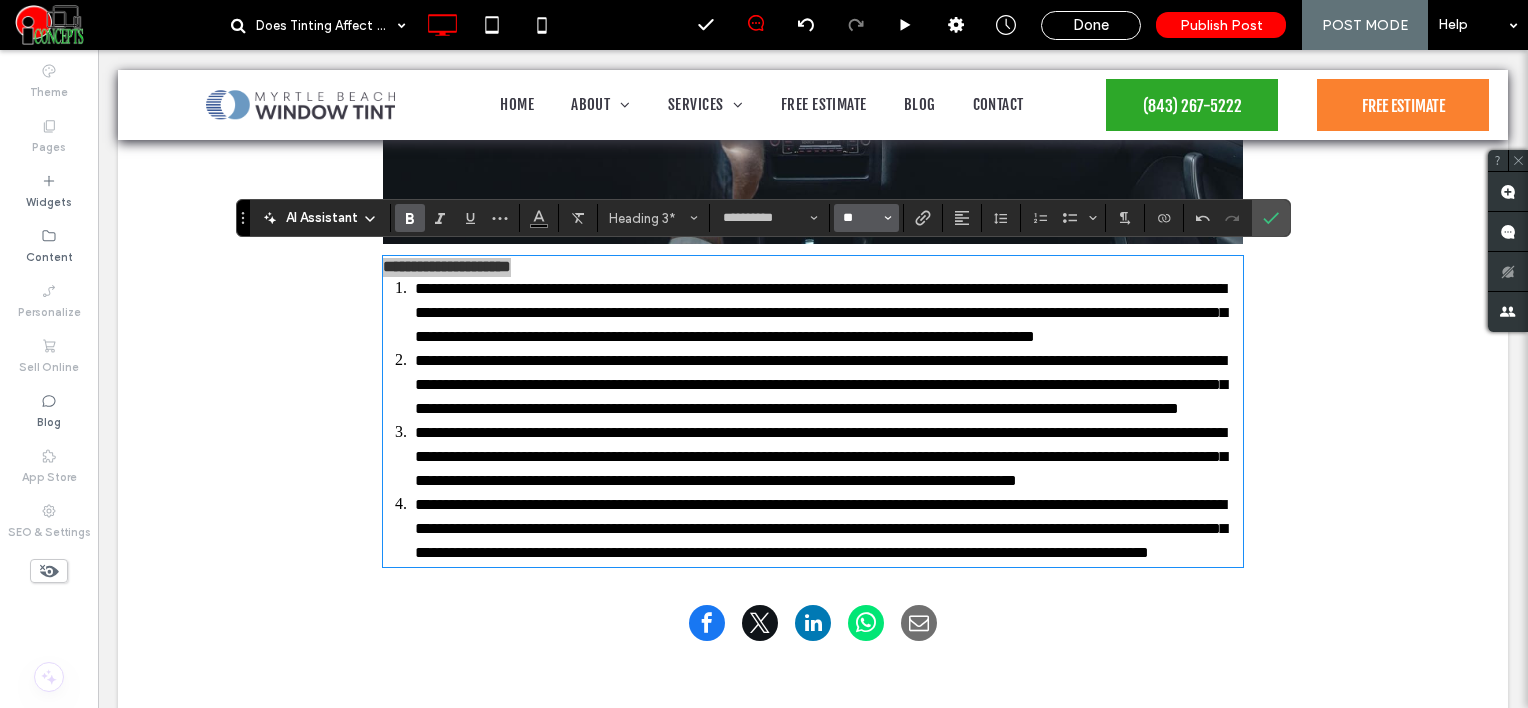 click on "**" at bounding box center (860, 218) 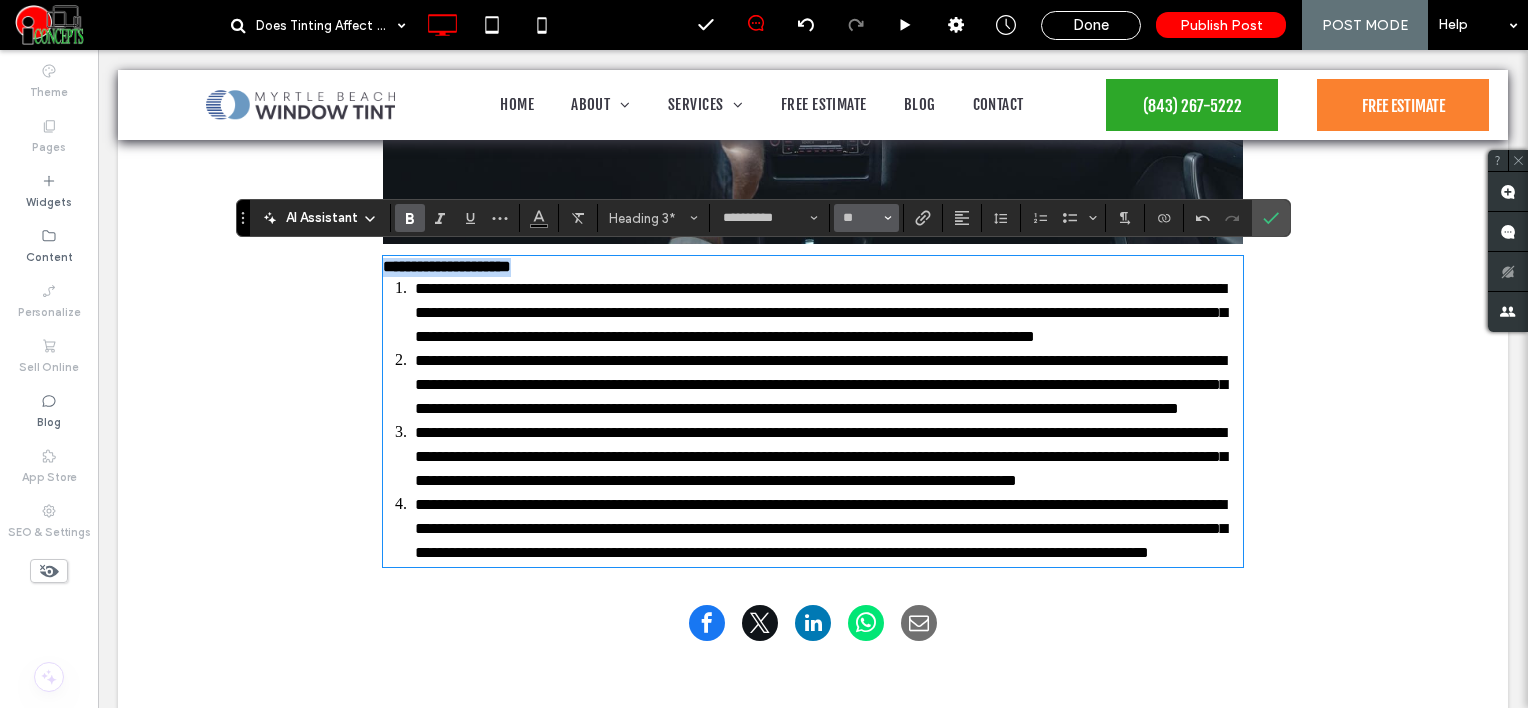 type on "**" 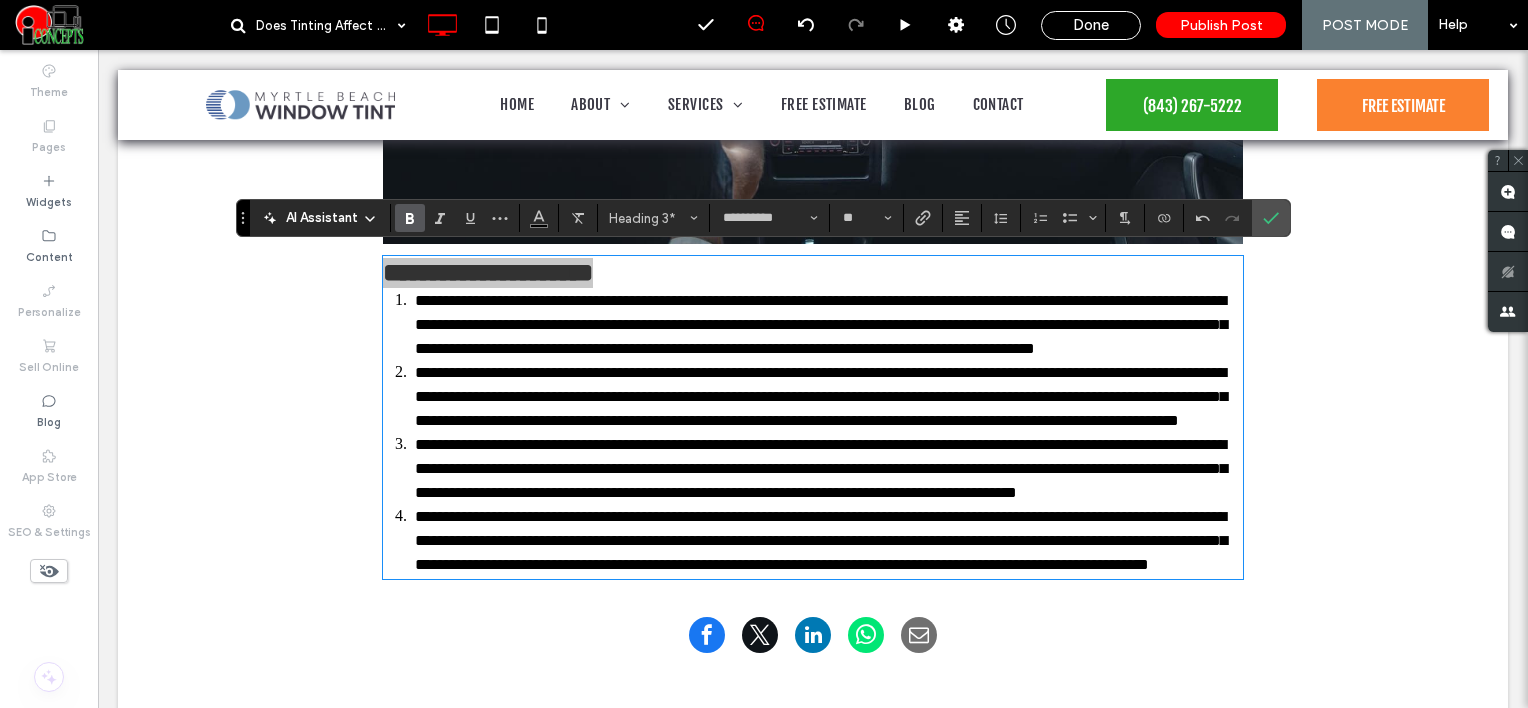 click 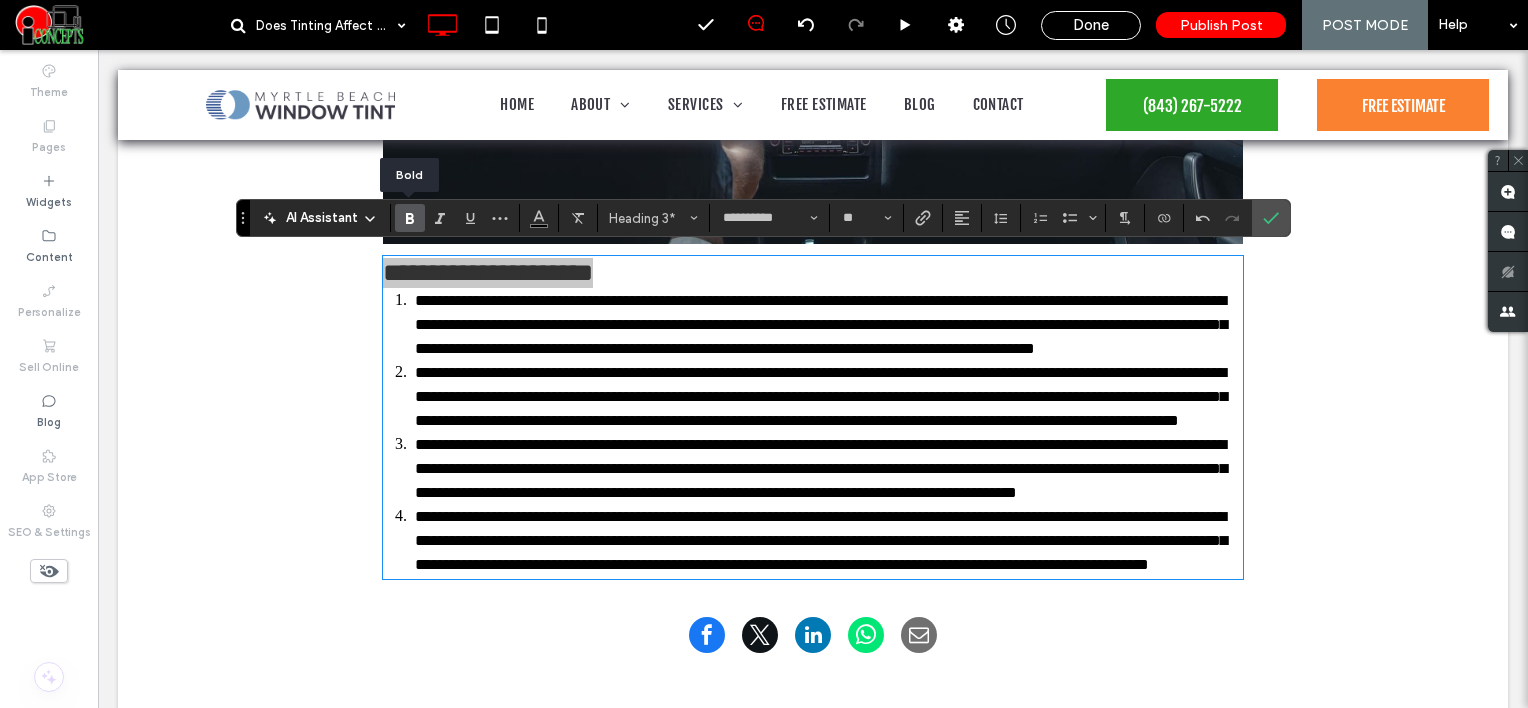 click 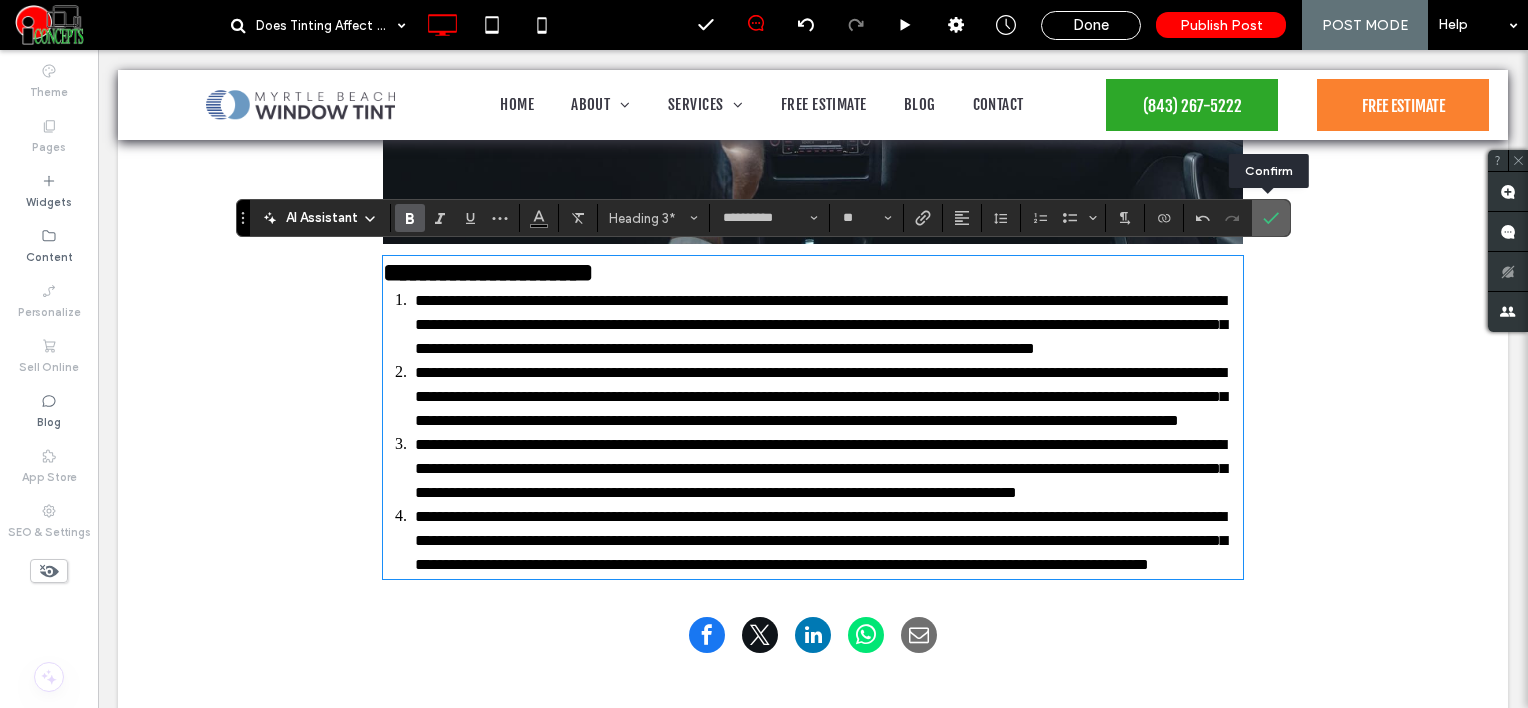 click 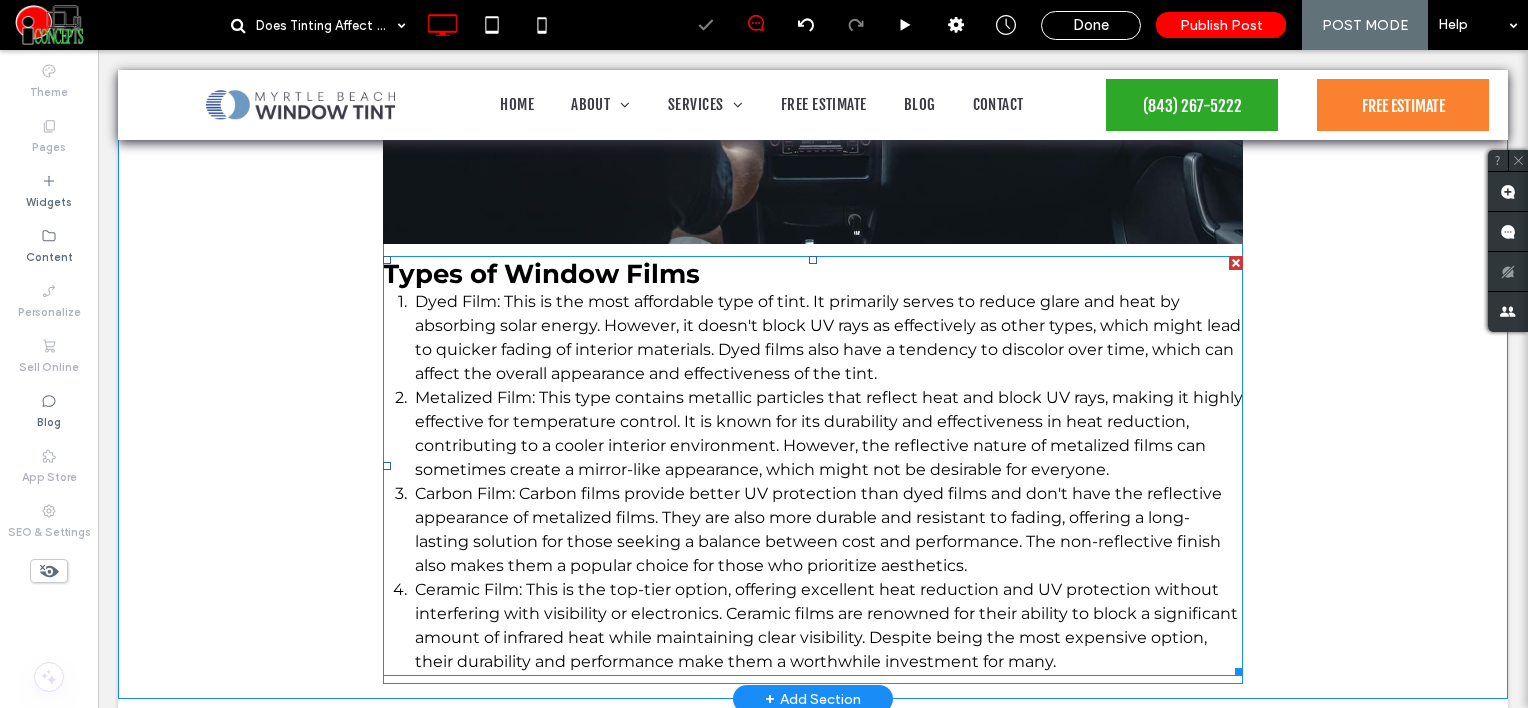 click on "Dyed Film: This is the most affordable type of tint. It primarily serves to reduce glare and heat by absorbing solar energy. However, it doesn't block UV rays as effectively as other types, which might lead to quicker fading of interior materials. Dyed films also have a tendency to discolor over time, which can affect the overall appearance and effectiveness of the tint." at bounding box center [828, 337] 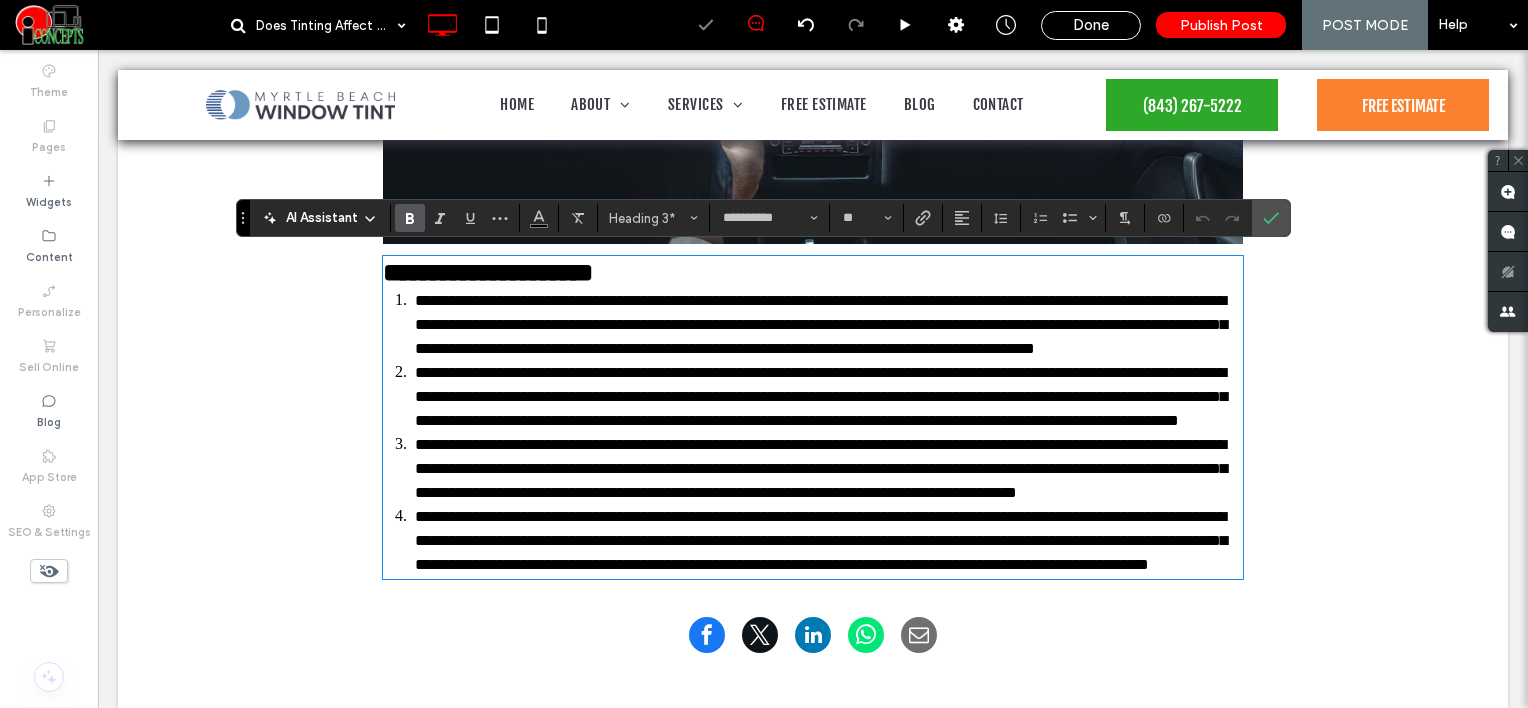 type on "**" 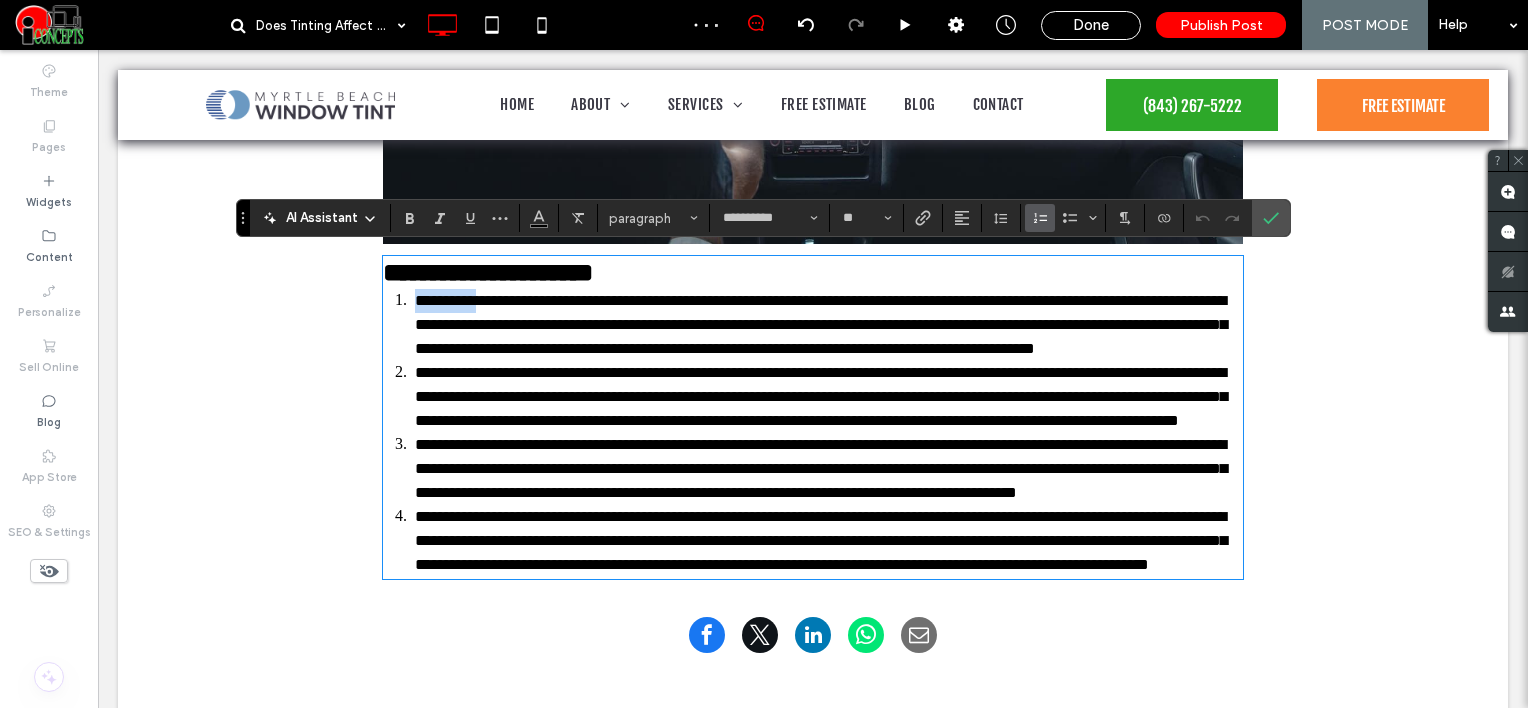 drag, startPoint x: 405, startPoint y: 293, endPoint x: 494, endPoint y: 295, distance: 89.02247 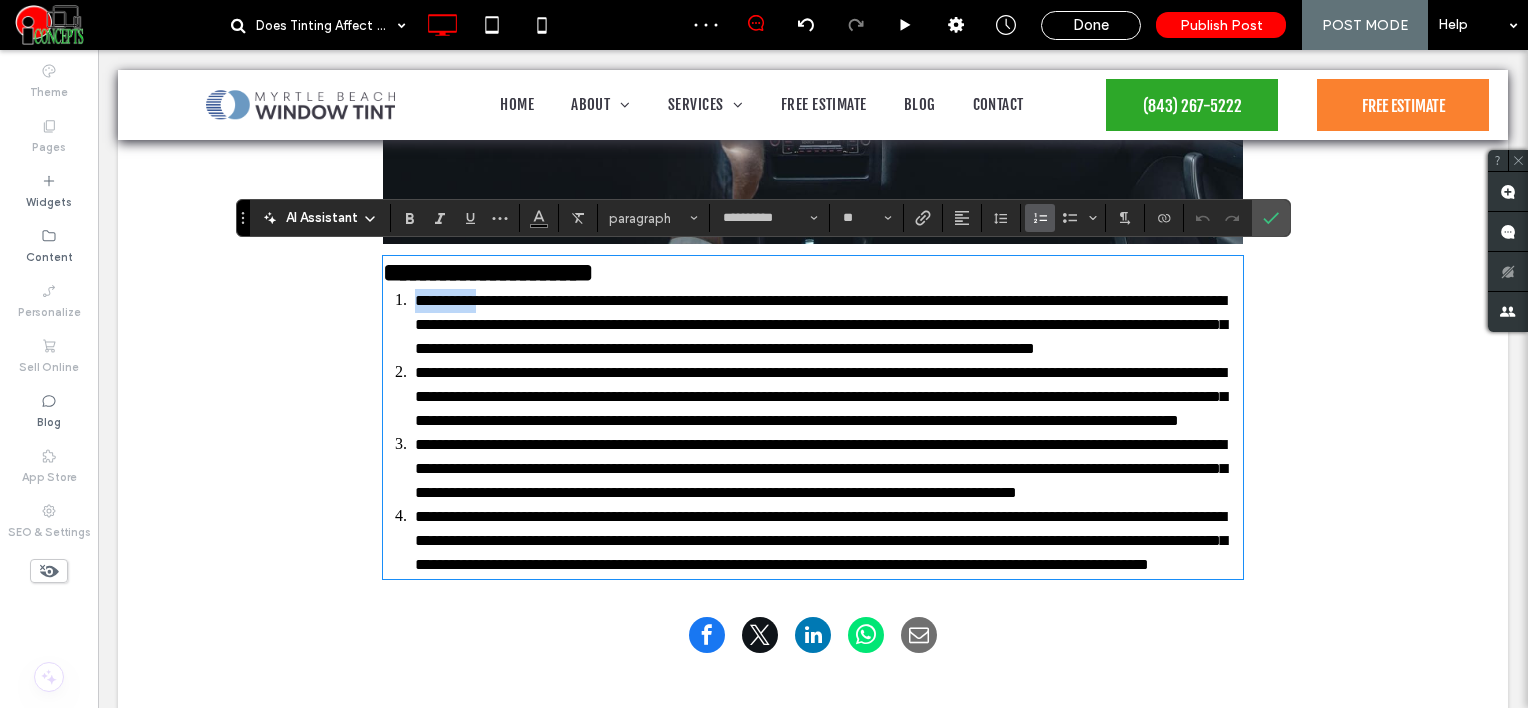 click on "**********" at bounding box center [829, 325] 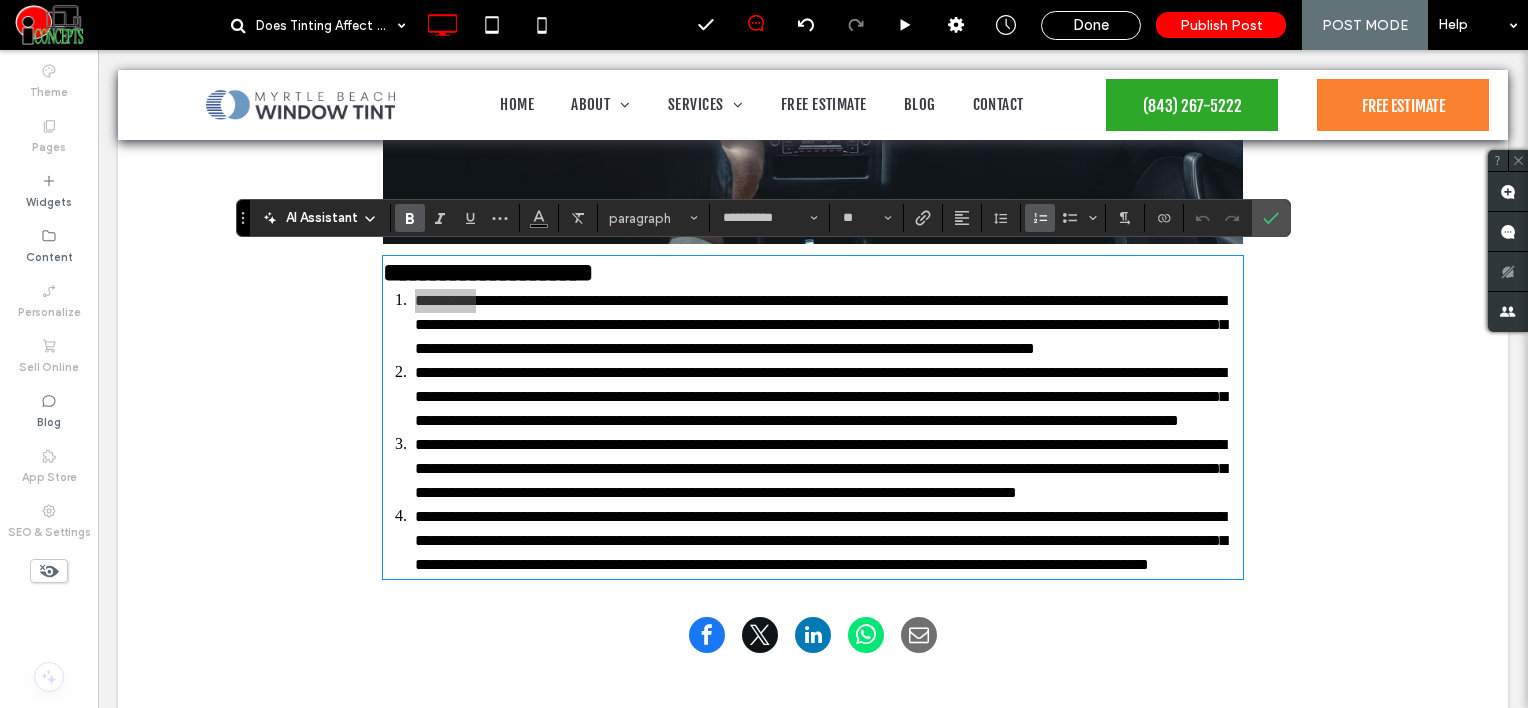 click at bounding box center (410, 218) 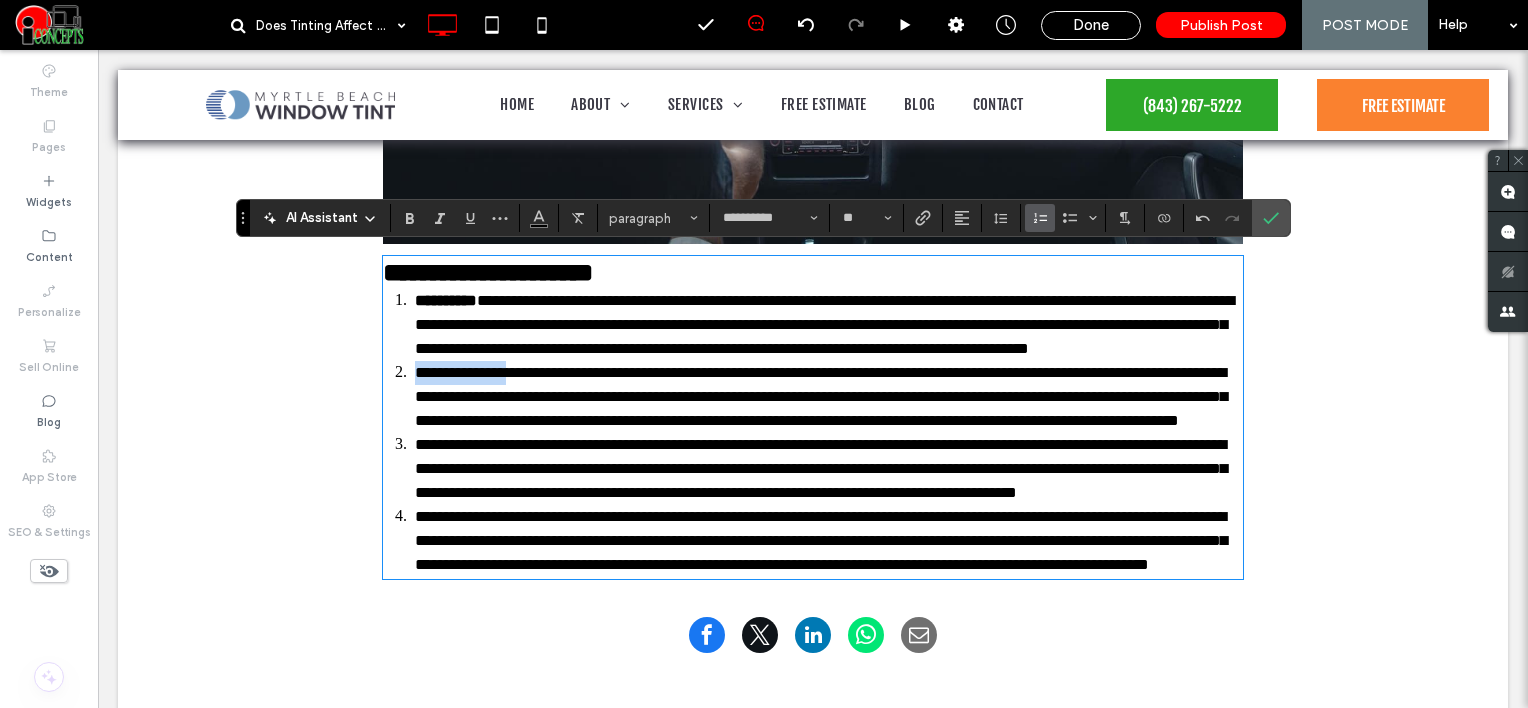 drag, startPoint x: 518, startPoint y: 274, endPoint x: 456, endPoint y: 260, distance: 63.560993 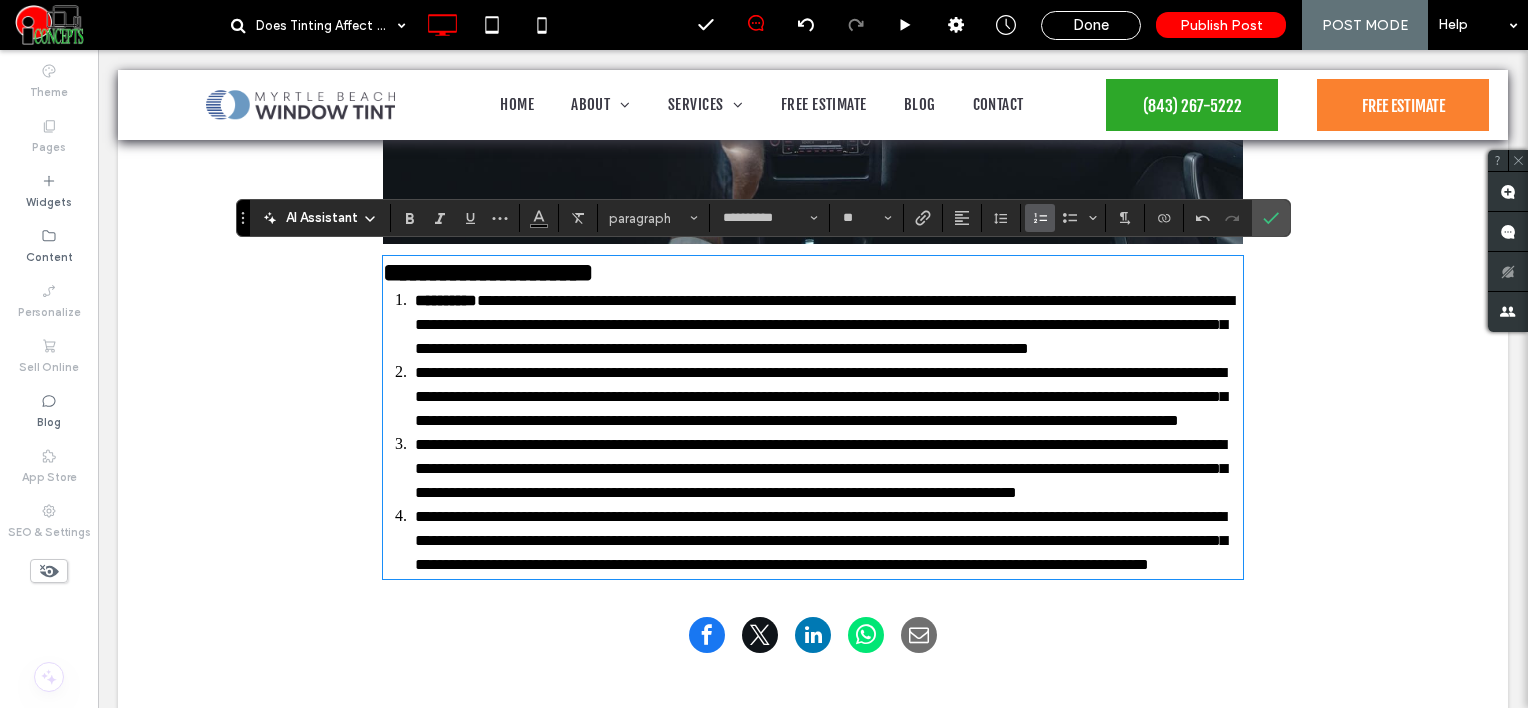 click on "**********" at bounding box center (821, 396) 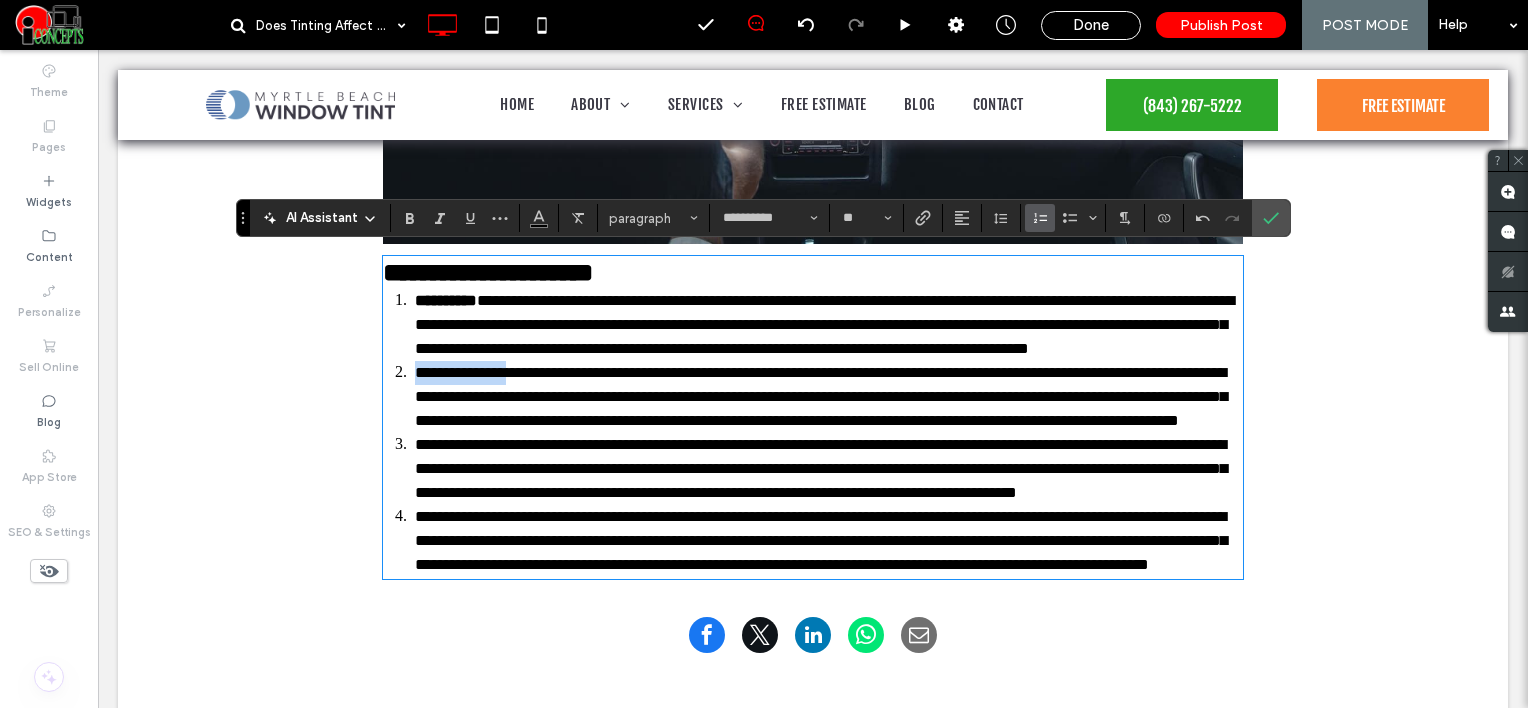 drag, startPoint x: 404, startPoint y: 388, endPoint x: 530, endPoint y: 397, distance: 126.32102 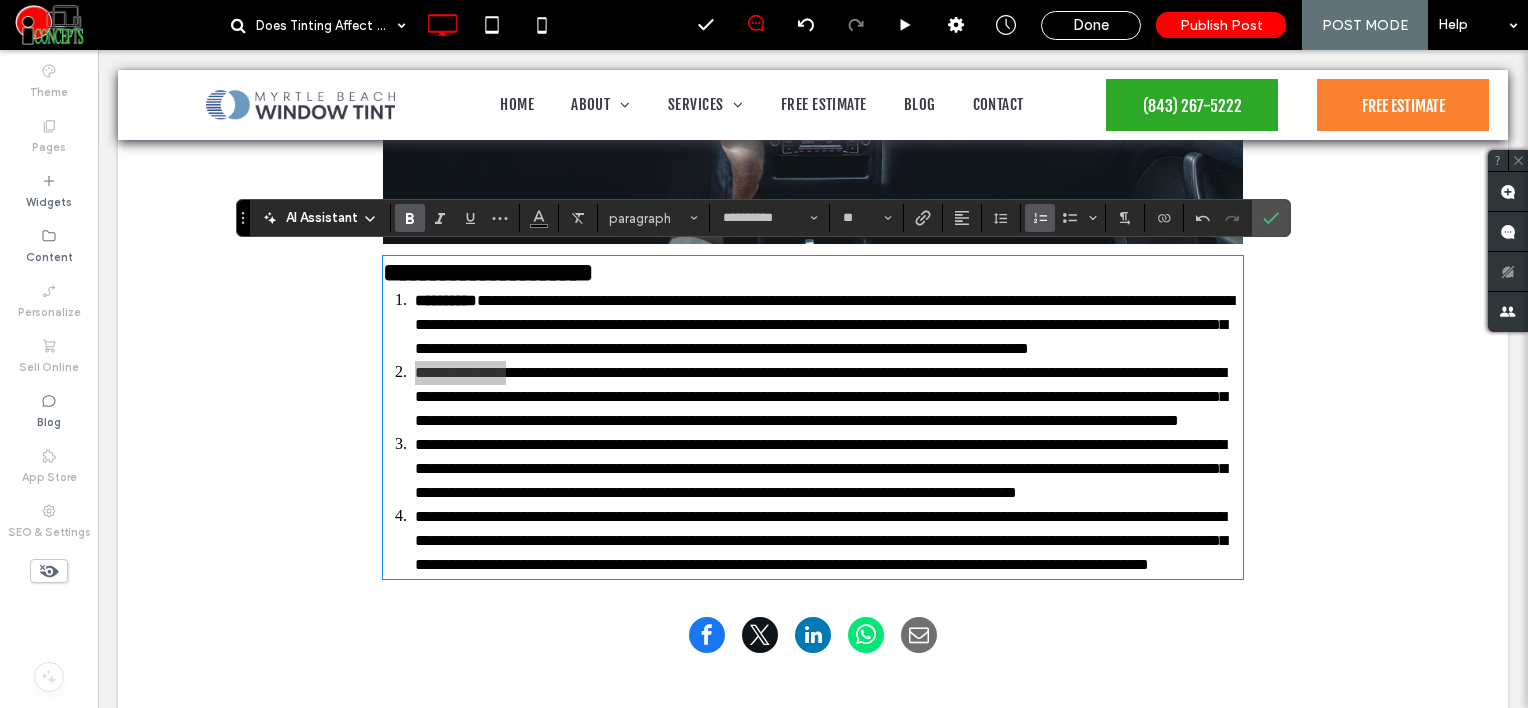 click 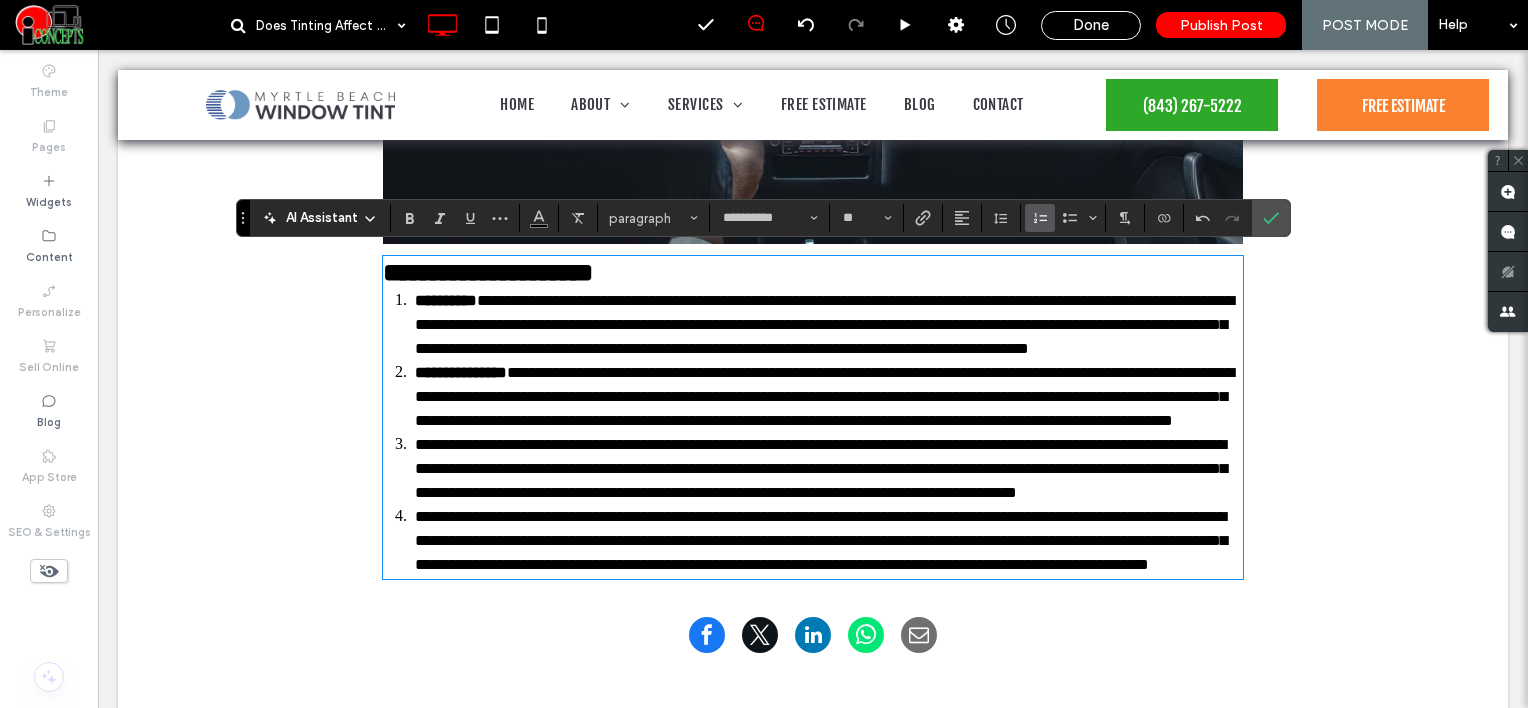 drag, startPoint x: 436, startPoint y: 492, endPoint x: 504, endPoint y: 472, distance: 70.88018 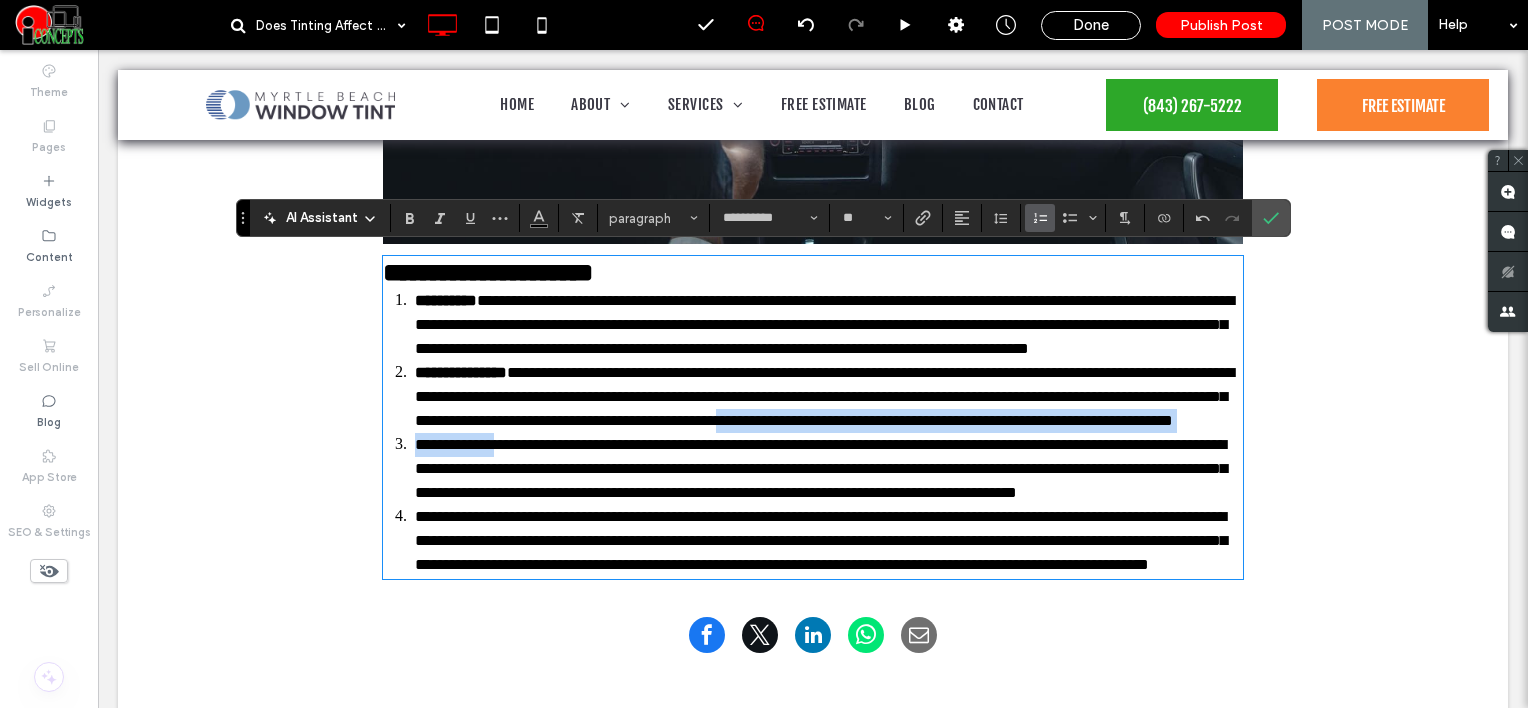 click on "**********" at bounding box center [821, 468] 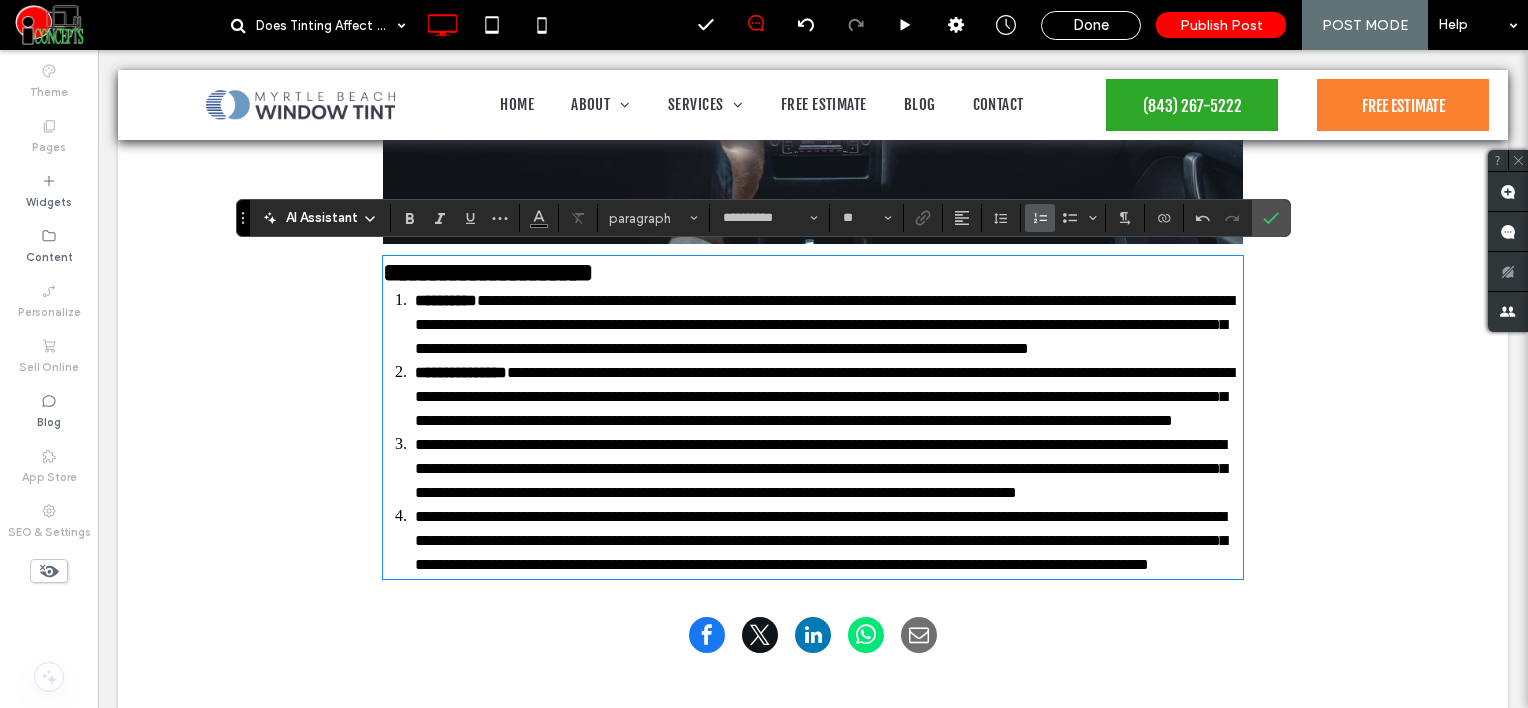 click on "**********" at bounding box center (821, 468) 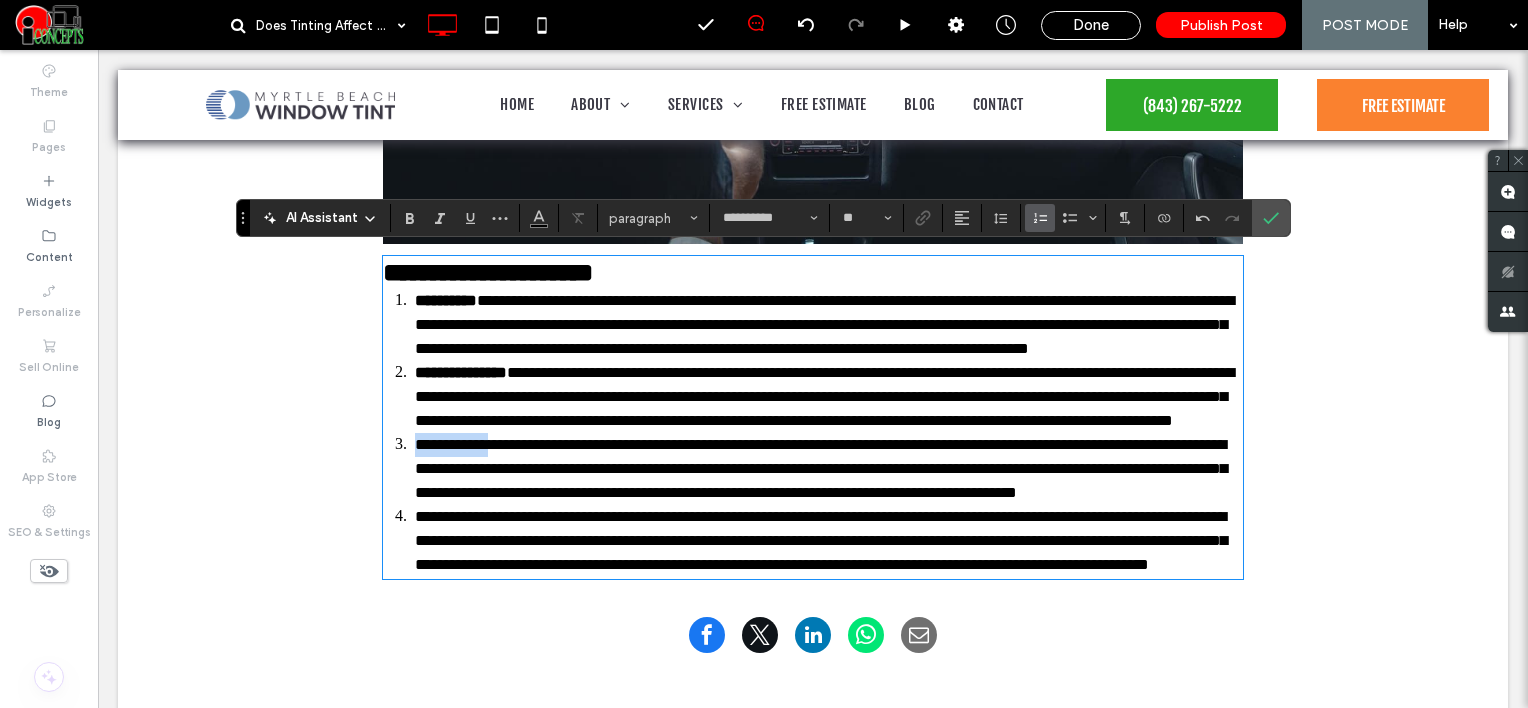 drag, startPoint x: 511, startPoint y: 491, endPoint x: 395, endPoint y: 498, distance: 116.21101 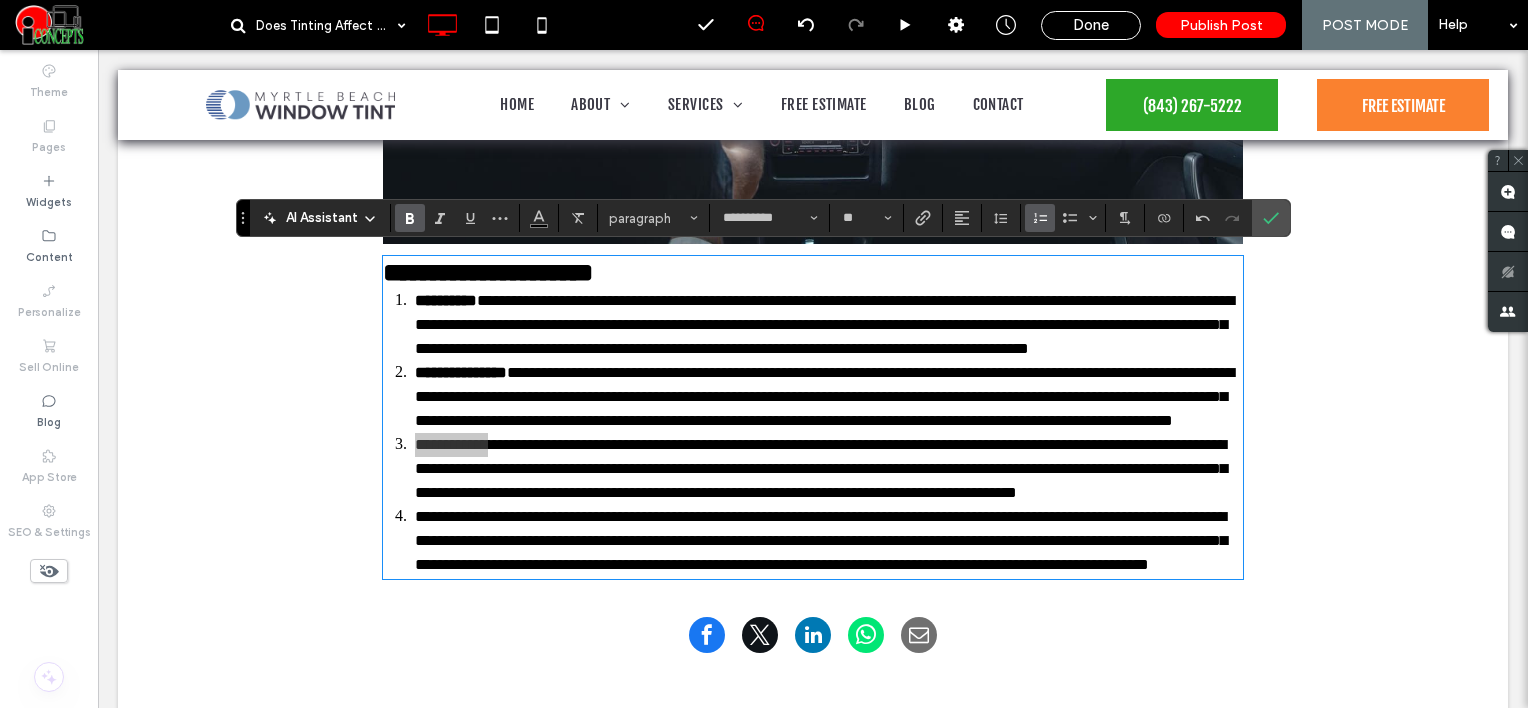 click 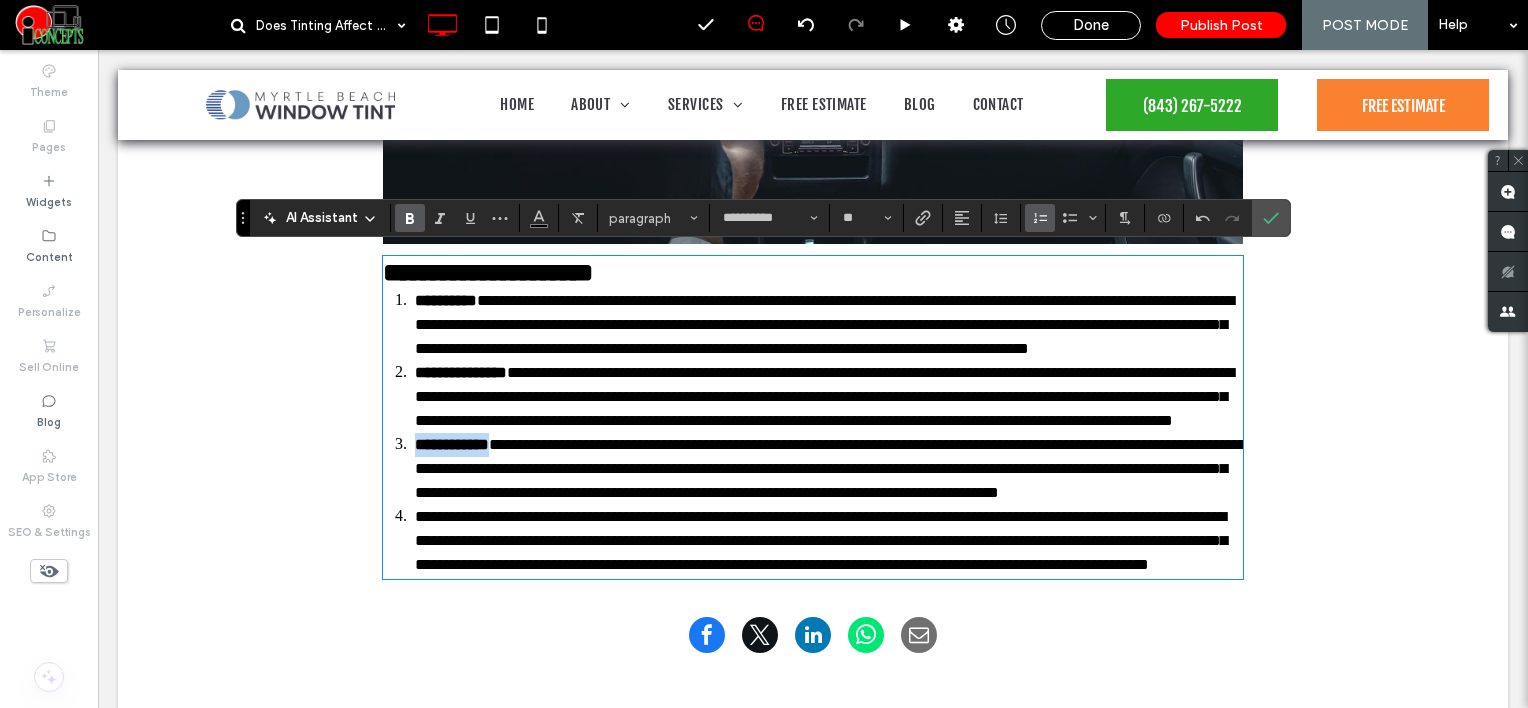 scroll, scrollTop: 1060, scrollLeft: 0, axis: vertical 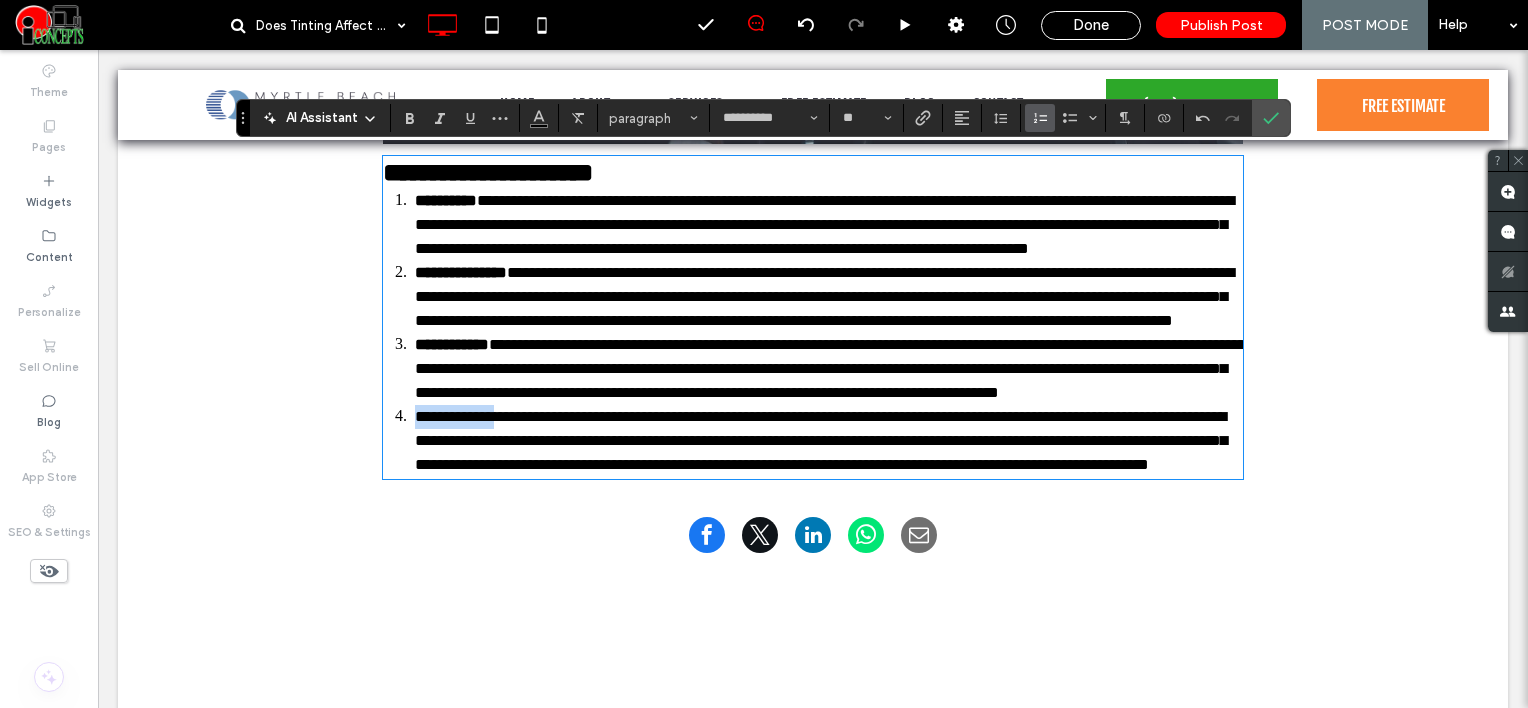 drag, startPoint x: 402, startPoint y: 486, endPoint x: 516, endPoint y: 492, distance: 114.15778 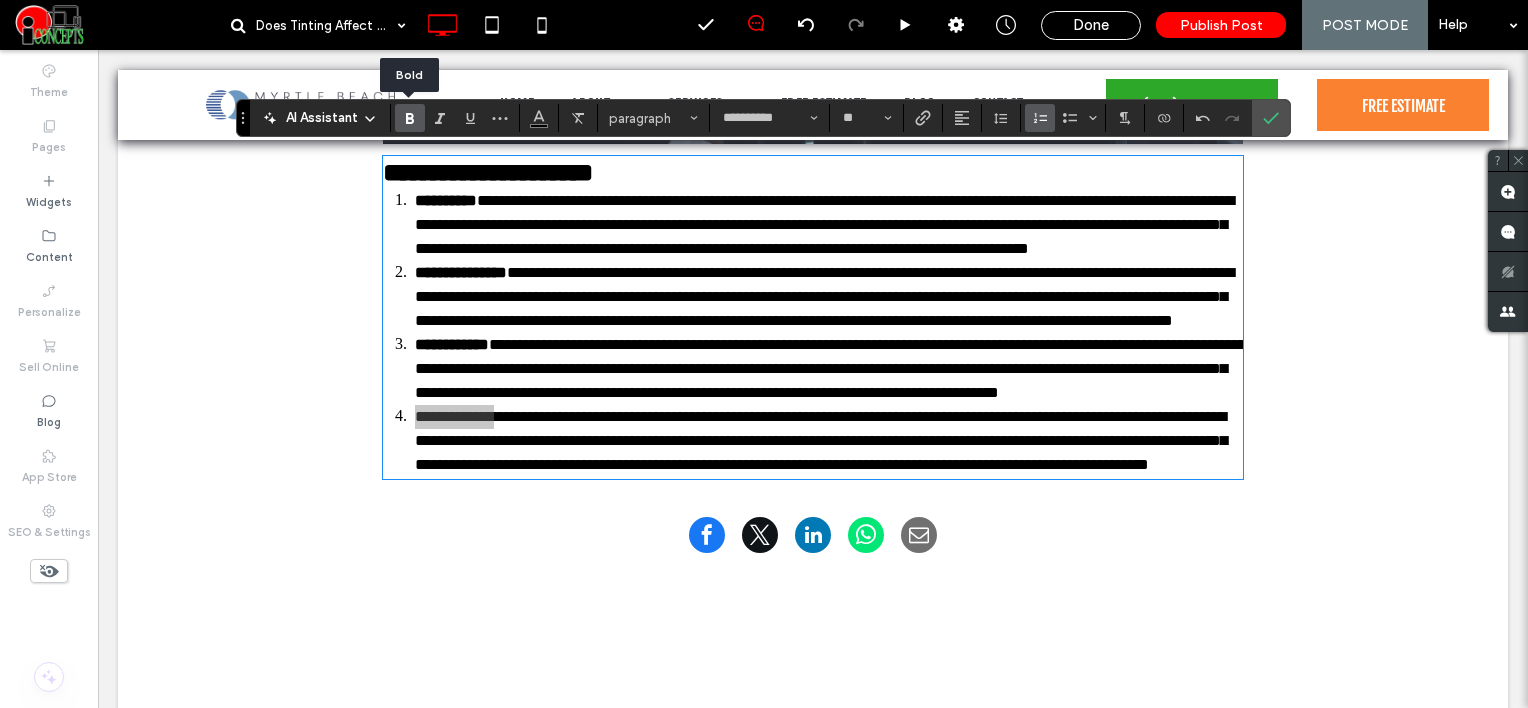 click 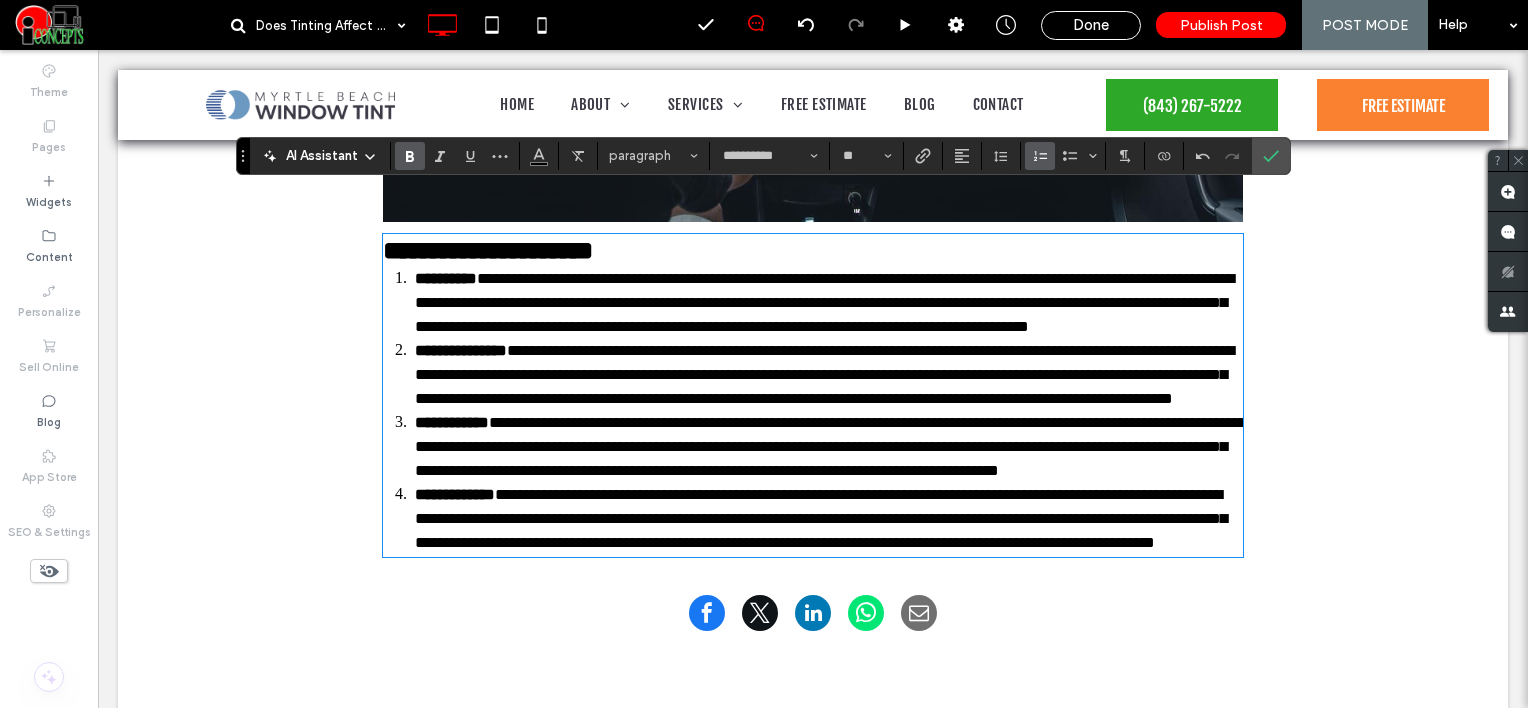 scroll, scrollTop: 960, scrollLeft: 0, axis: vertical 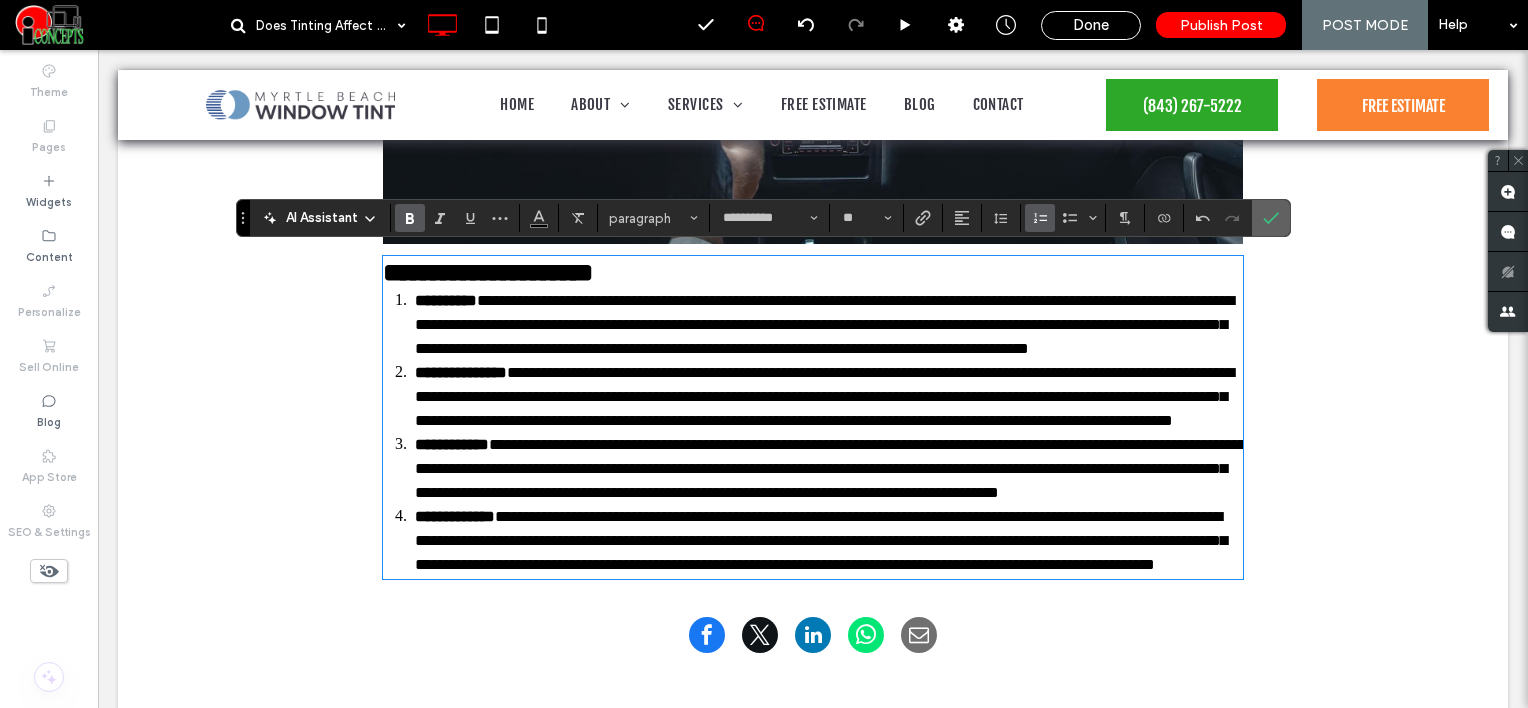 drag, startPoint x: 1280, startPoint y: 214, endPoint x: 1056, endPoint y: 183, distance: 226.13492 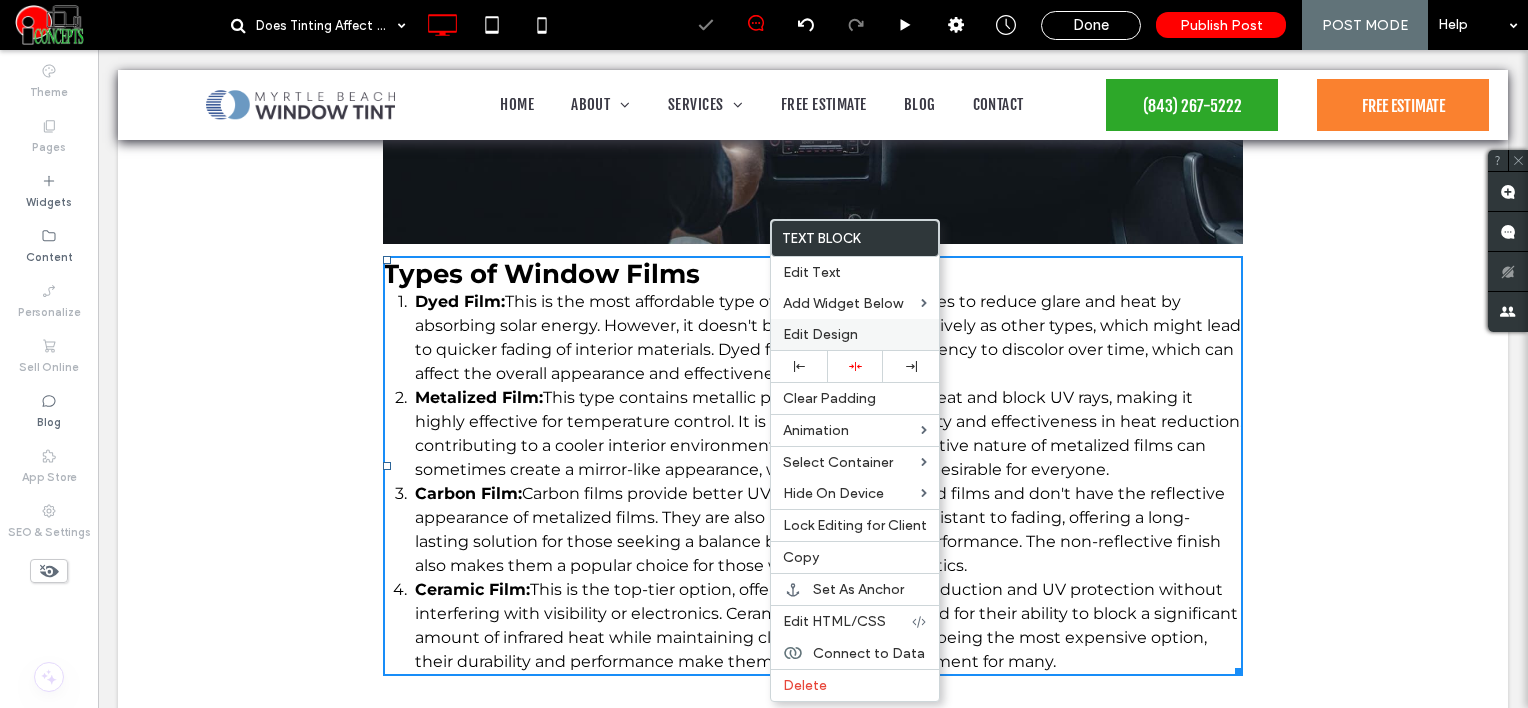 click on "Edit Design" at bounding box center [855, 334] 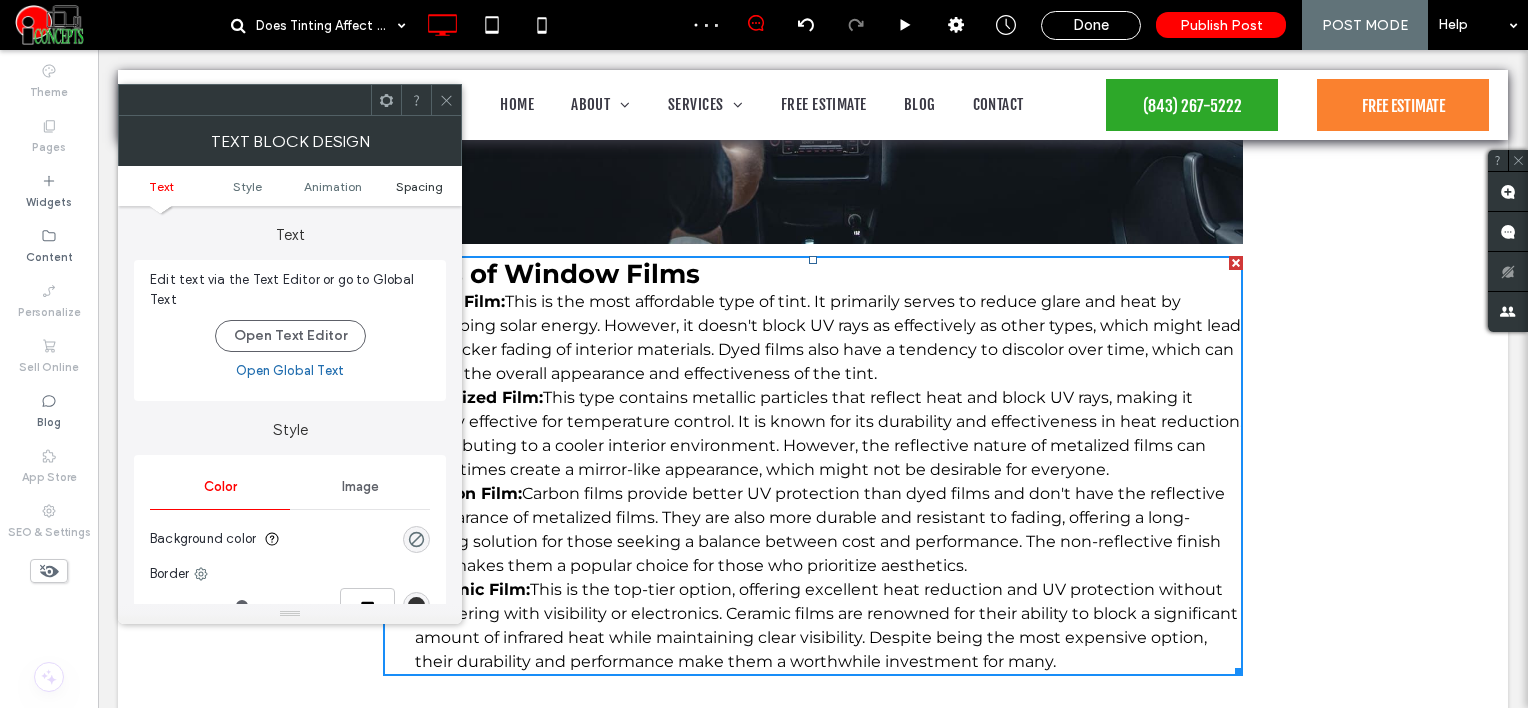 click on "Spacing" at bounding box center (419, 186) 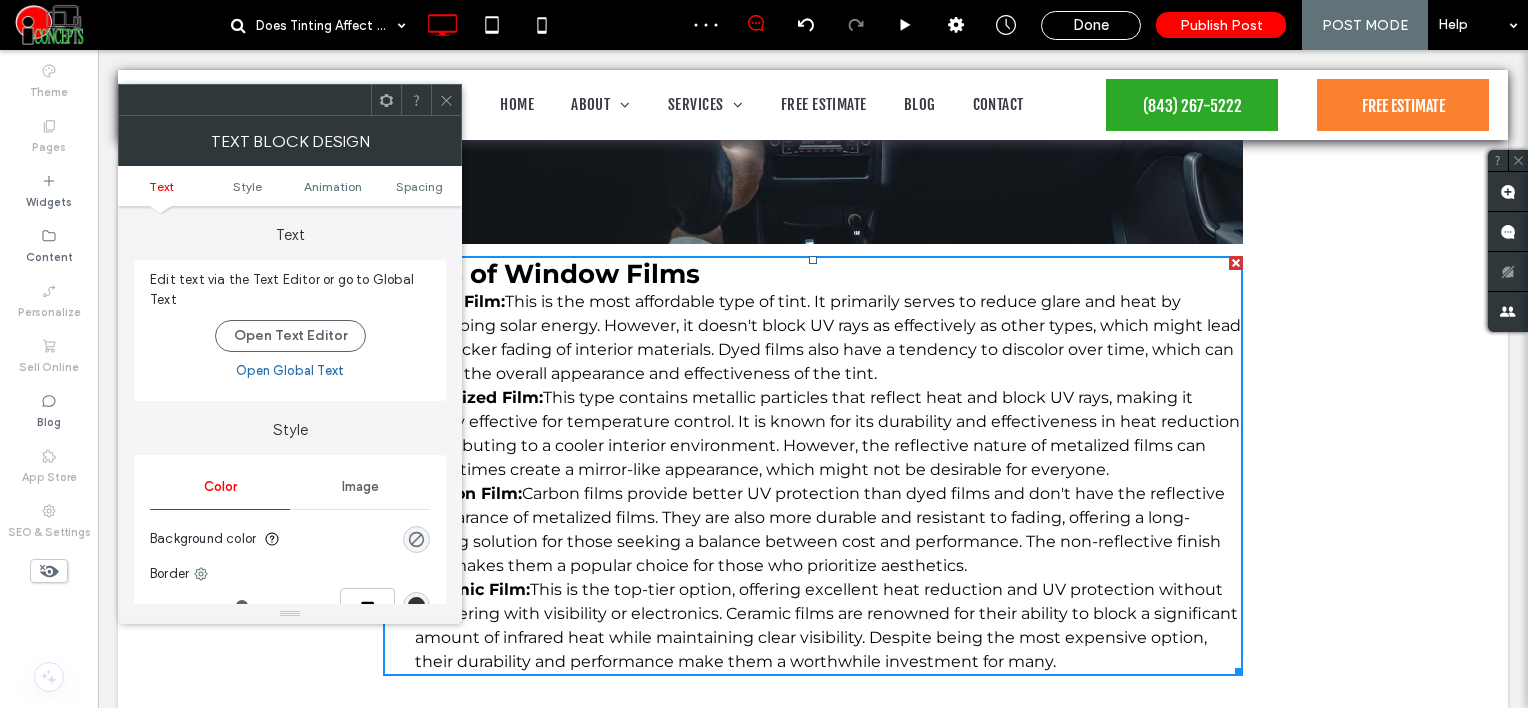 scroll, scrollTop: 572, scrollLeft: 0, axis: vertical 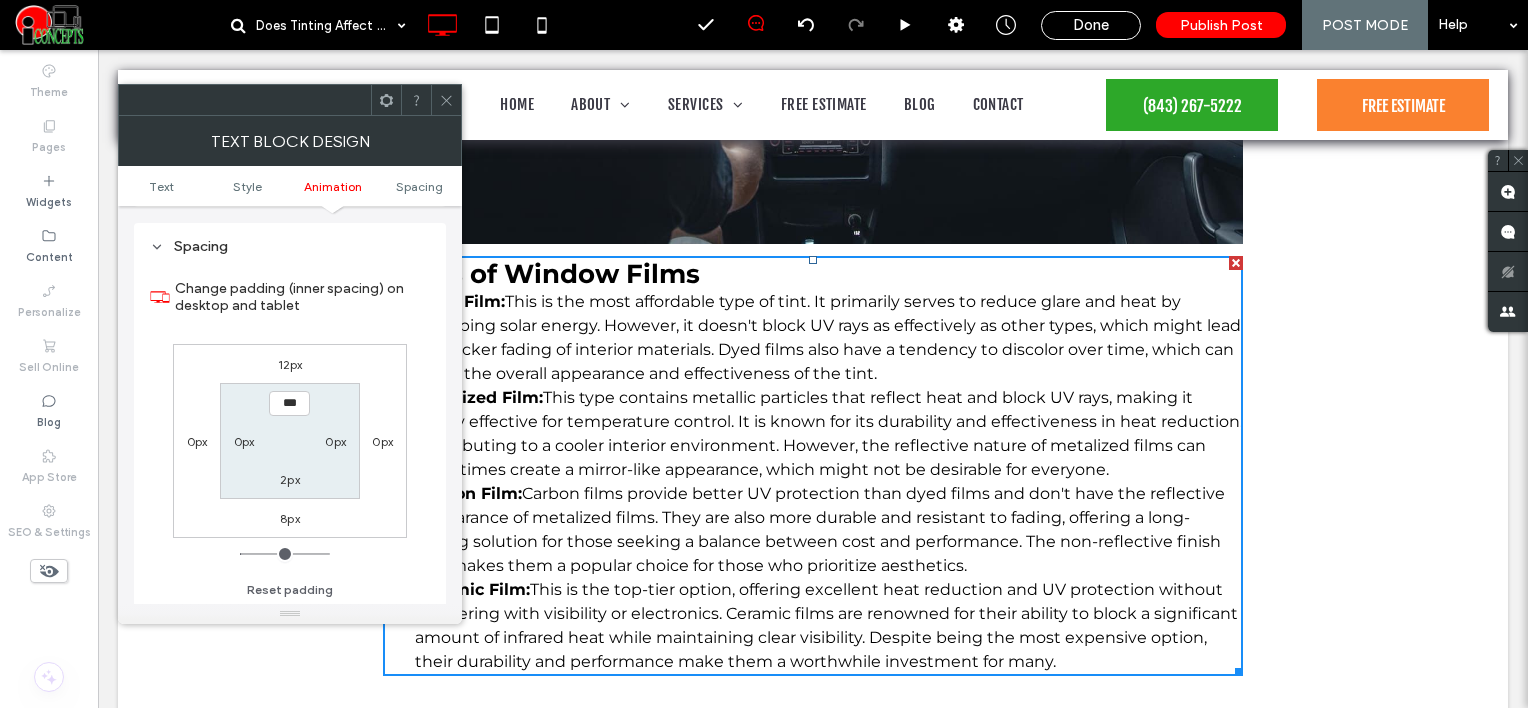 click 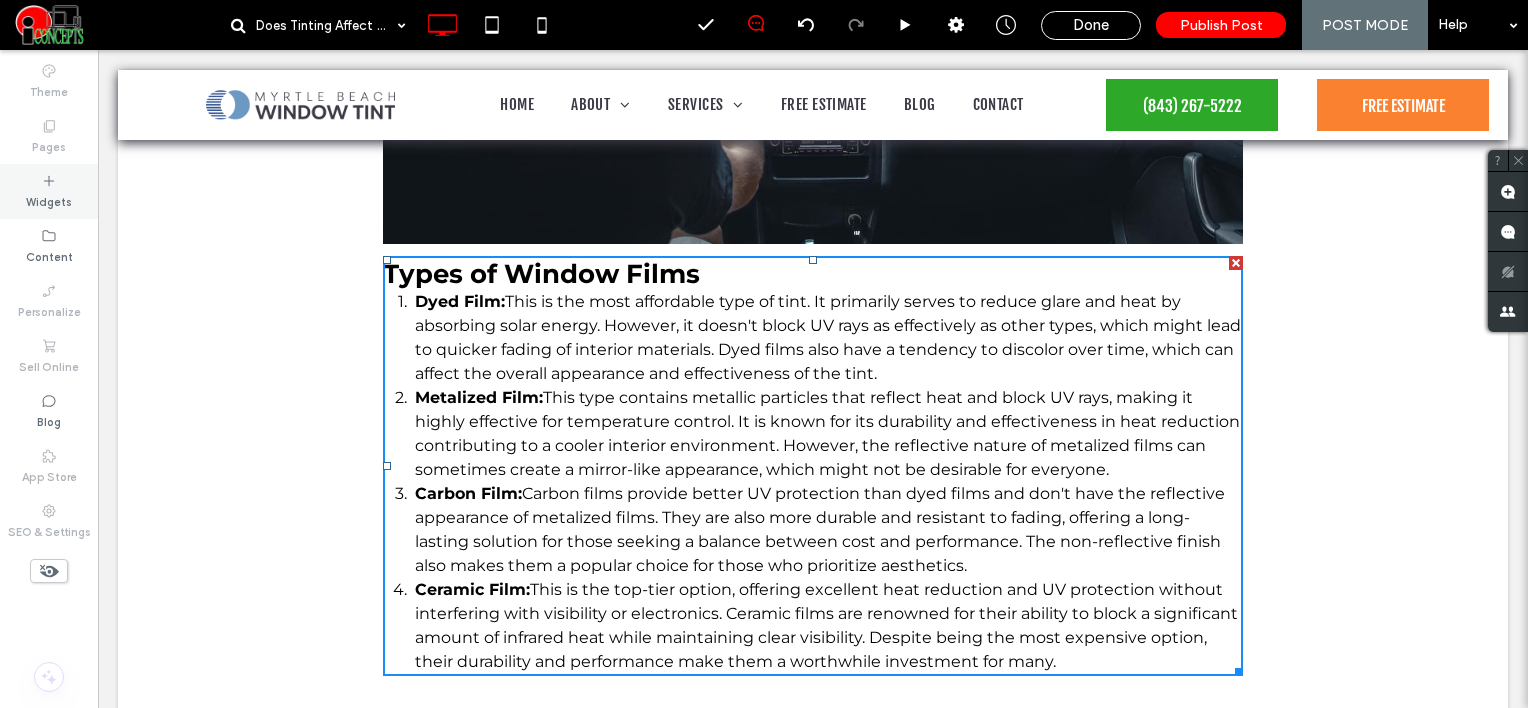 click 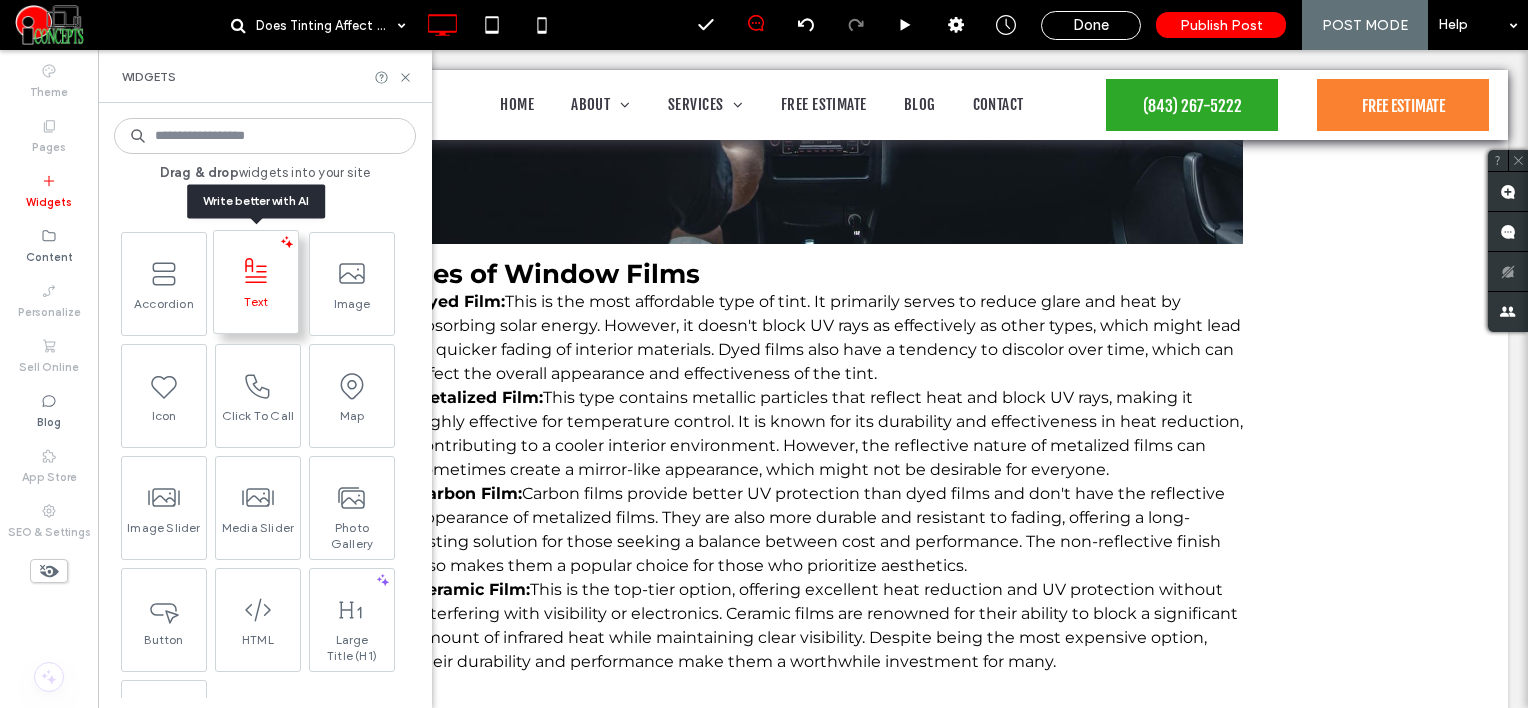 click on "Text" at bounding box center [256, 284] 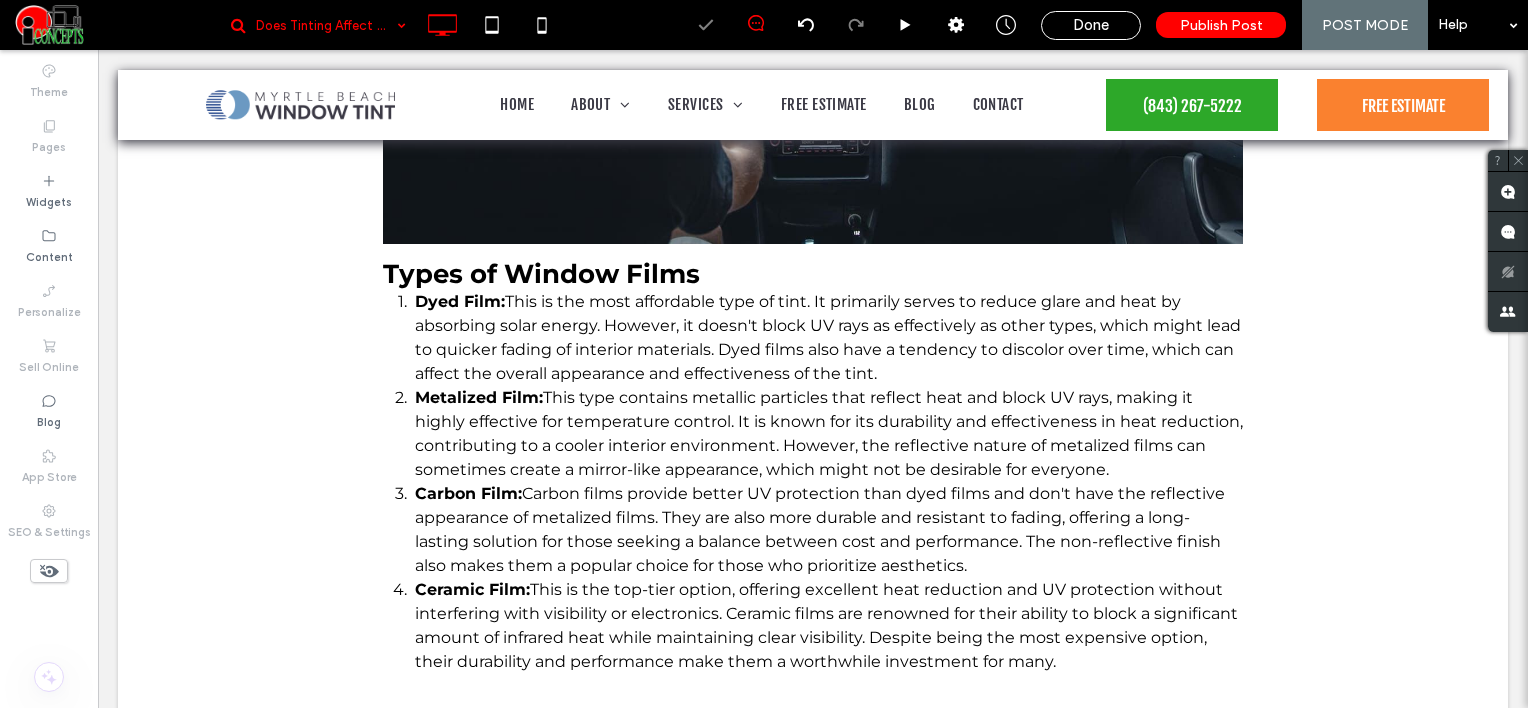 scroll, scrollTop: 1282, scrollLeft: 0, axis: vertical 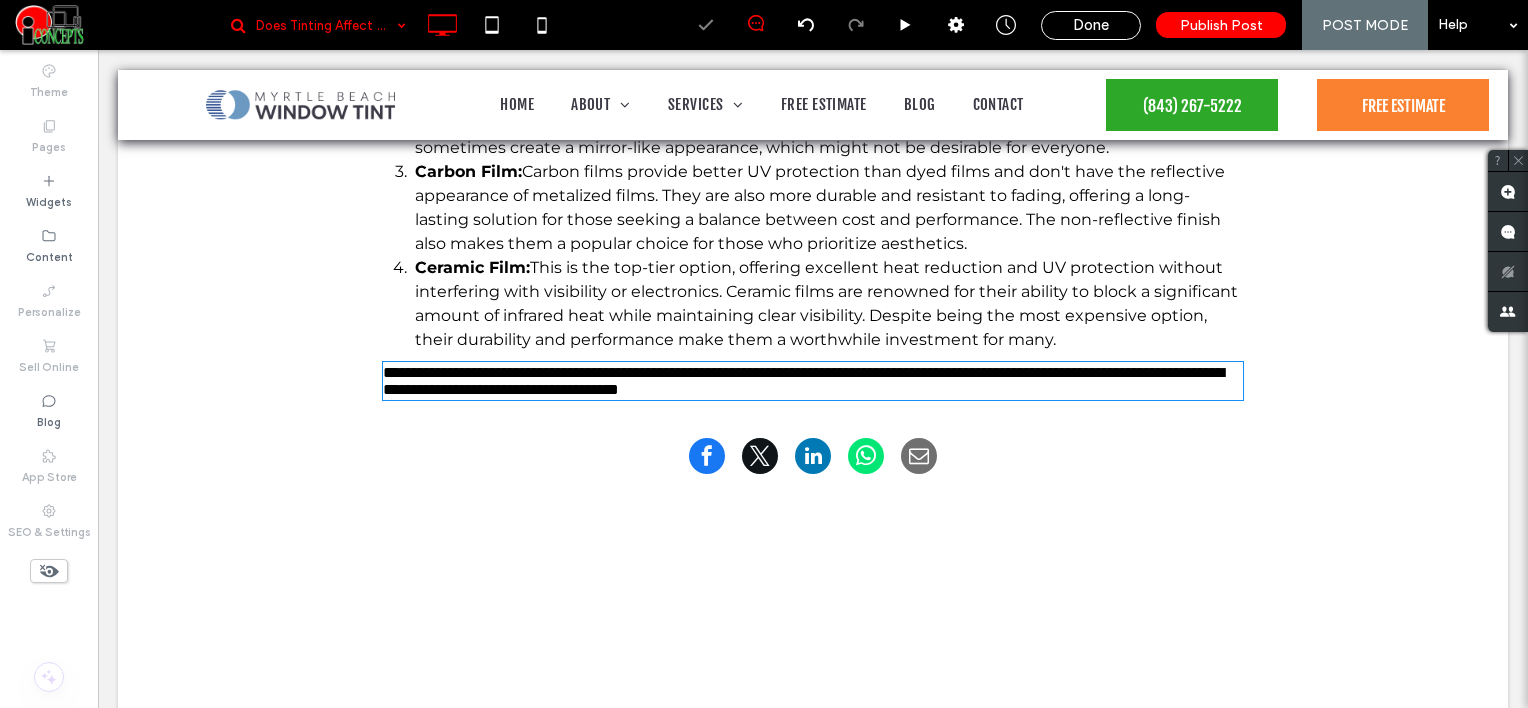type on "**********" 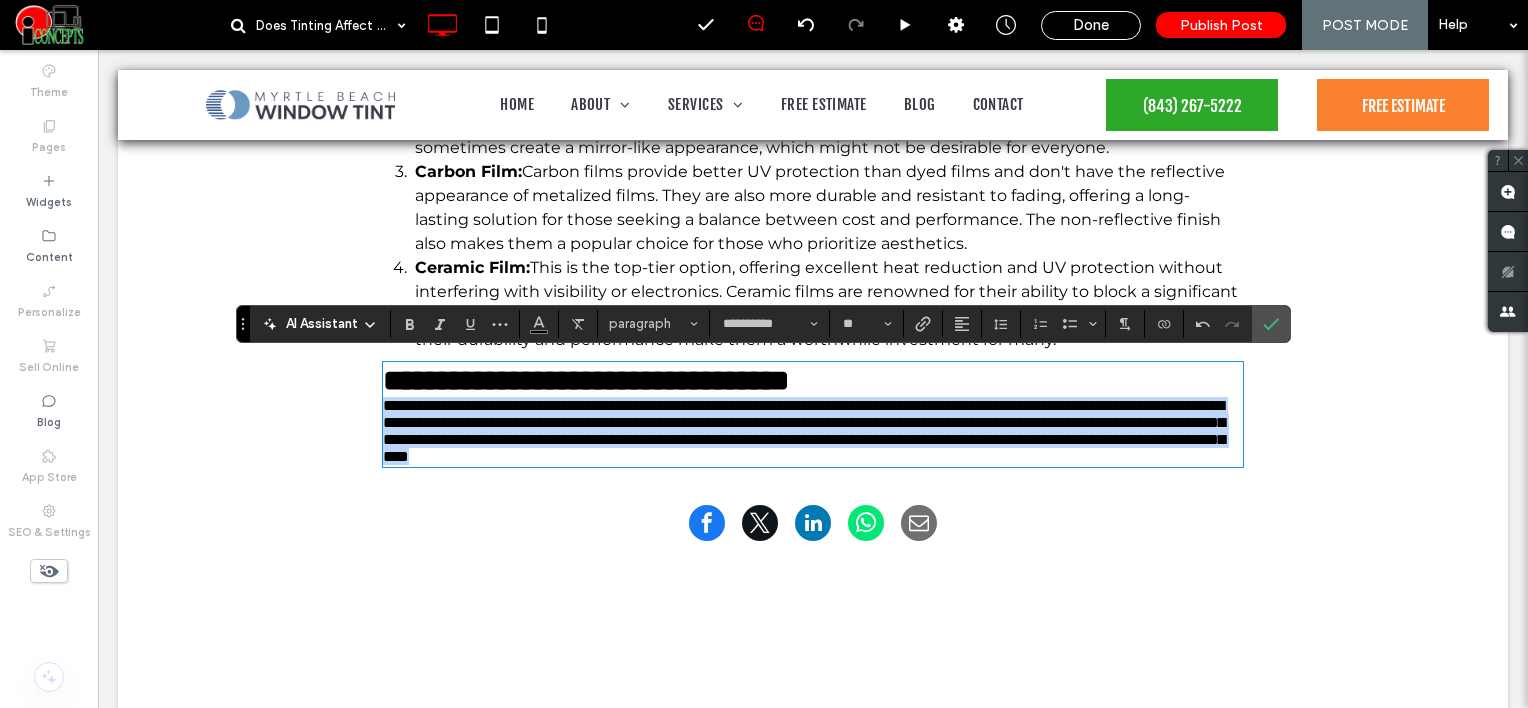 click on "When considering window tinting for your car or home, you might wonder: Does tinting affect cell signal or GPS? It's a valid concern, especially in our increasingly connected world where reliable communication is crucial for both personal and professional reasons. In this article, we'll explore how window films might influence your cell signal and GPS capabilities and what you can do to mitigate any potential issues. By understanding the relationship between tinting and signal transmission, you can make more informed decisions that balance aesthetics, functionality, and connectivity.
Types of Window Films Dyed Film:  This is the most affordable type of tint. It primarily serves to reduce glare and heat by absorbing solar energy. However, it doesn't block UV rays as effectively as other types, which might lead to quicker fading of interior materials. Dyed films also have a tendency to discolor over time, which can affect the overall appearance and effectiveness of the tint. Metalized Film: Carbon Film:" at bounding box center (813, -183) 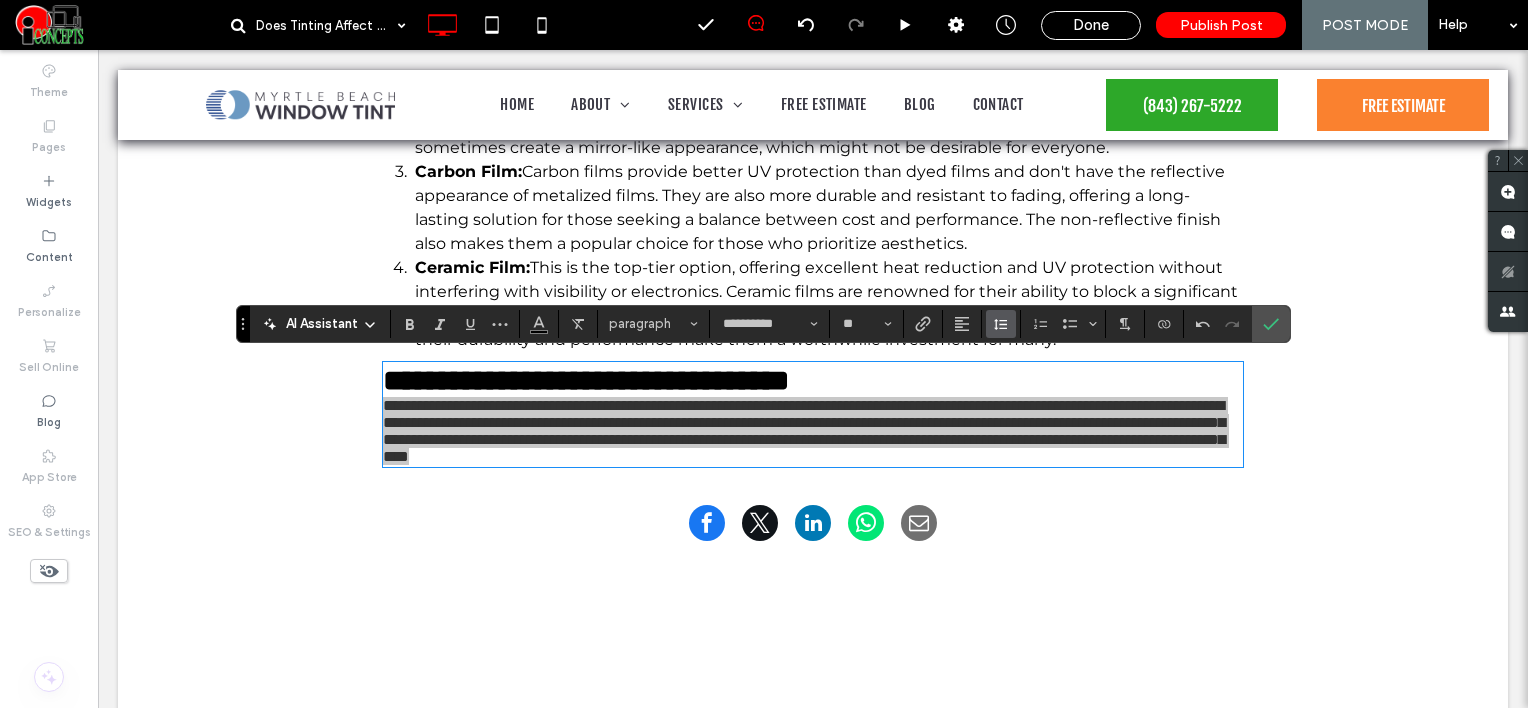 drag, startPoint x: 993, startPoint y: 321, endPoint x: 629, endPoint y: 218, distance: 378.2922 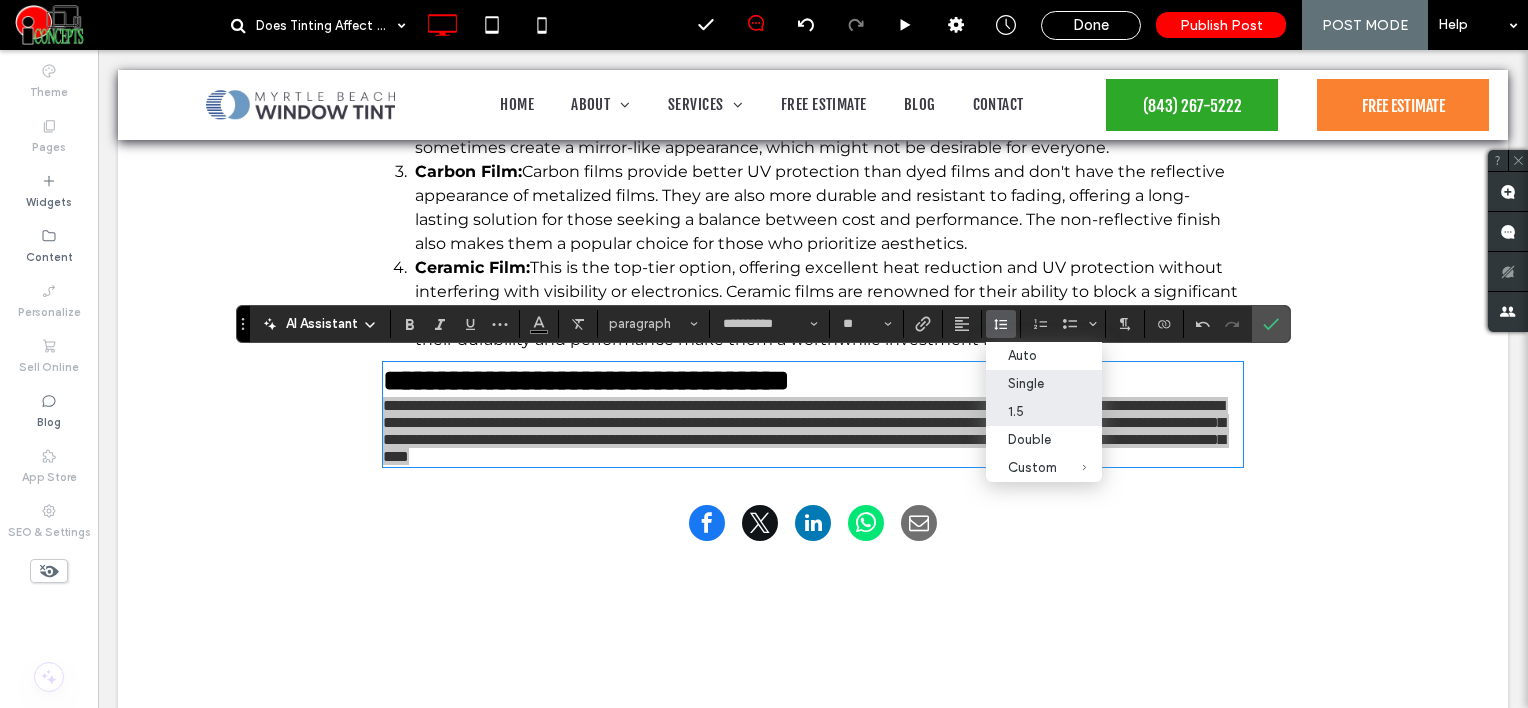 click on "1.5" at bounding box center [1032, 411] 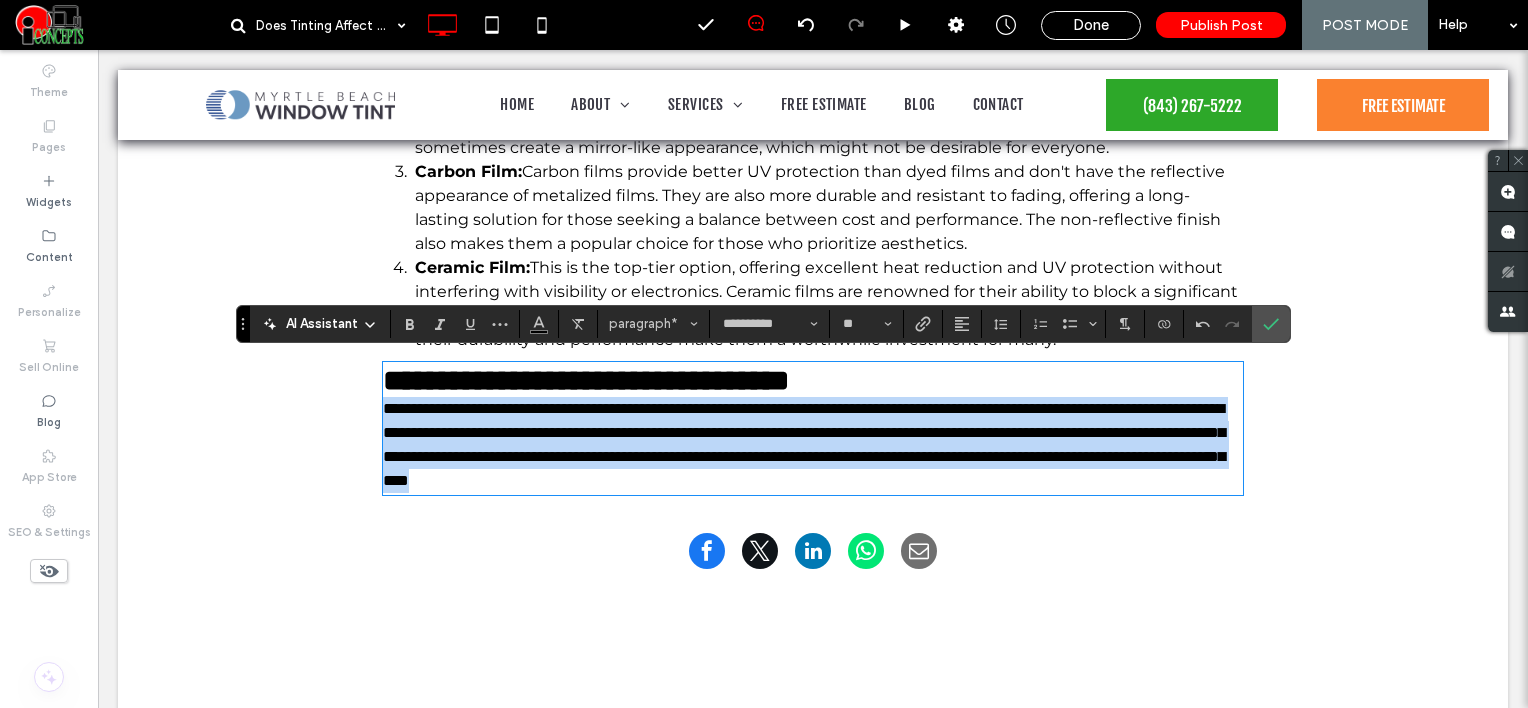 click on "**********" at bounding box center [813, 380] 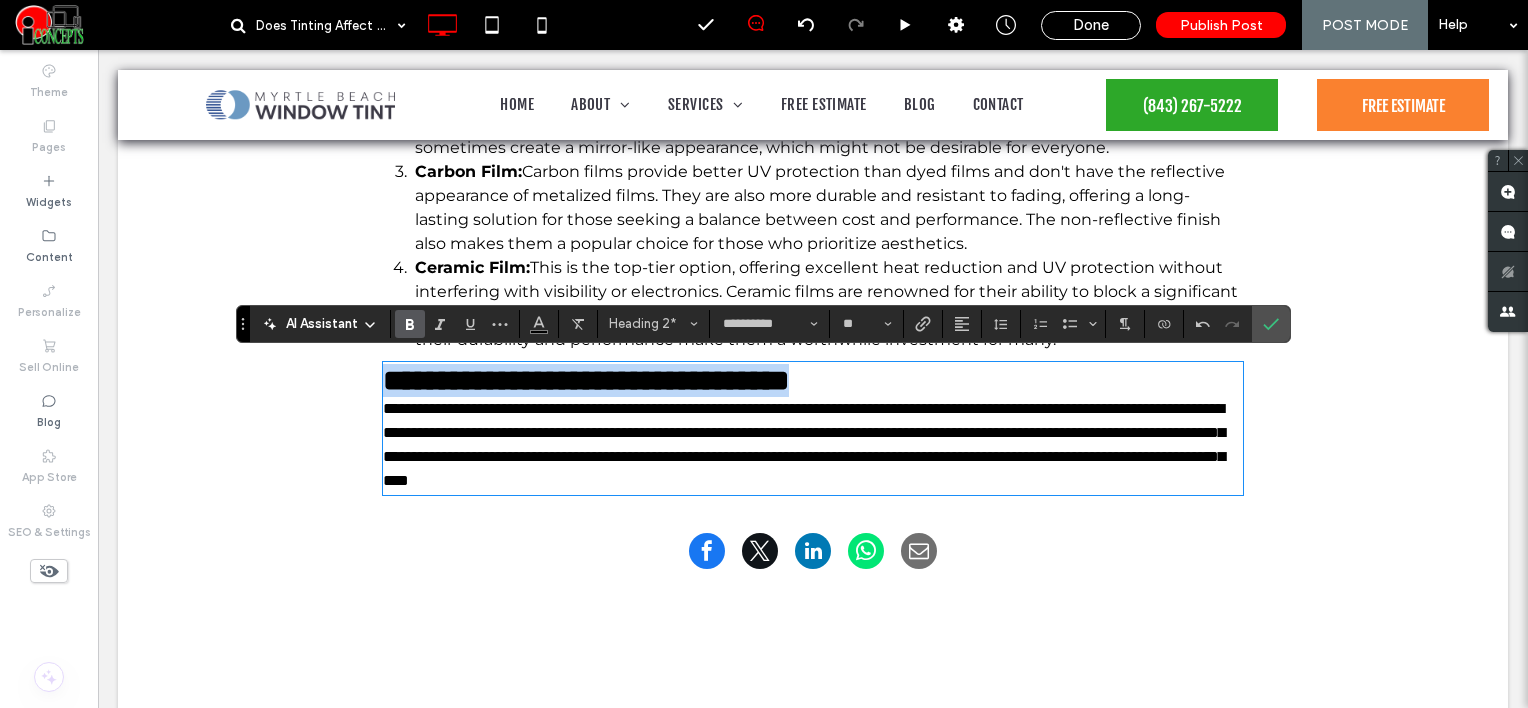 drag, startPoint x: 790, startPoint y: 368, endPoint x: 265, endPoint y: 372, distance: 525.01526 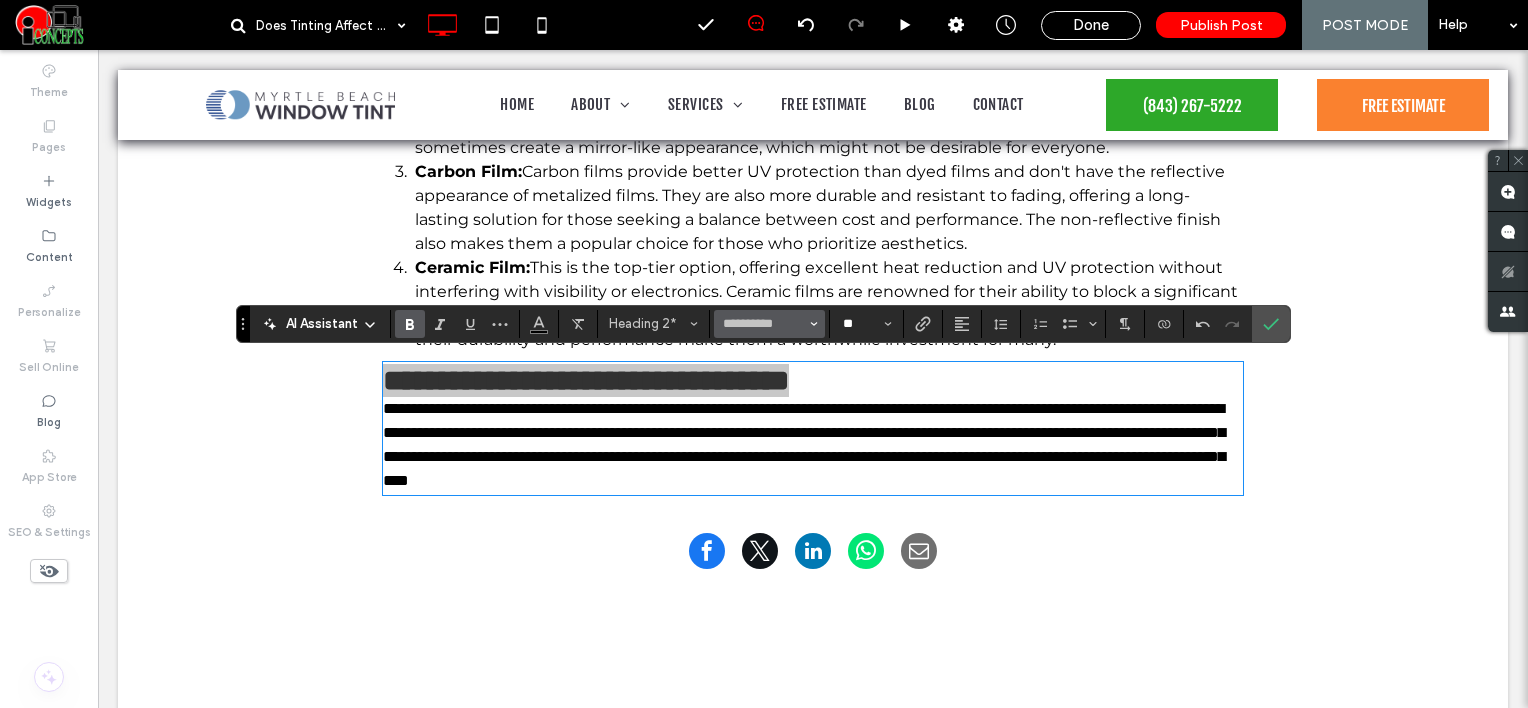 click on "**" at bounding box center [860, 324] 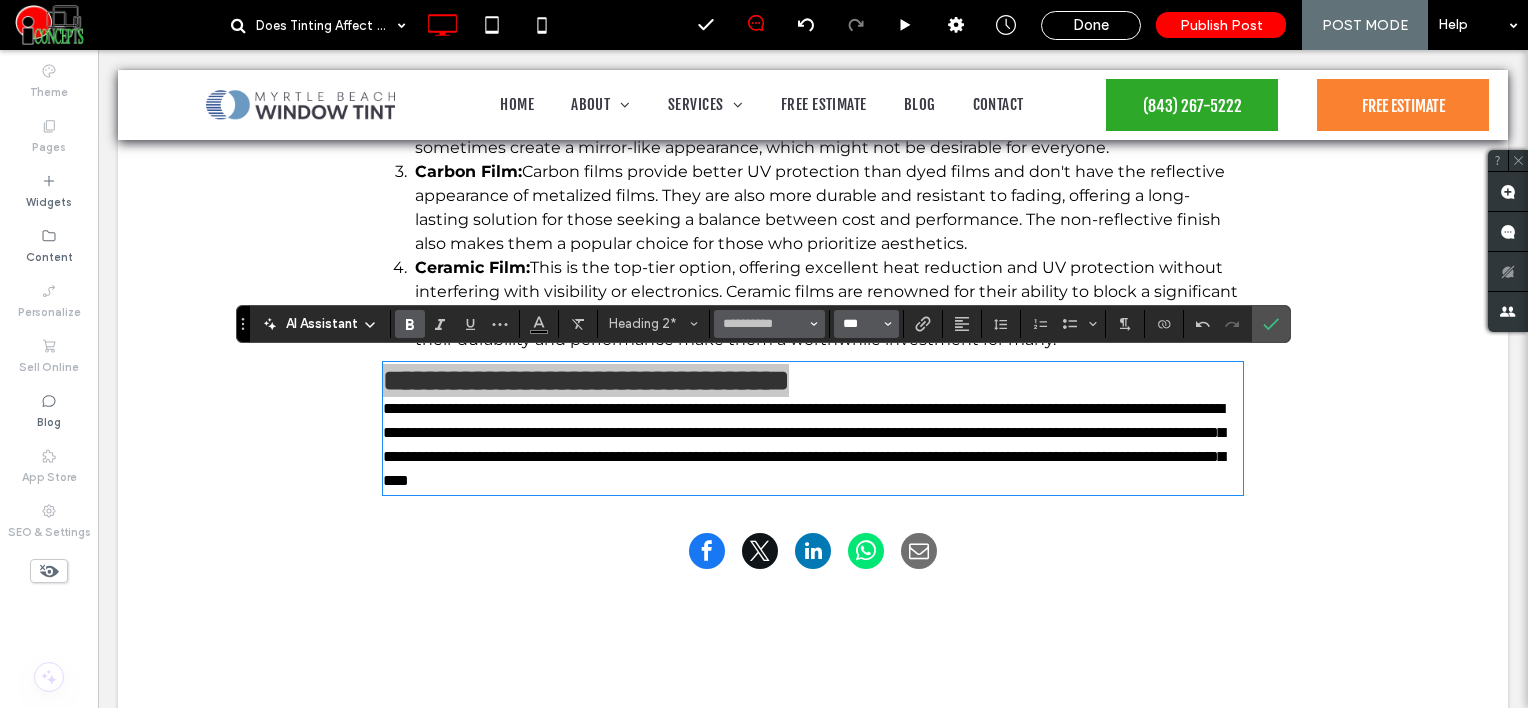 type on "****" 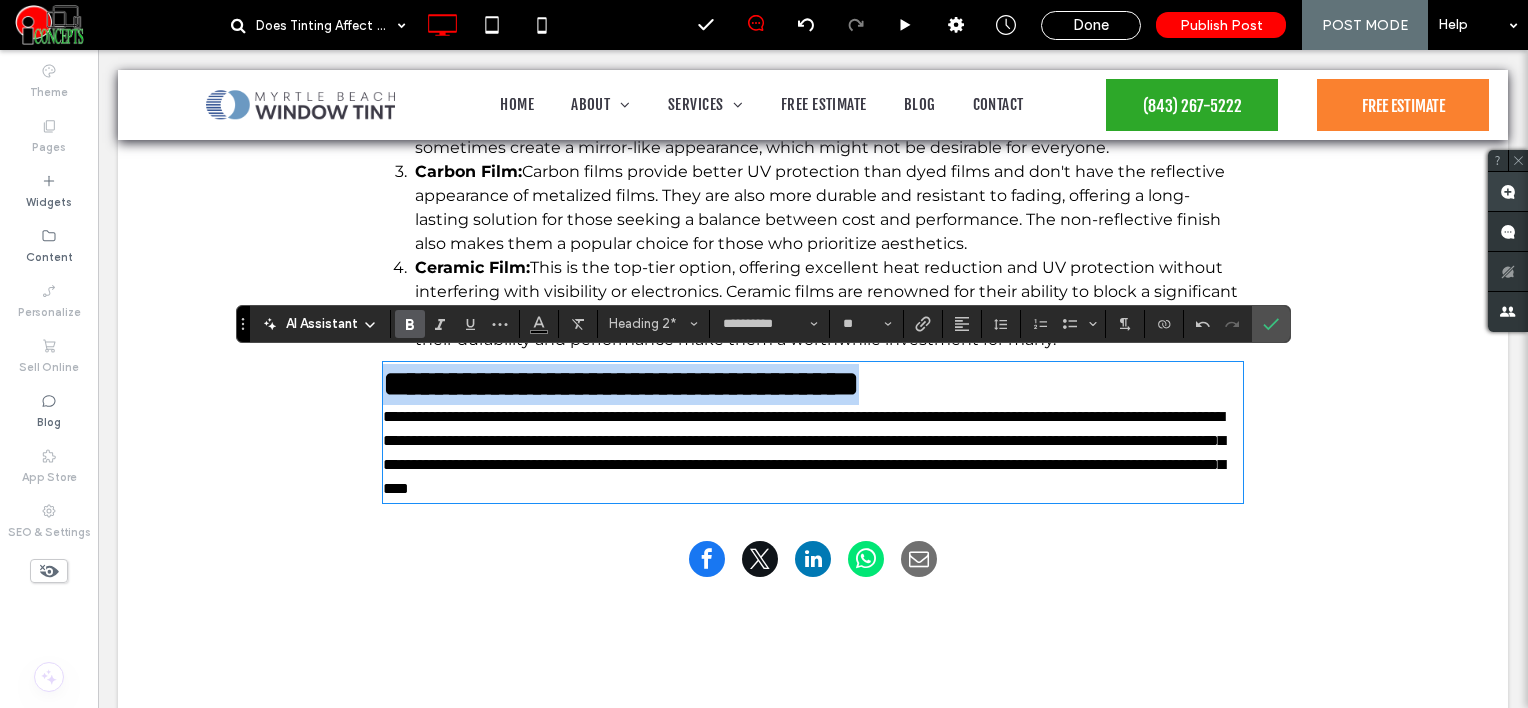 type on "**" 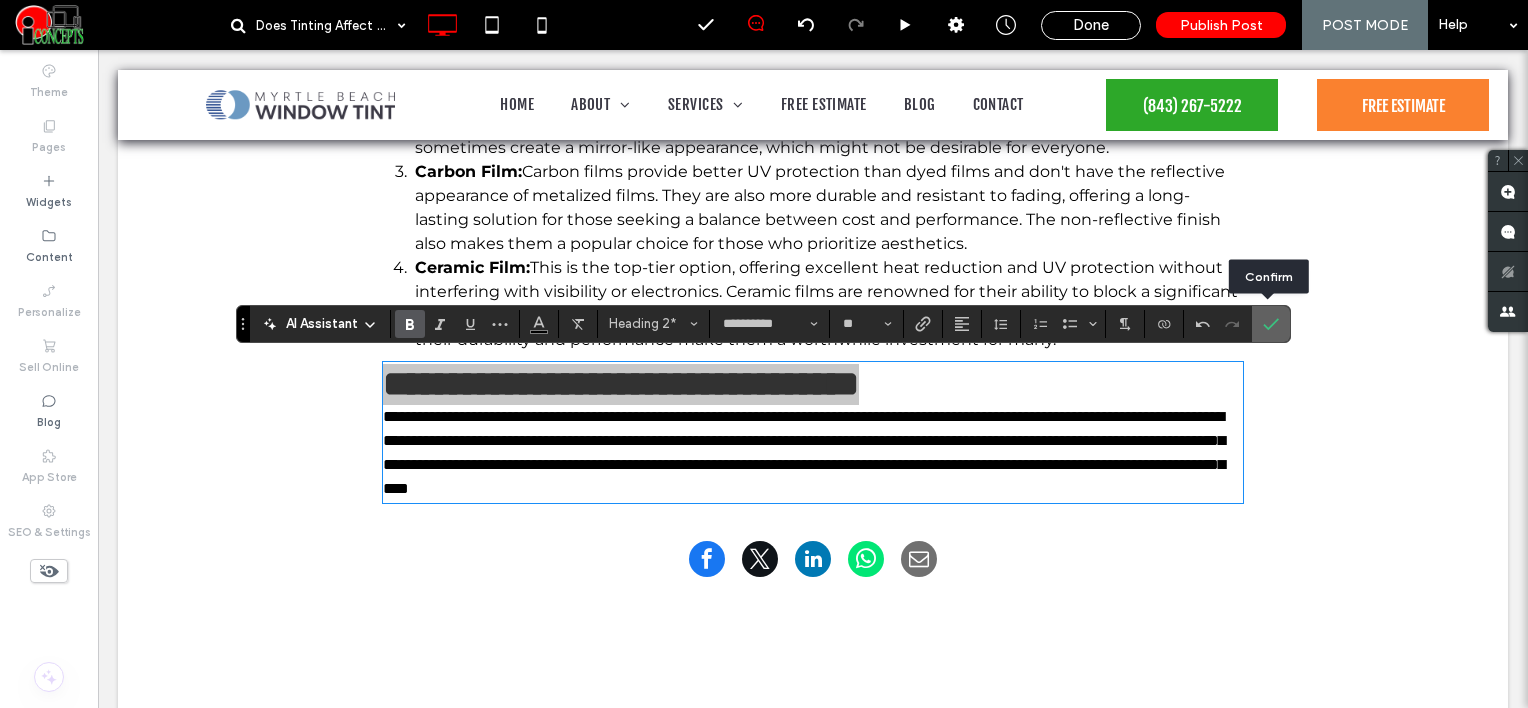 click at bounding box center [1271, 324] 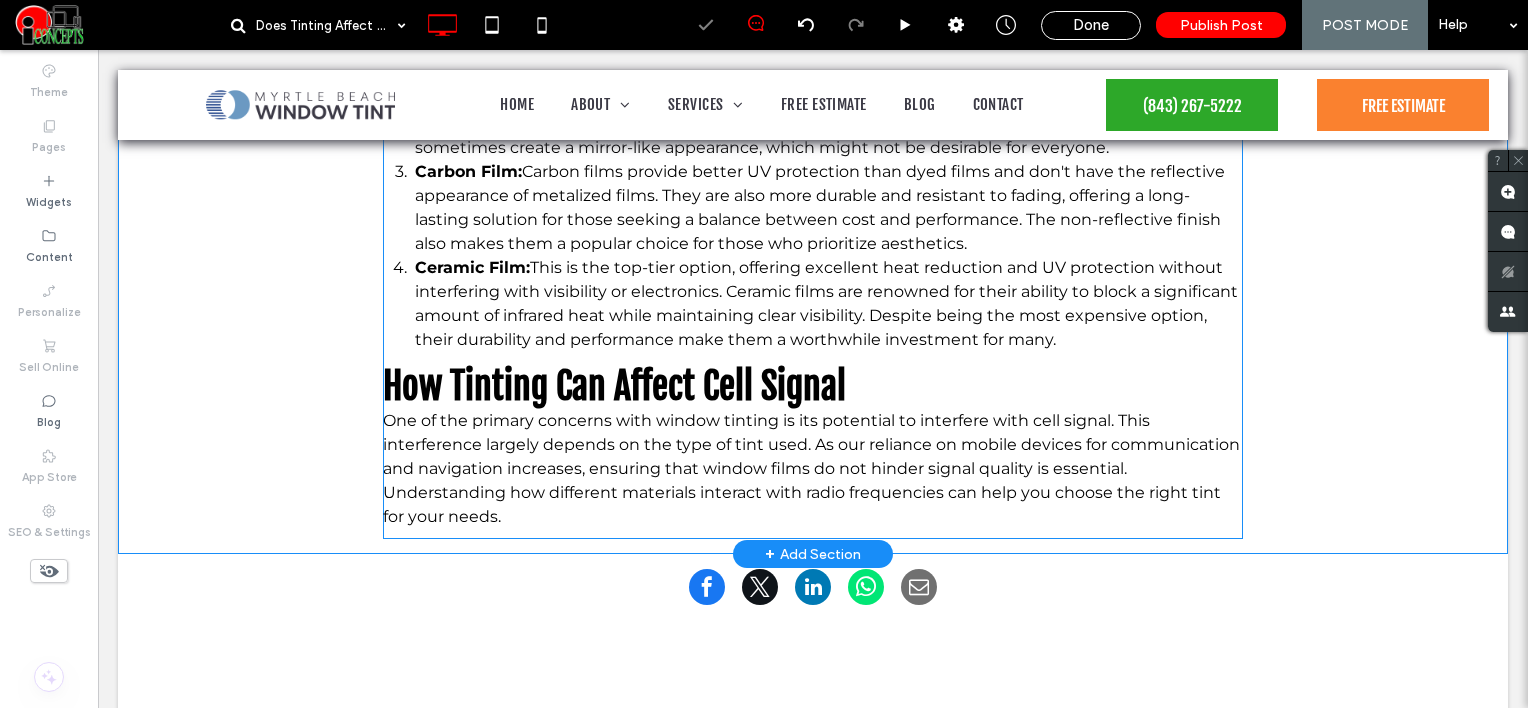 scroll, scrollTop: 1482, scrollLeft: 0, axis: vertical 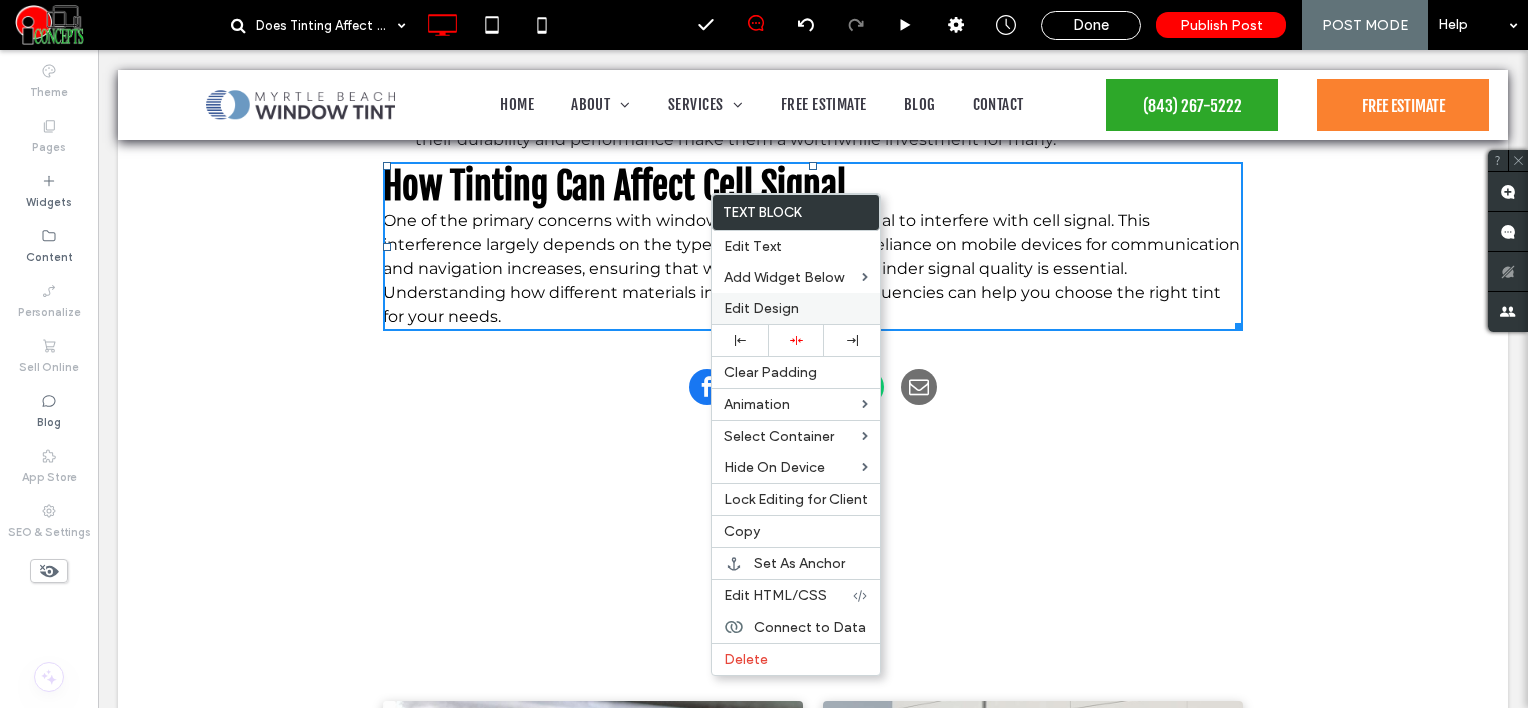 click on "Edit Design" at bounding box center [796, 308] 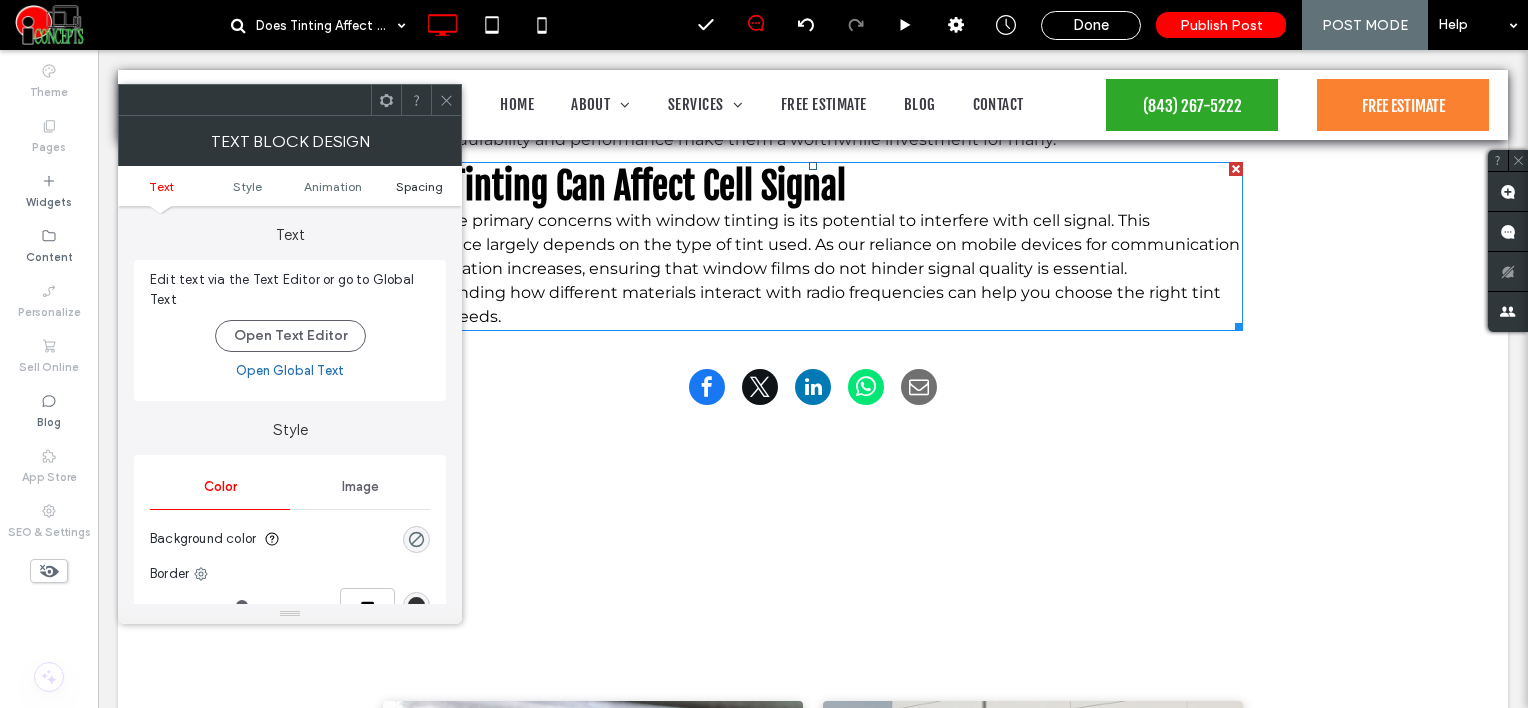 click on "Spacing" at bounding box center [419, 186] 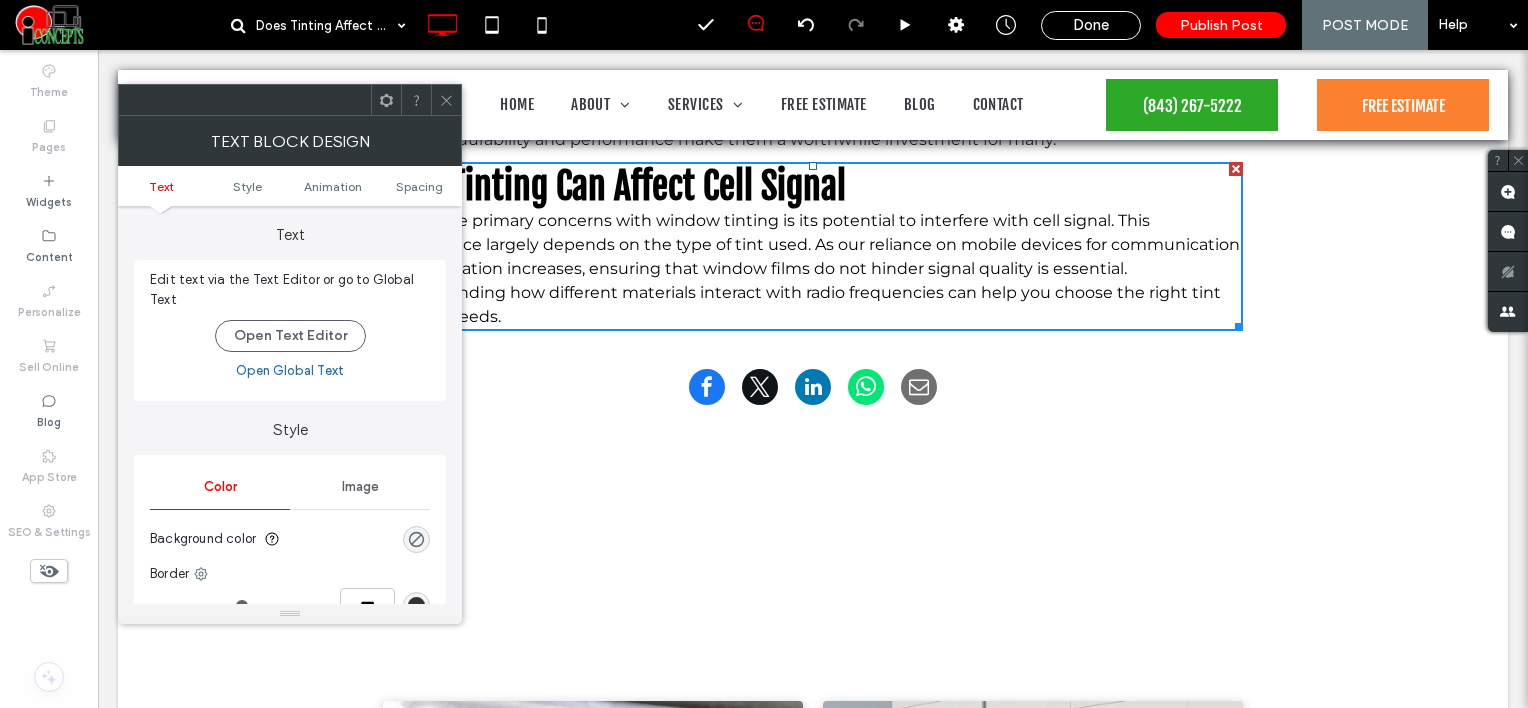 click on "8px" at bounding box center [290, 936] 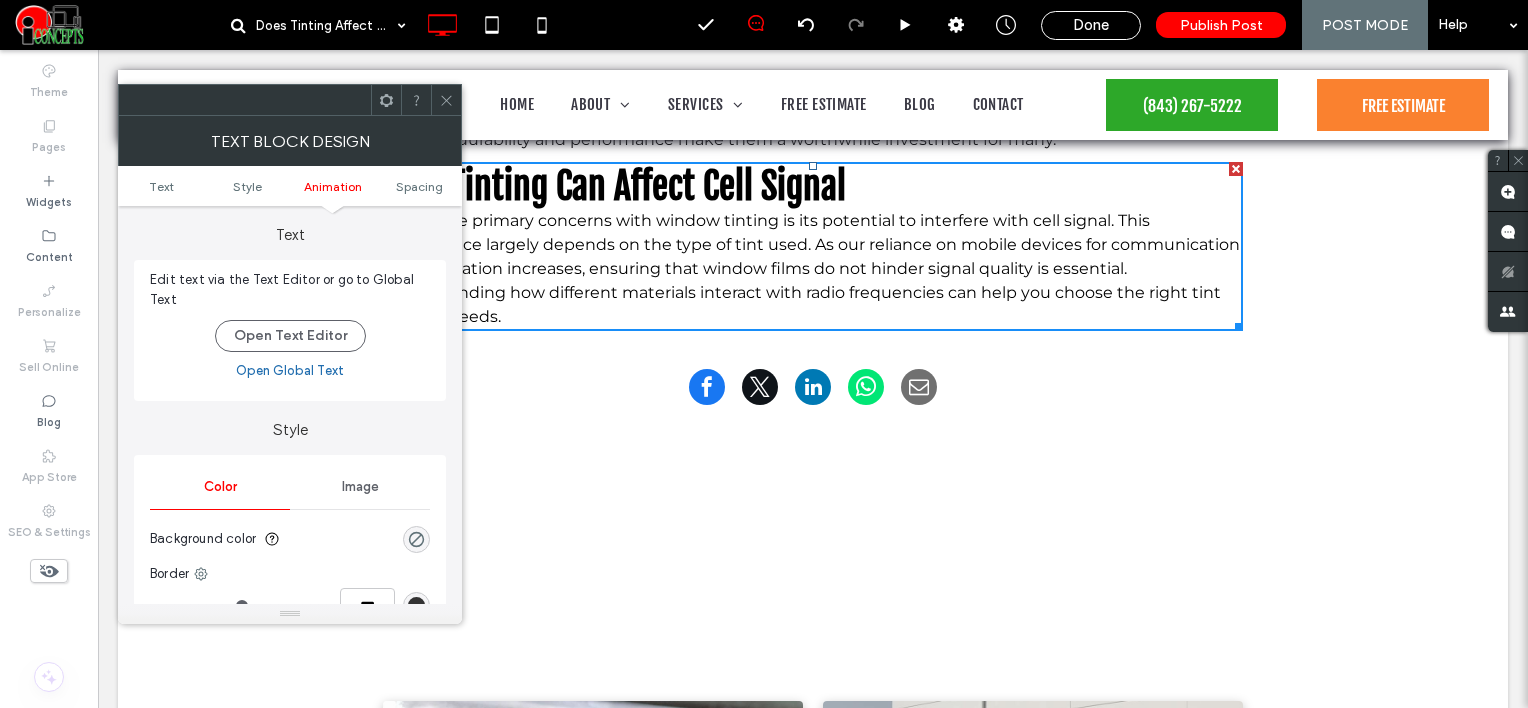 type on "*" 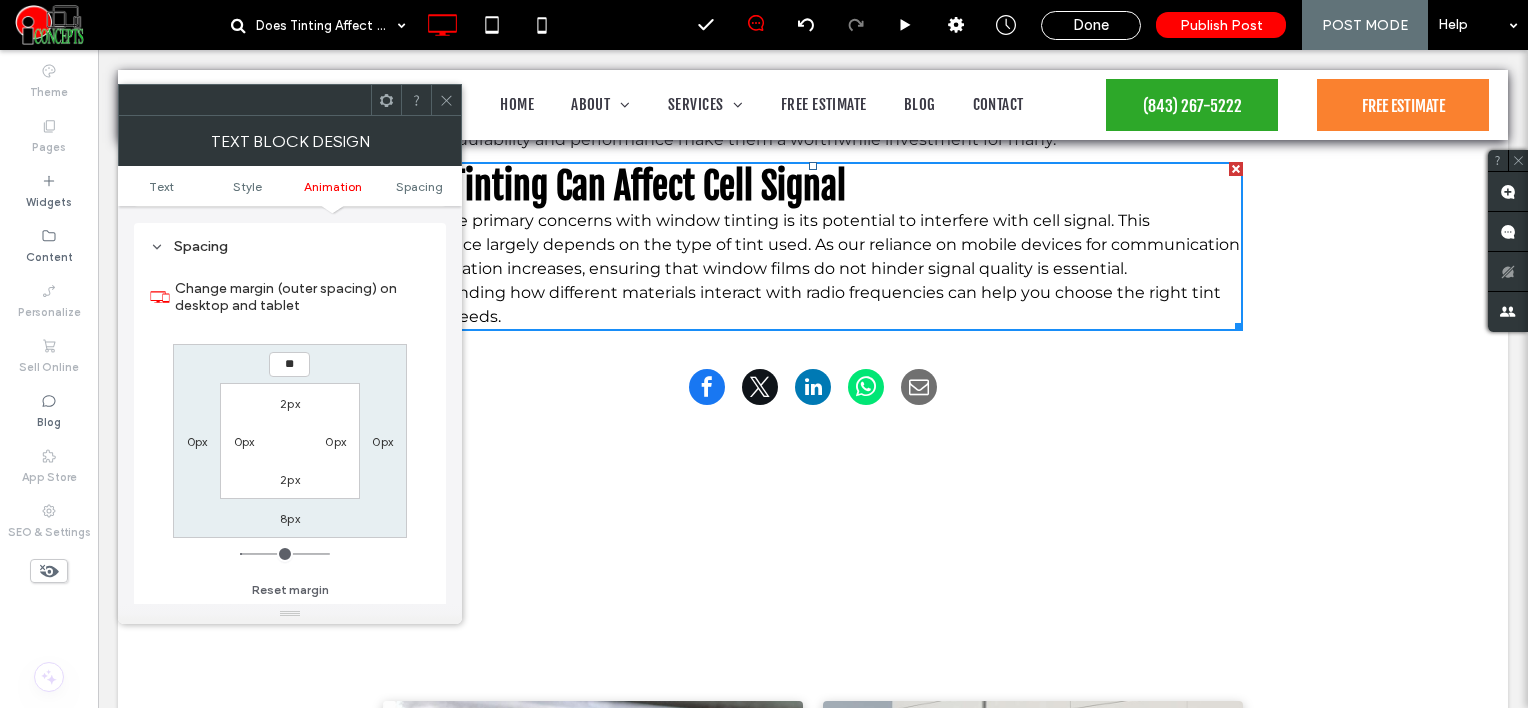 type on "**" 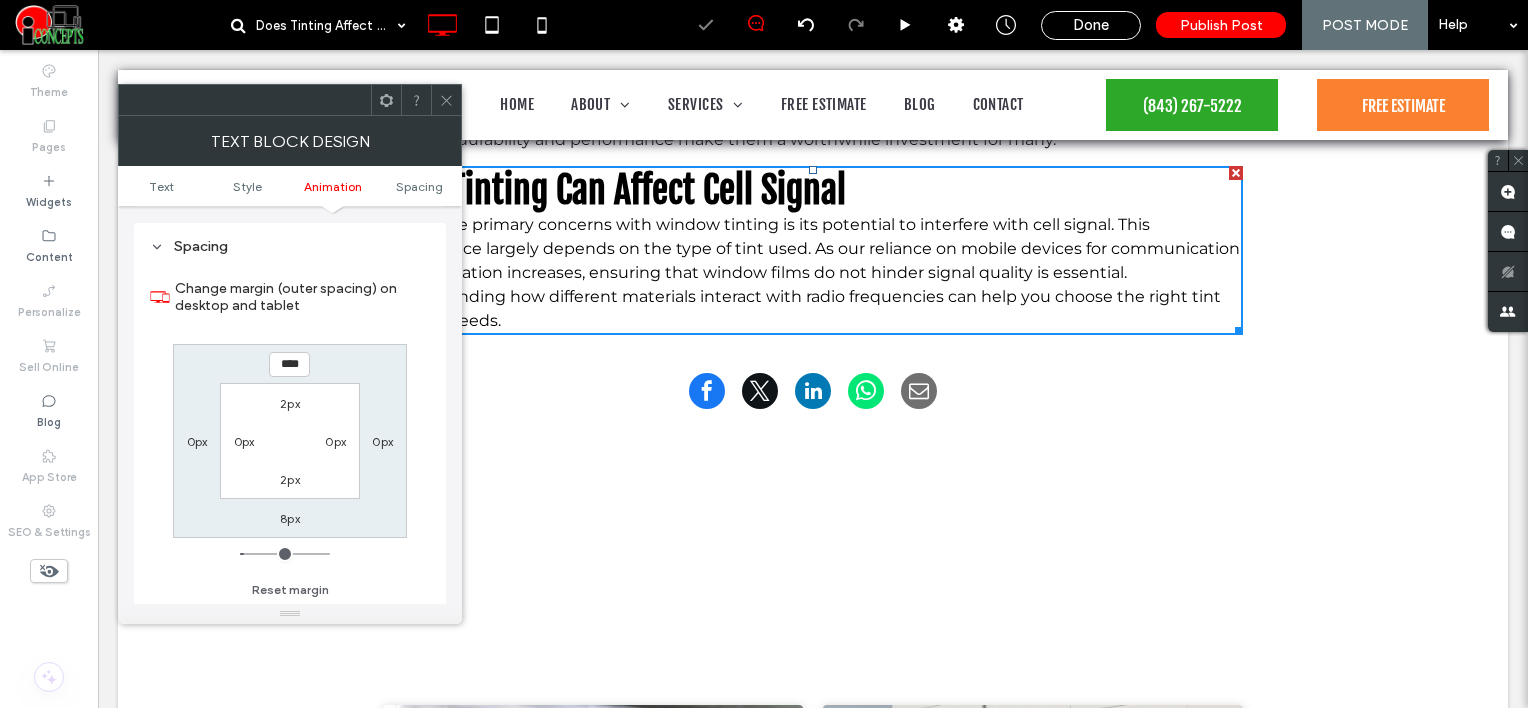 click at bounding box center (446, 100) 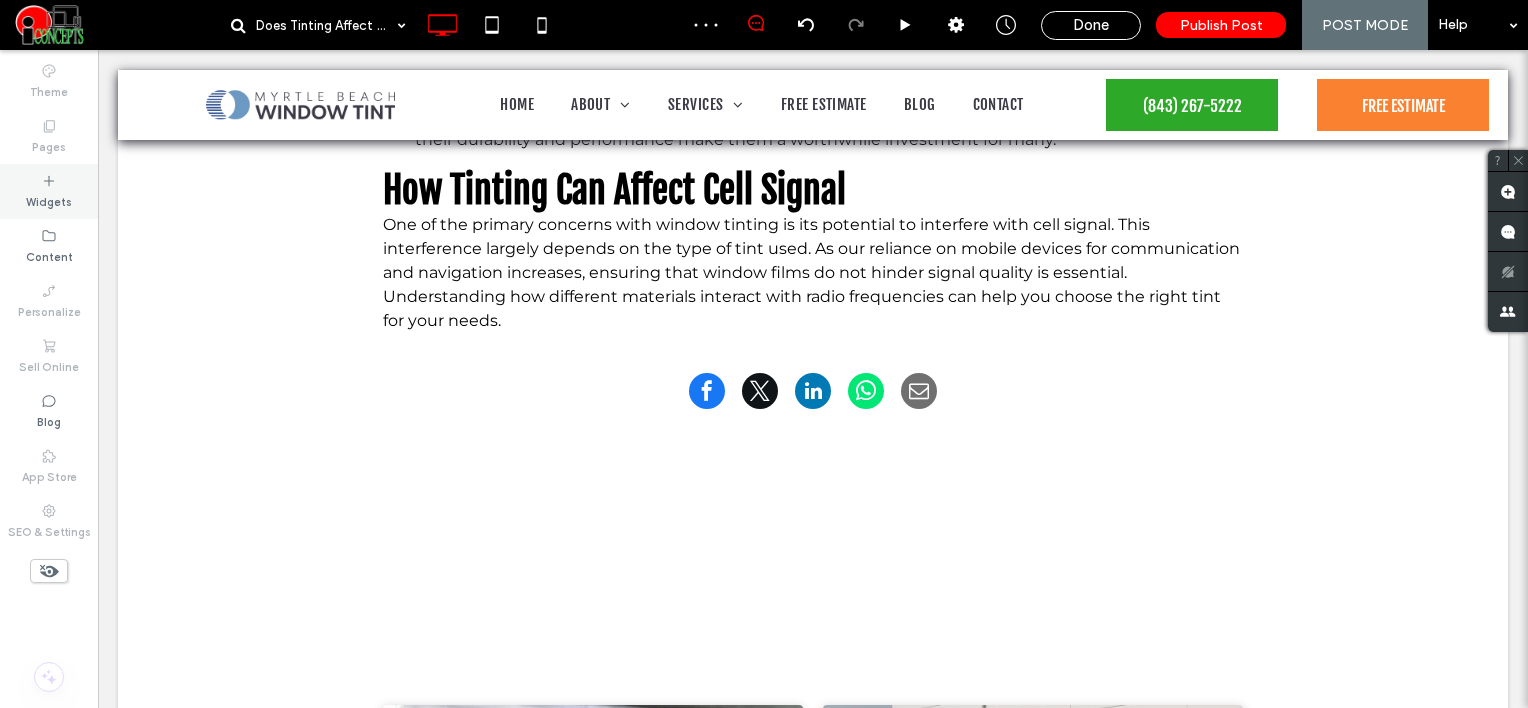 click on "Widgets" at bounding box center (49, 200) 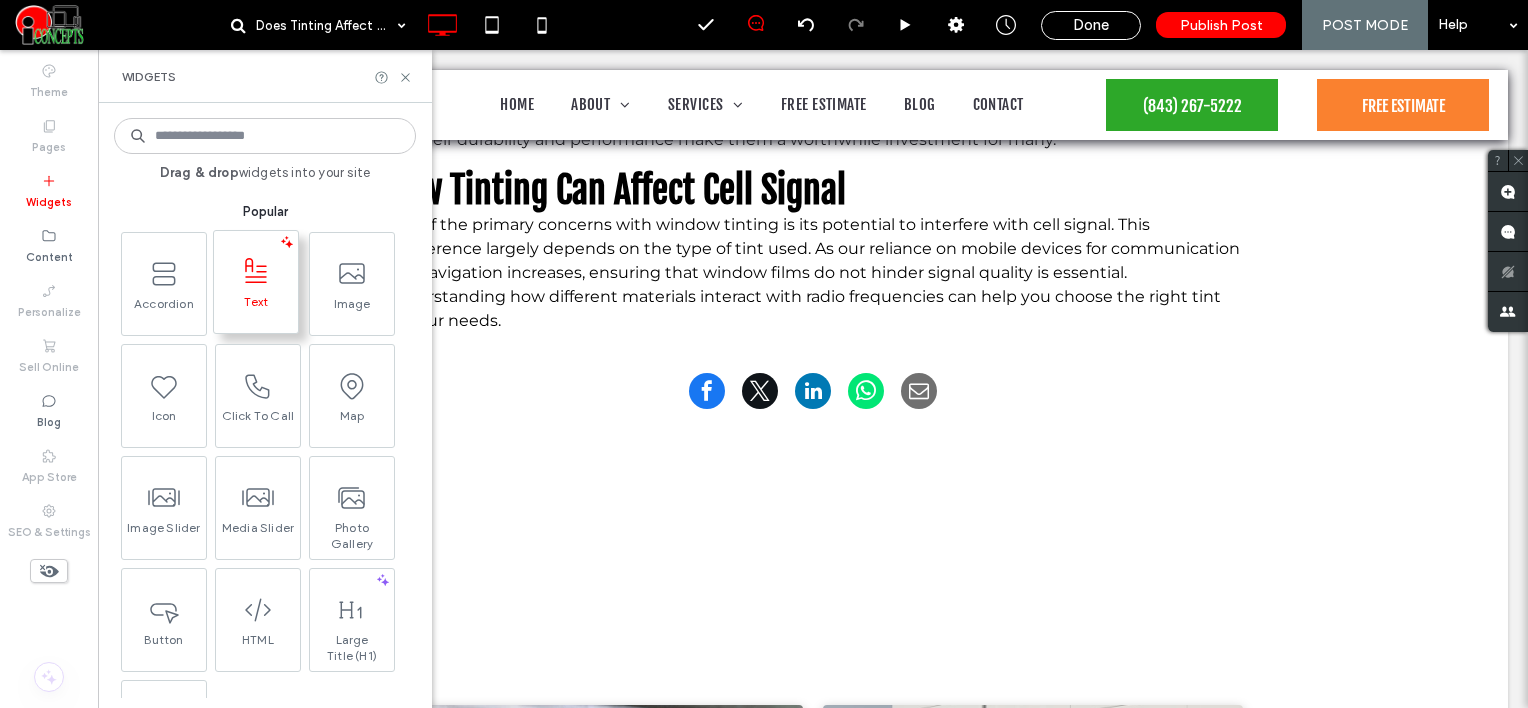 click 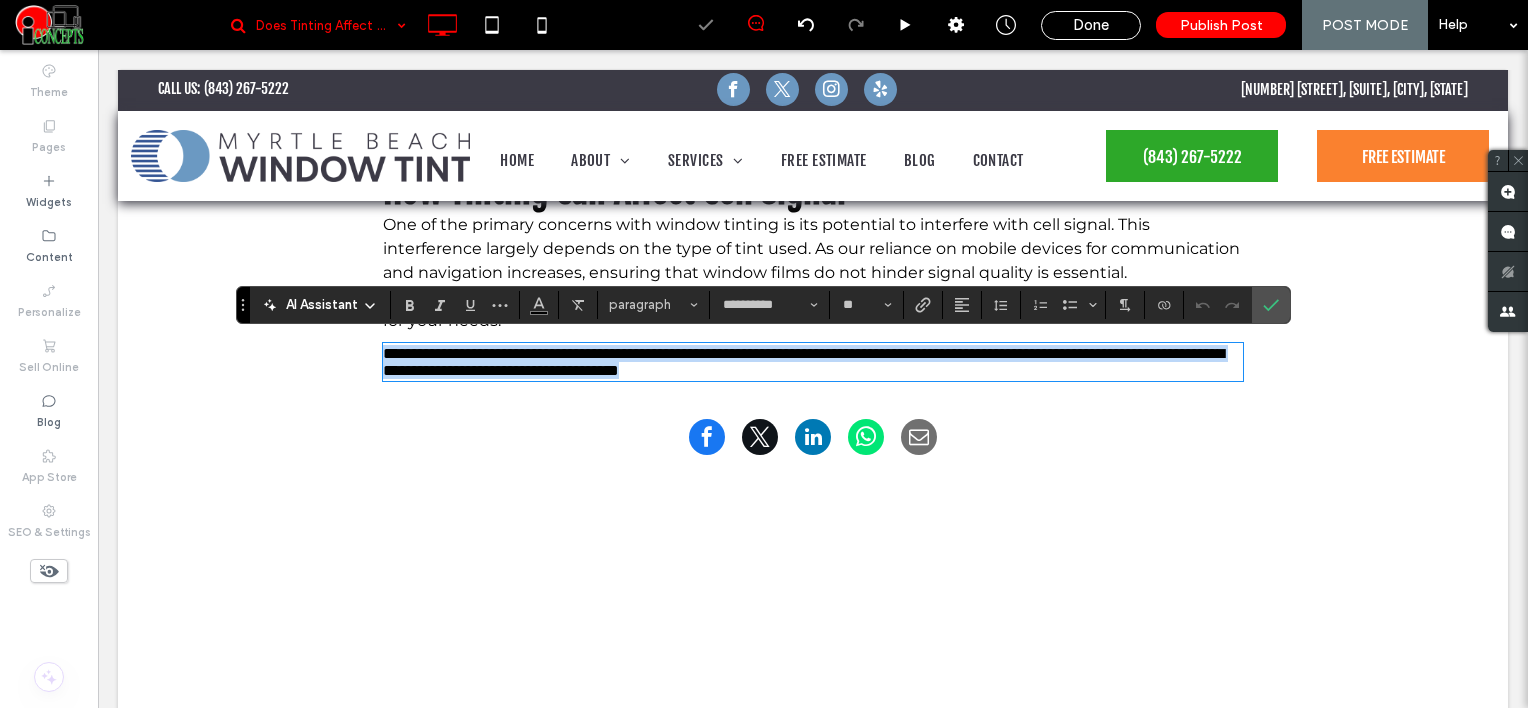paste 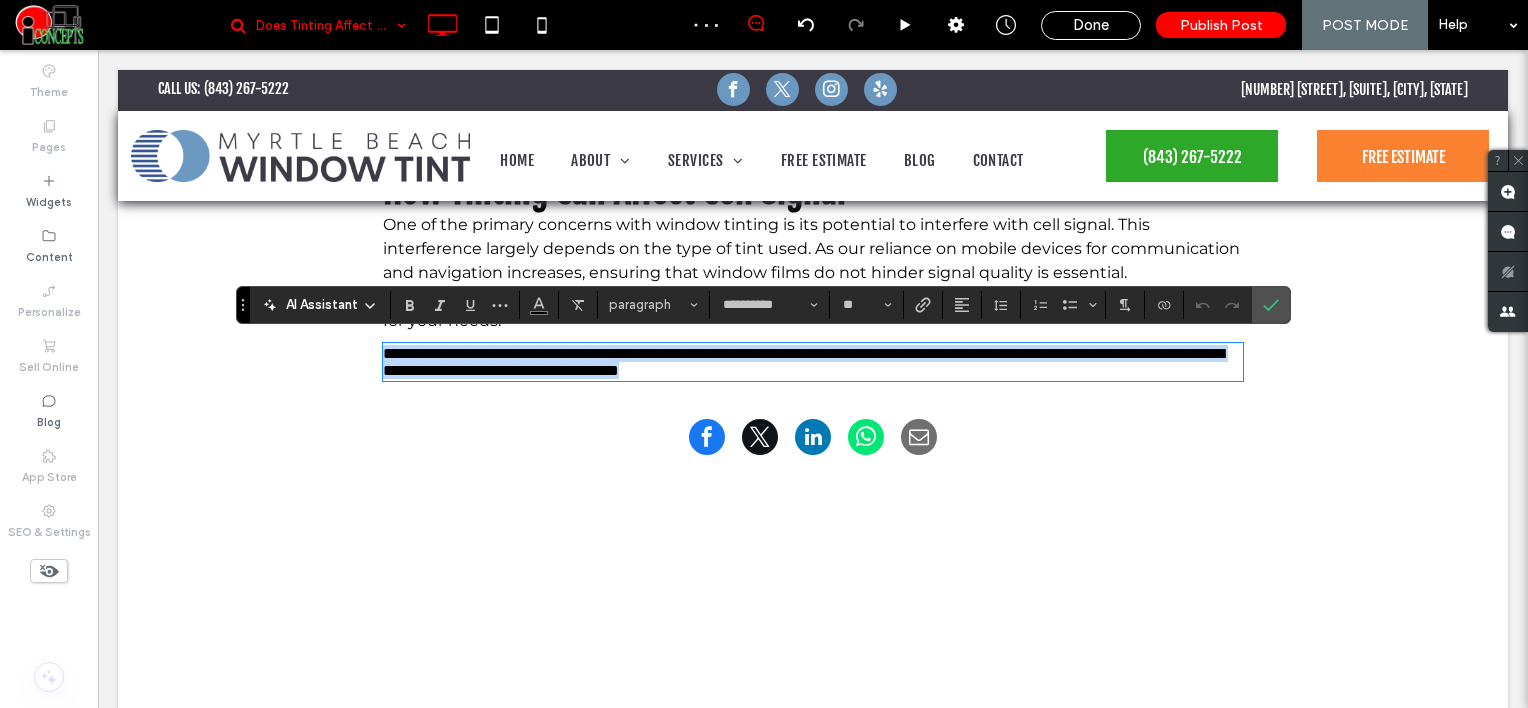type 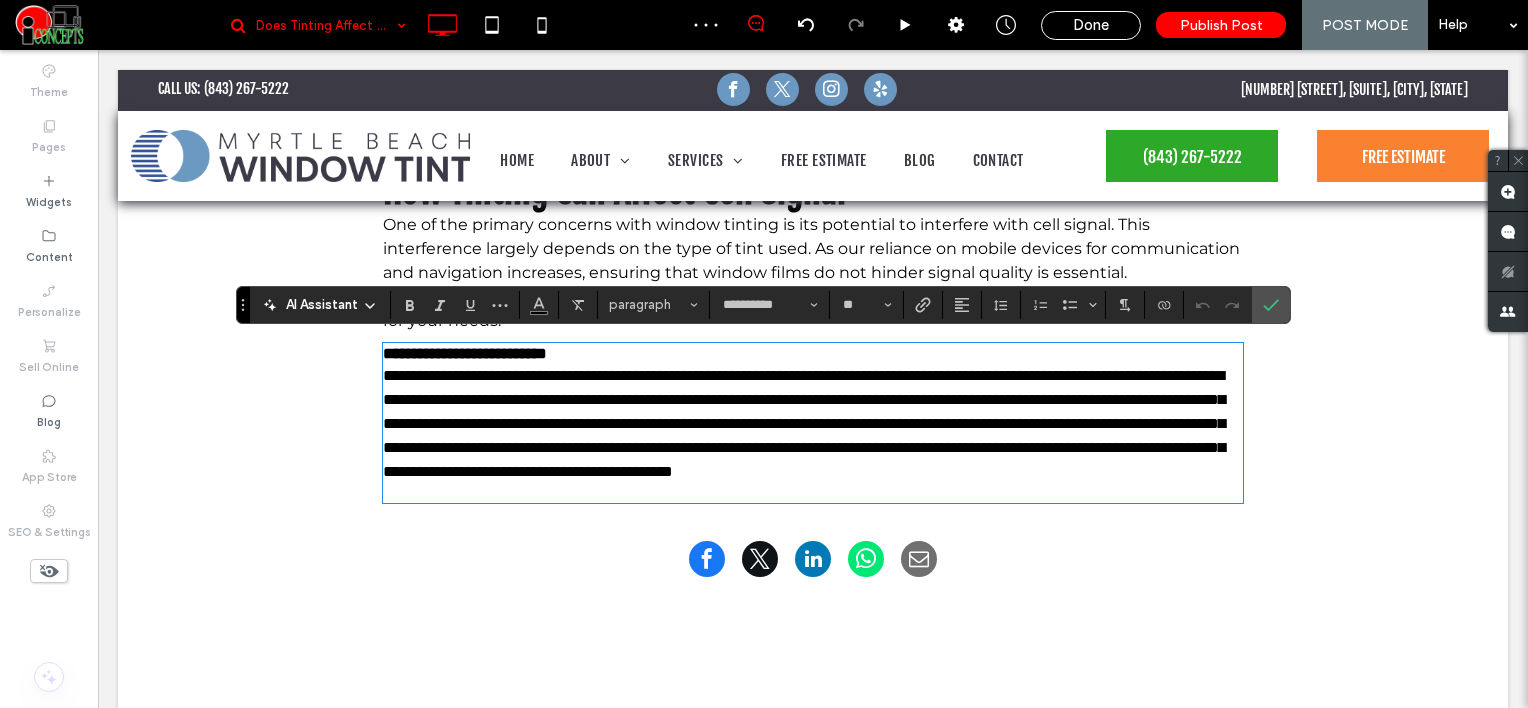 scroll, scrollTop: 0, scrollLeft: 0, axis: both 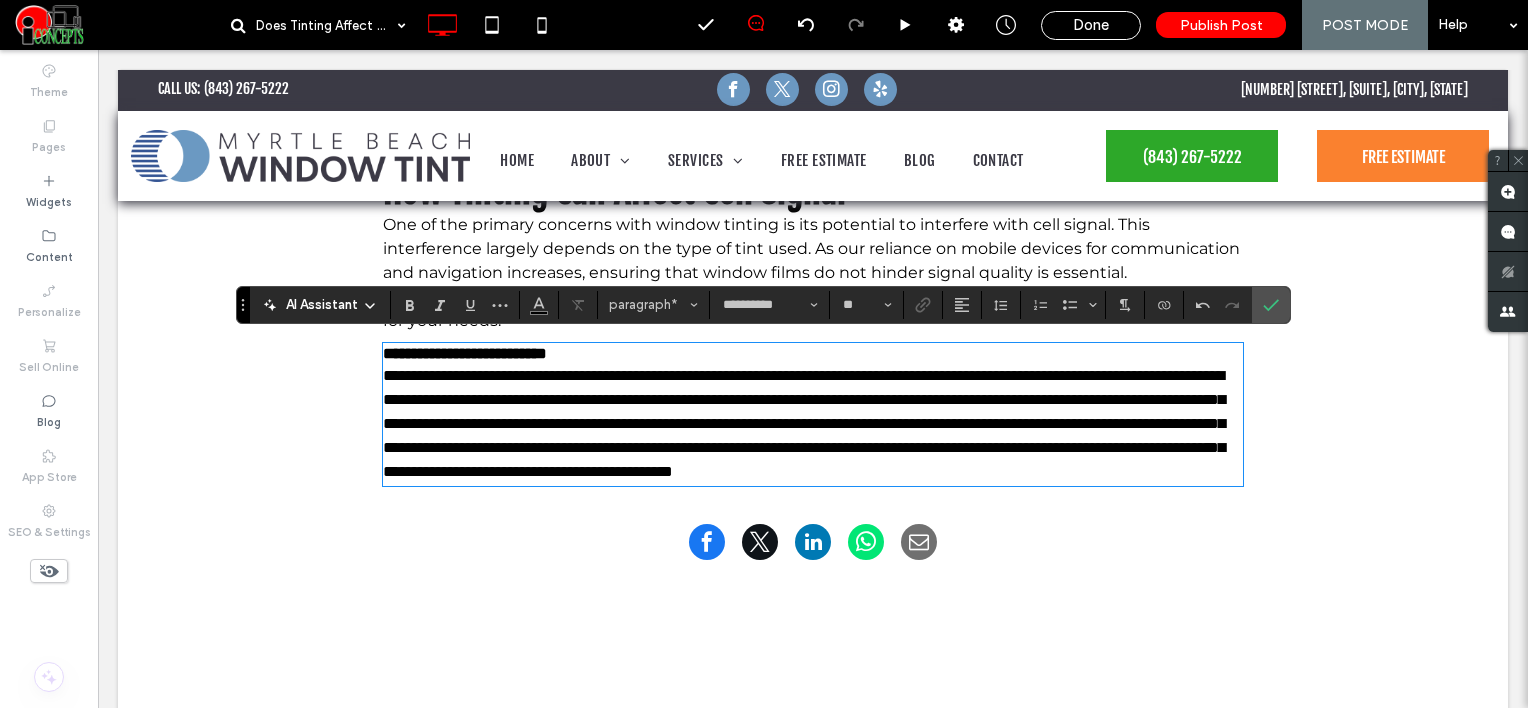 click on "**********" at bounding box center [813, -374] 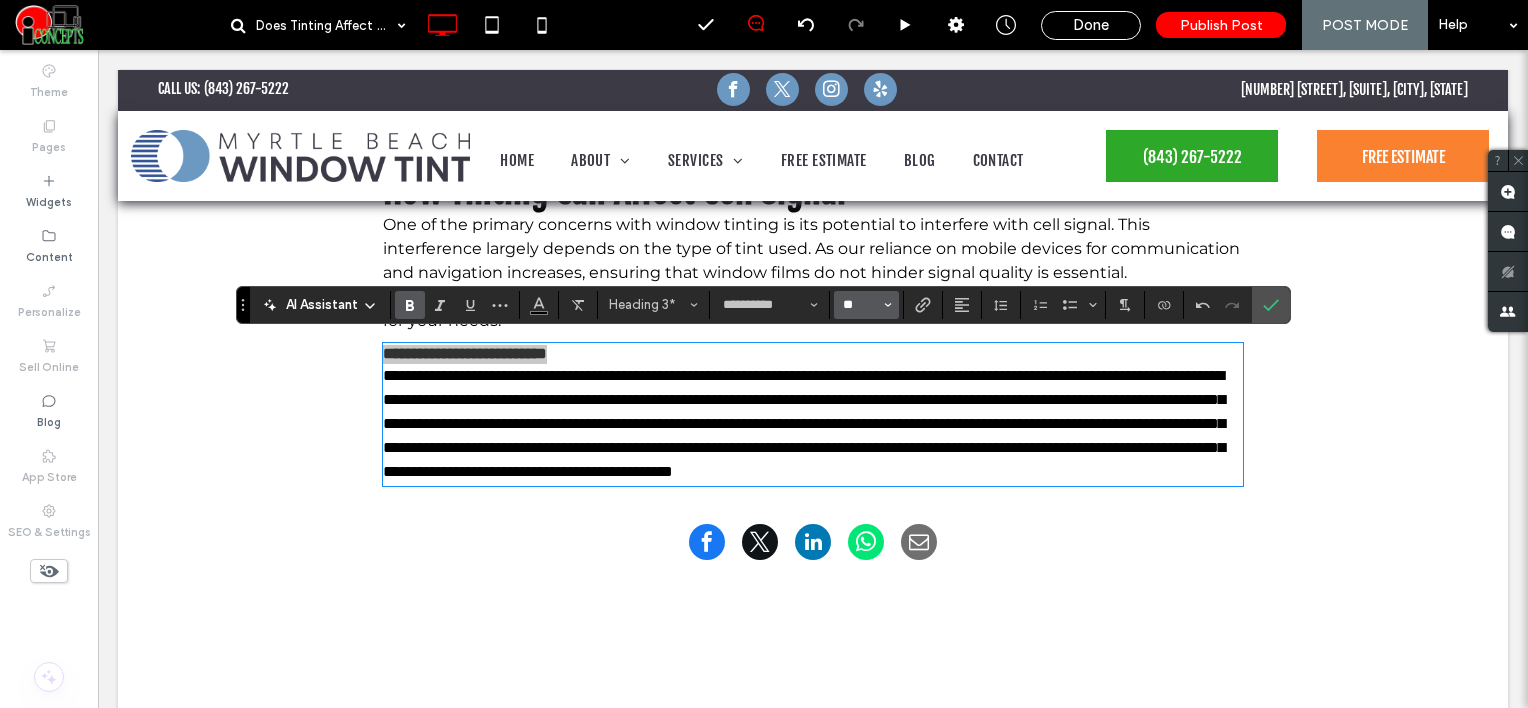click on "**" at bounding box center (860, 305) 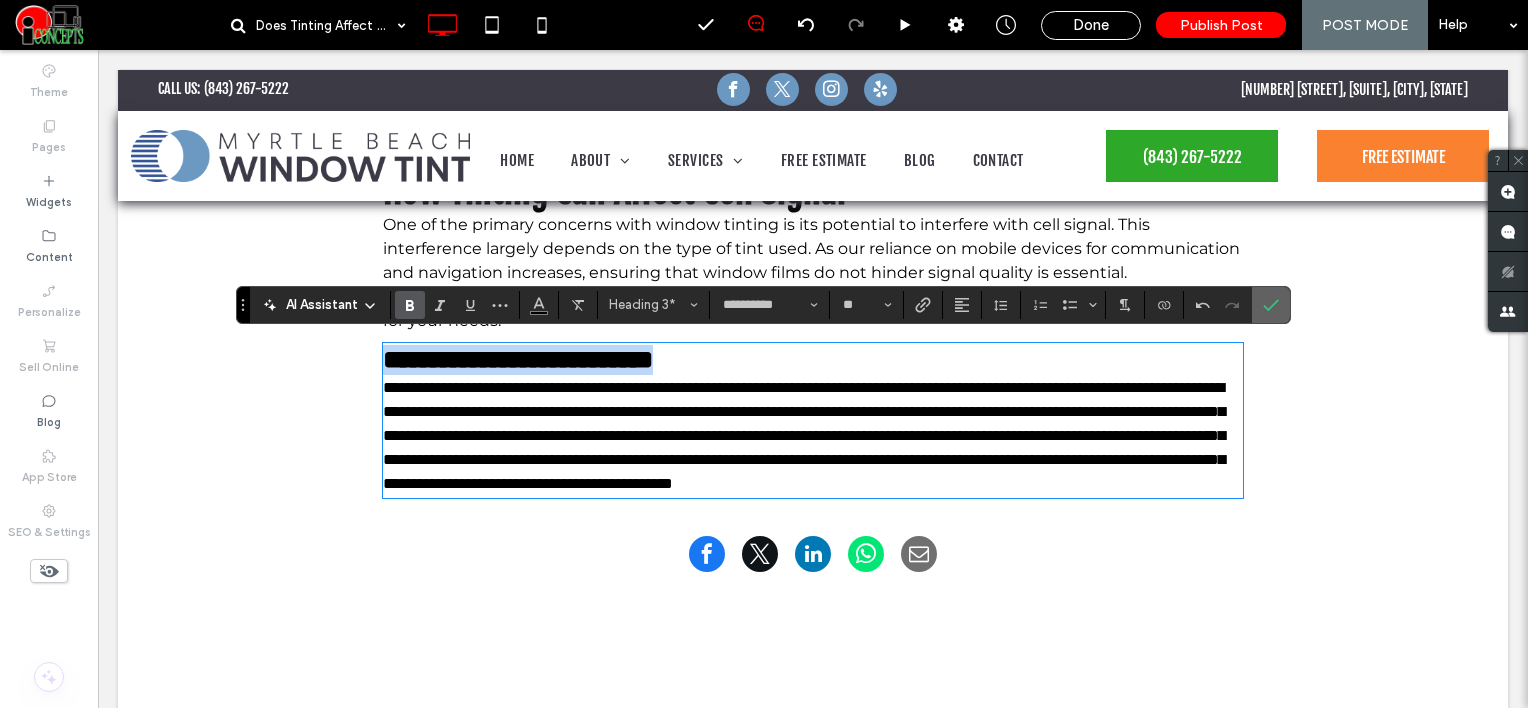 type on "**" 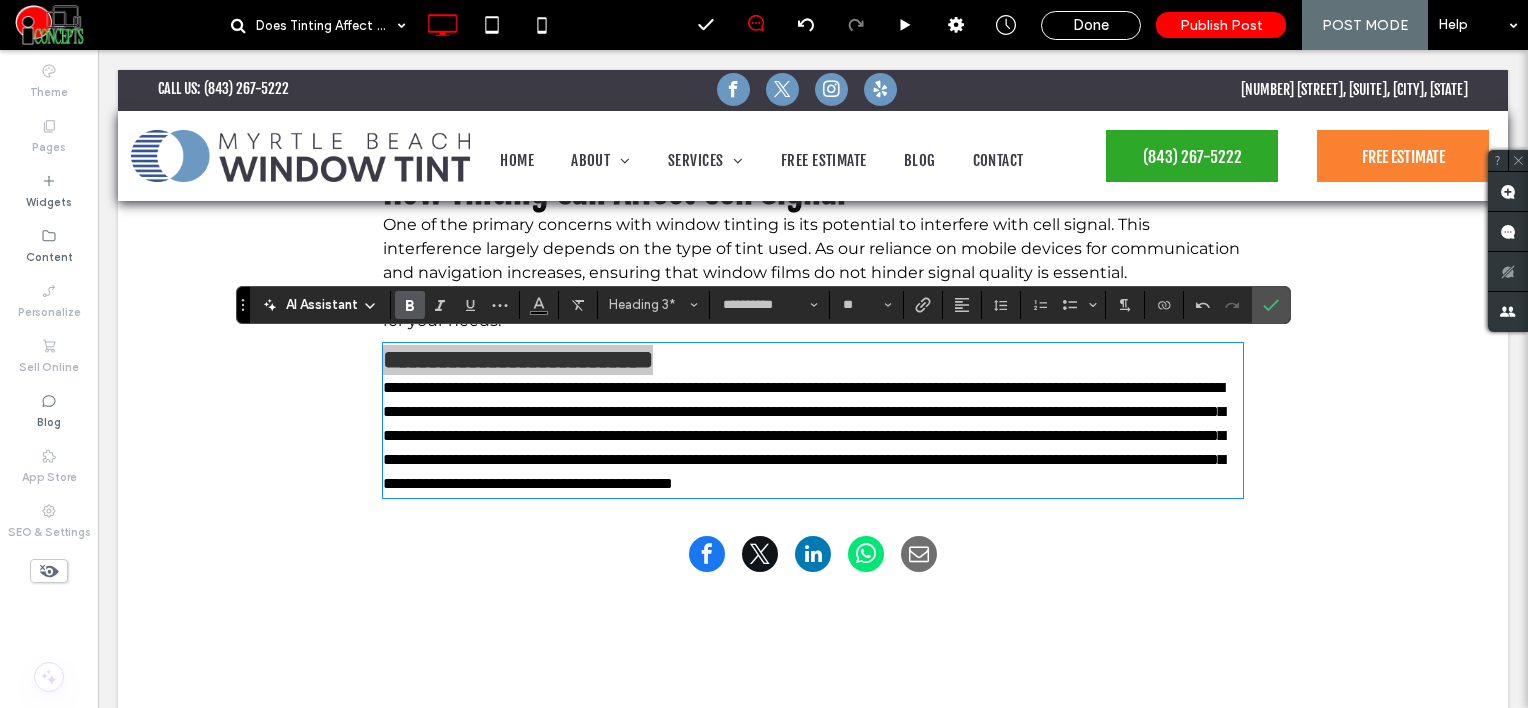 click 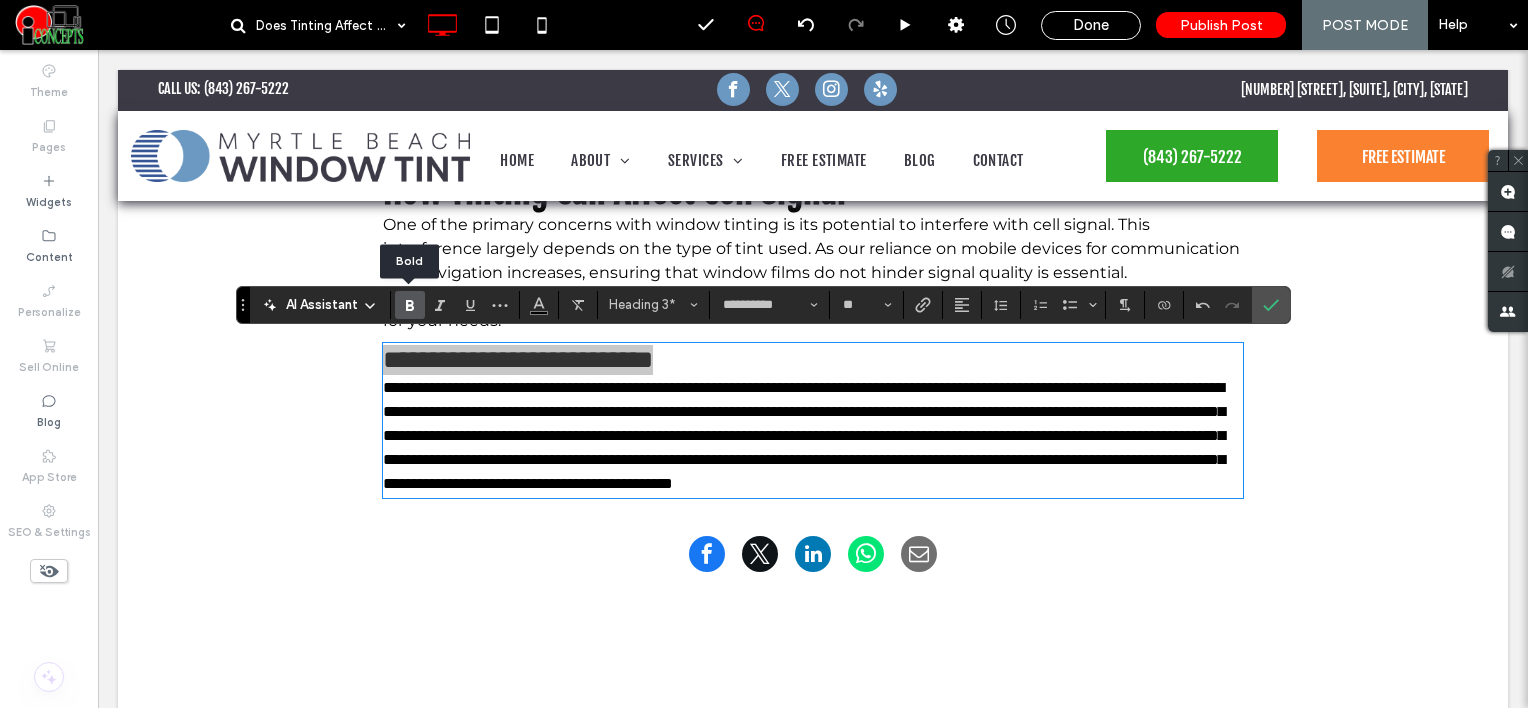 click 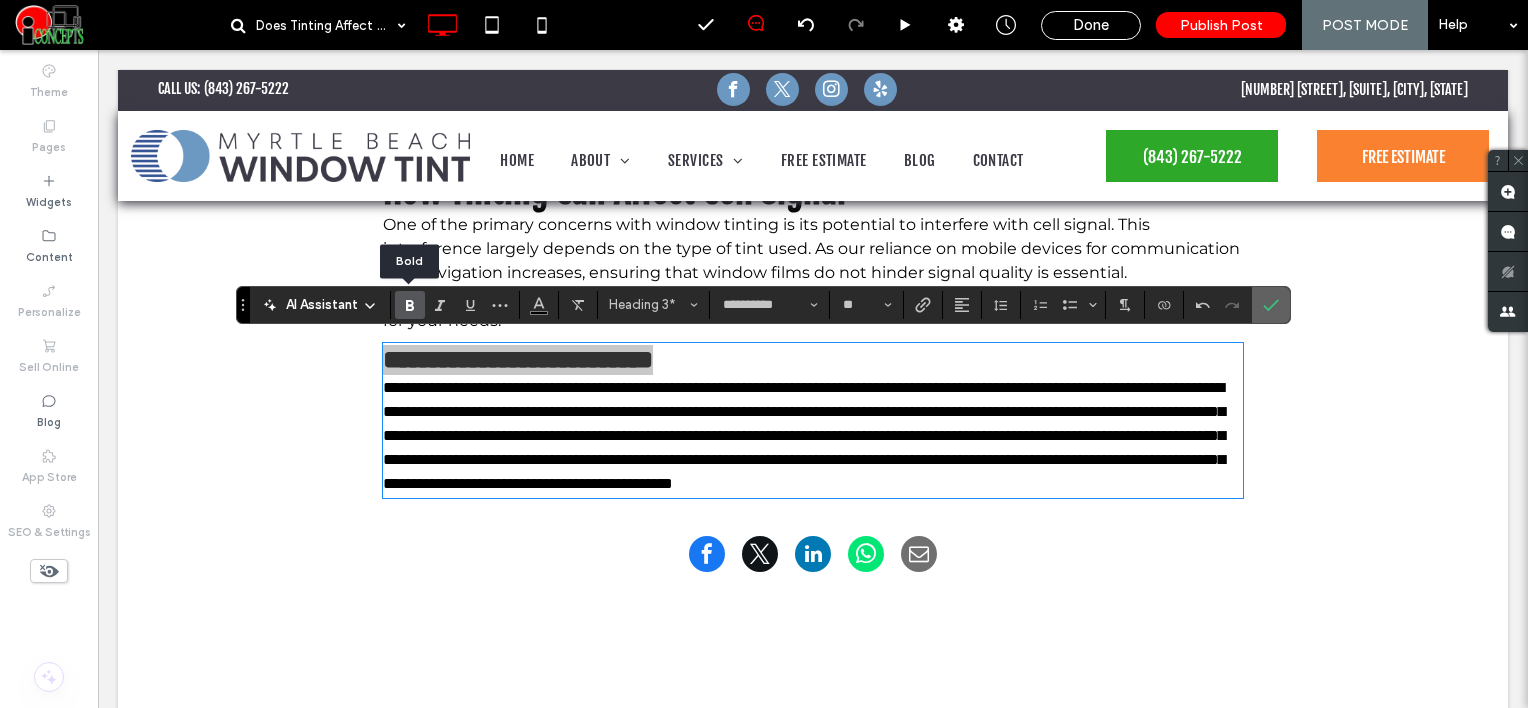 click at bounding box center (1271, 305) 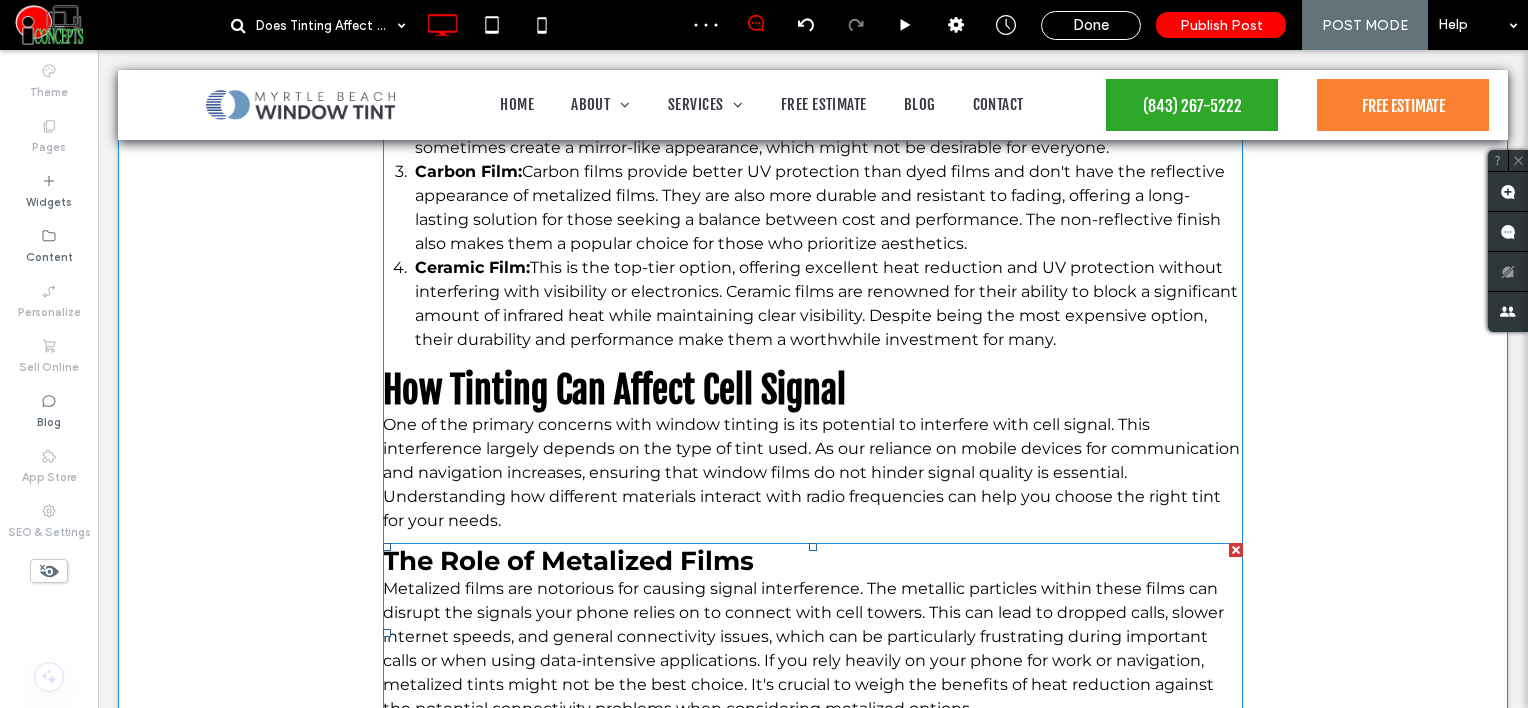 scroll, scrollTop: 1482, scrollLeft: 0, axis: vertical 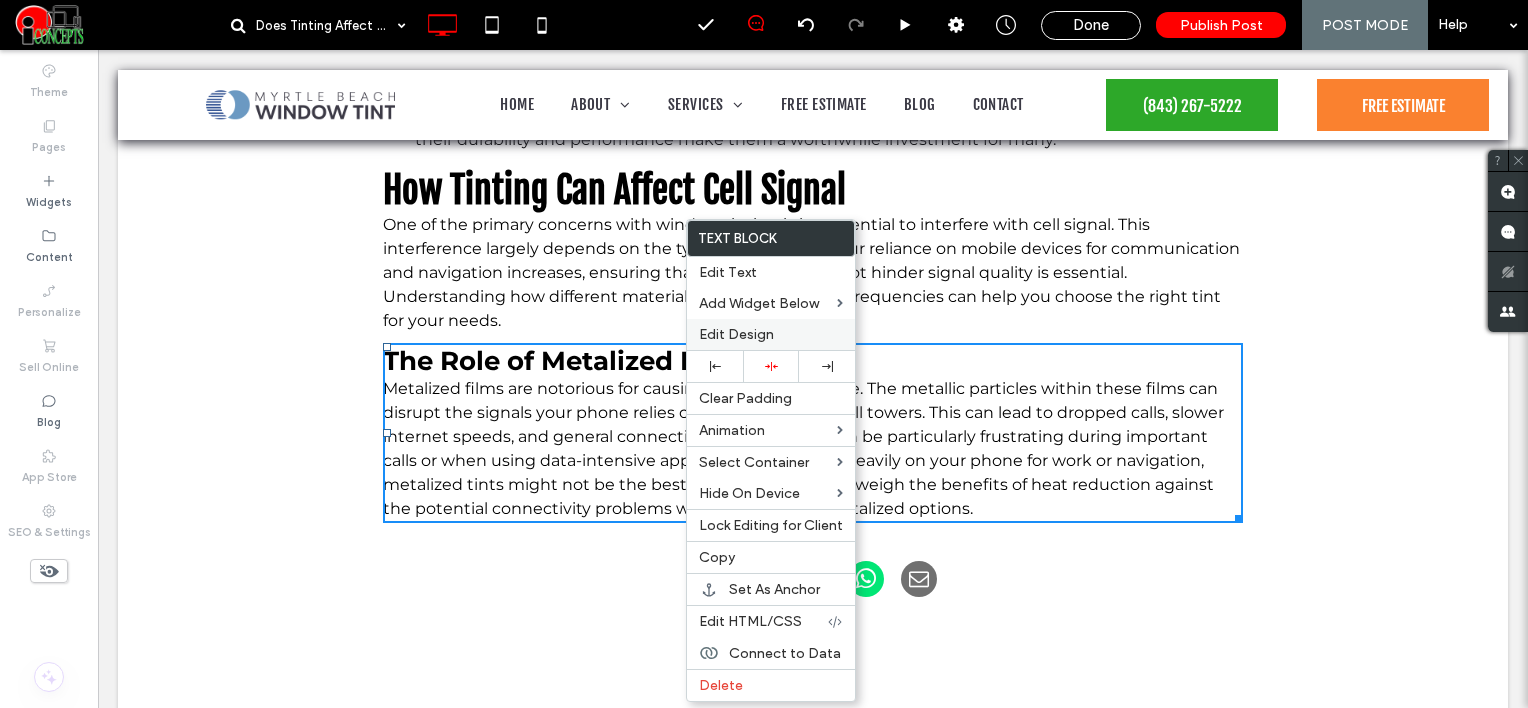 click on "Edit Design" at bounding box center (736, 334) 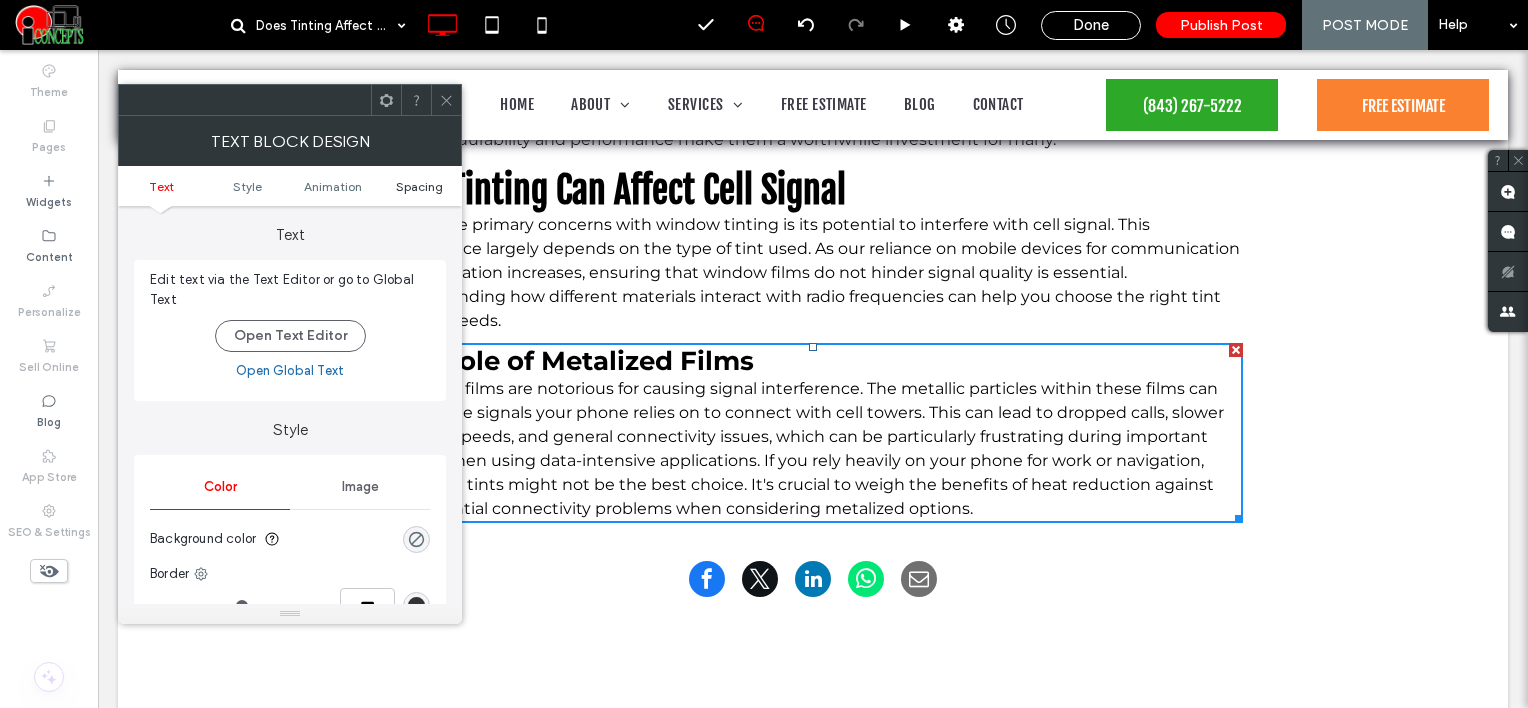click on "Spacing" at bounding box center [419, 186] 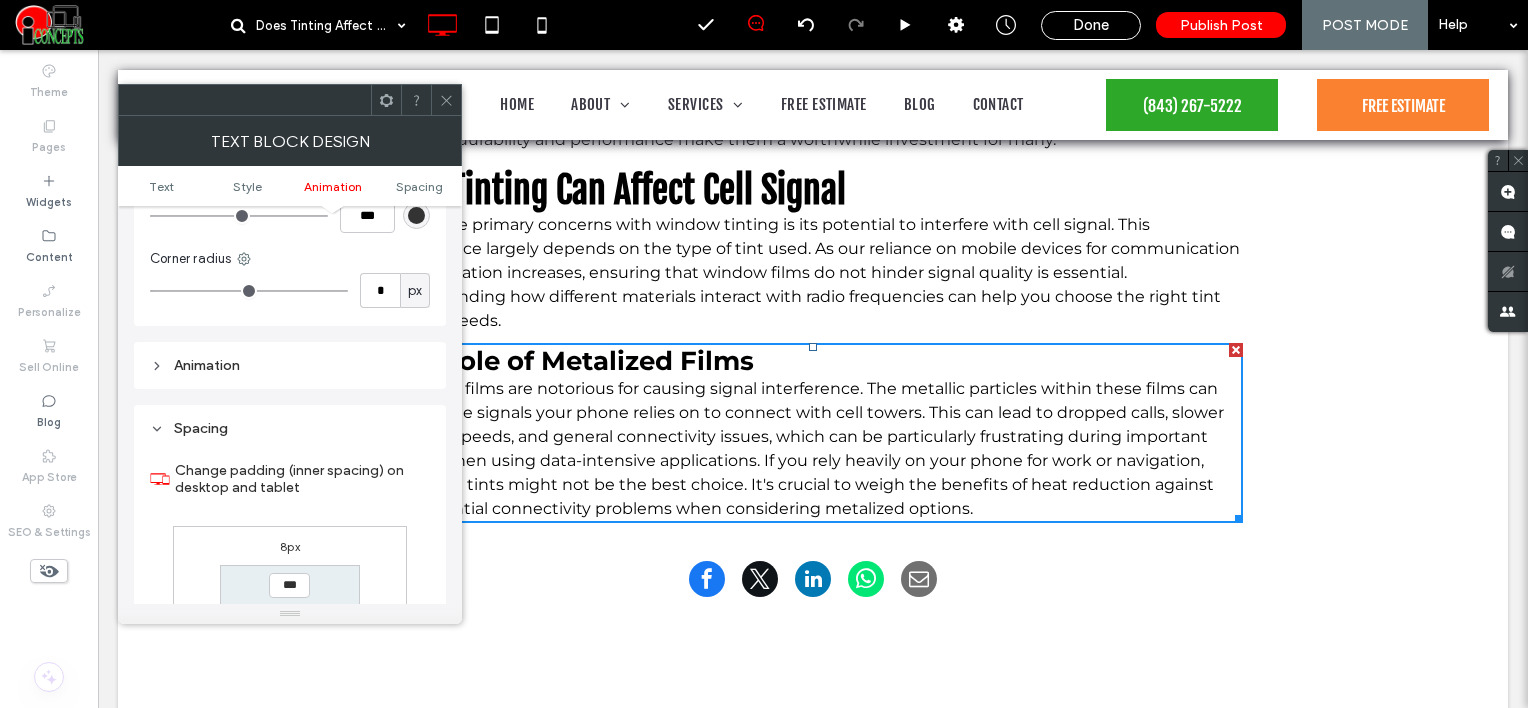 scroll, scrollTop: 572, scrollLeft: 0, axis: vertical 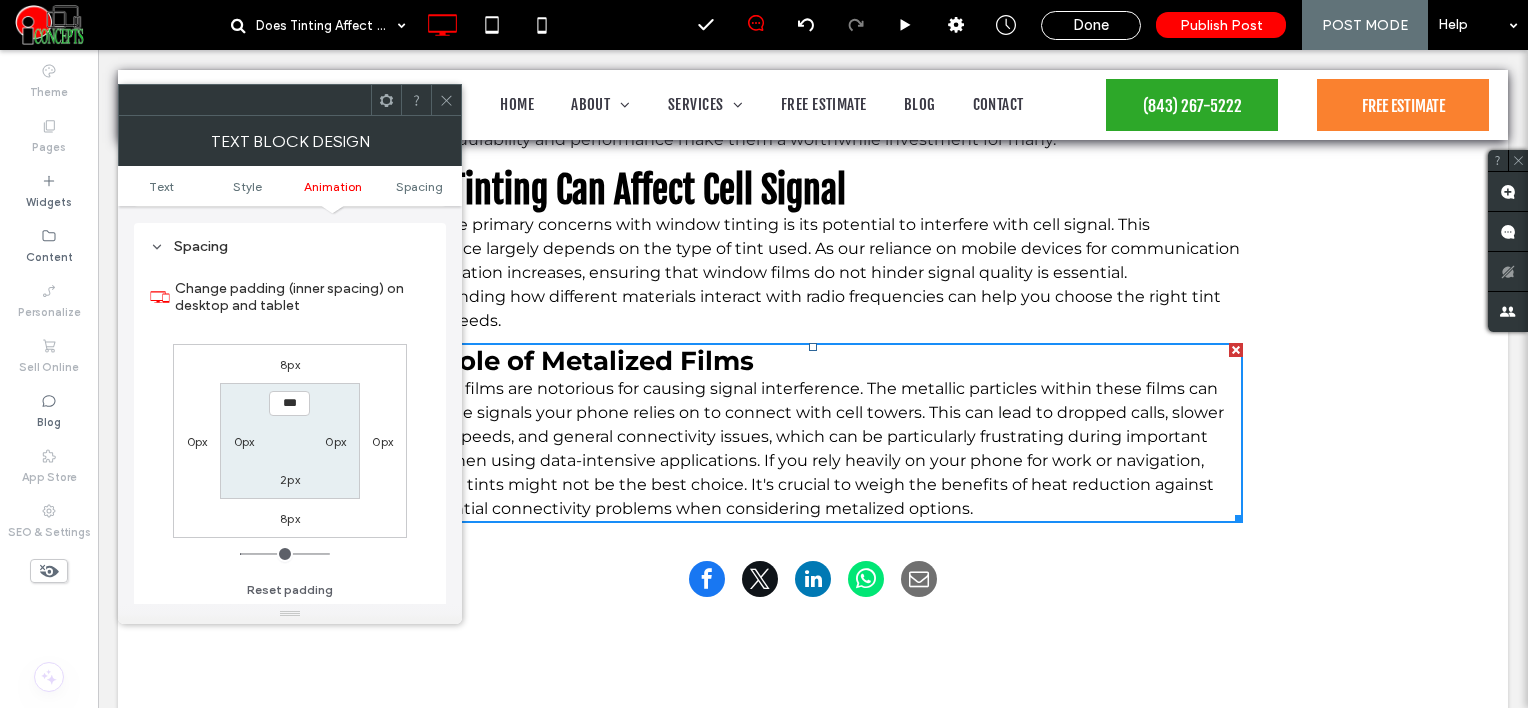 click on "8px" at bounding box center (290, 364) 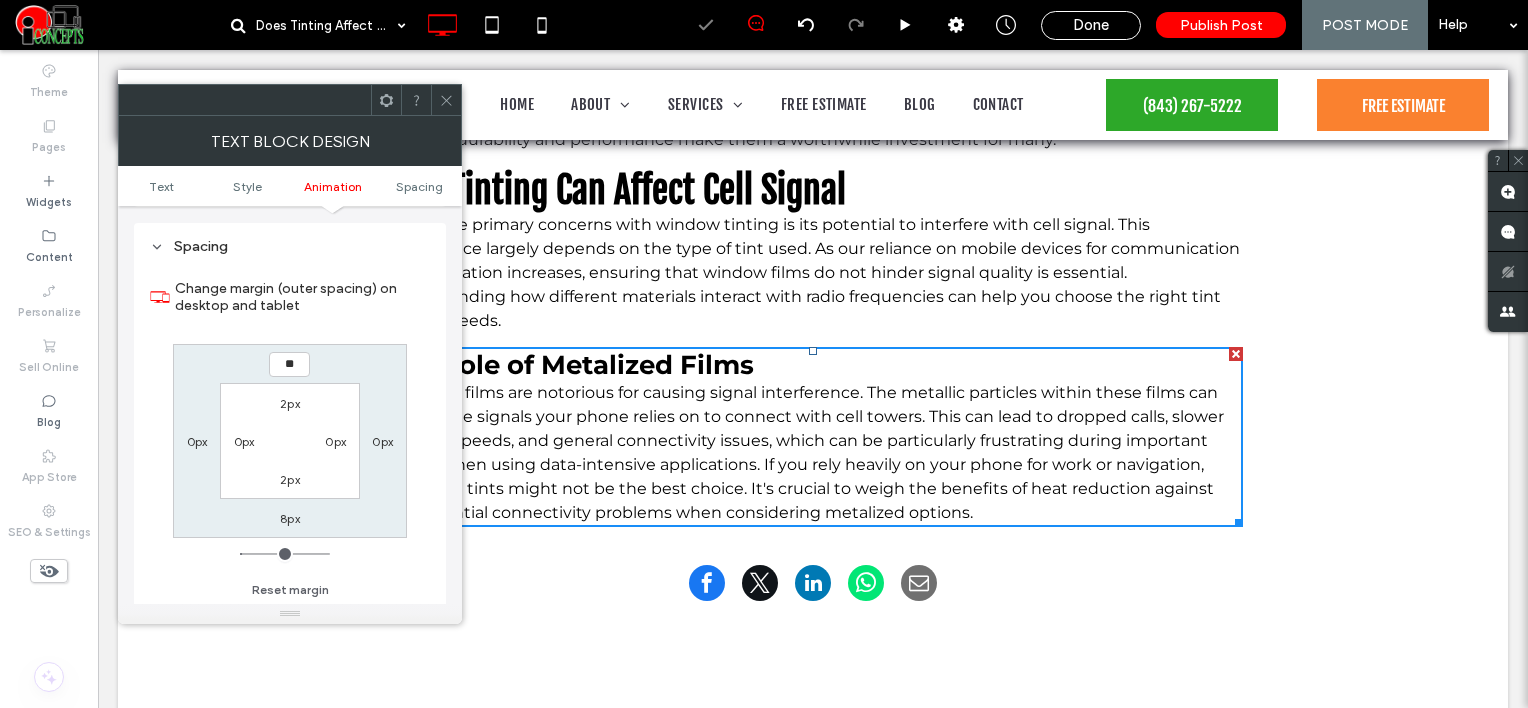 type on "****" 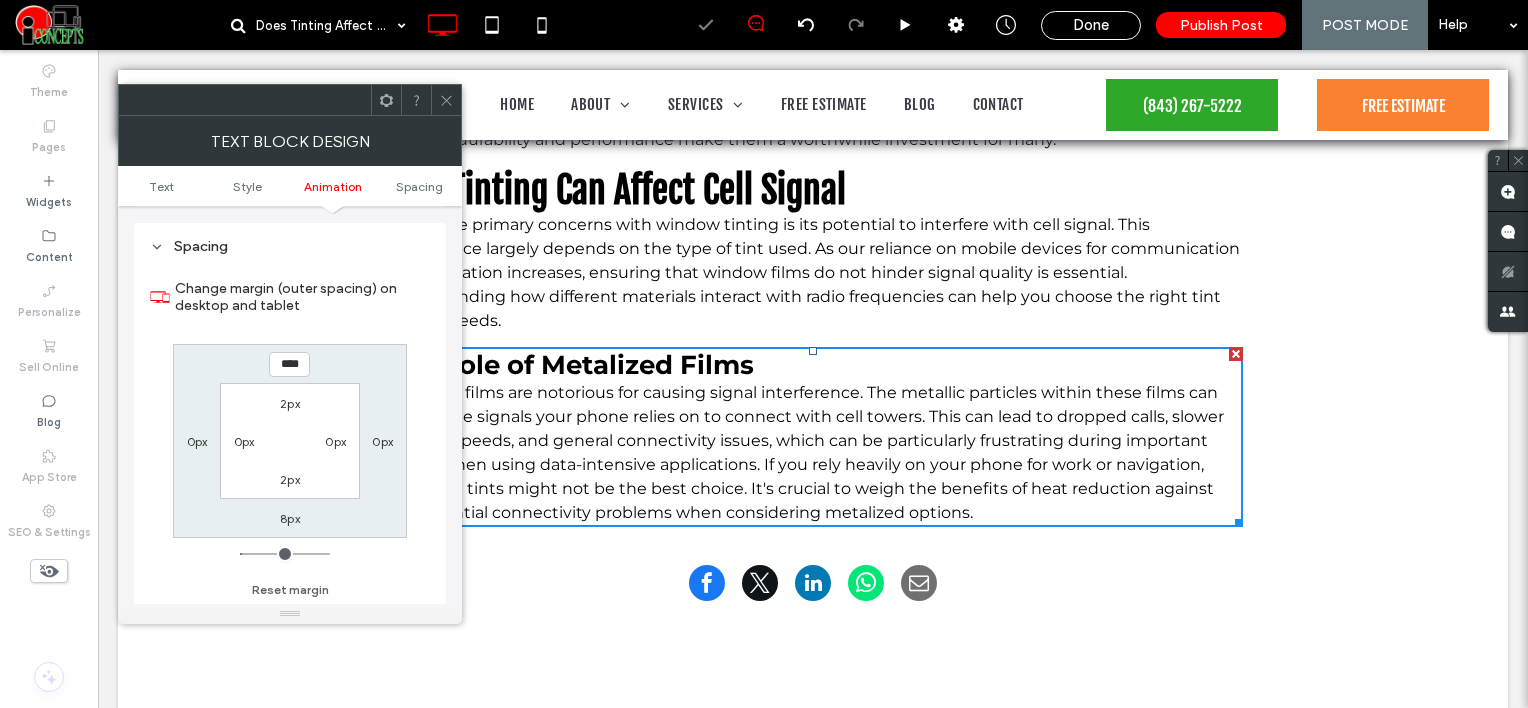 type on "**" 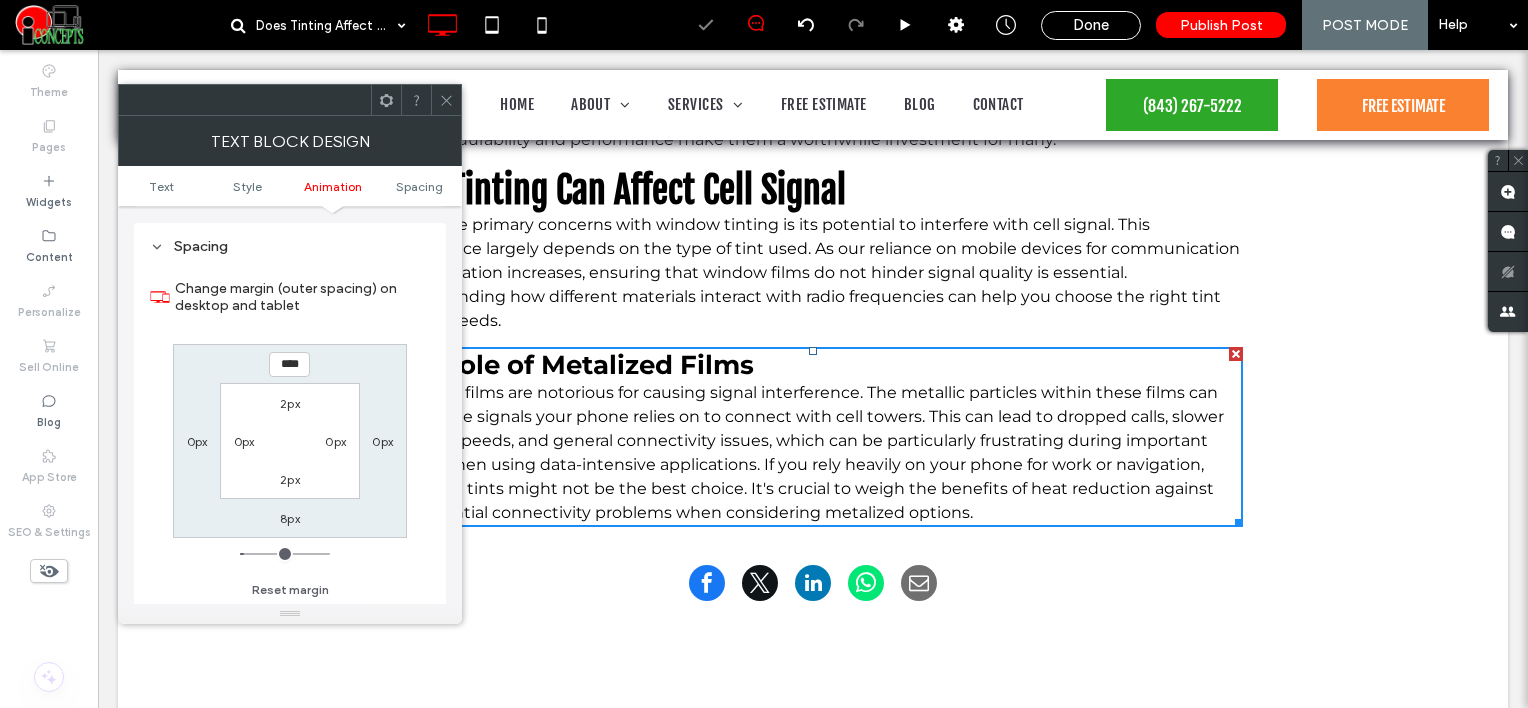 click 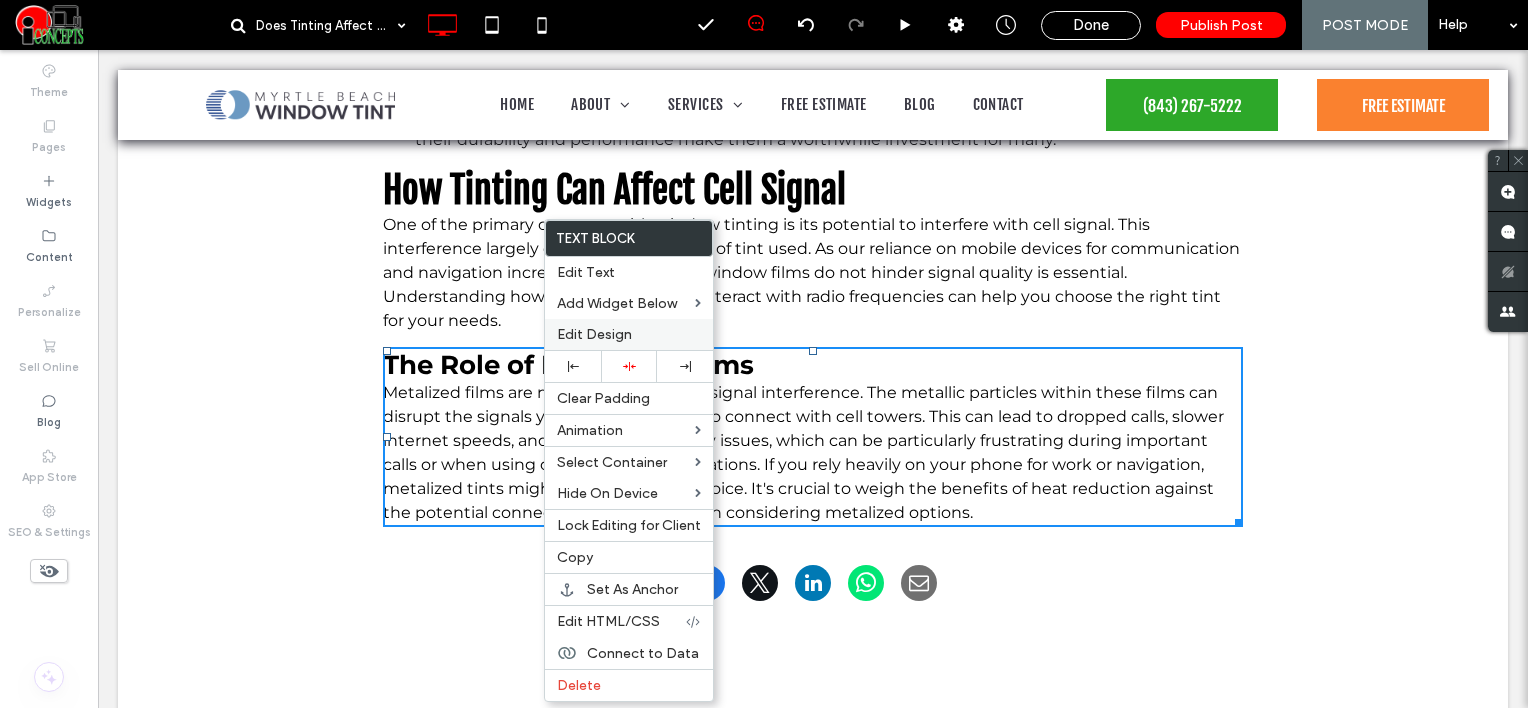 click on "Edit Design" at bounding box center (594, 334) 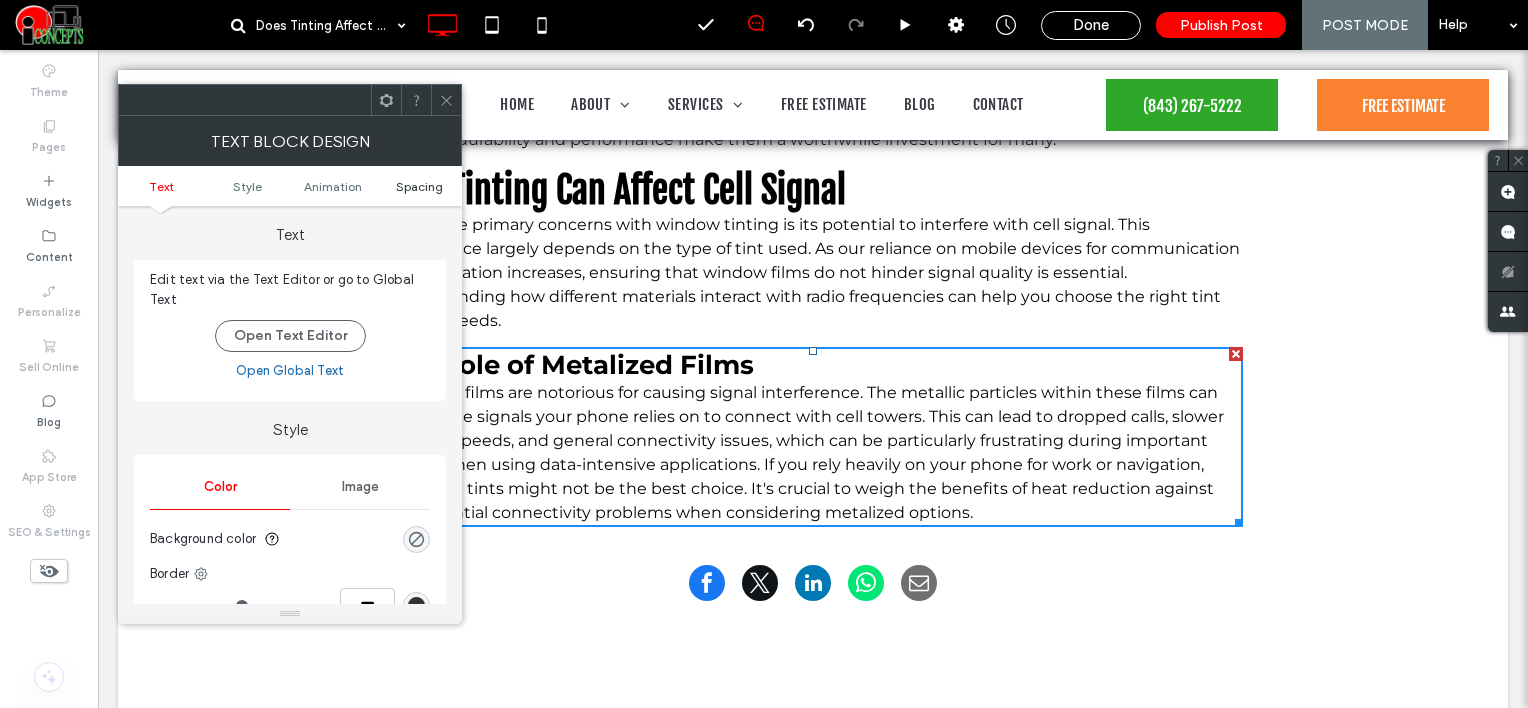click on "Spacing" at bounding box center [419, 186] 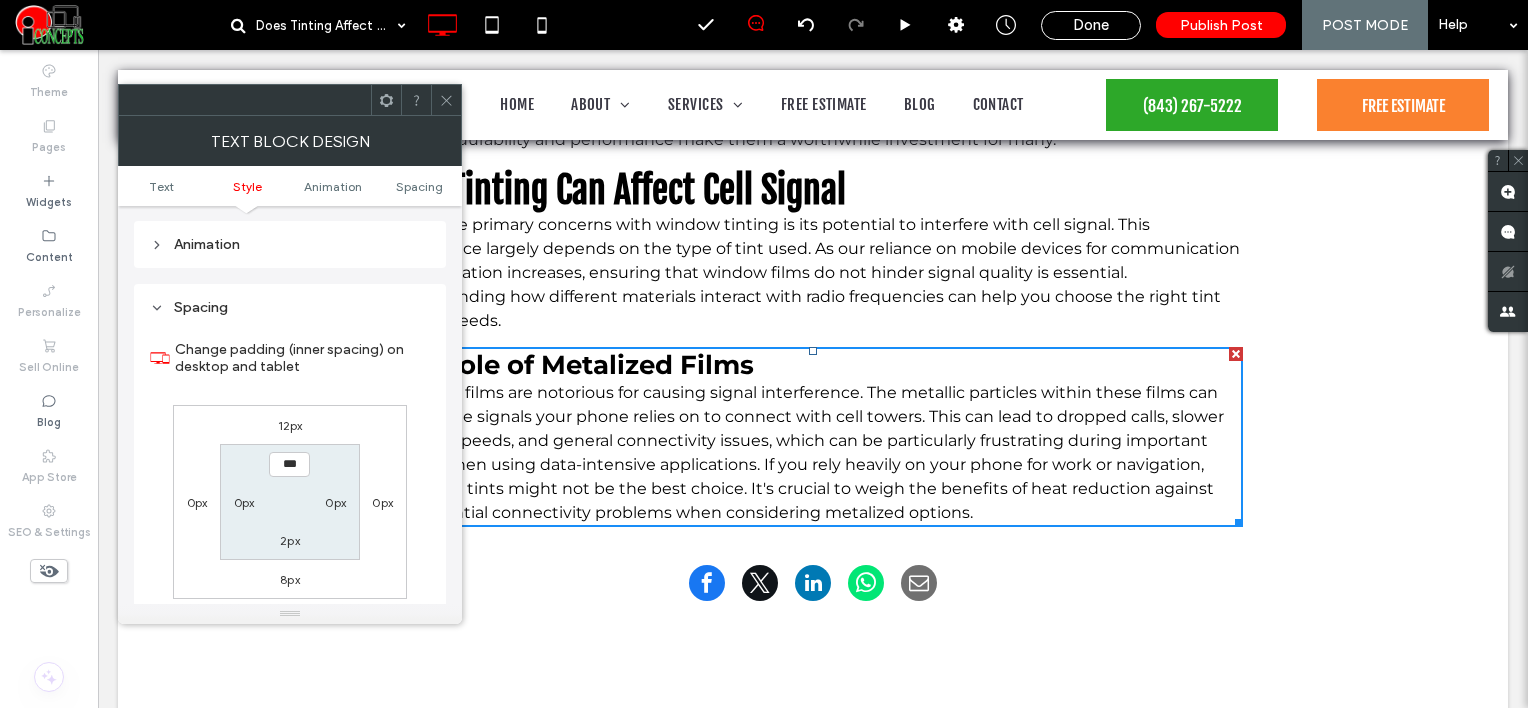scroll, scrollTop: 572, scrollLeft: 0, axis: vertical 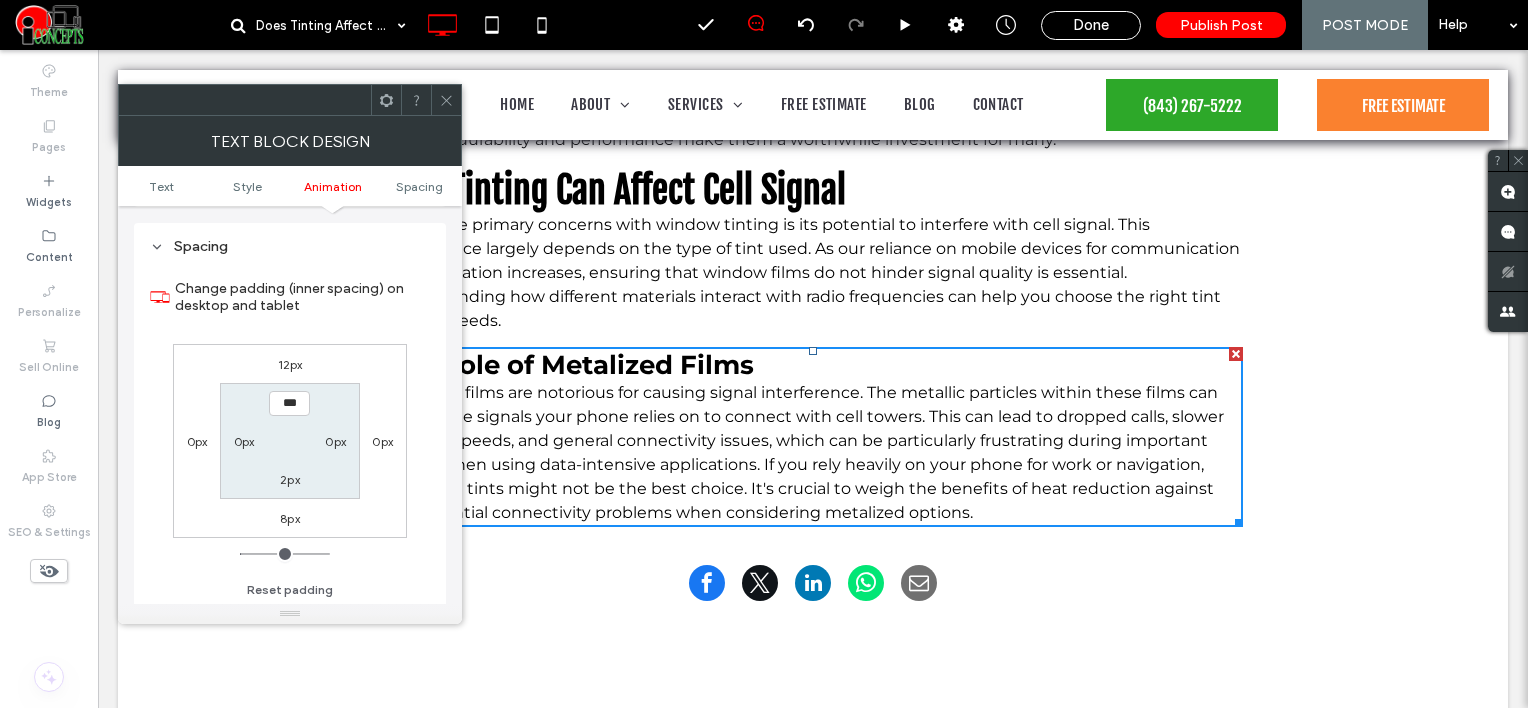 click 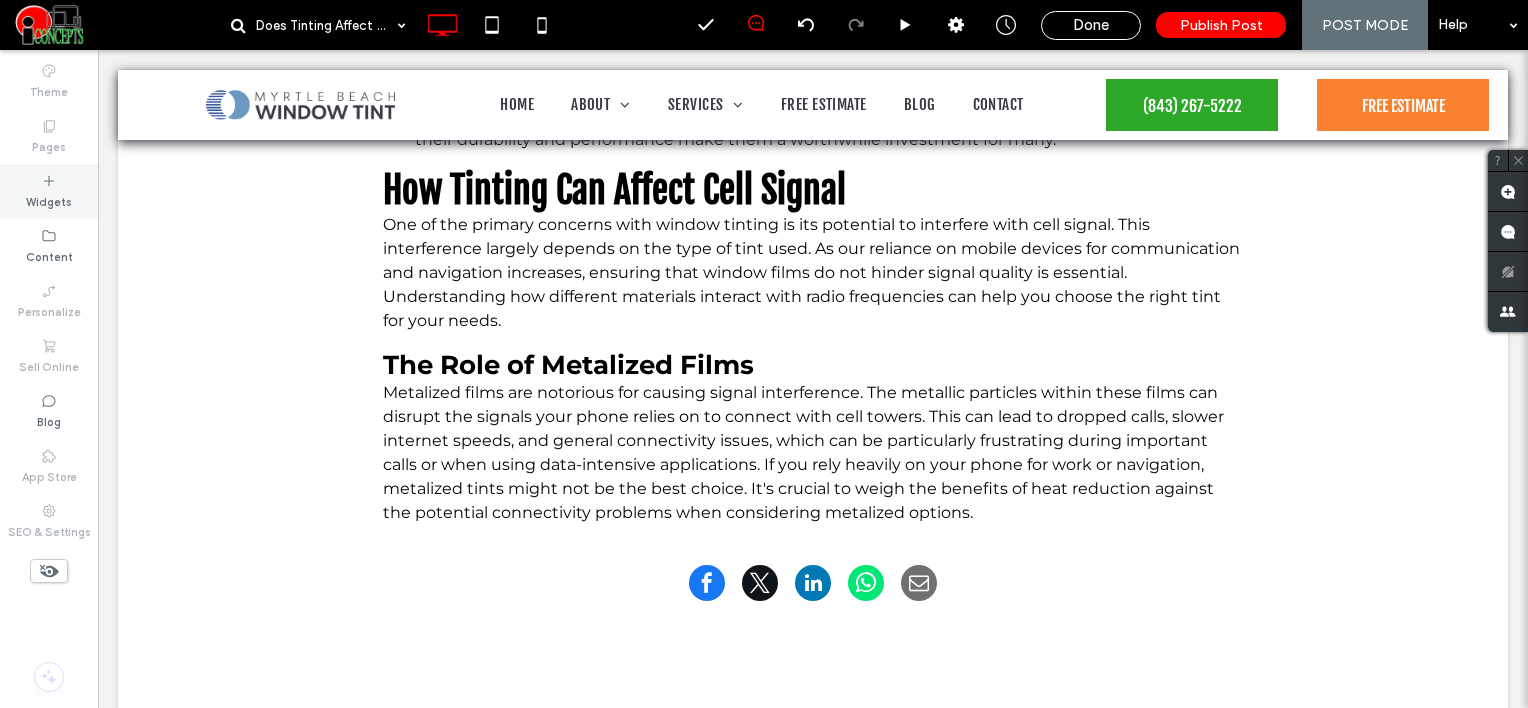 click on "Widgets" at bounding box center (49, 200) 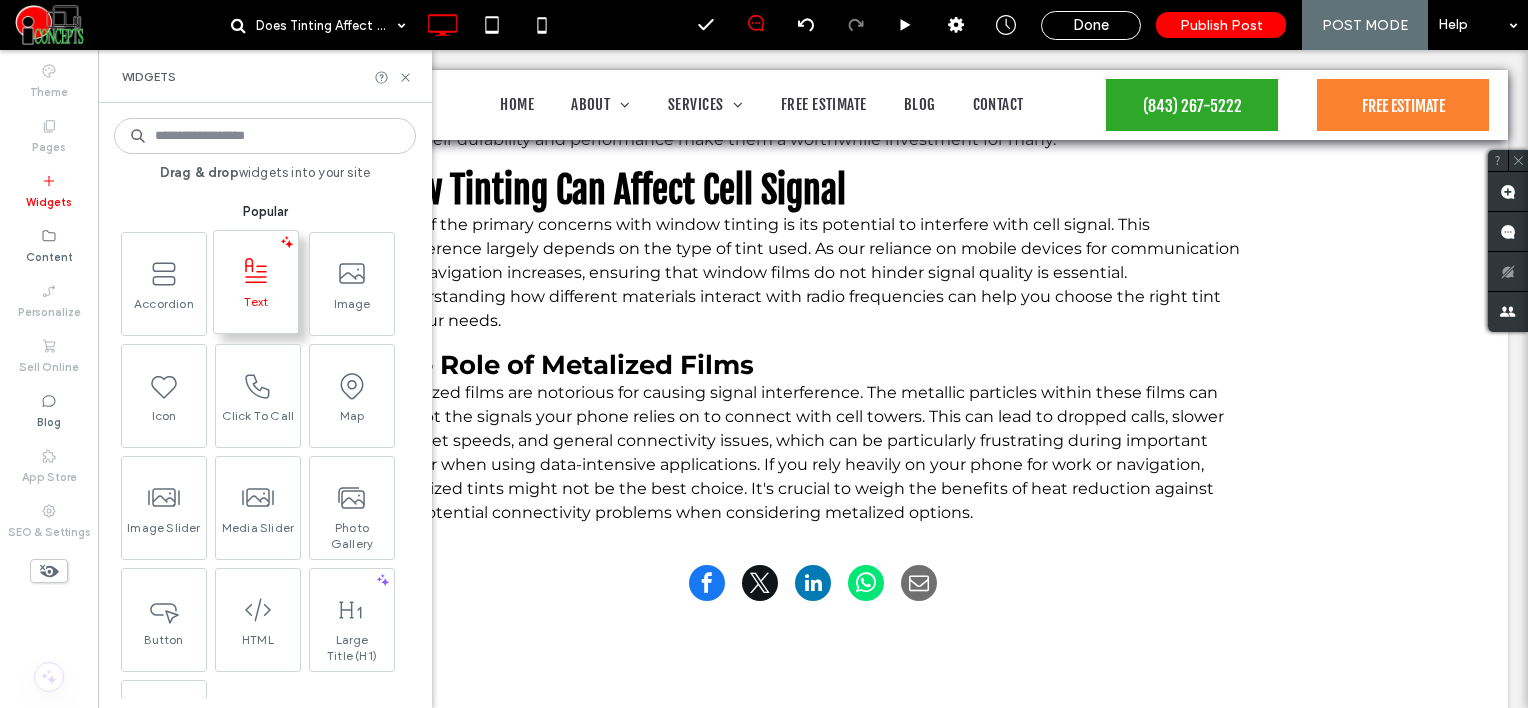 click 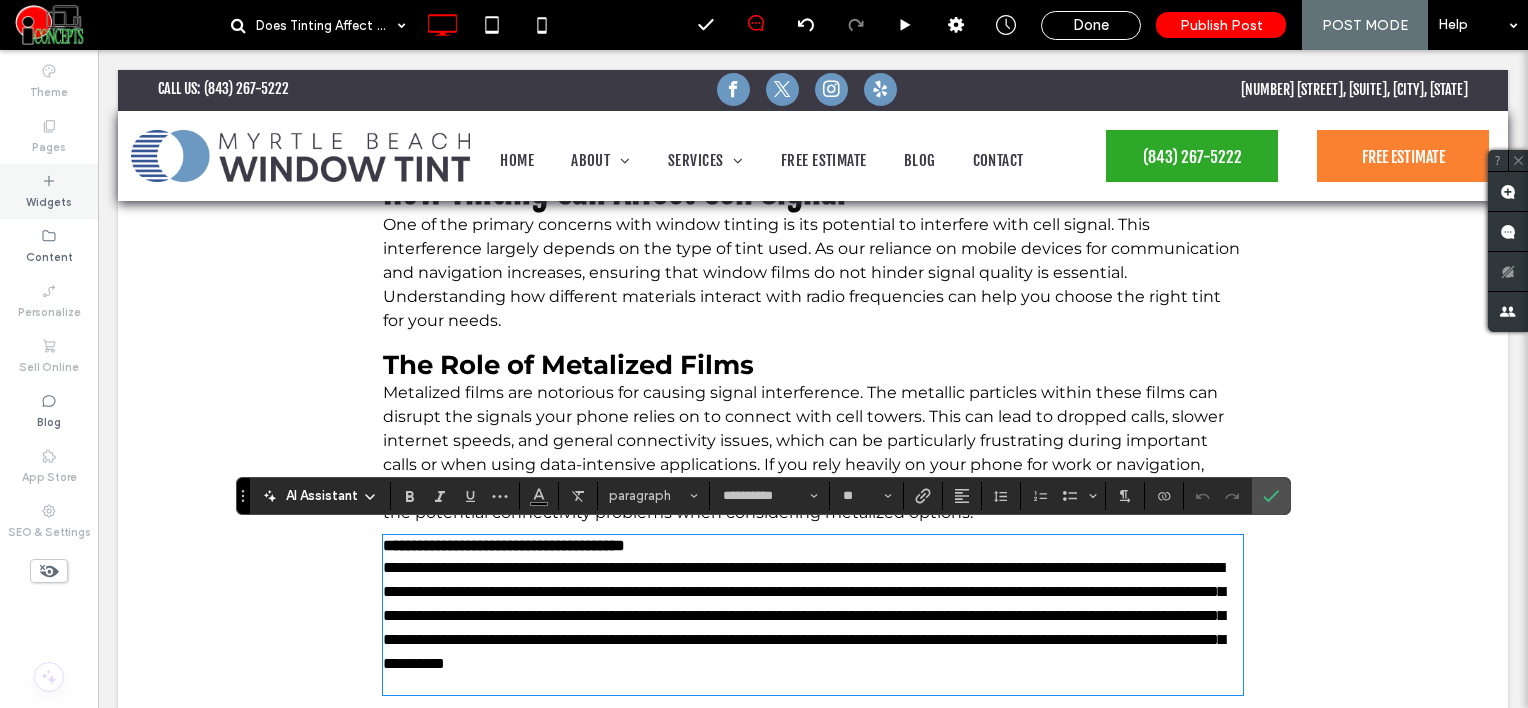 scroll, scrollTop: 1794, scrollLeft: 0, axis: vertical 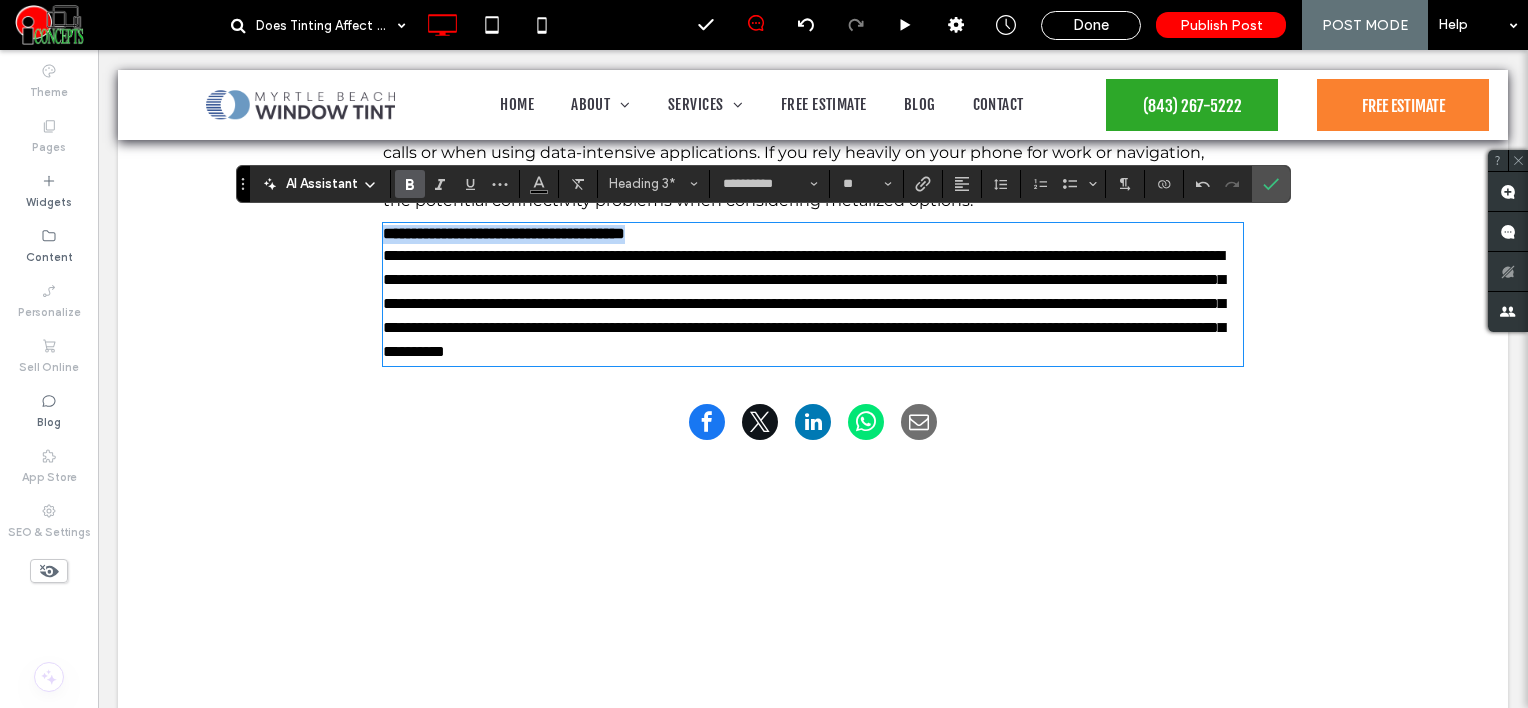 drag, startPoint x: 739, startPoint y: 227, endPoint x: 960, endPoint y: 228, distance: 221.00226 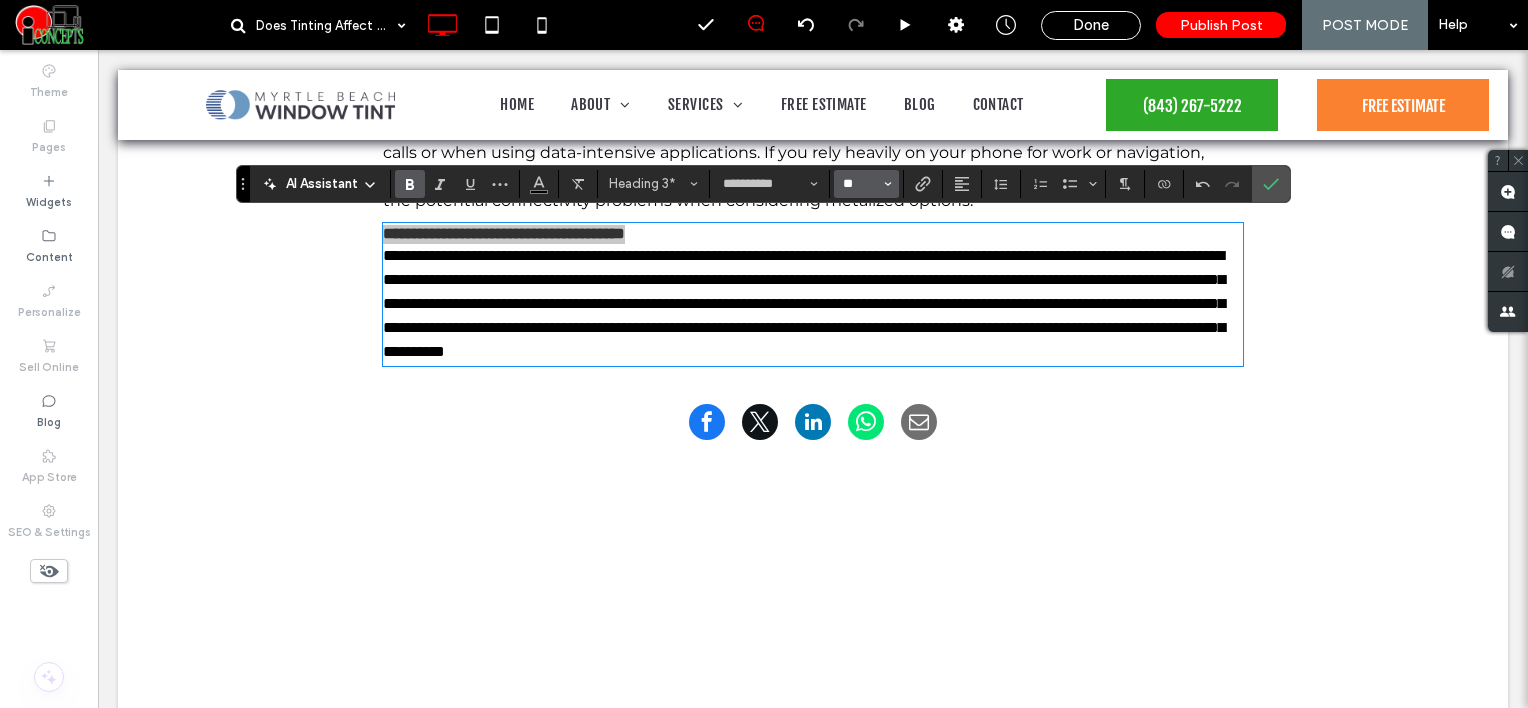 click on "**" at bounding box center (860, 184) 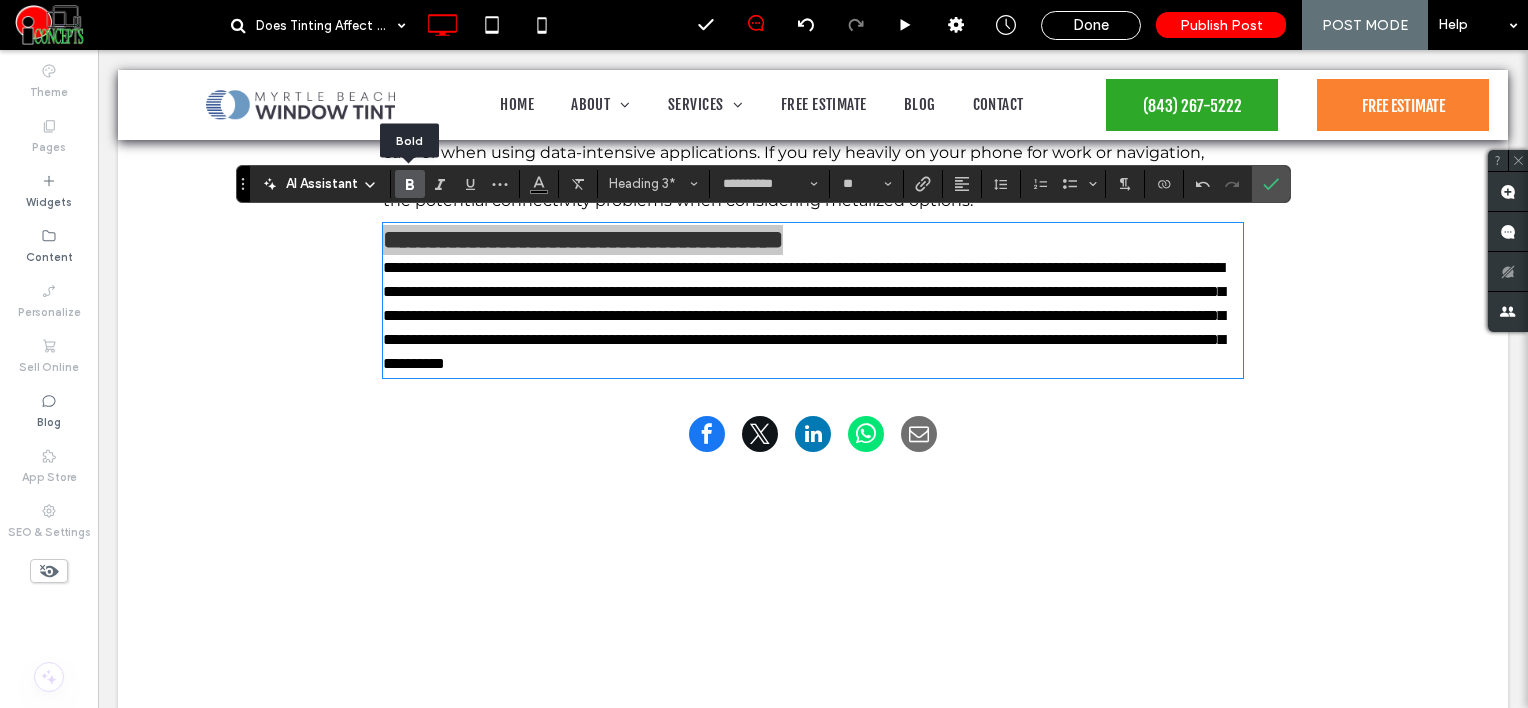 click 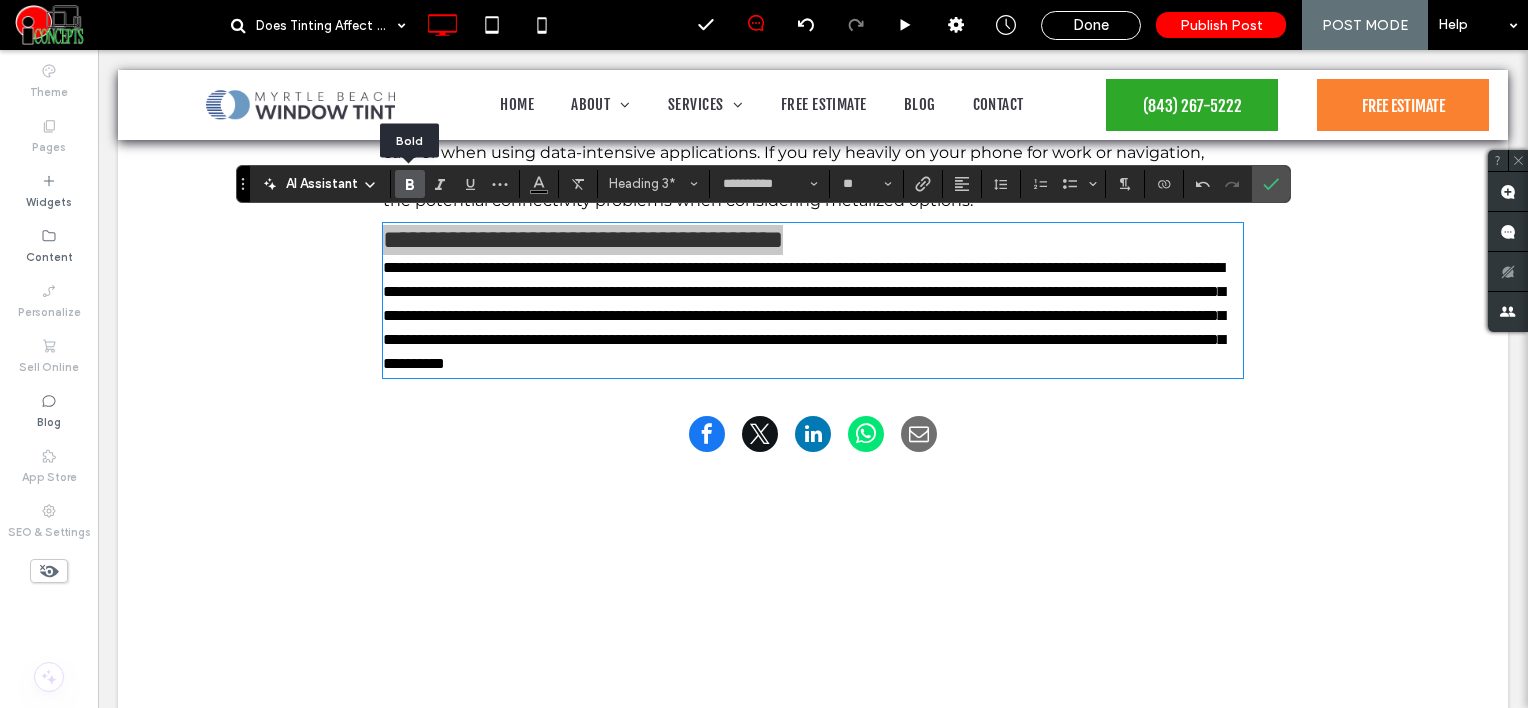 click 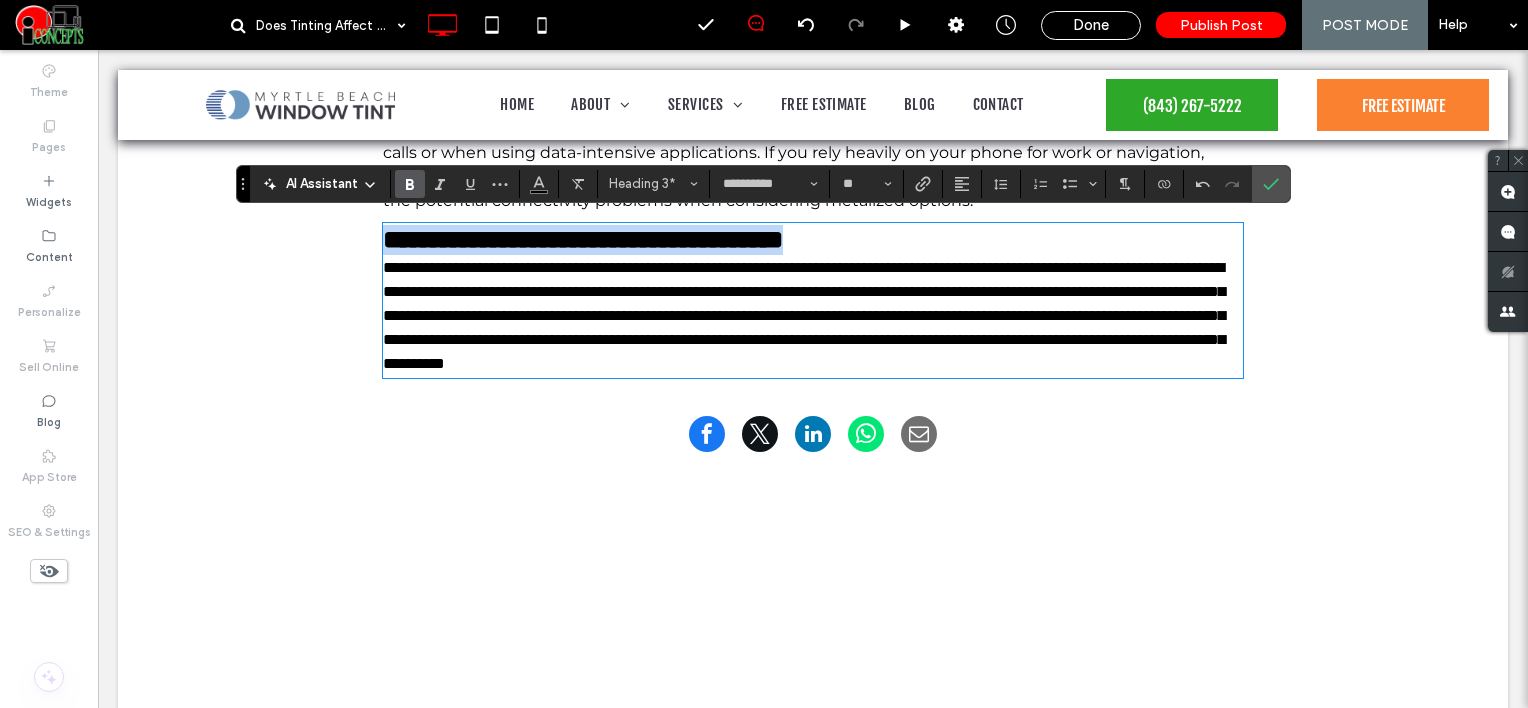 type on "**" 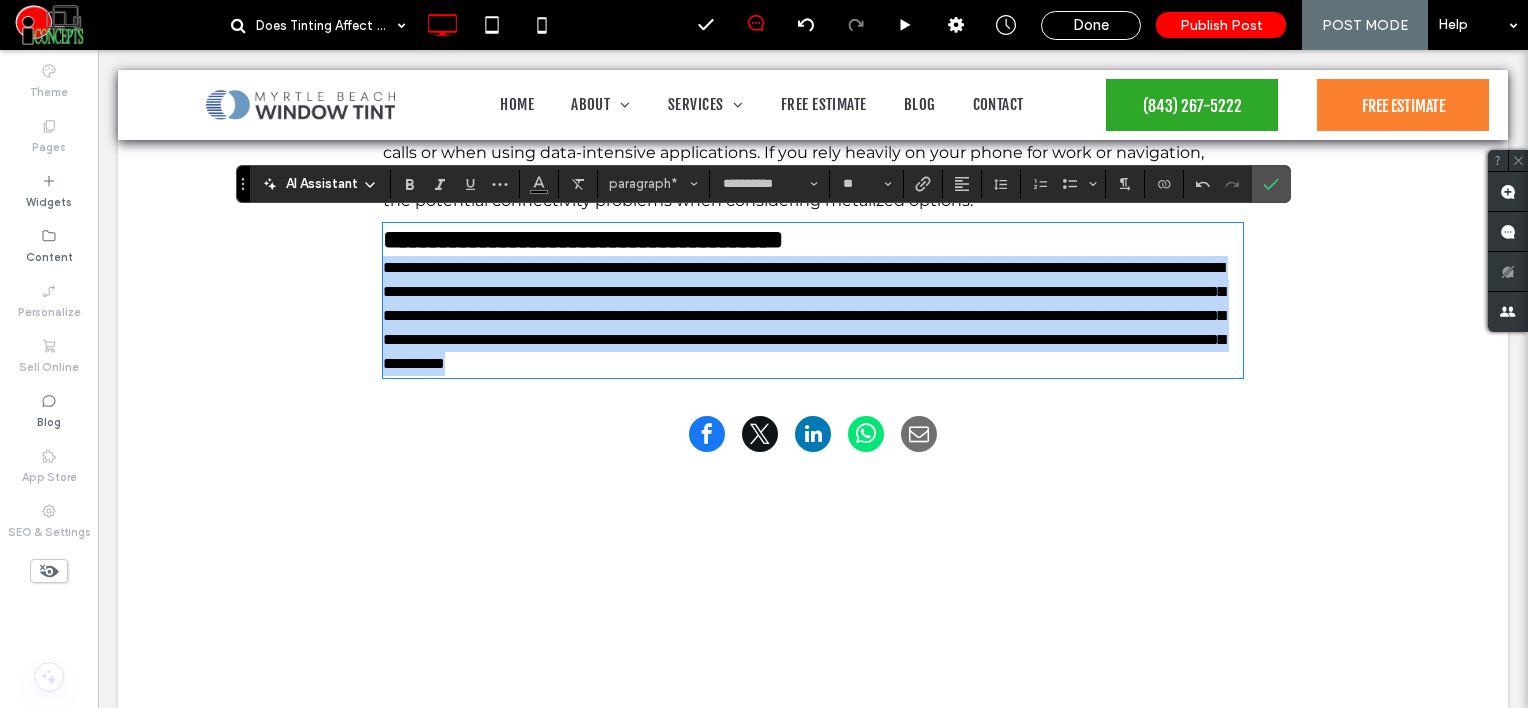 drag, startPoint x: 376, startPoint y: 264, endPoint x: 764, endPoint y: 394, distance: 409.19922 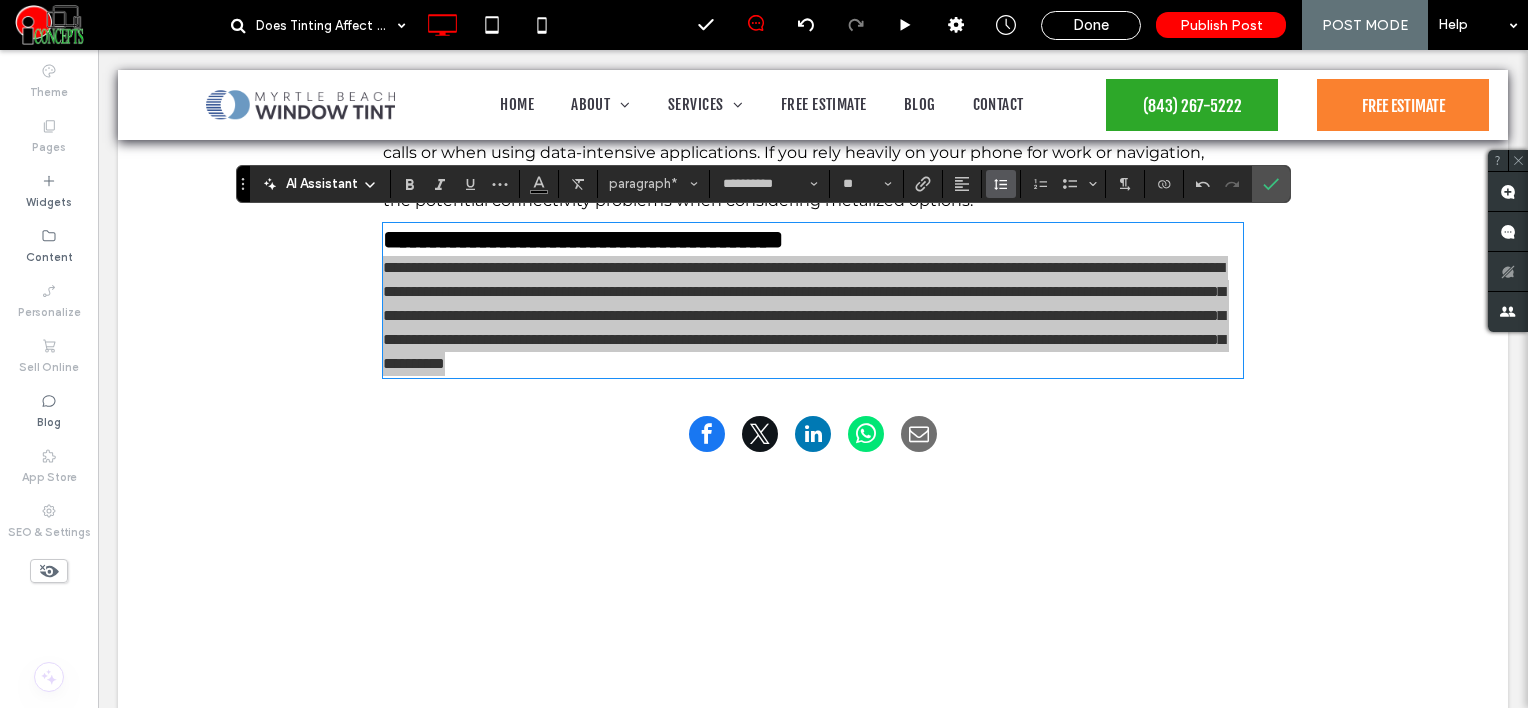 click at bounding box center [1001, 184] 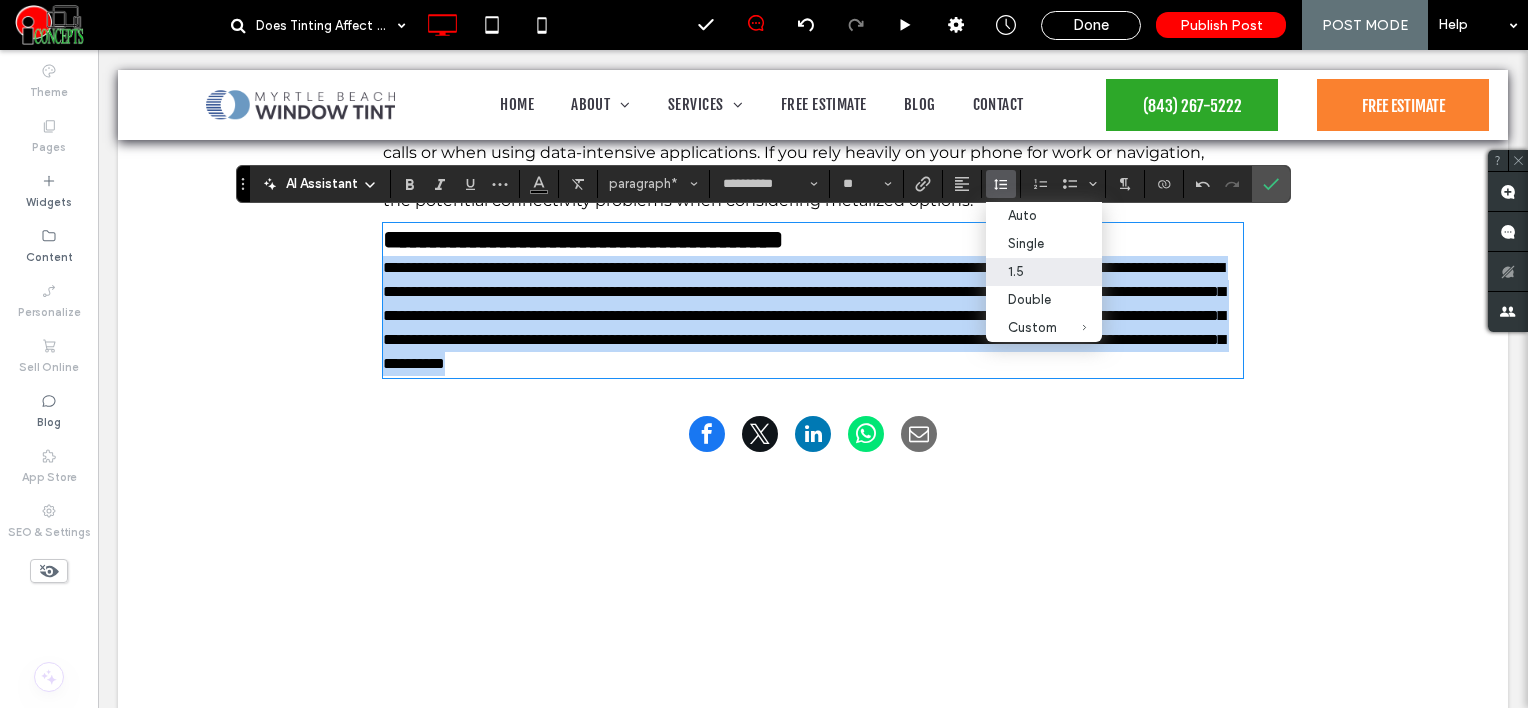click on "**********" at bounding box center [813, 316] 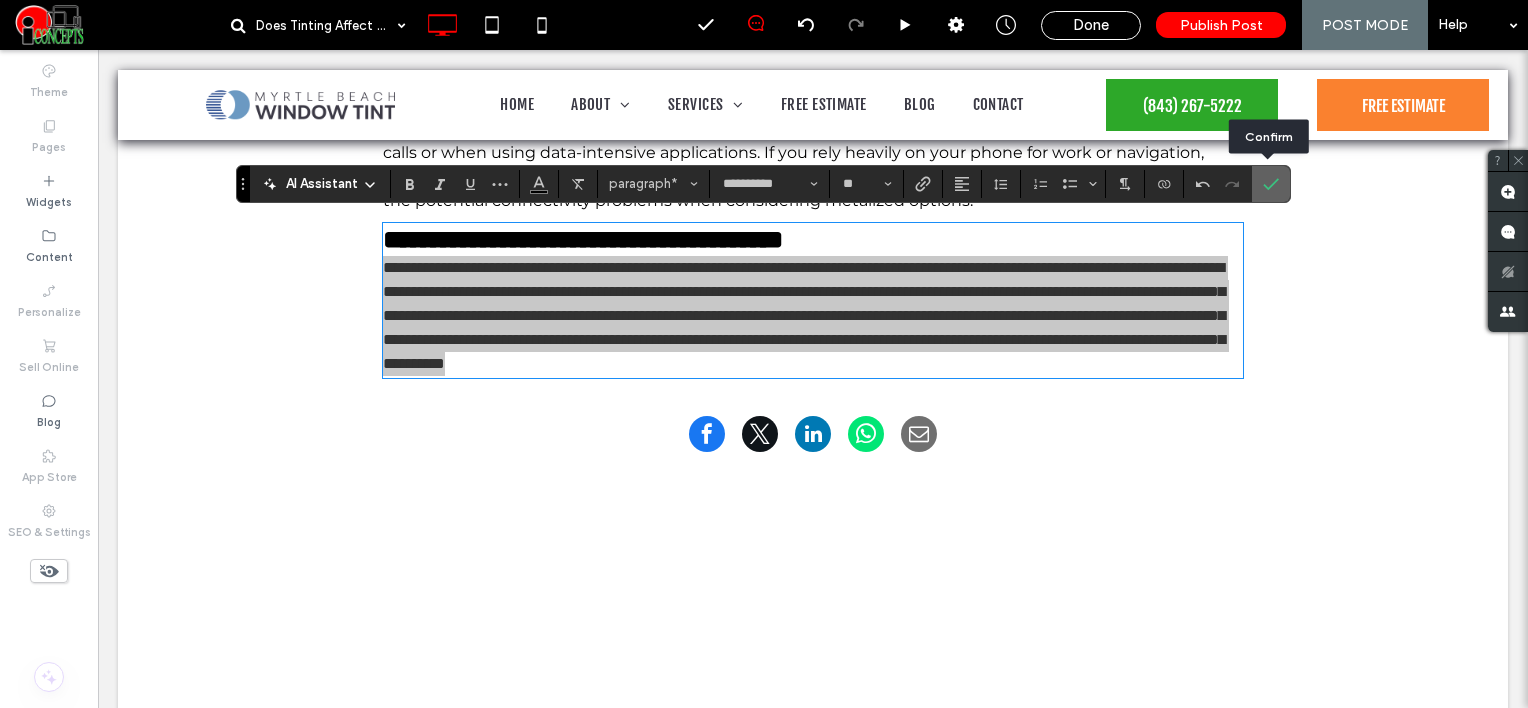click 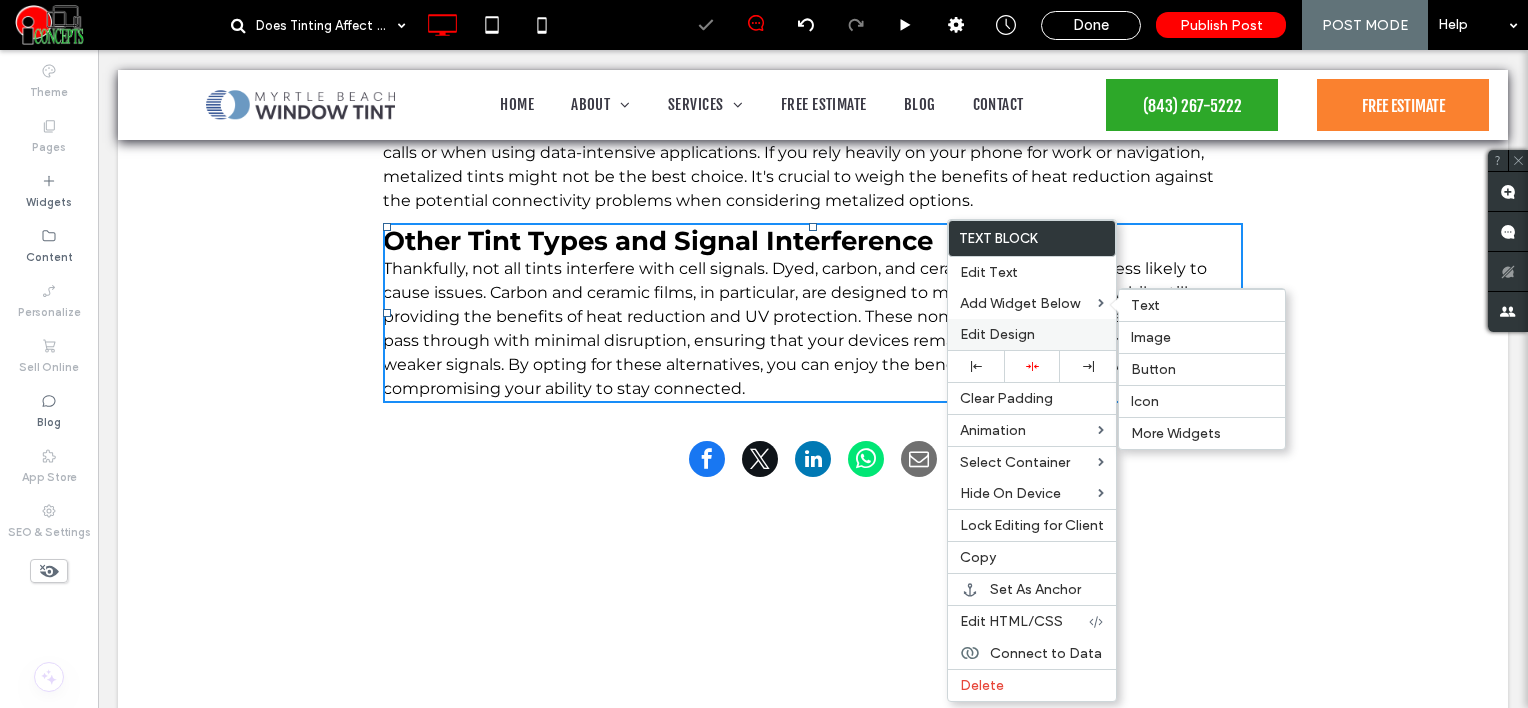 click on "Edit Design" at bounding box center [997, 334] 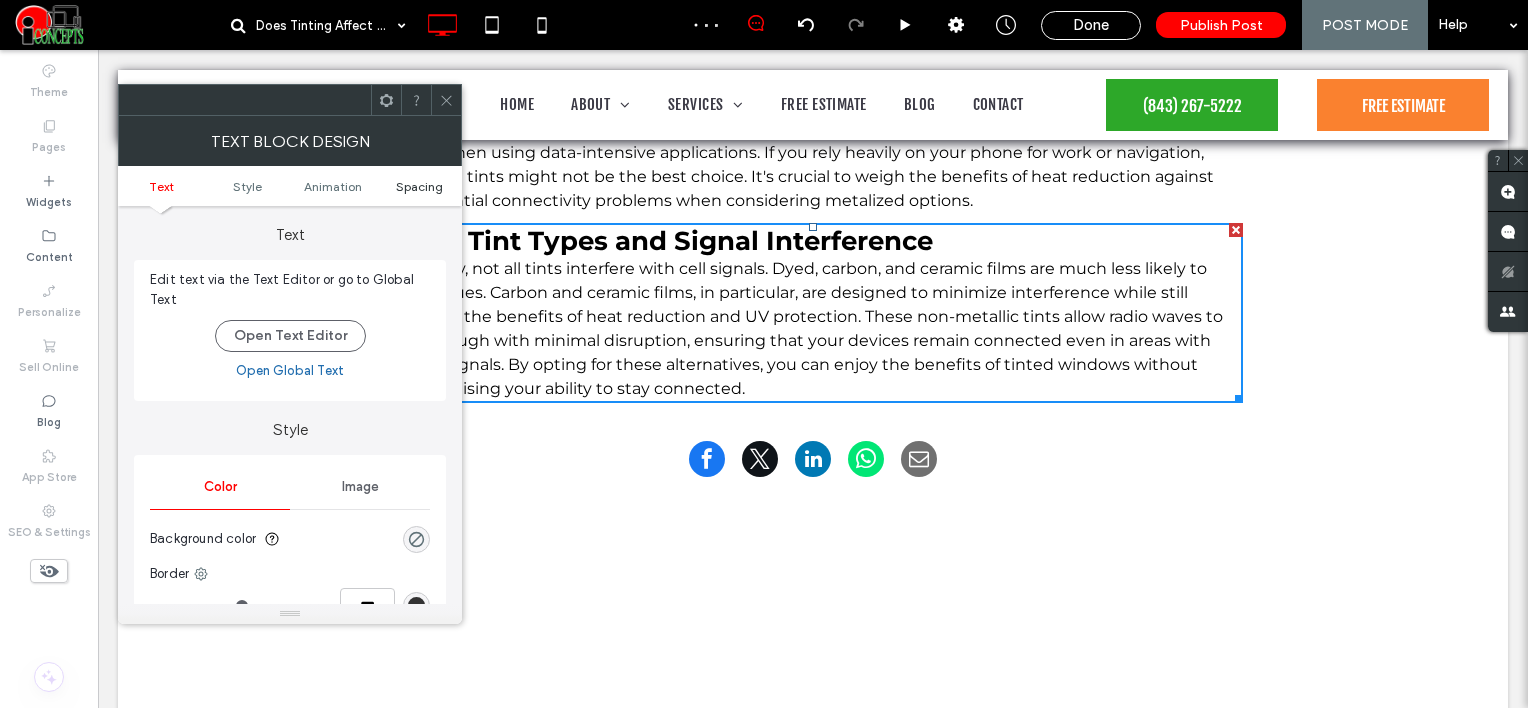 click on "Spacing" at bounding box center [419, 186] 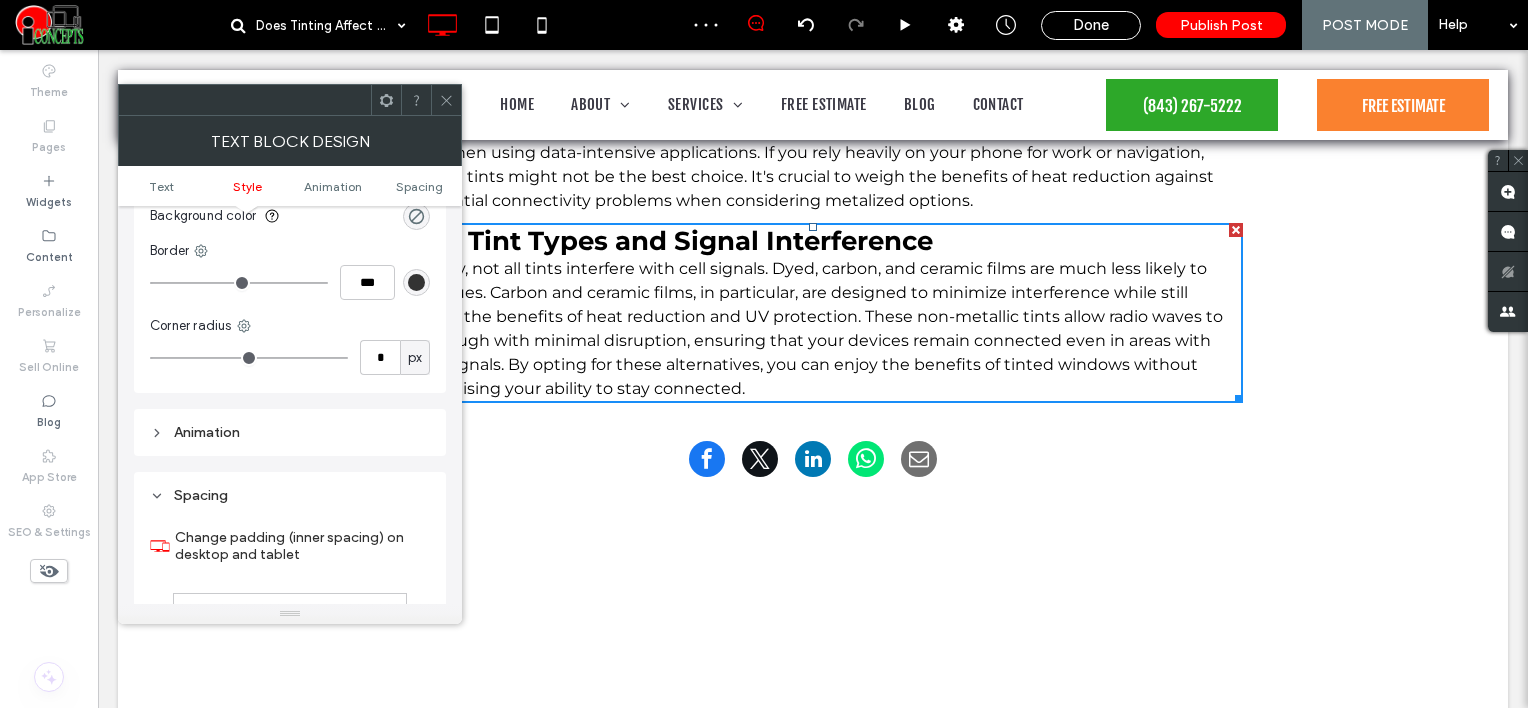 scroll, scrollTop: 572, scrollLeft: 0, axis: vertical 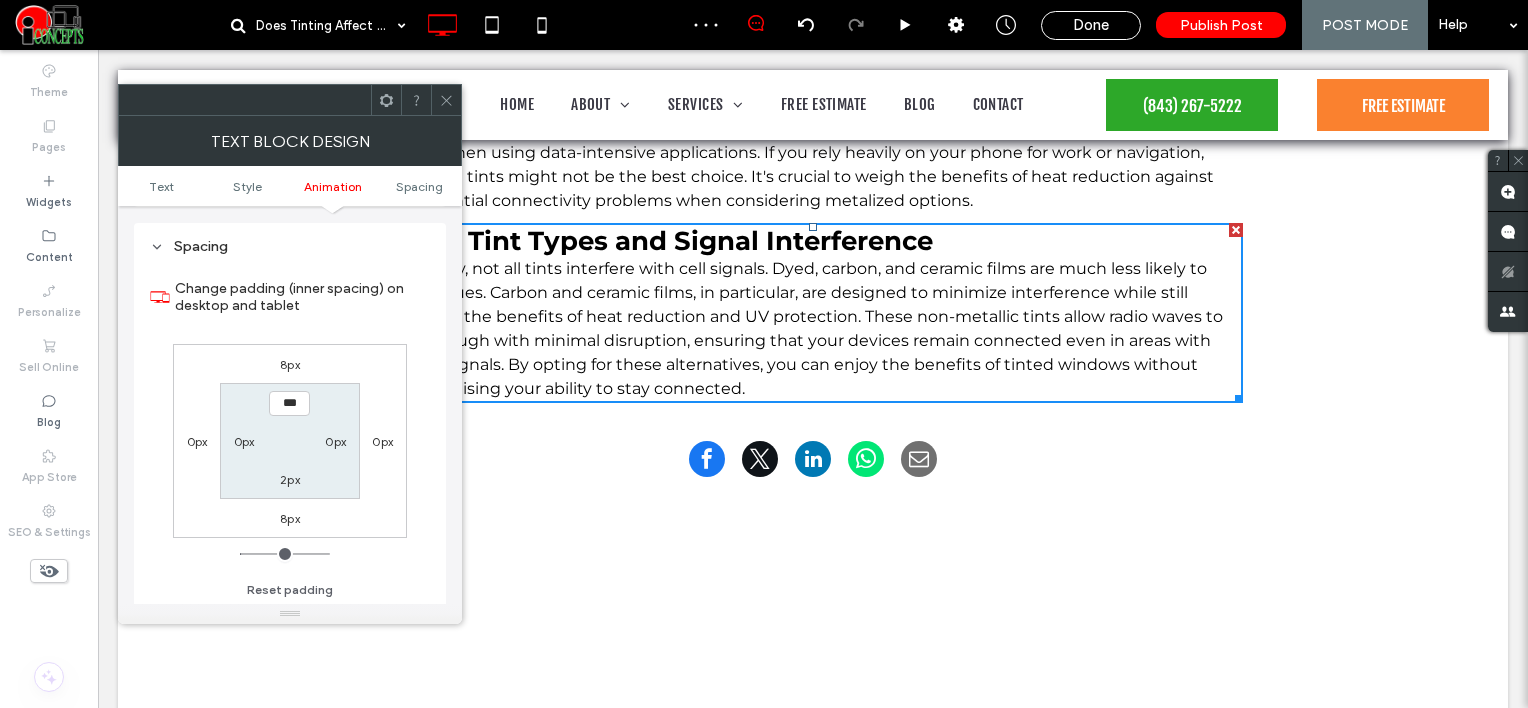 click on "8px" at bounding box center [290, 364] 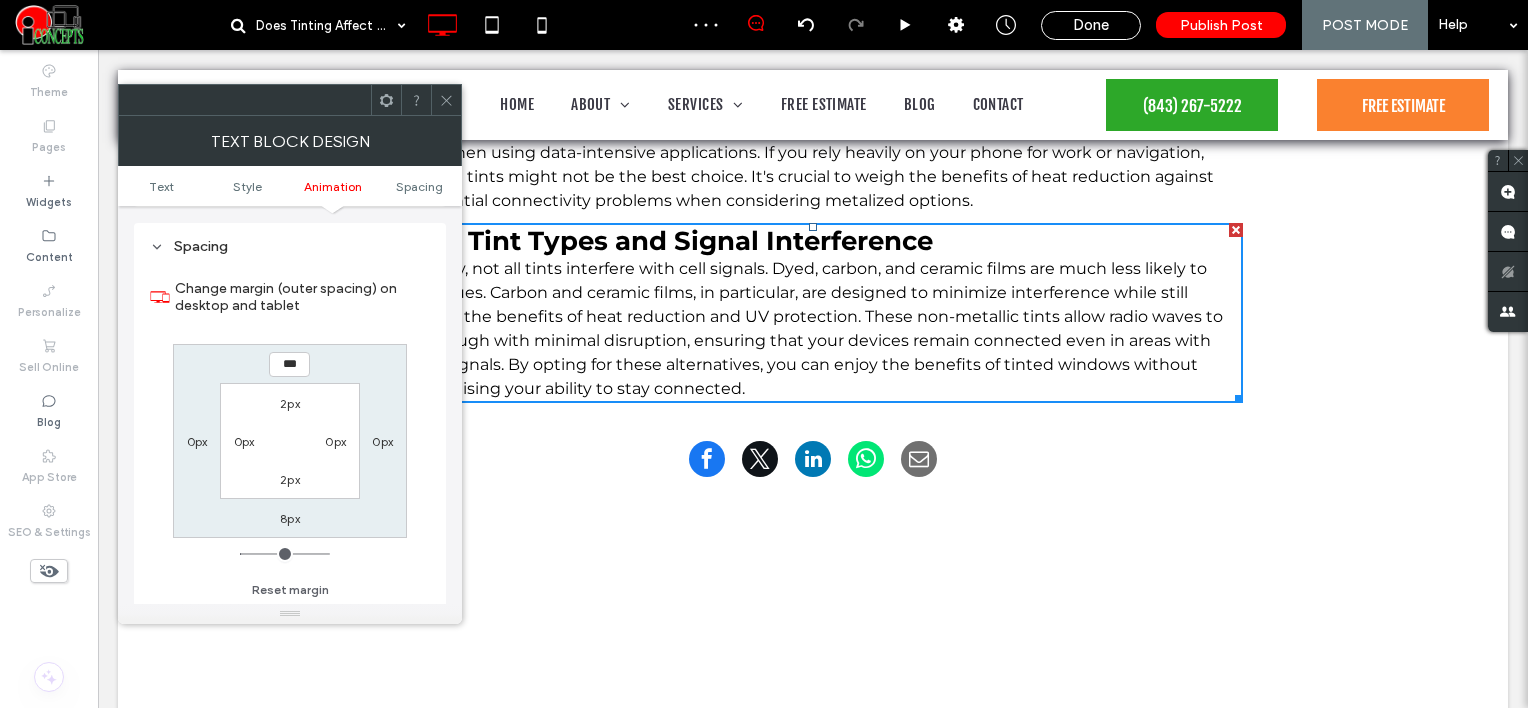 type on "*" 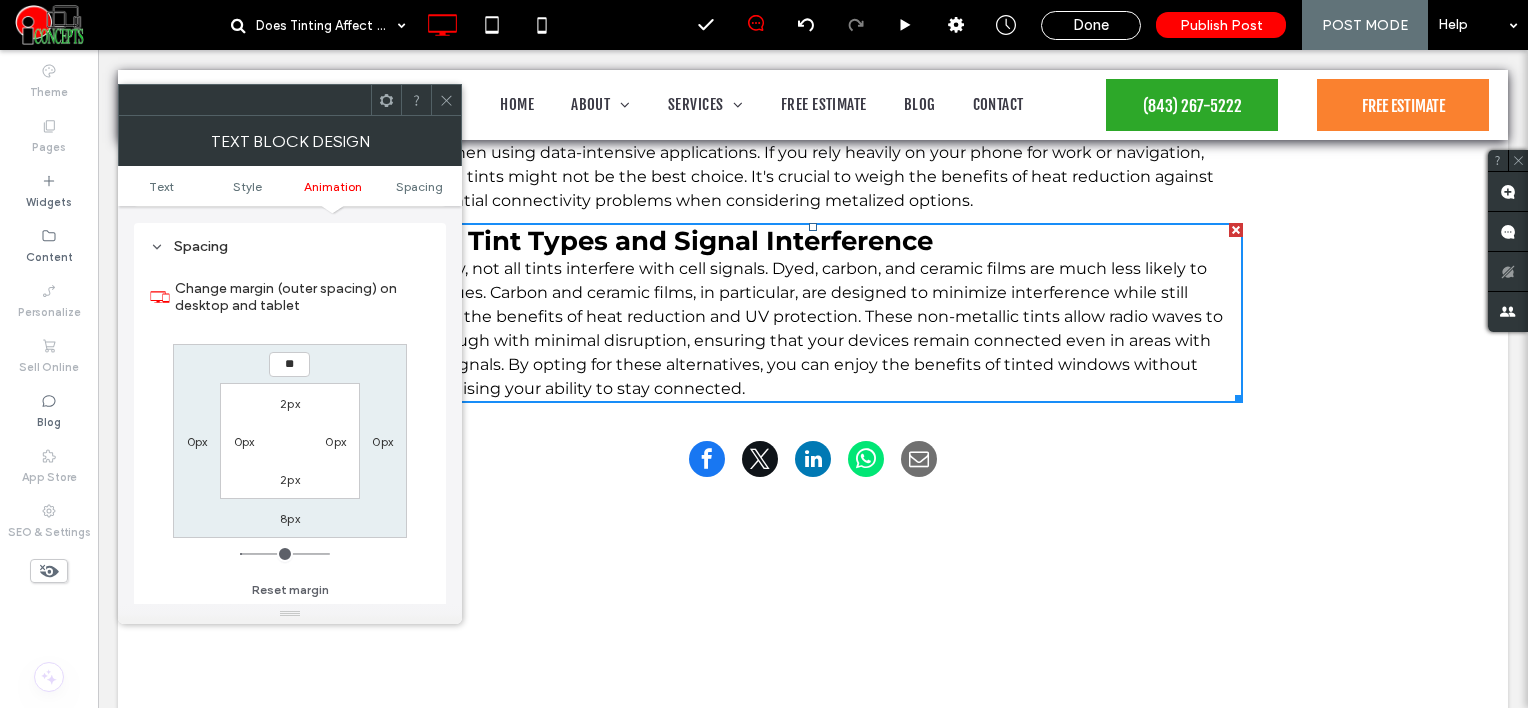 type on "**" 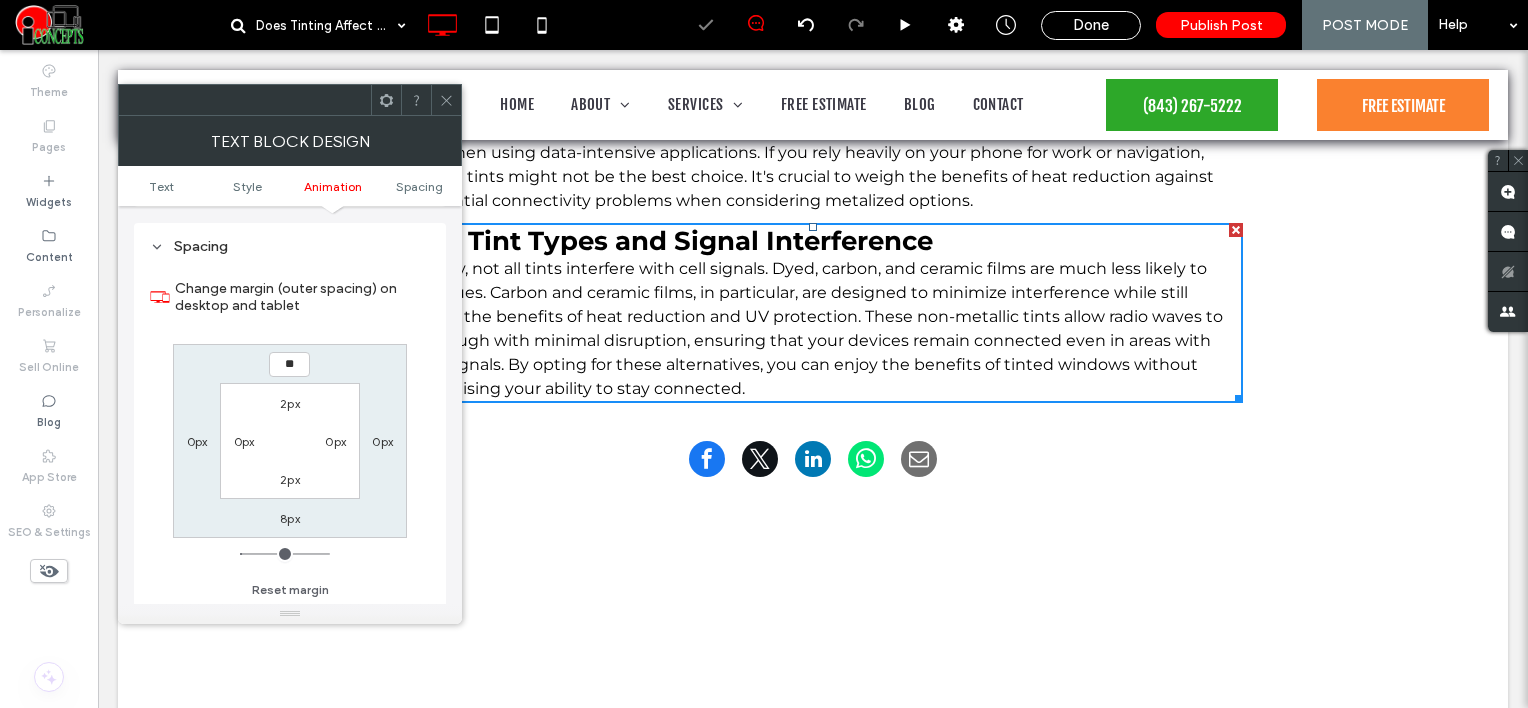 type on "**" 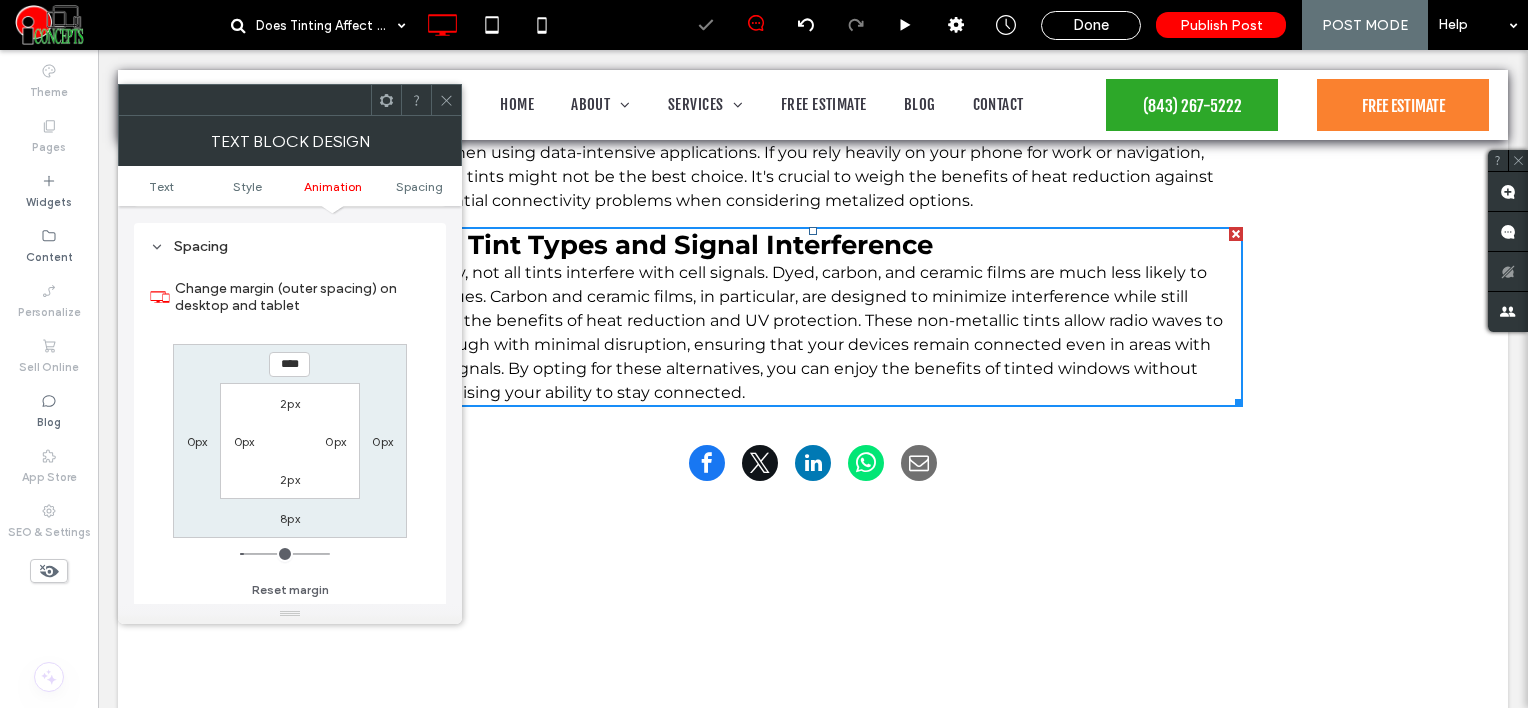 click 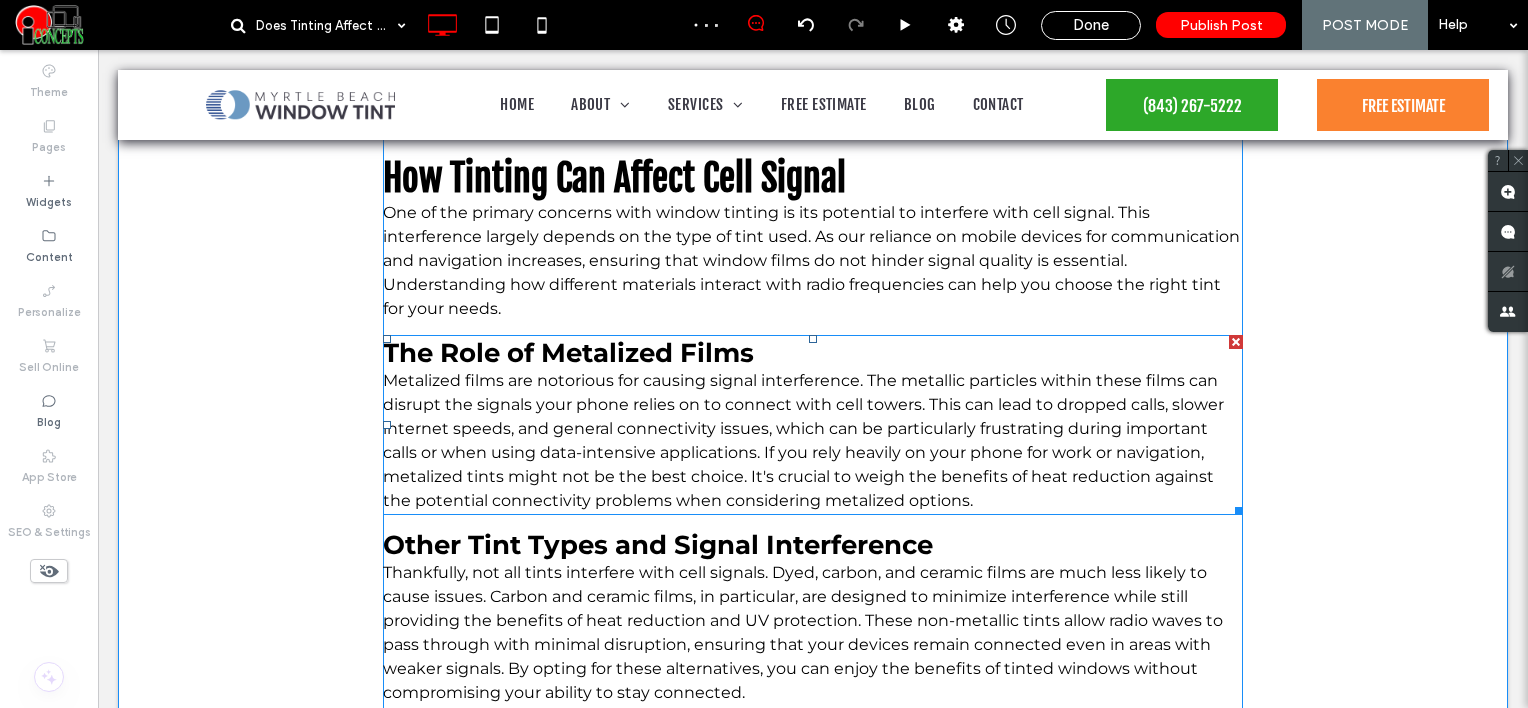 scroll, scrollTop: 1794, scrollLeft: 0, axis: vertical 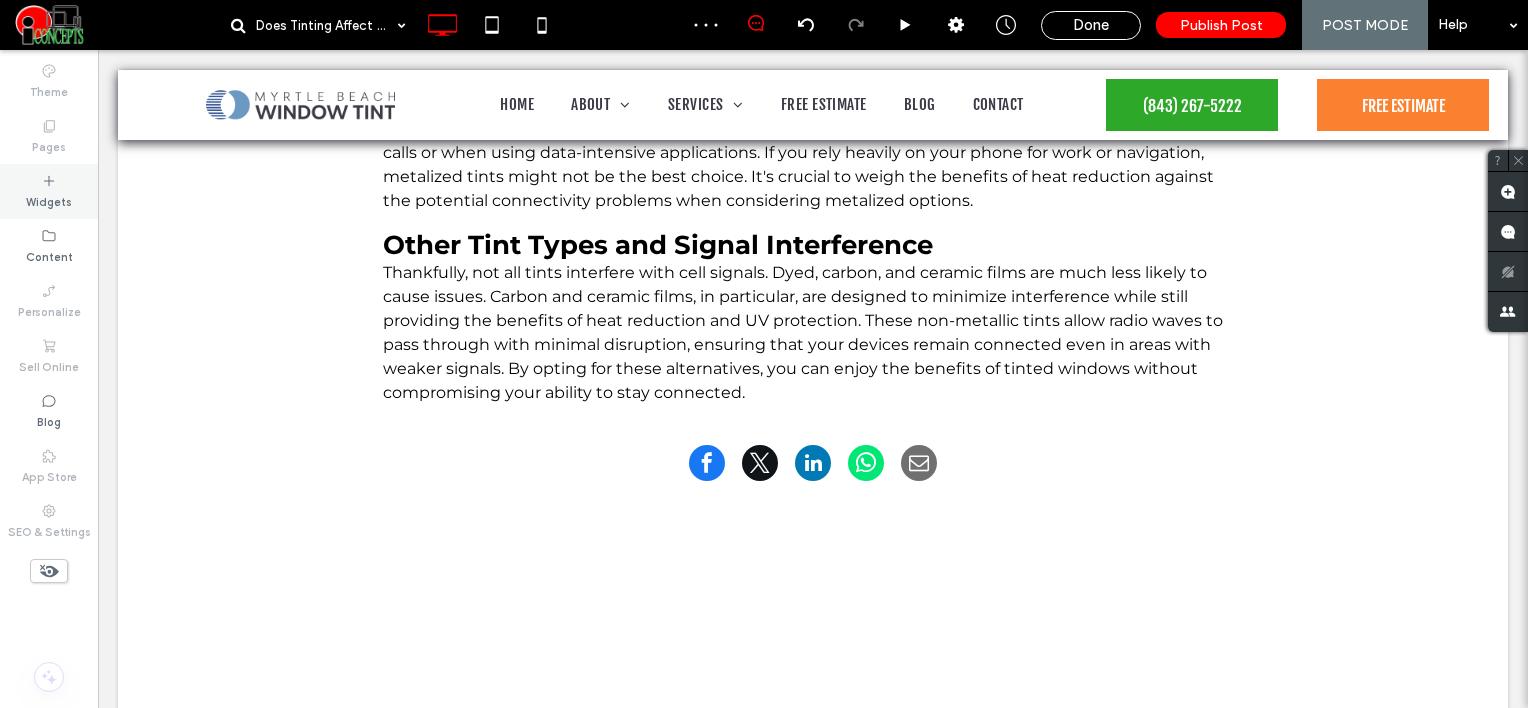 click 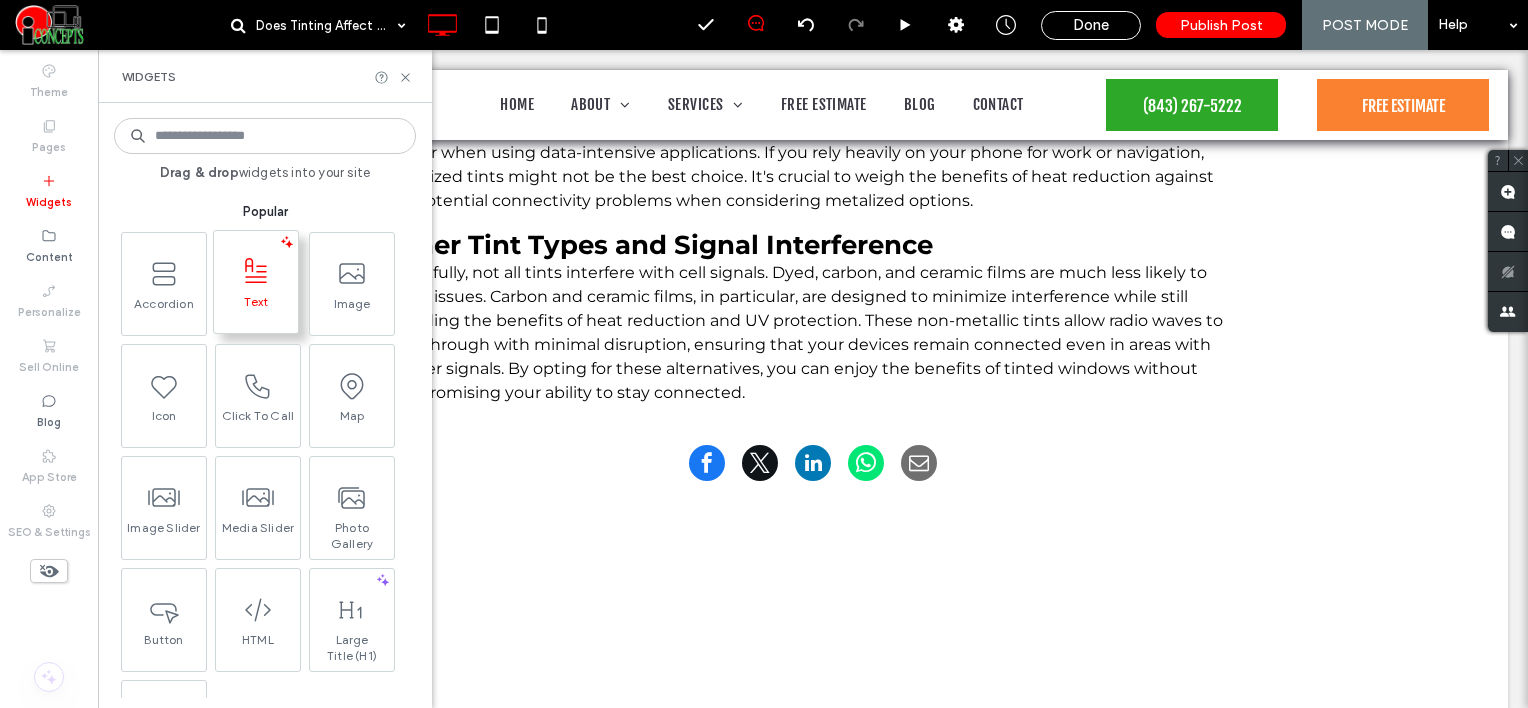 click on "Text" at bounding box center [256, 308] 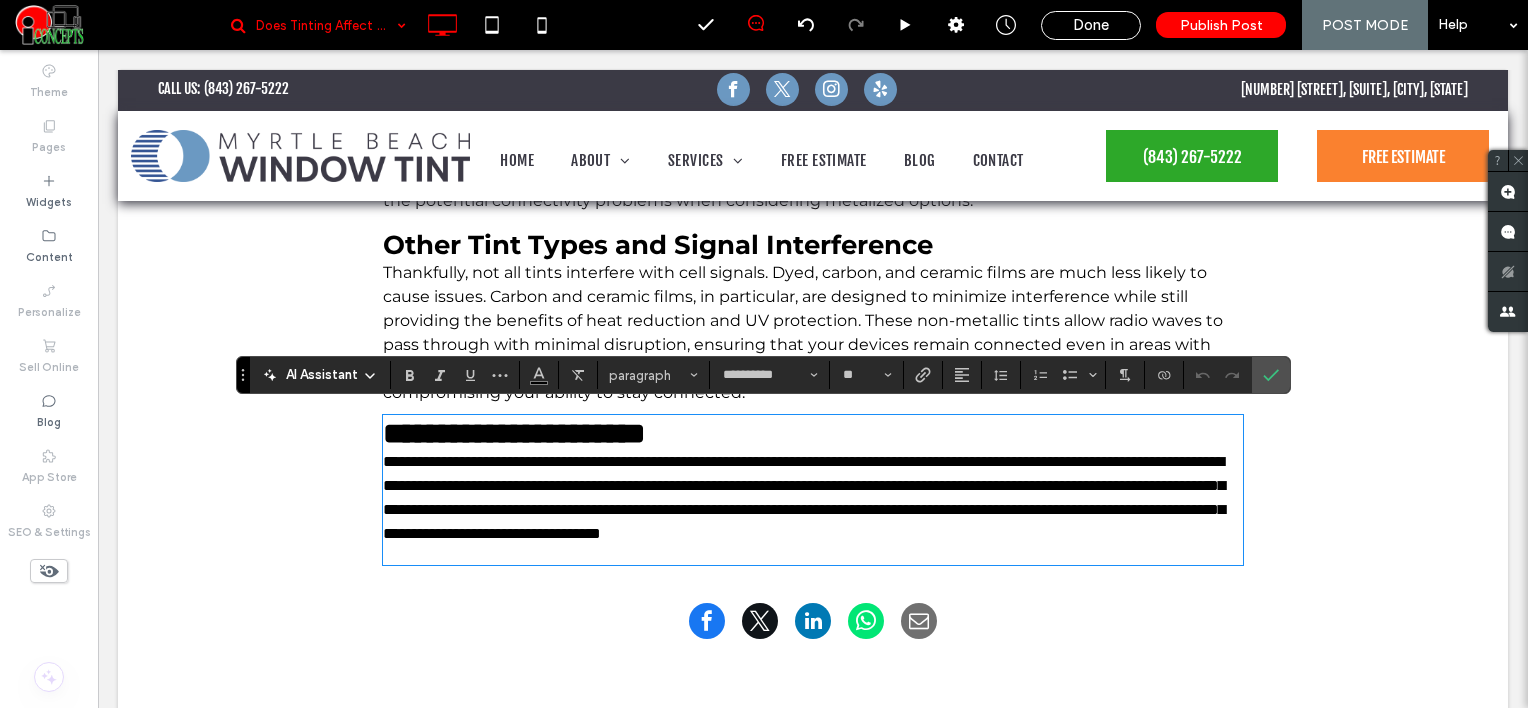 scroll, scrollTop: 0, scrollLeft: 0, axis: both 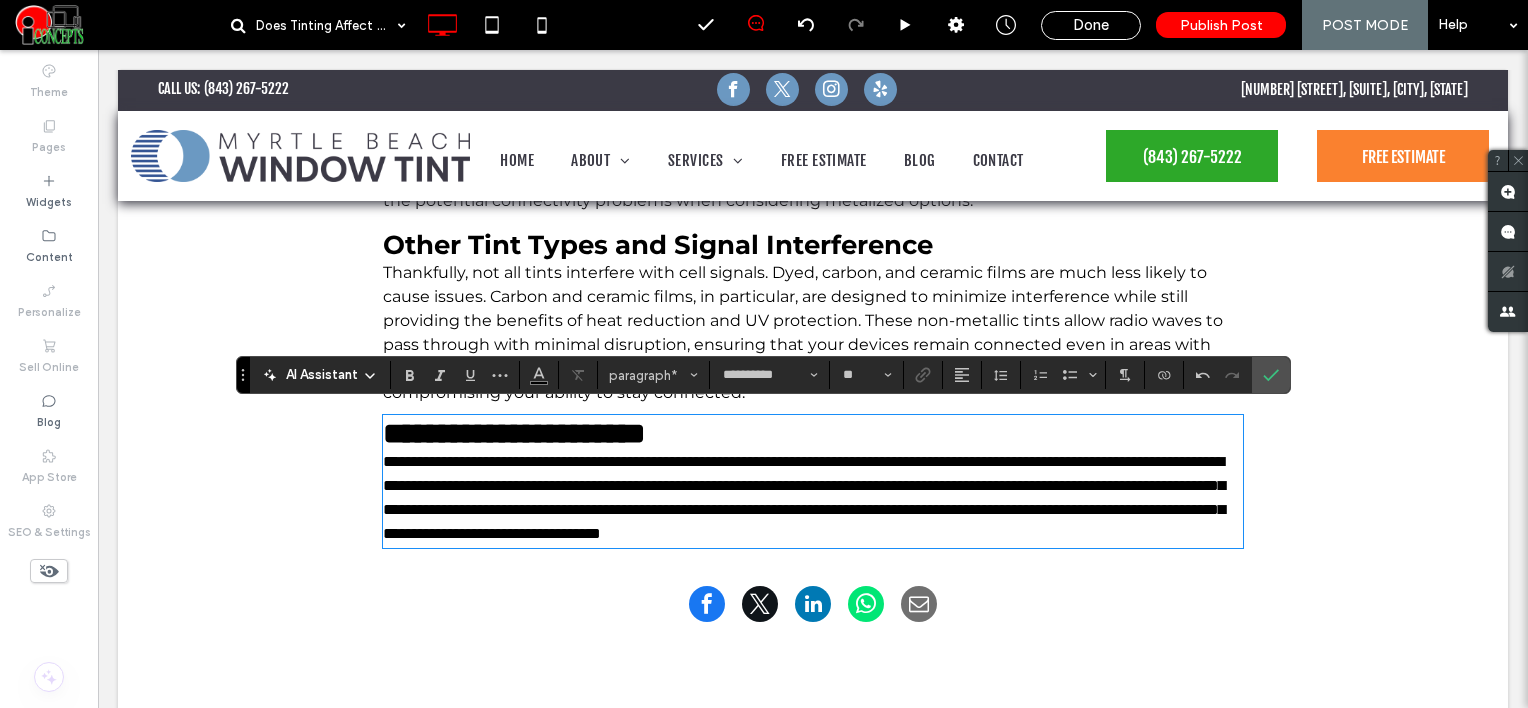 type on "**********" 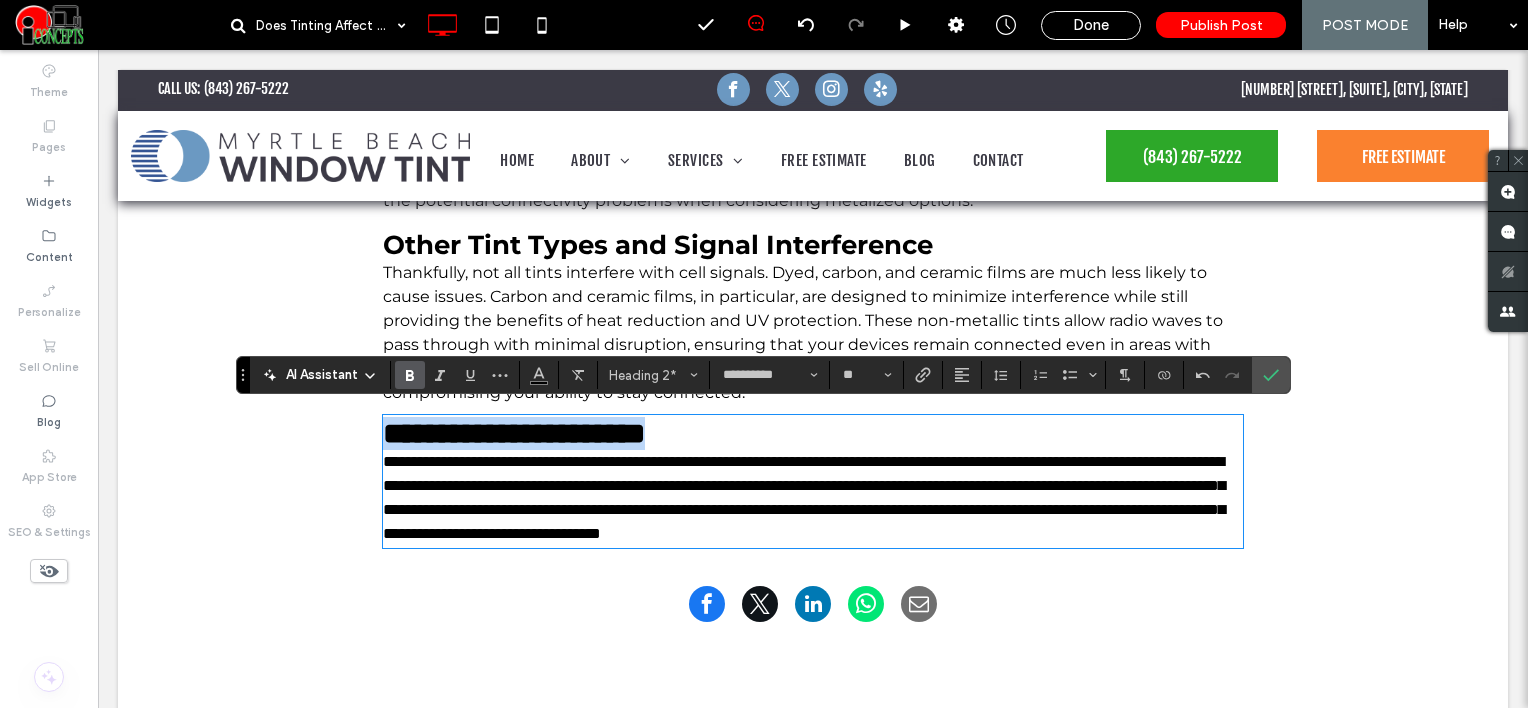 drag, startPoint x: 681, startPoint y: 427, endPoint x: 339, endPoint y: 432, distance: 342.03656 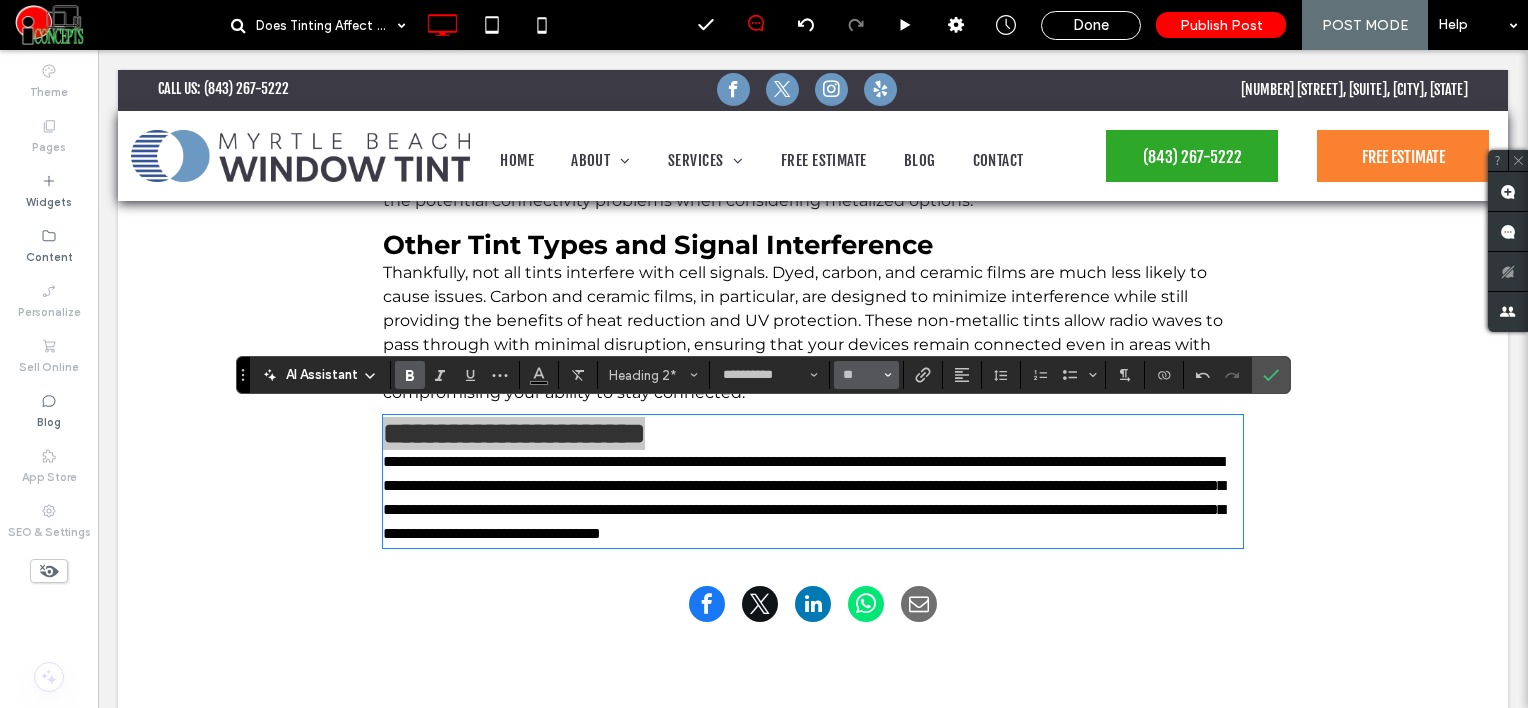 click on "**" at bounding box center [866, 375] 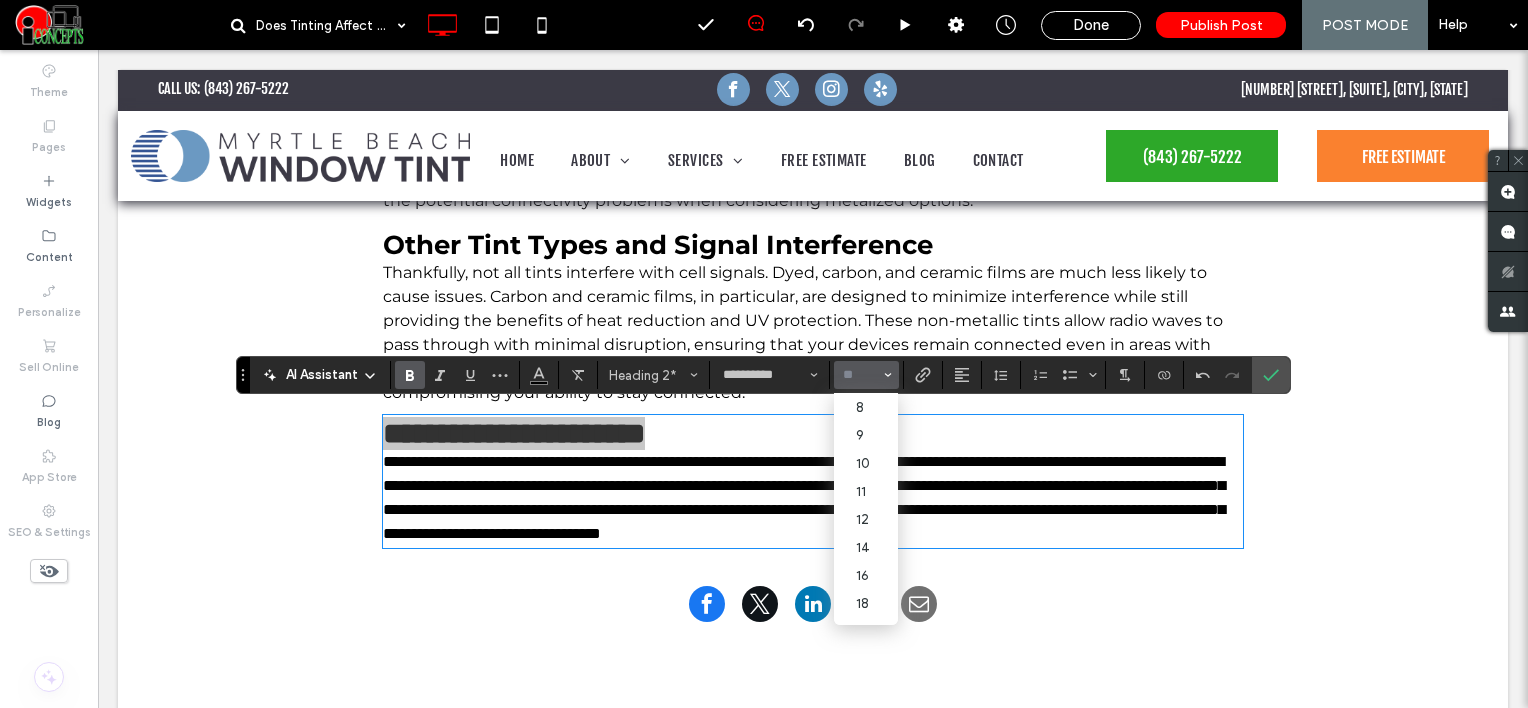 click at bounding box center [860, 375] 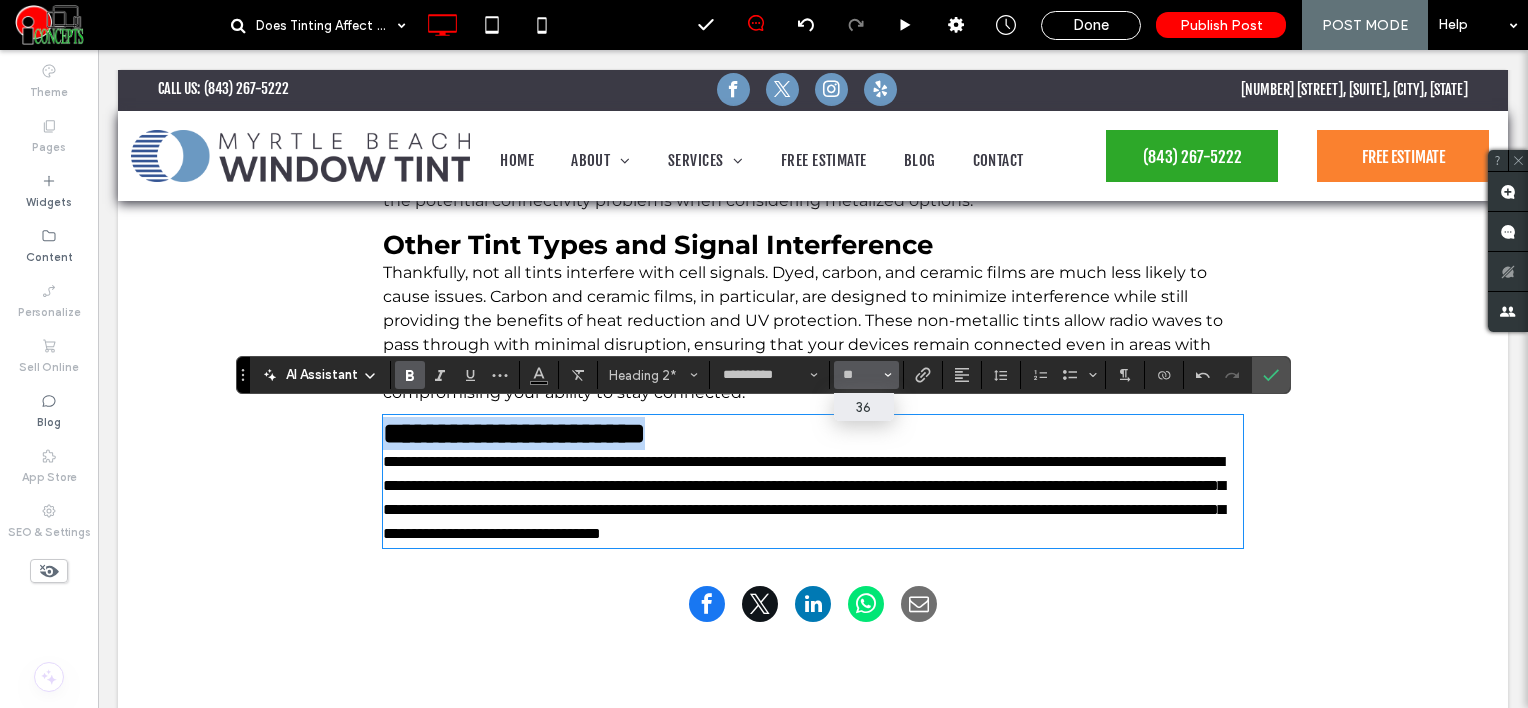 type on "**" 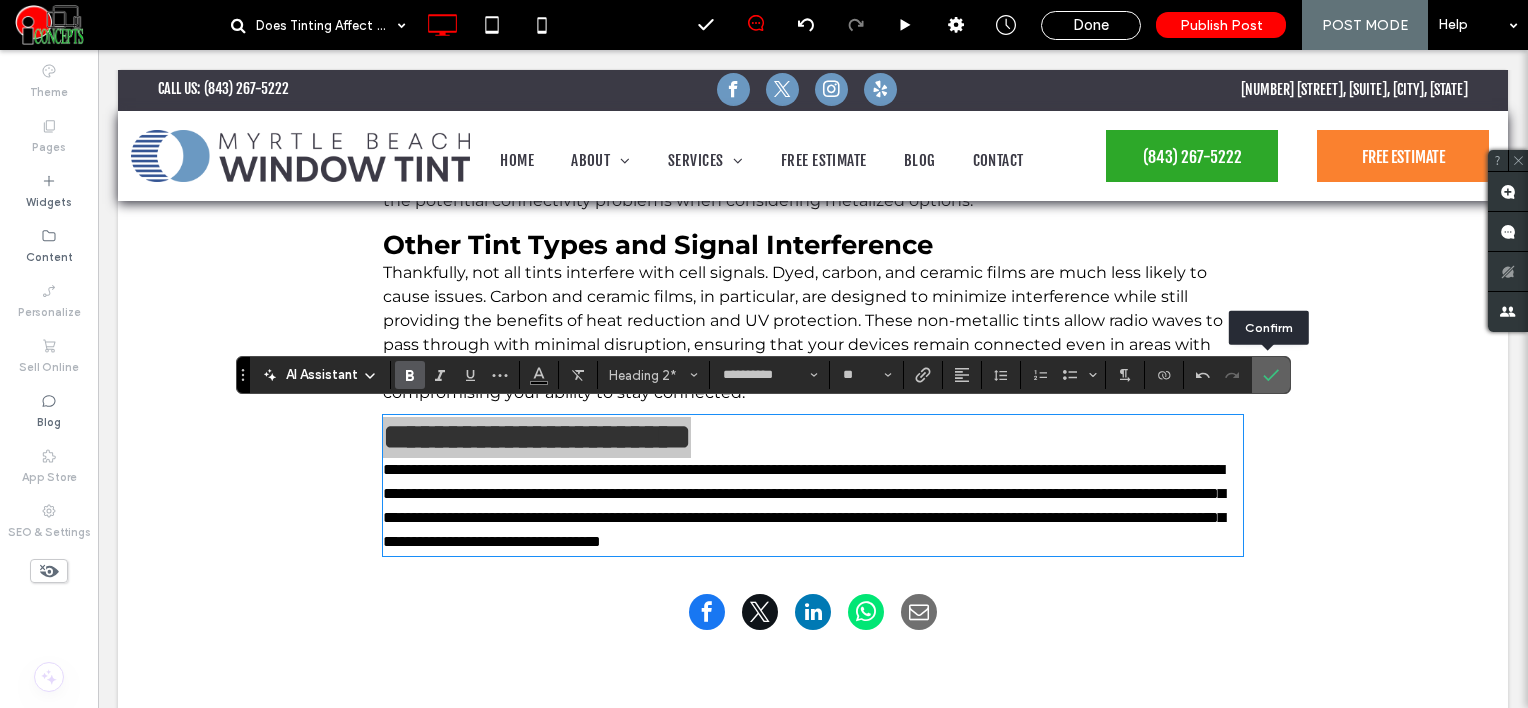click 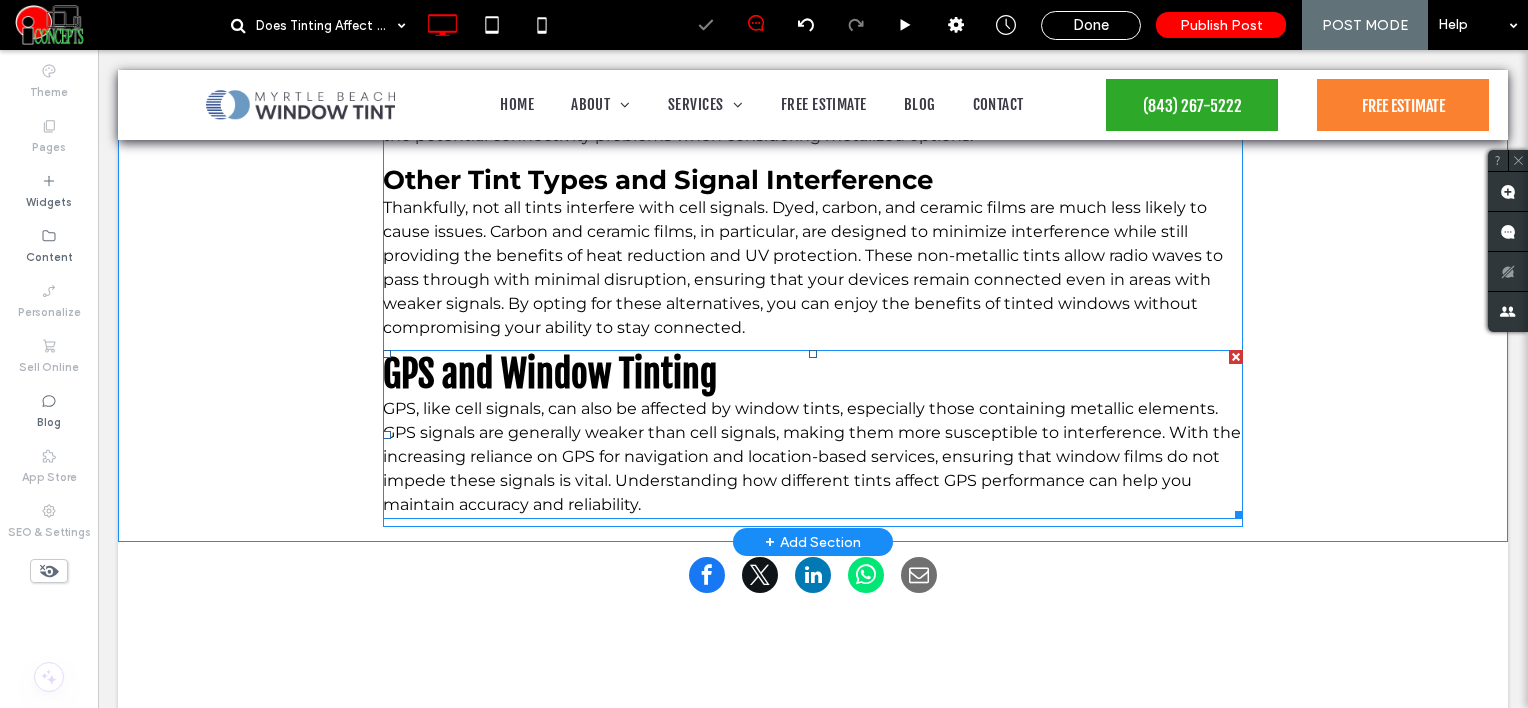 scroll, scrollTop: 1894, scrollLeft: 0, axis: vertical 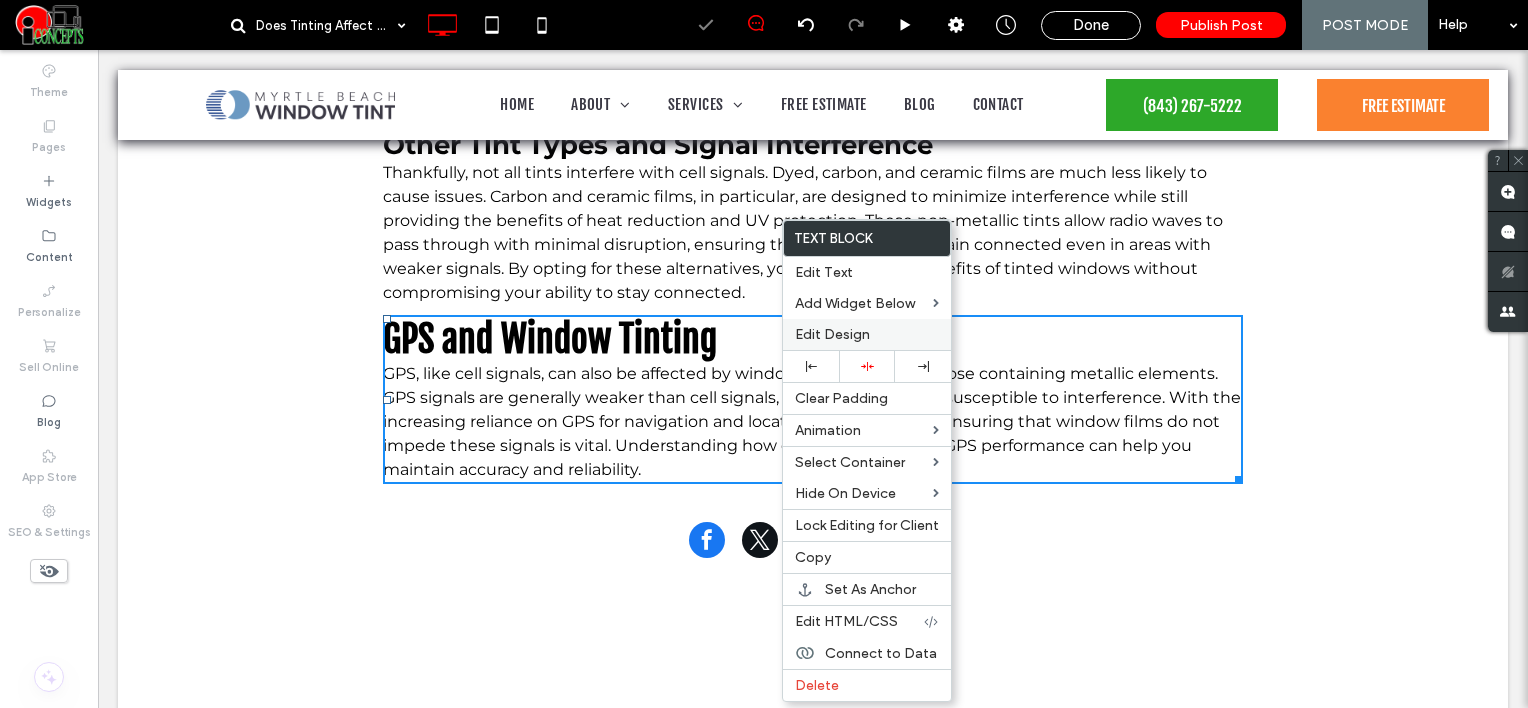 click on "Edit Design" at bounding box center [832, 334] 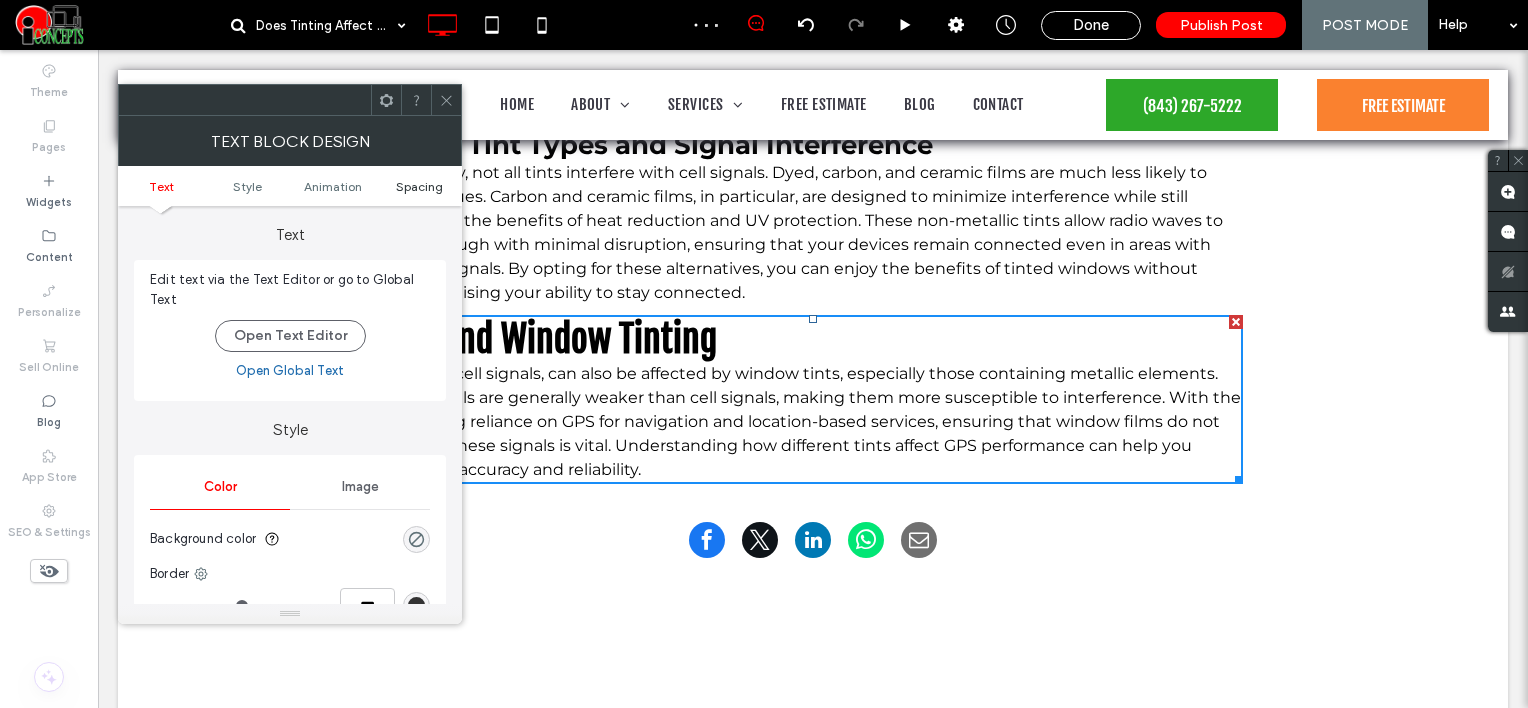 click on "Spacing" at bounding box center [419, 186] 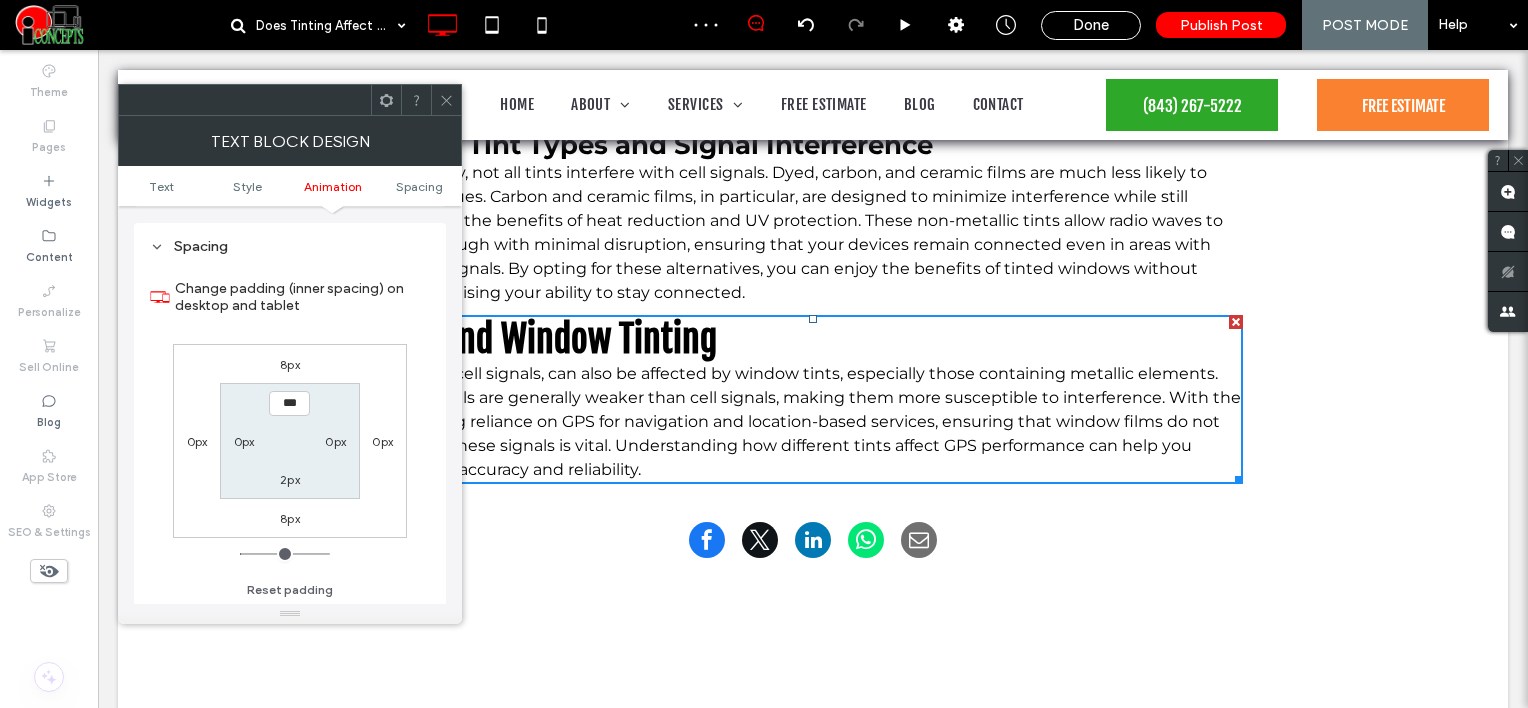 scroll, scrollTop: 572, scrollLeft: 0, axis: vertical 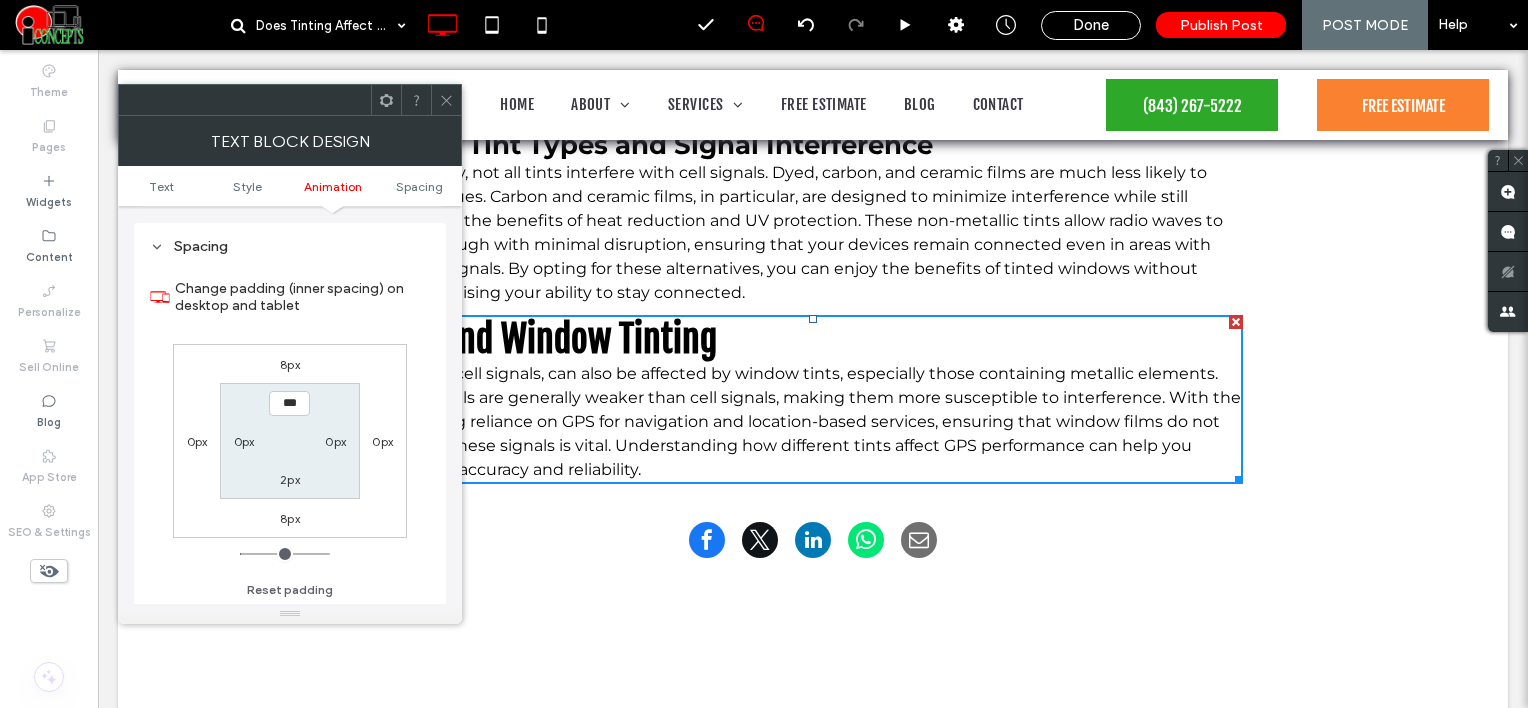 click on "8px" at bounding box center (290, 364) 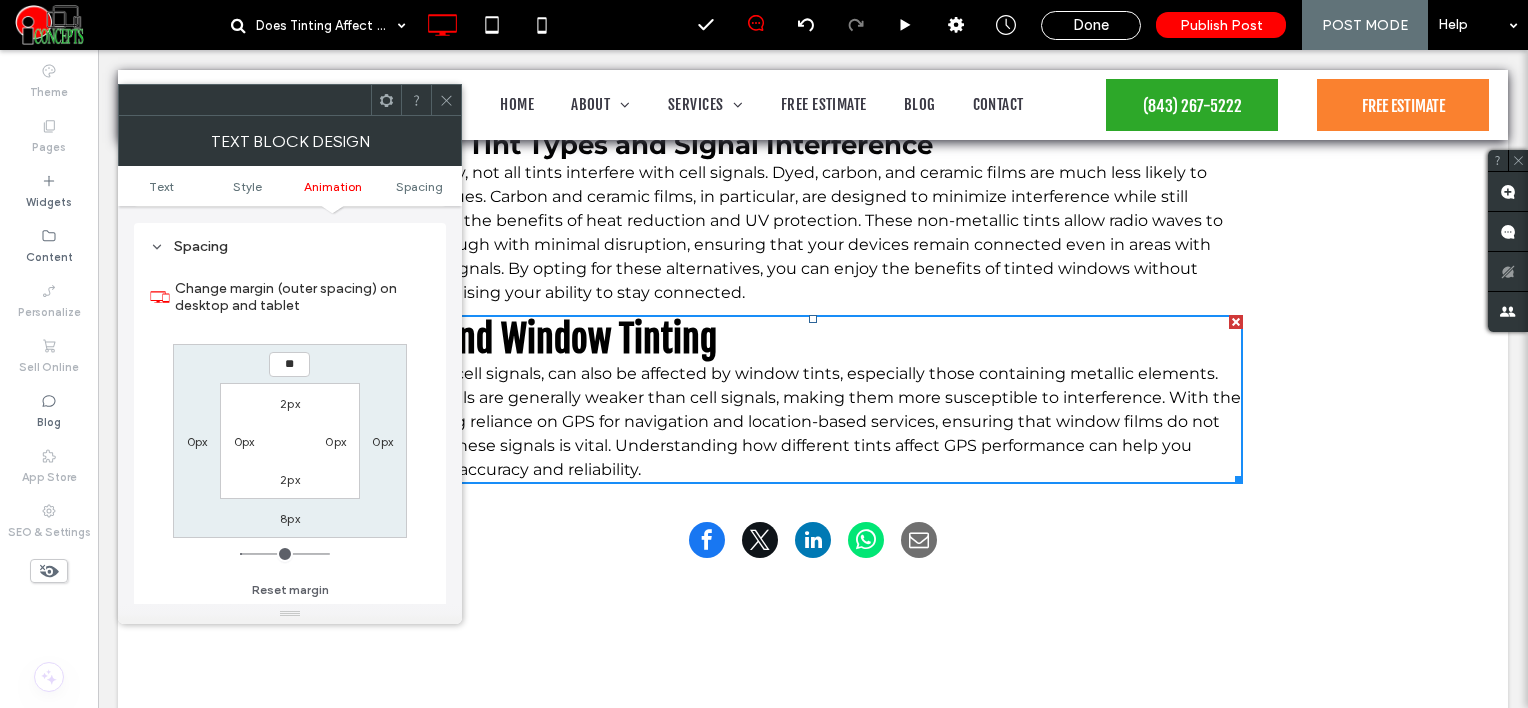 type on "**" 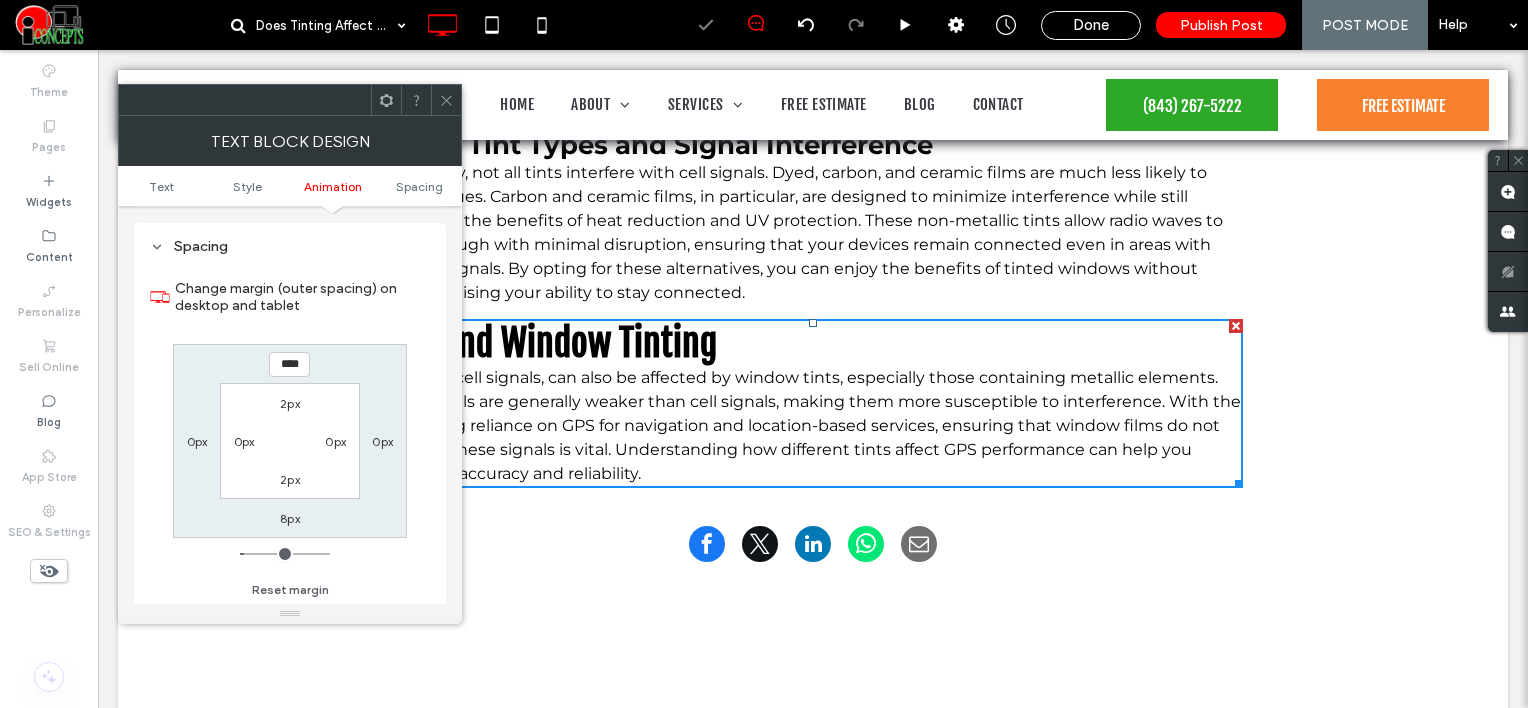click at bounding box center [446, 100] 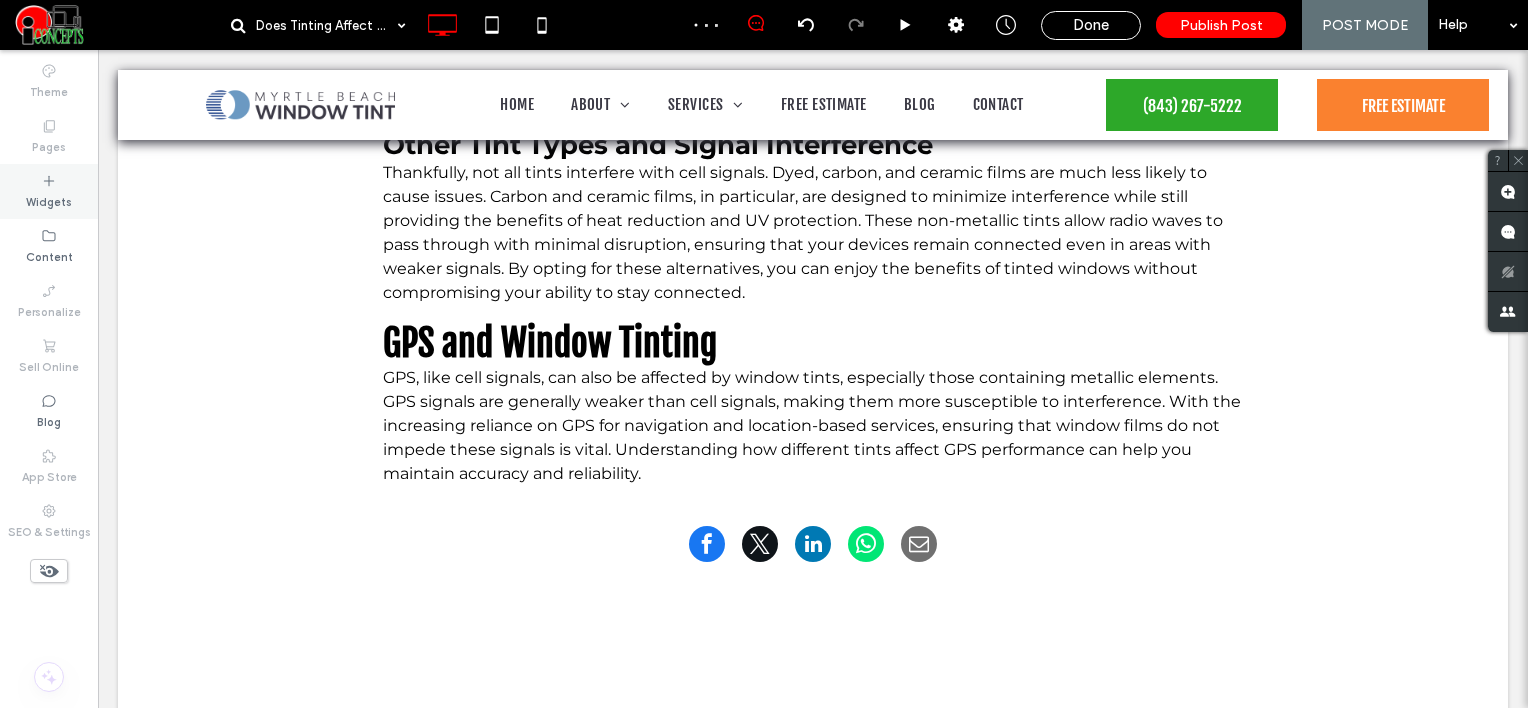 click 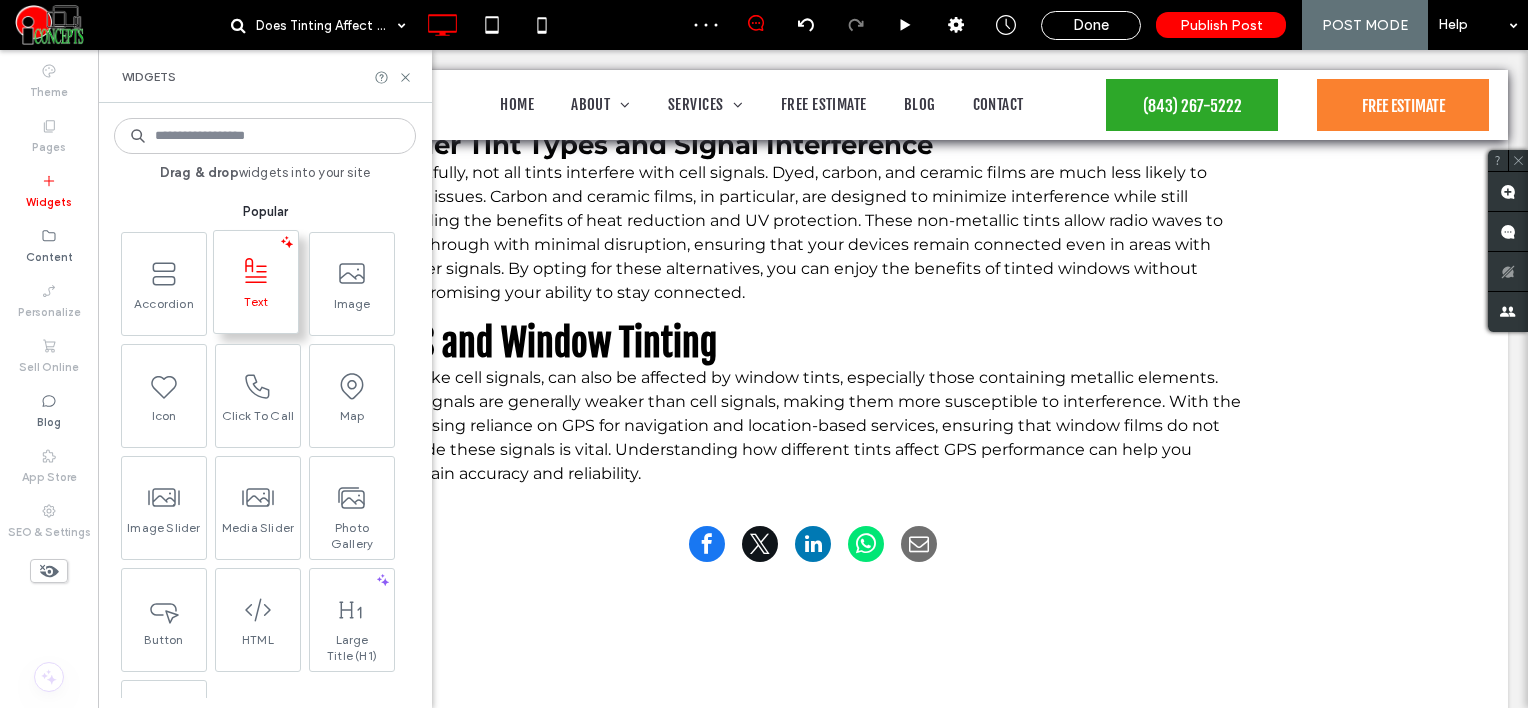 click on "Text" at bounding box center [256, 308] 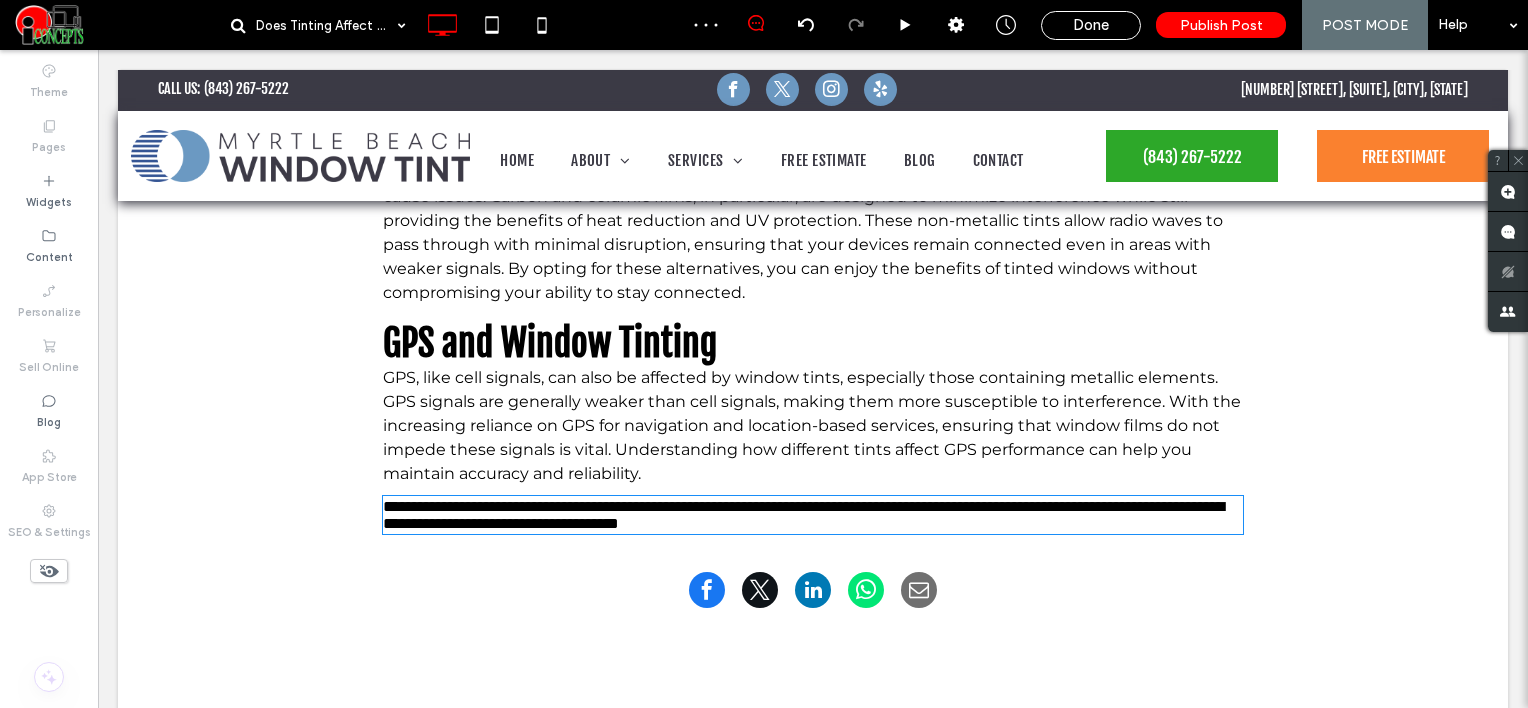 type on "**********" 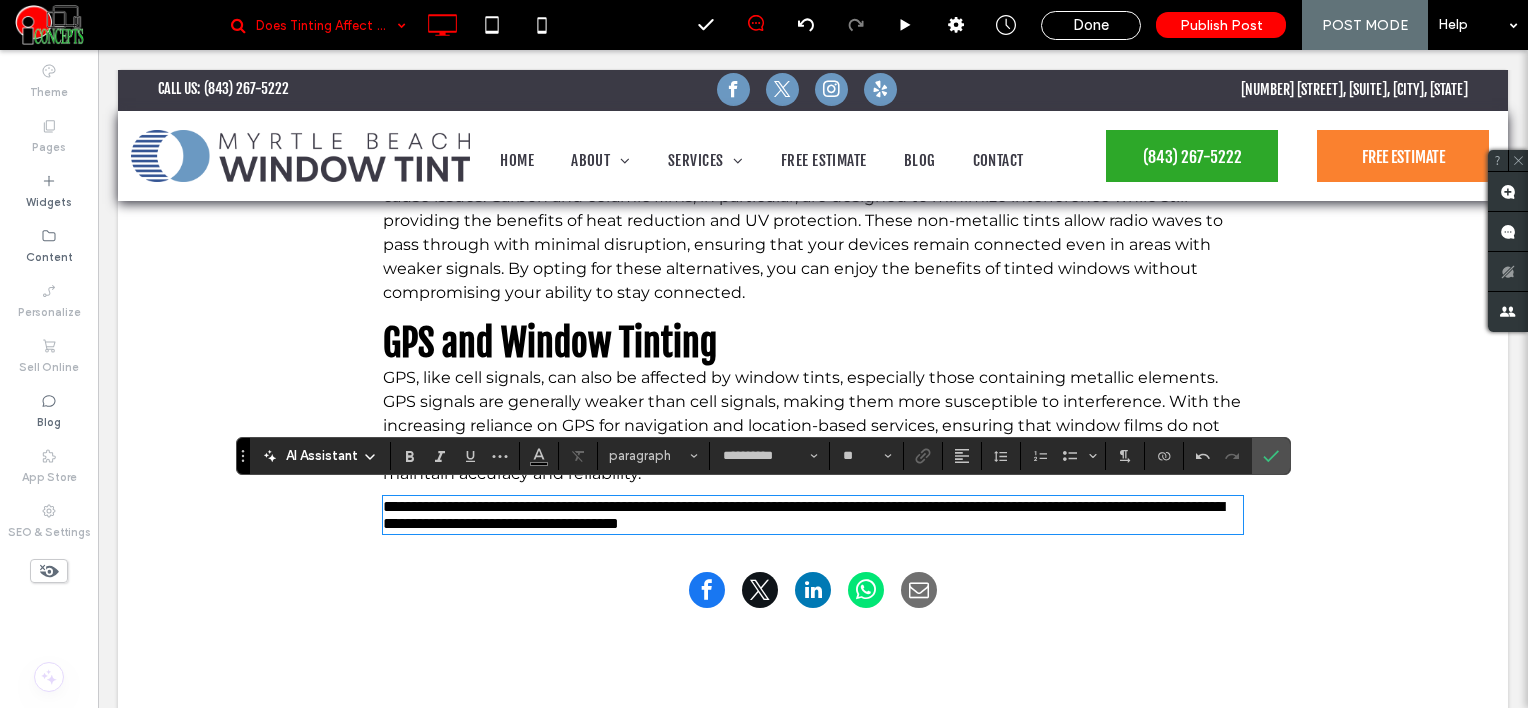 scroll, scrollTop: 0, scrollLeft: 0, axis: both 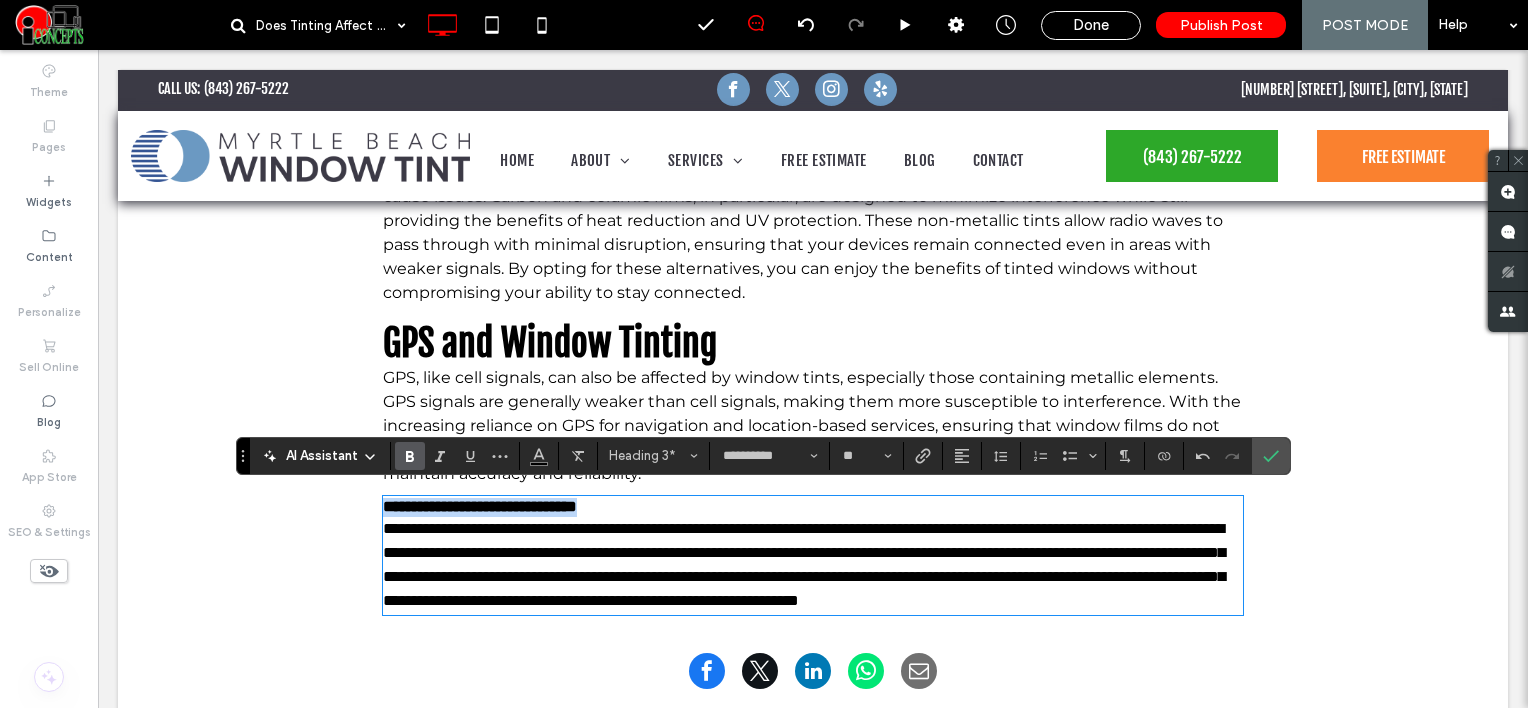 drag, startPoint x: 668, startPoint y: 498, endPoint x: 319, endPoint y: 489, distance: 349.11603 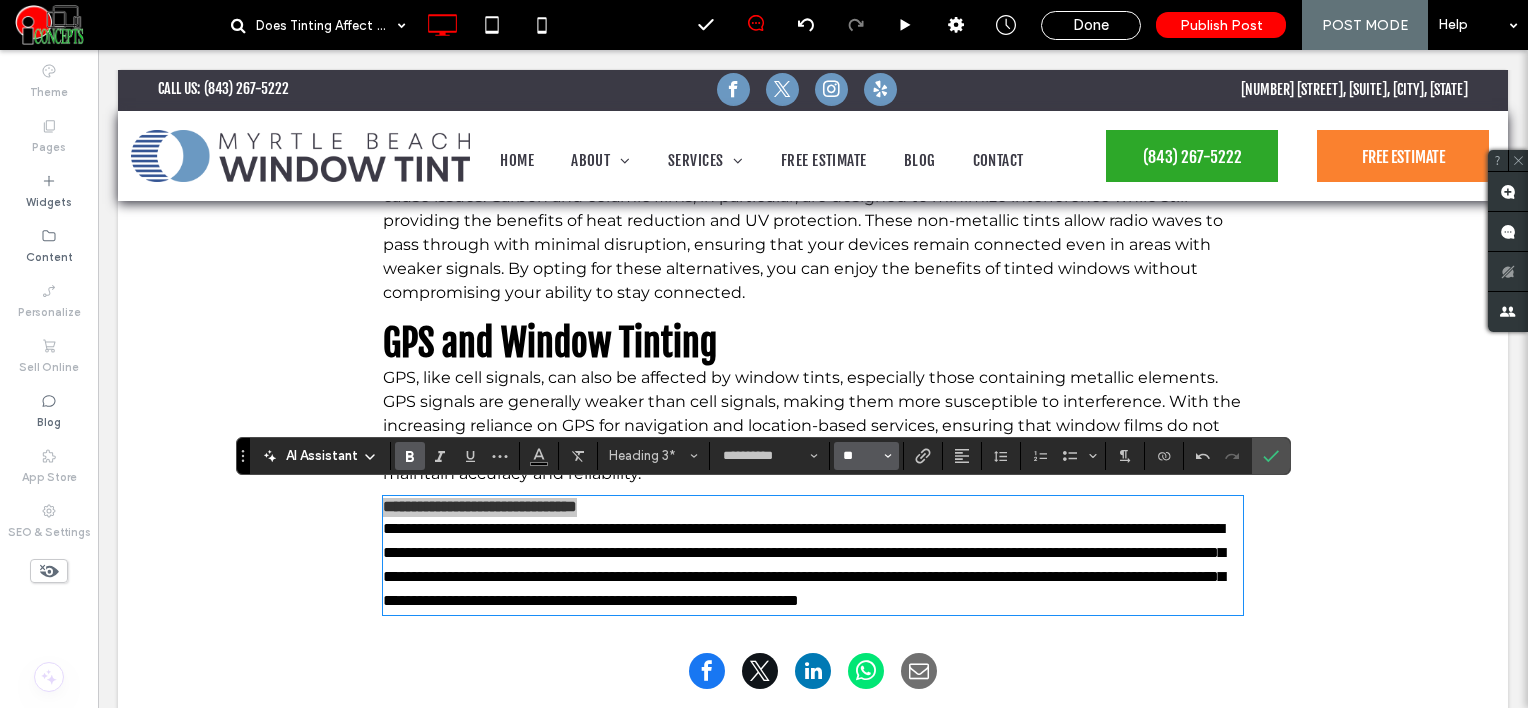click on "**" at bounding box center (860, 456) 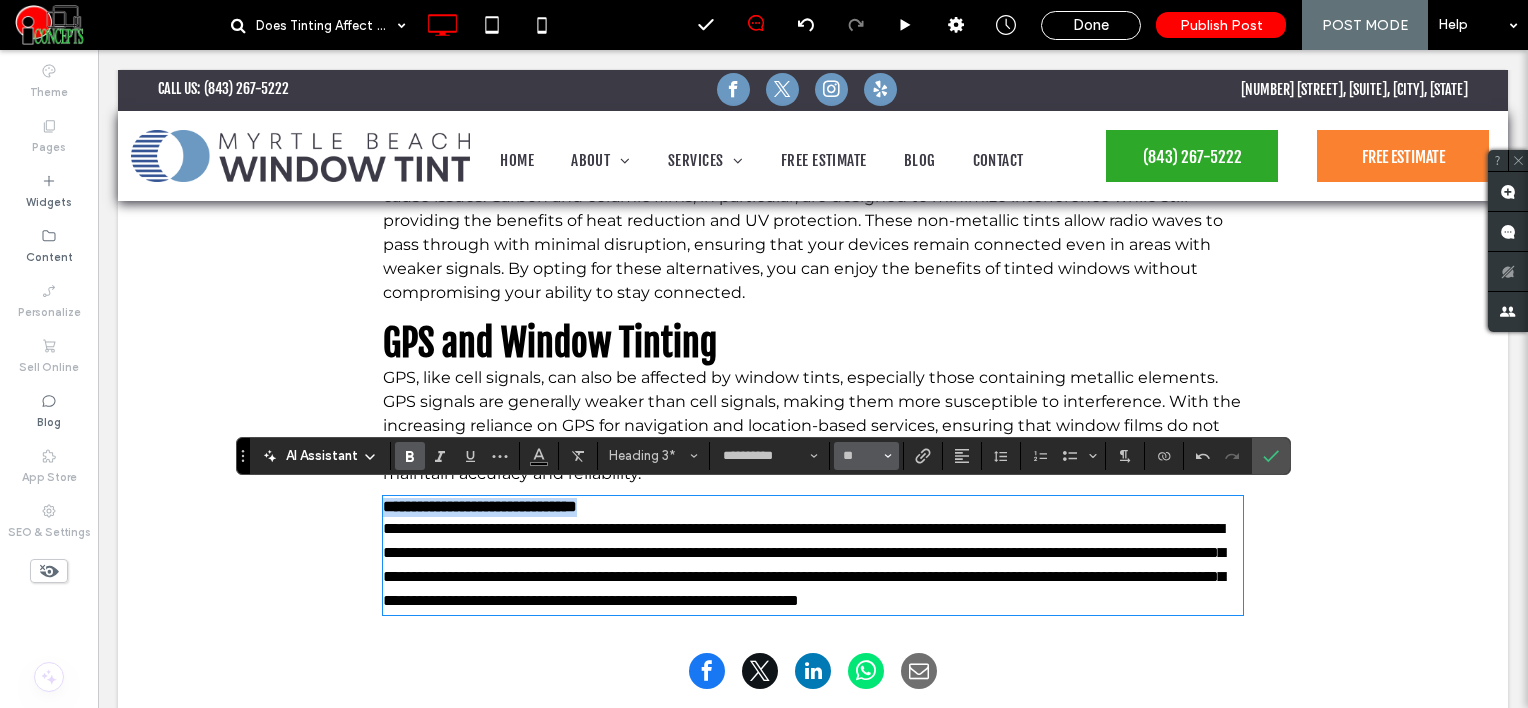 type on "**" 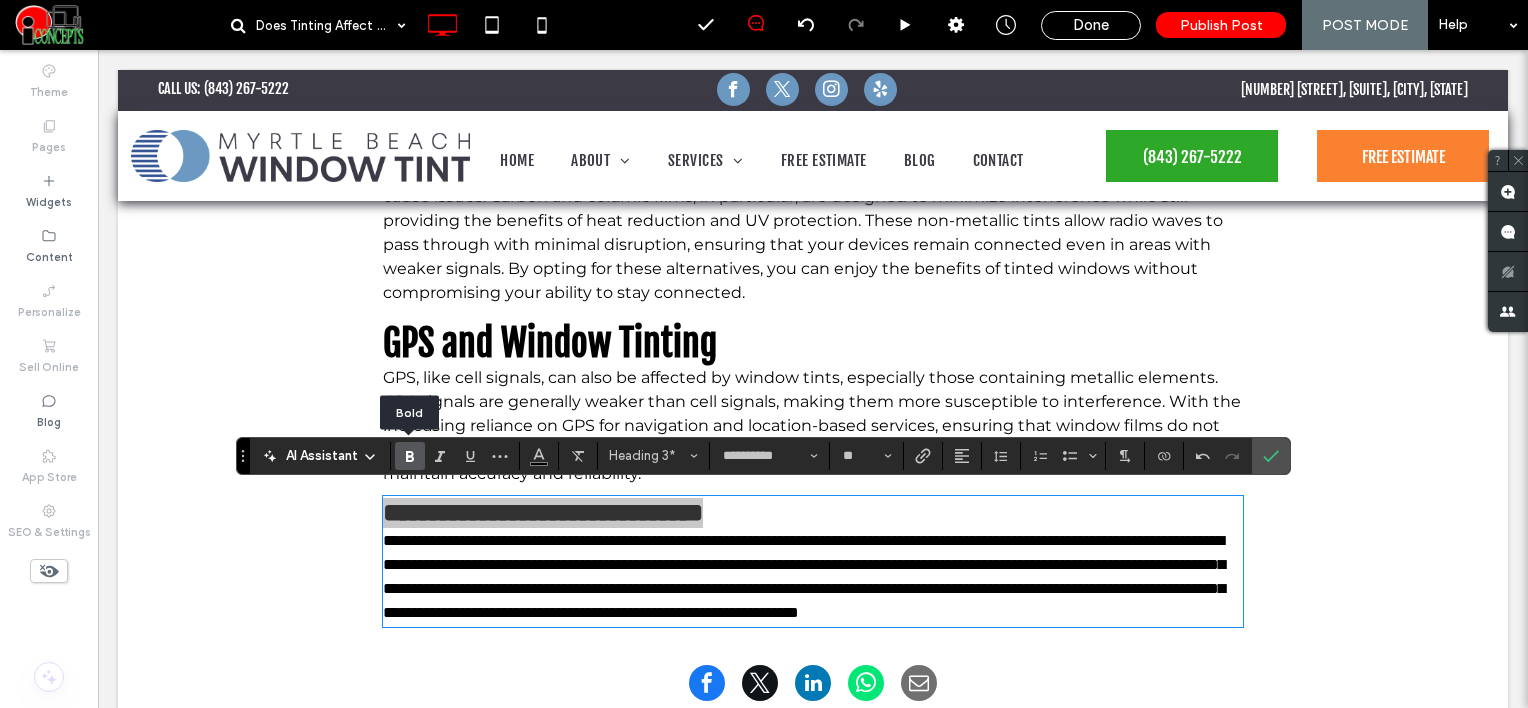 click 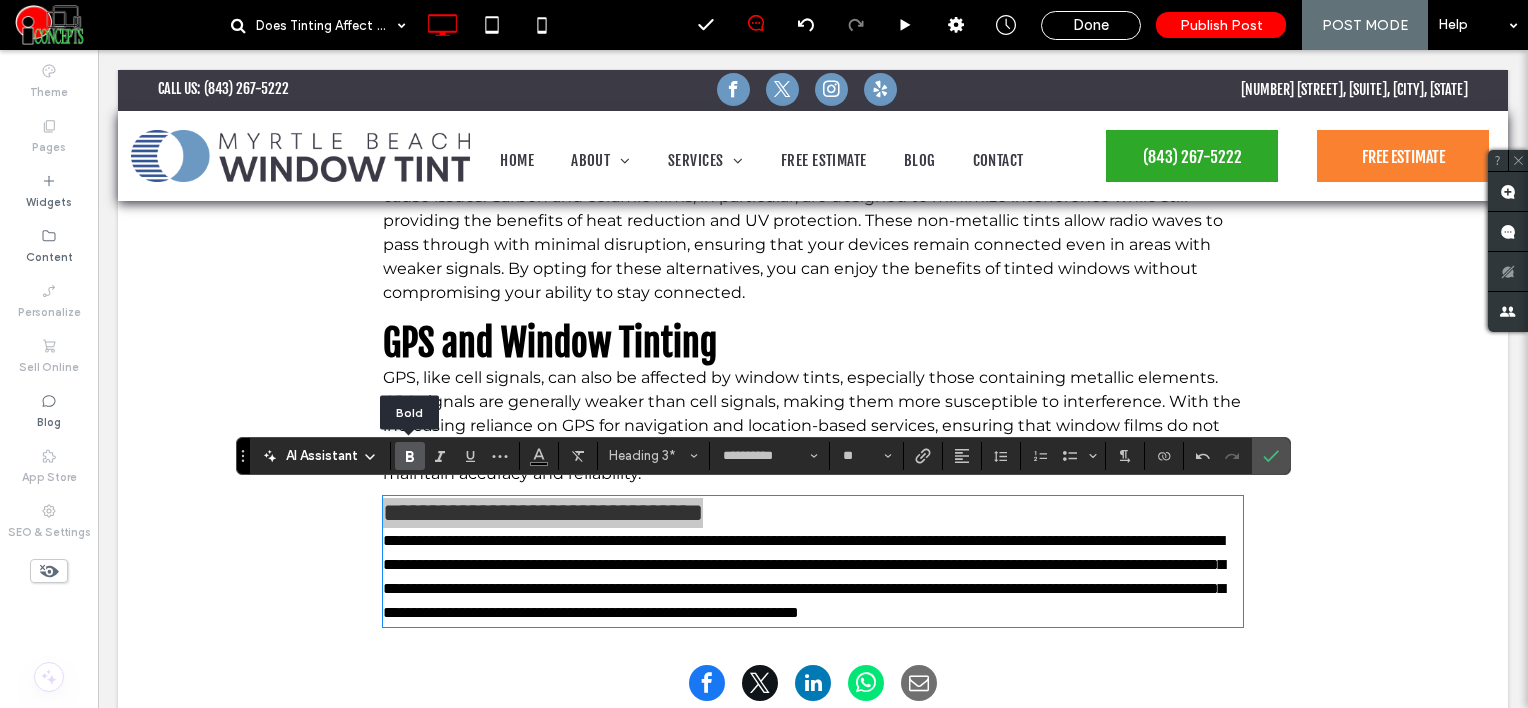 click 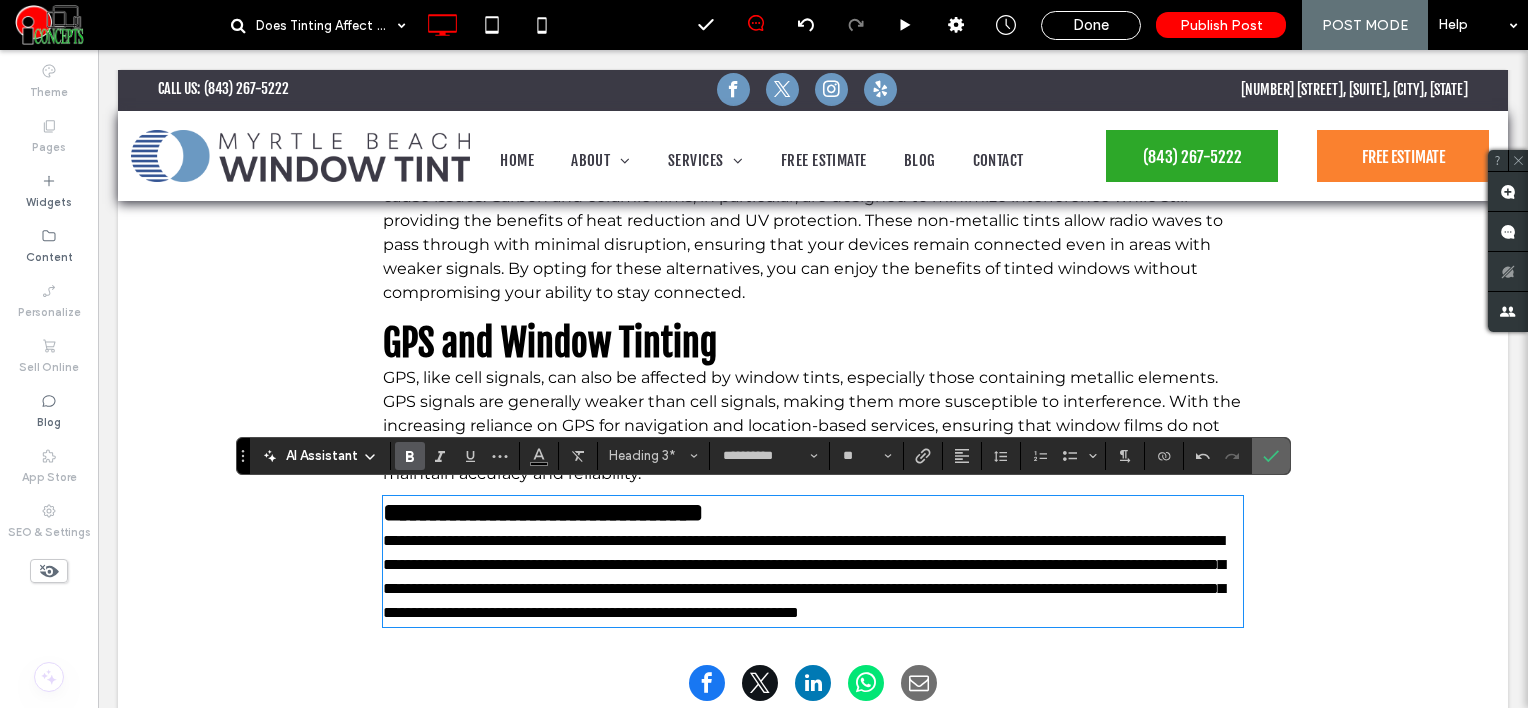 click 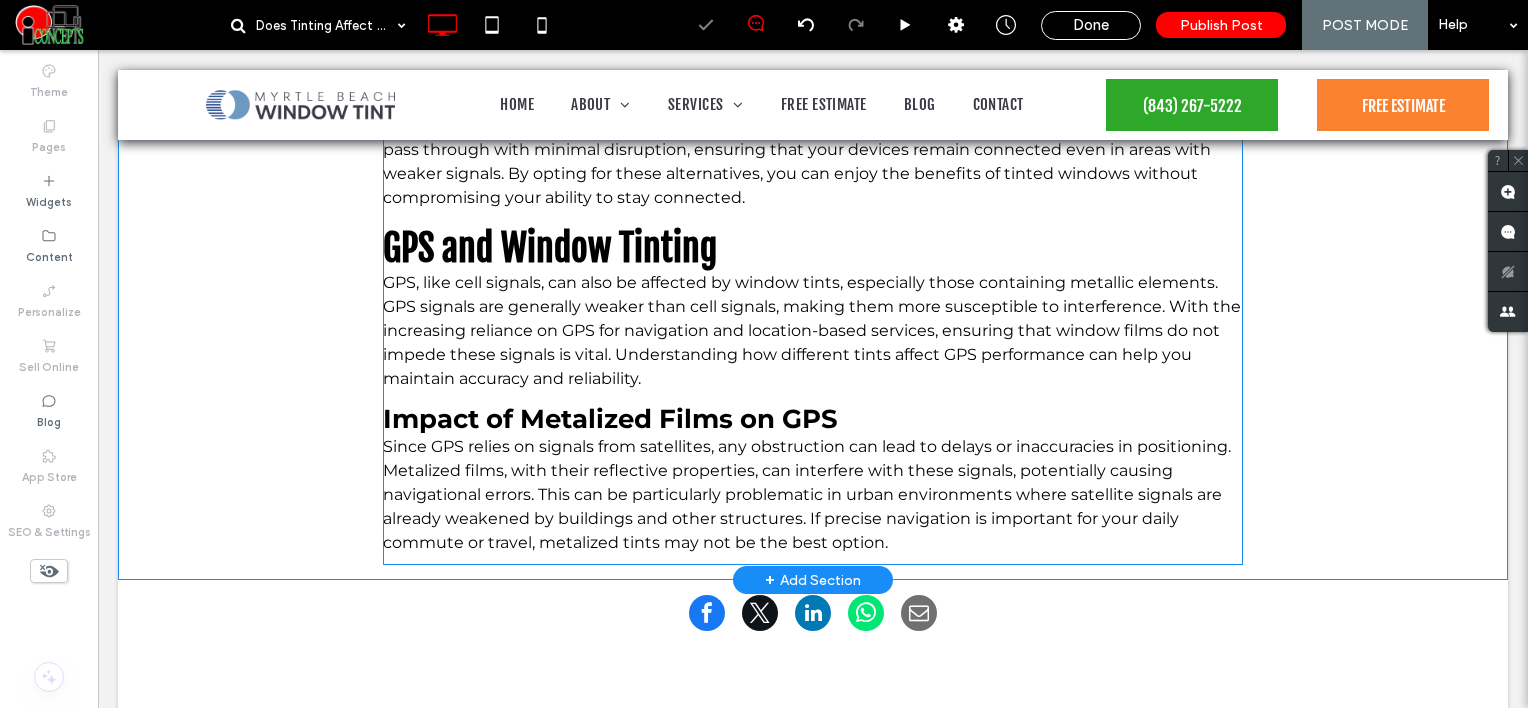 scroll, scrollTop: 1994, scrollLeft: 0, axis: vertical 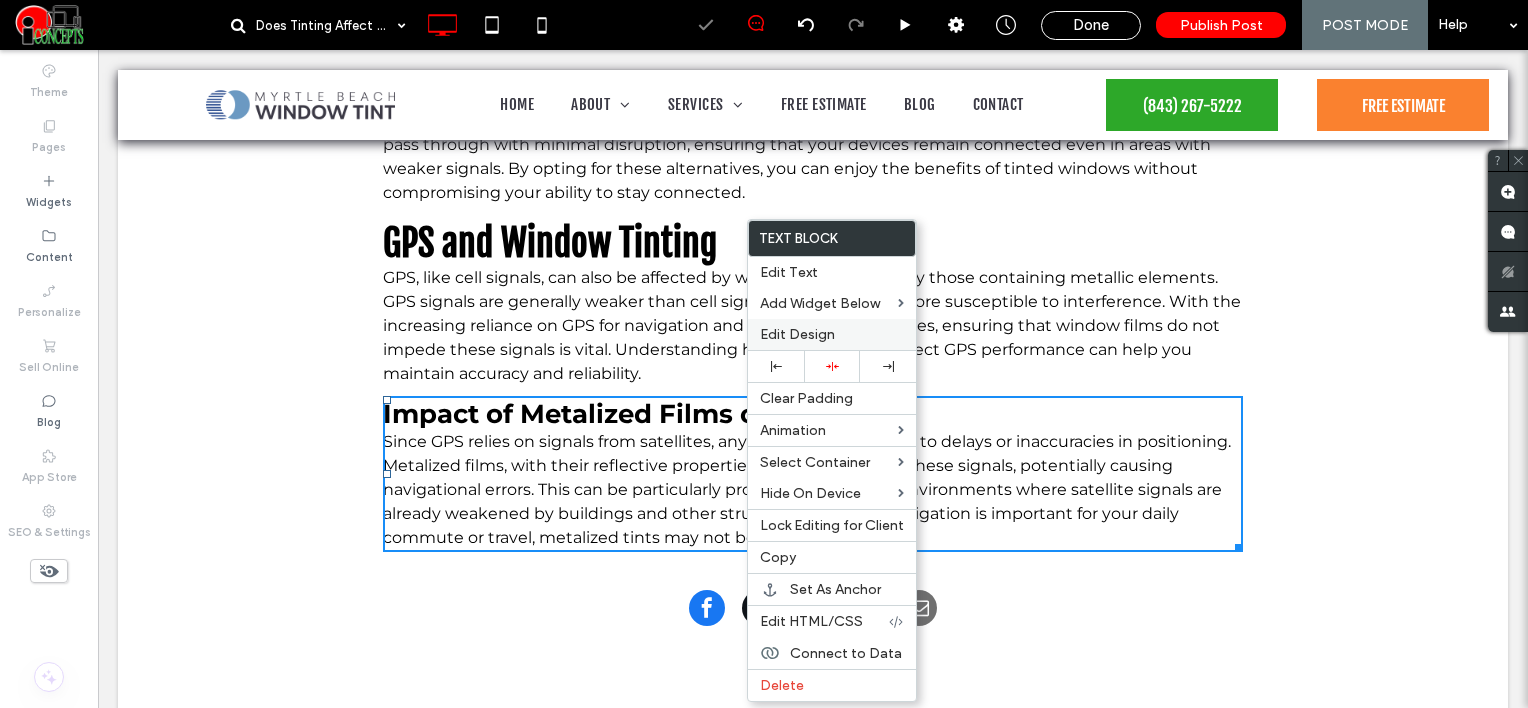 click on "Edit Design" at bounding box center (797, 334) 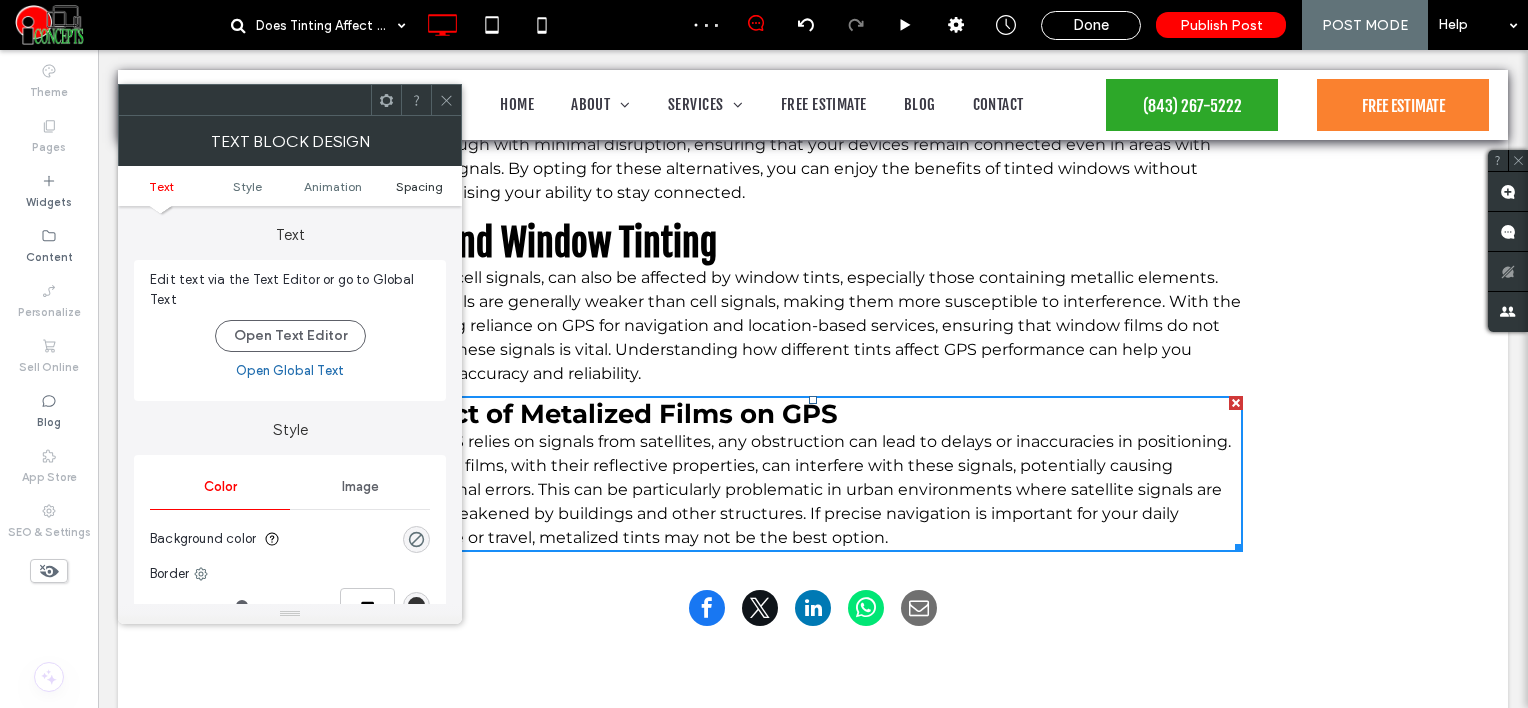 click on "Spacing" at bounding box center [419, 186] 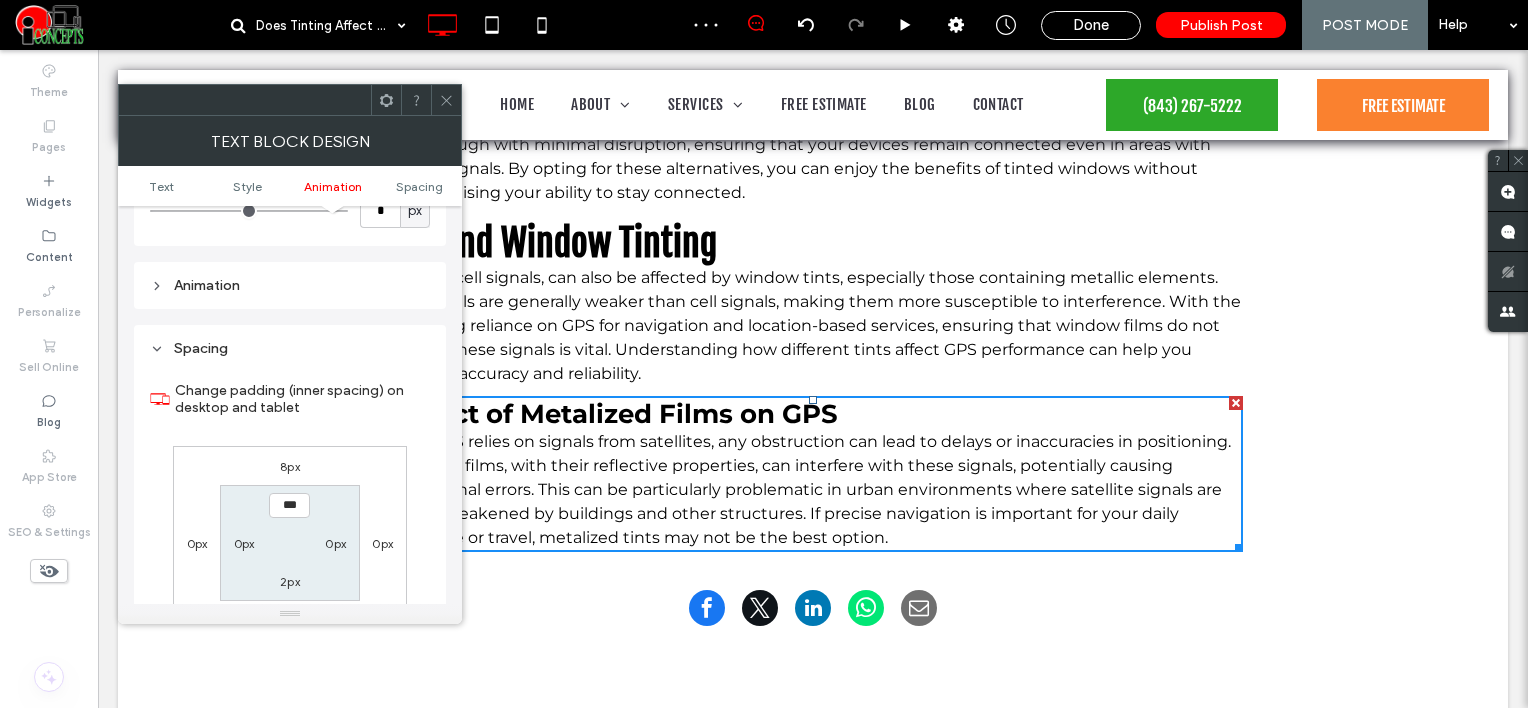 scroll, scrollTop: 572, scrollLeft: 0, axis: vertical 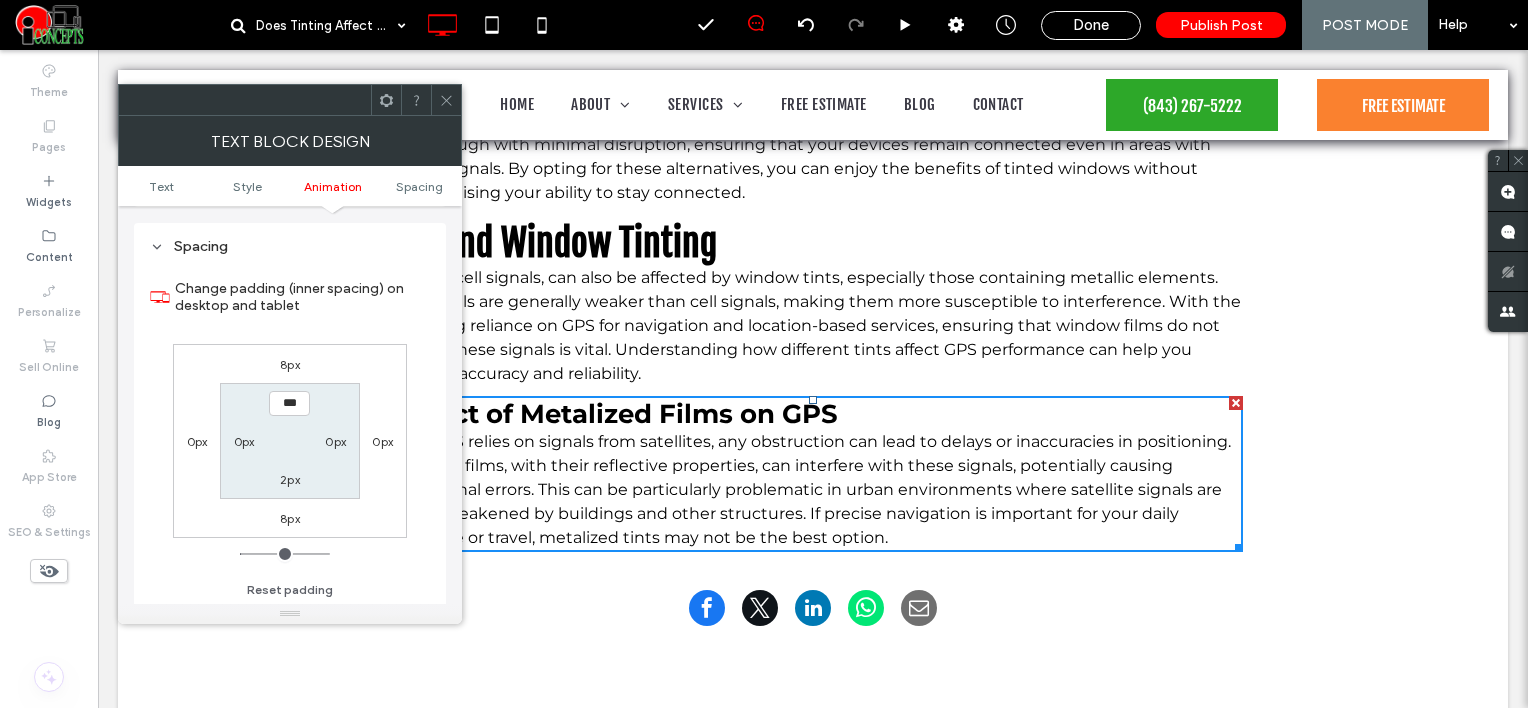click on "8px" at bounding box center [290, 364] 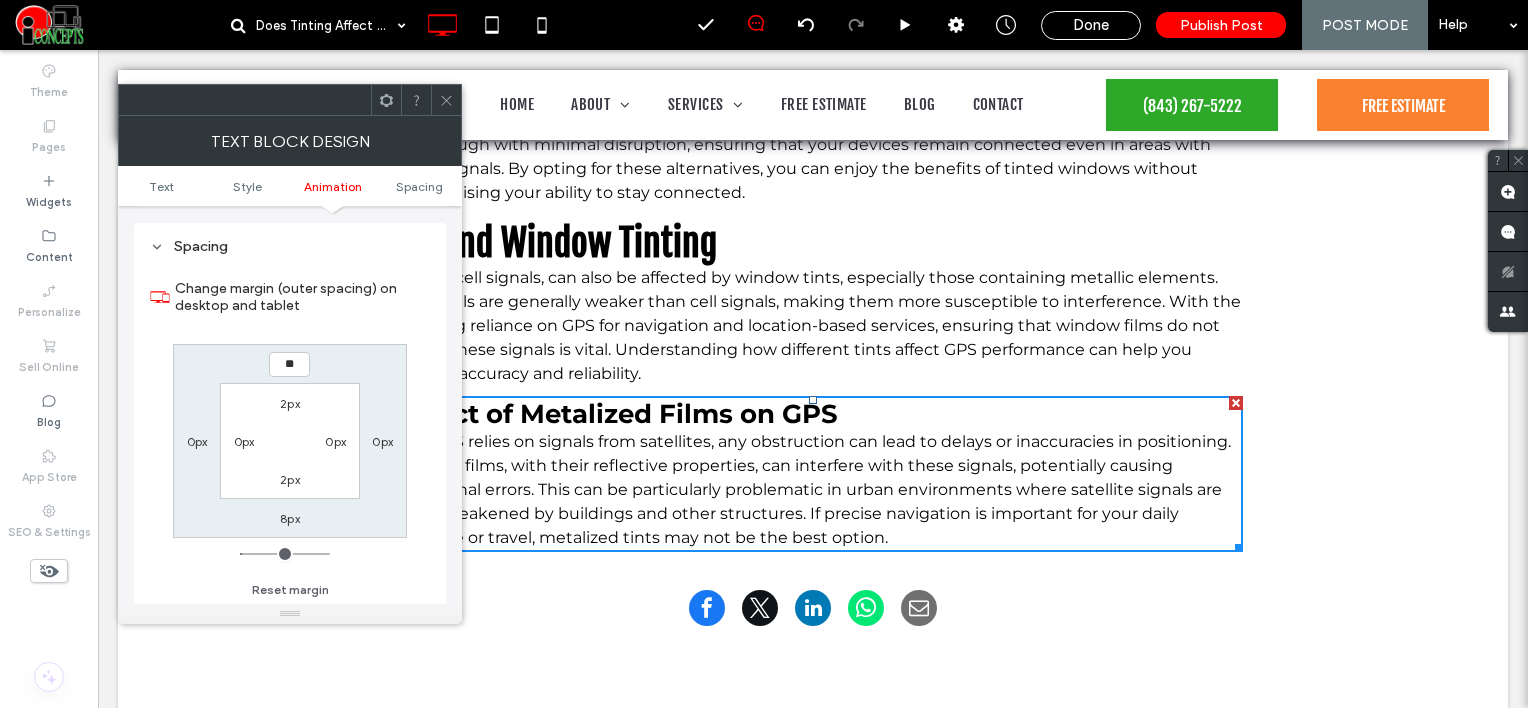 type on "**" 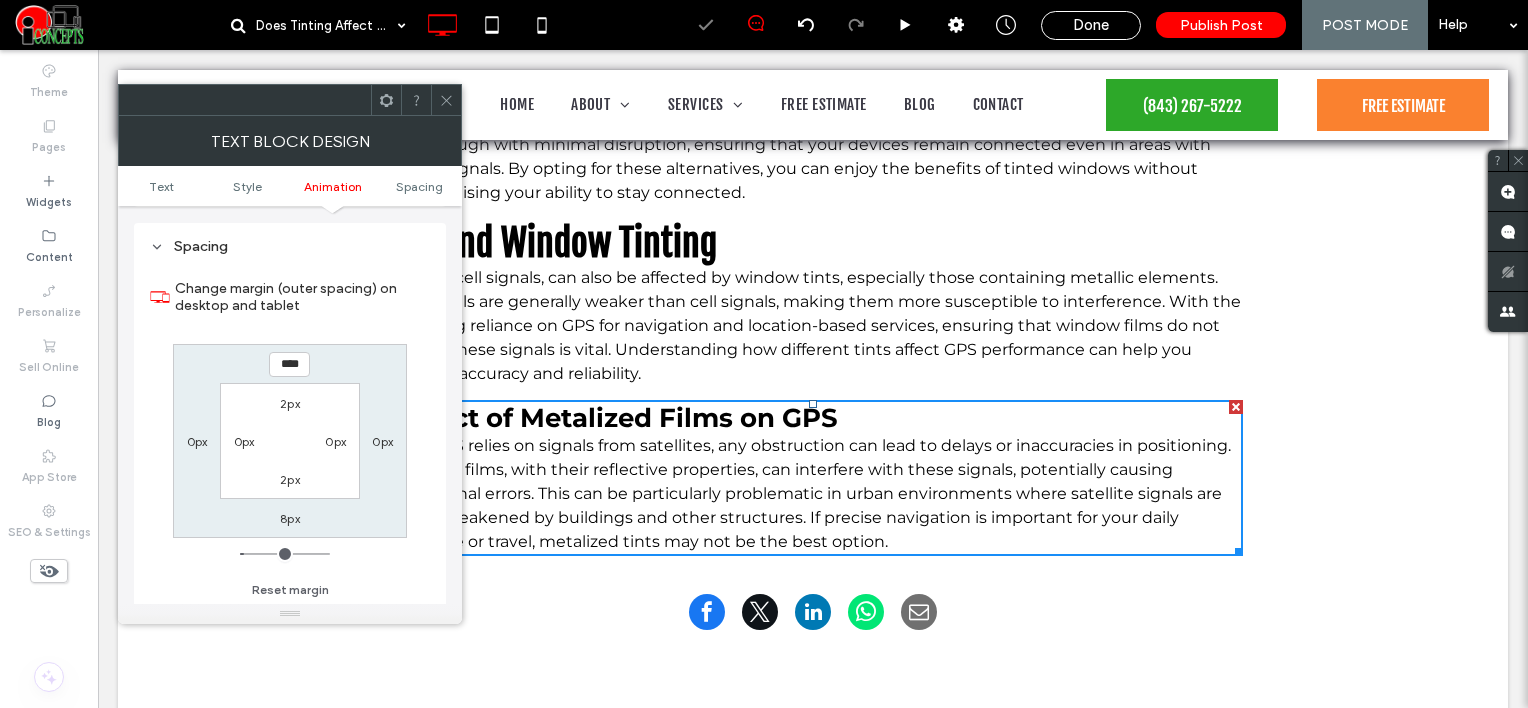 click 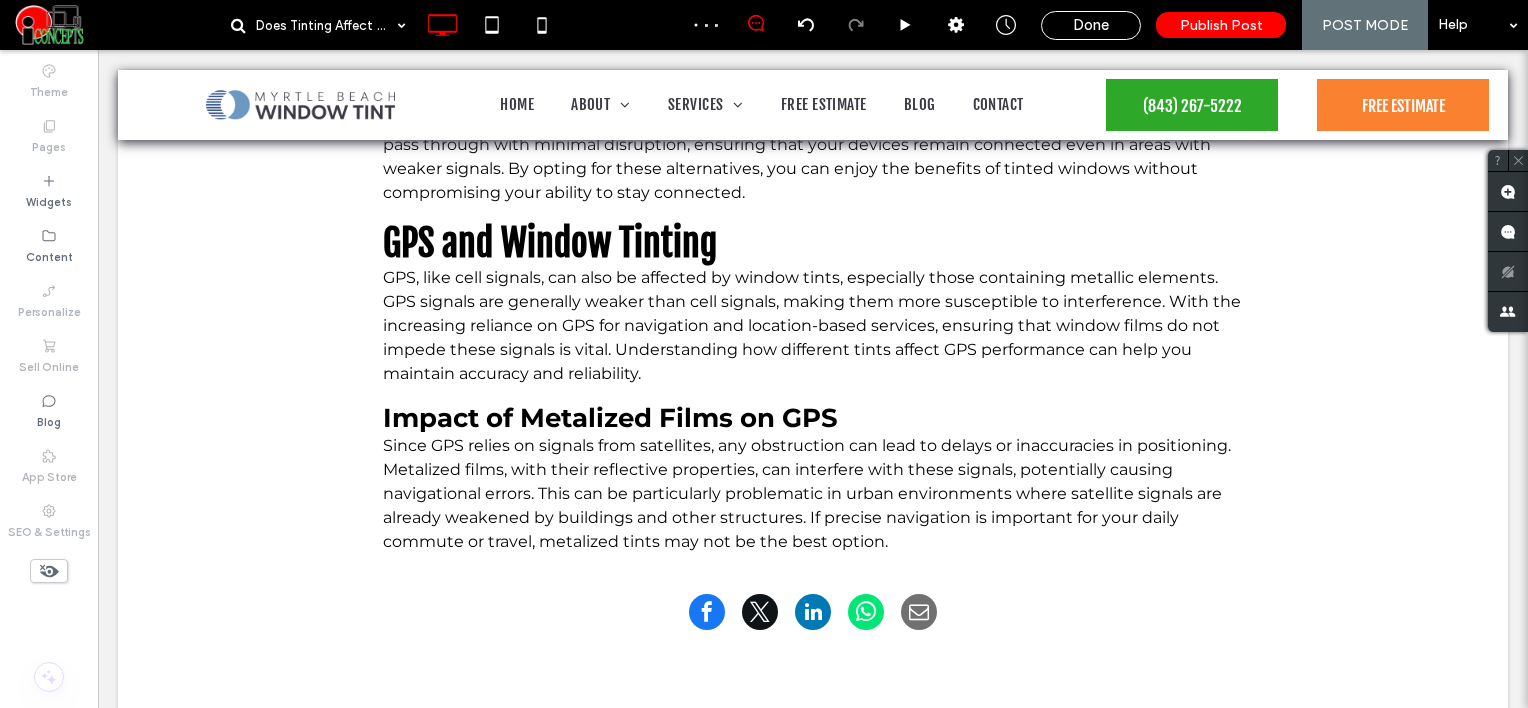 click on "Pages" at bounding box center [49, 136] 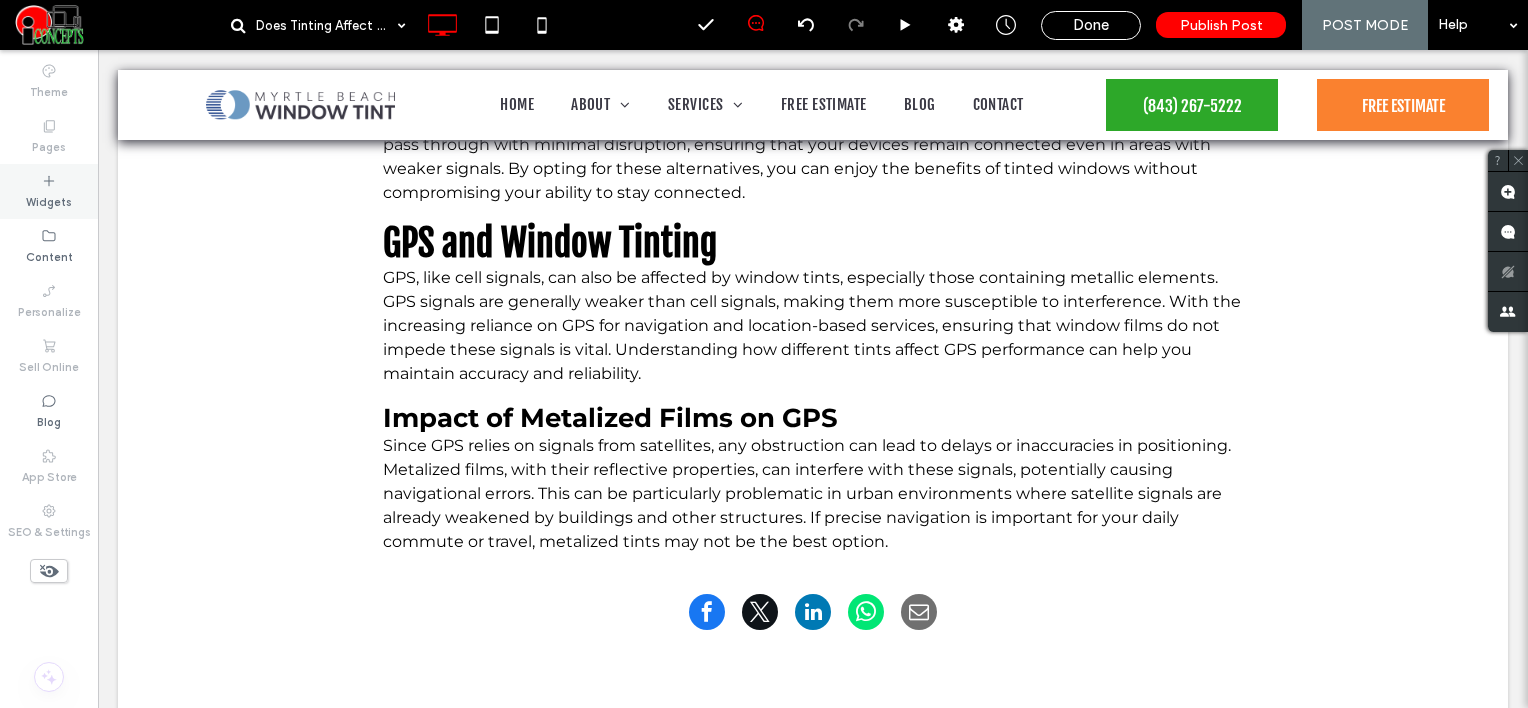 click on "Widgets" at bounding box center (49, 200) 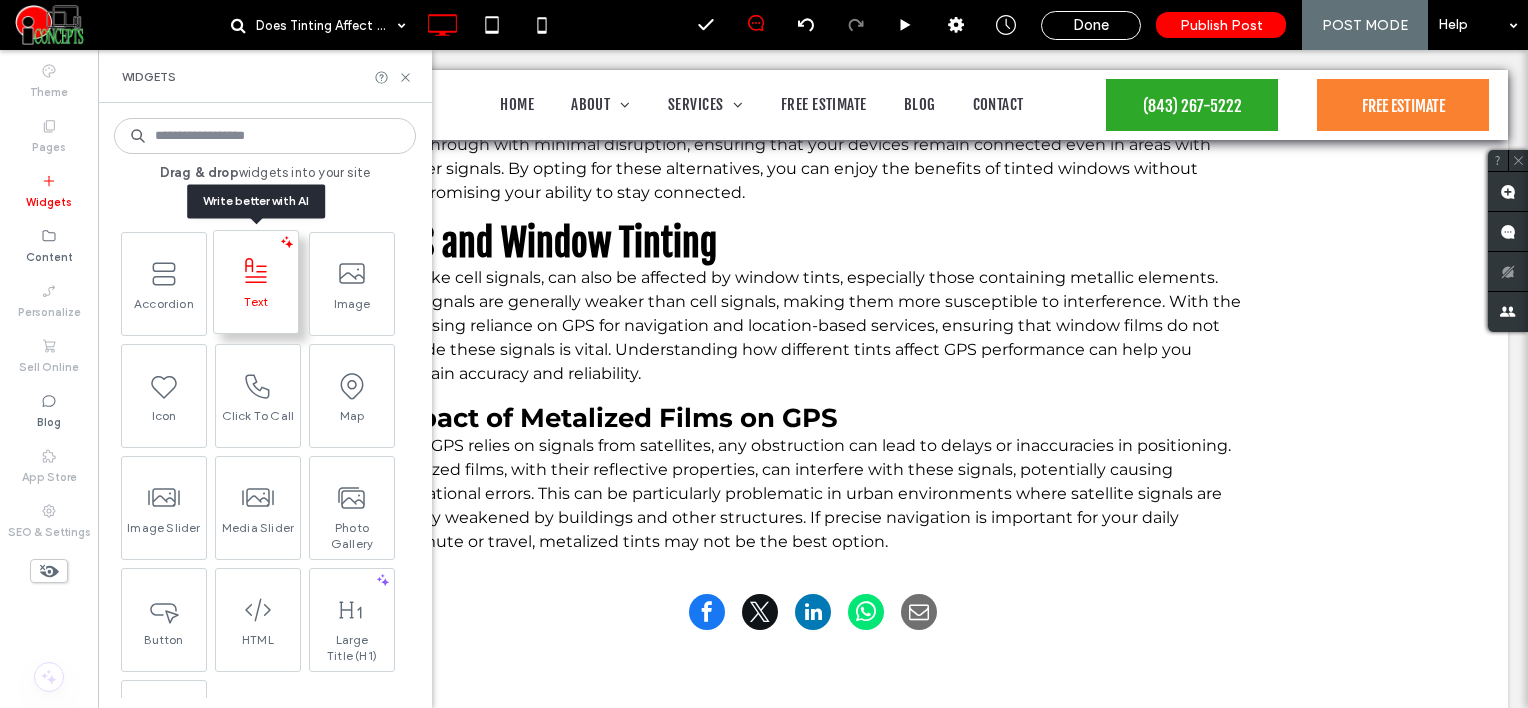 click at bounding box center (256, 271) 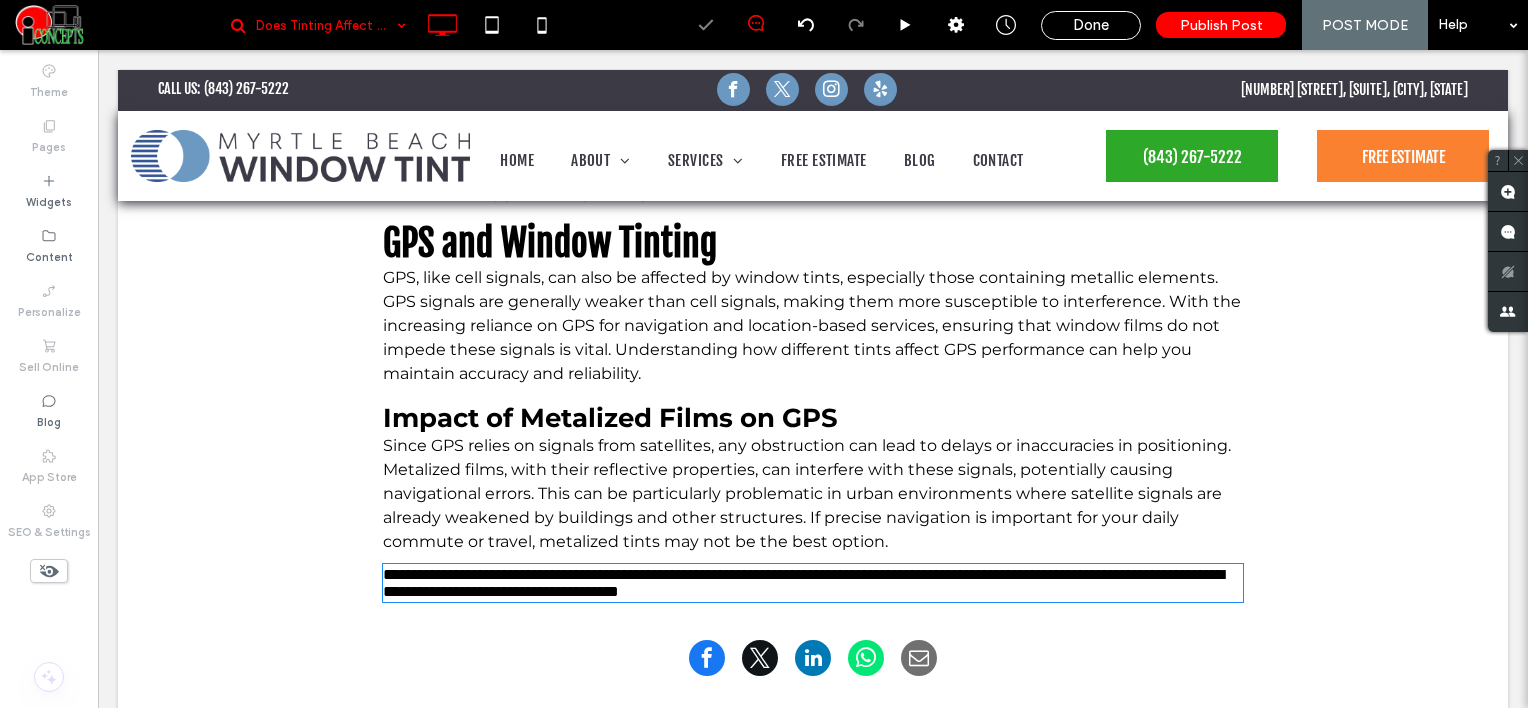 type on "**********" 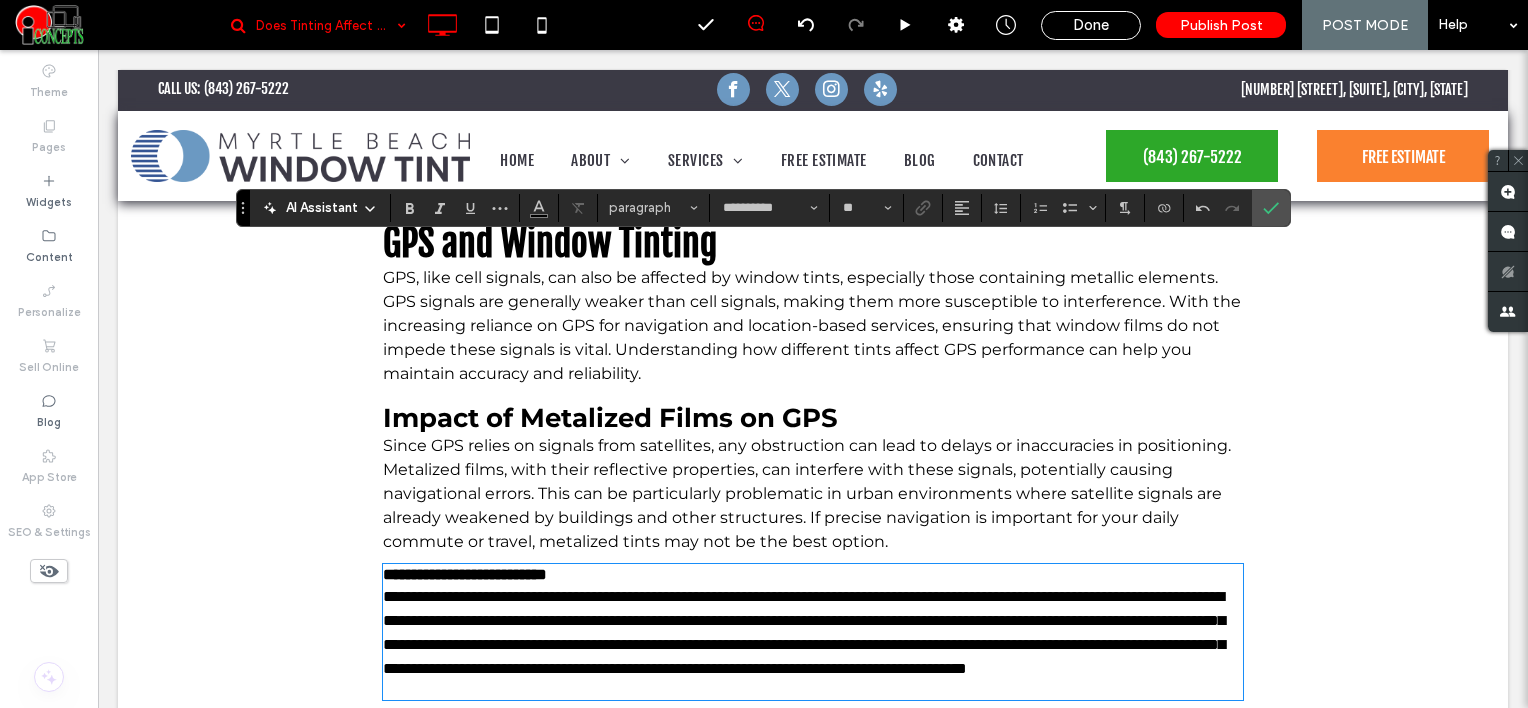 scroll, scrollTop: 2309, scrollLeft: 0, axis: vertical 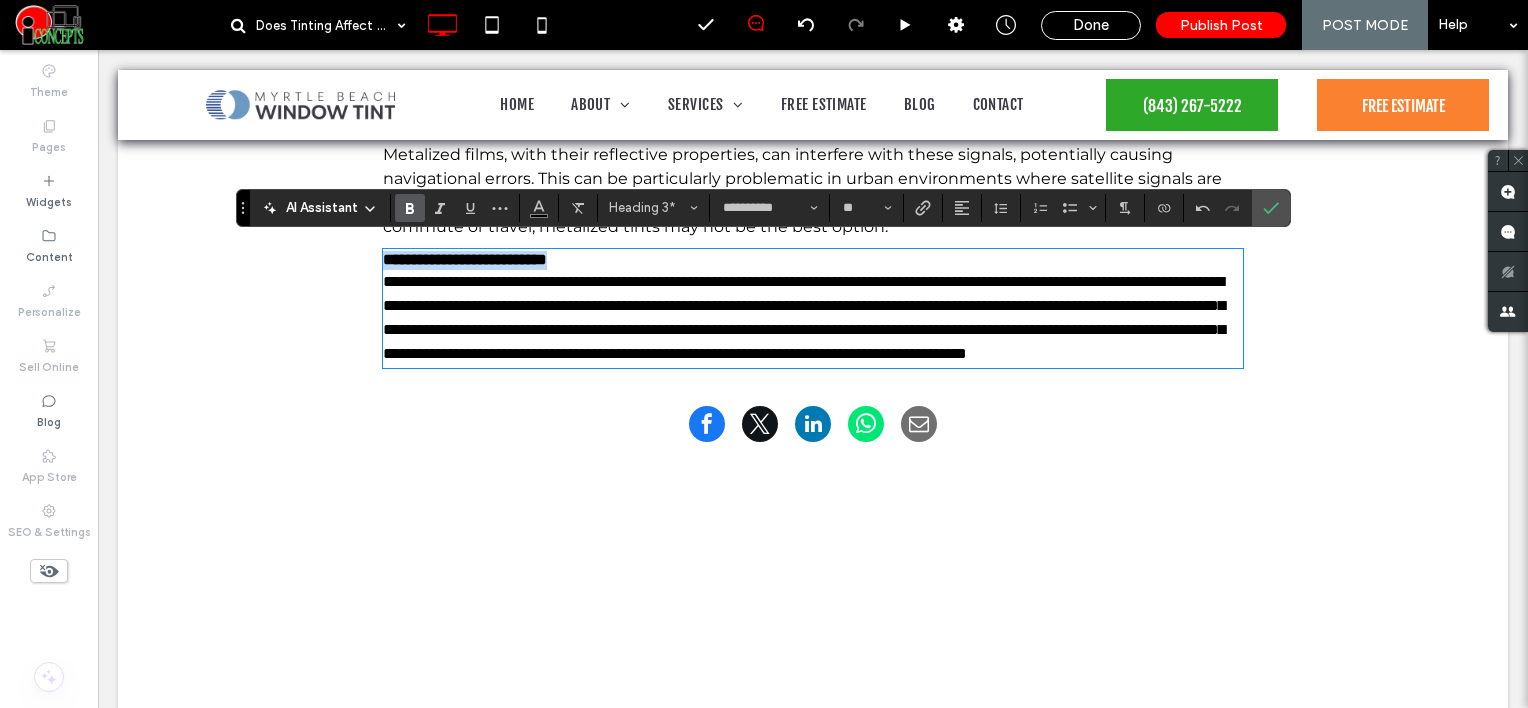 drag, startPoint x: 636, startPoint y: 251, endPoint x: 292, endPoint y: 257, distance: 344.0523 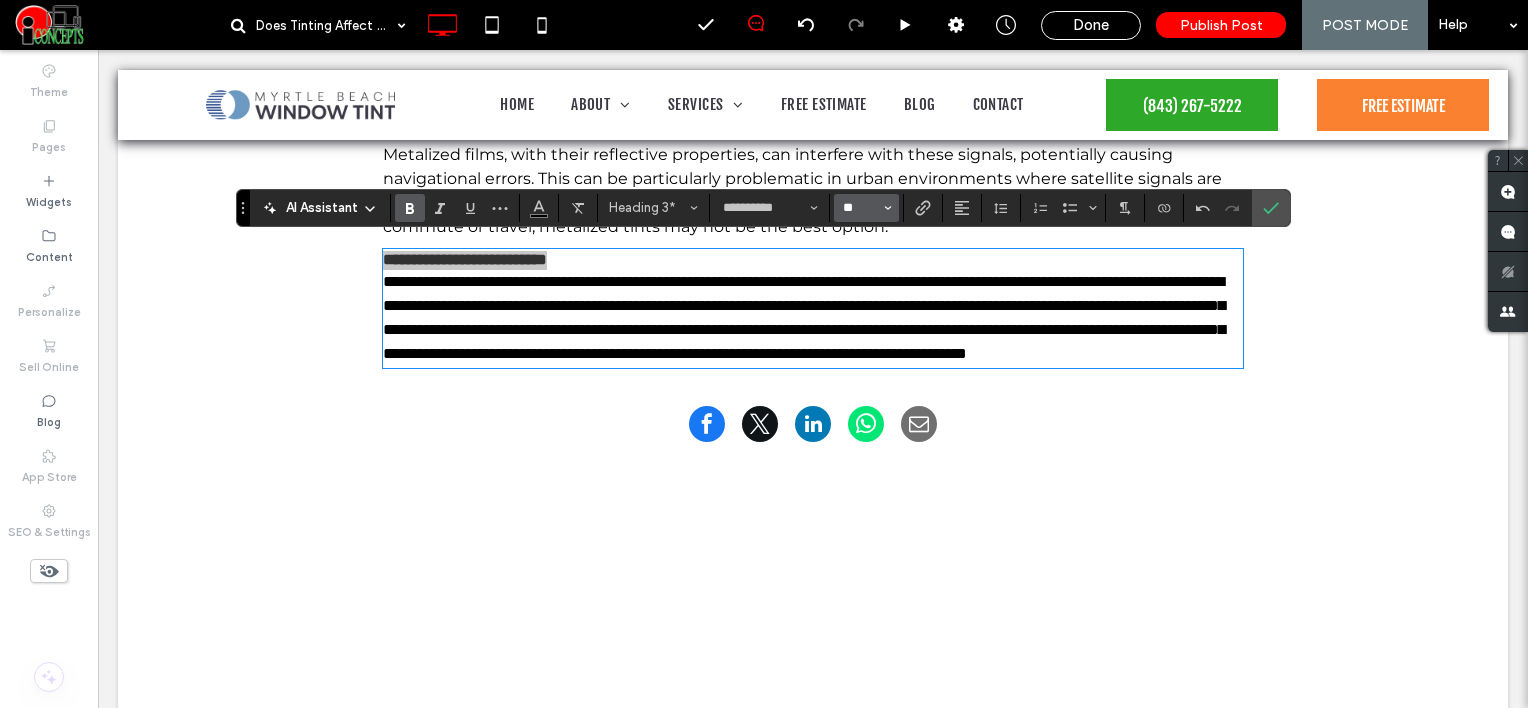 click on "**" at bounding box center [860, 208] 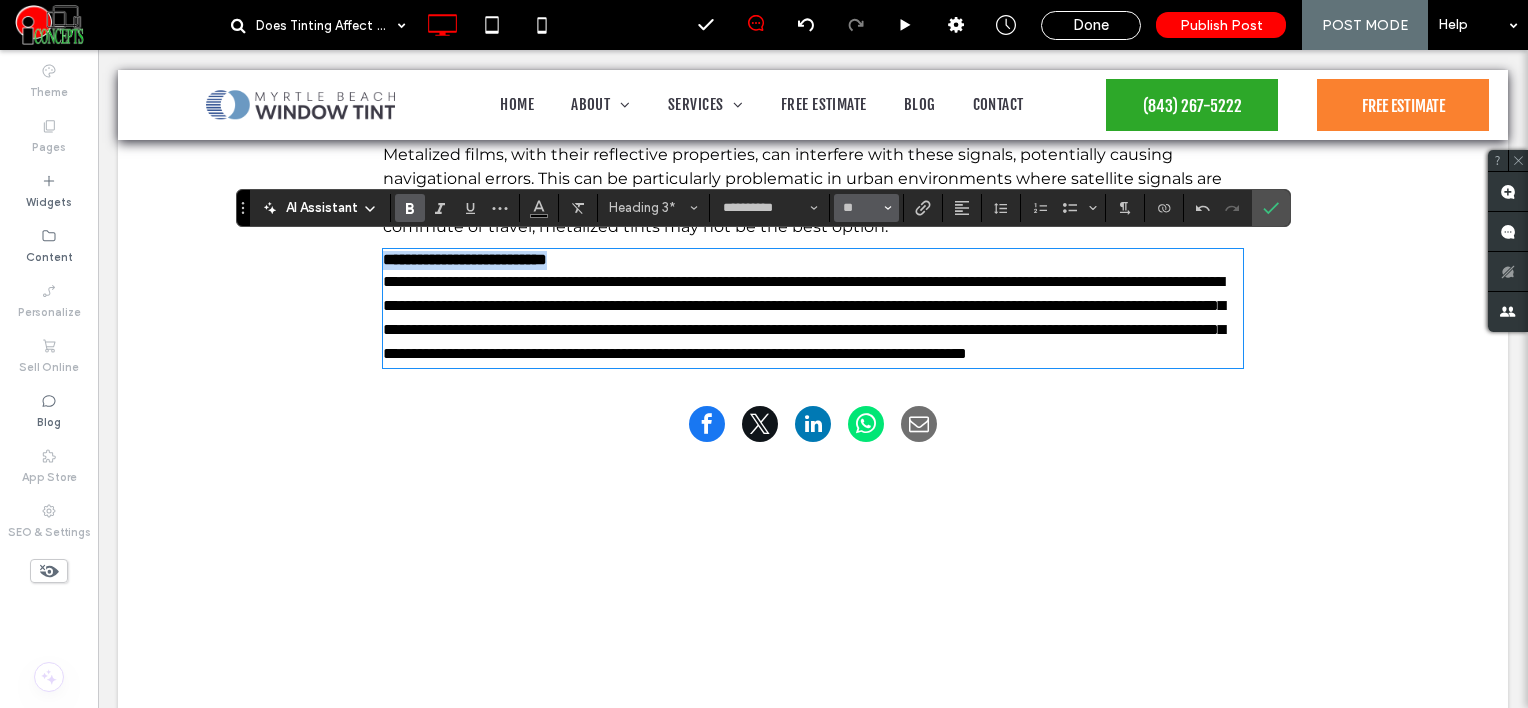 type on "**" 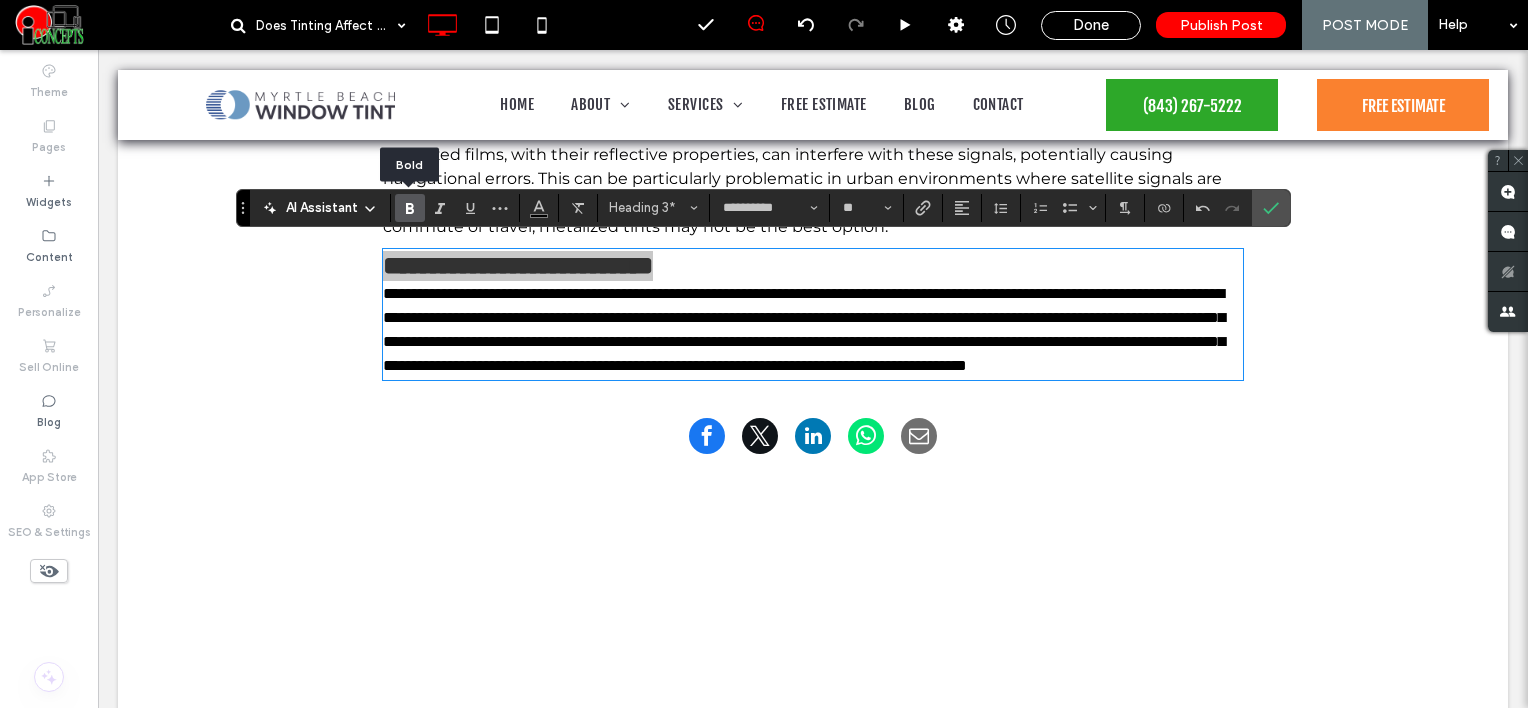 click at bounding box center (410, 208) 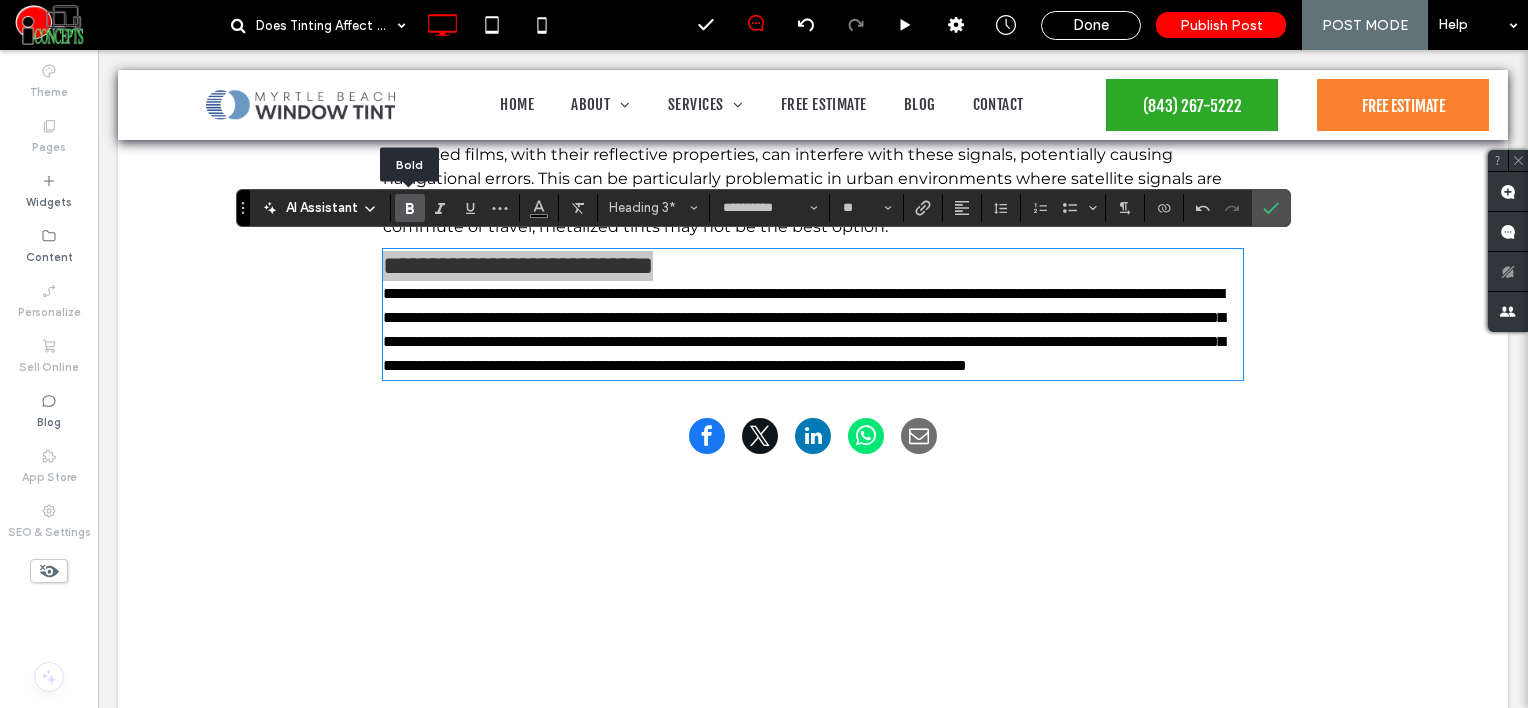 click at bounding box center [410, 208] 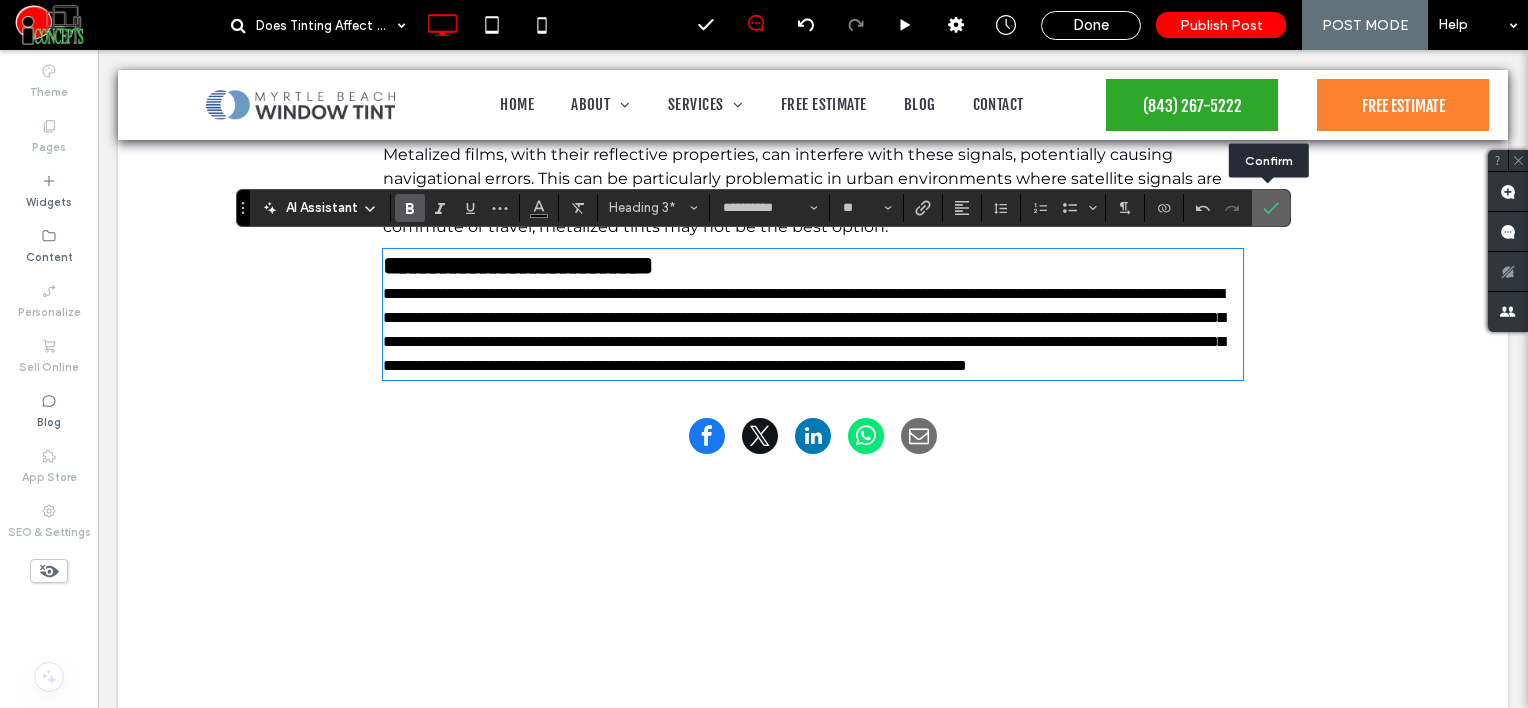 click 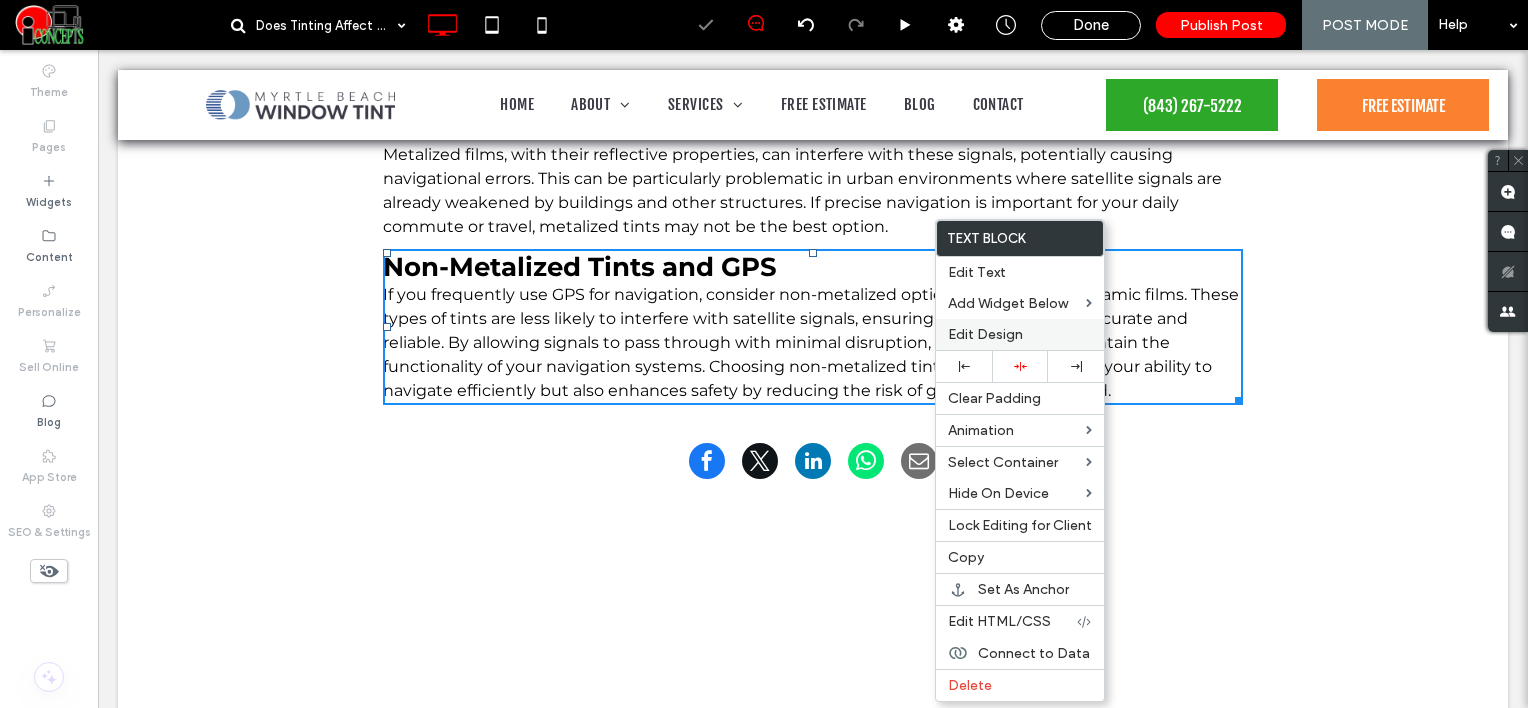 click on "Edit Design" at bounding box center (985, 334) 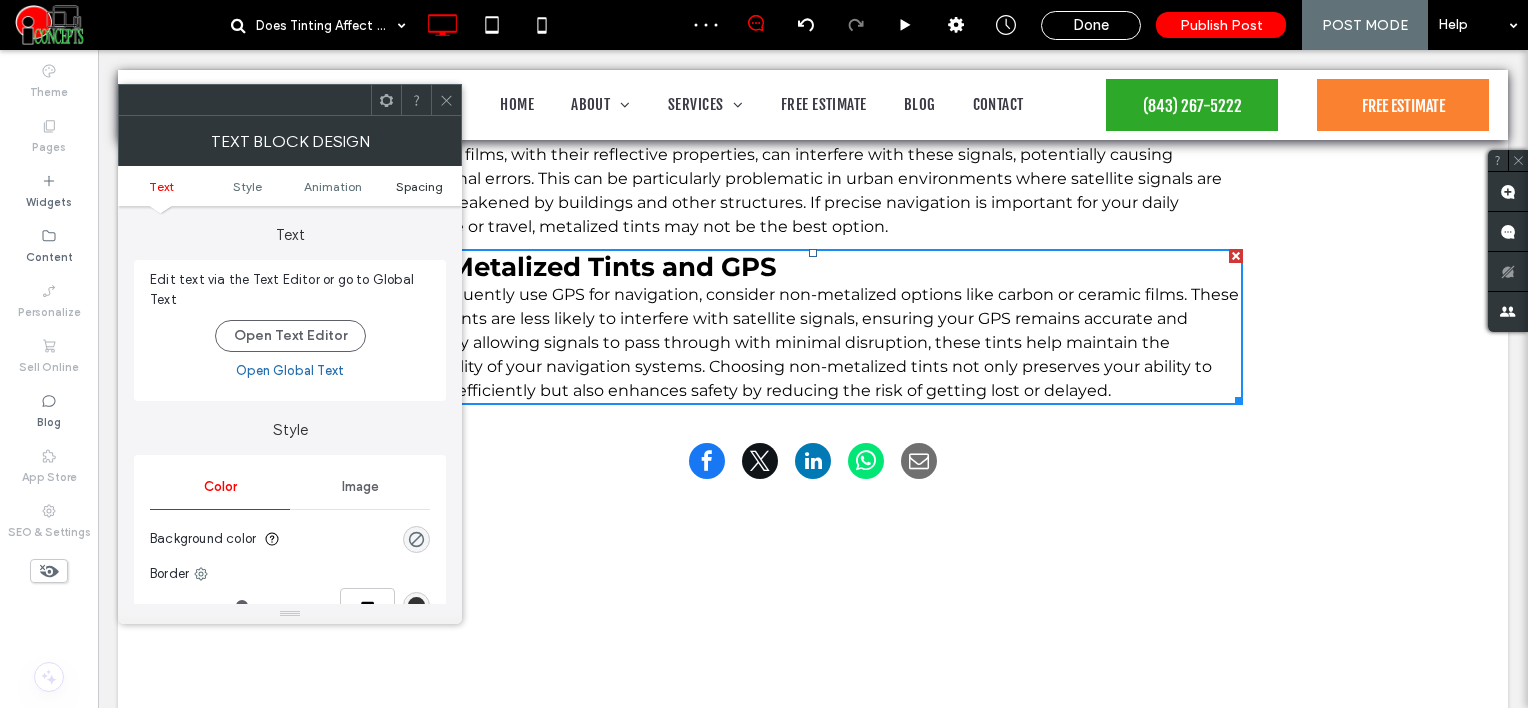 click on "Spacing" at bounding box center (419, 186) 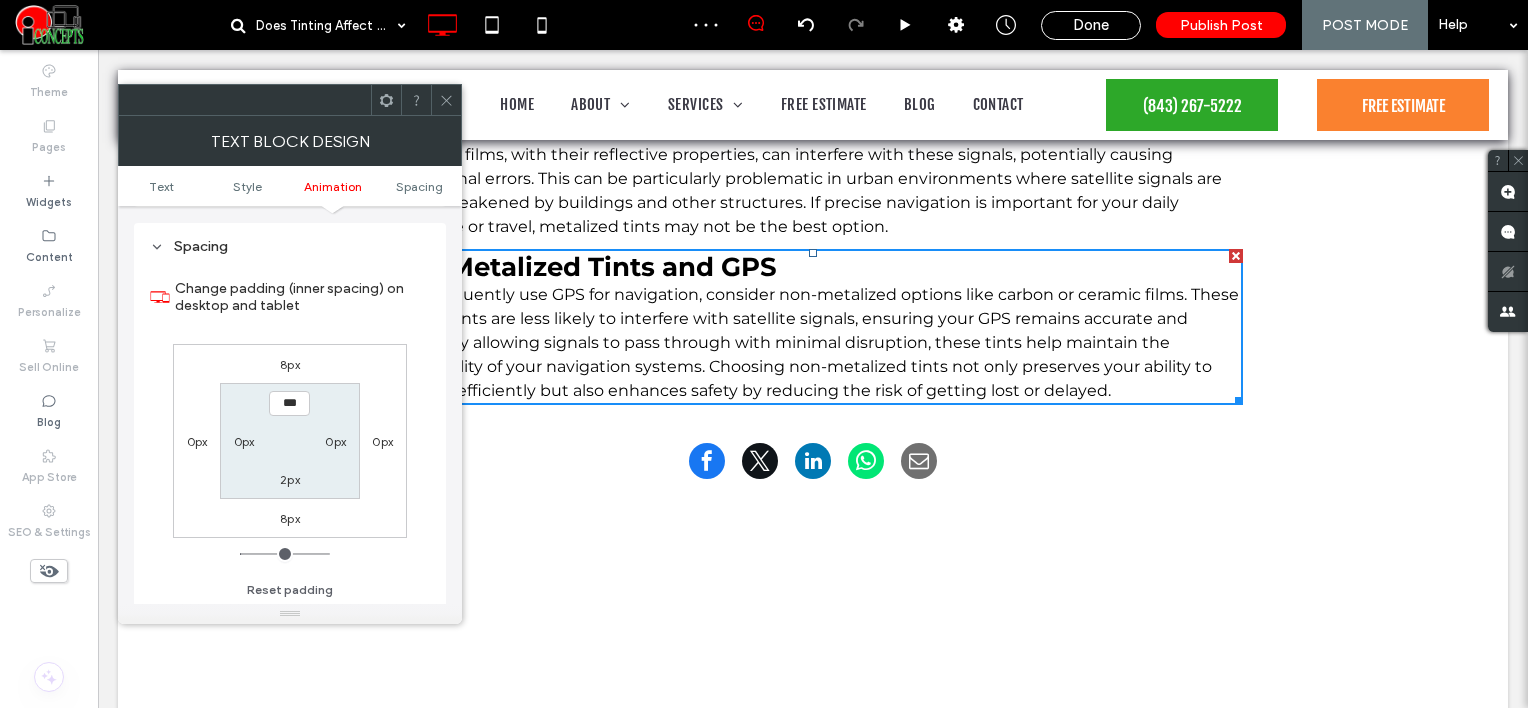 scroll, scrollTop: 572, scrollLeft: 0, axis: vertical 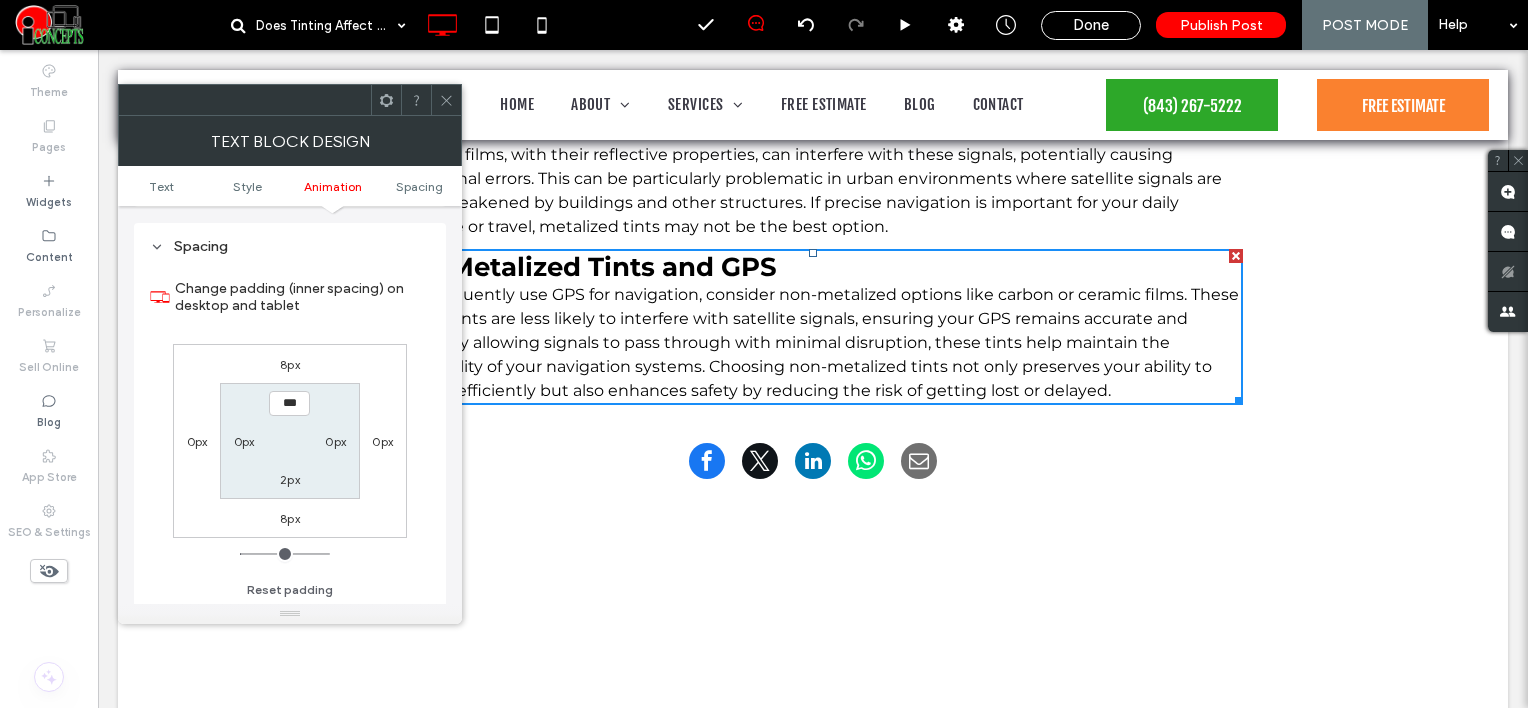 click on "8px" at bounding box center [290, 364] 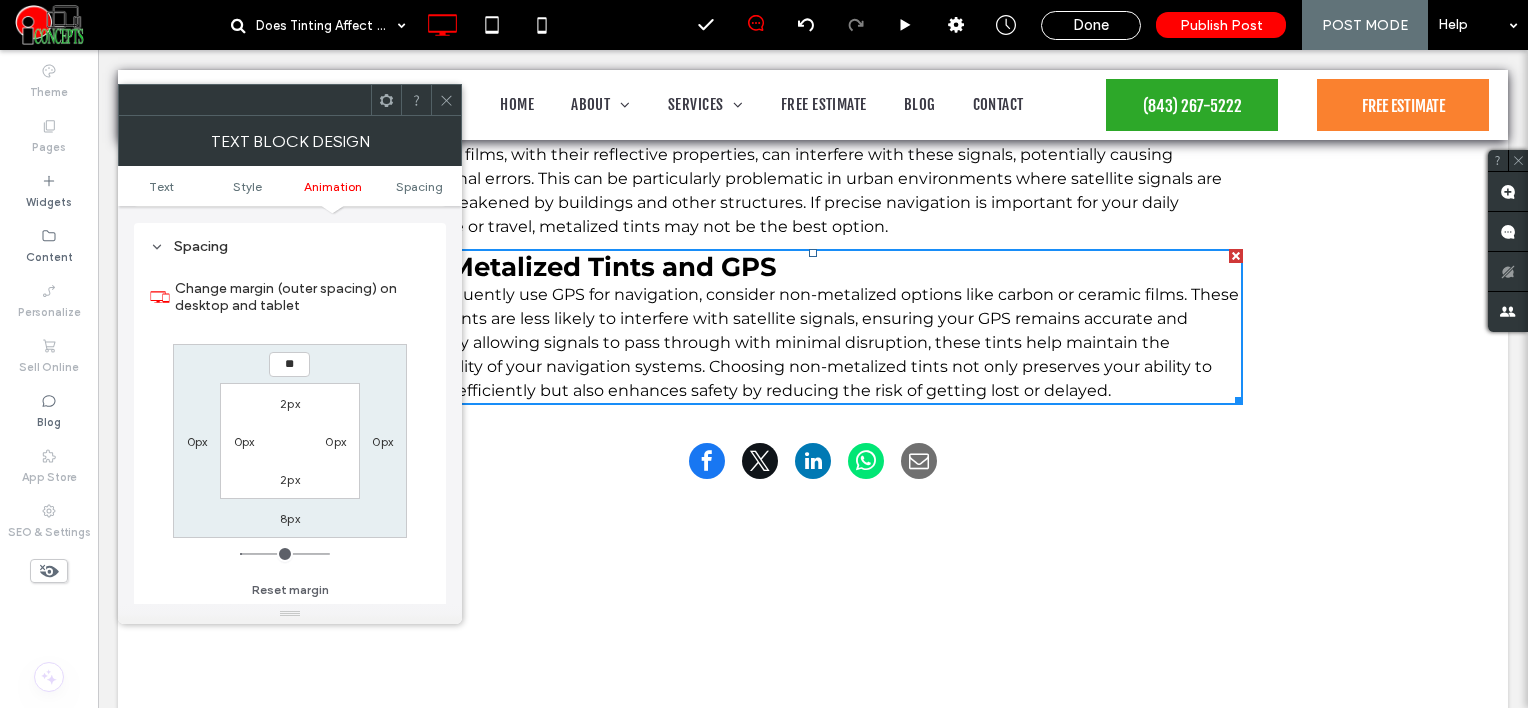 type on "**" 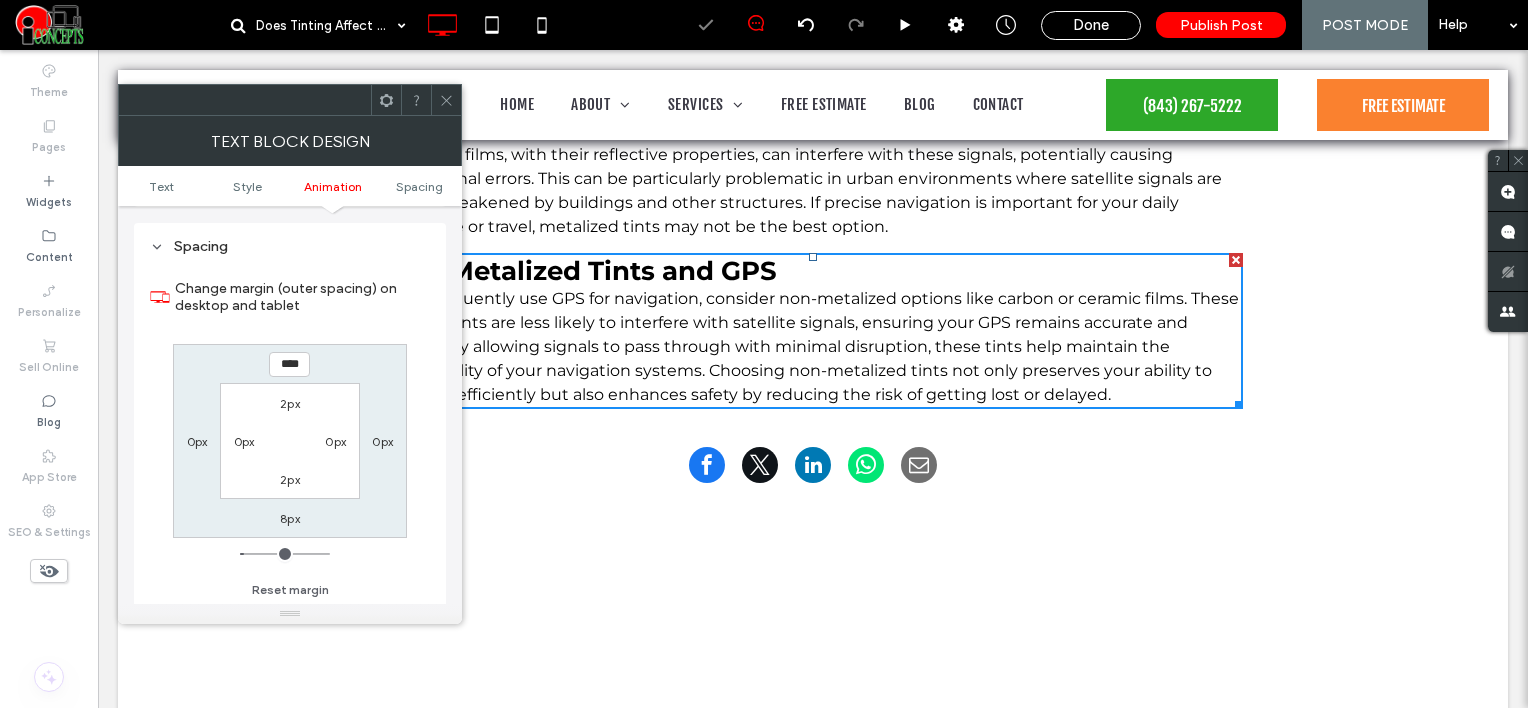 click at bounding box center [446, 100] 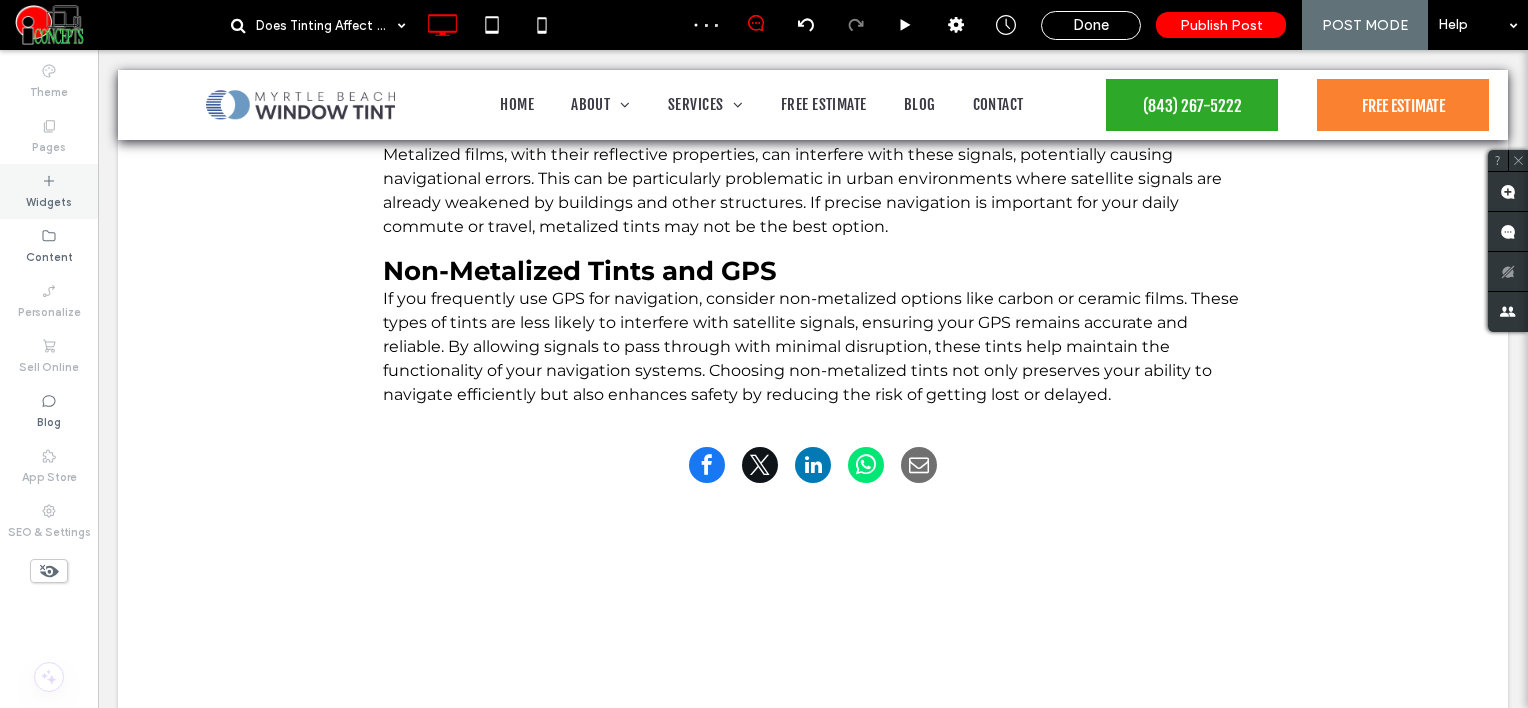 click 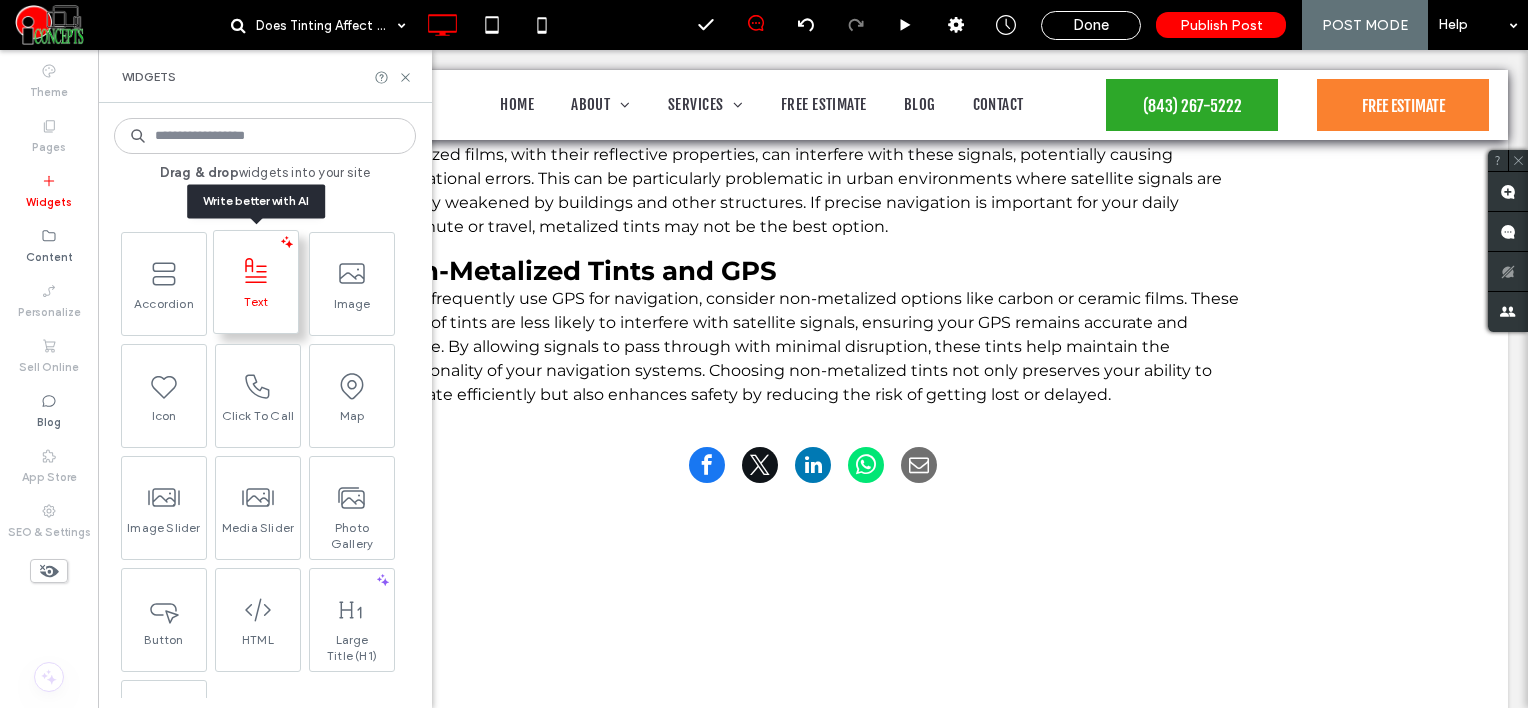 click 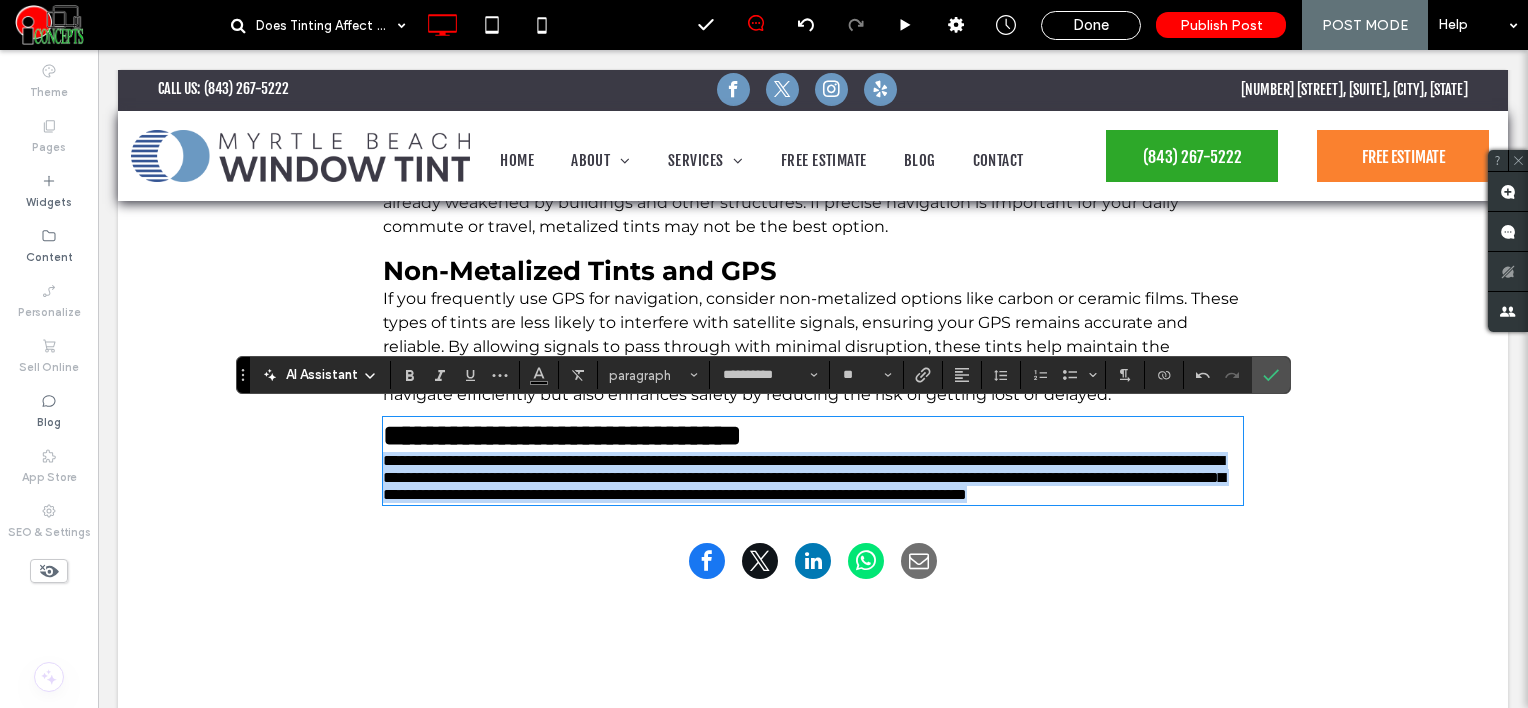 drag, startPoint x: 855, startPoint y: 511, endPoint x: 364, endPoint y: 455, distance: 494.18317 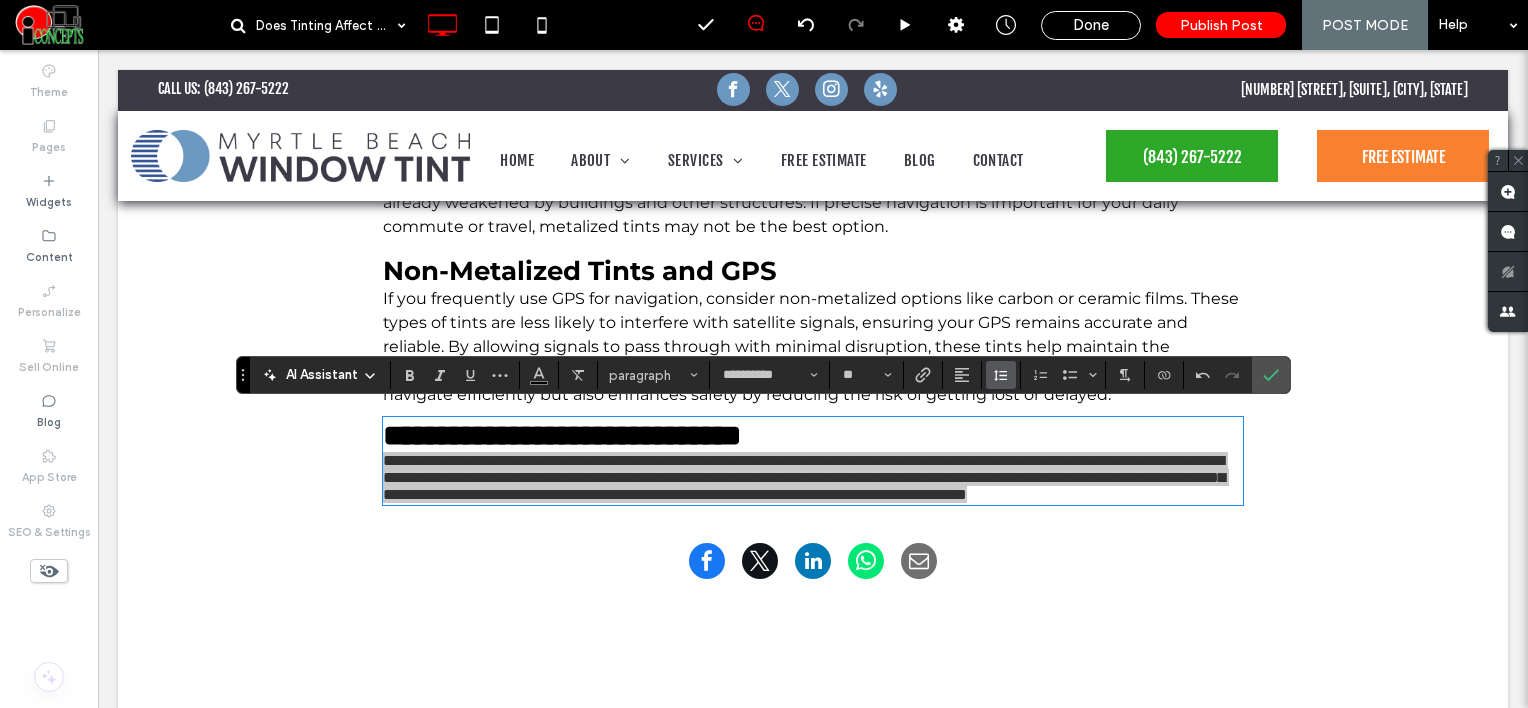 click 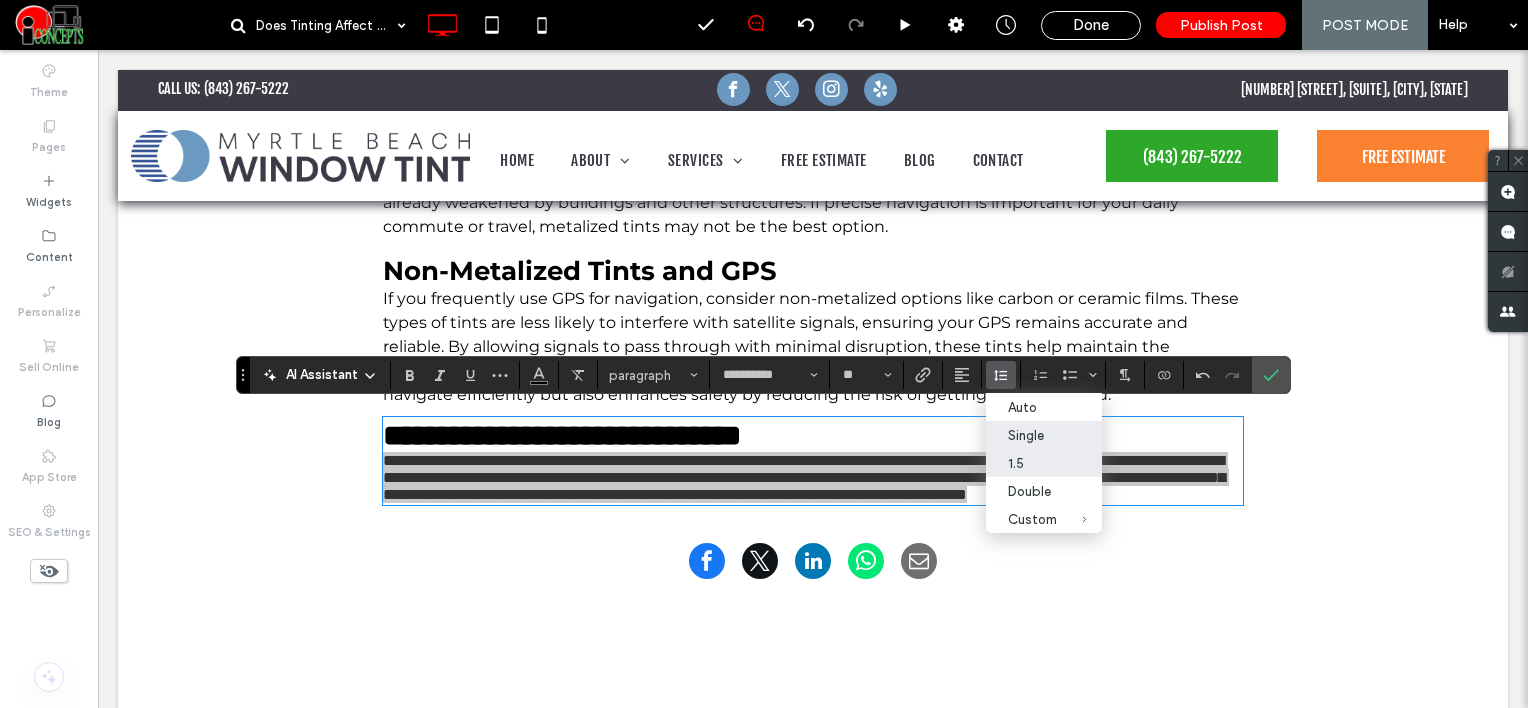 click on "1.5" at bounding box center [1032, 463] 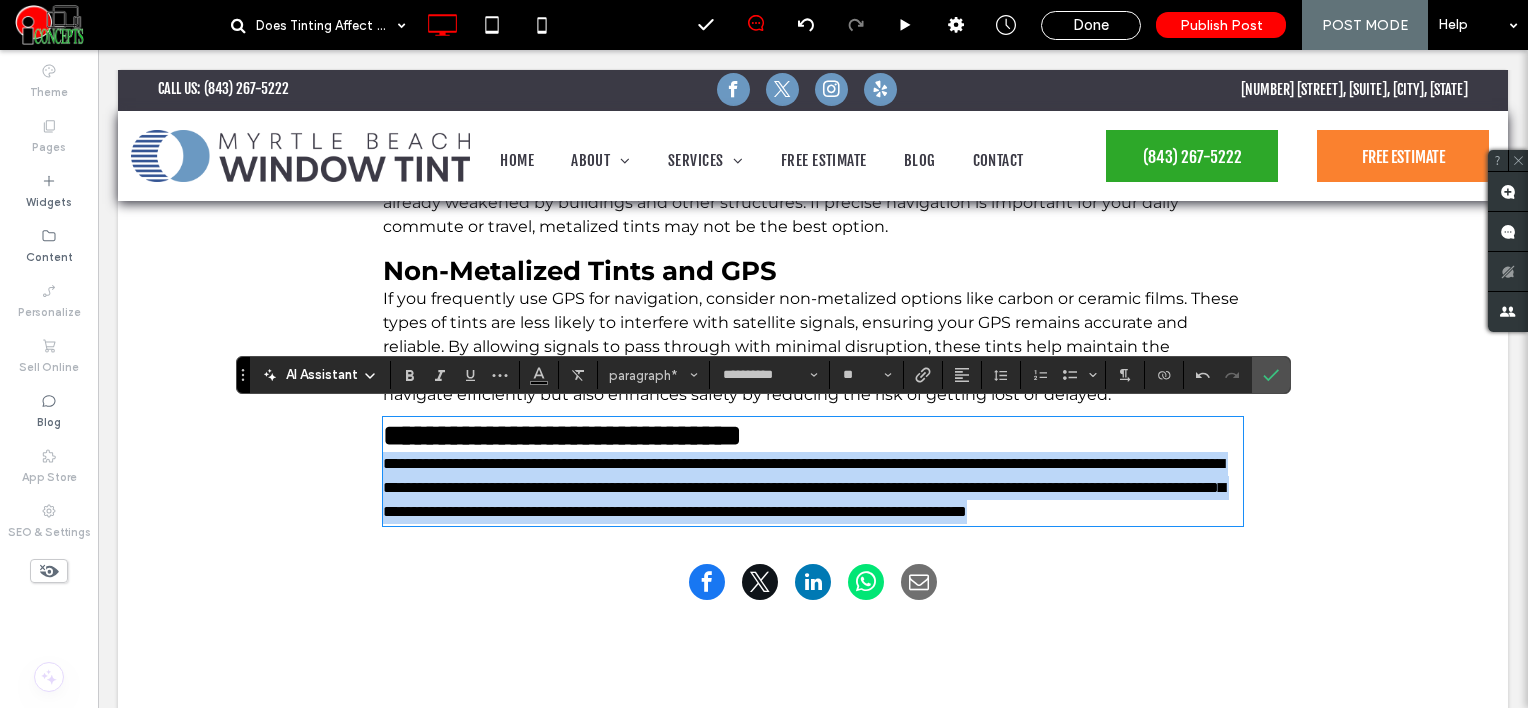 type on "**********" 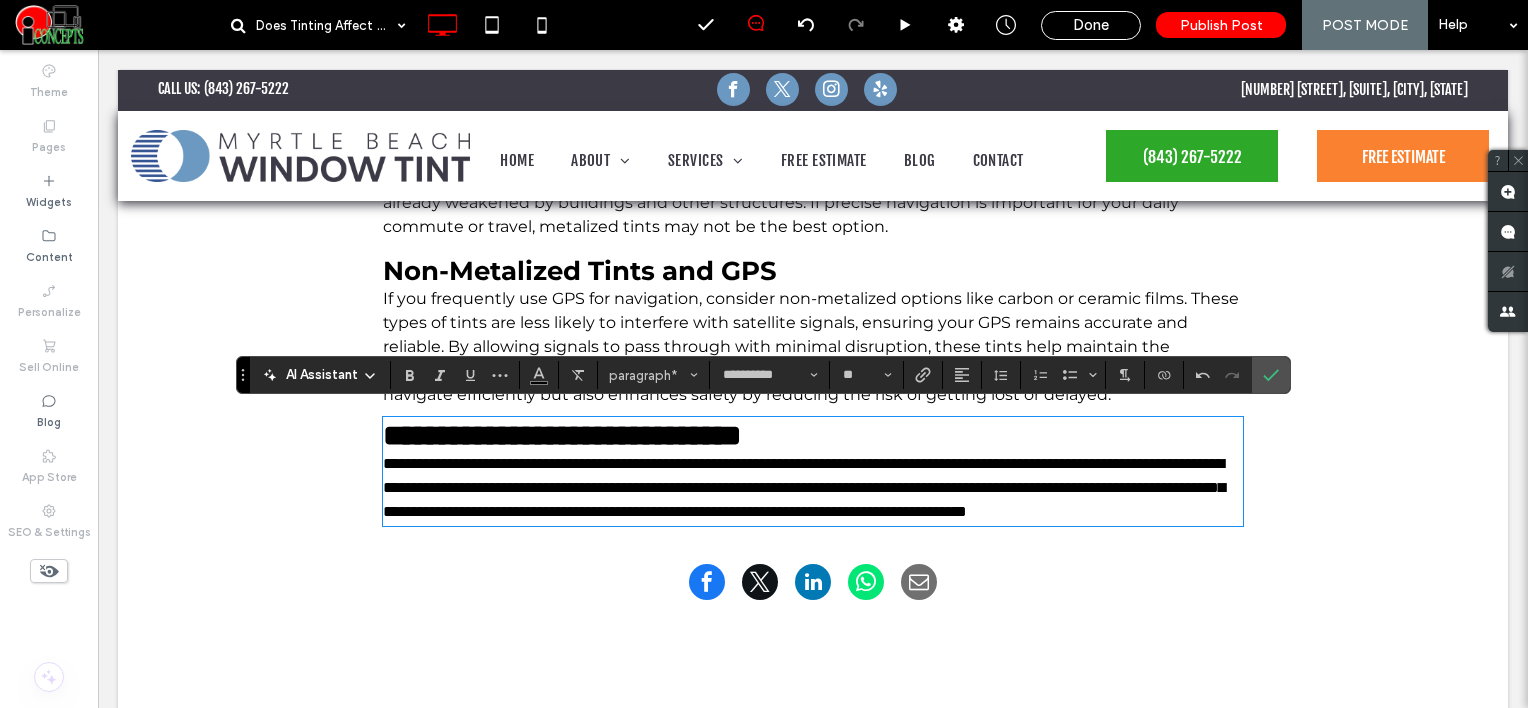 click on "**********" at bounding box center (813, 435) 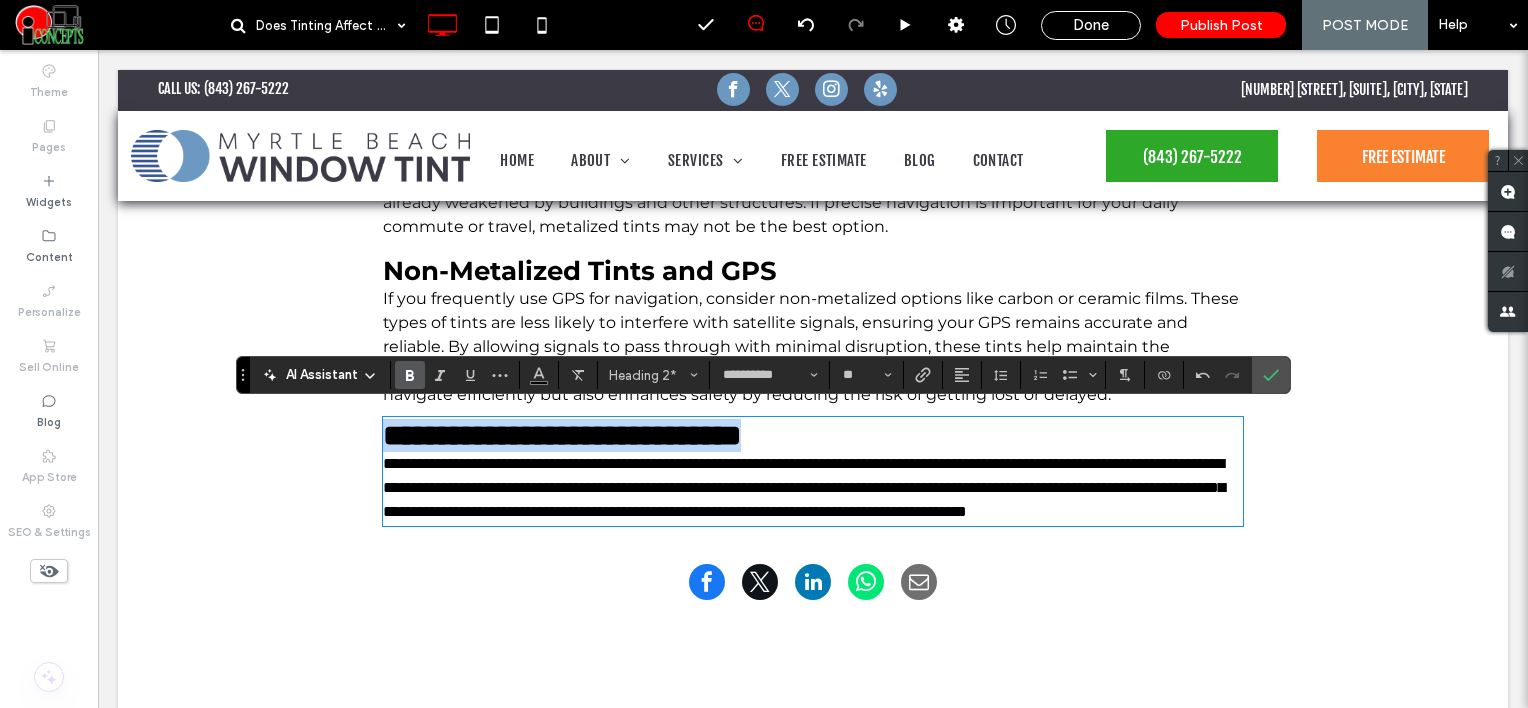 drag, startPoint x: 752, startPoint y: 423, endPoint x: 223, endPoint y: 363, distance: 532.3918 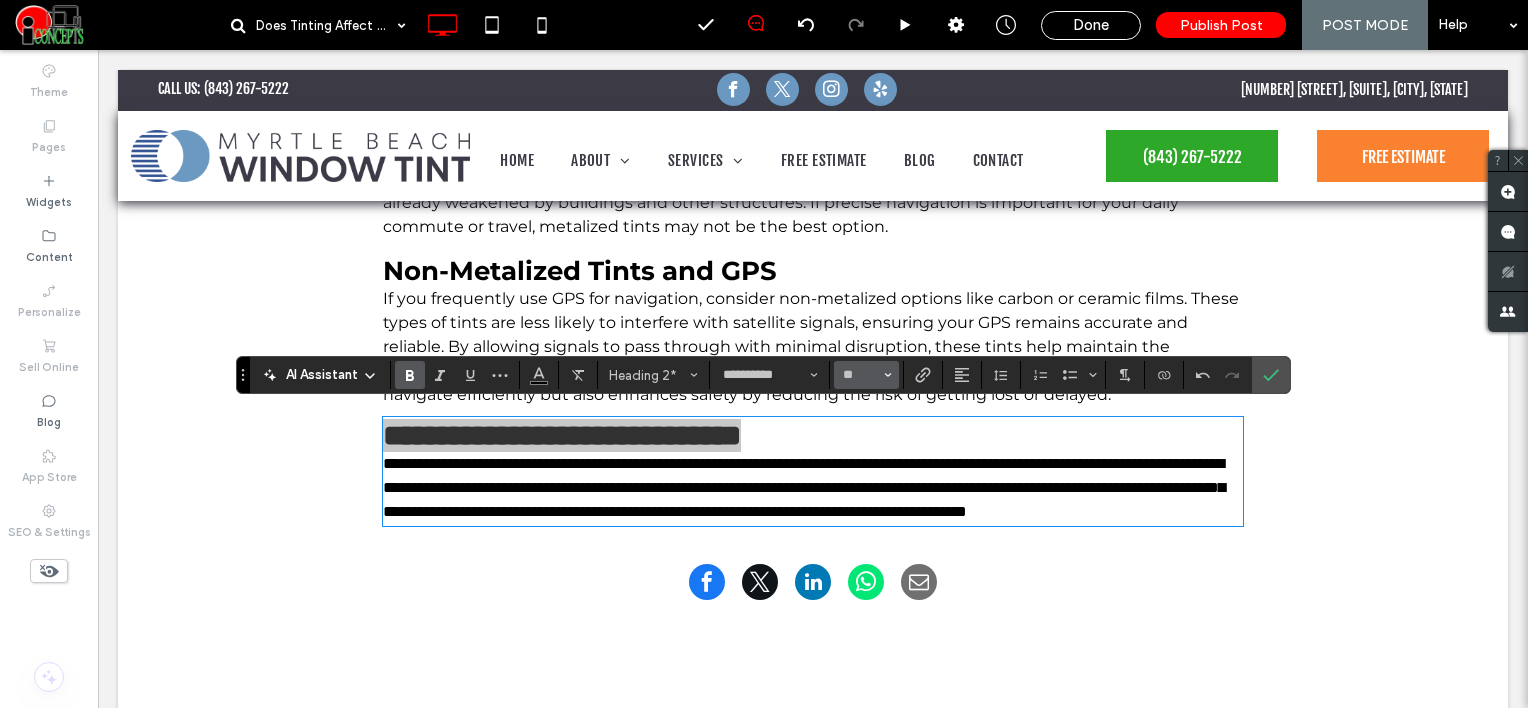 click on "**" at bounding box center (866, 375) 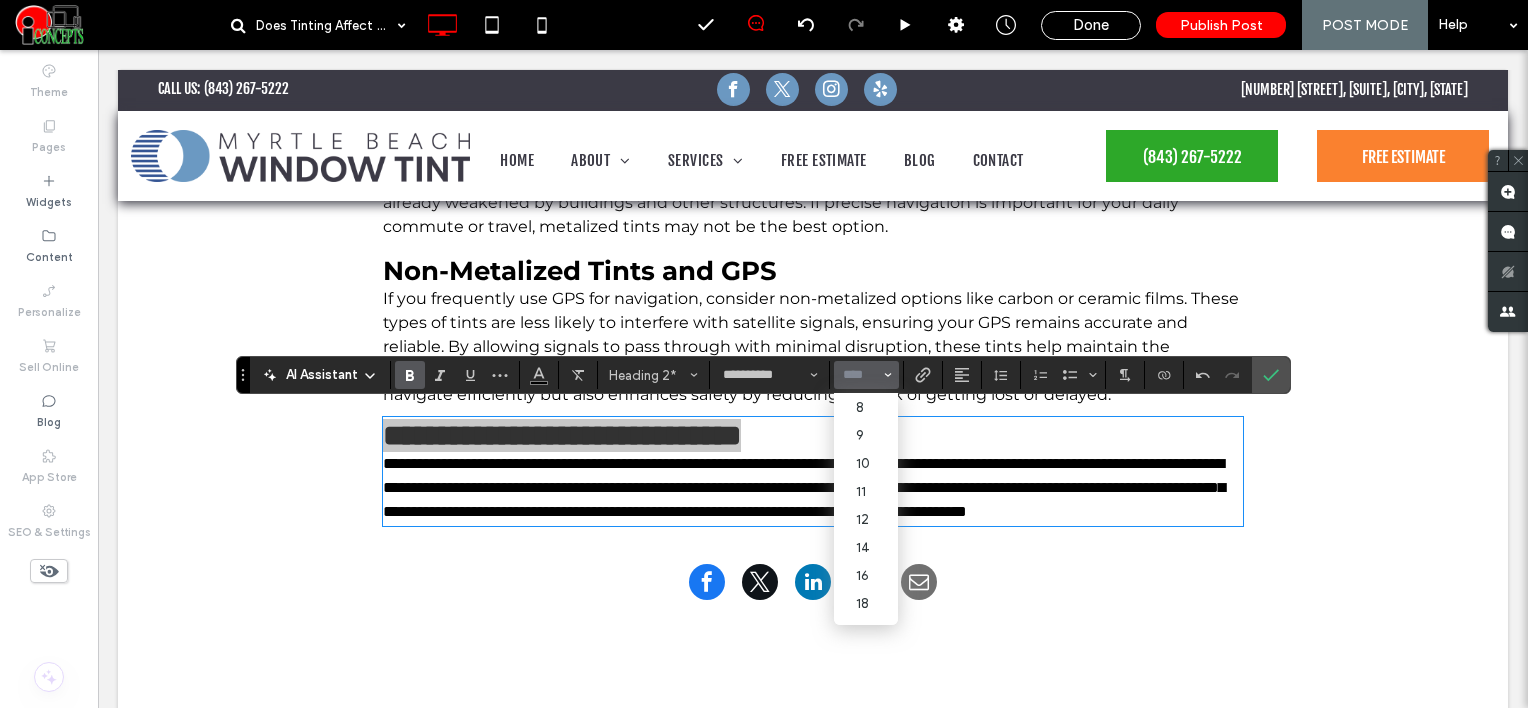 click at bounding box center [860, 375] 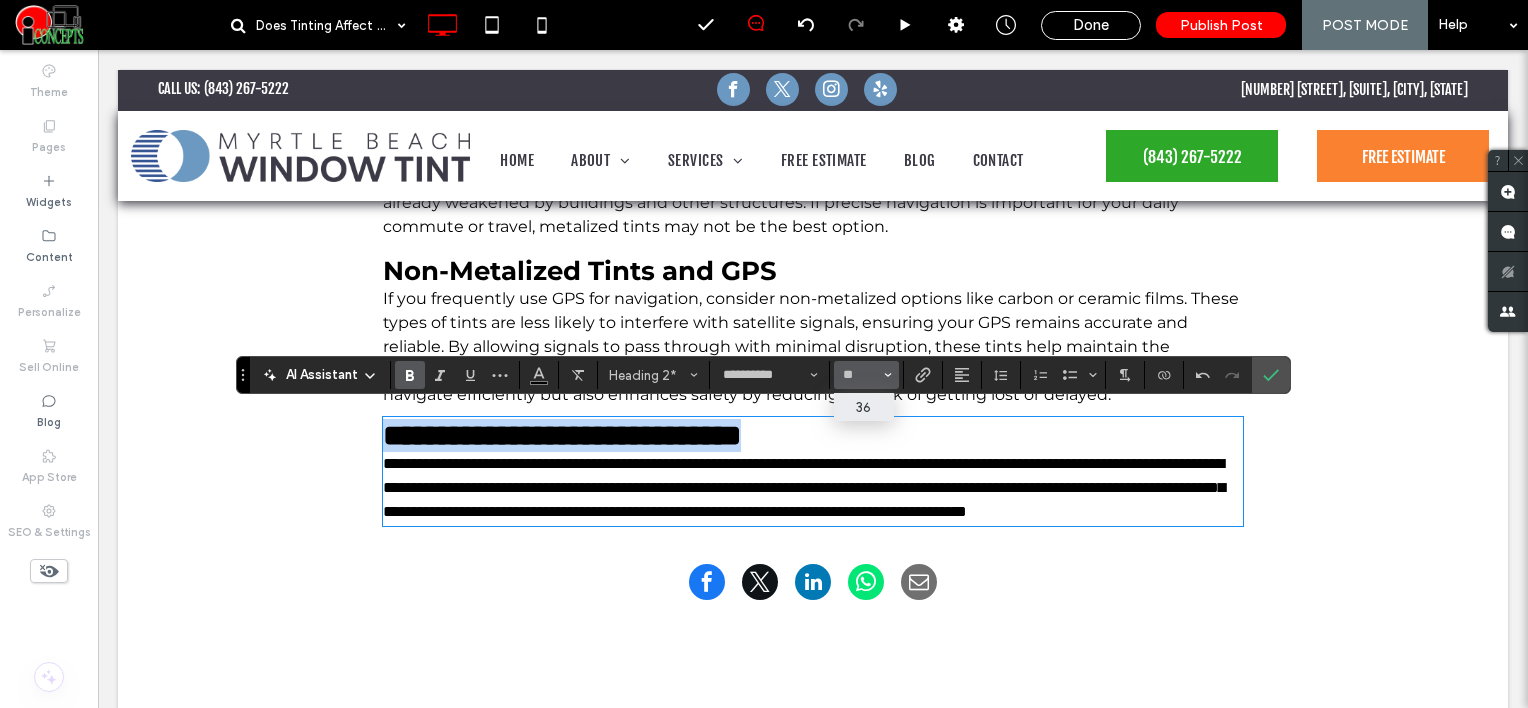 type on "**" 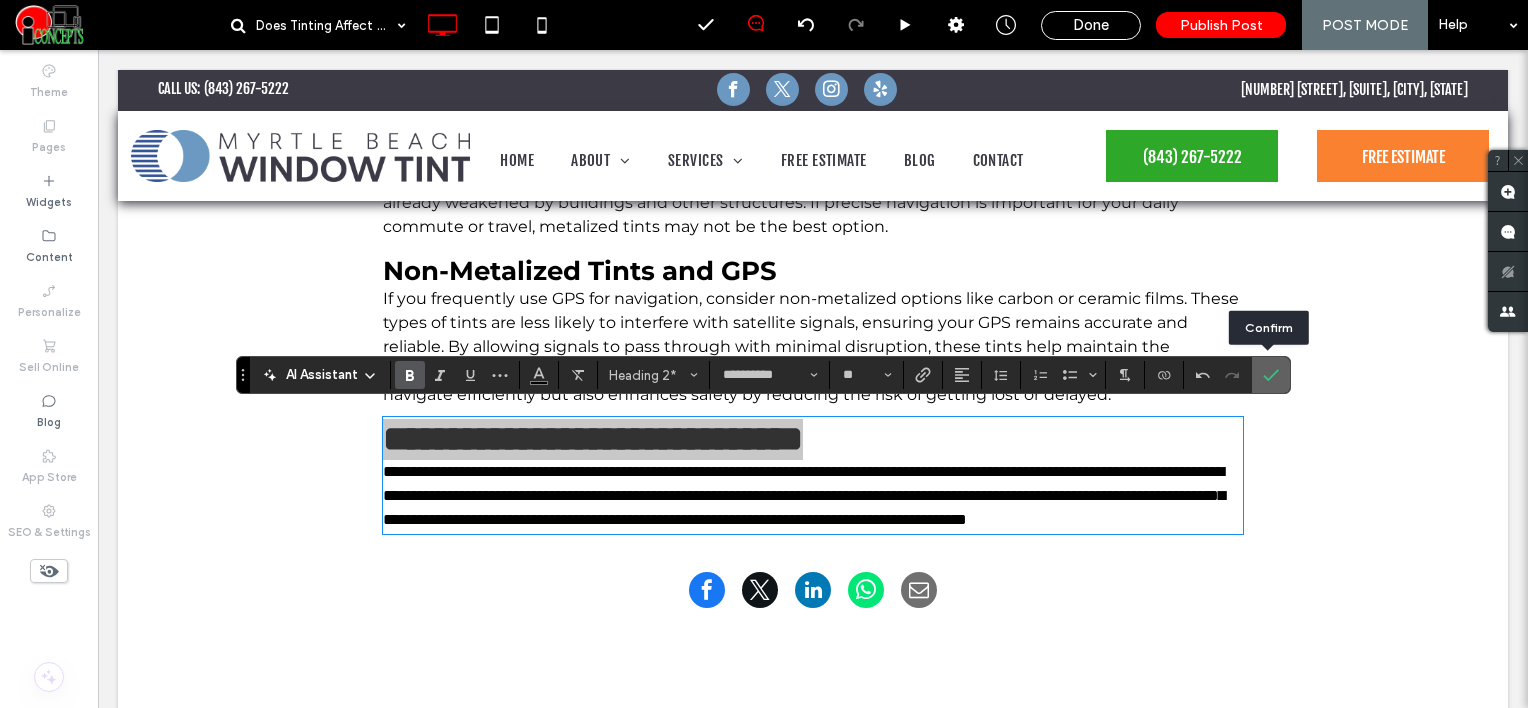 drag, startPoint x: 1272, startPoint y: 375, endPoint x: 1135, endPoint y: 329, distance: 144.51643 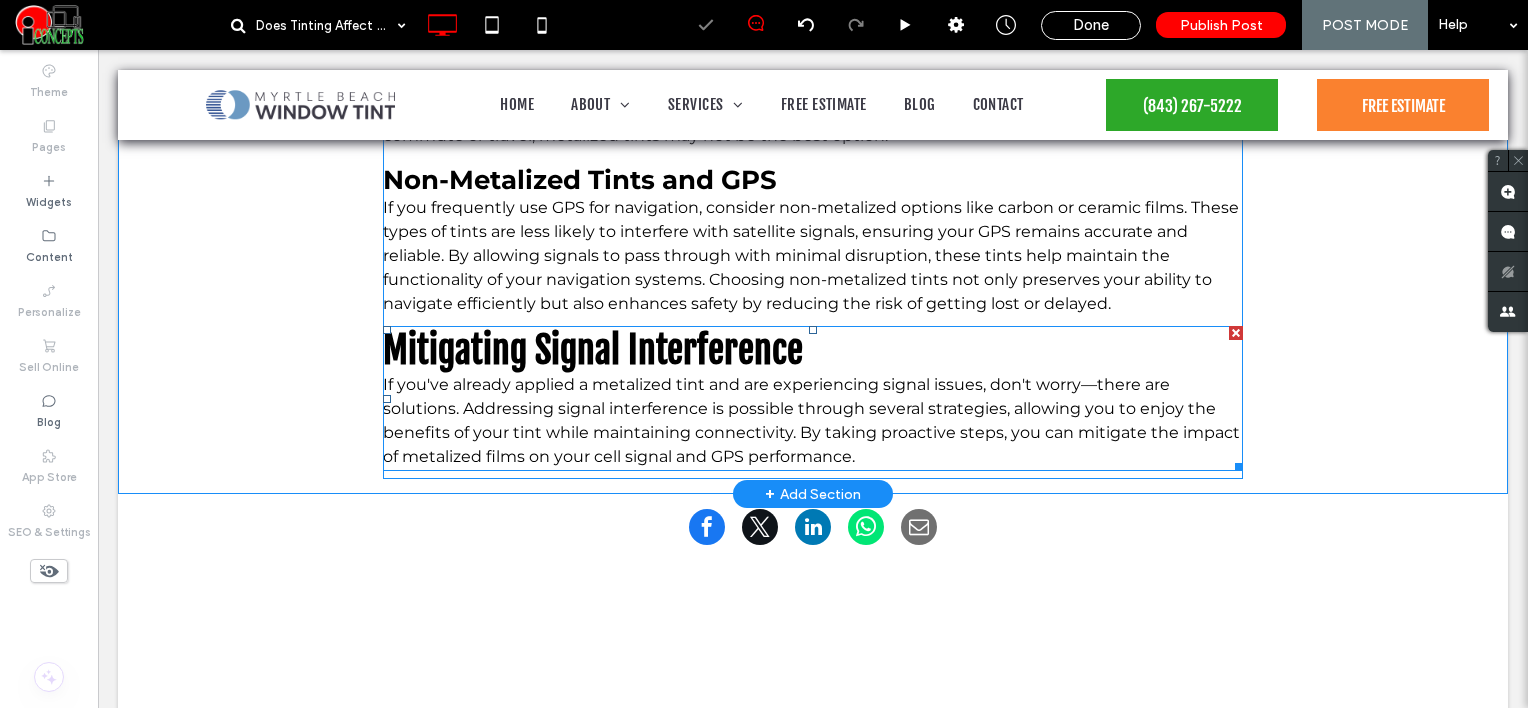 scroll, scrollTop: 2509, scrollLeft: 0, axis: vertical 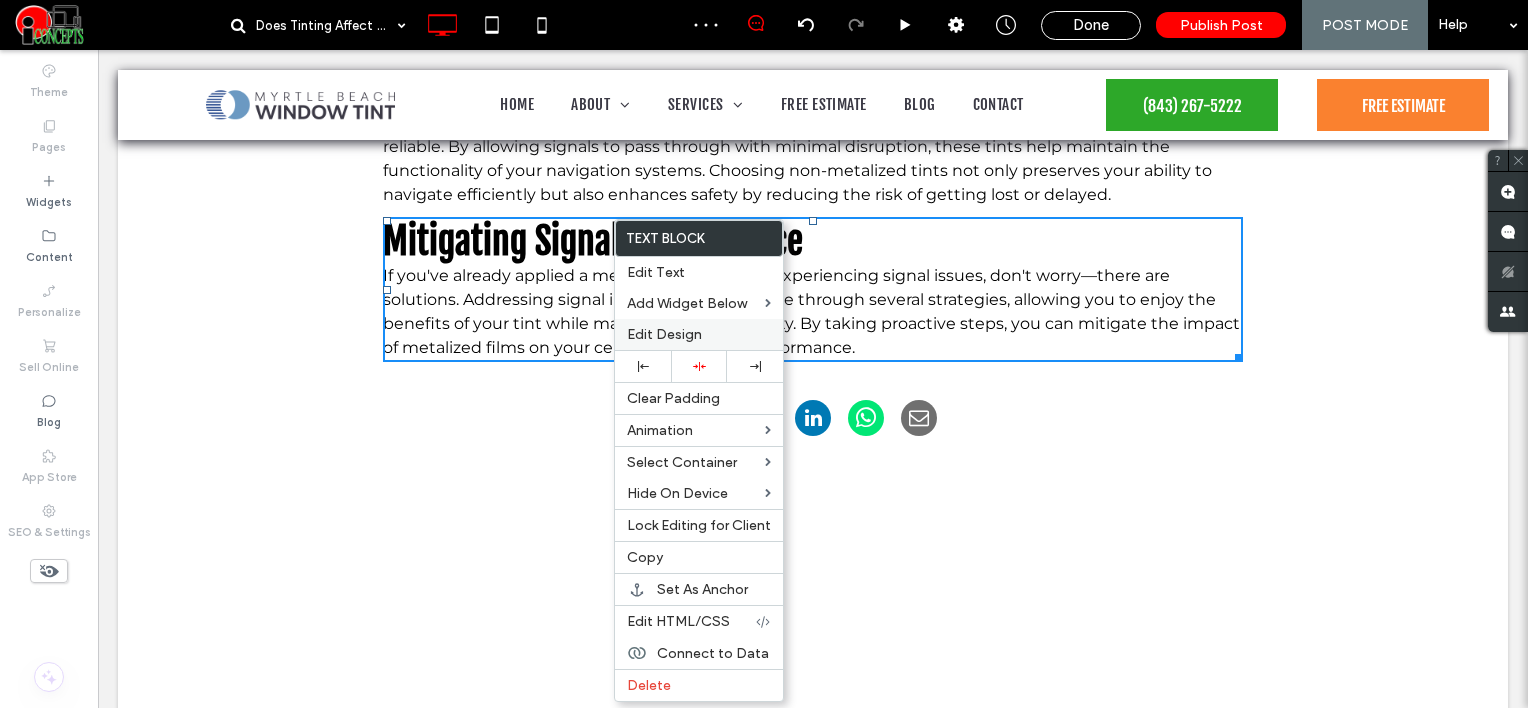 click on "Edit Design" at bounding box center [664, 334] 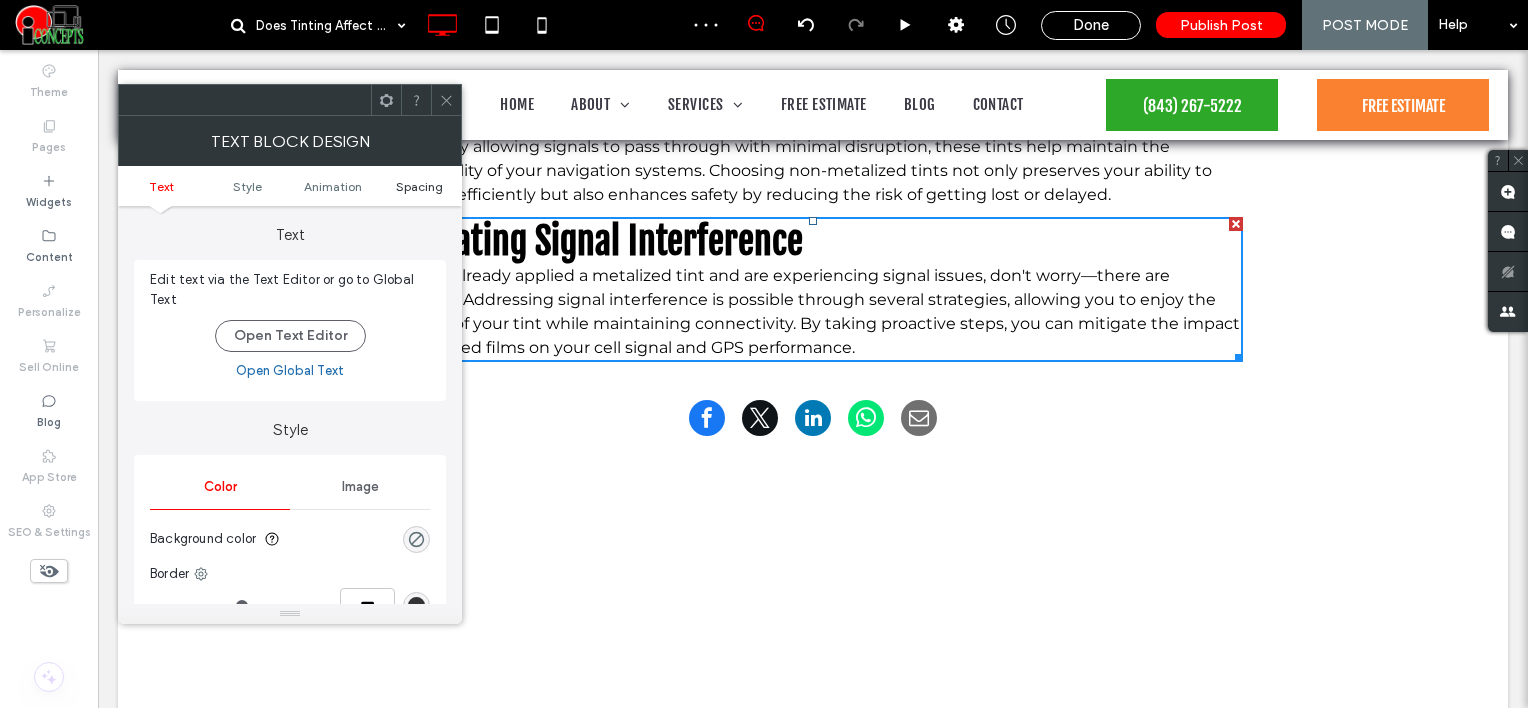 click on "Spacing" at bounding box center [419, 186] 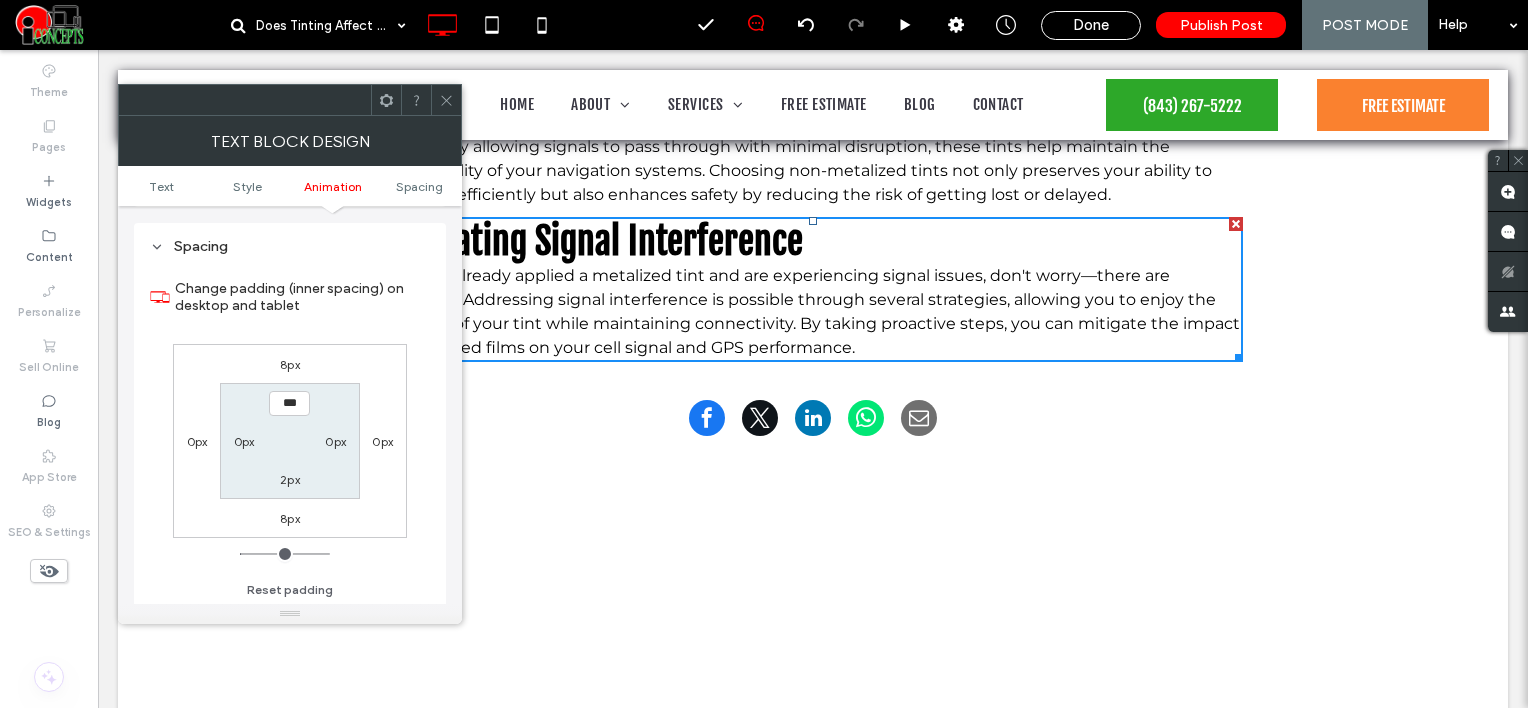 scroll, scrollTop: 572, scrollLeft: 0, axis: vertical 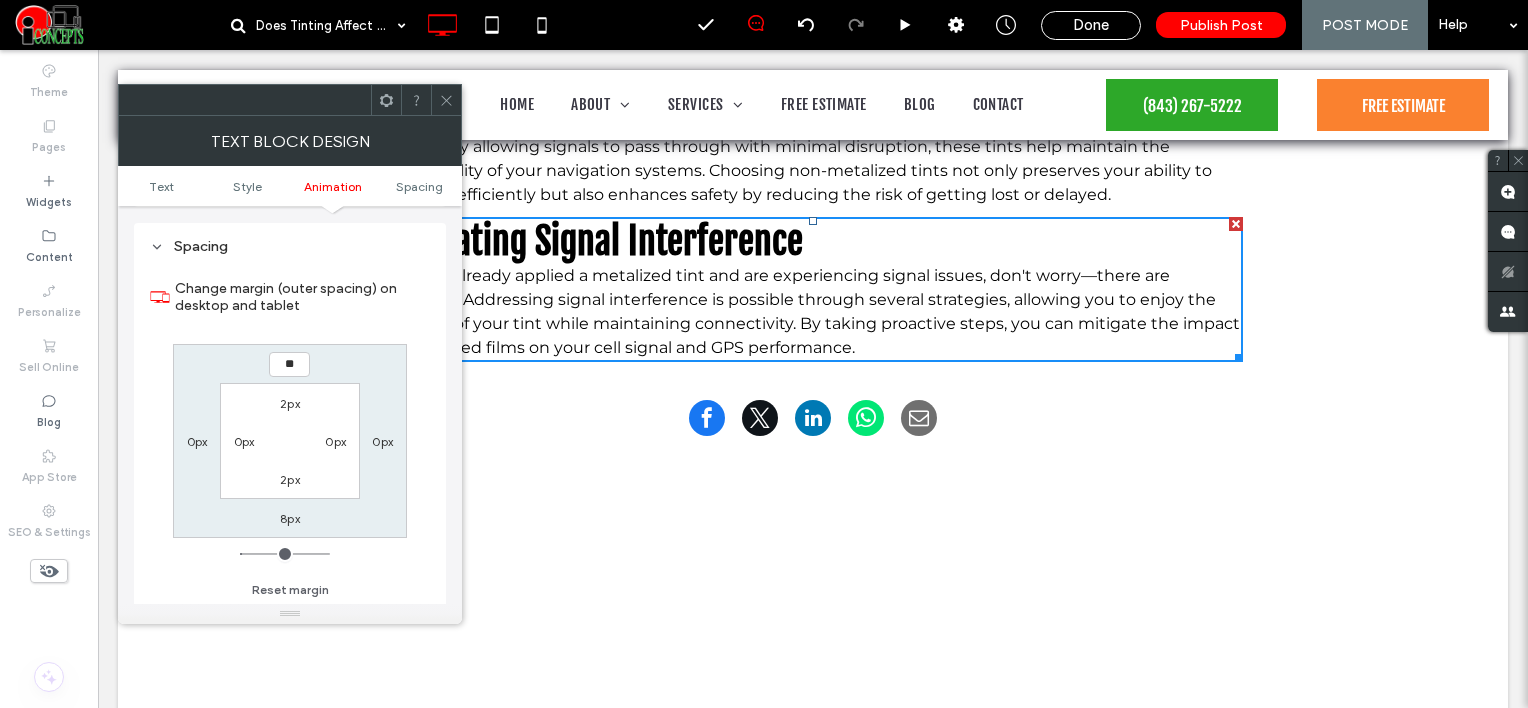 type on "**" 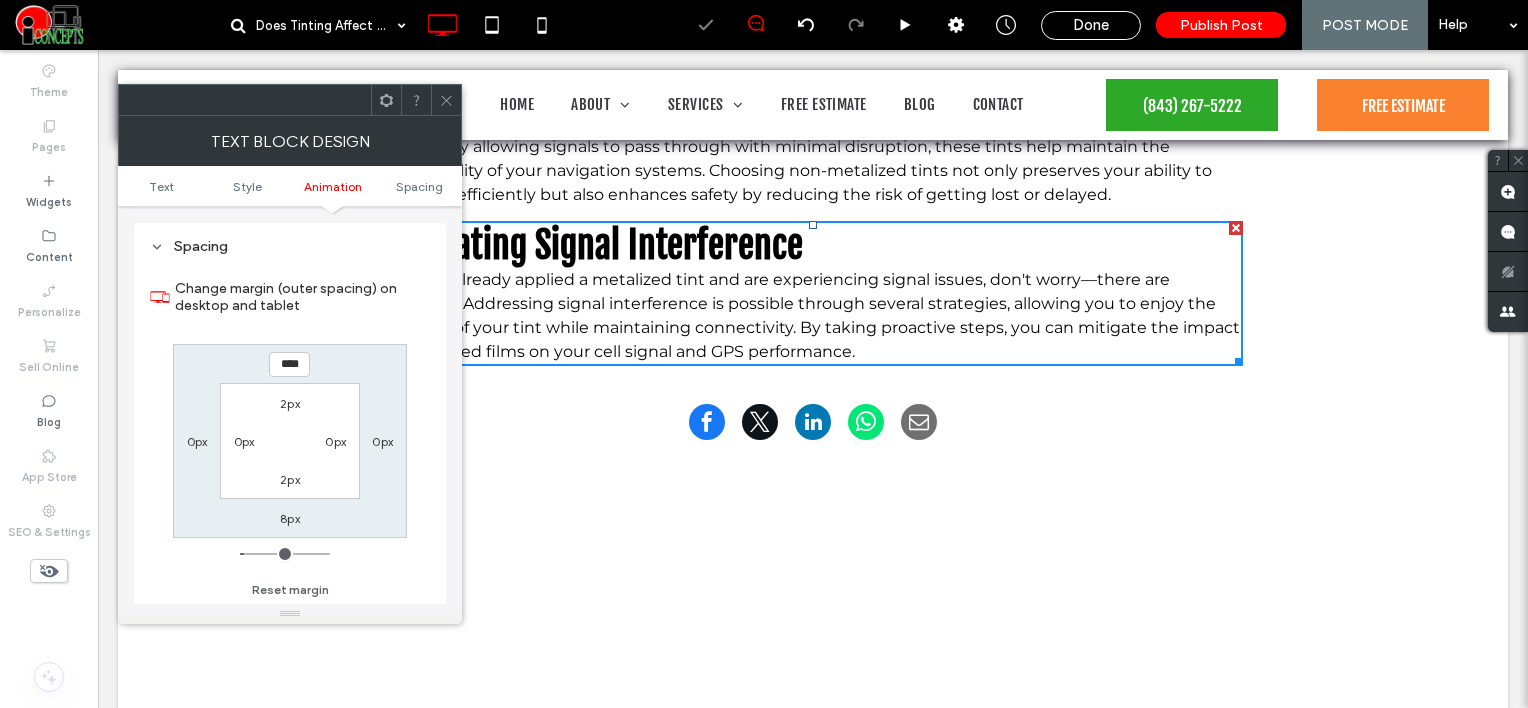 click 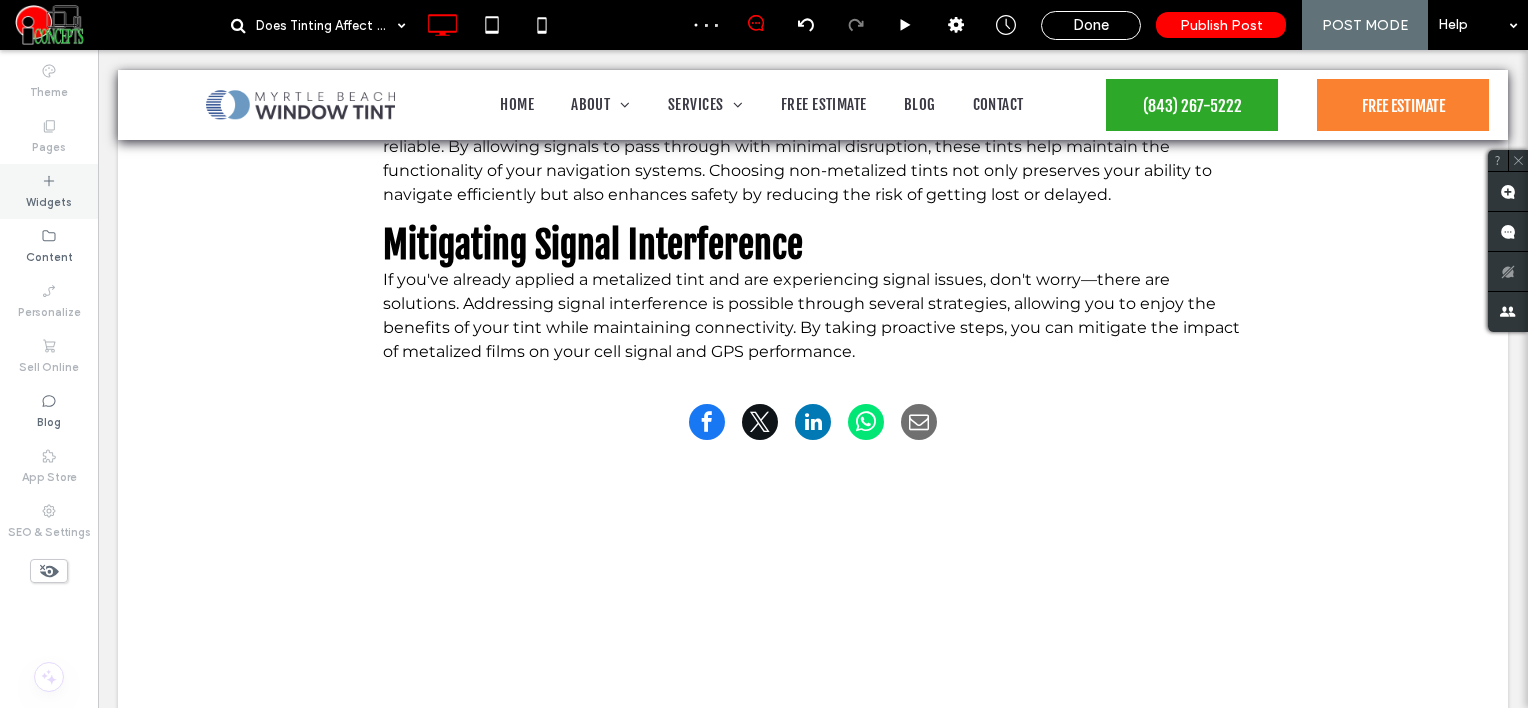 click 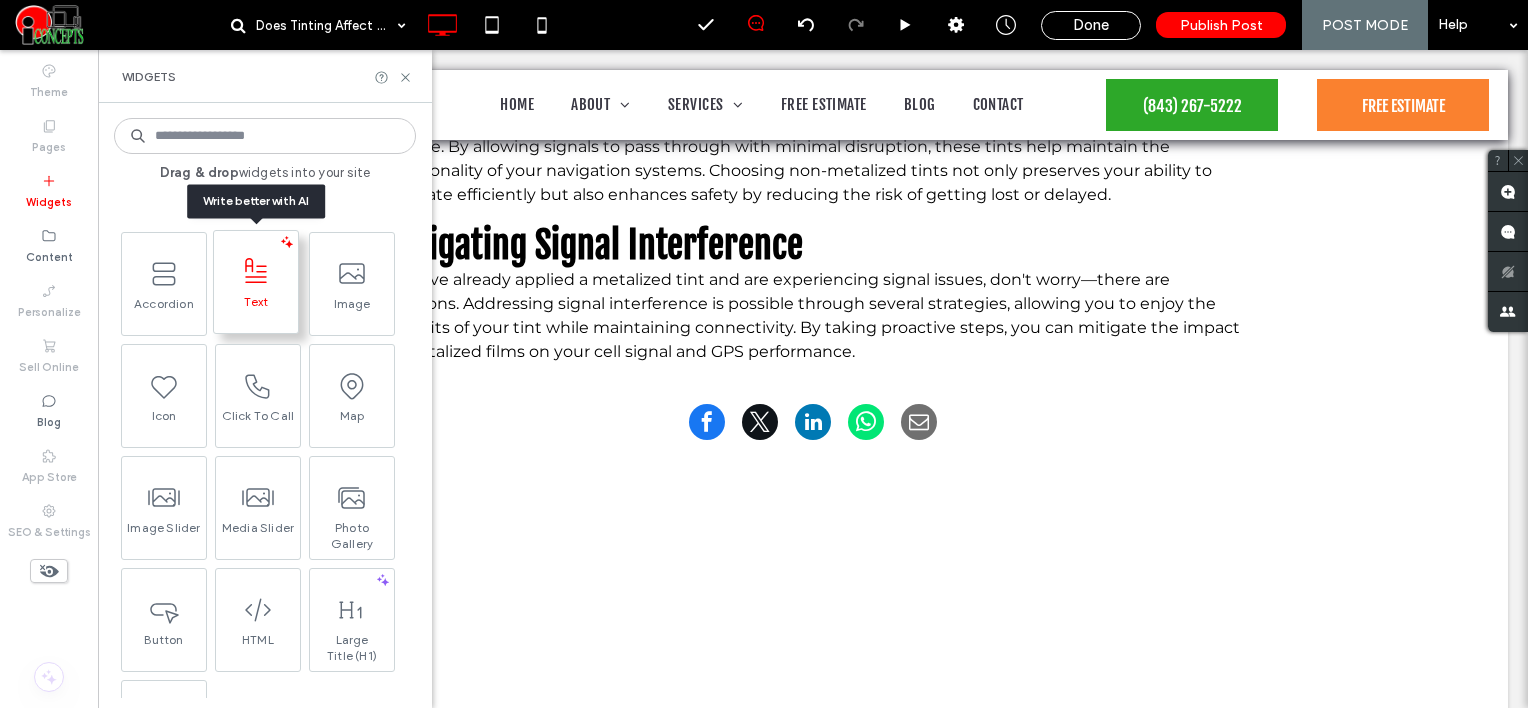 click on "Text" at bounding box center (256, 308) 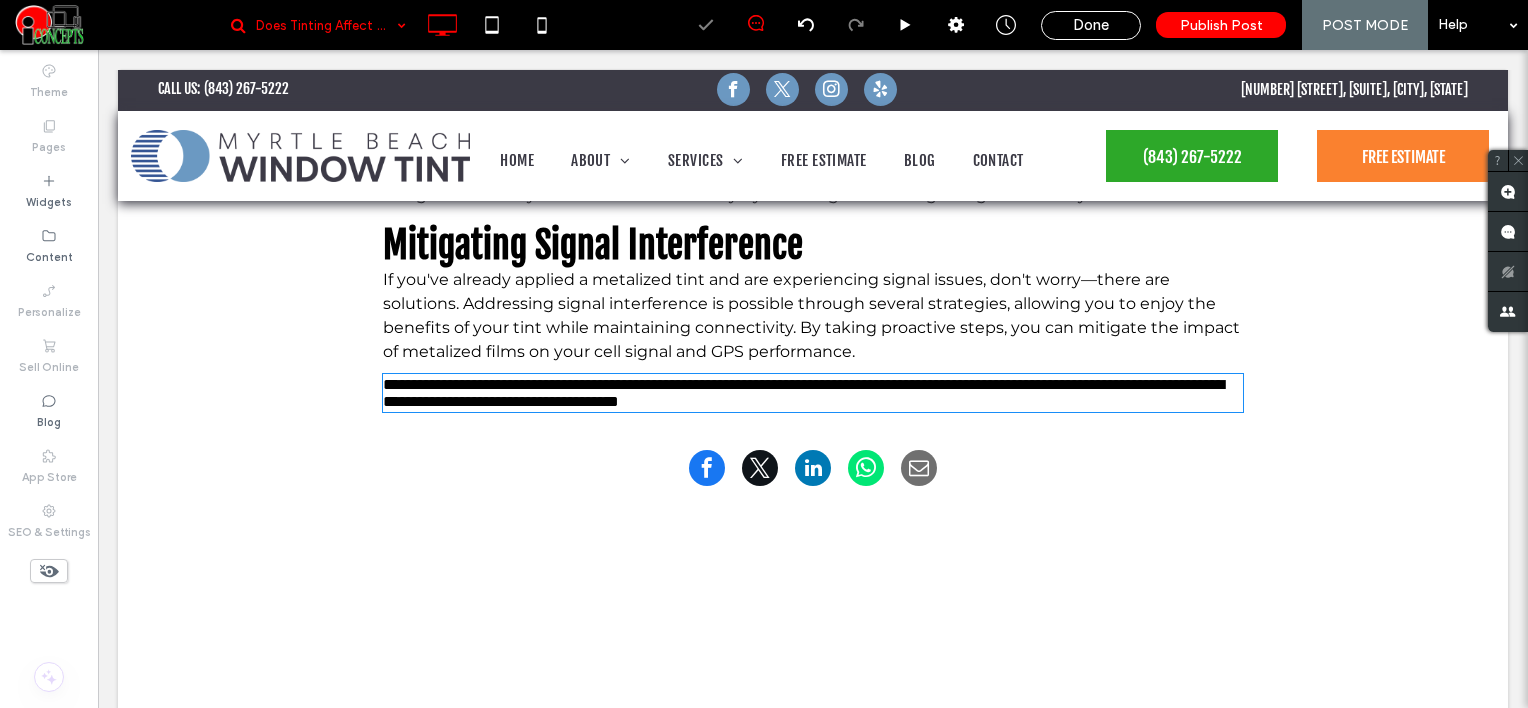 type on "**********" 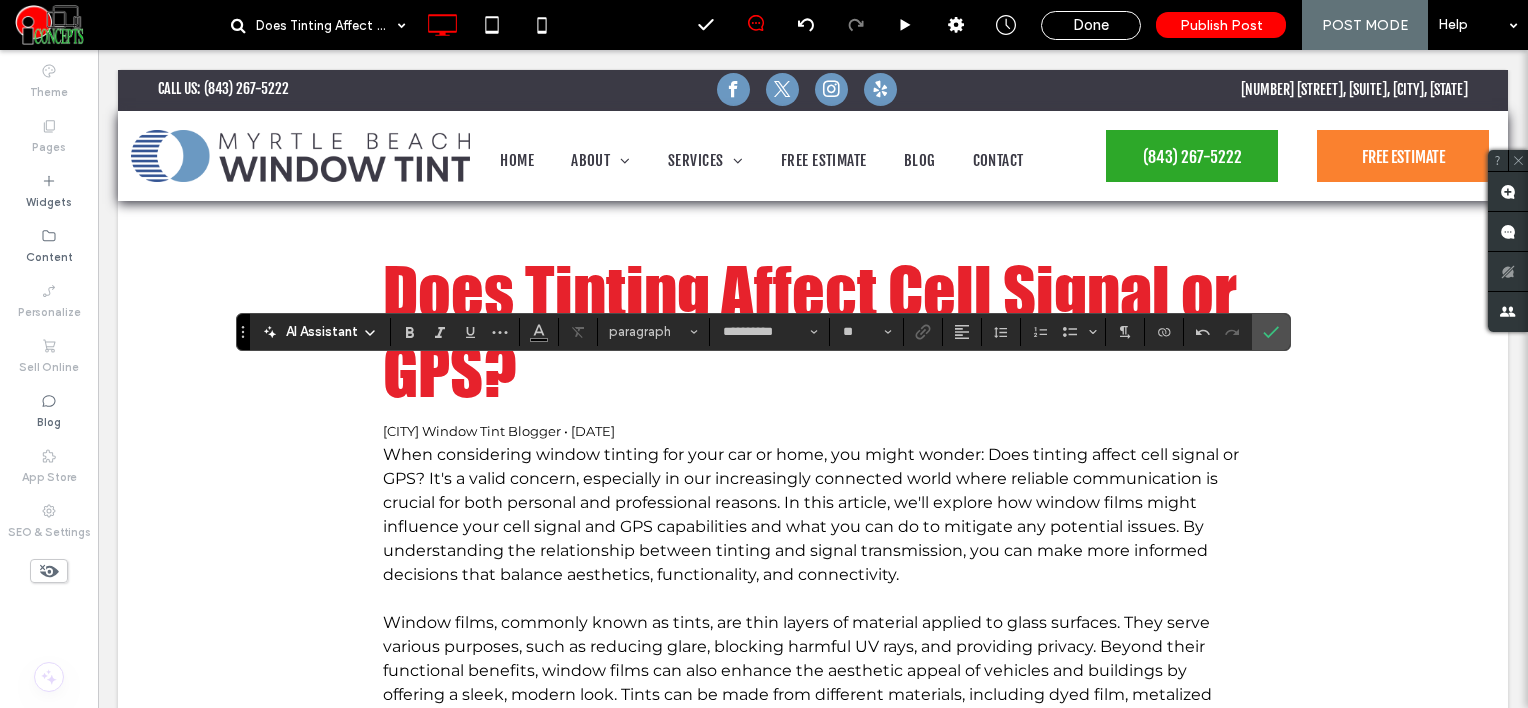 scroll, scrollTop: 2509, scrollLeft: 0, axis: vertical 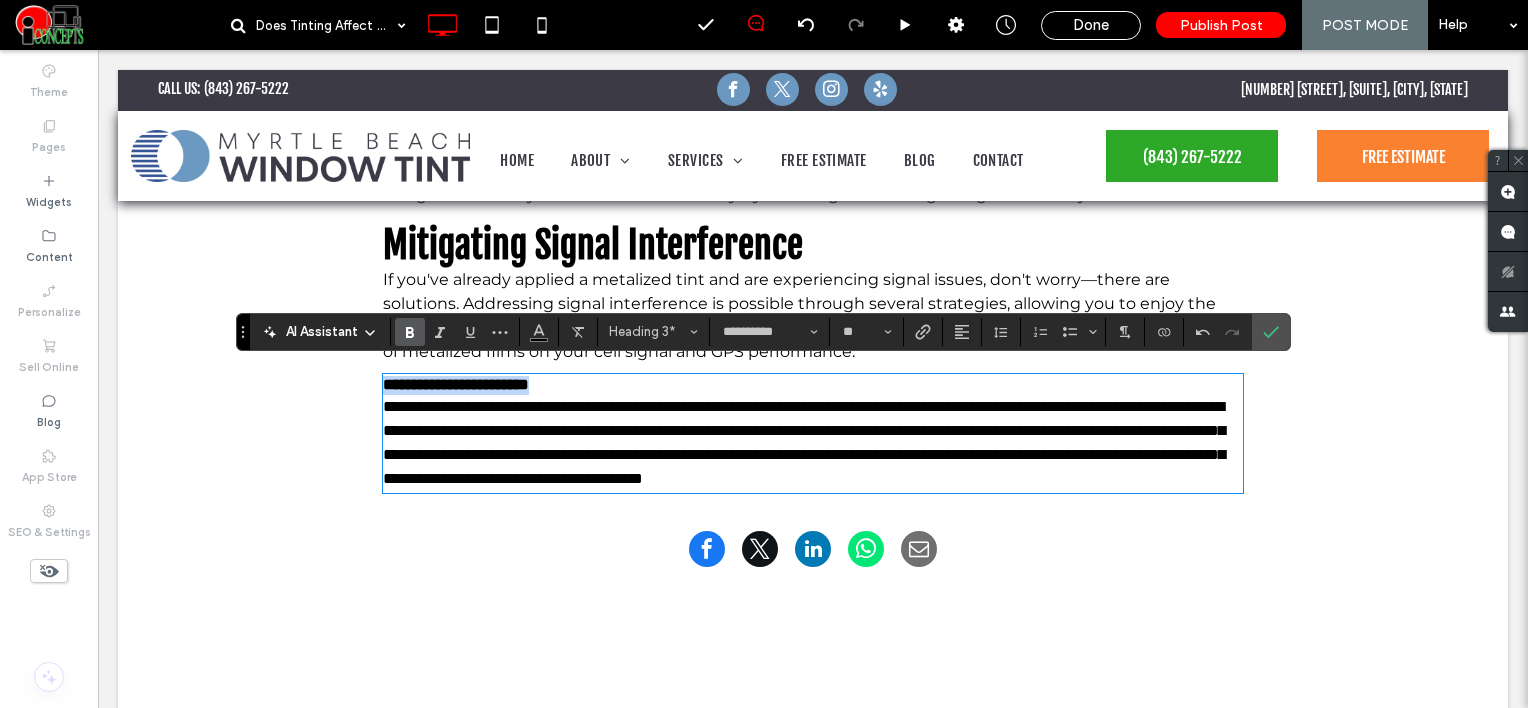 drag, startPoint x: 596, startPoint y: 376, endPoint x: 237, endPoint y: 344, distance: 360.42337 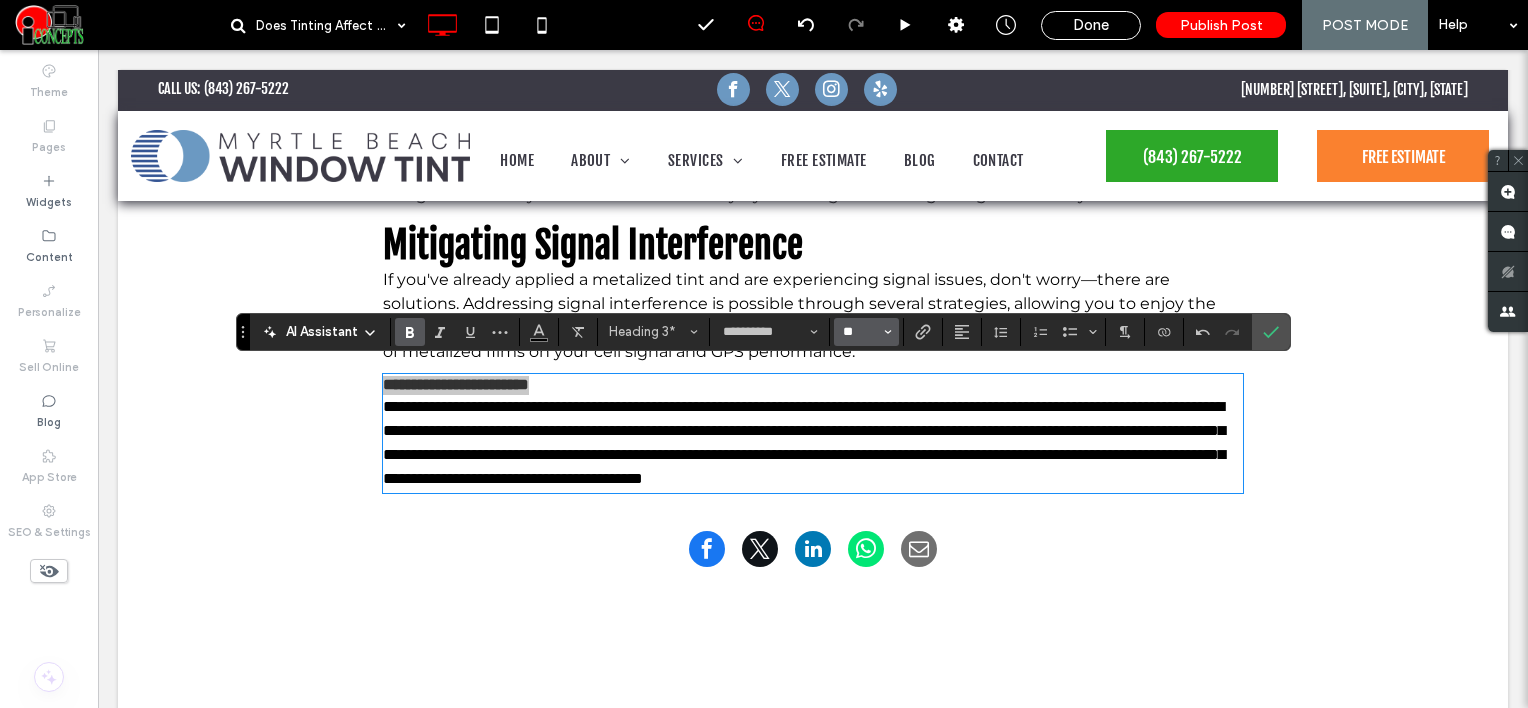 click on "**" at bounding box center (860, 332) 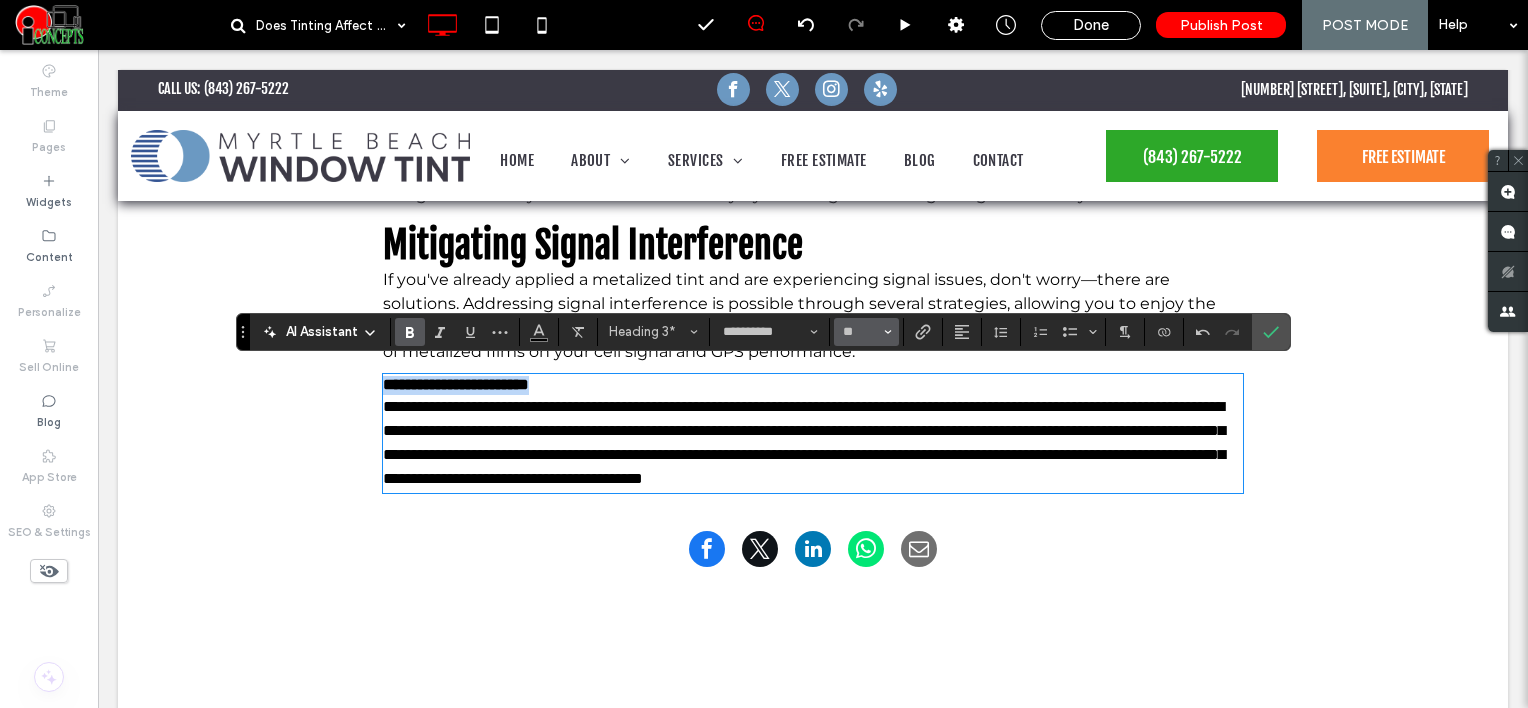 type on "**" 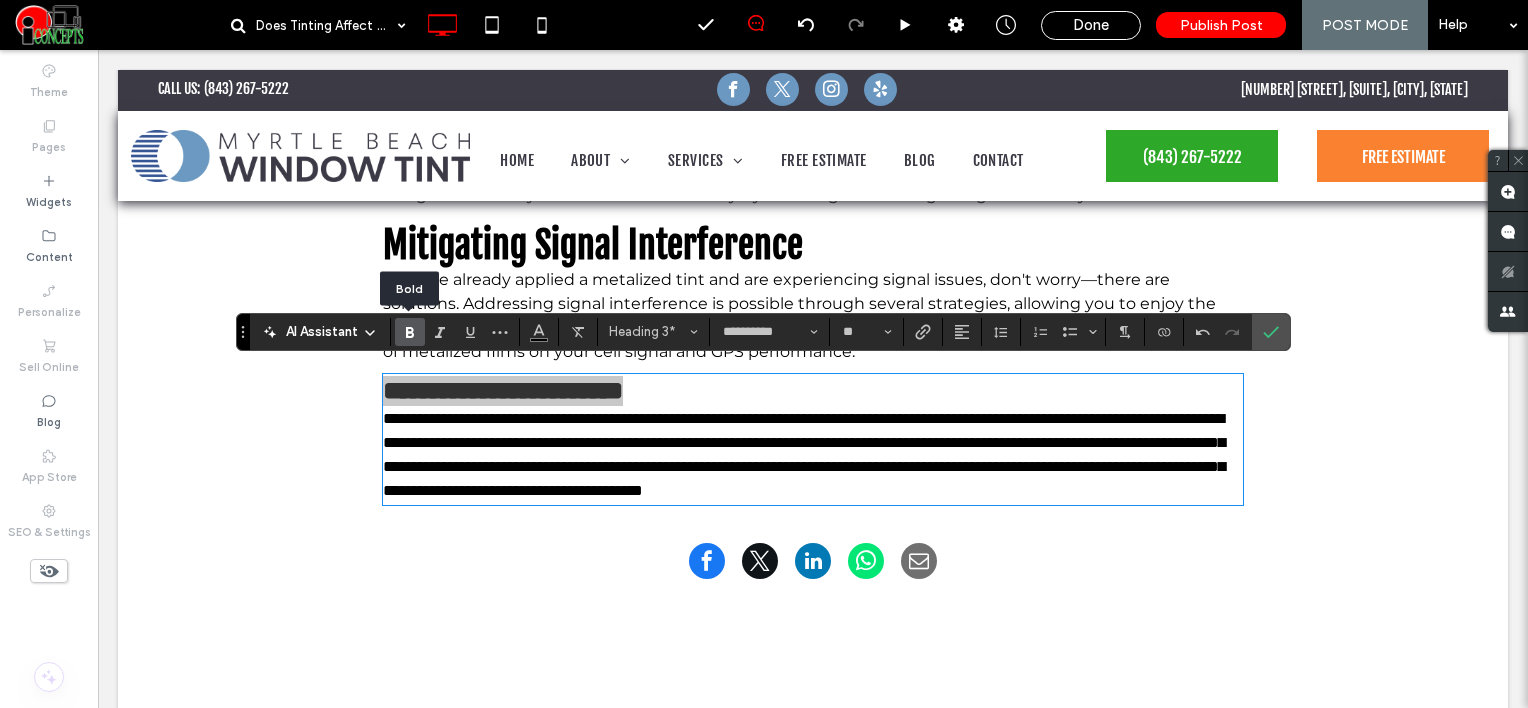 click 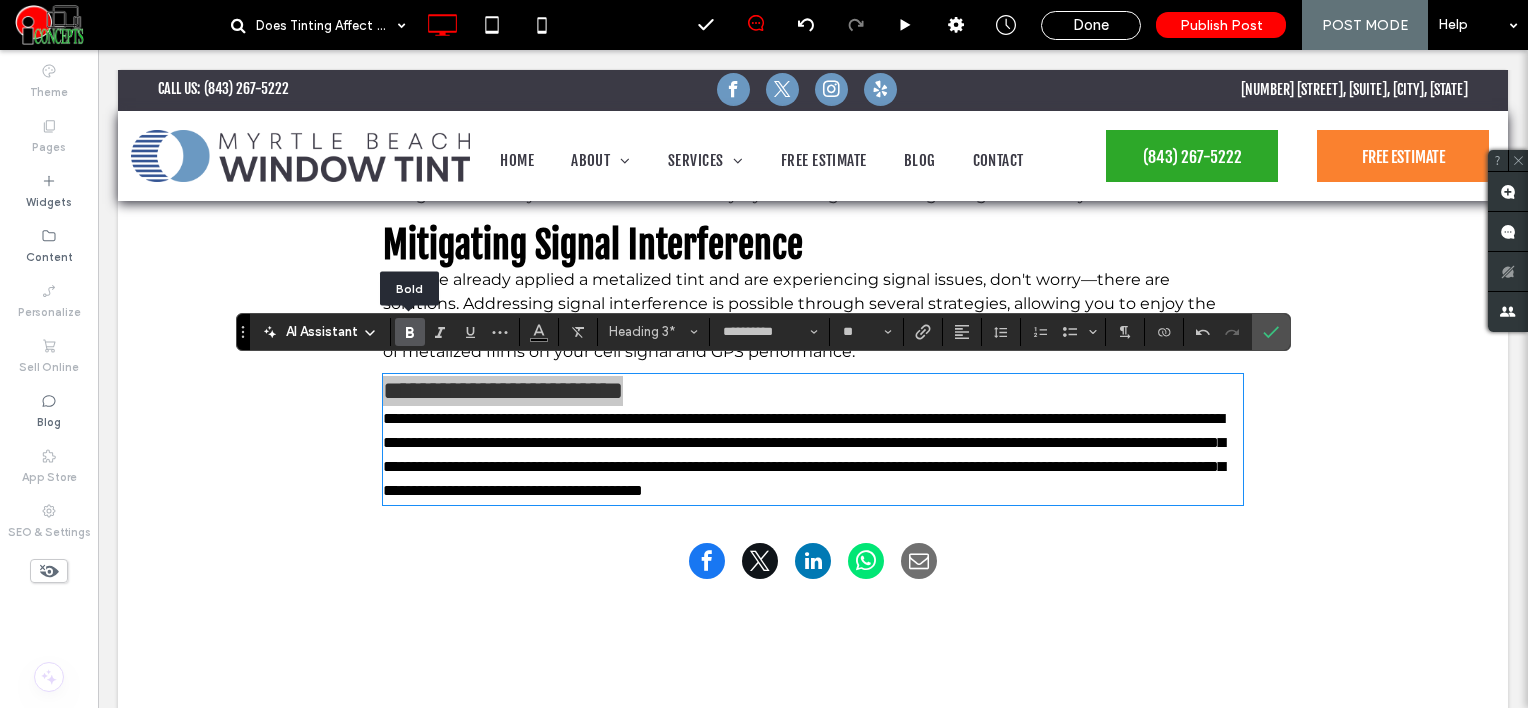 click 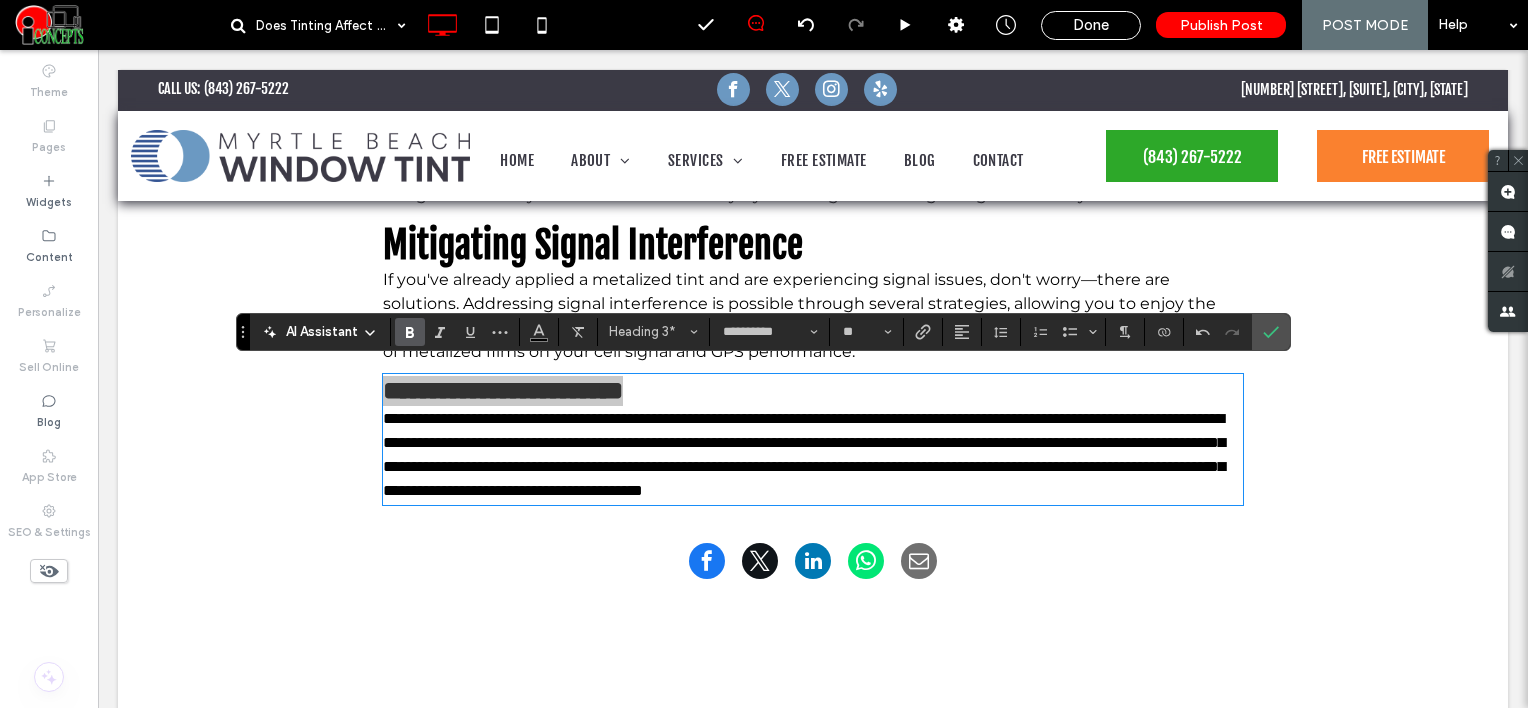 click on "**********" at bounding box center [763, 332] 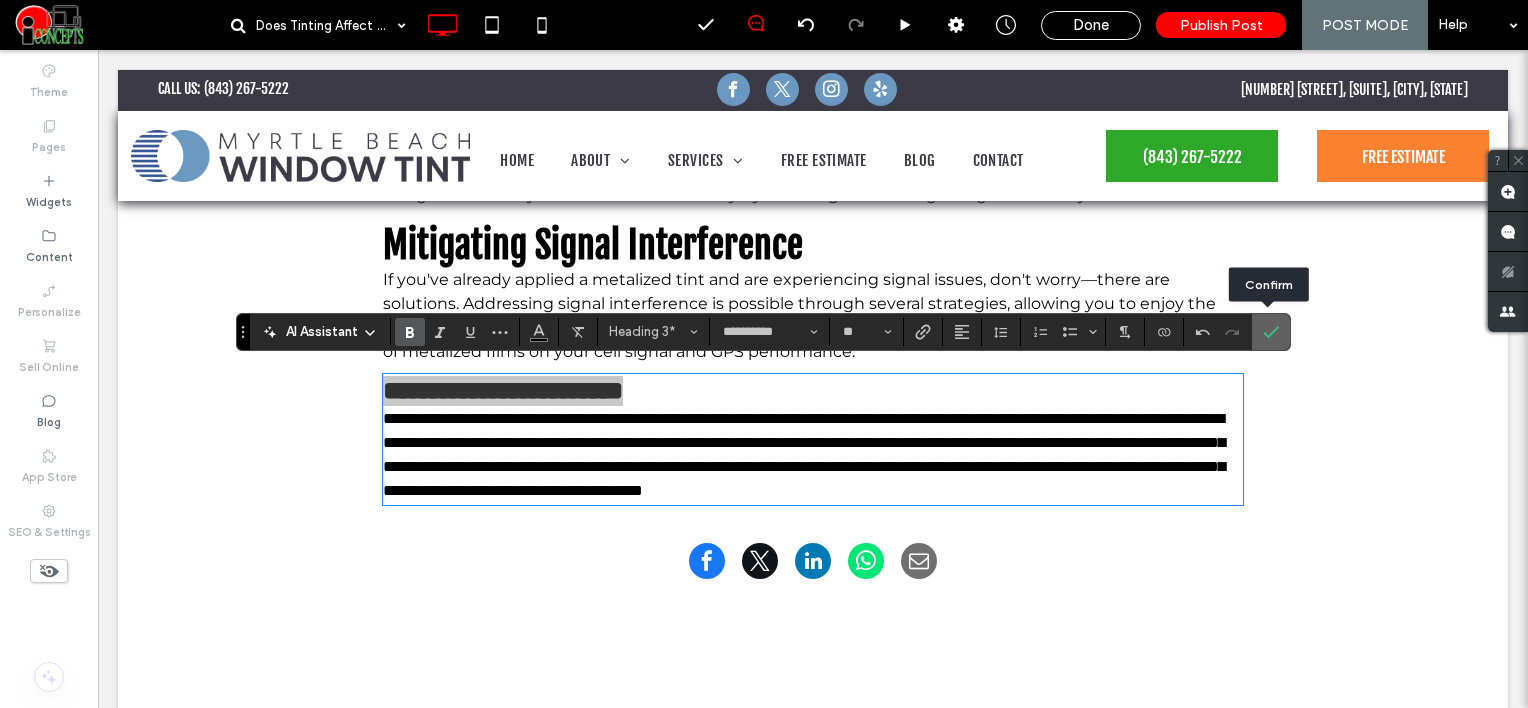 click 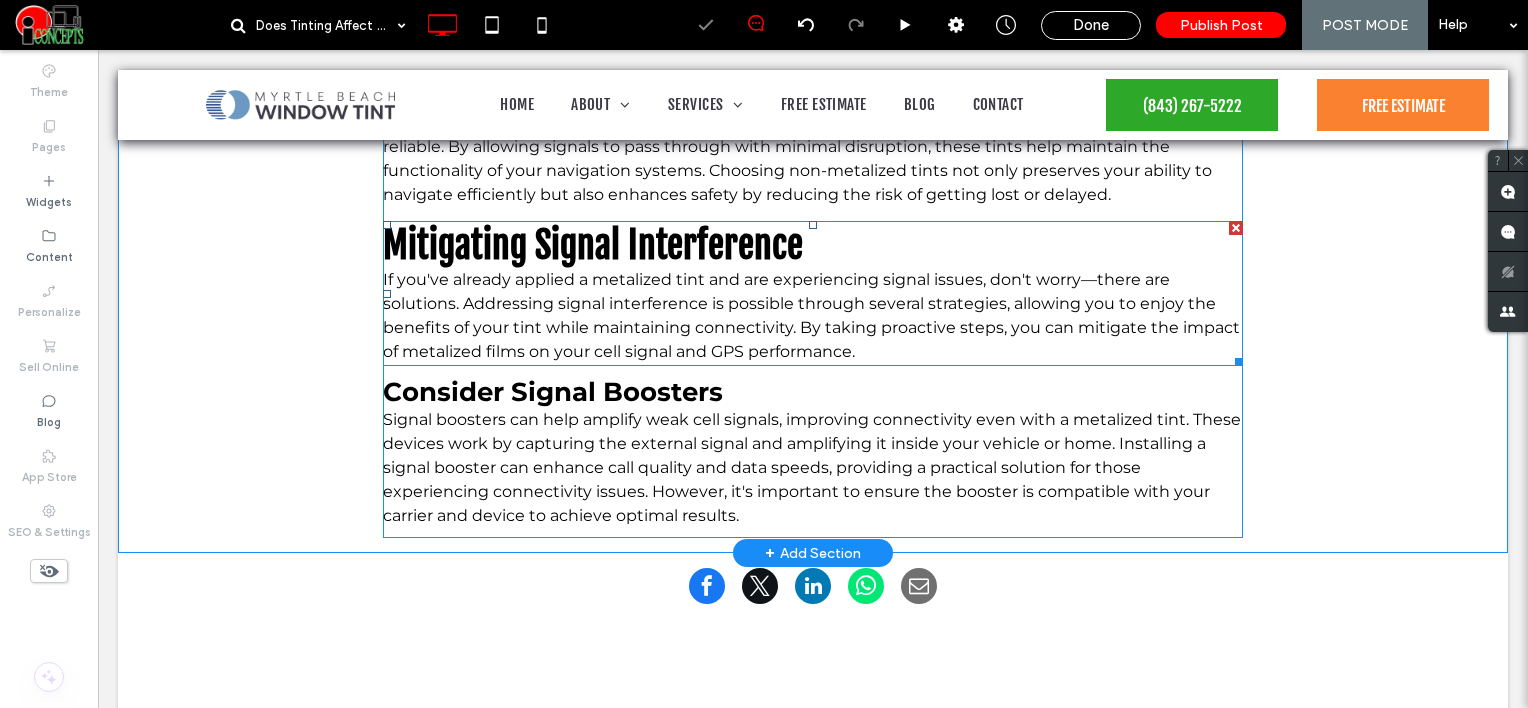 scroll, scrollTop: 2609, scrollLeft: 0, axis: vertical 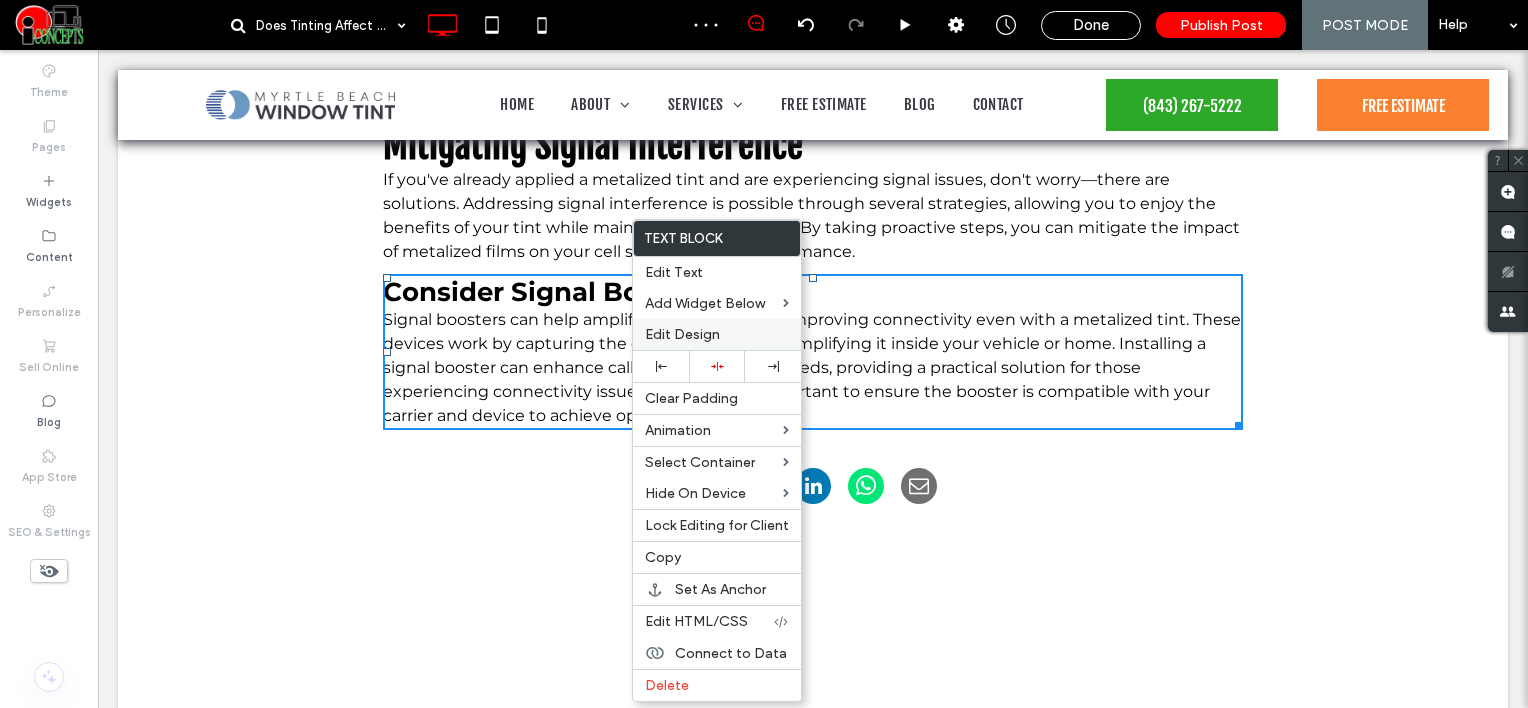 click on "Edit Design" at bounding box center [682, 334] 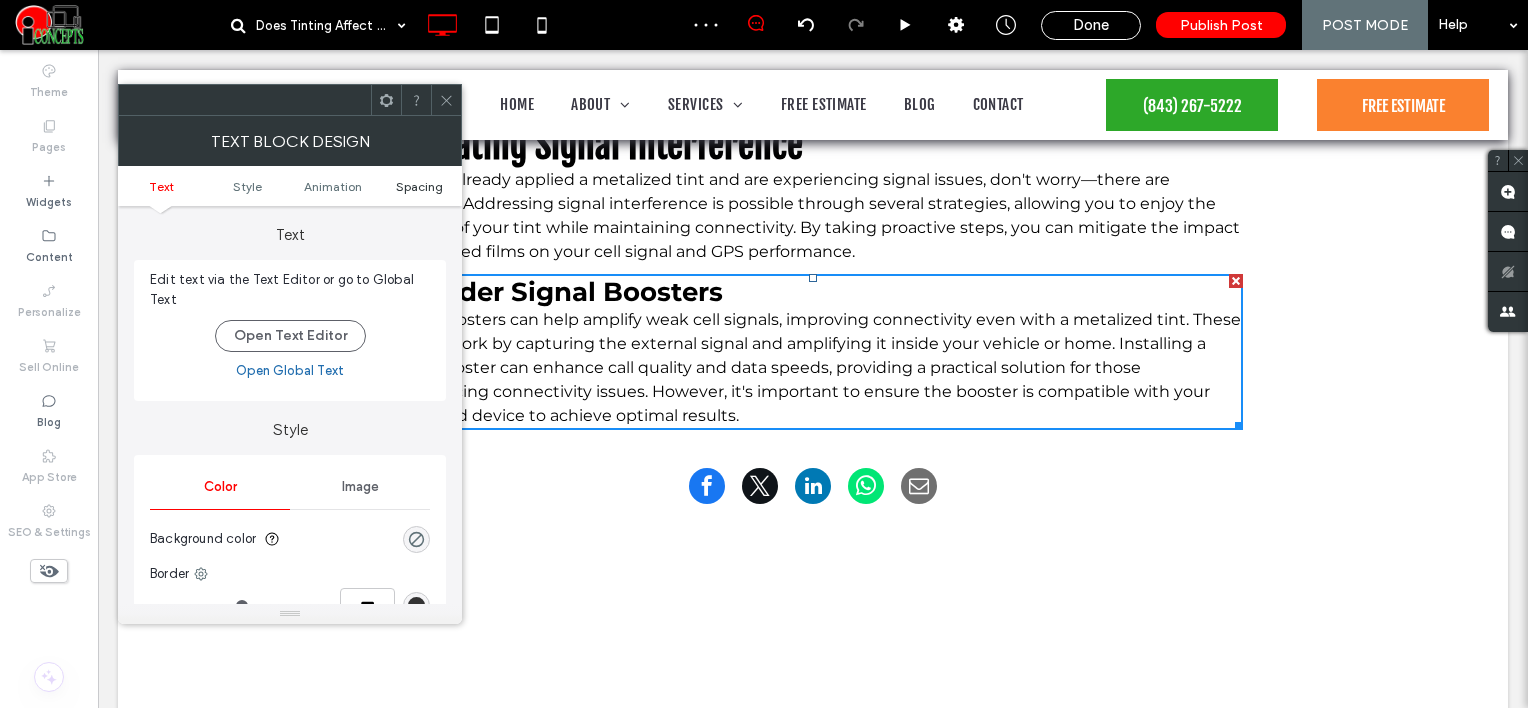 click on "Spacing" at bounding box center [419, 186] 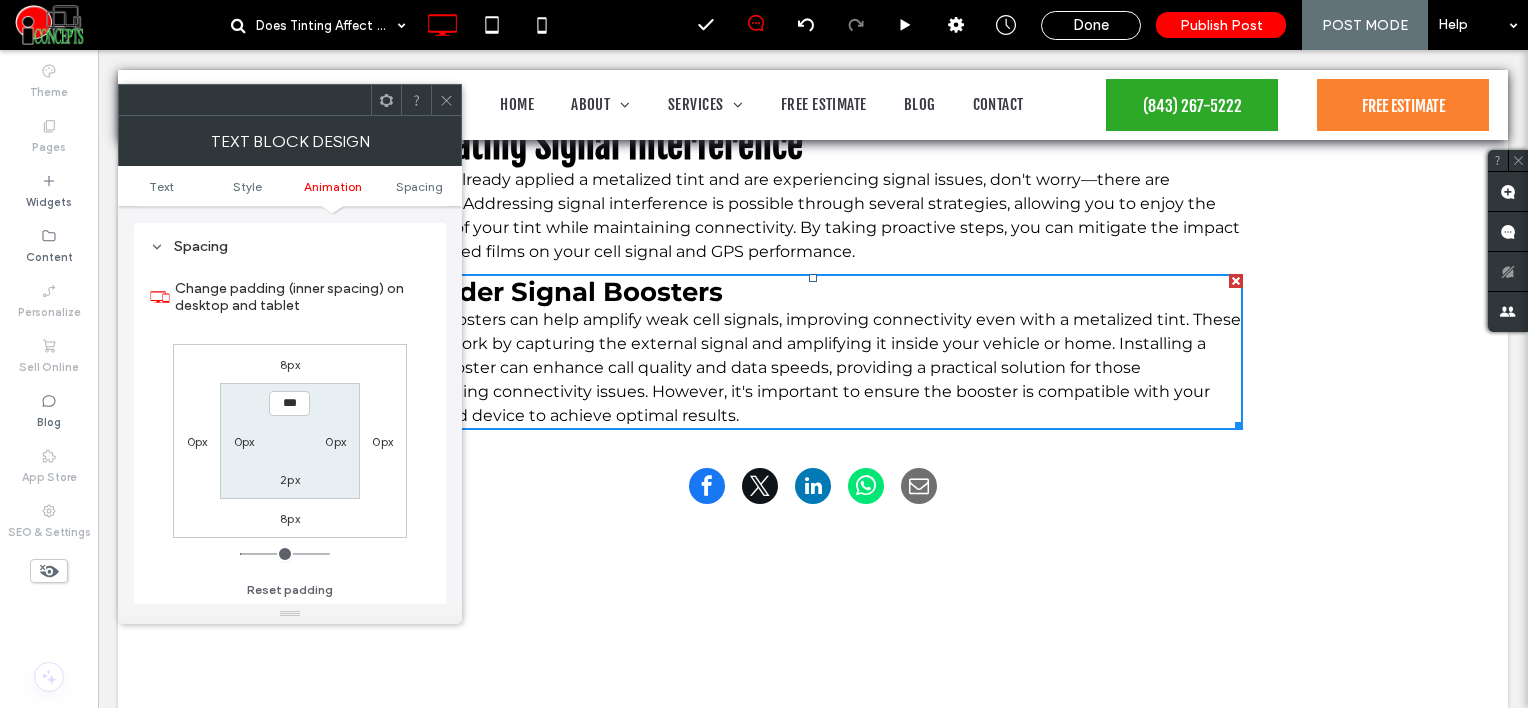 scroll, scrollTop: 572, scrollLeft: 0, axis: vertical 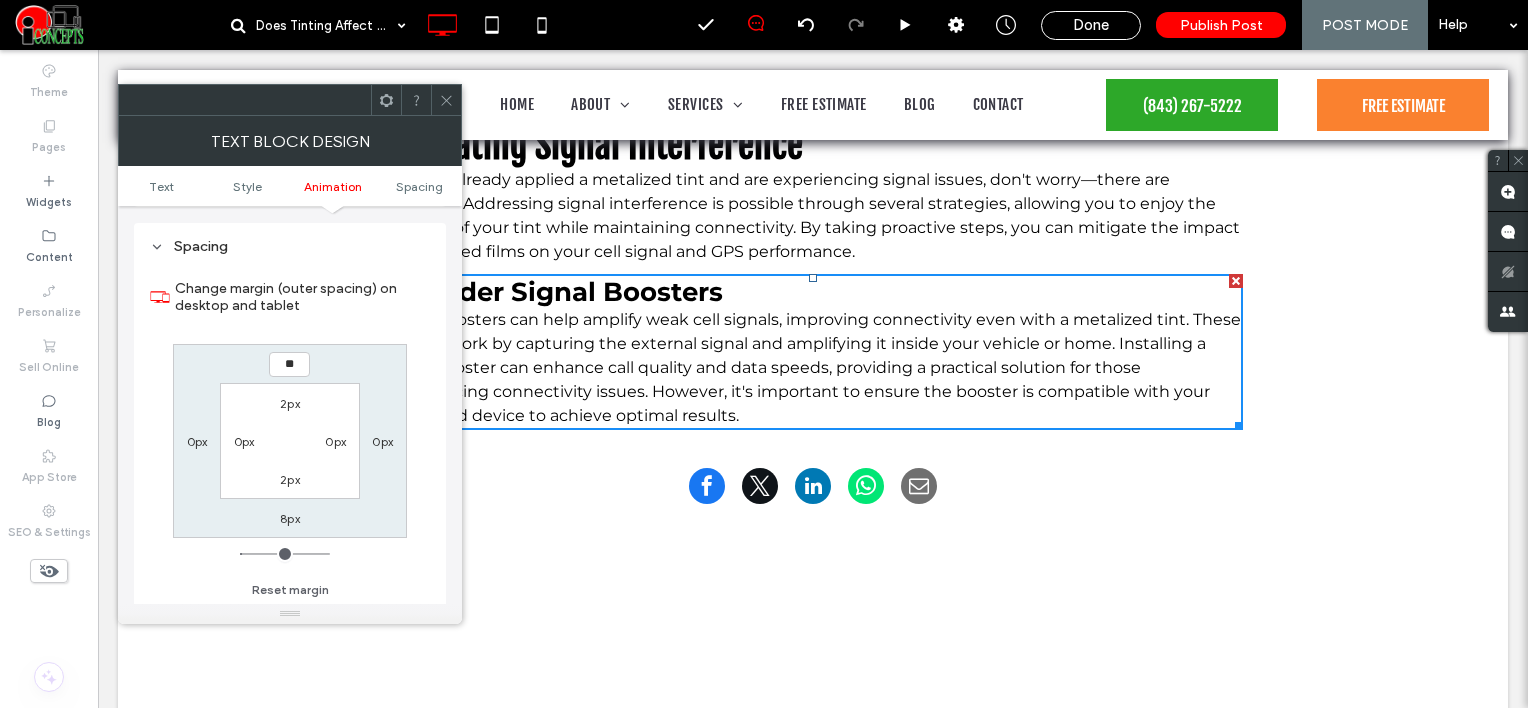 type on "**" 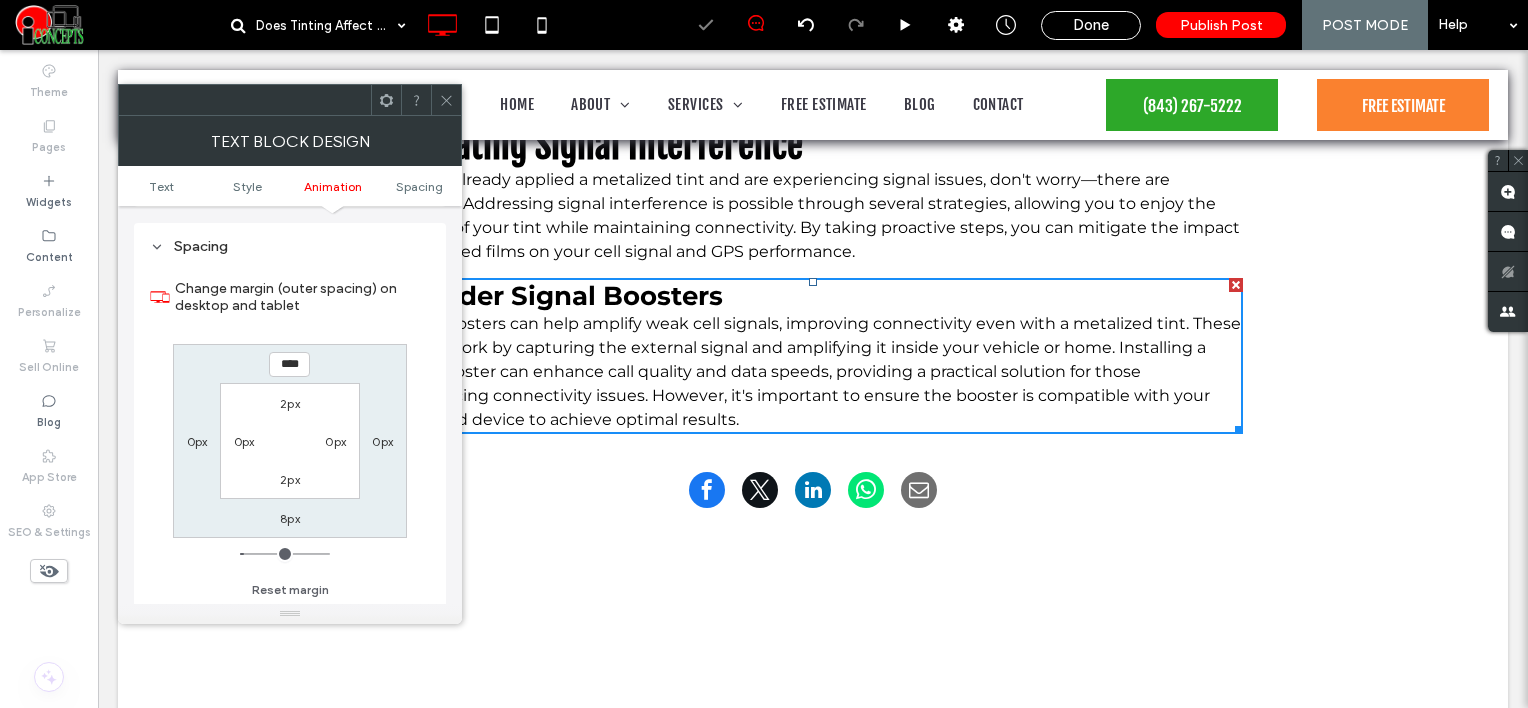 click 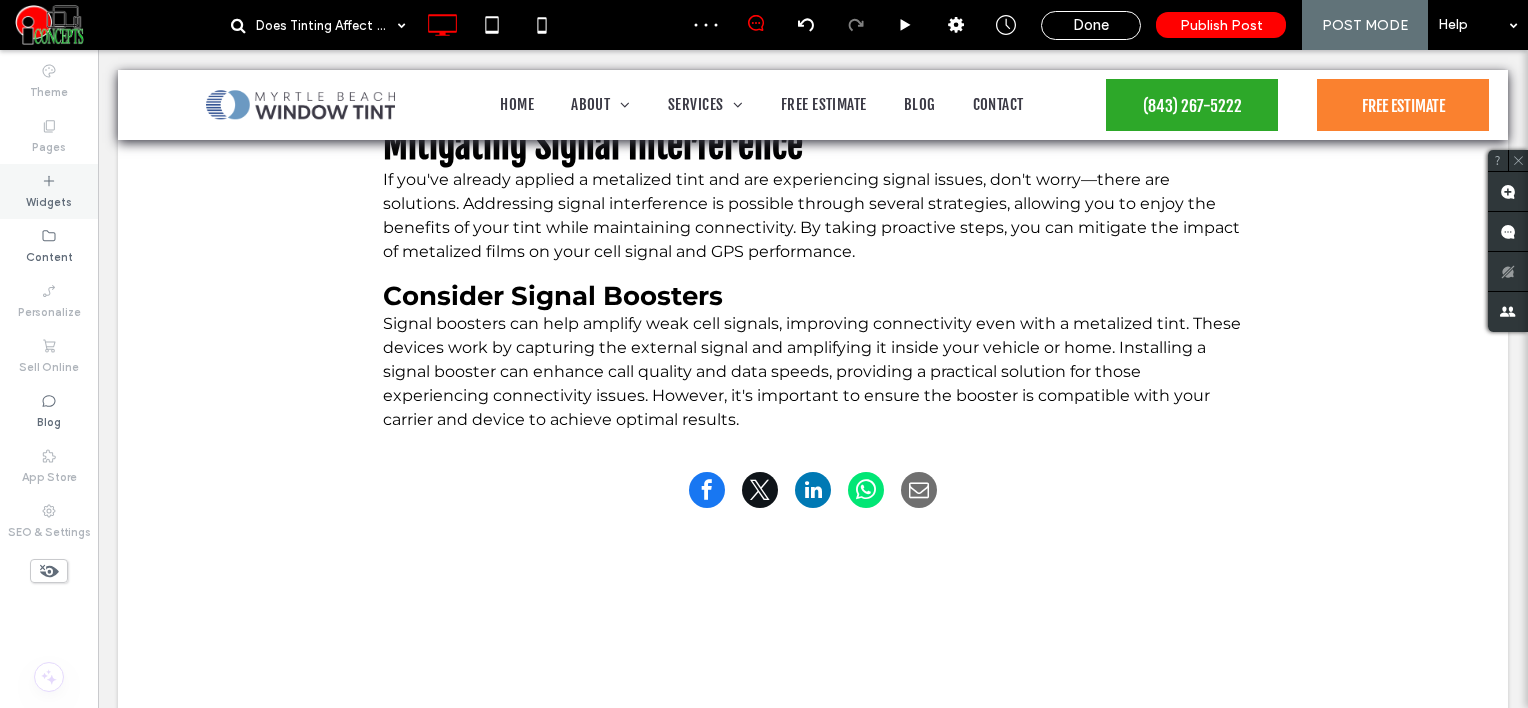 click on "Widgets" at bounding box center [49, 191] 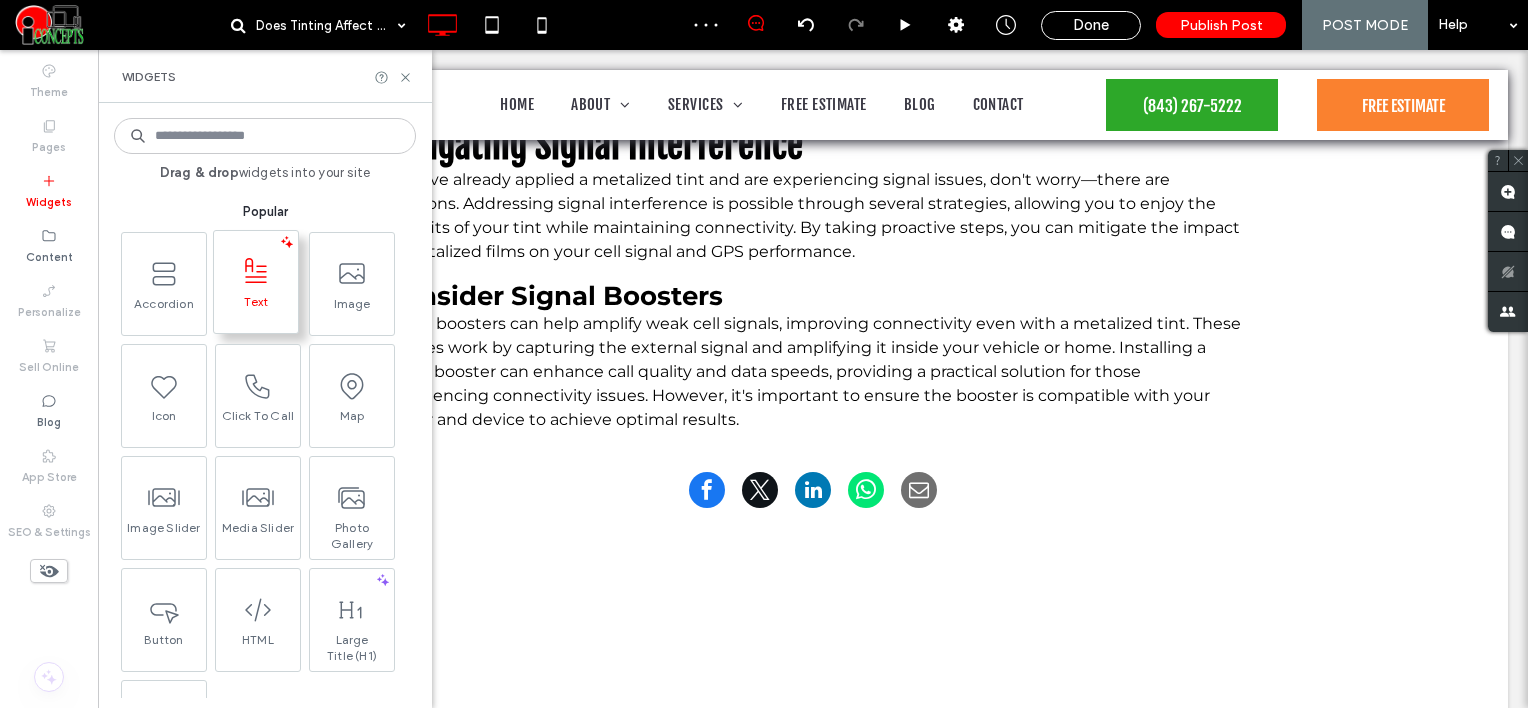click on "Text" at bounding box center [256, 308] 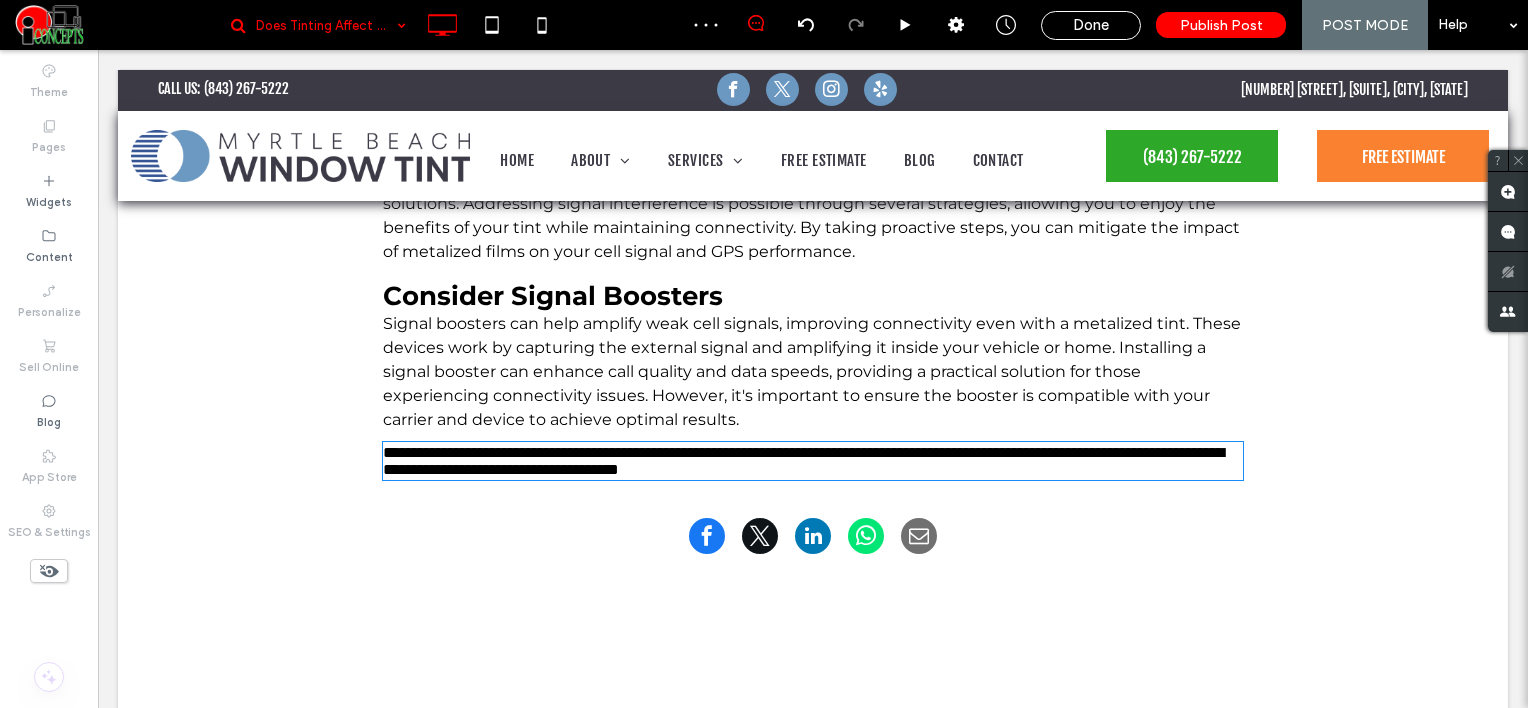 type on "**********" 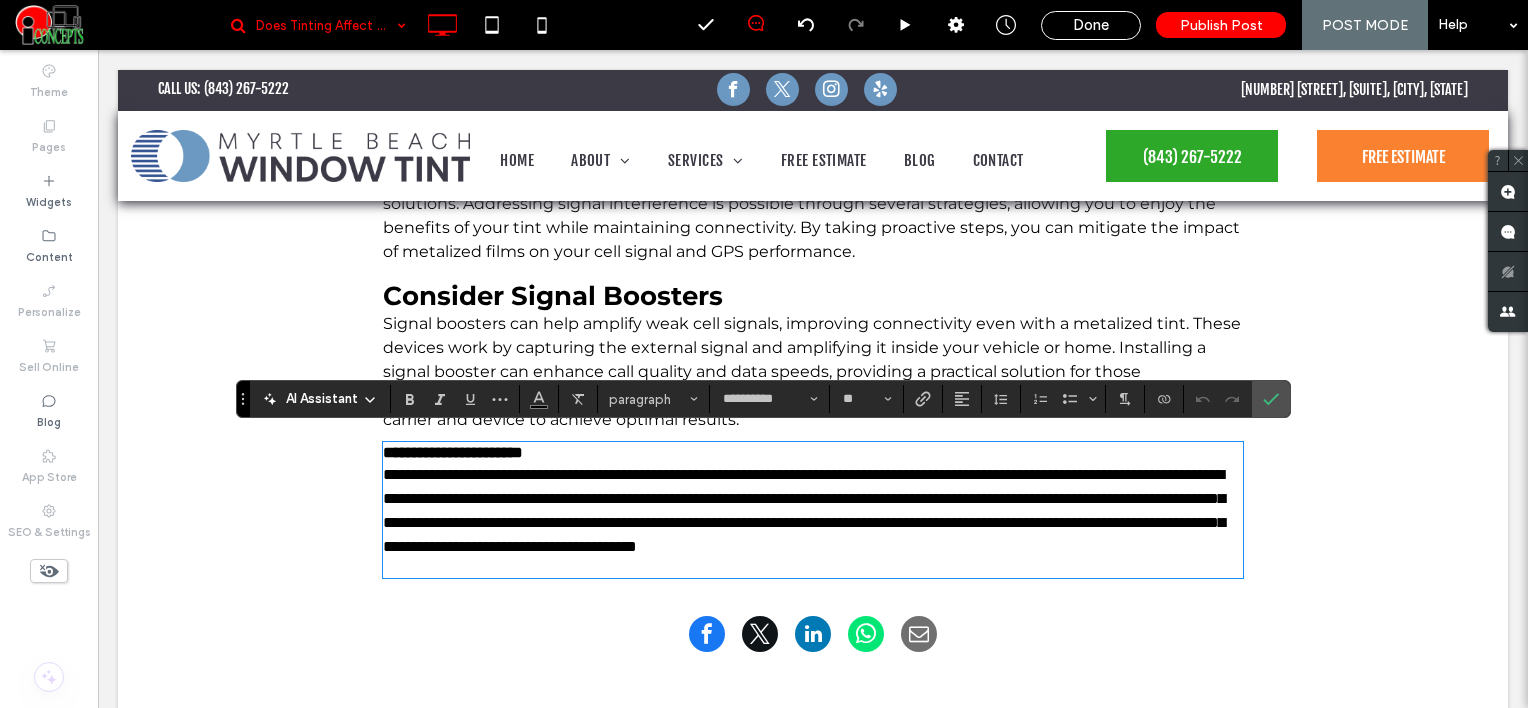 scroll, scrollTop: 0, scrollLeft: 0, axis: both 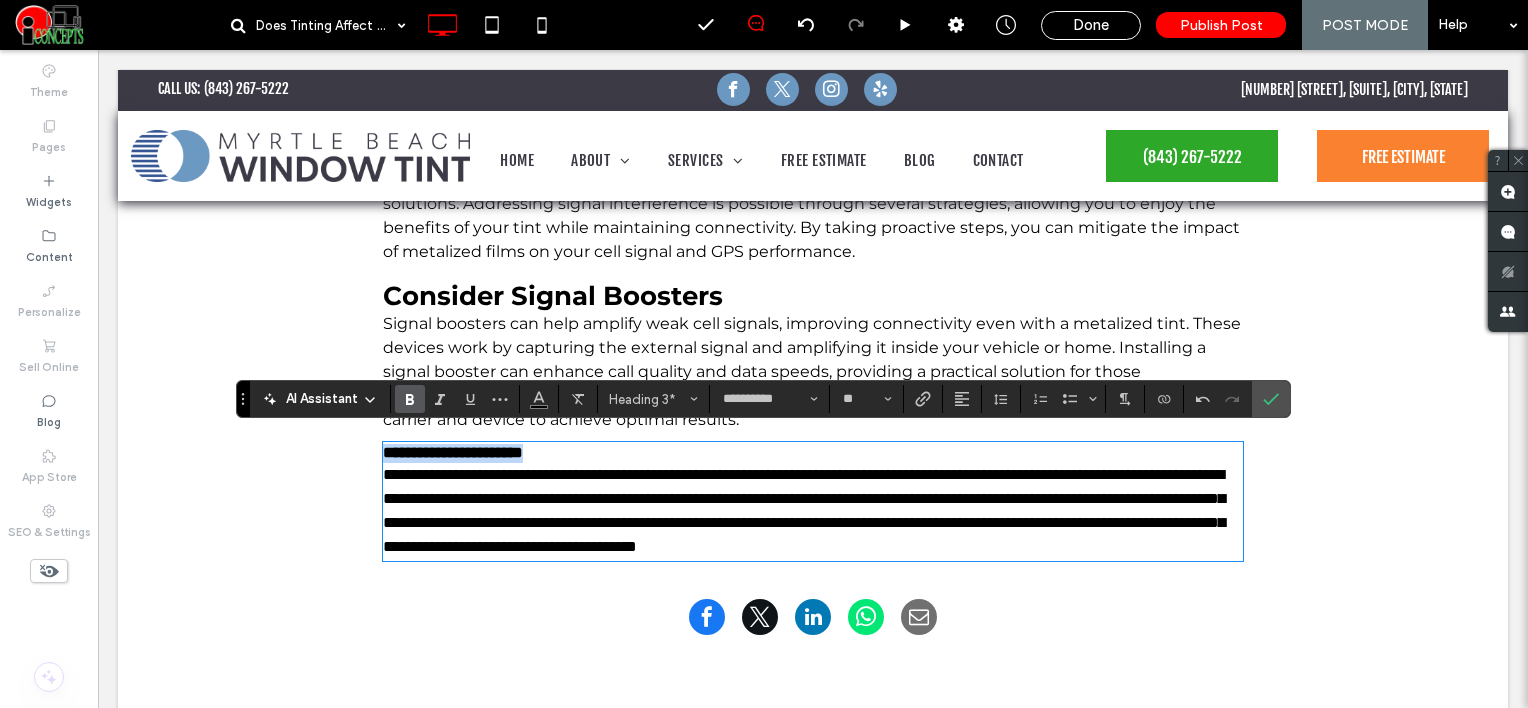 drag, startPoint x: 588, startPoint y: 440, endPoint x: 312, endPoint y: 424, distance: 276.46338 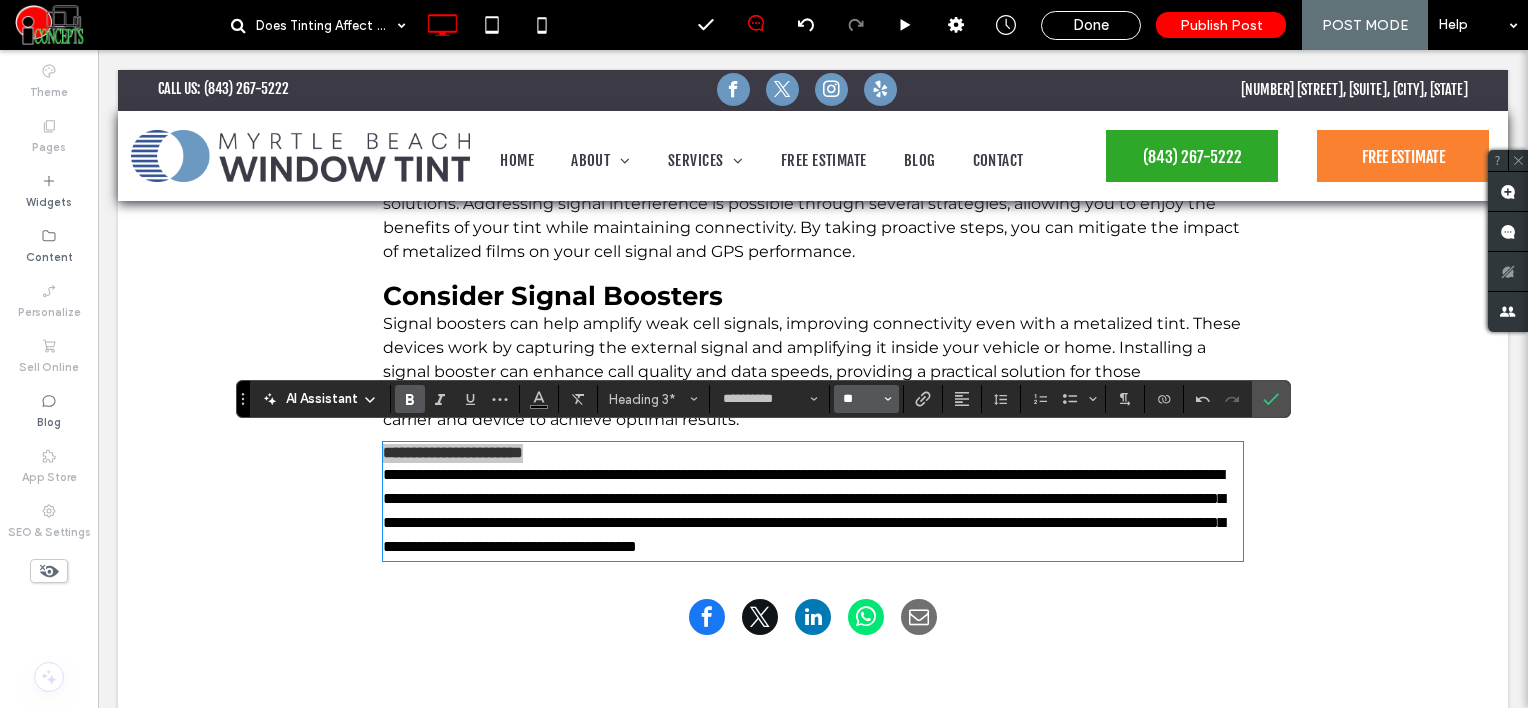 click on "**" at bounding box center (860, 399) 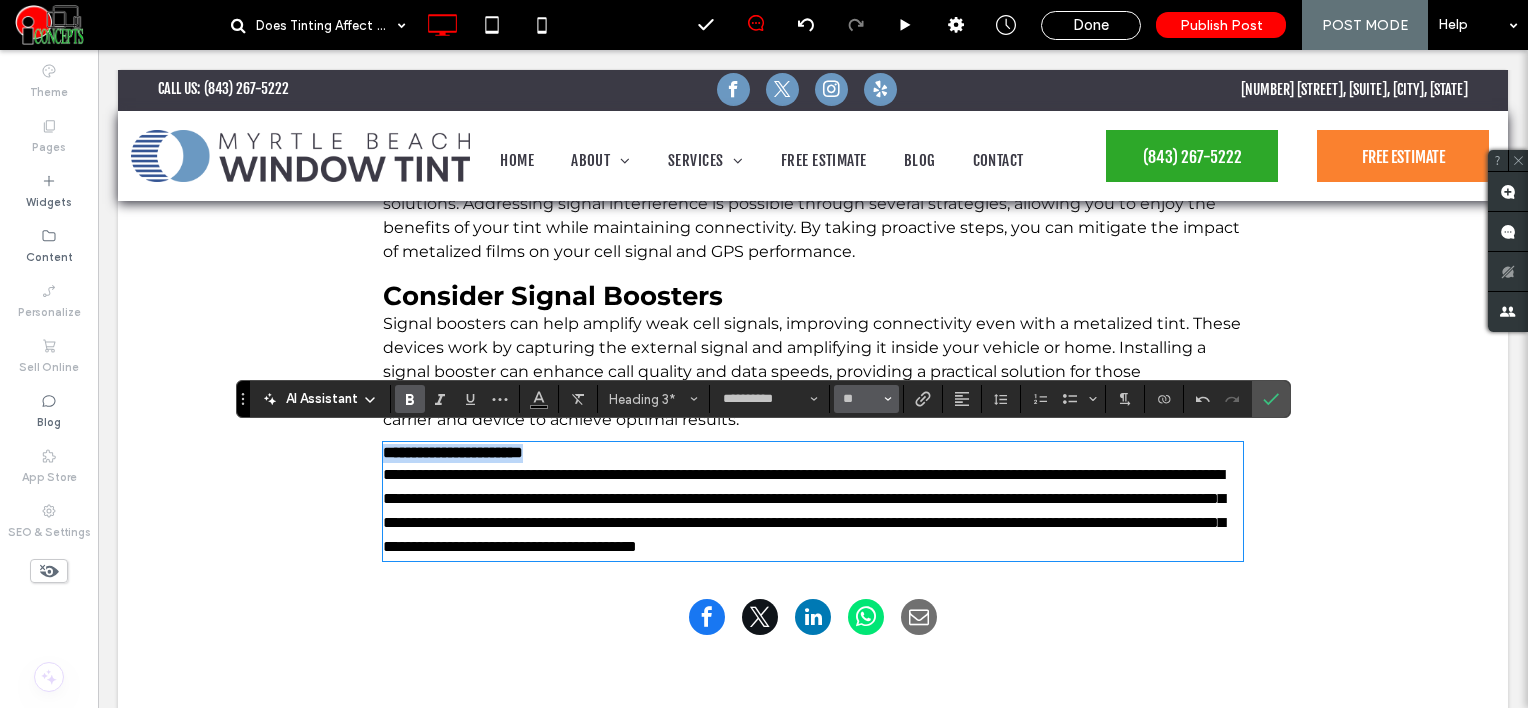 type on "**" 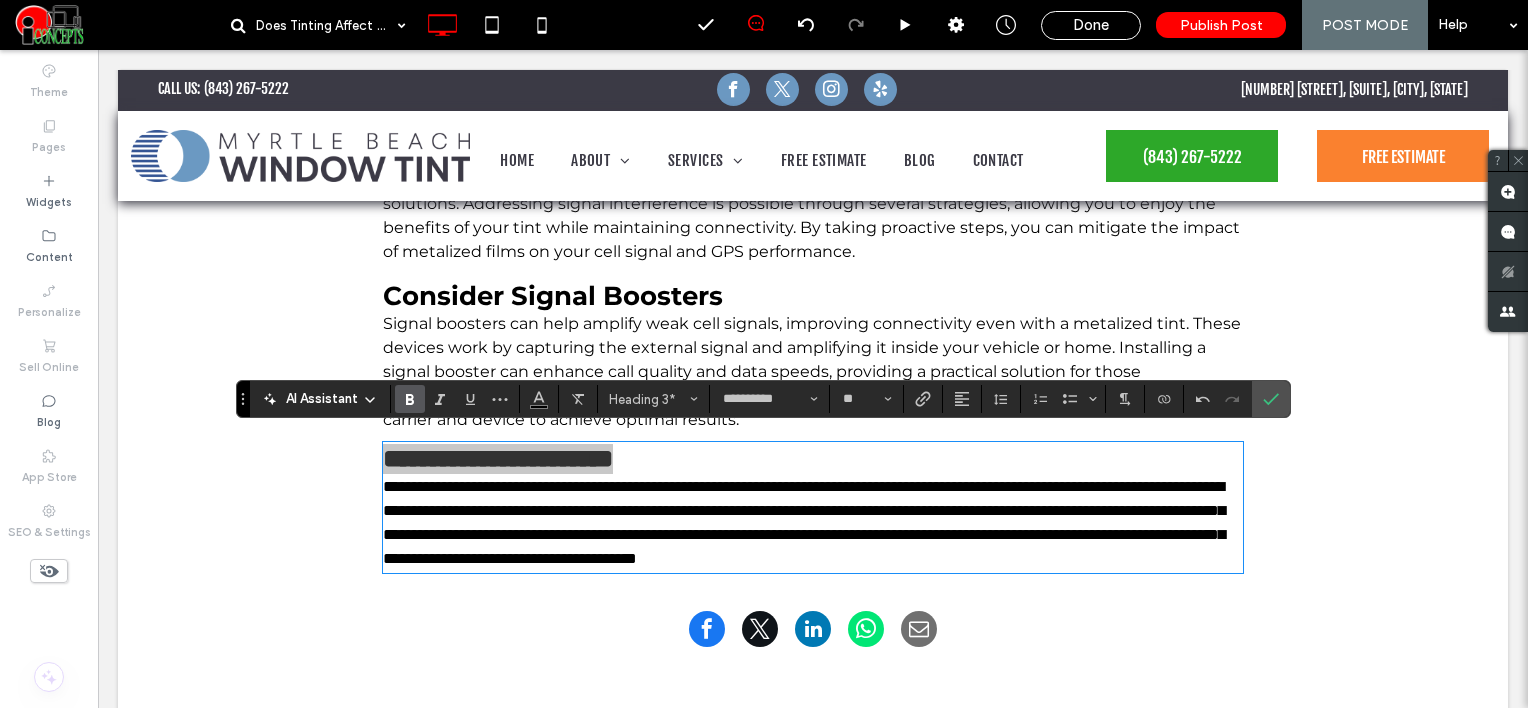click 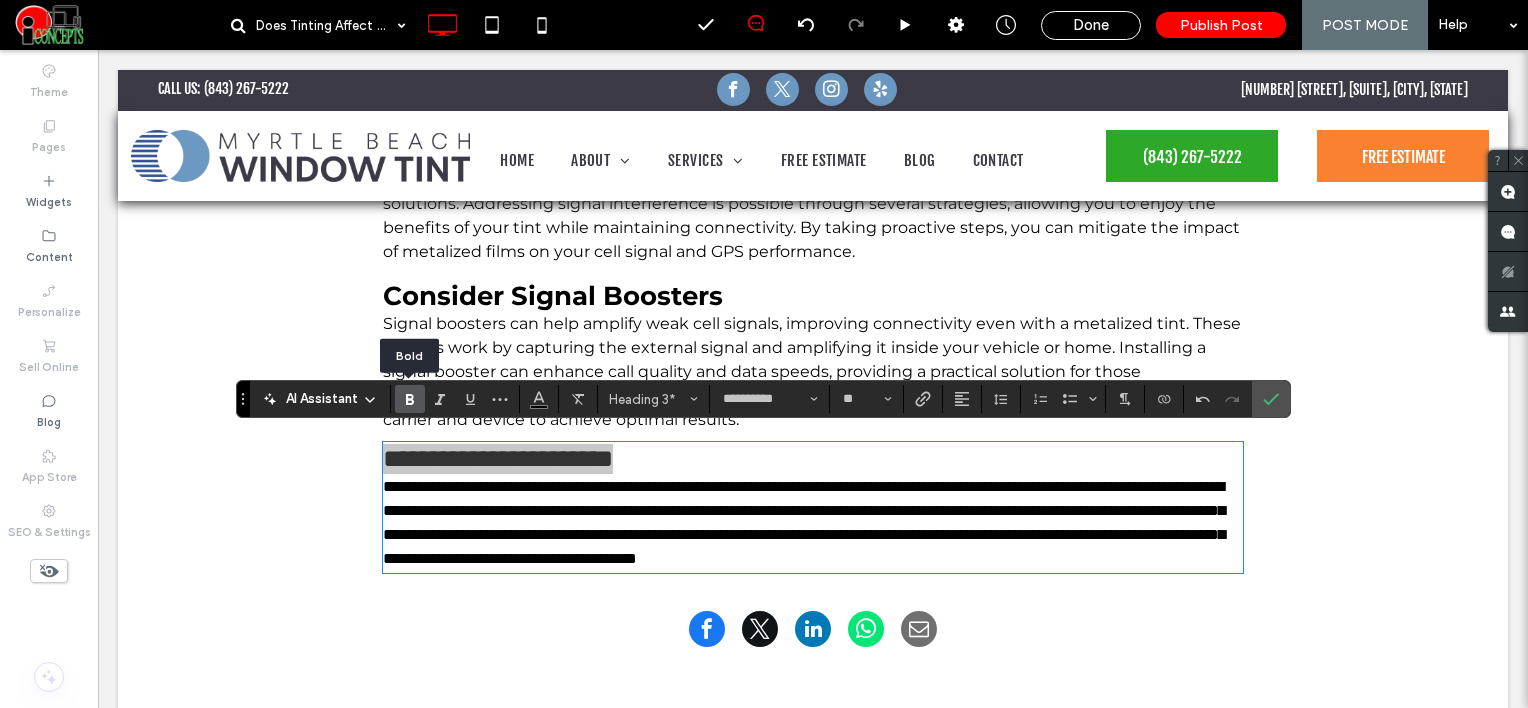 click 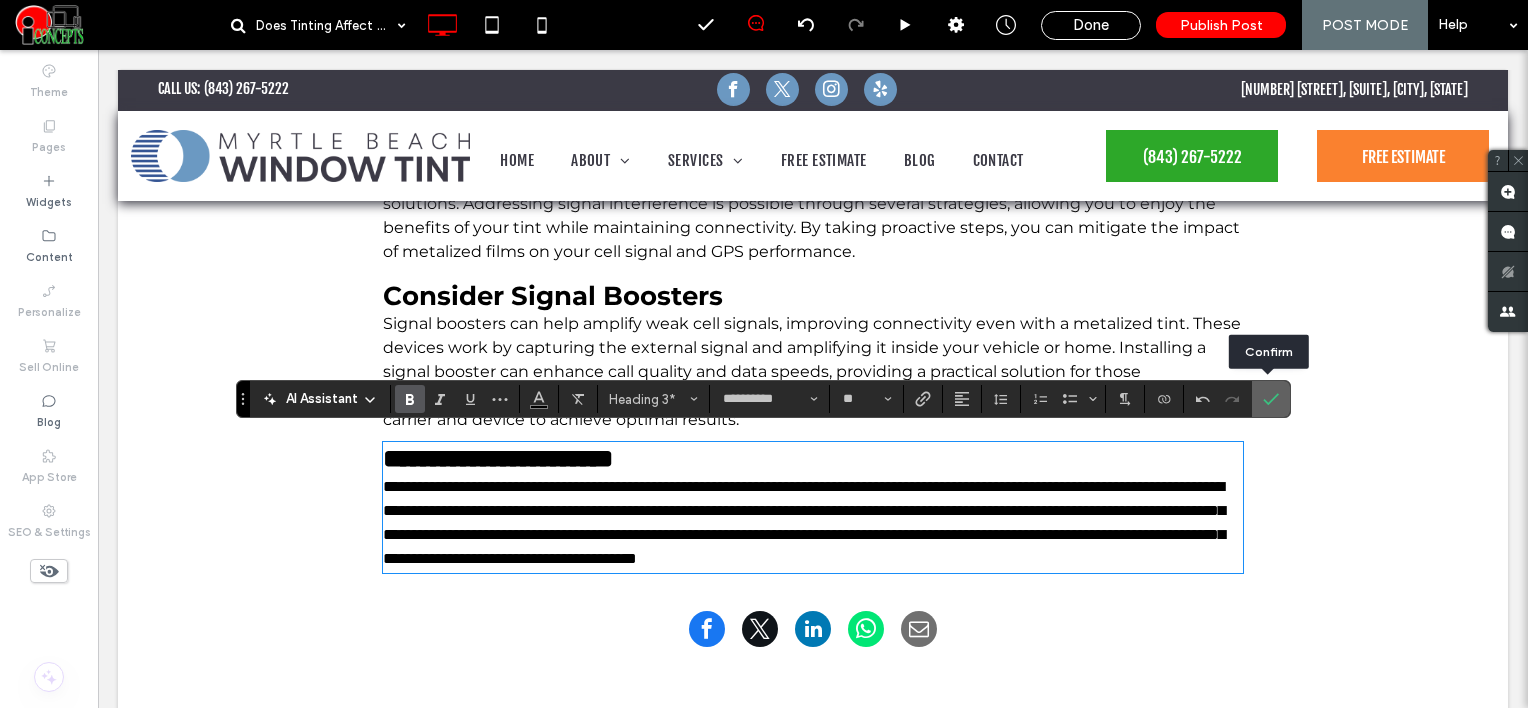 drag, startPoint x: 1269, startPoint y: 389, endPoint x: 917, endPoint y: 338, distance: 355.6754 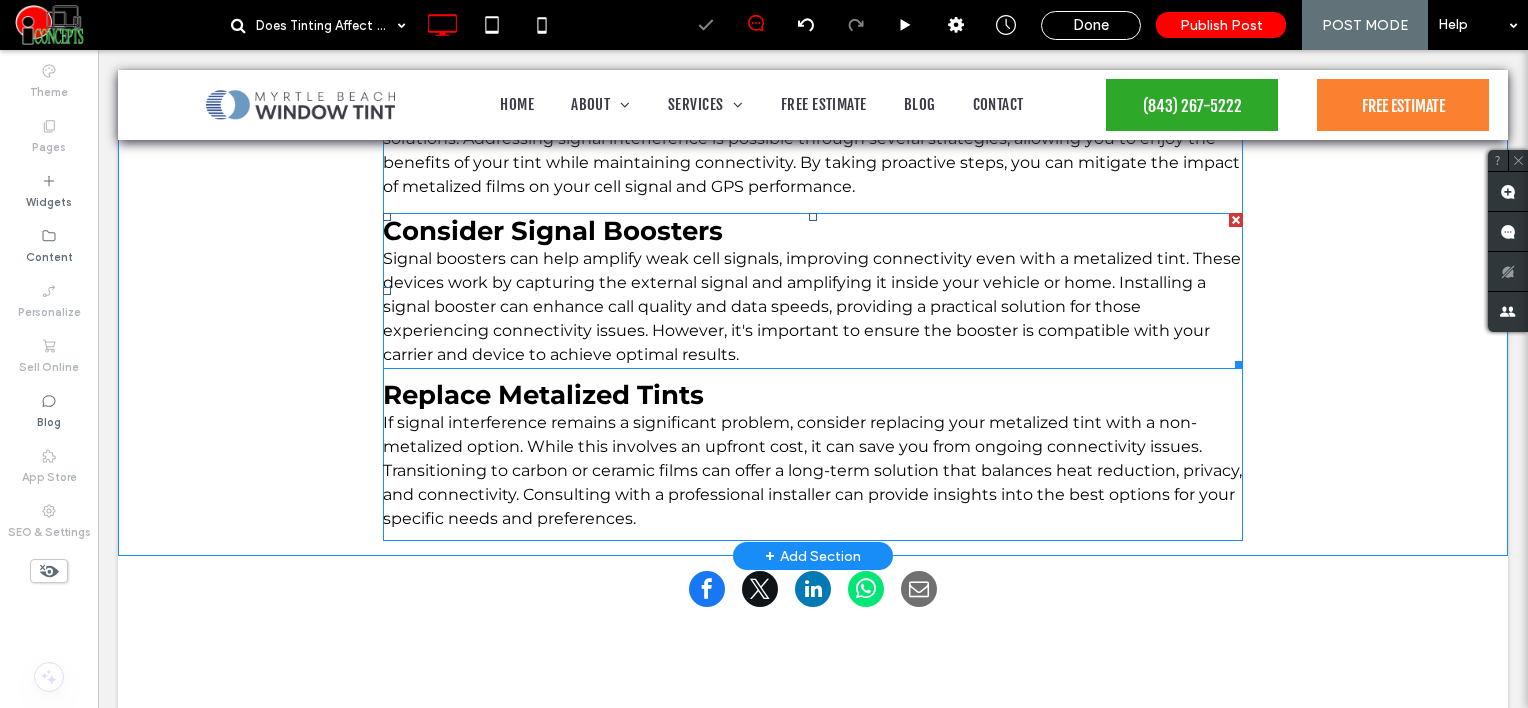 scroll, scrollTop: 2709, scrollLeft: 0, axis: vertical 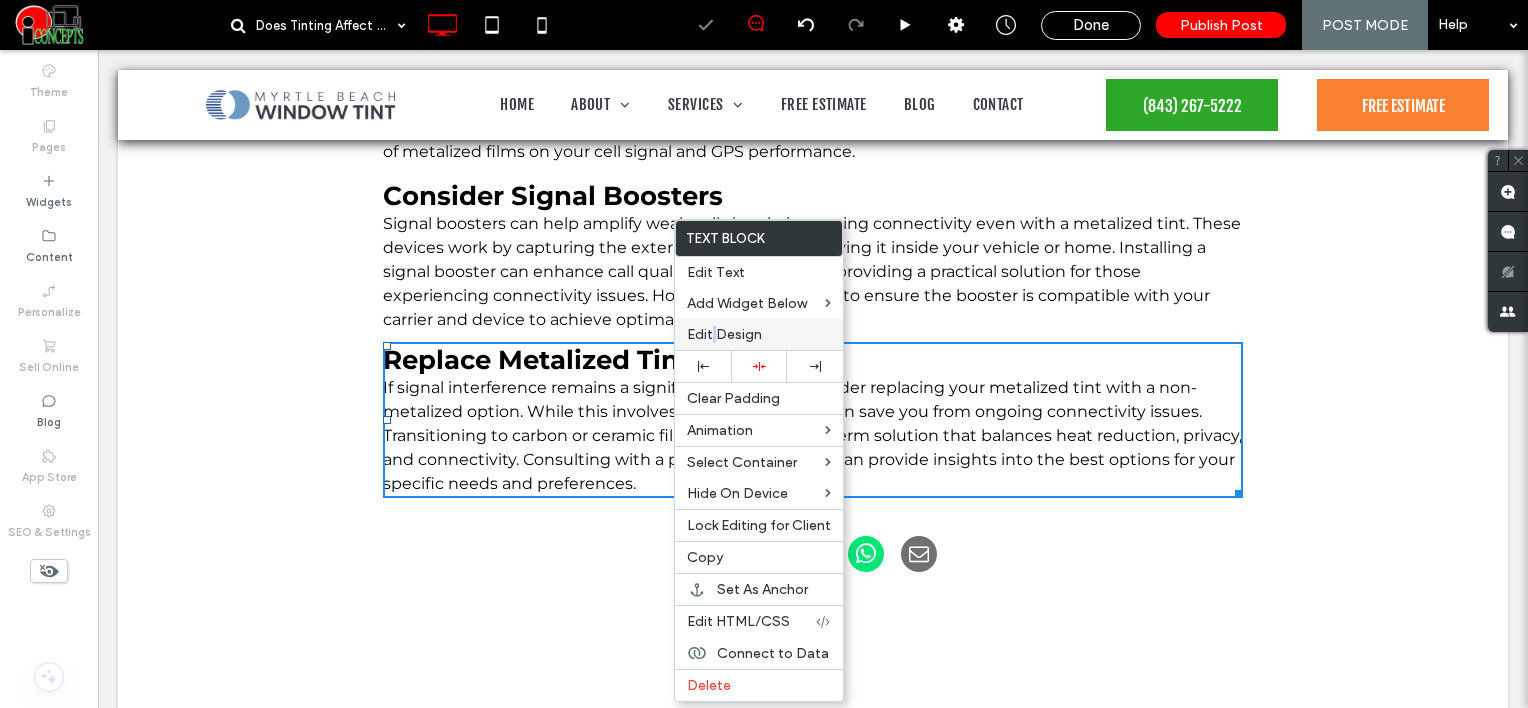 click on "Edit Design" at bounding box center (724, 334) 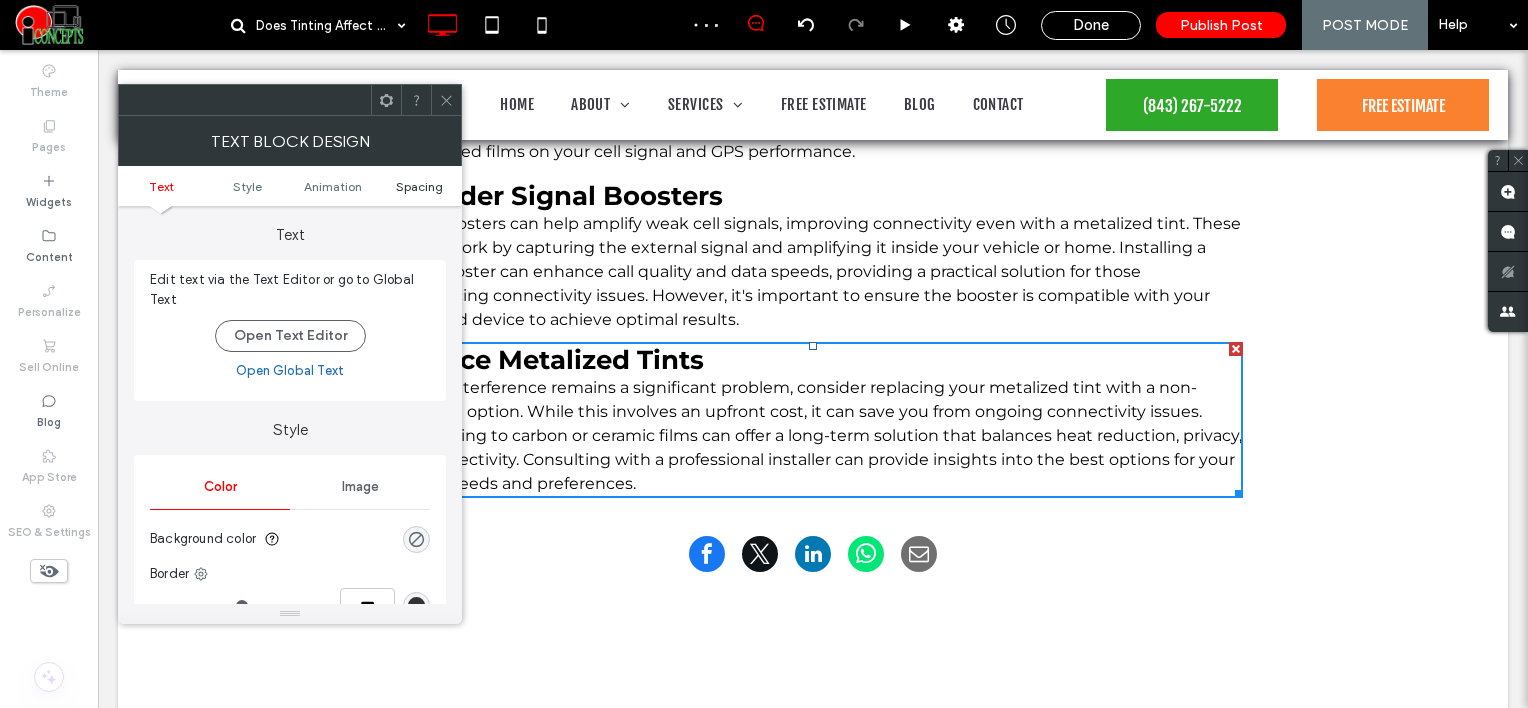 click on "Spacing" at bounding box center (419, 186) 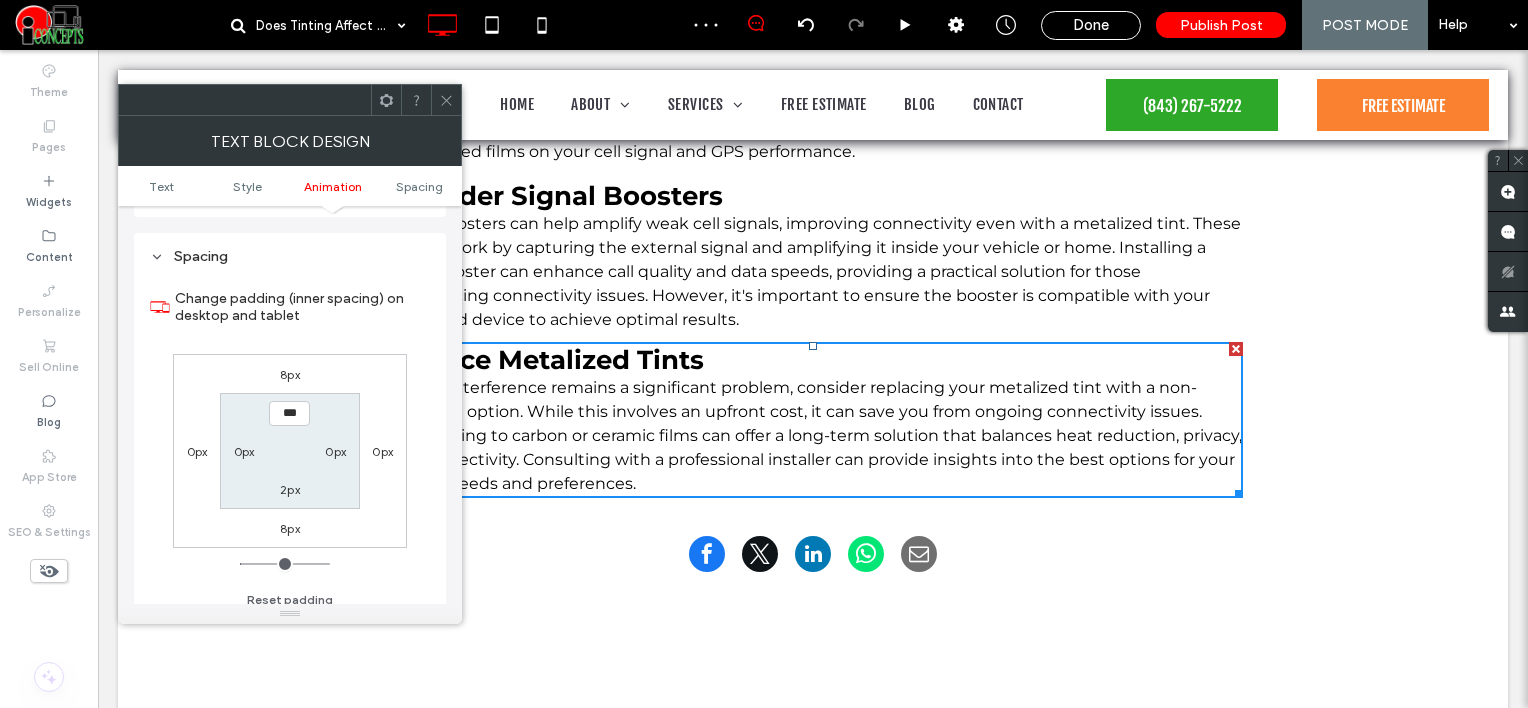 scroll, scrollTop: 572, scrollLeft: 0, axis: vertical 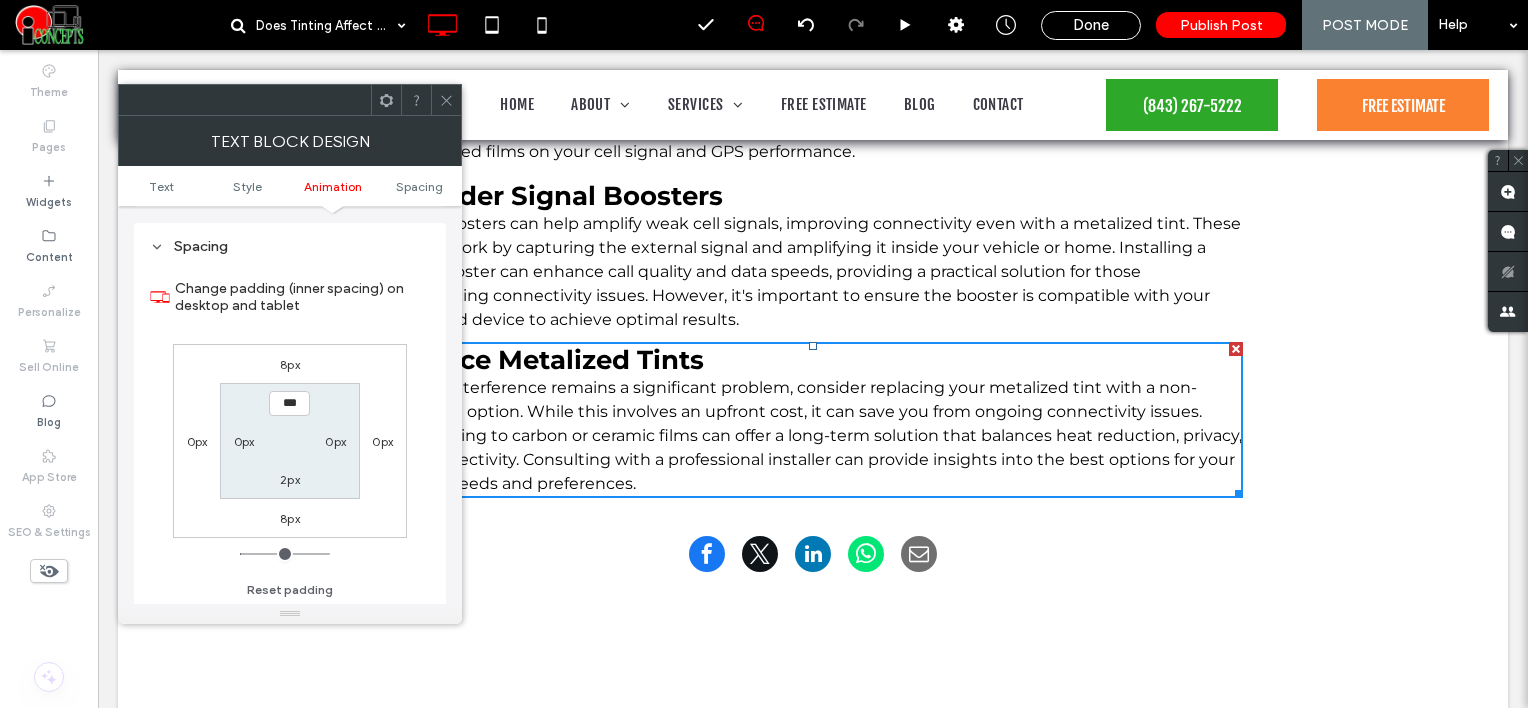 click on "8px" at bounding box center (290, 364) 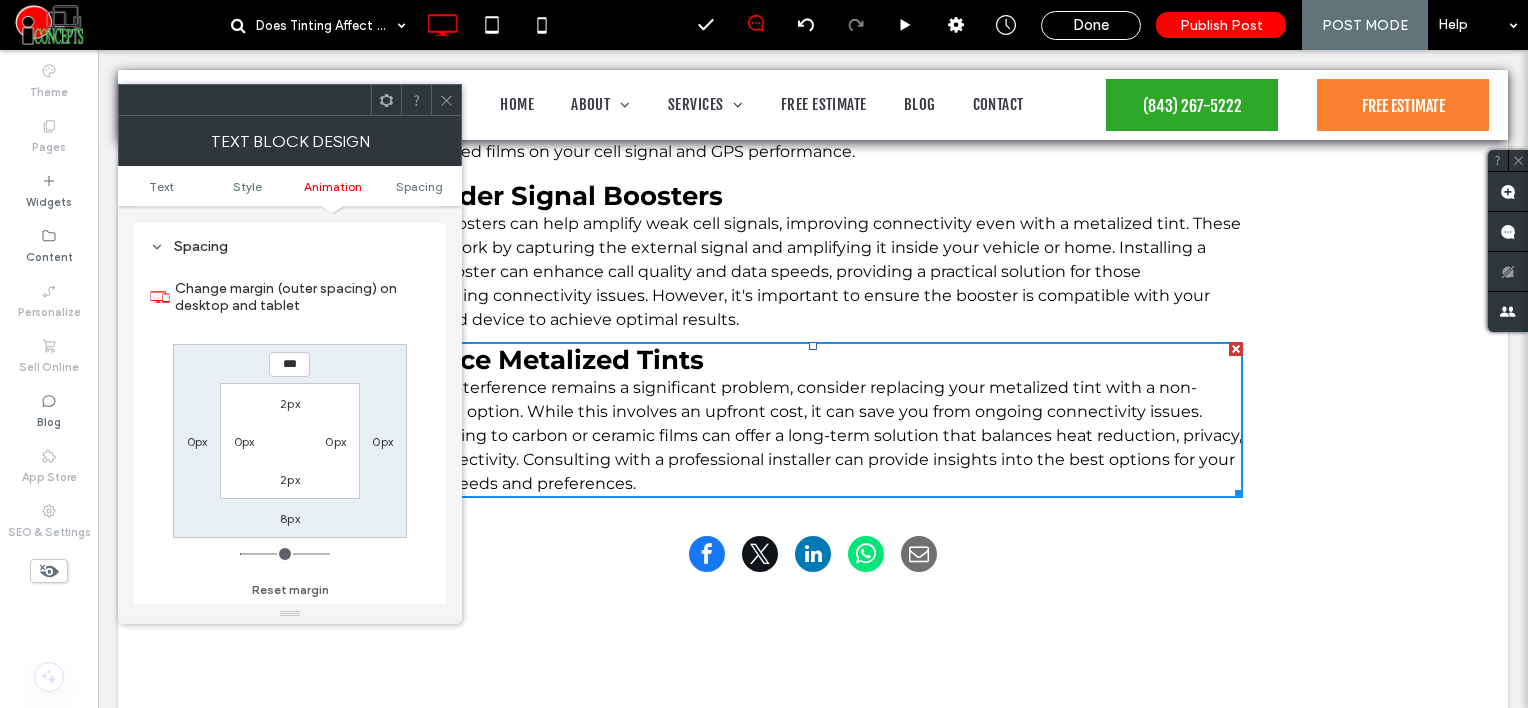 type on "*" 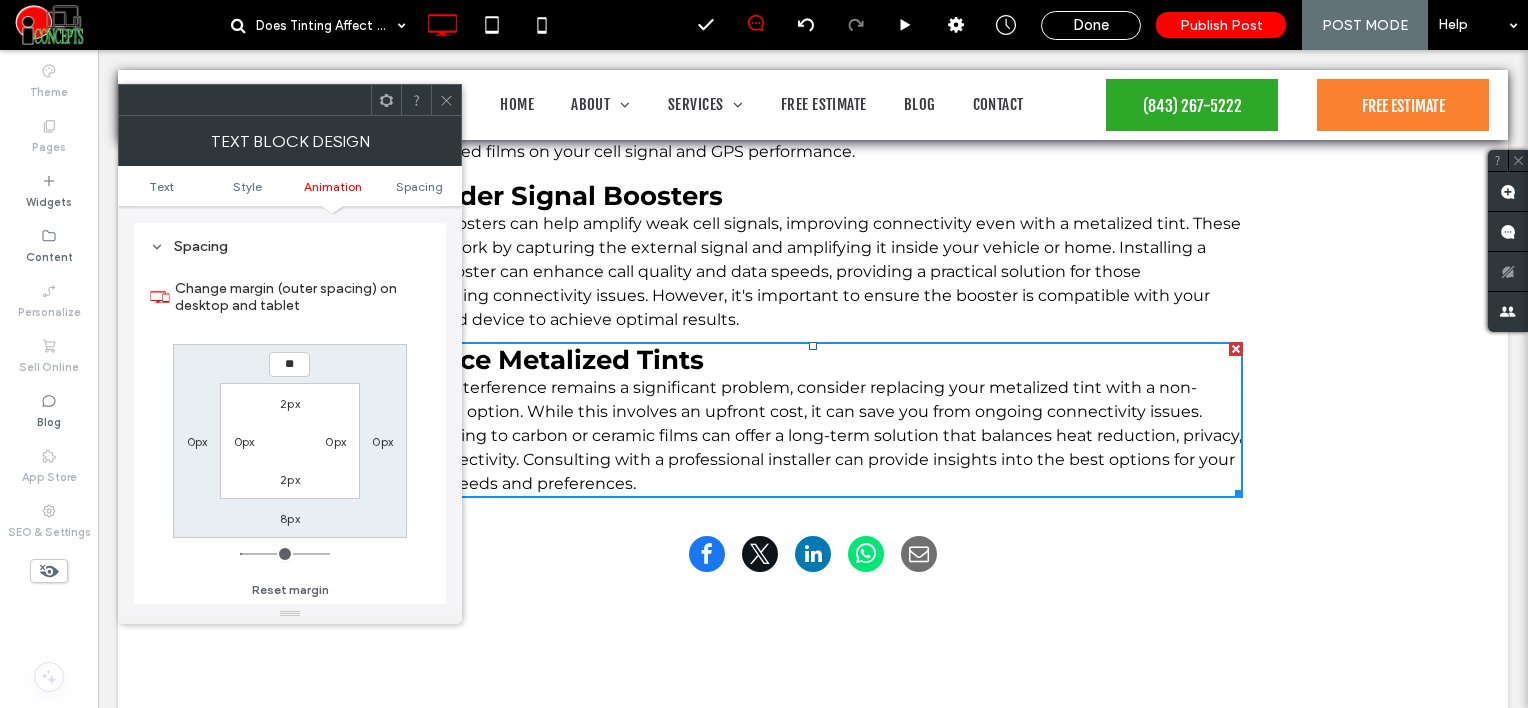 type on "**" 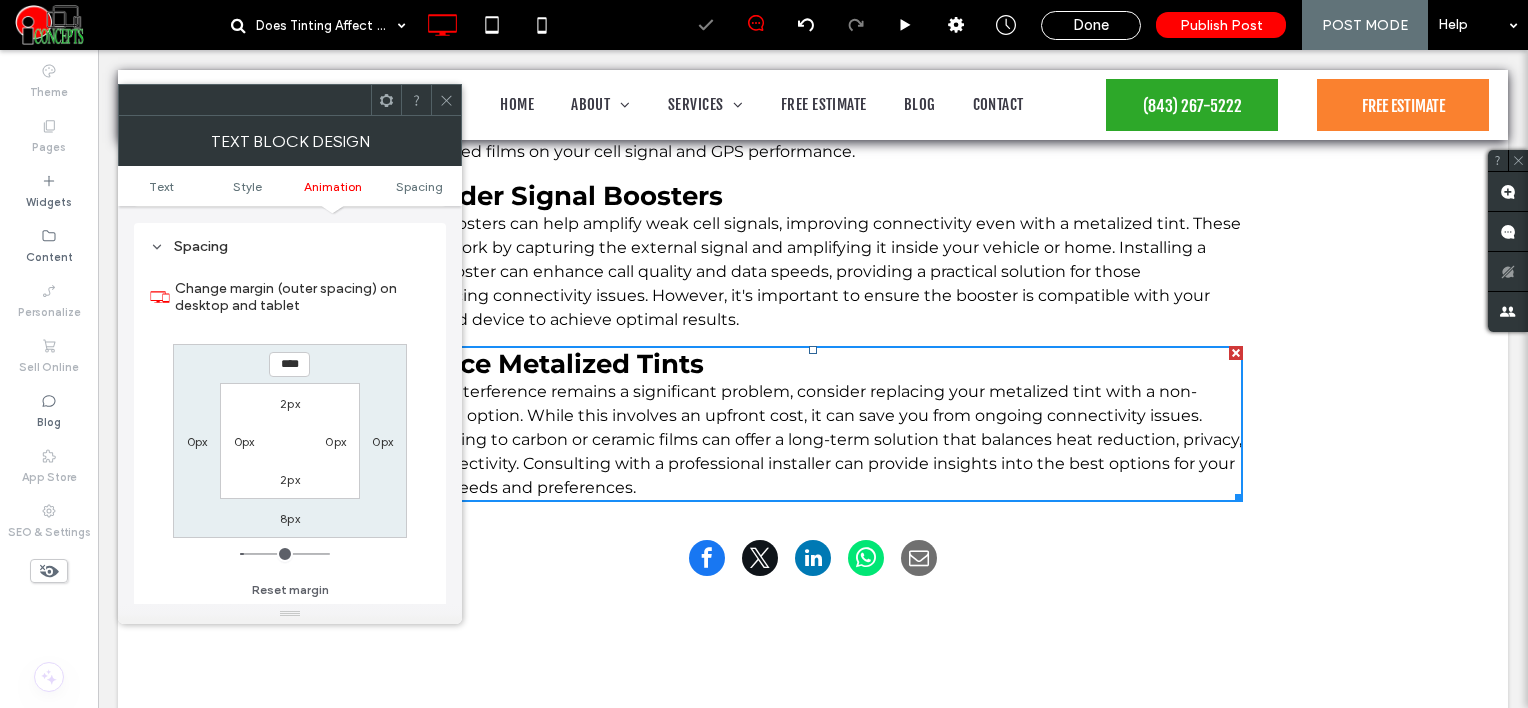 click at bounding box center (446, 100) 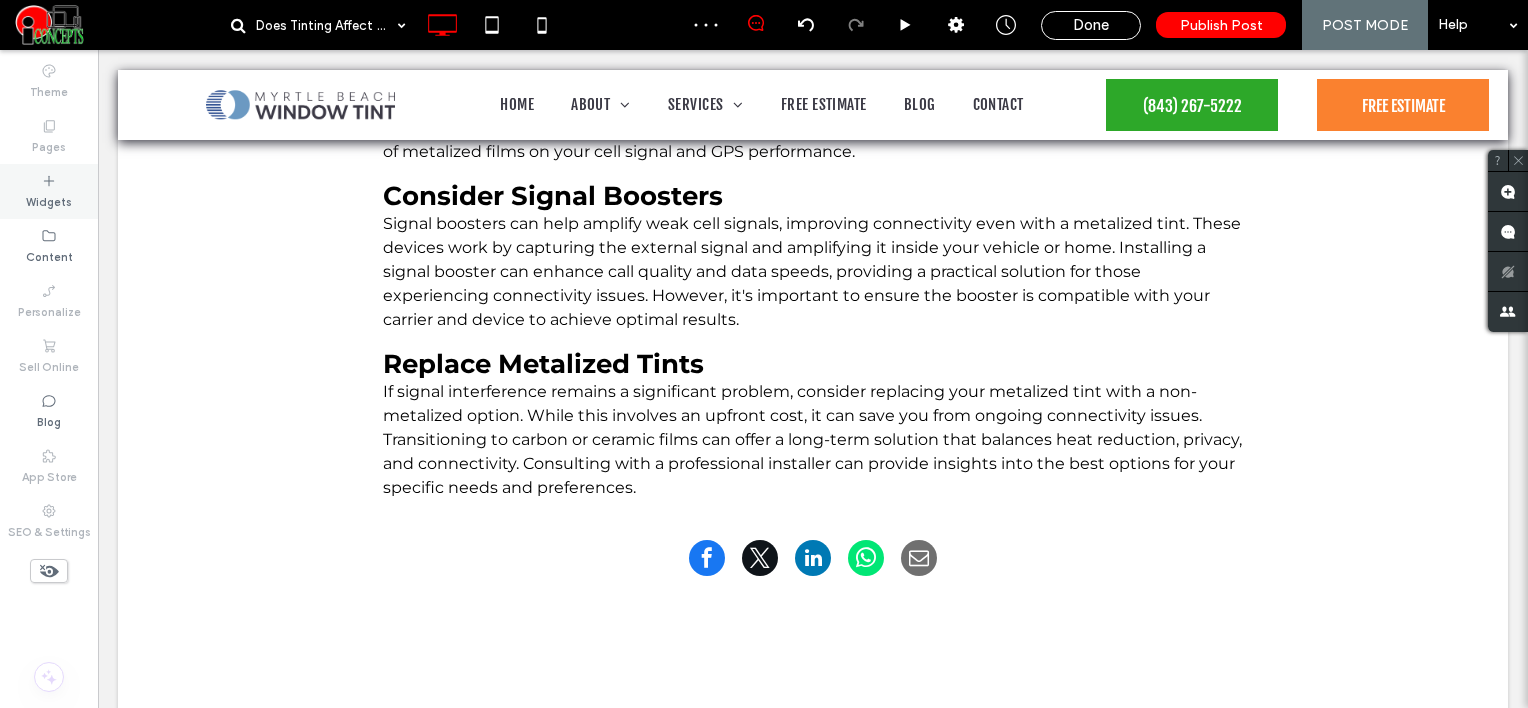 click on "Widgets" at bounding box center [49, 191] 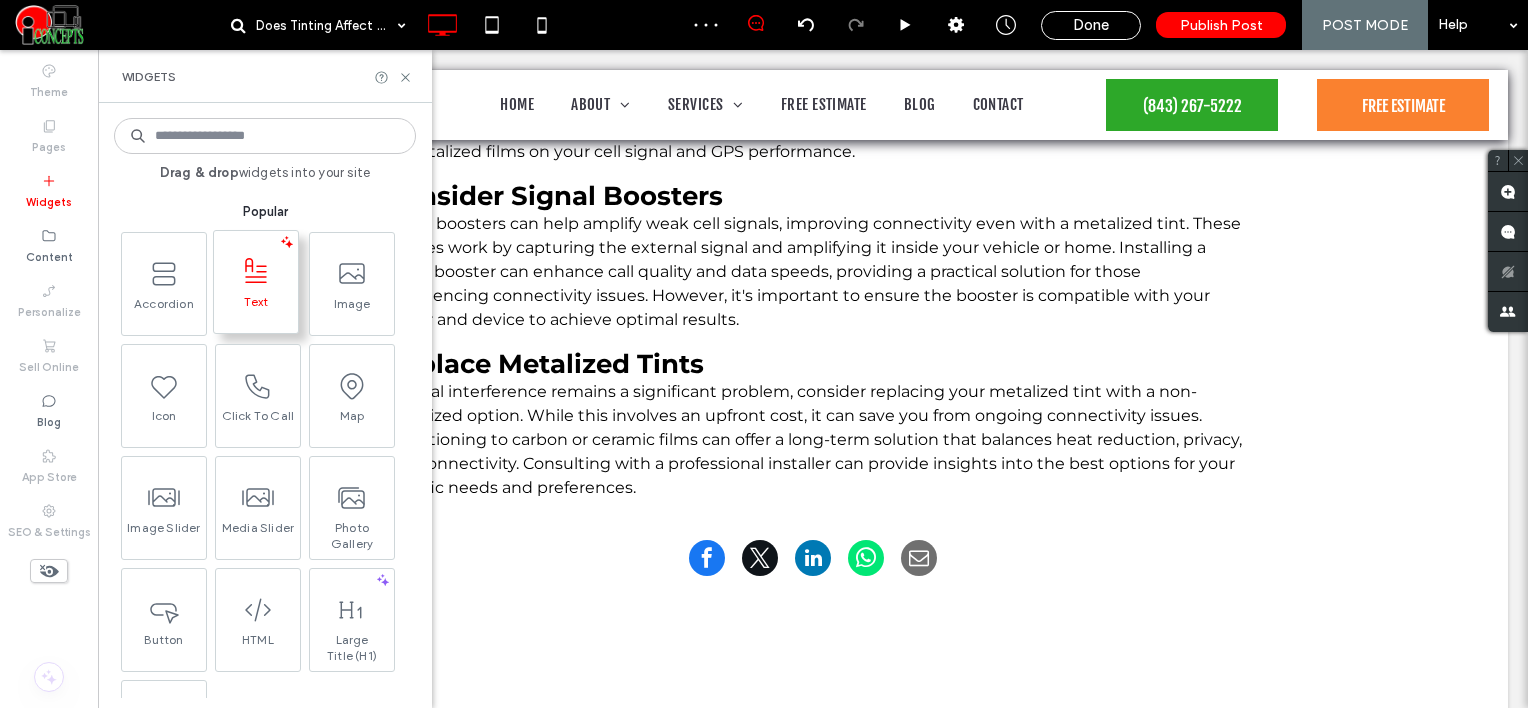 click on "Text" at bounding box center (256, 308) 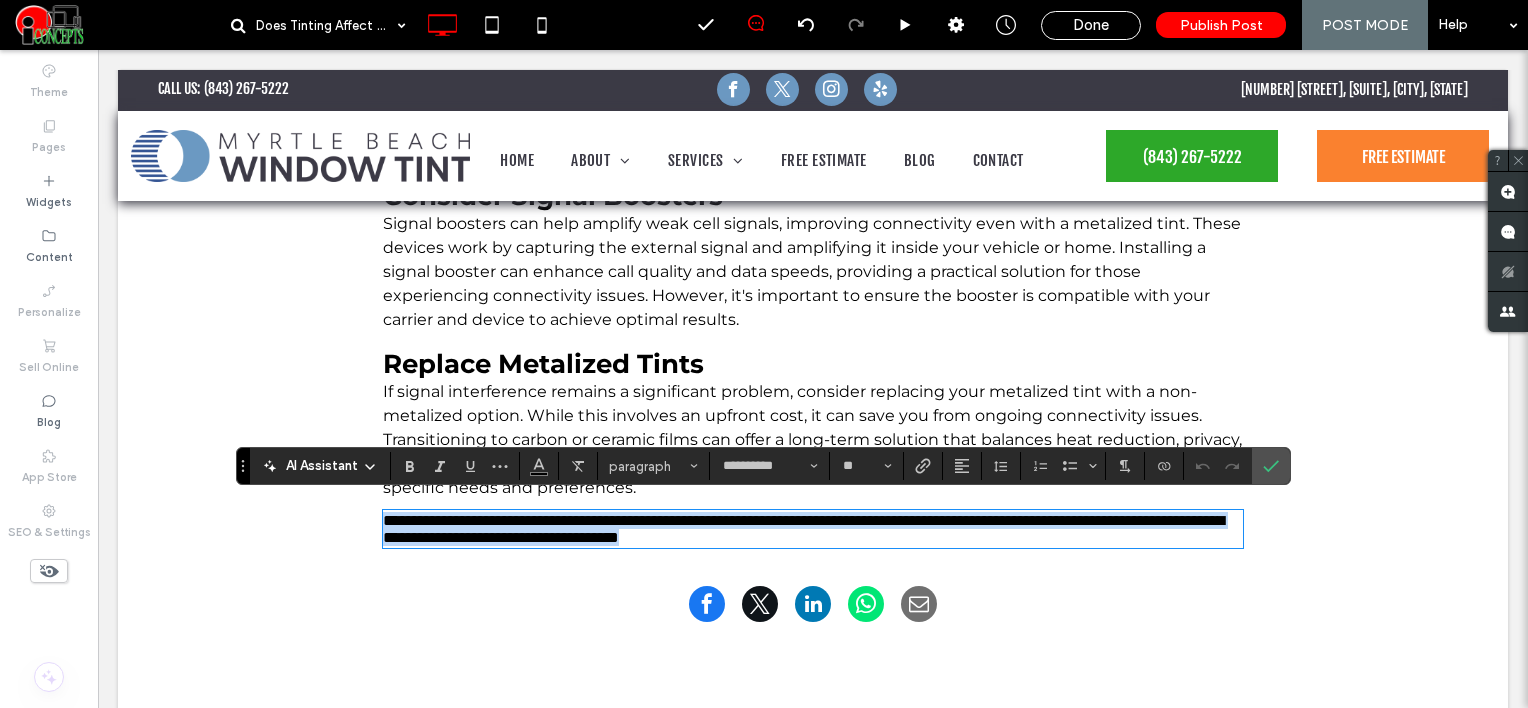 paste 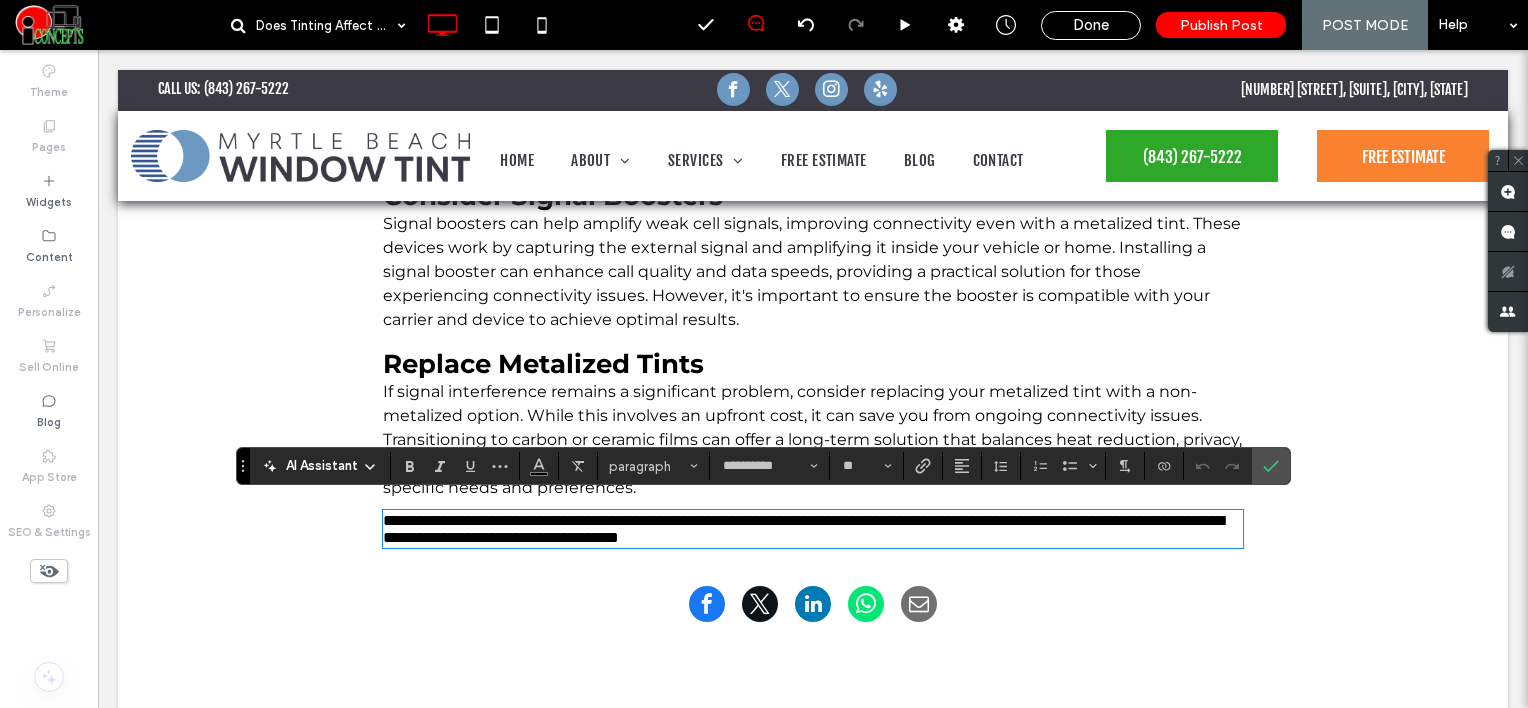 scroll, scrollTop: 0, scrollLeft: 0, axis: both 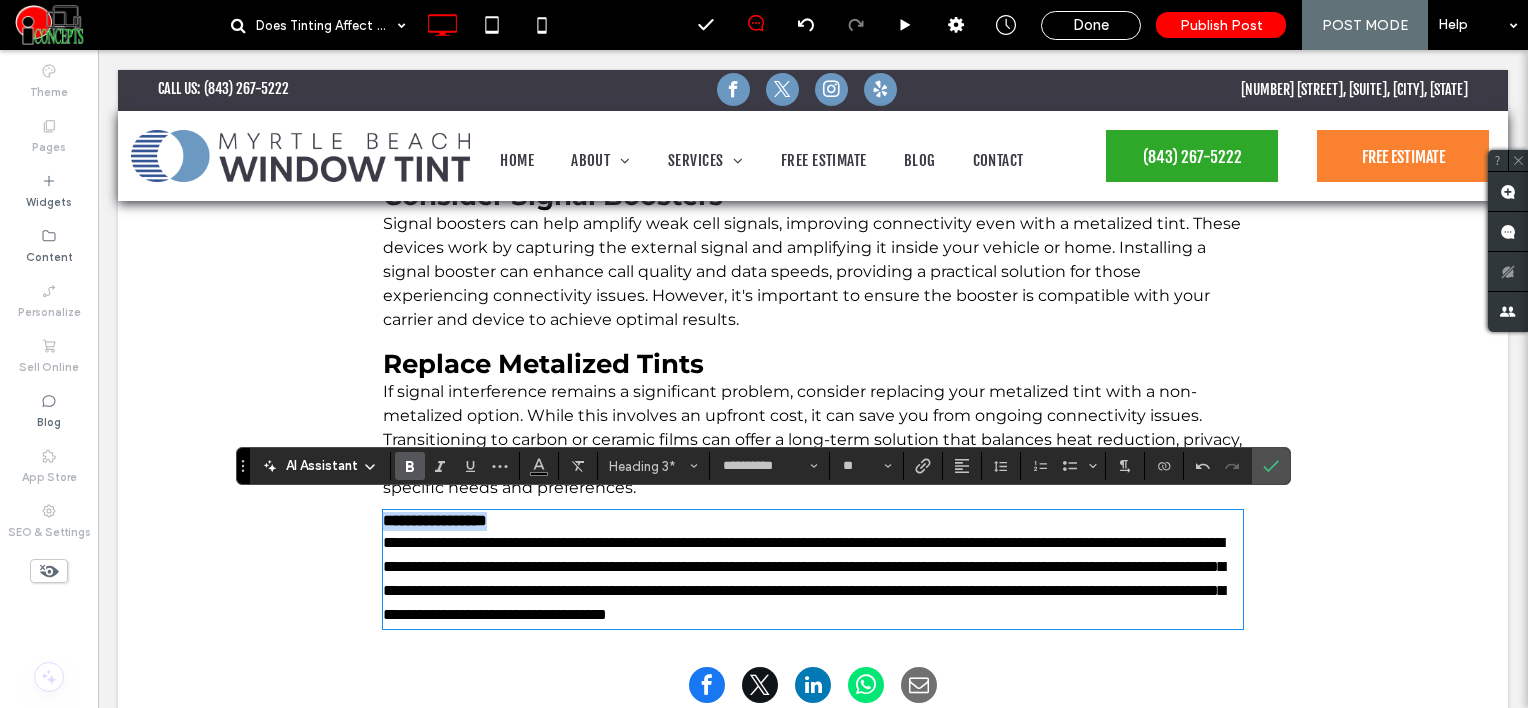 drag, startPoint x: 525, startPoint y: 509, endPoint x: 348, endPoint y: 492, distance: 177.81451 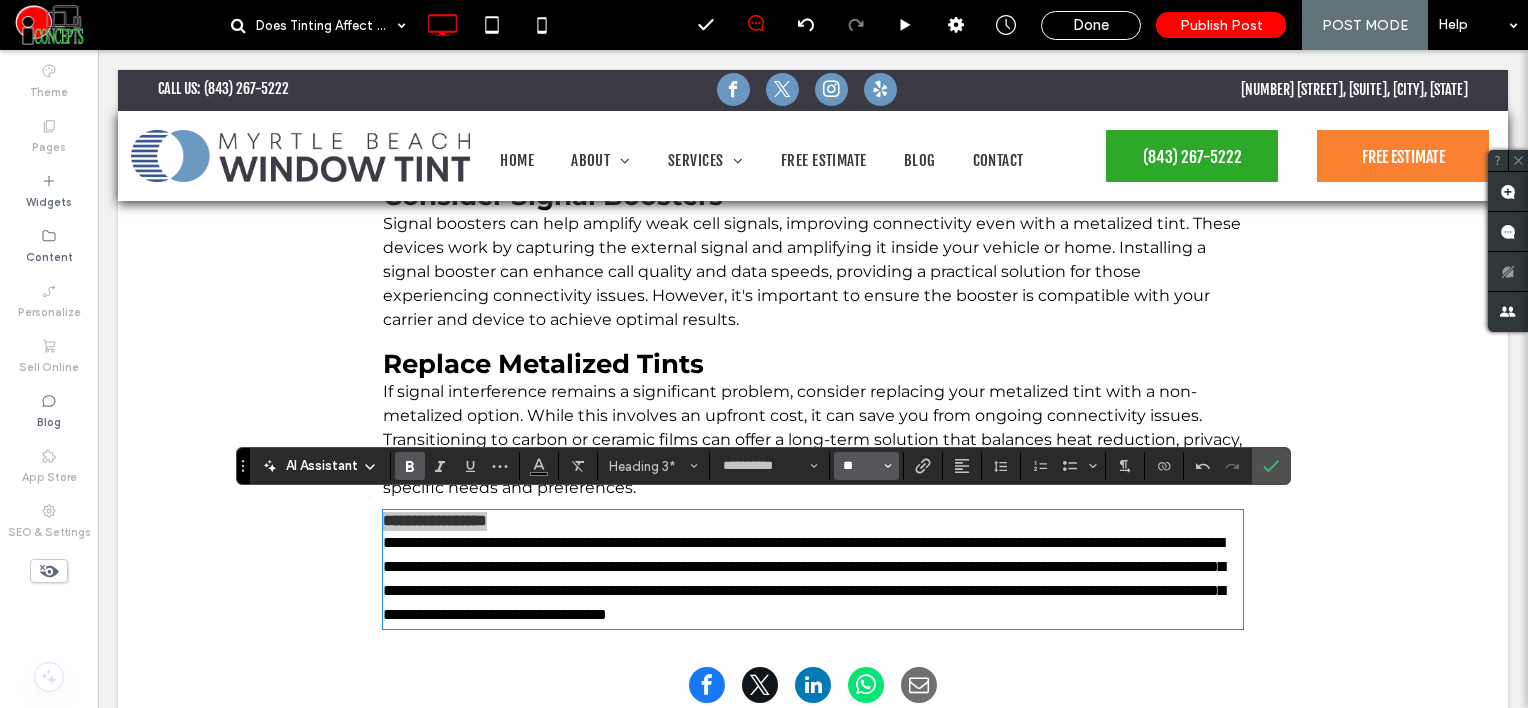 click on "**" at bounding box center (860, 466) 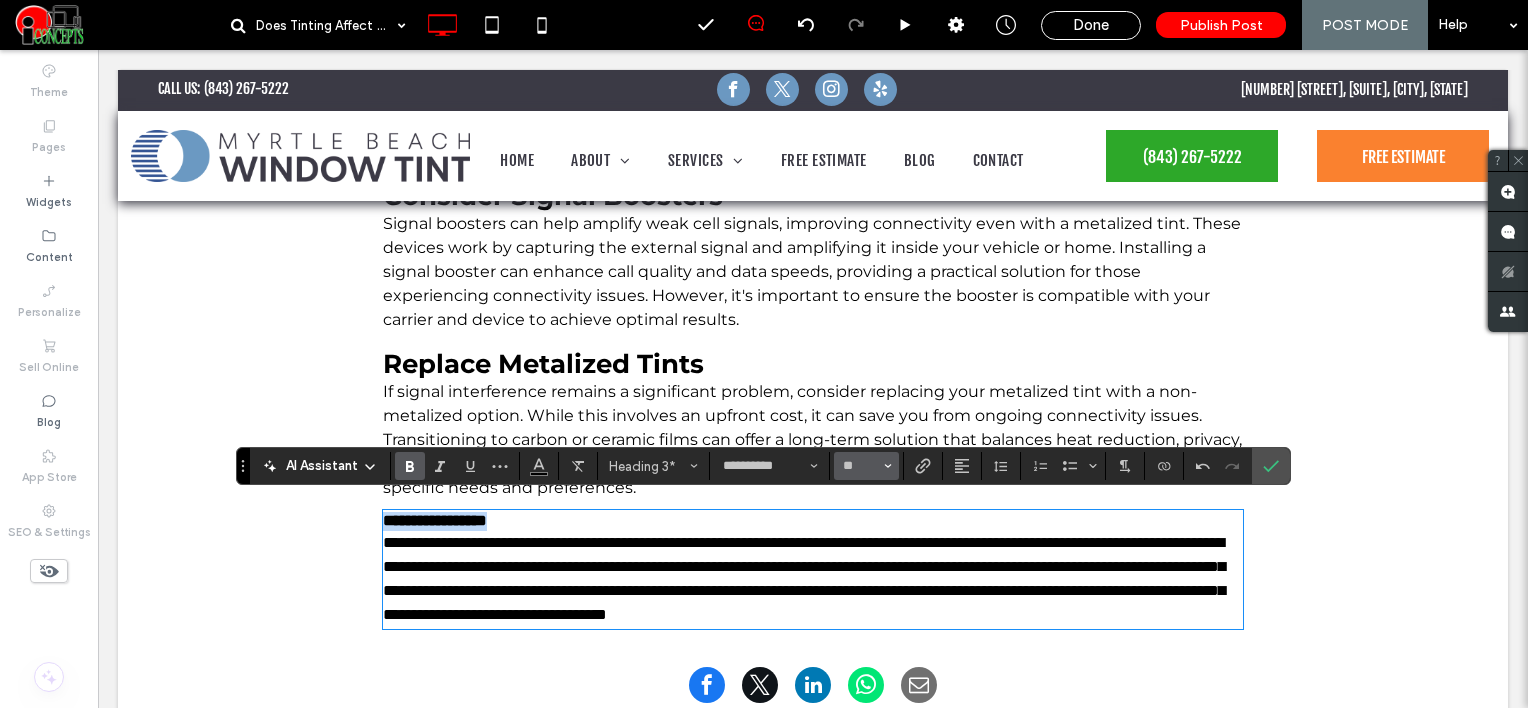 type on "**" 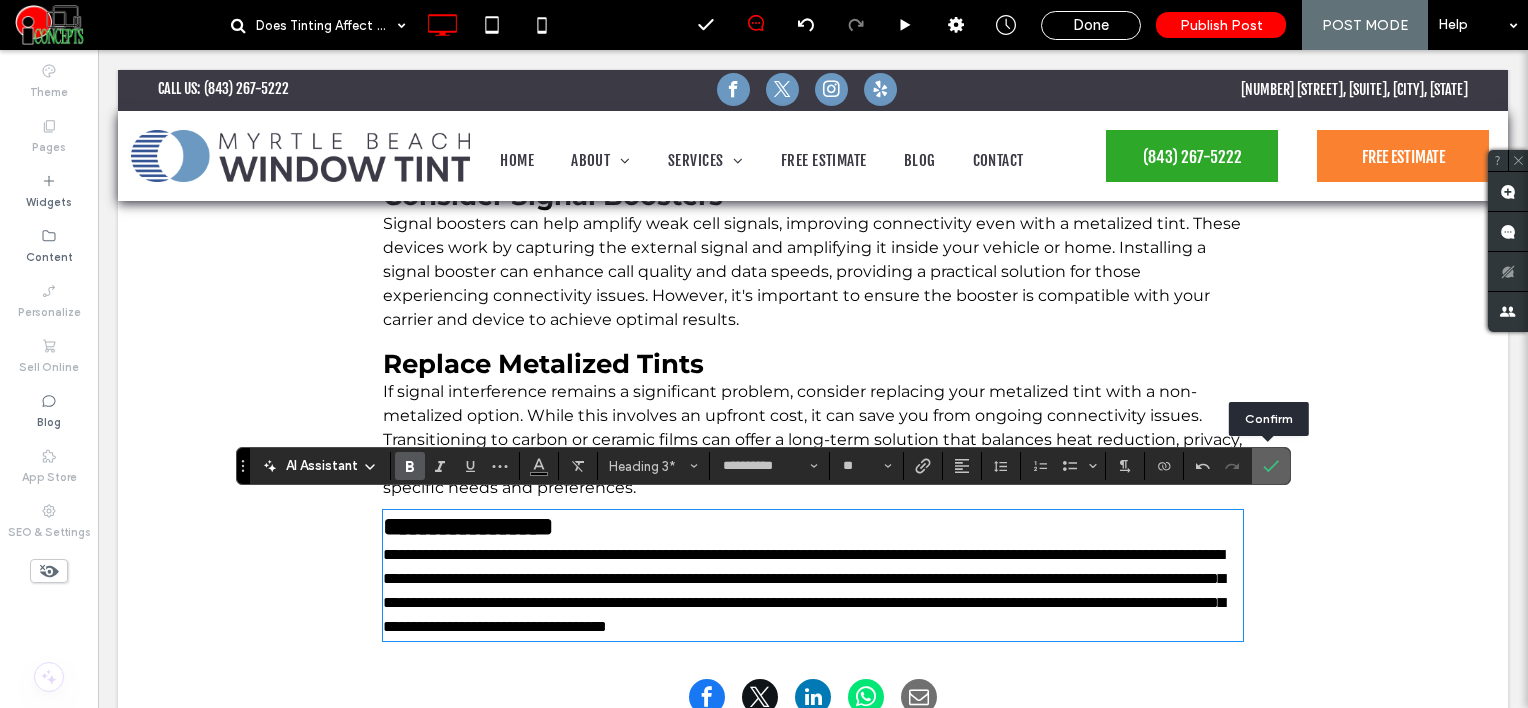 drag, startPoint x: 1279, startPoint y: 463, endPoint x: 1140, endPoint y: 418, distance: 146.1027 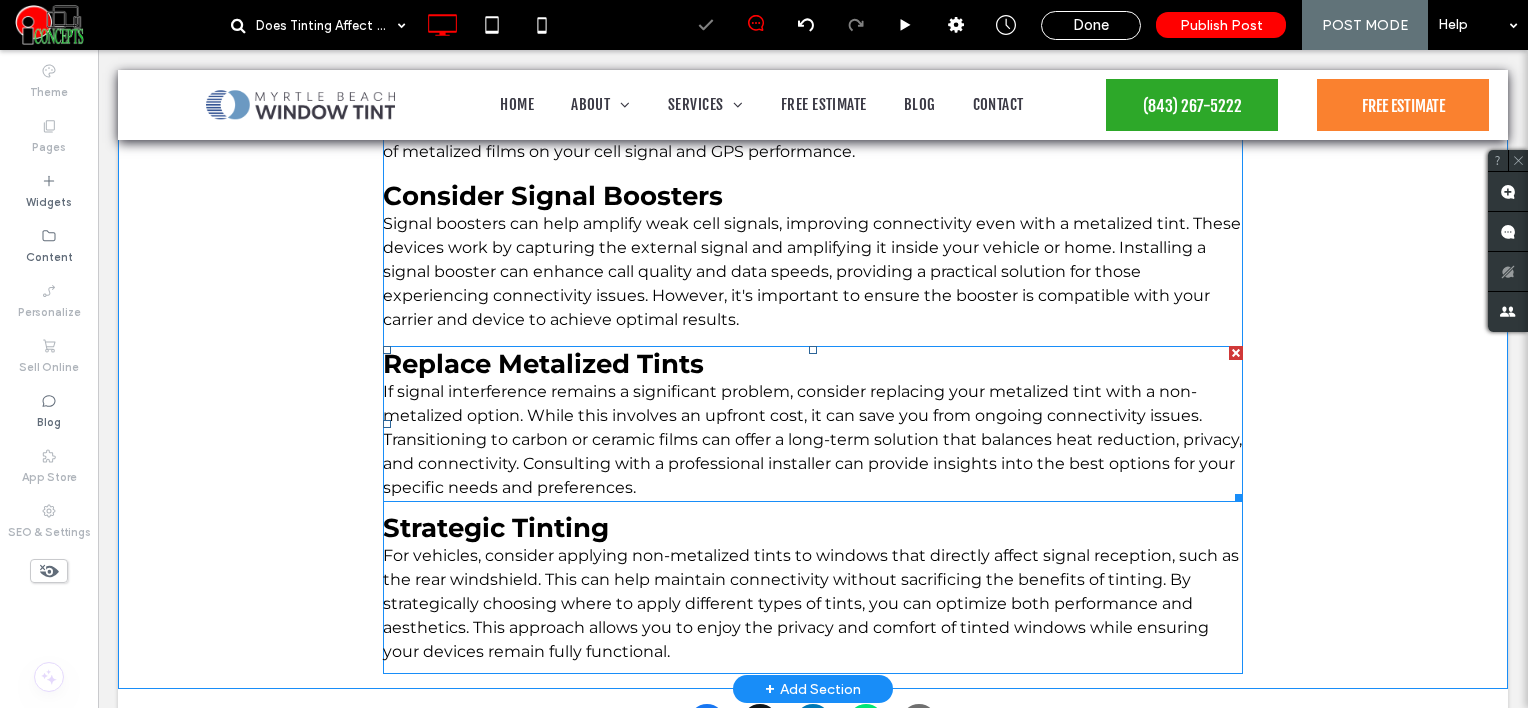 scroll, scrollTop: 2909, scrollLeft: 0, axis: vertical 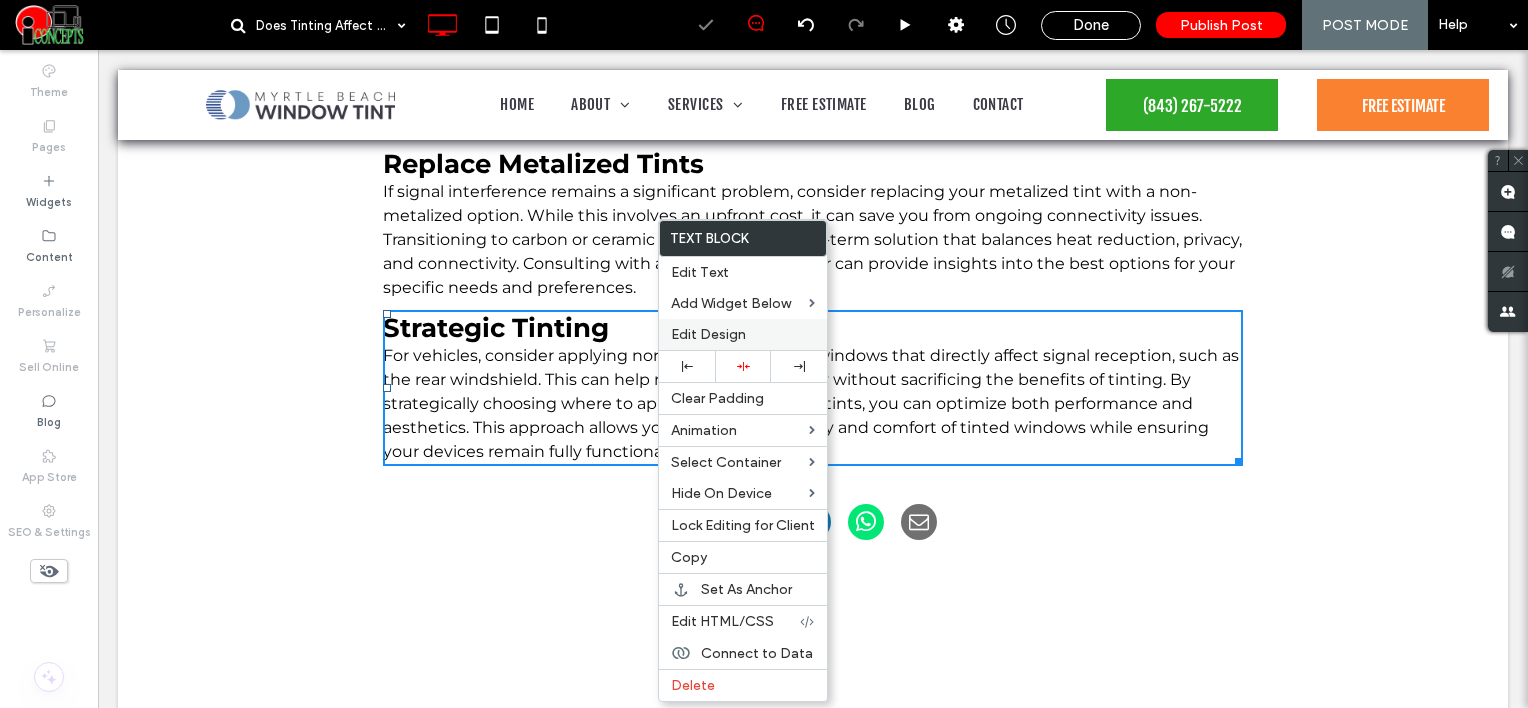 click on "Edit Design" at bounding box center (708, 334) 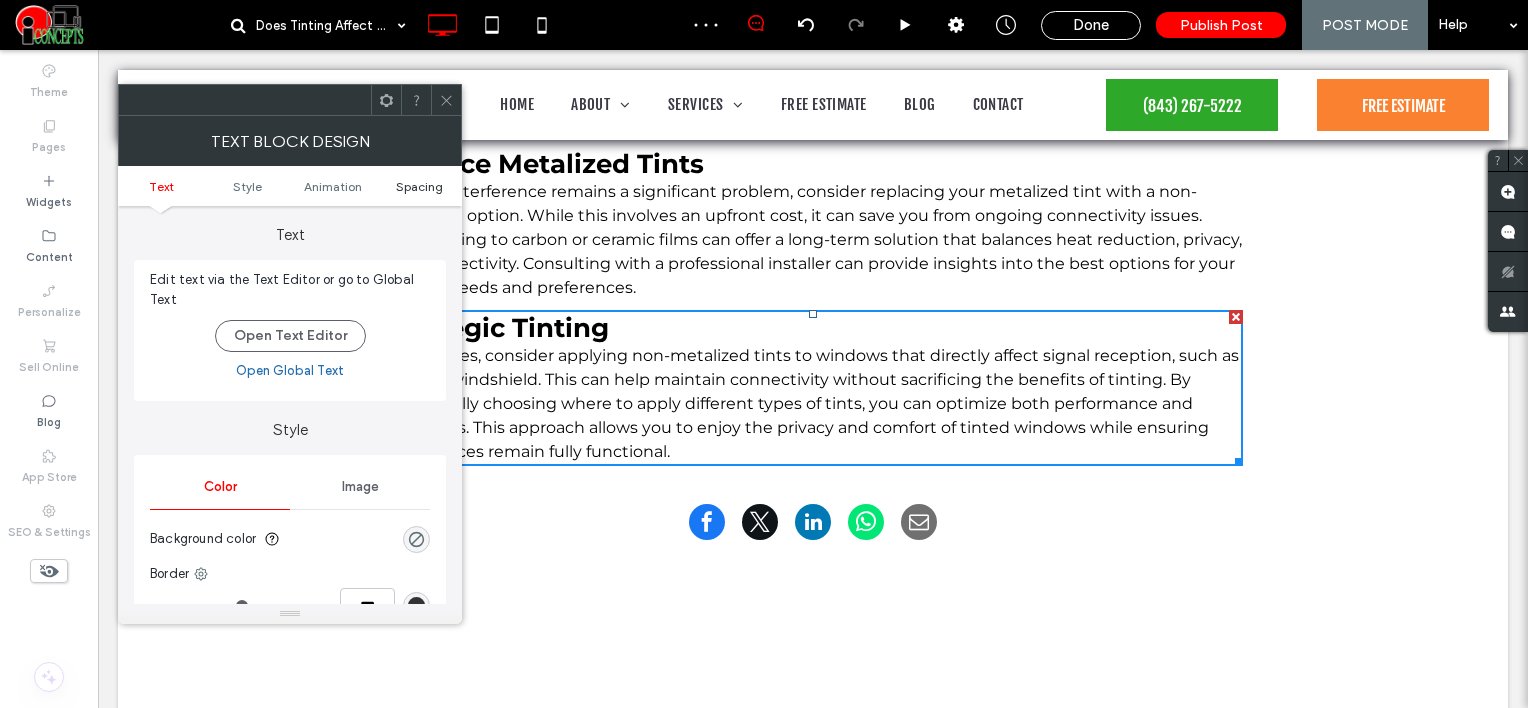 click on "Spacing" at bounding box center [419, 186] 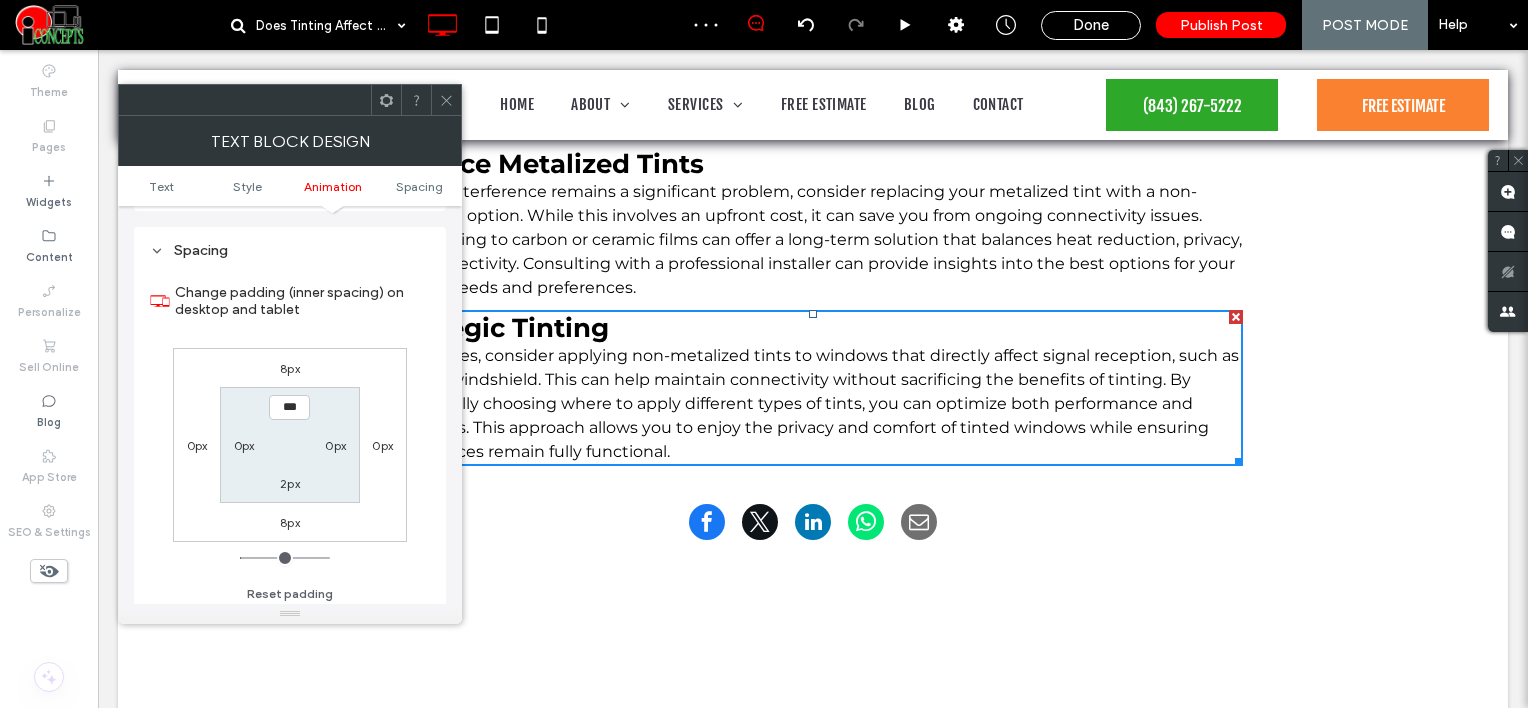 scroll, scrollTop: 572, scrollLeft: 0, axis: vertical 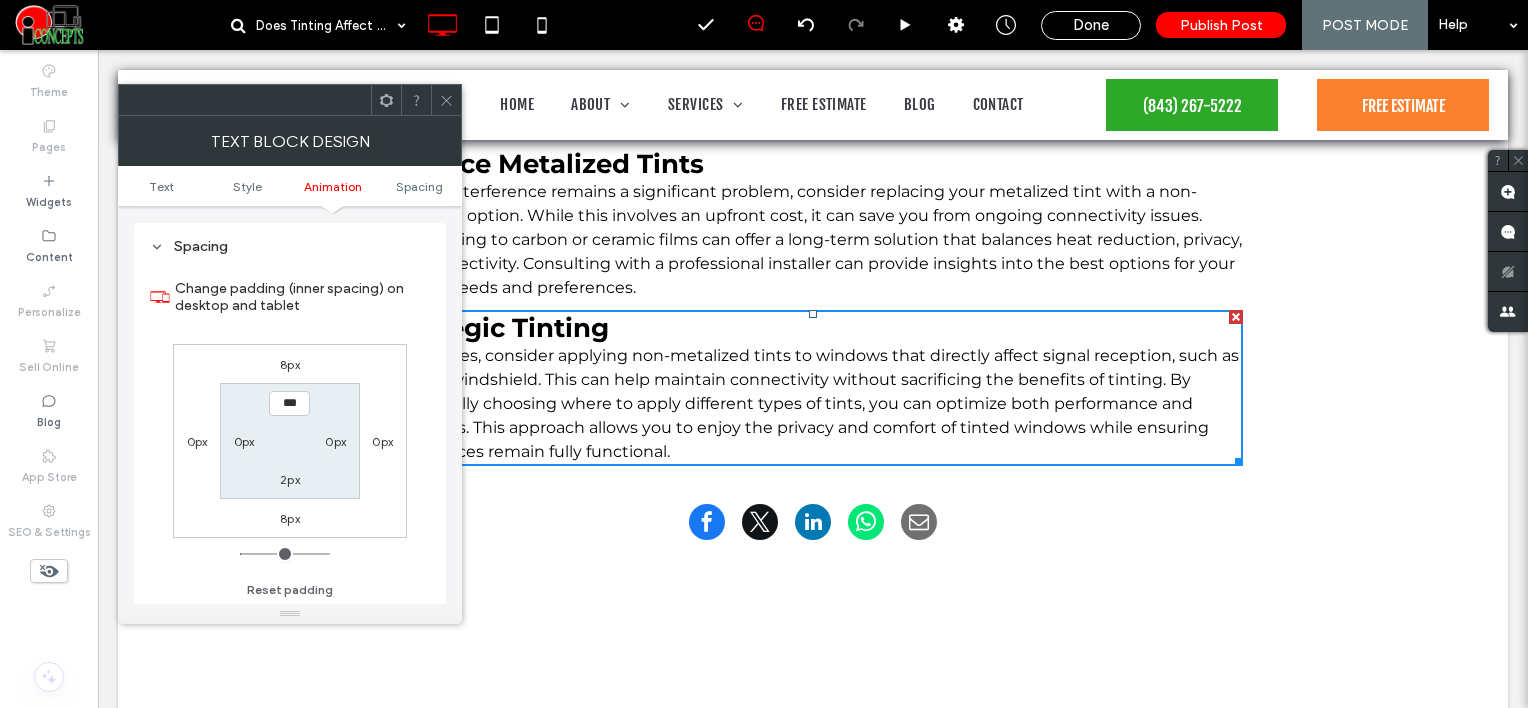 click on "8px" at bounding box center (290, 364) 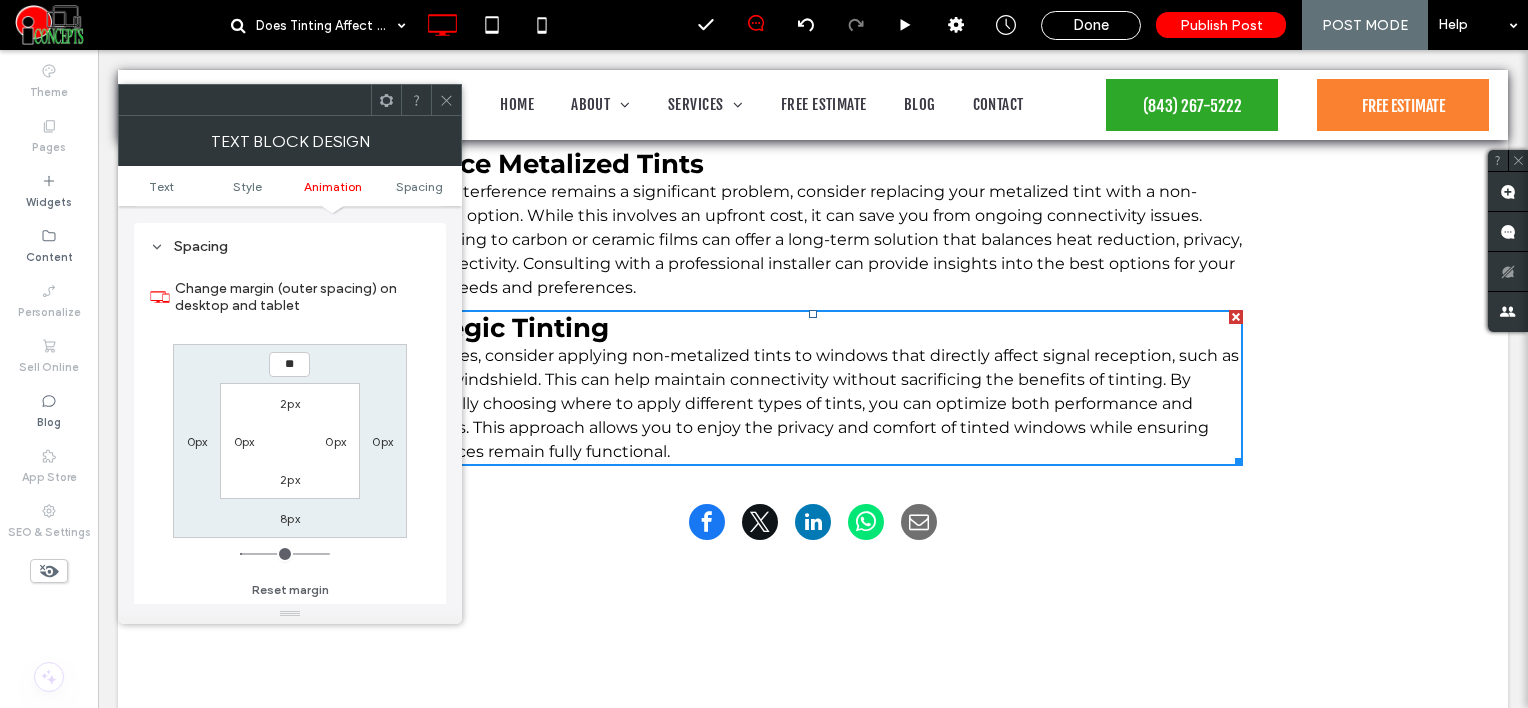 type on "**" 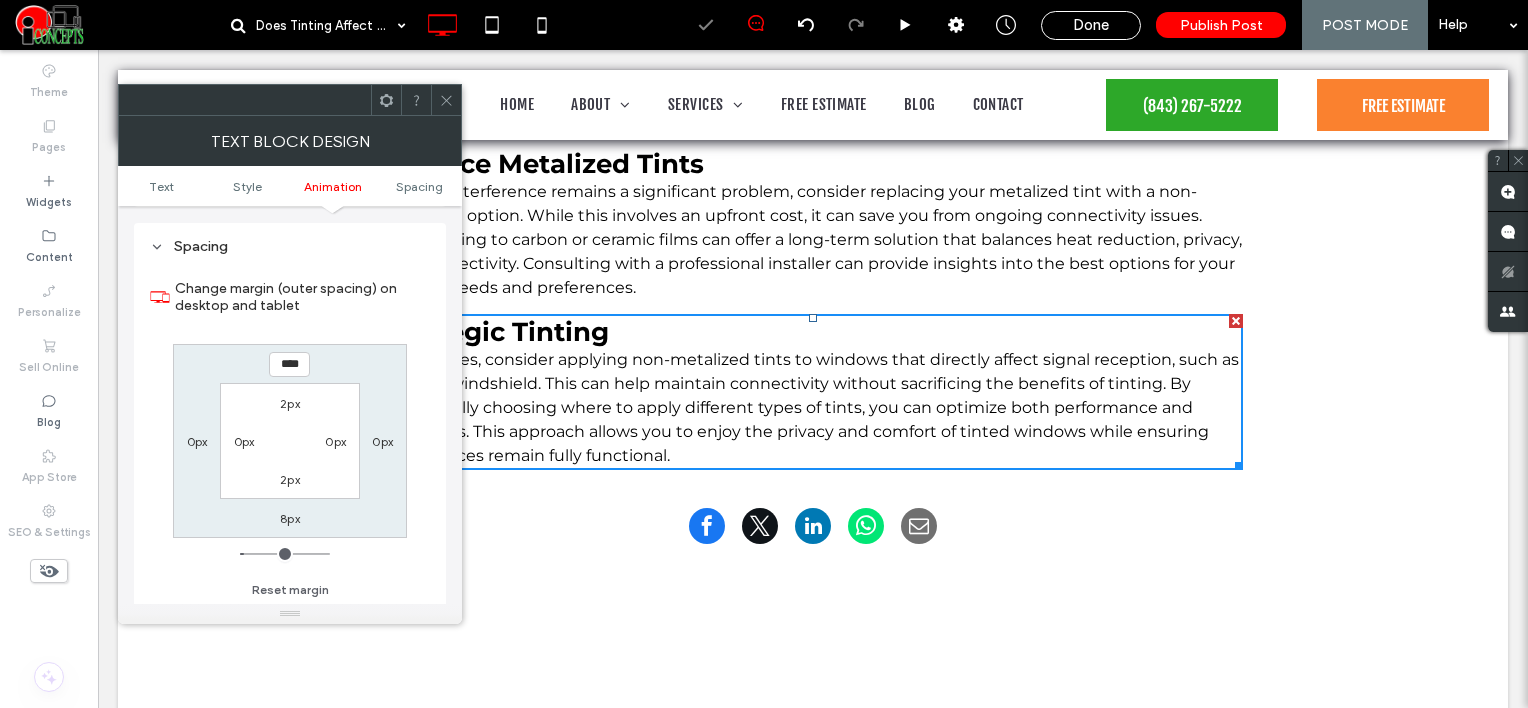 click 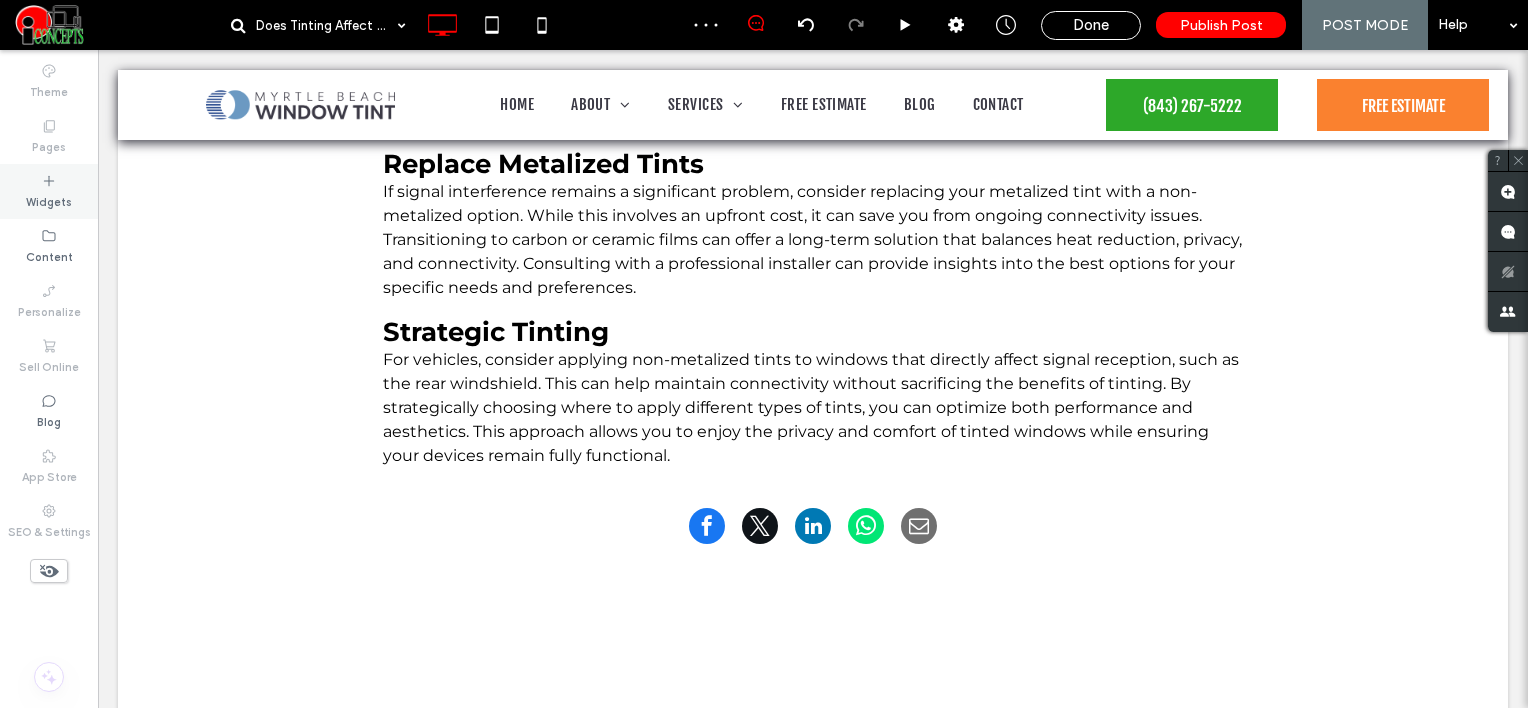 click on "Widgets" at bounding box center [49, 191] 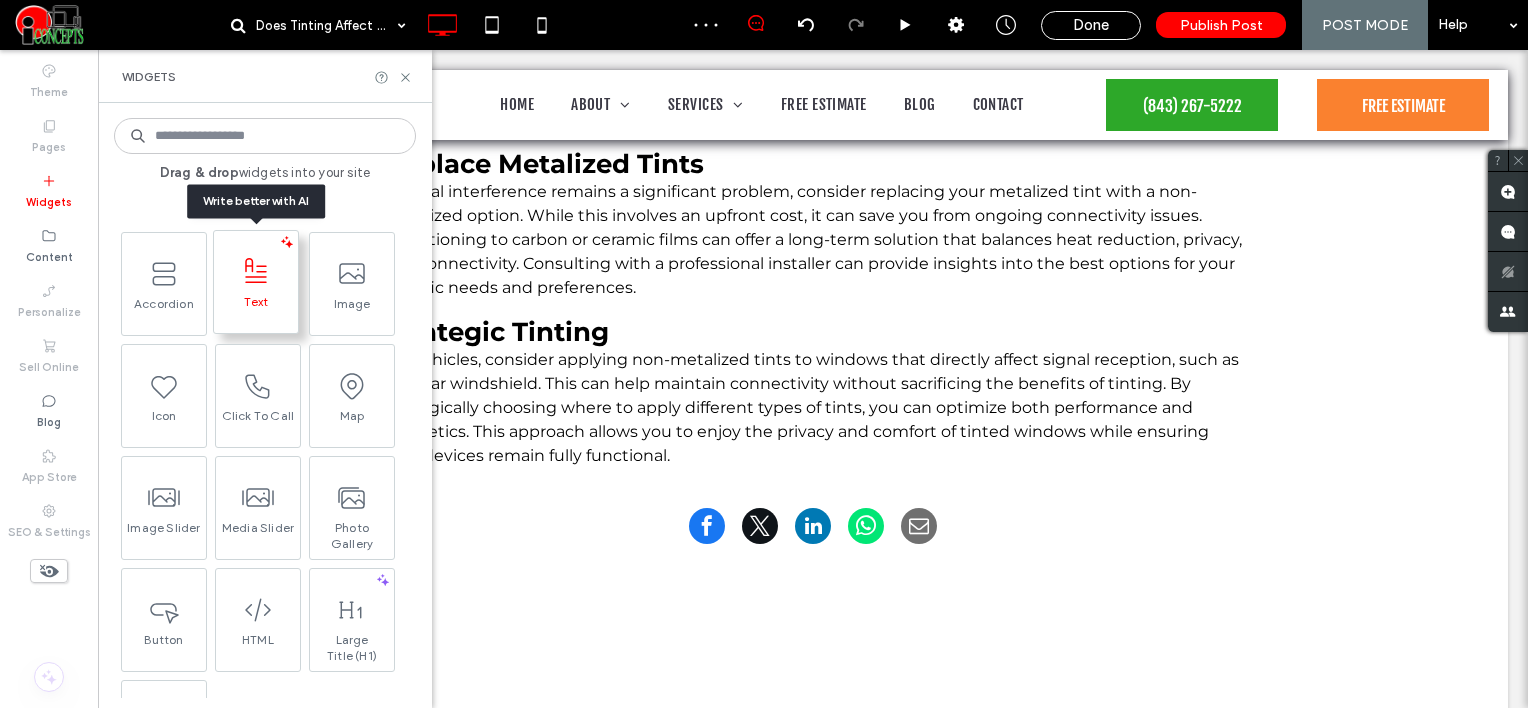 click 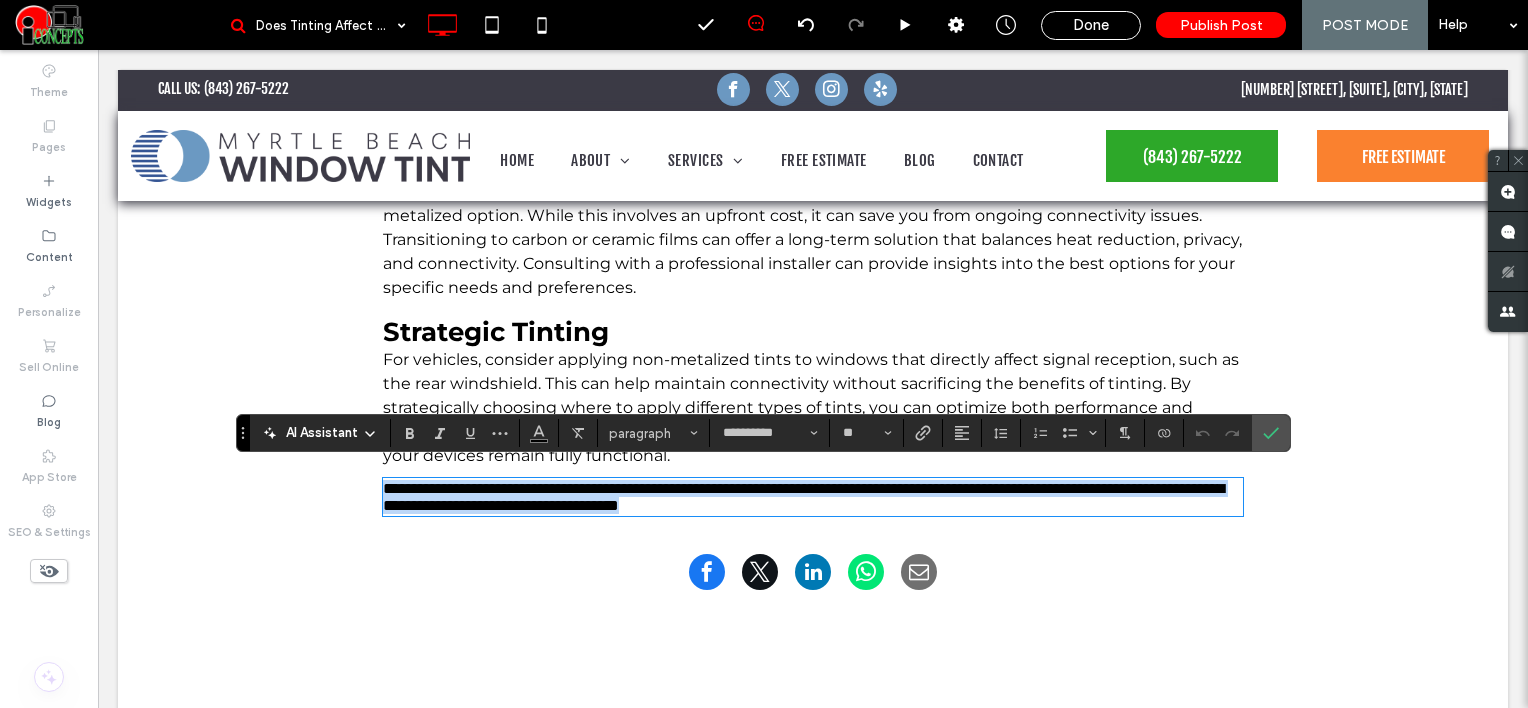 scroll, scrollTop: 0, scrollLeft: 0, axis: both 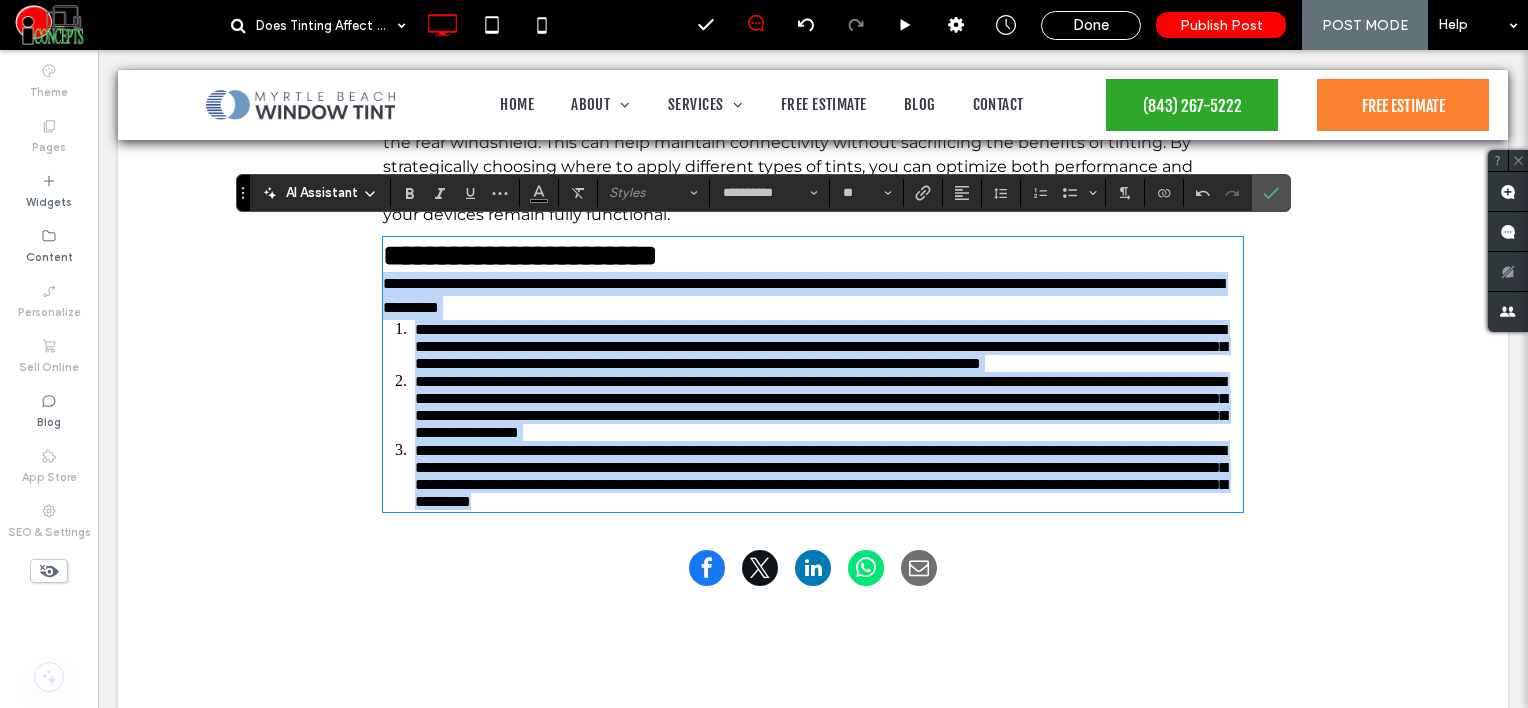 drag, startPoint x: 378, startPoint y: 285, endPoint x: 647, endPoint y: 632, distance: 439.05582 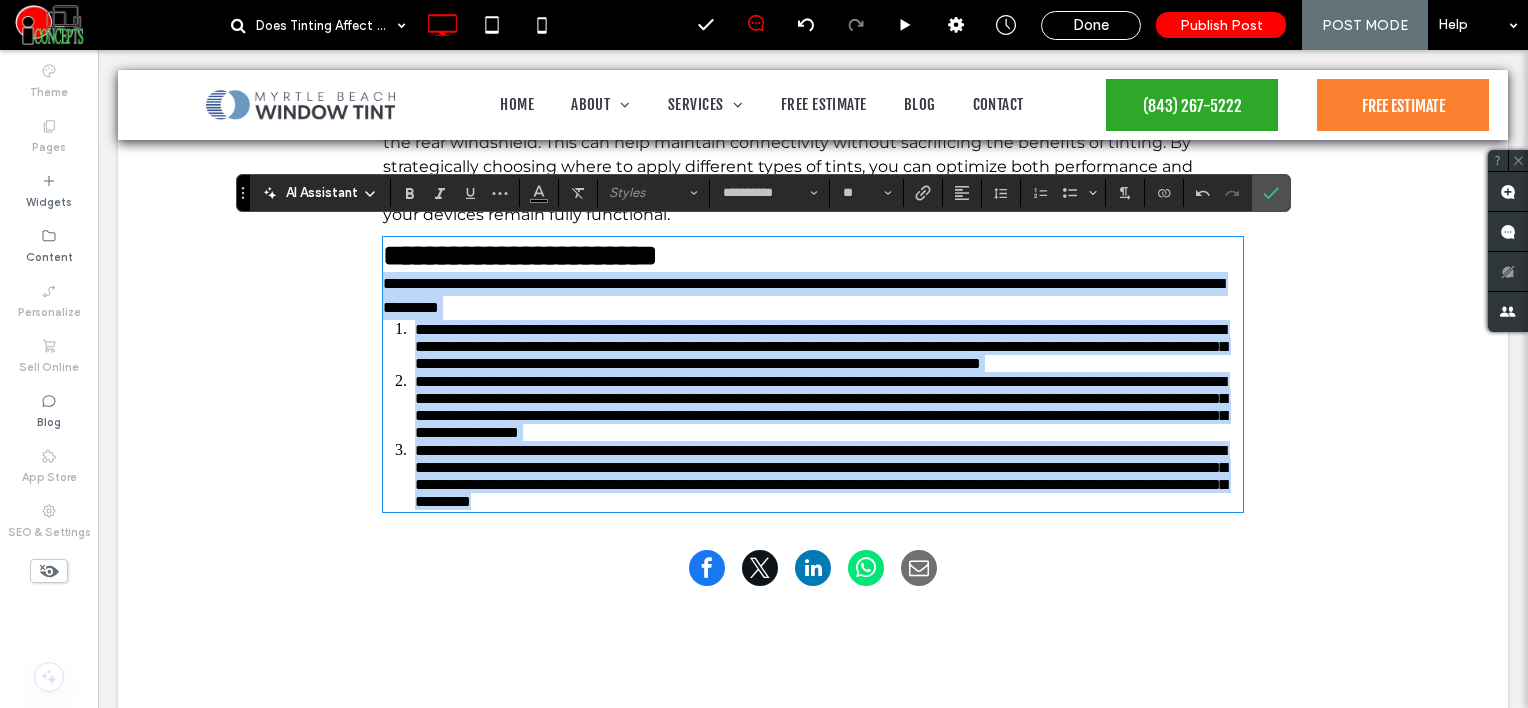 click on "Does Tinting Affect Cell Signal or GPS?
[CITY] Window Tint Blogger • [DATE]         When considering window tinting for your car or home, you might wonder: Does tinting affect cell signal or GPS? It's a valid concern, especially in our increasingly connected world where reliable communication is crucial for both personal and professional reasons. In this article, we'll explore how window films might influence your cell signal and GPS capabilities and what you can do to mitigate any potential issues. By understanding the relationship between tinting and signal transmission, you can make more informed decisions that balance aesthetics, functionality, and connectivity.
Types of Window Films Dyed Film: Metalized Film: Carbon Film: Ceramic Film: Click To Paste     How Tinting Can Affect Cell Signal The Role of Metalized Films Other Tint Types and Signal Interference GPS and Window Tinting Impact of Metalized Films on GPS Non-Metalized Tints and GPS Strategic Tinting" at bounding box center (813, 542) 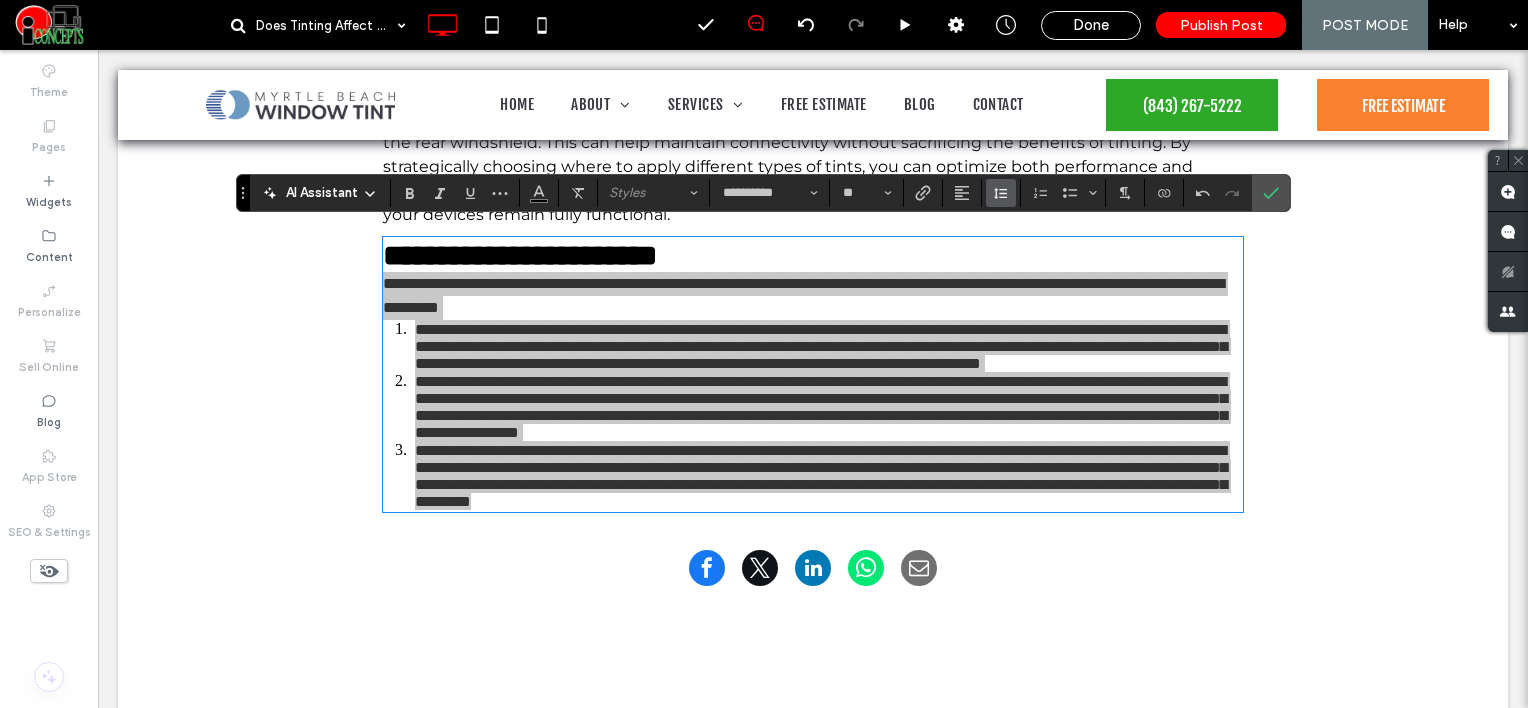 click at bounding box center (1001, 193) 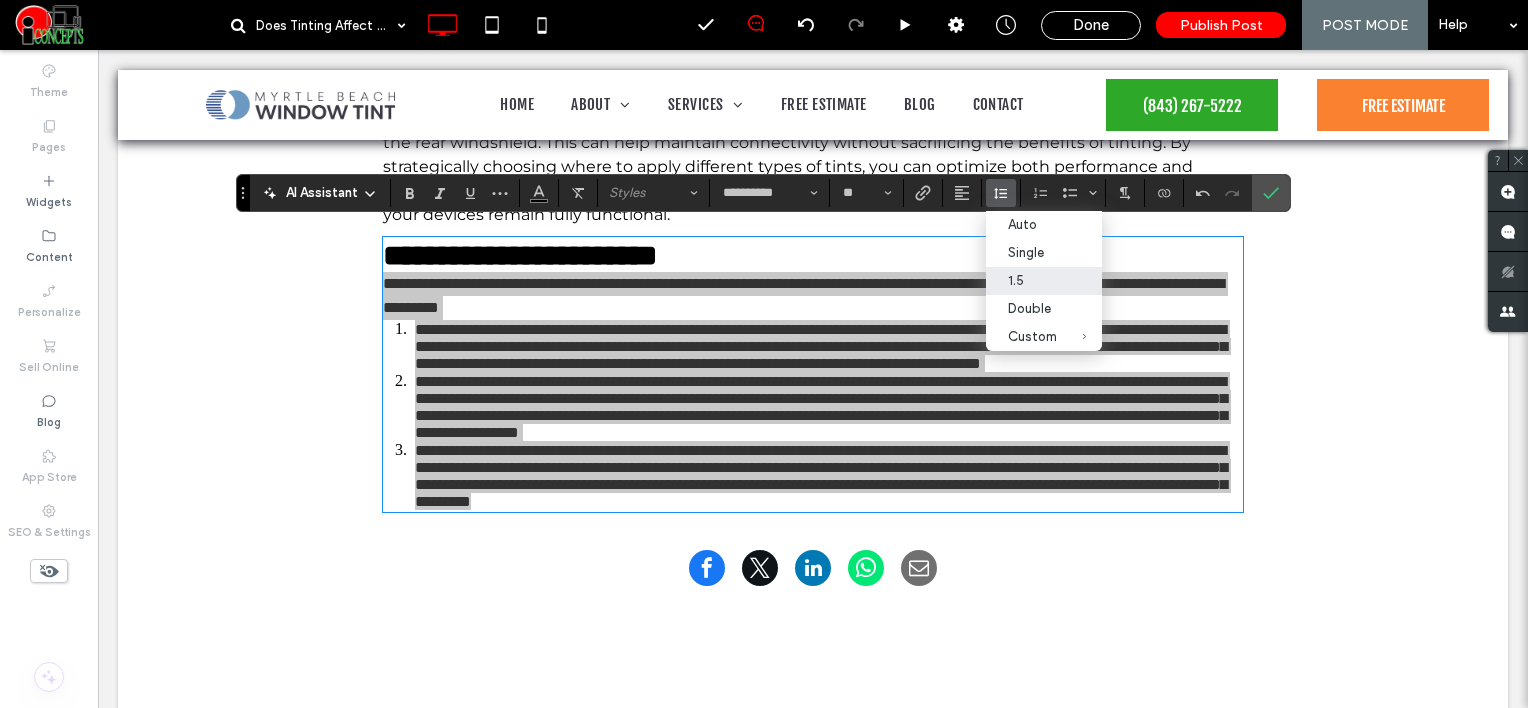 drag, startPoint x: 1019, startPoint y: 274, endPoint x: 921, endPoint y: 227, distance: 108.68762 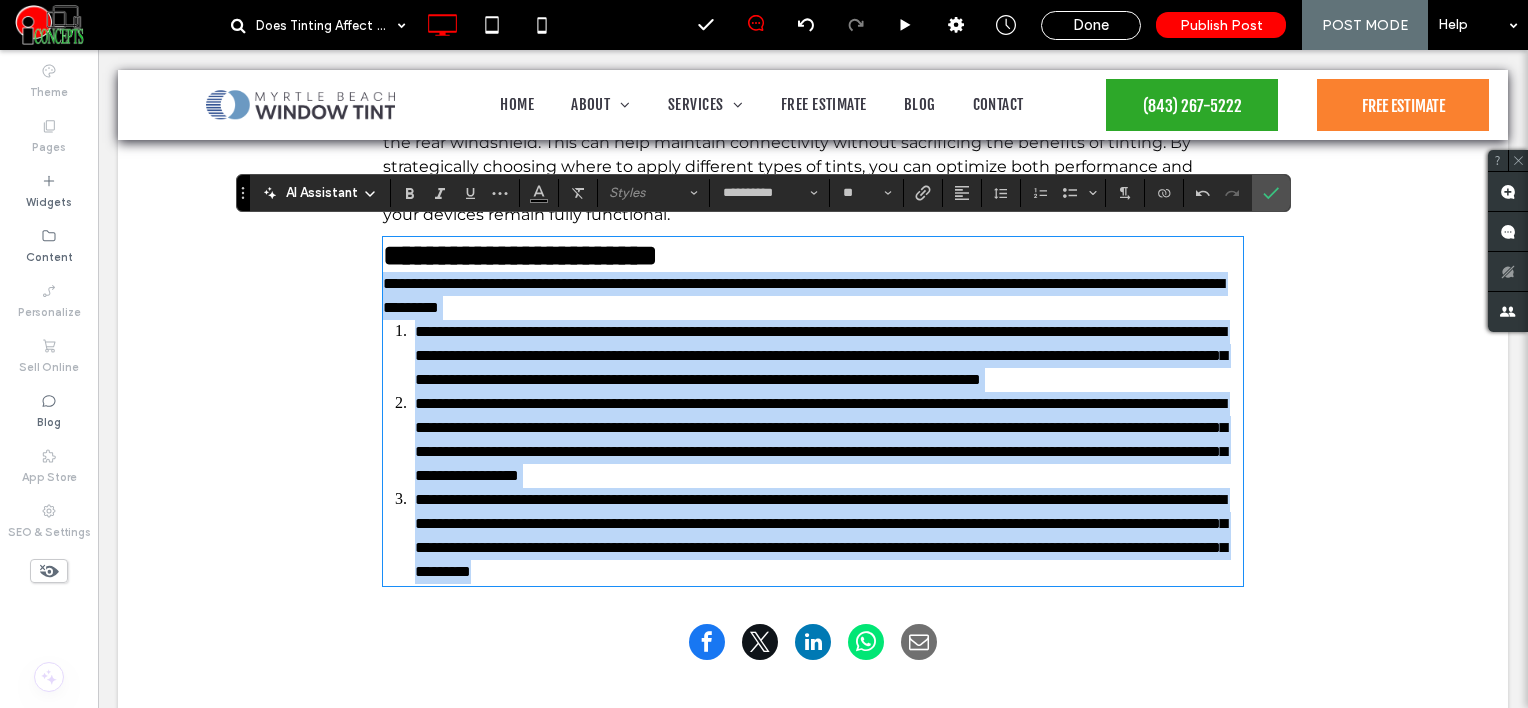 type on "**********" 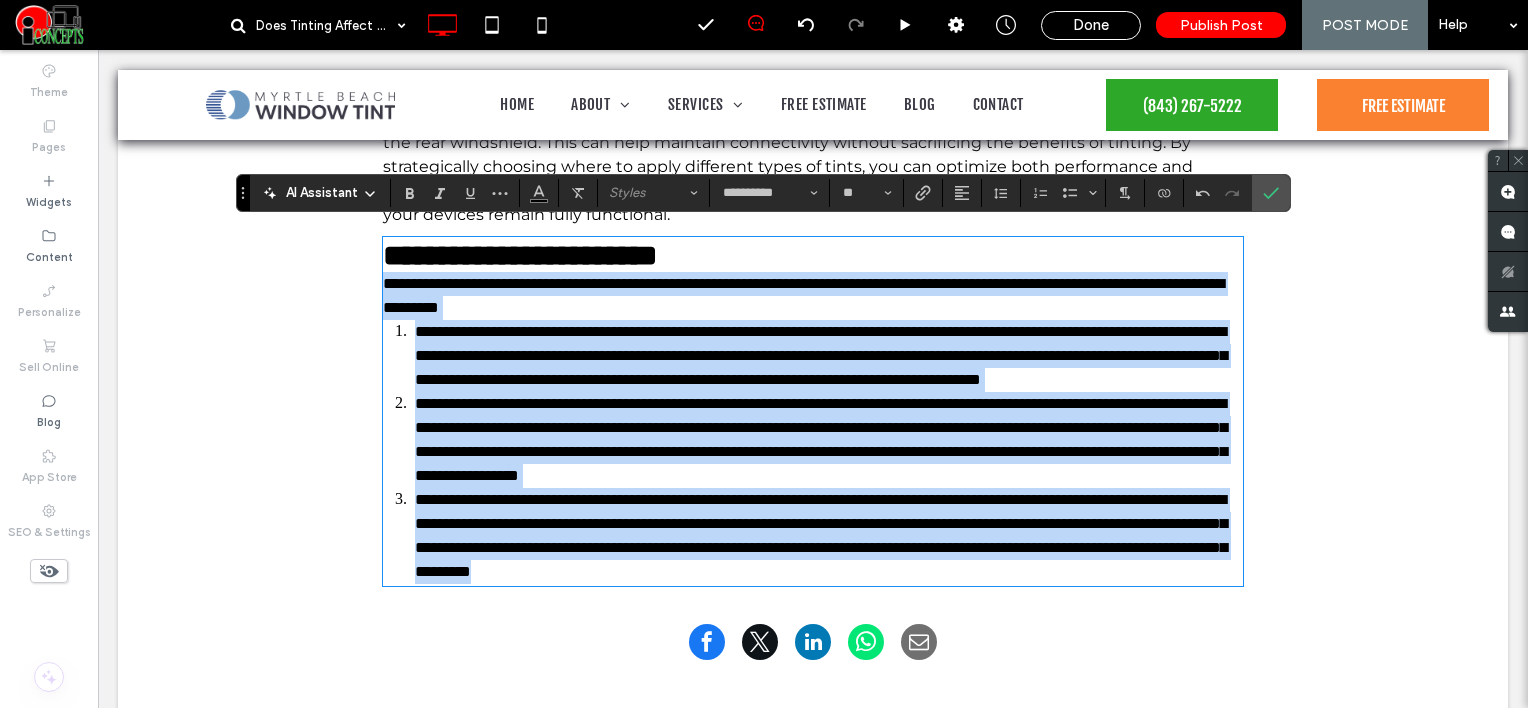 type on "**" 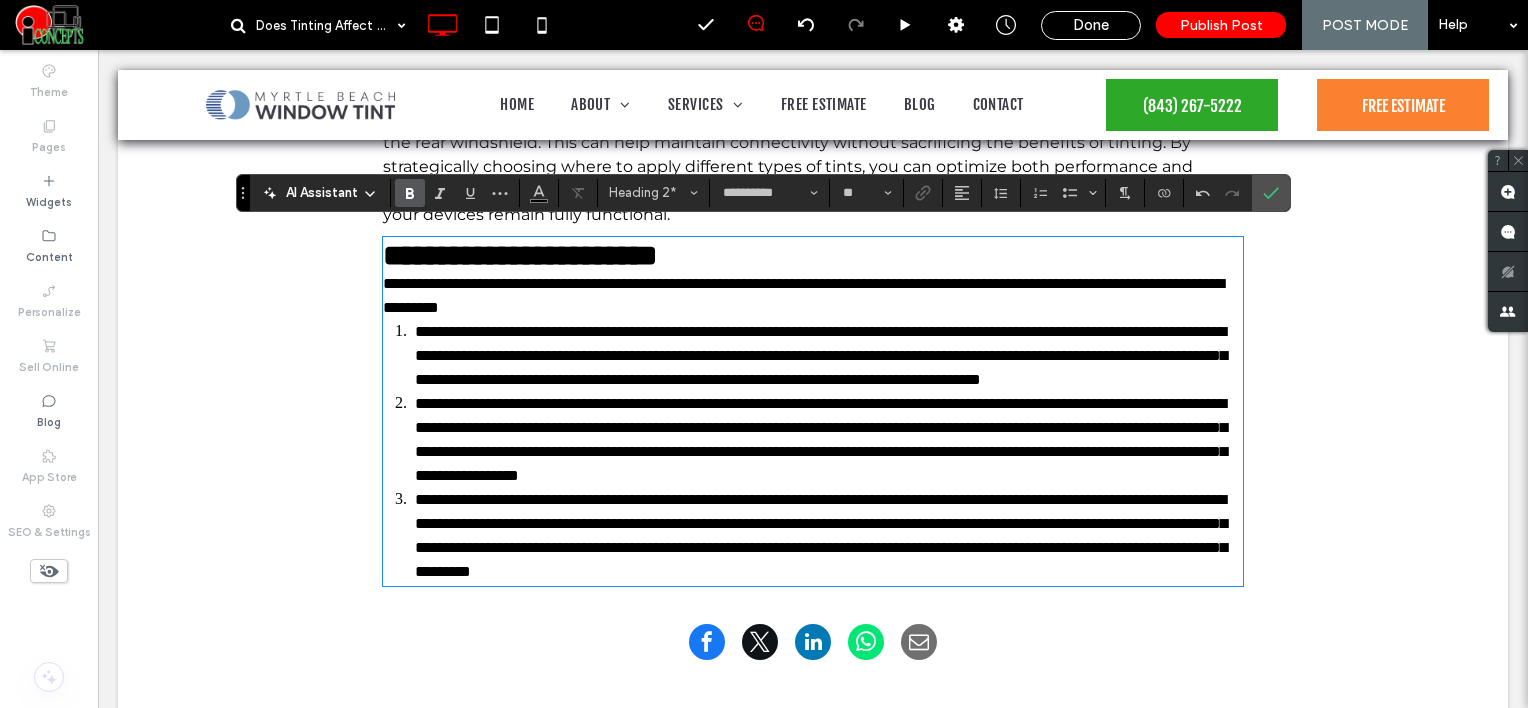 click on "**********" at bounding box center (813, 255) 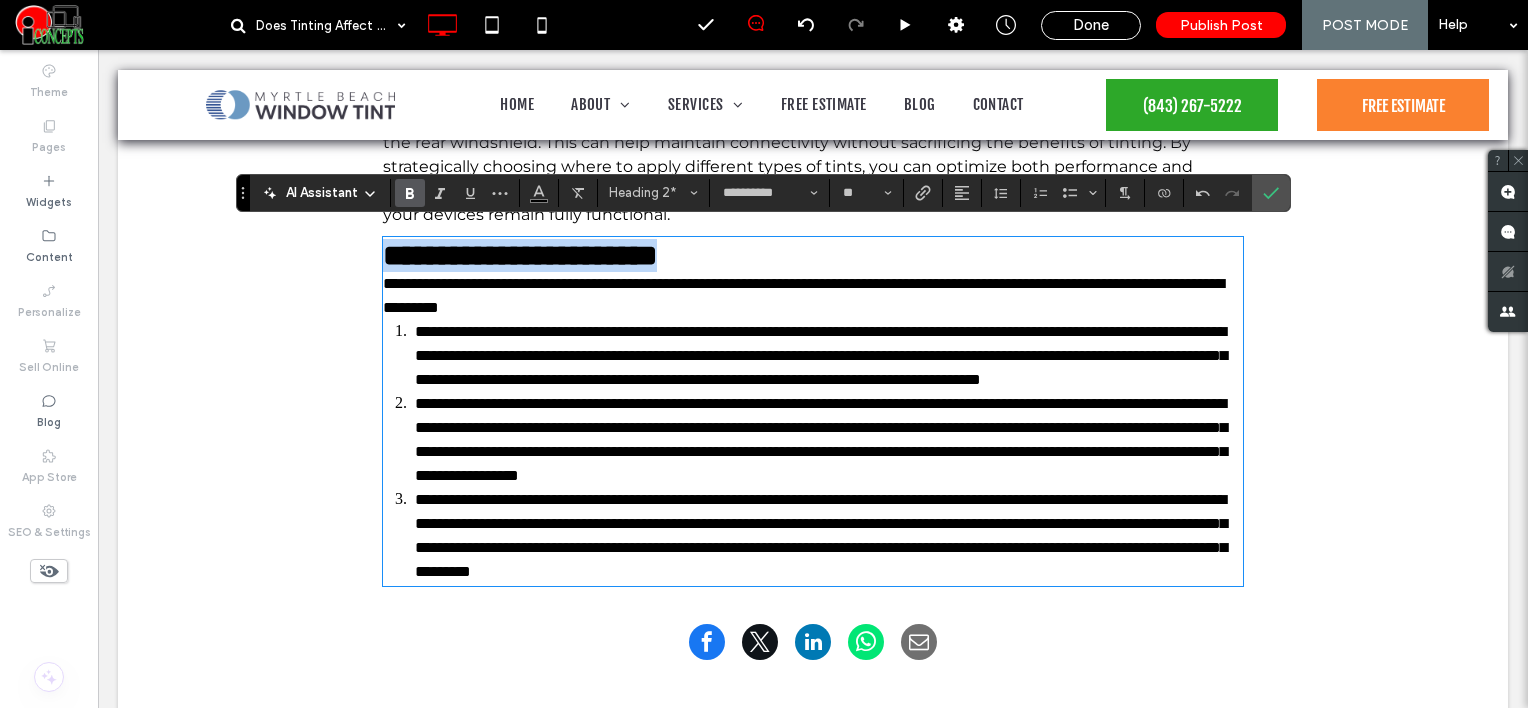 drag, startPoint x: 661, startPoint y: 244, endPoint x: 252, endPoint y: 244, distance: 409 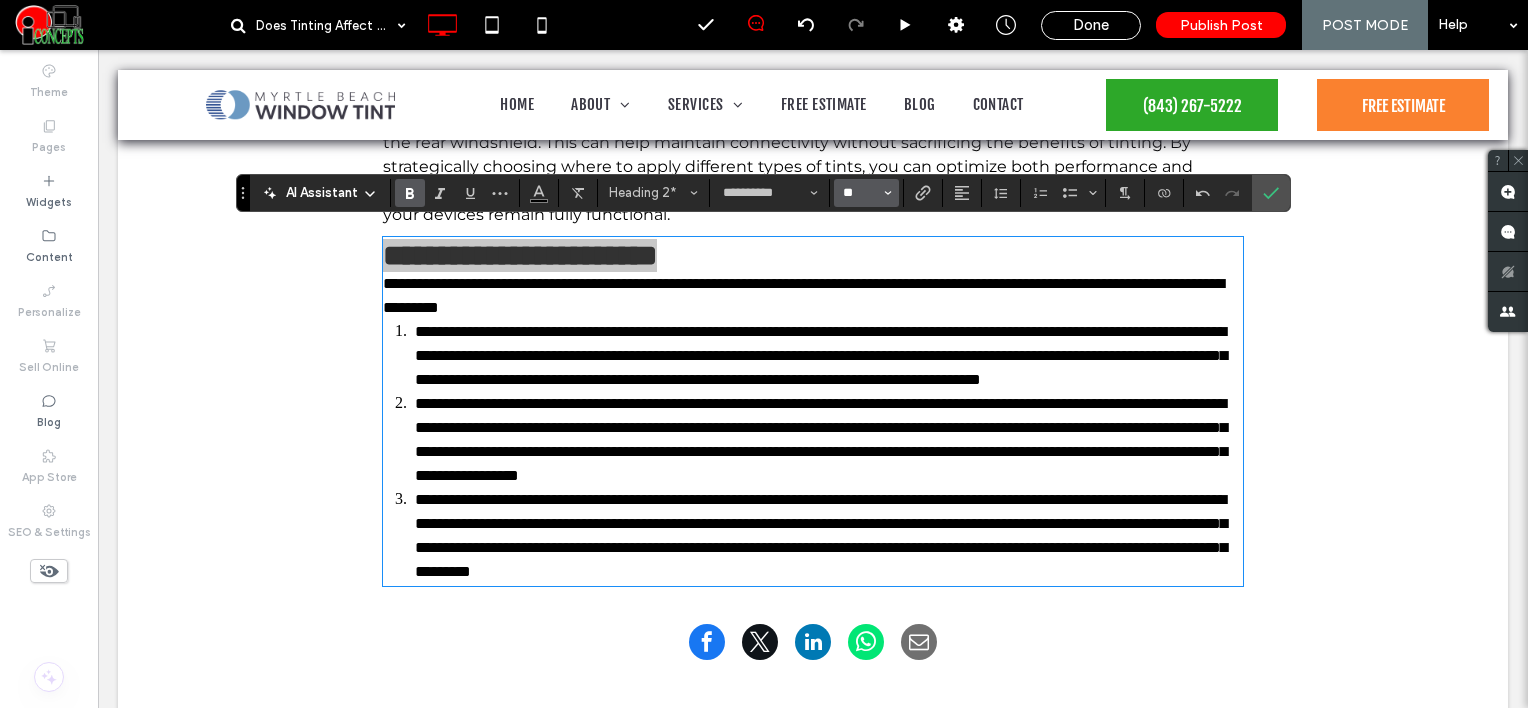 click on "**" at bounding box center [860, 193] 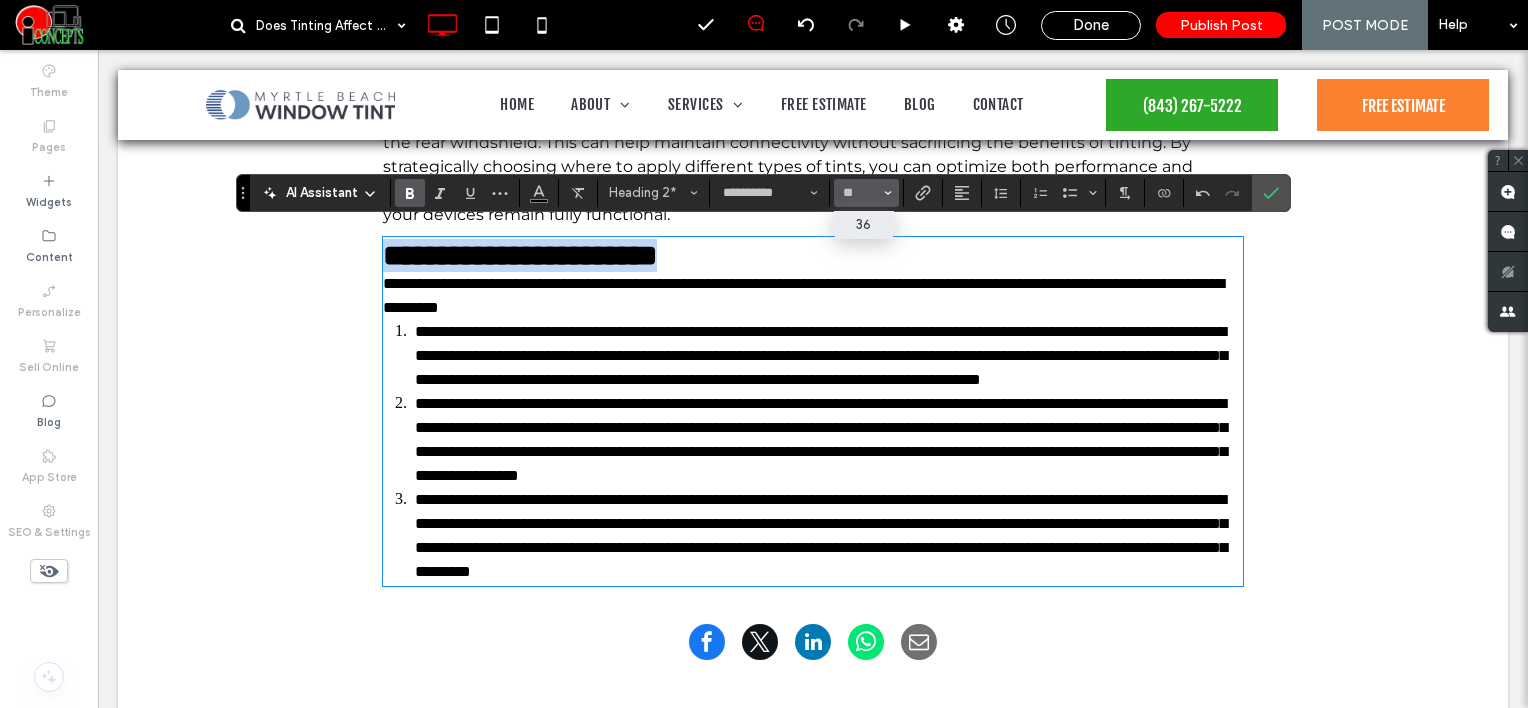 type on "**" 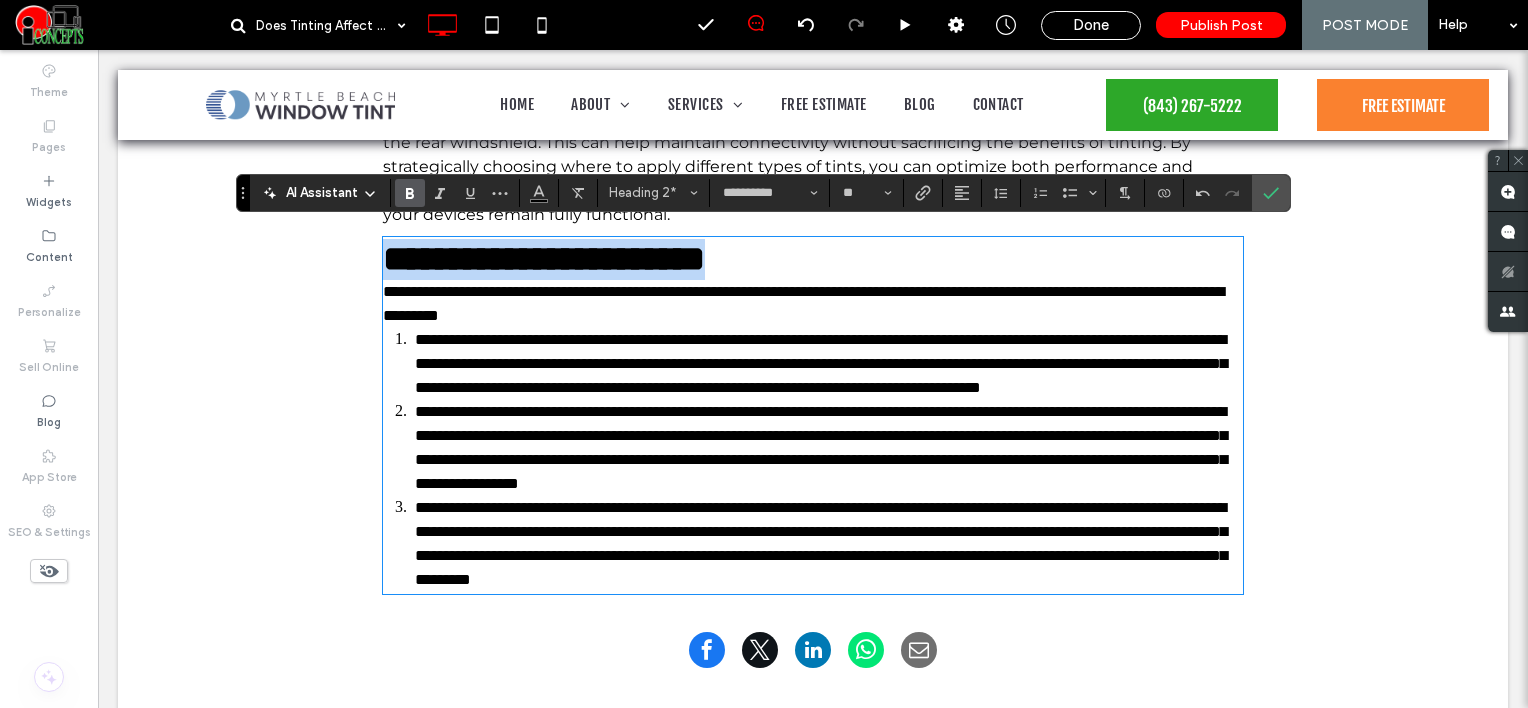 type on "**********" 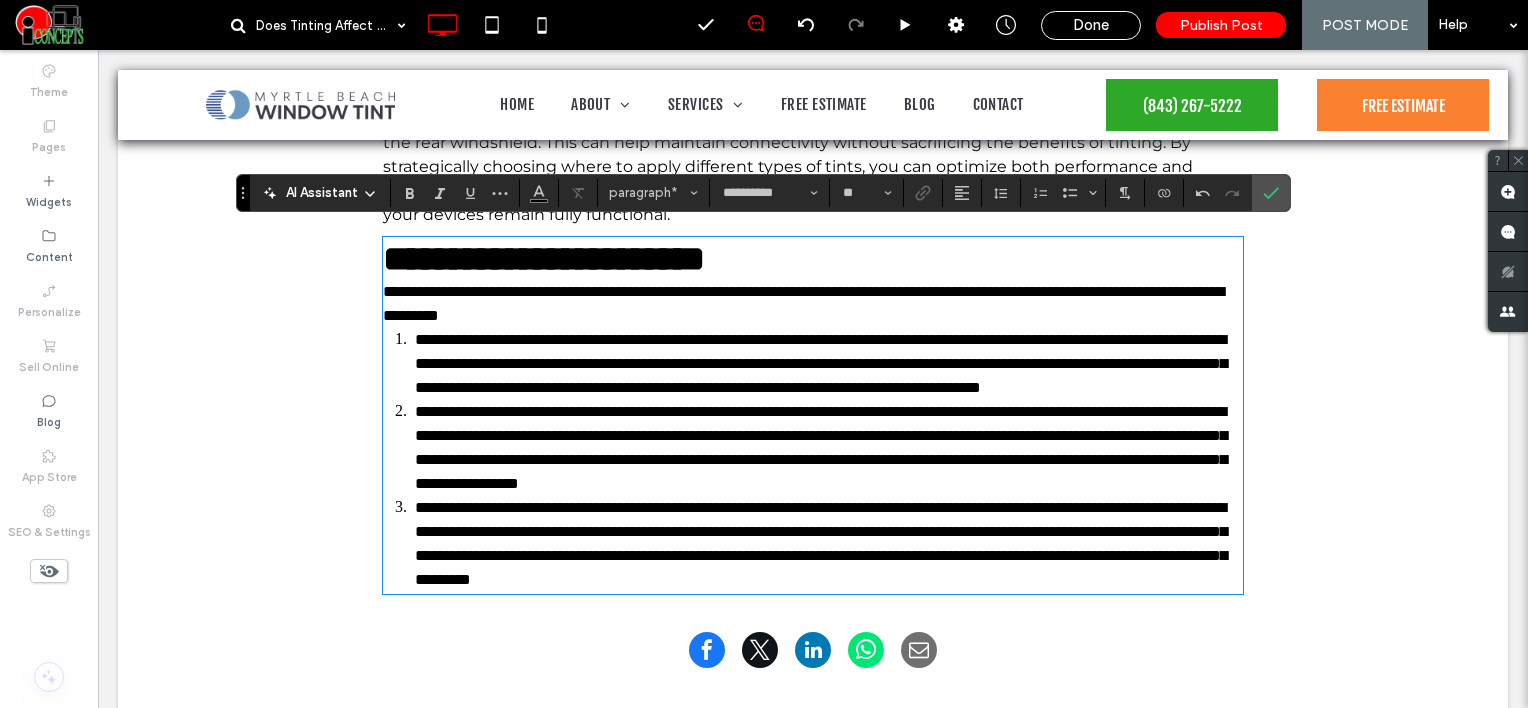 click on "**********" at bounding box center [813, 304] 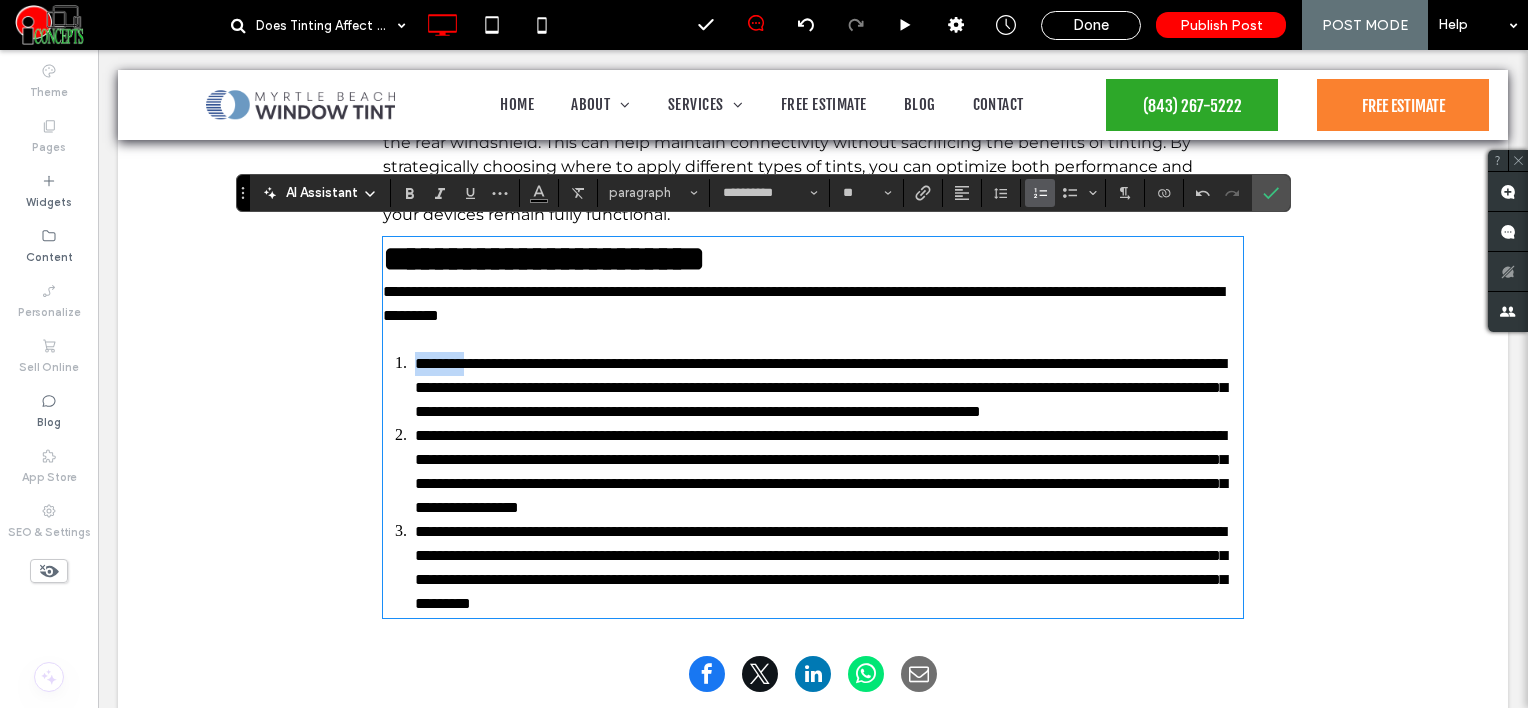 drag, startPoint x: 396, startPoint y: 352, endPoint x: 468, endPoint y: 350, distance: 72.02777 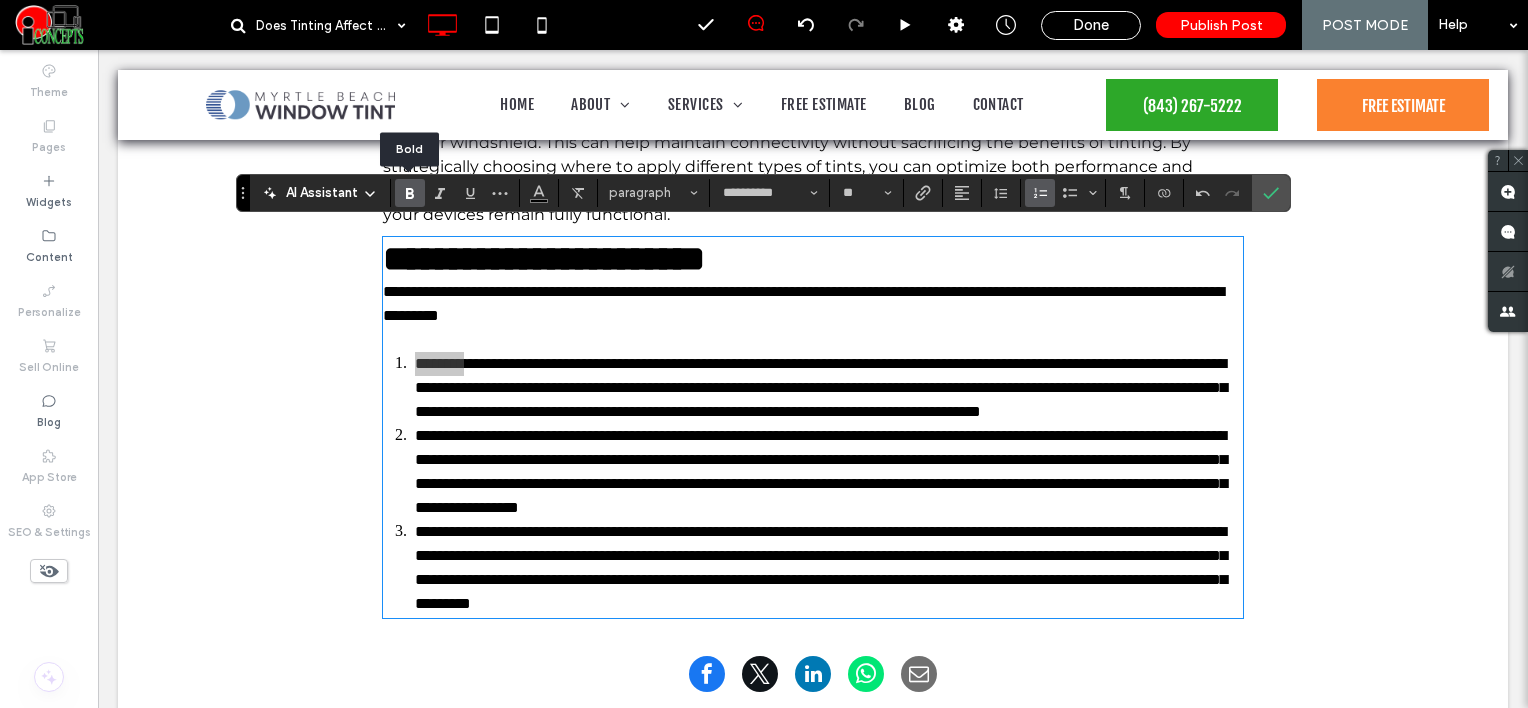 click 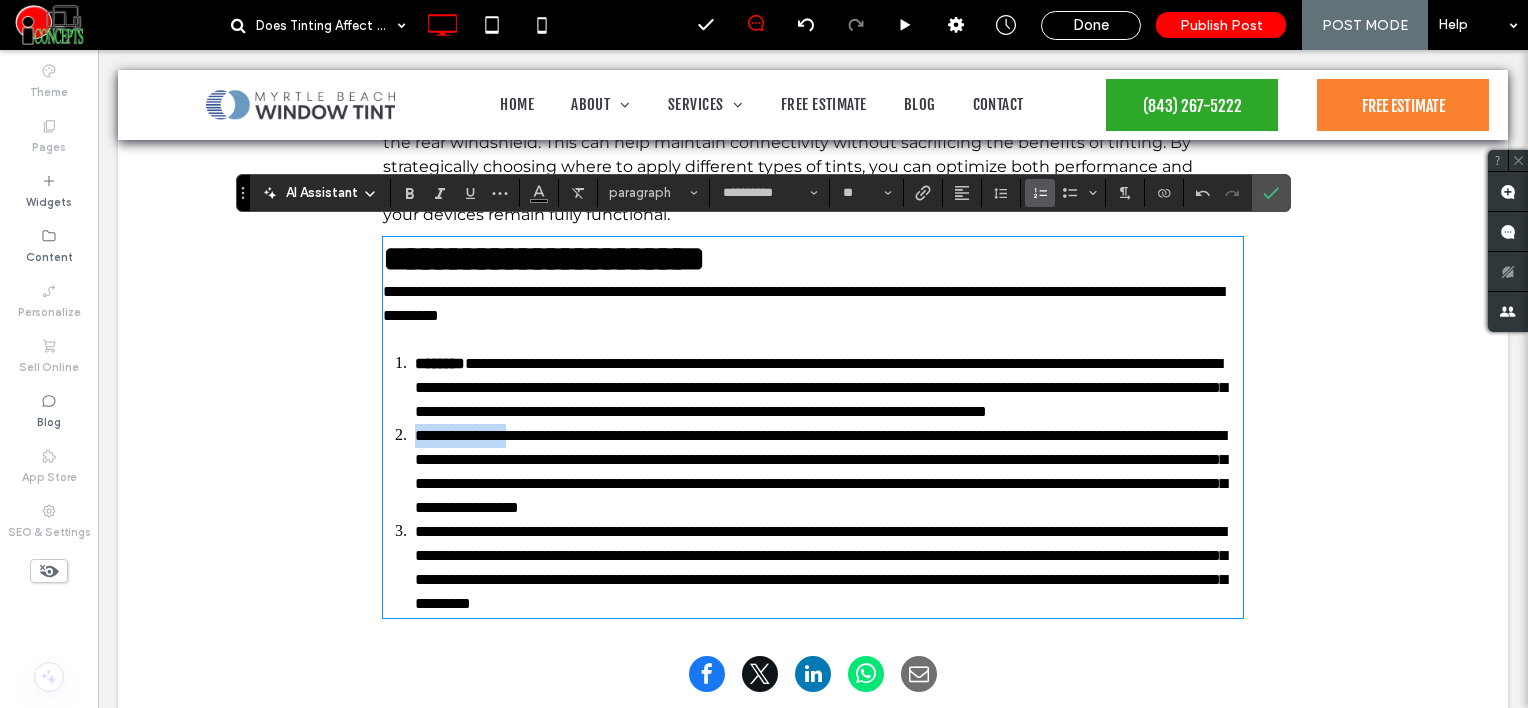 drag, startPoint x: 390, startPoint y: 456, endPoint x: 536, endPoint y: 442, distance: 146.6697 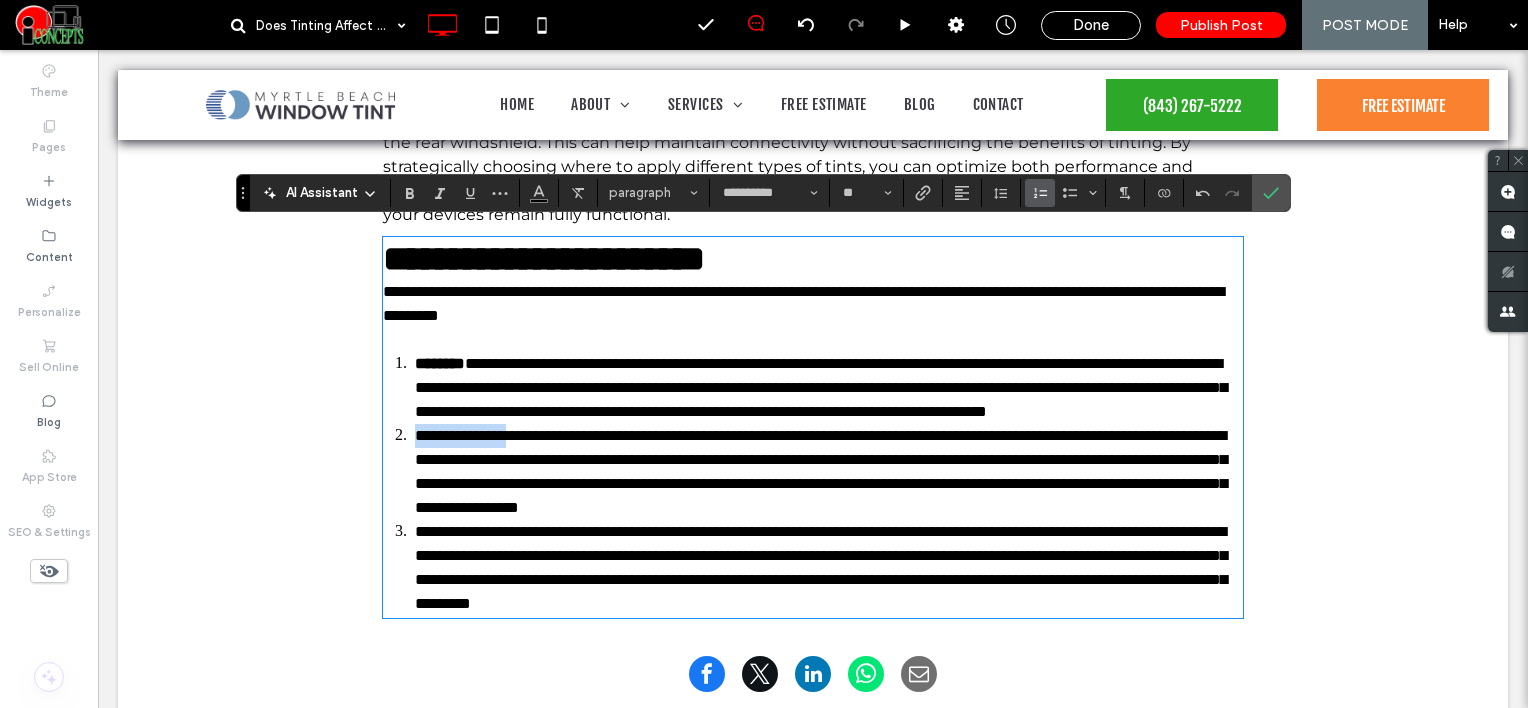 click on "**********" at bounding box center [829, 472] 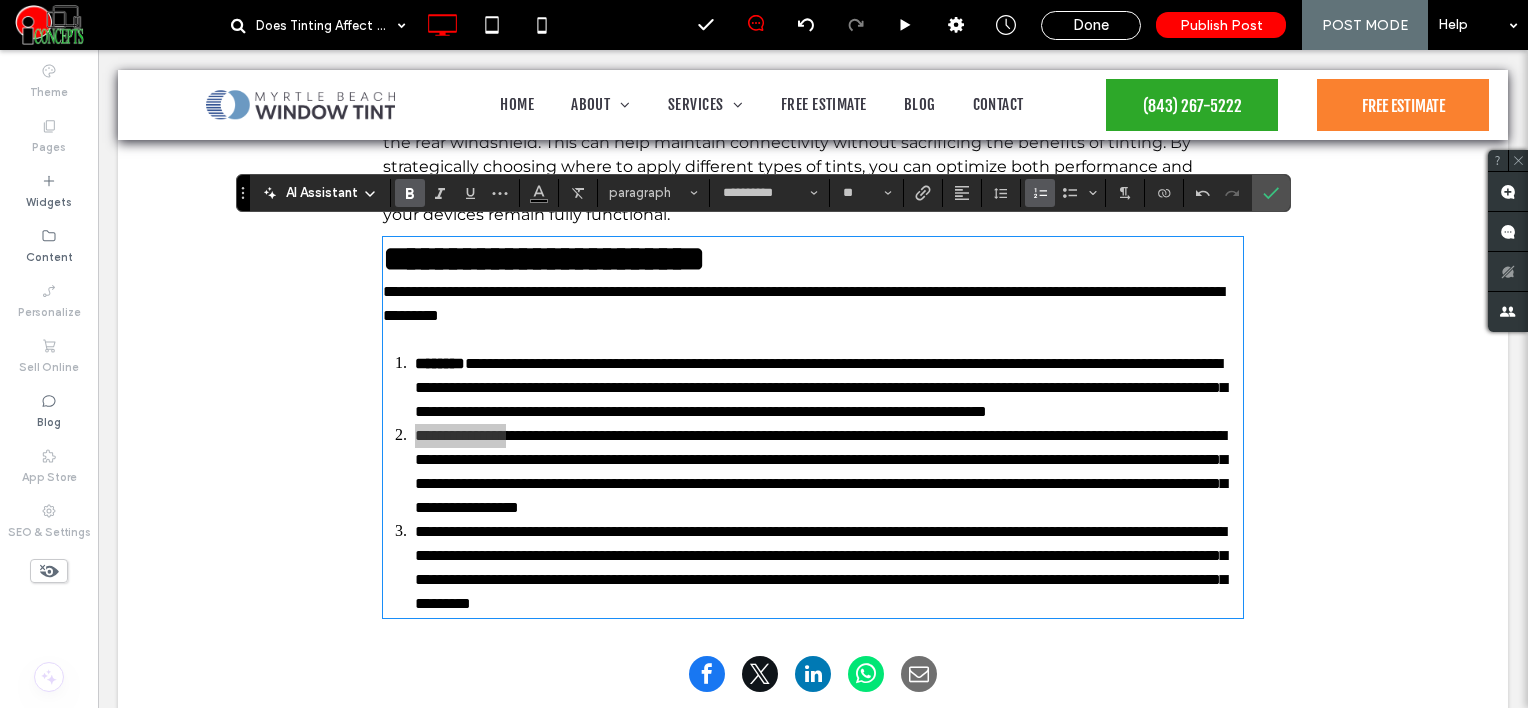click 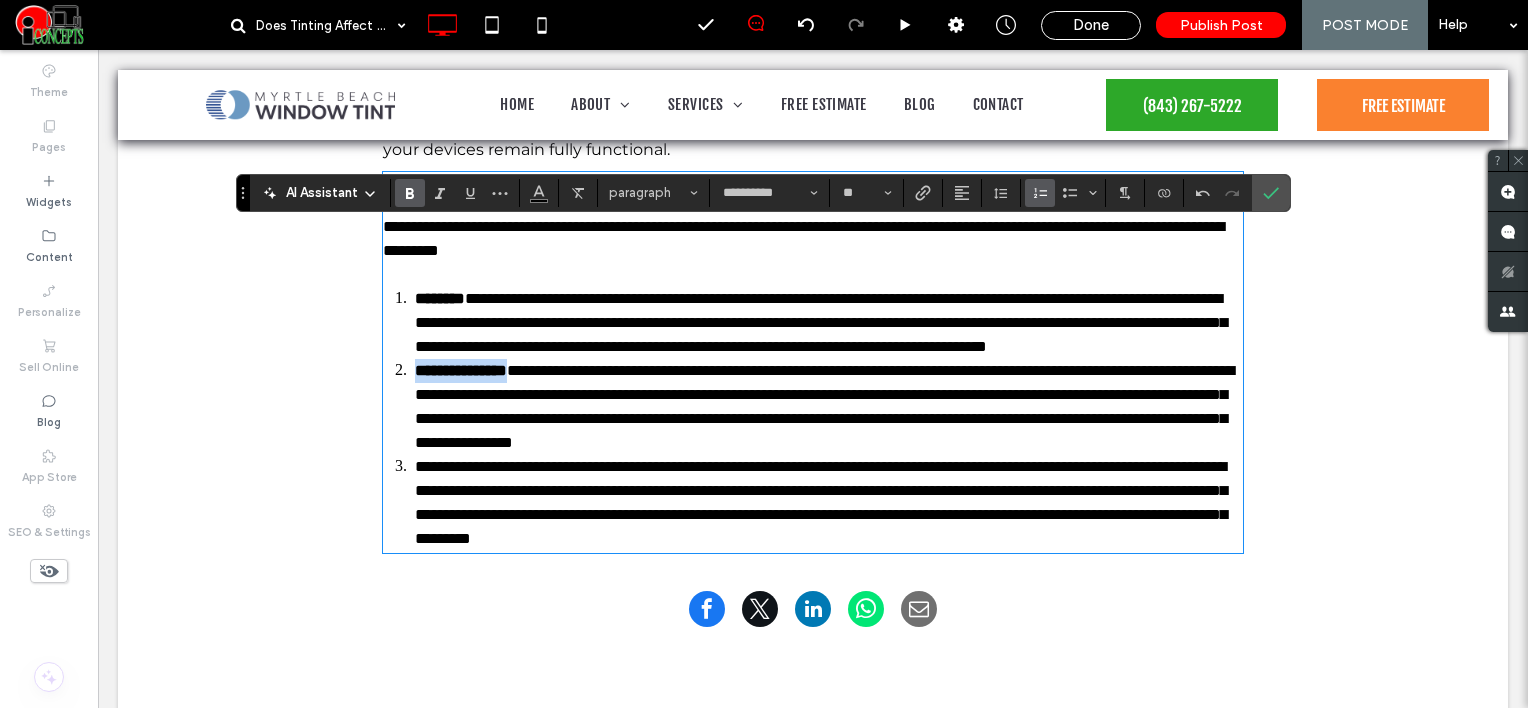 scroll, scrollTop: 3250, scrollLeft: 0, axis: vertical 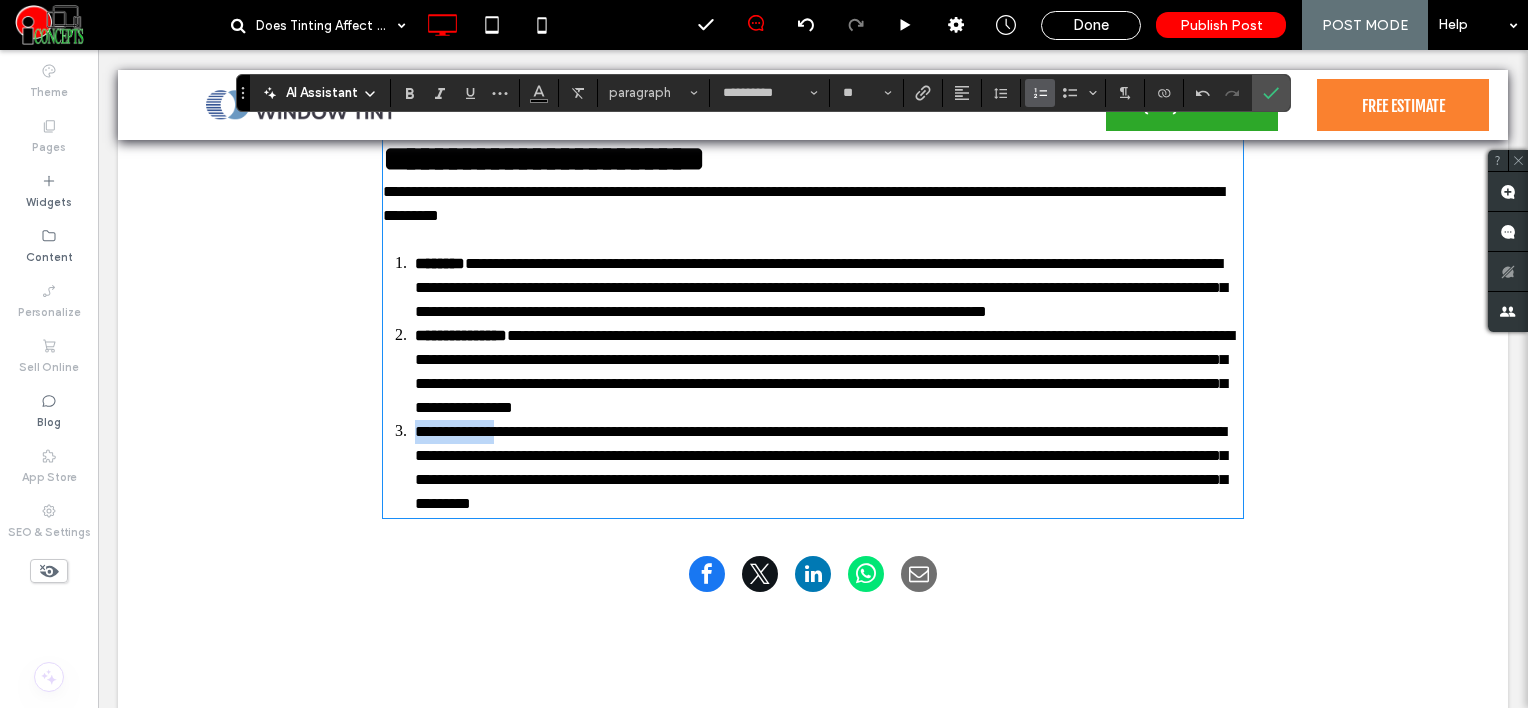 drag, startPoint x: 407, startPoint y: 470, endPoint x: 509, endPoint y: 470, distance: 102 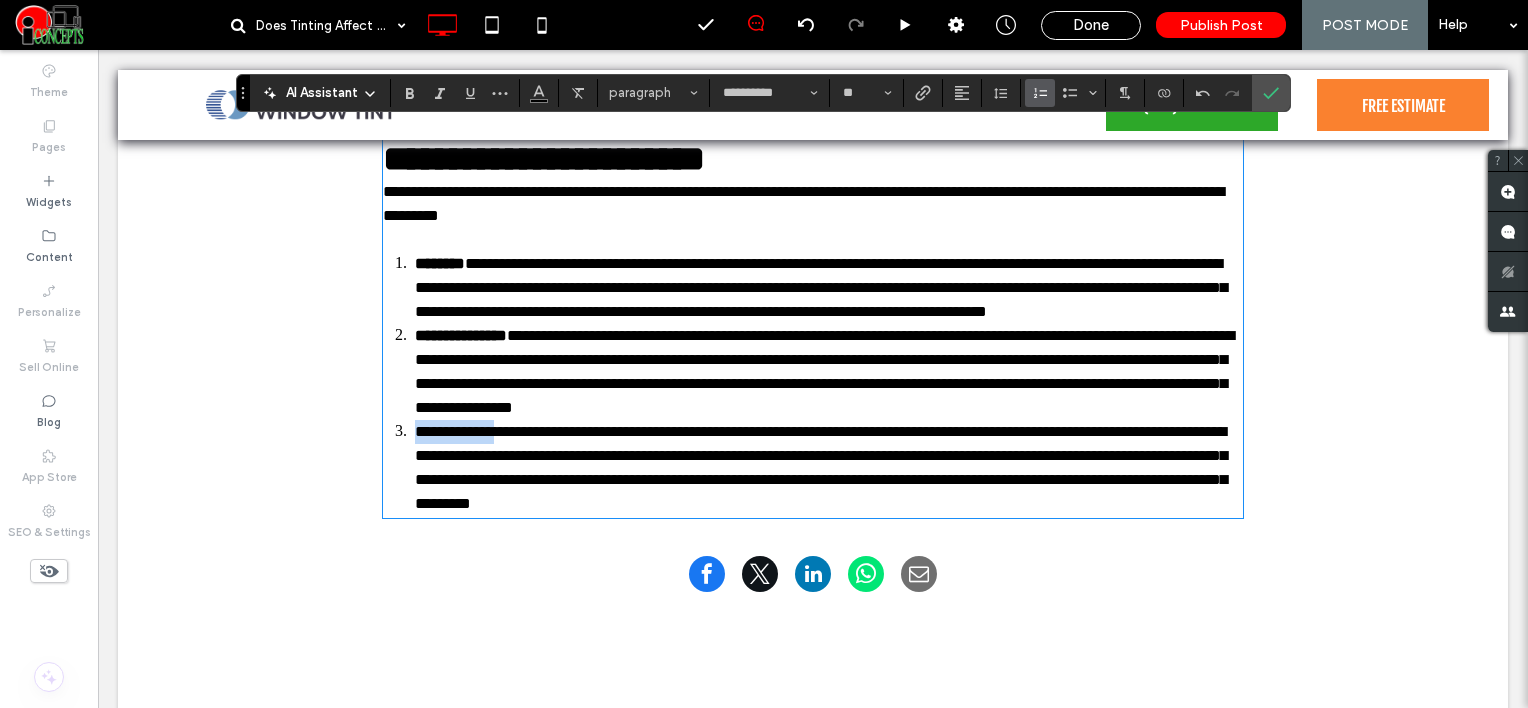 click on "**********" at bounding box center (821, 467) 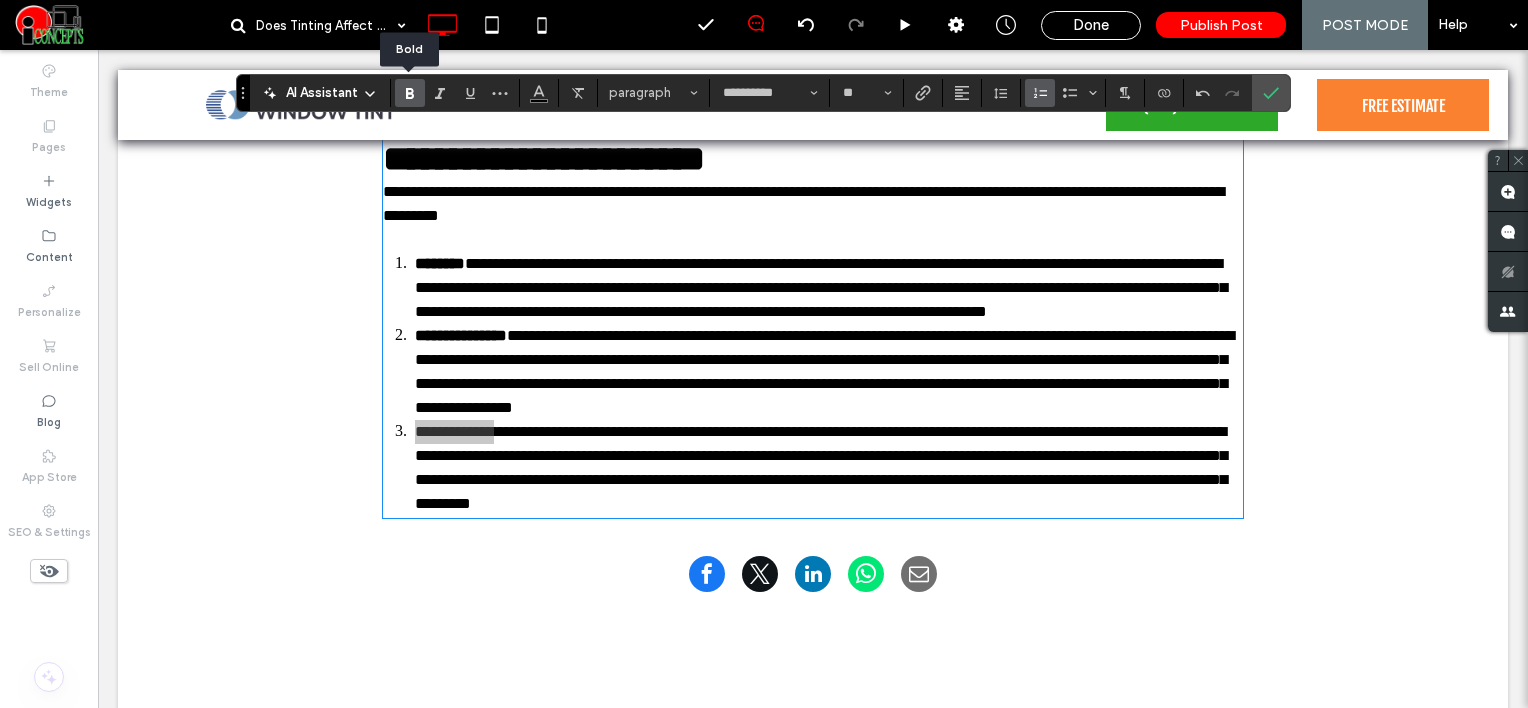 click 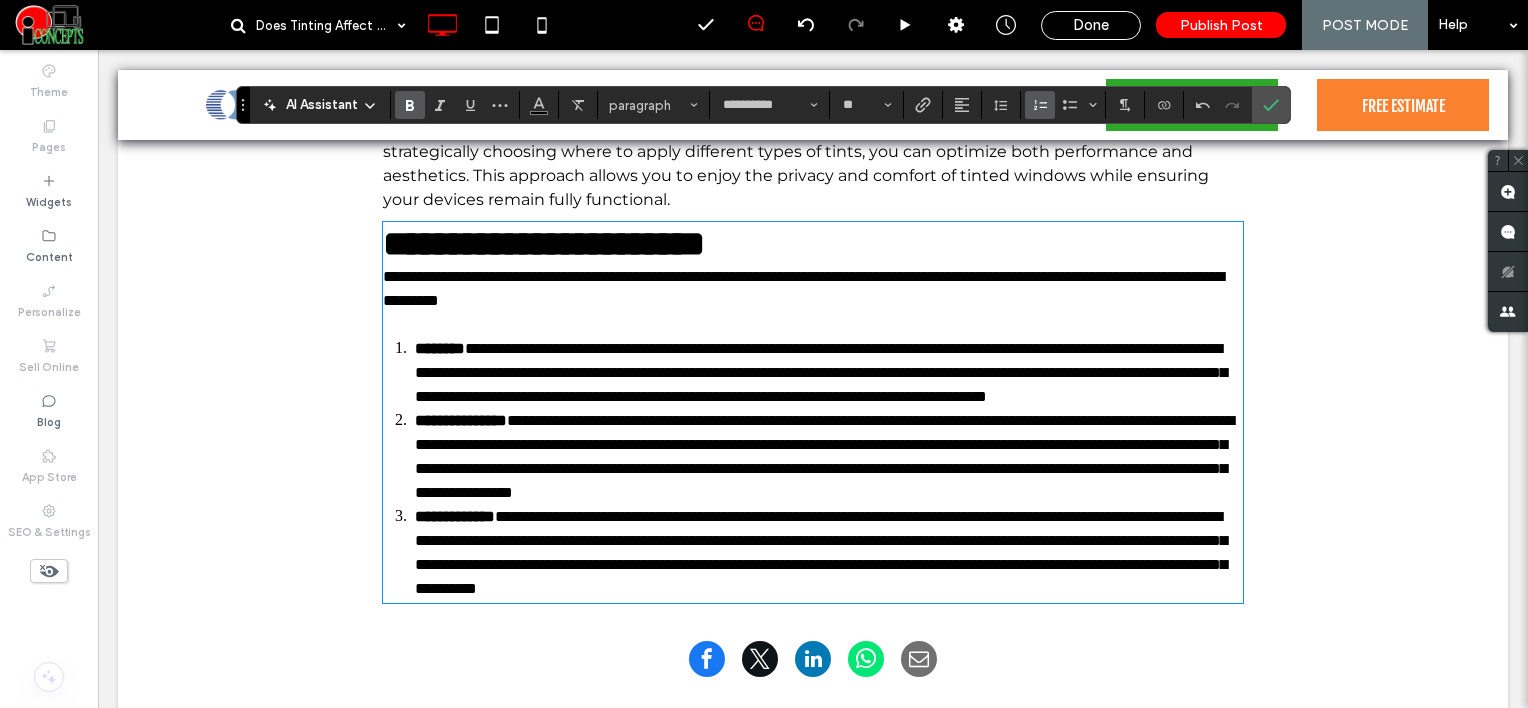 scroll, scrollTop: 3050, scrollLeft: 0, axis: vertical 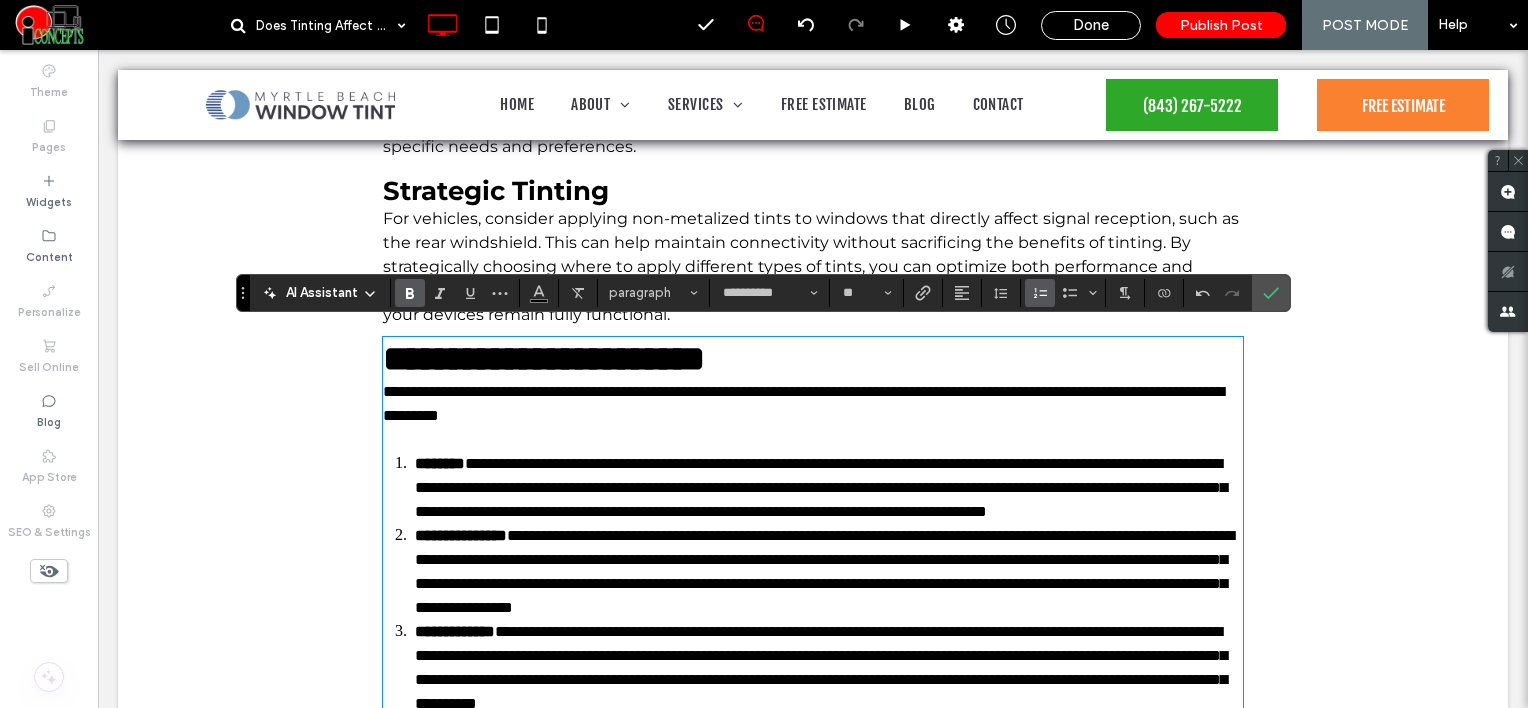type on "**********" 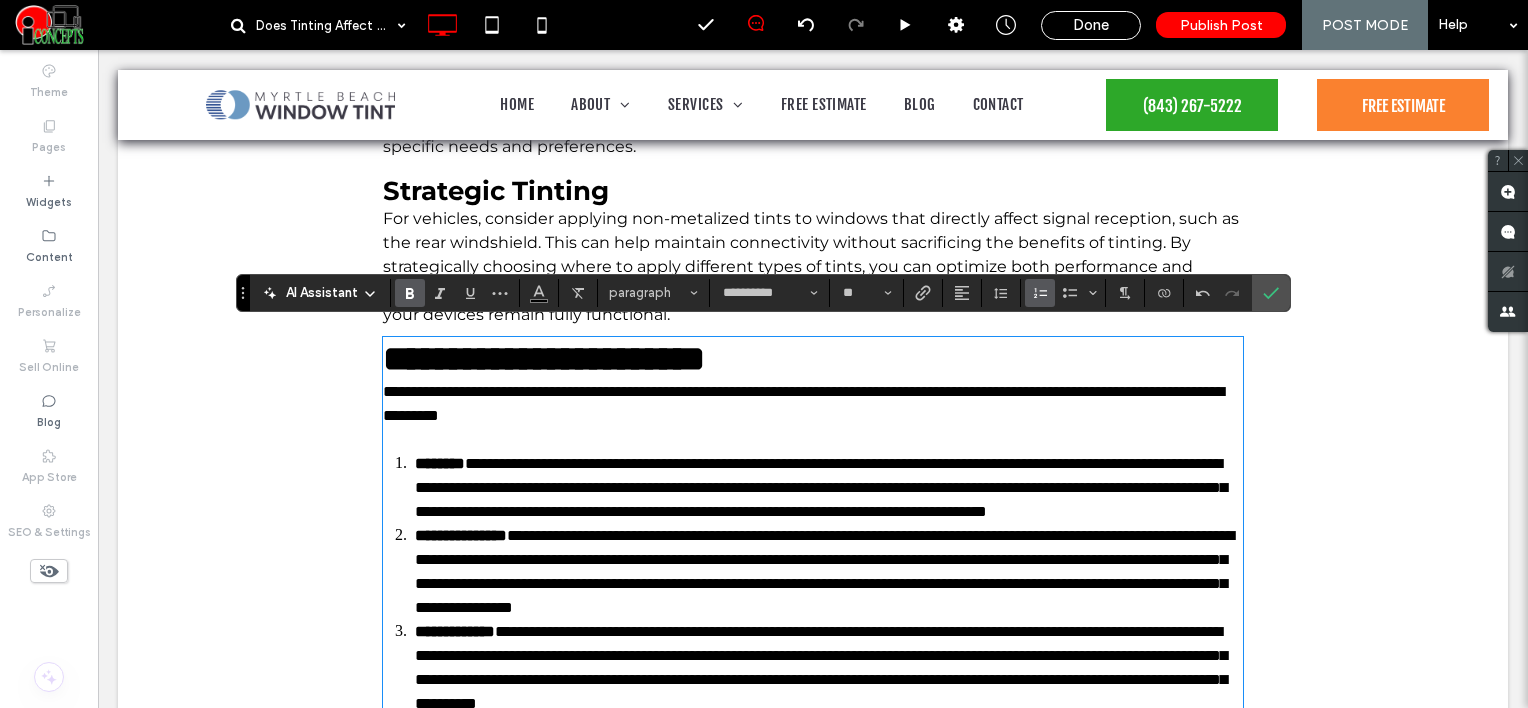 type on "**" 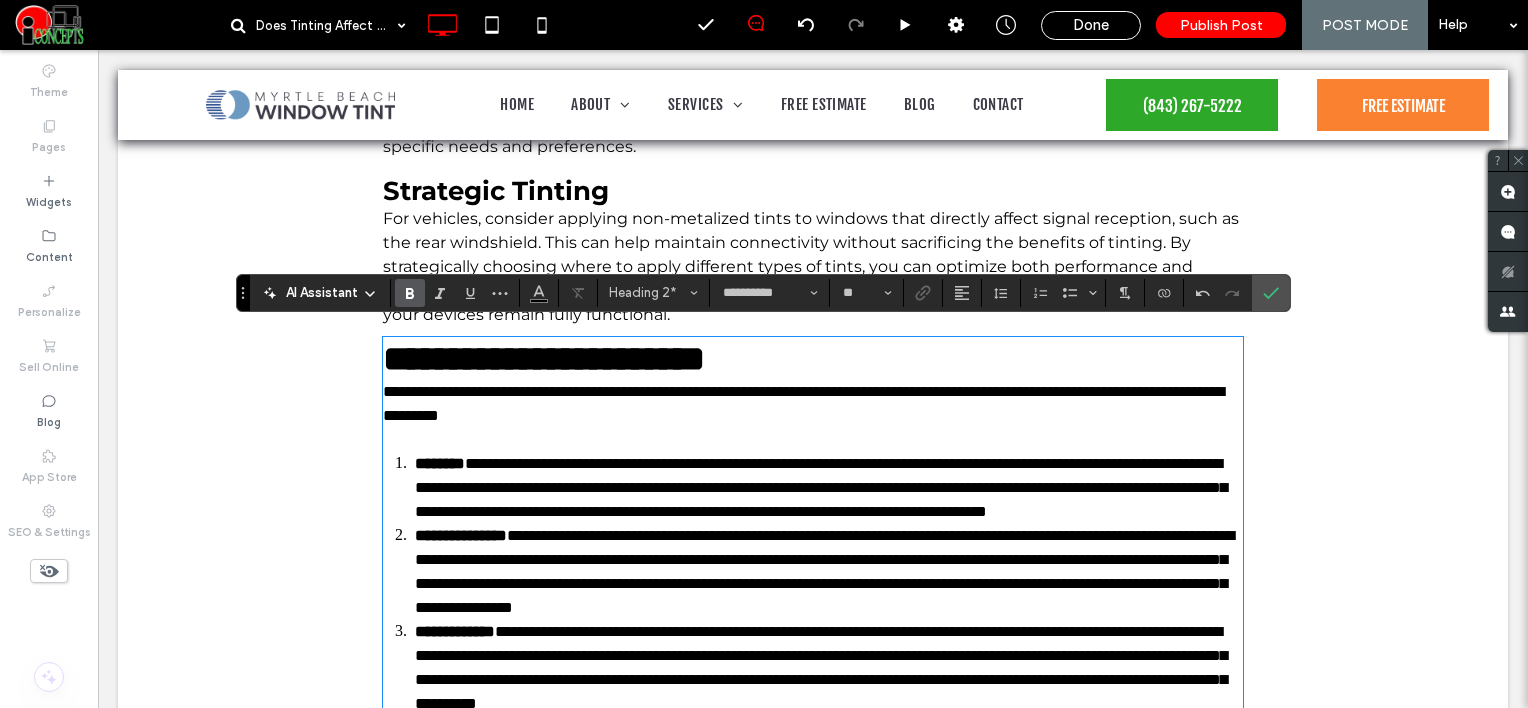 click on "**********" at bounding box center (813, 359) 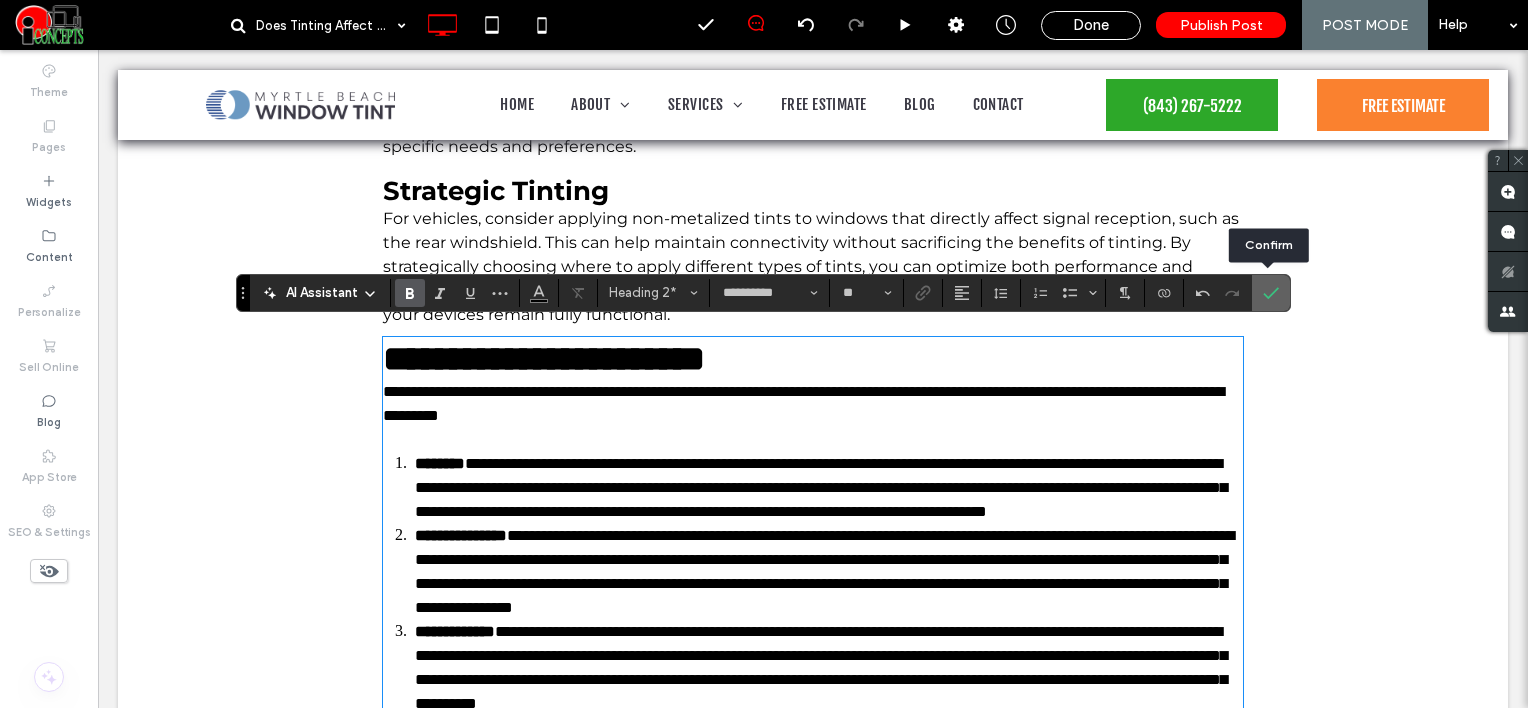 click at bounding box center [1271, 293] 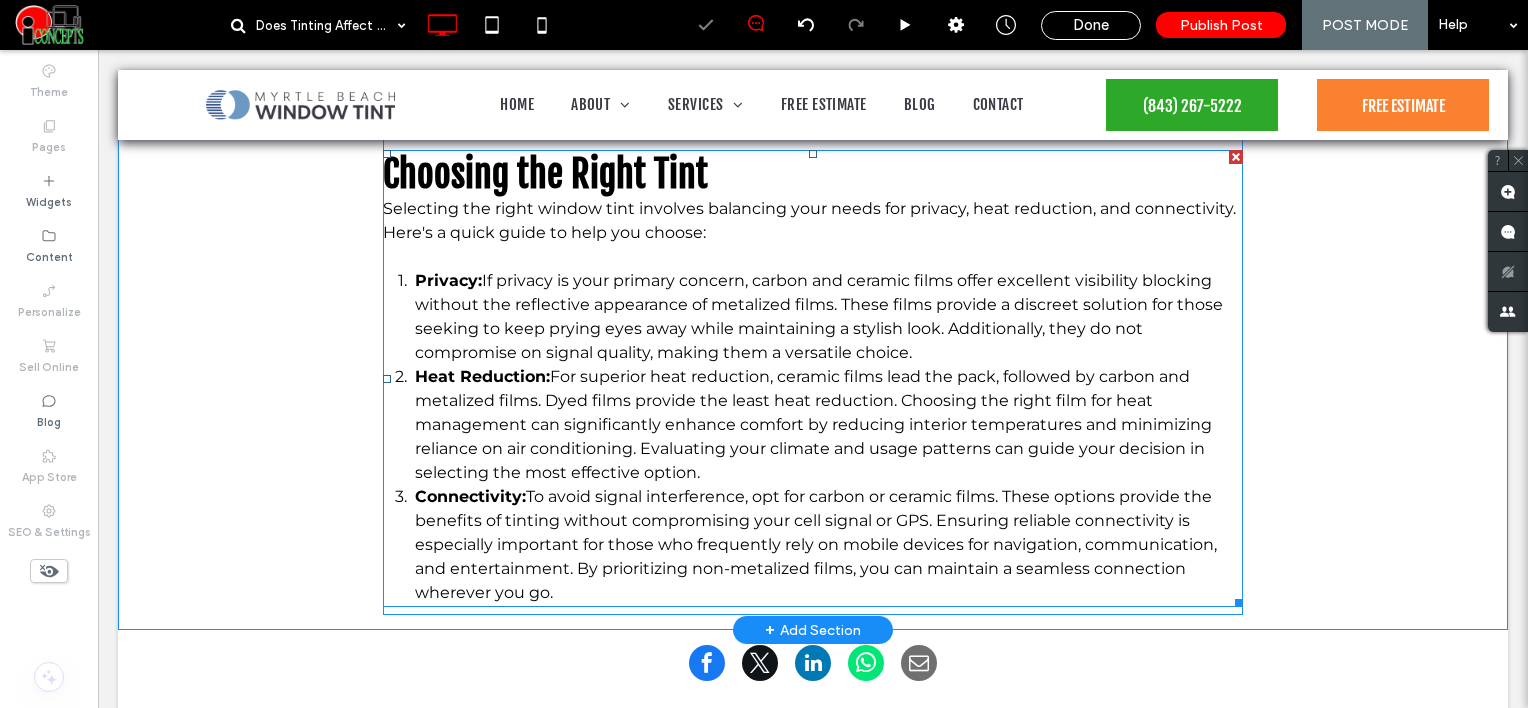 scroll, scrollTop: 3250, scrollLeft: 0, axis: vertical 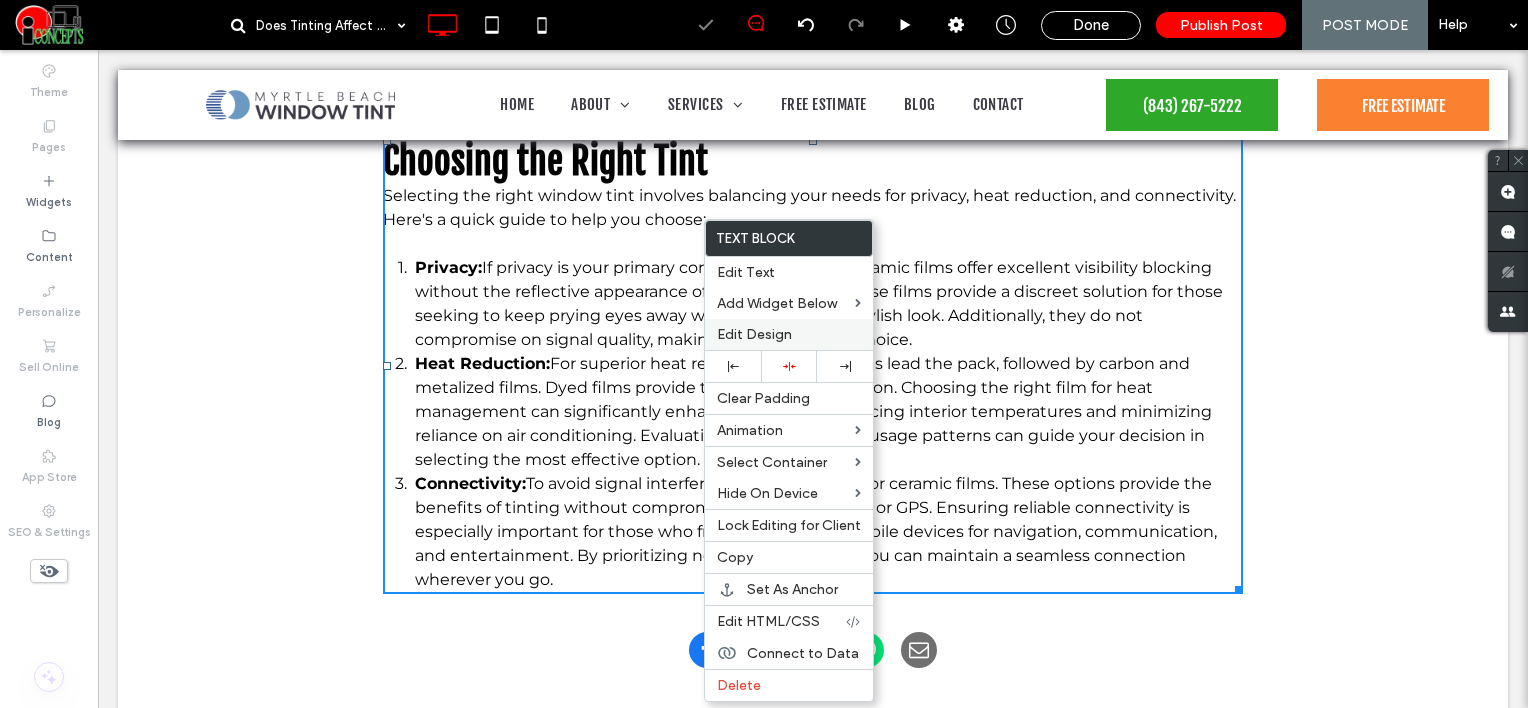click on "Edit Design" at bounding box center [754, 334] 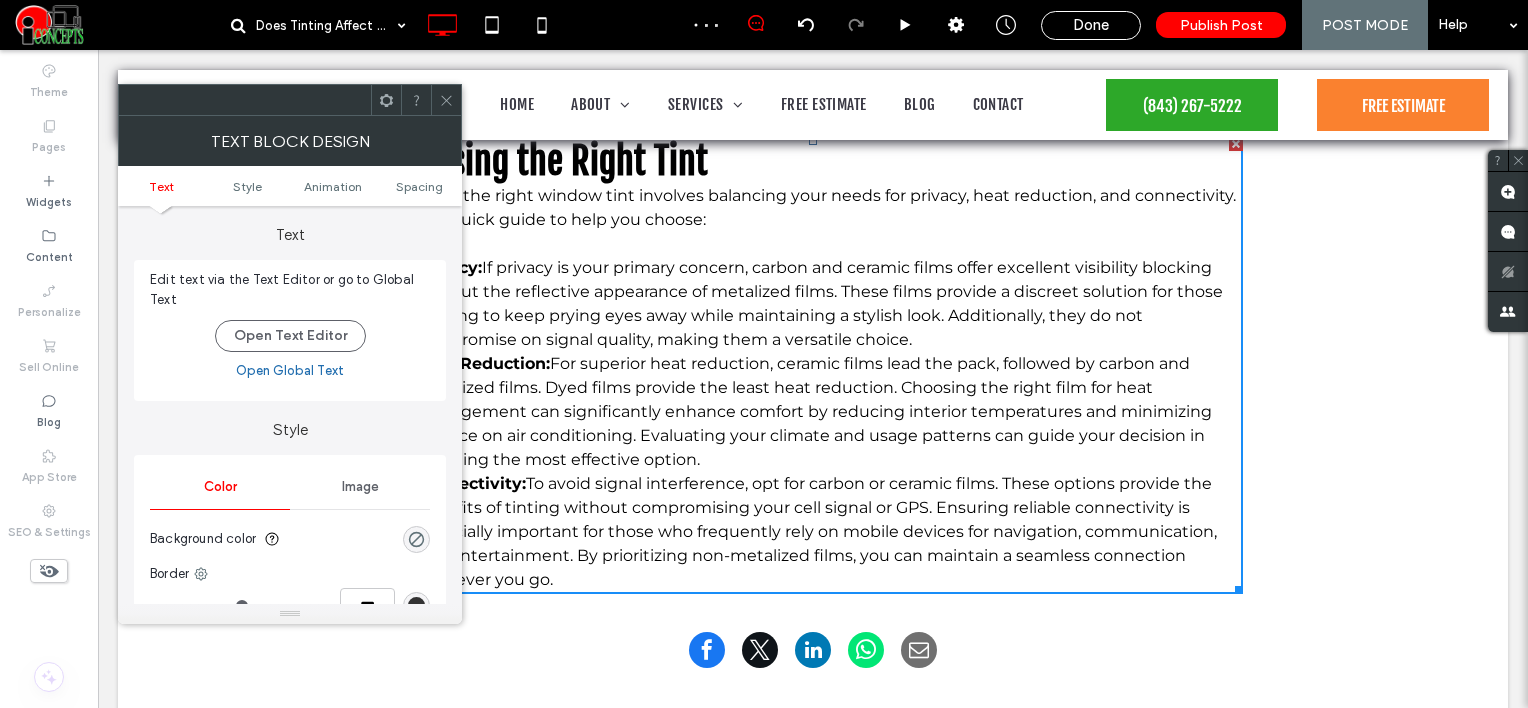 click on "Text Style Animation Spacing" at bounding box center (290, 186) 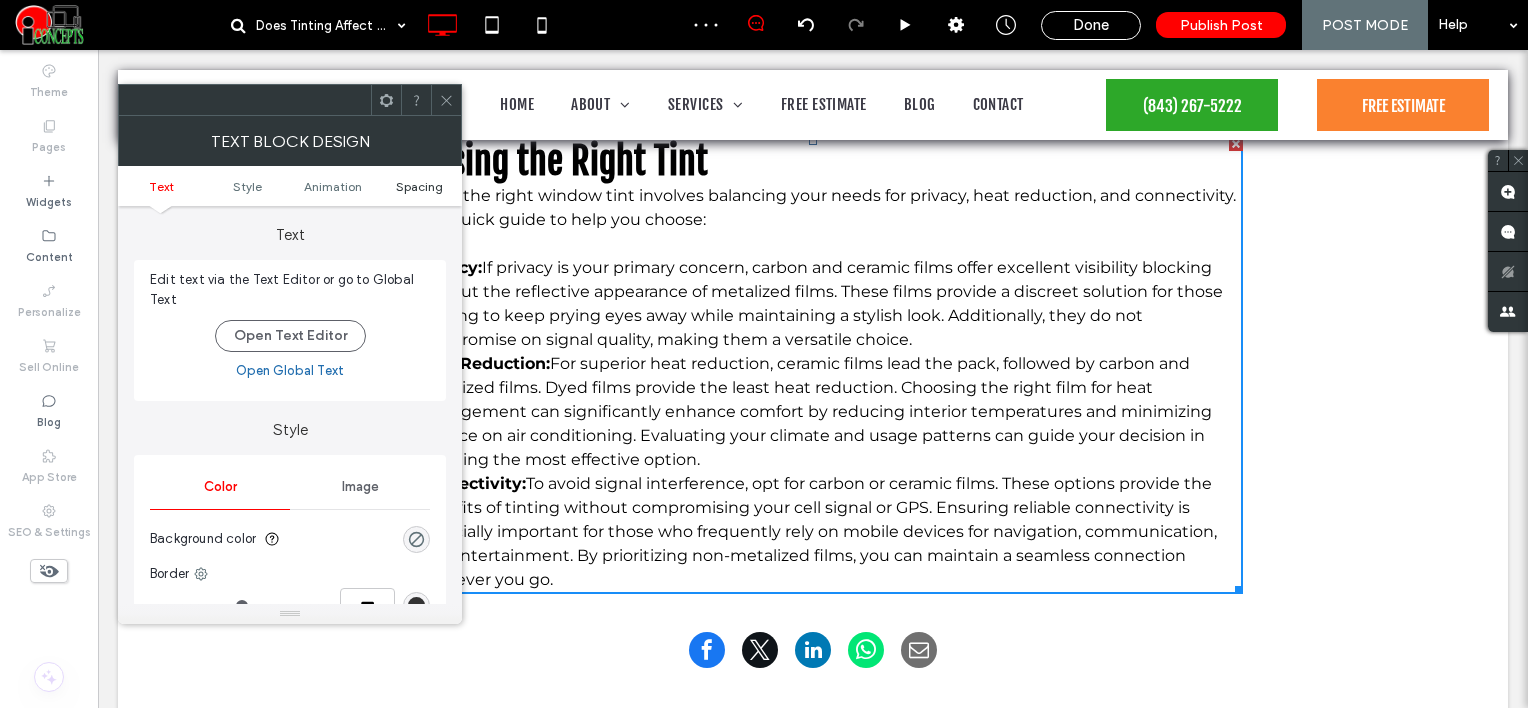 click on "Spacing" at bounding box center (419, 186) 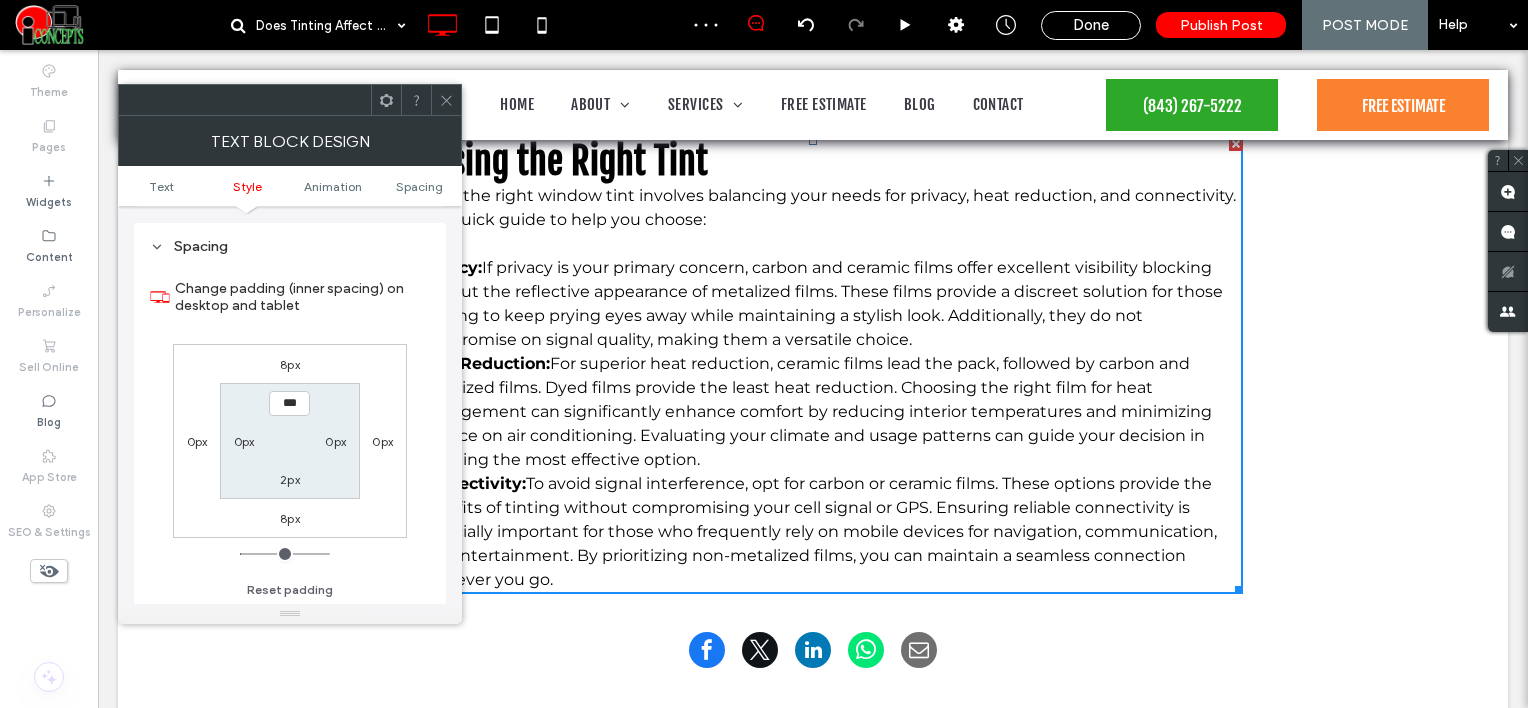 scroll, scrollTop: 572, scrollLeft: 0, axis: vertical 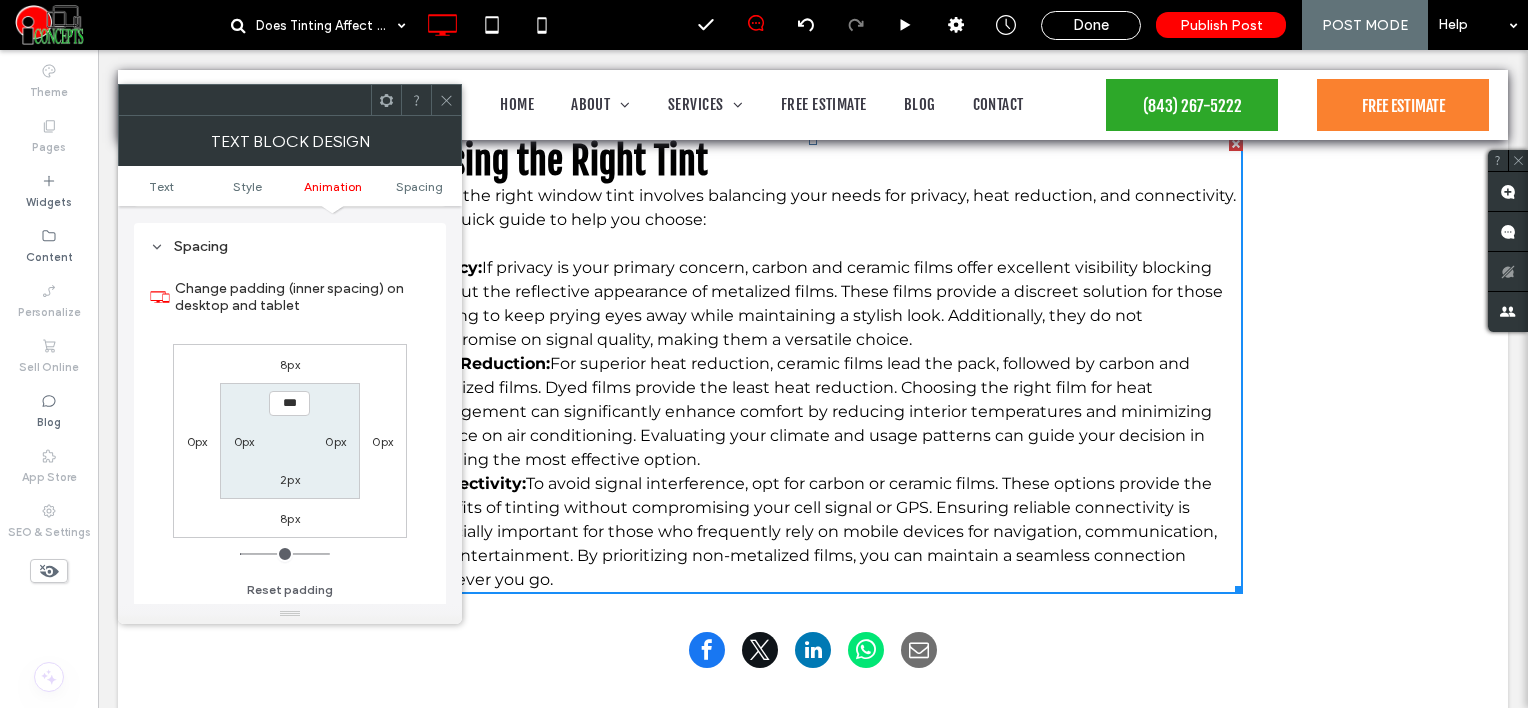 click on "8px" at bounding box center (290, 364) 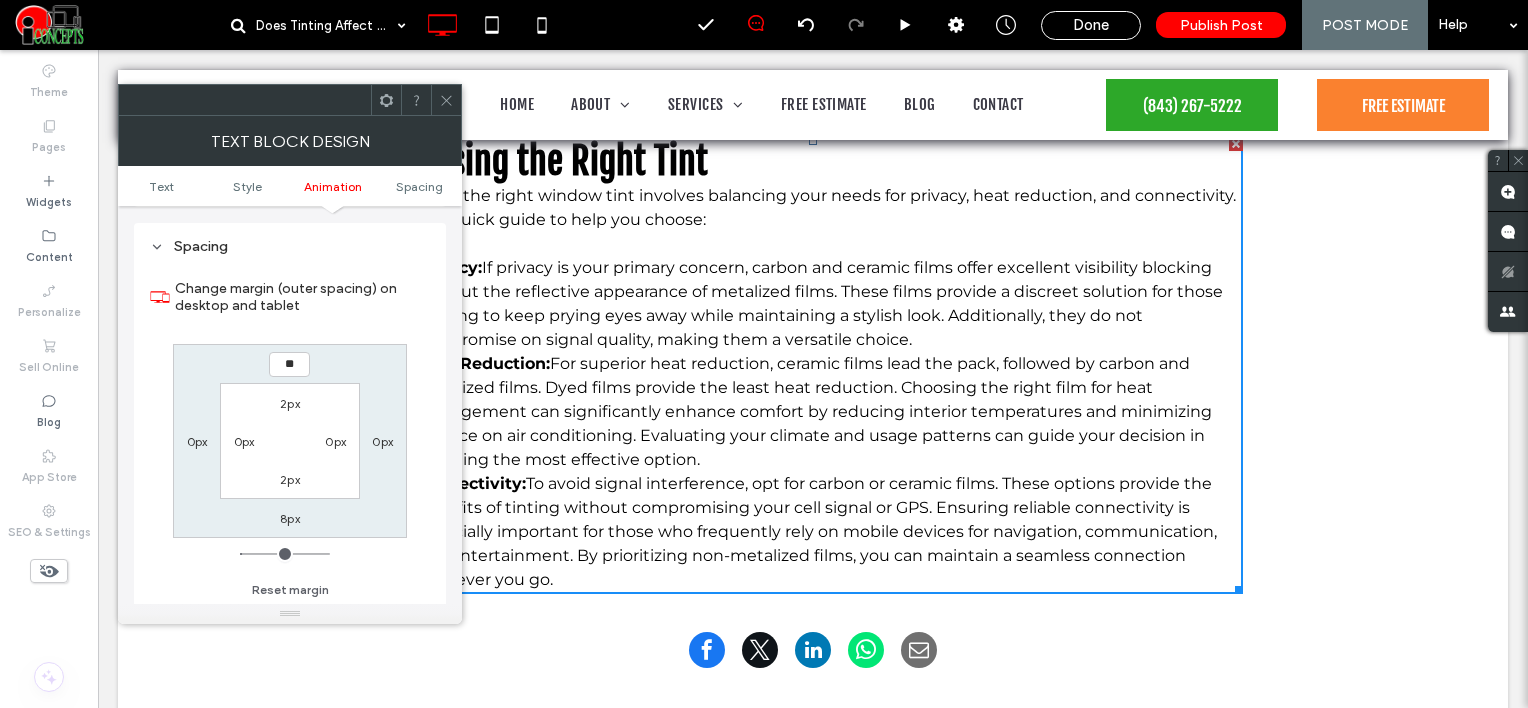 type on "**" 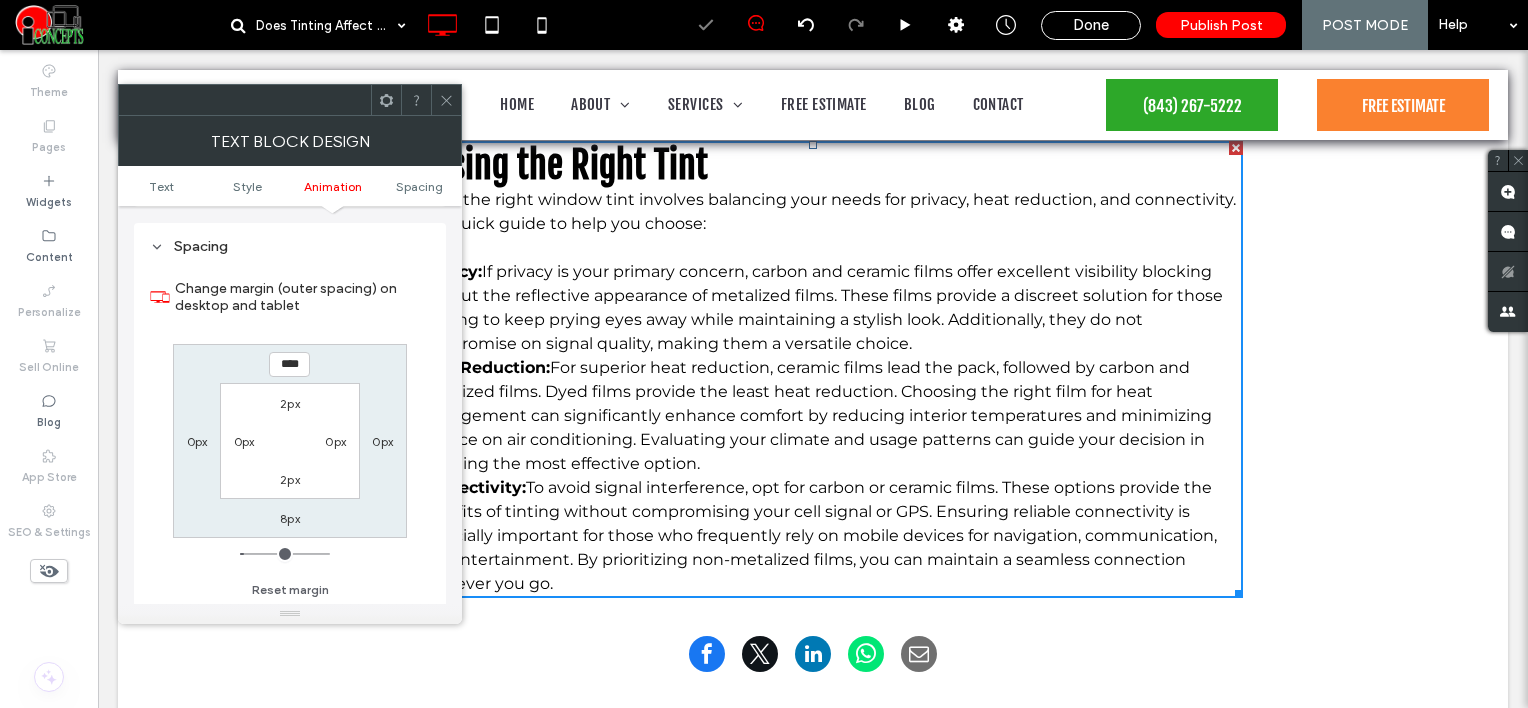 click 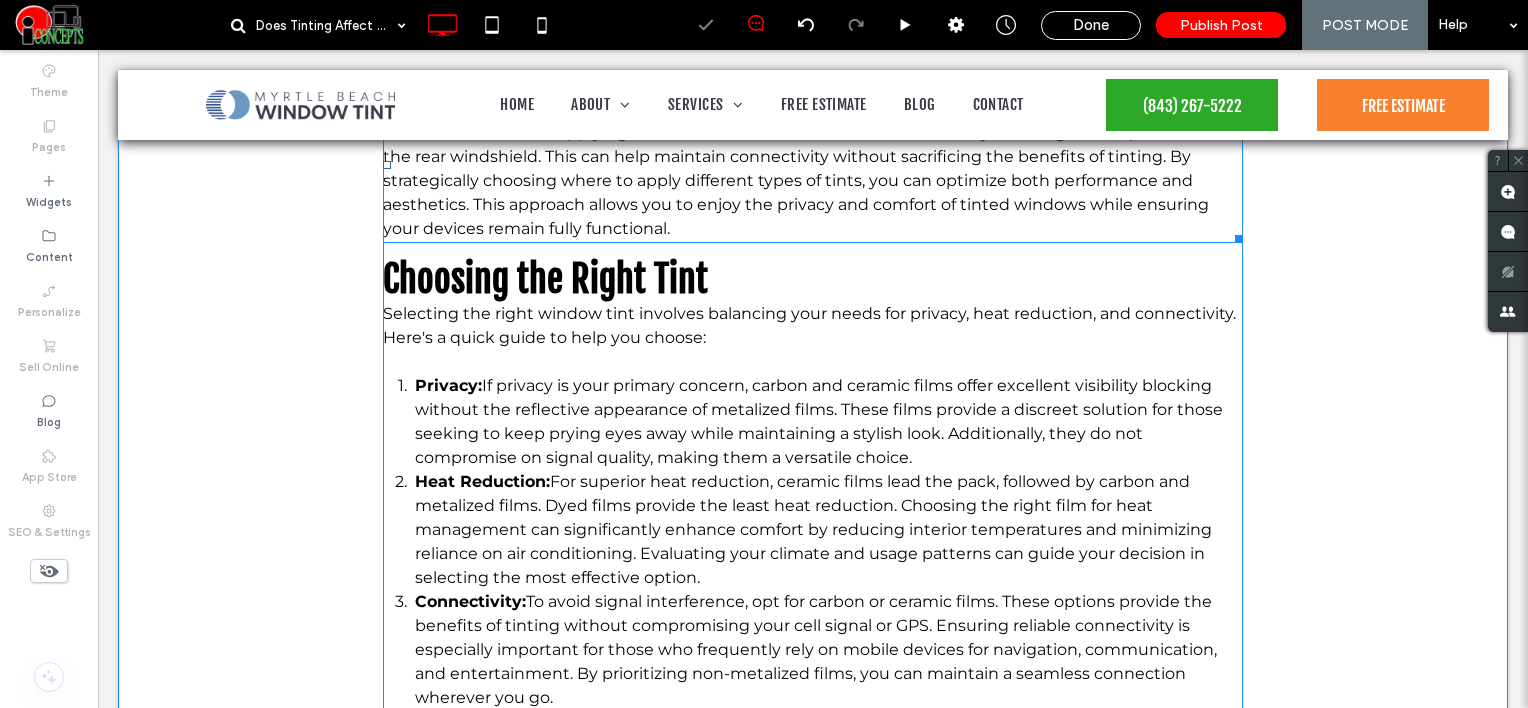 scroll, scrollTop: 3050, scrollLeft: 0, axis: vertical 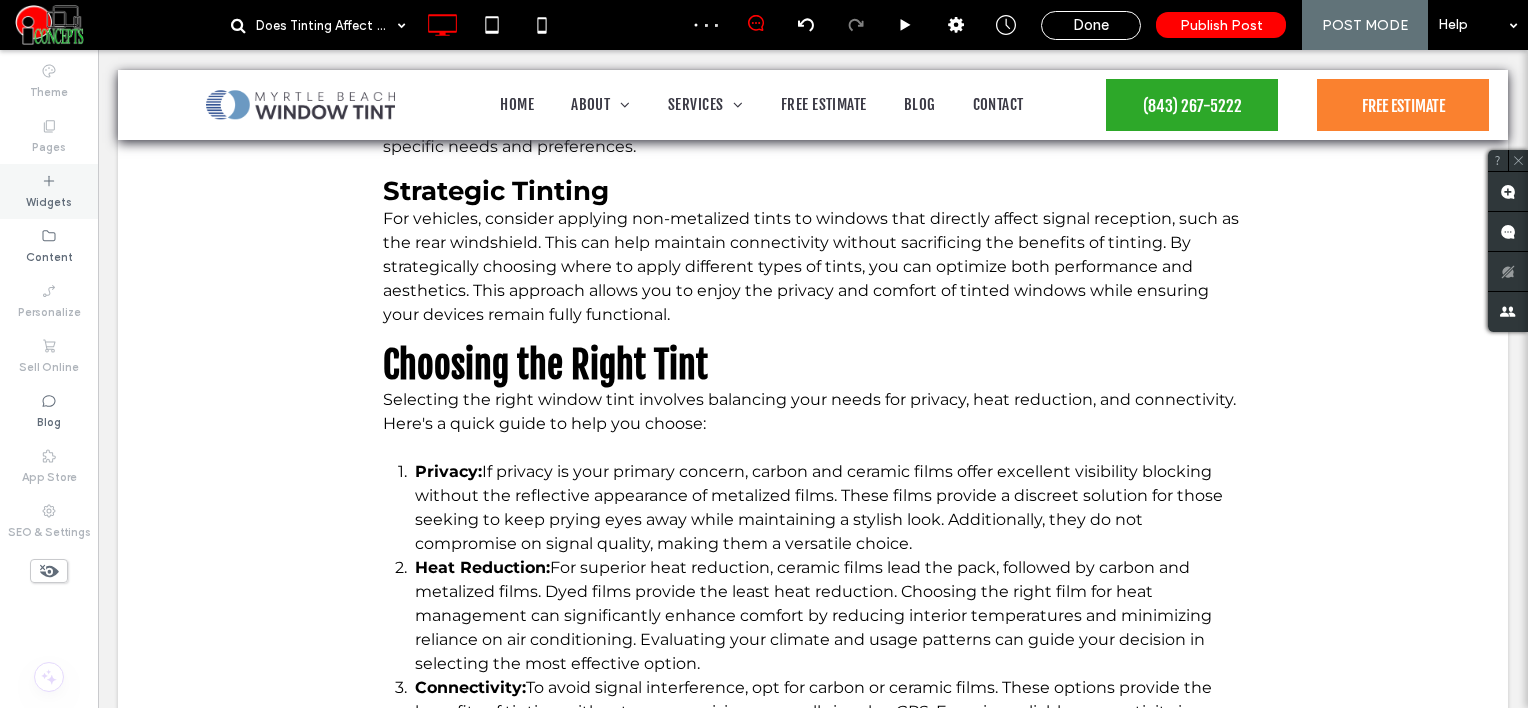 click 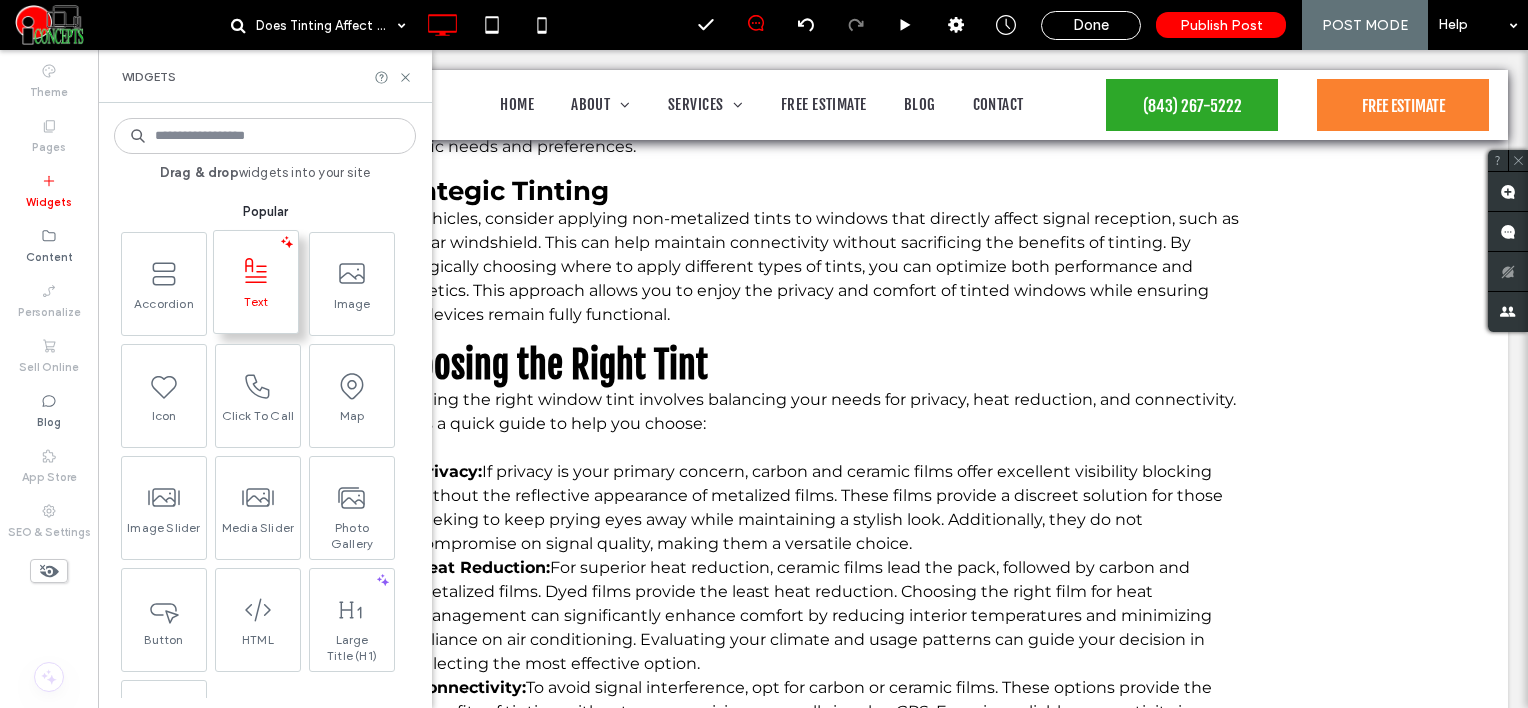 click 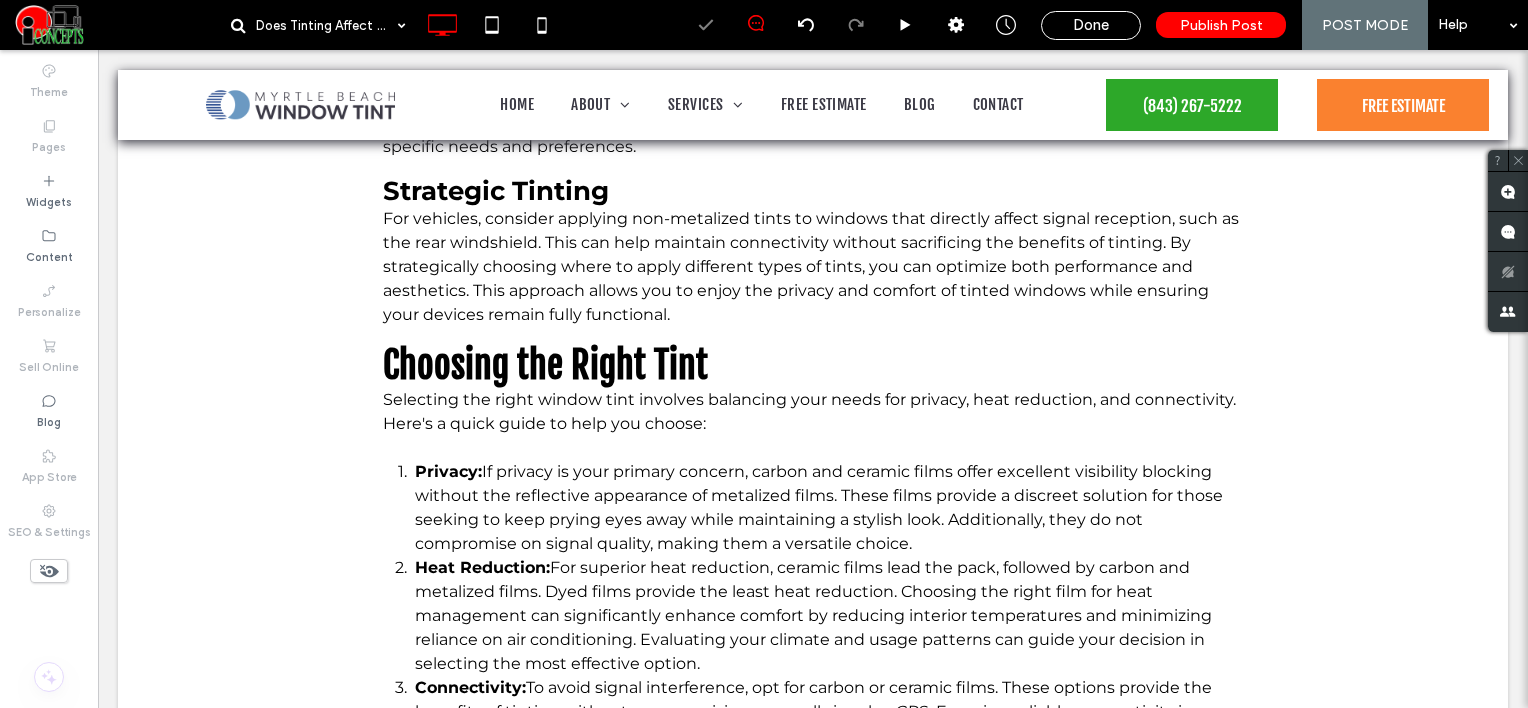 type on "**********" 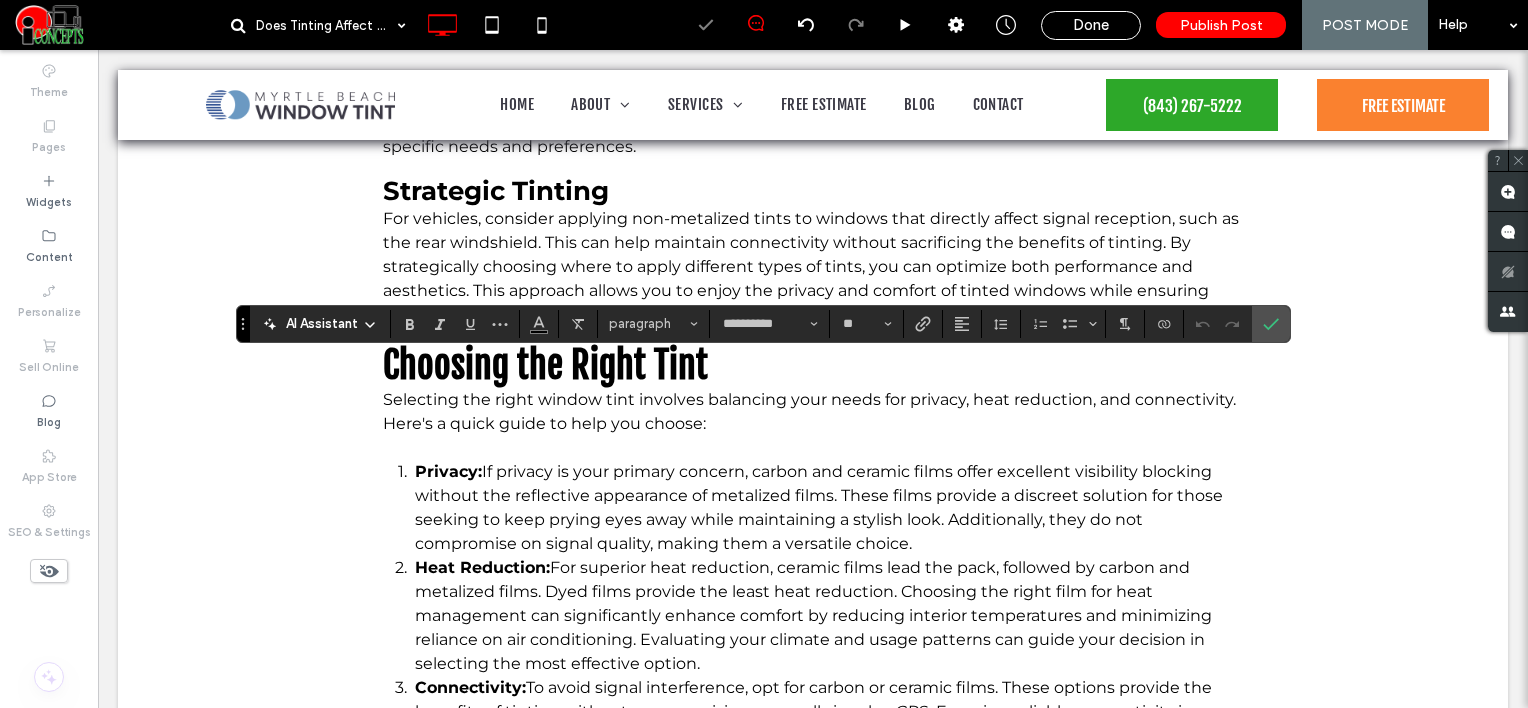 scroll, scrollTop: 3488, scrollLeft: 0, axis: vertical 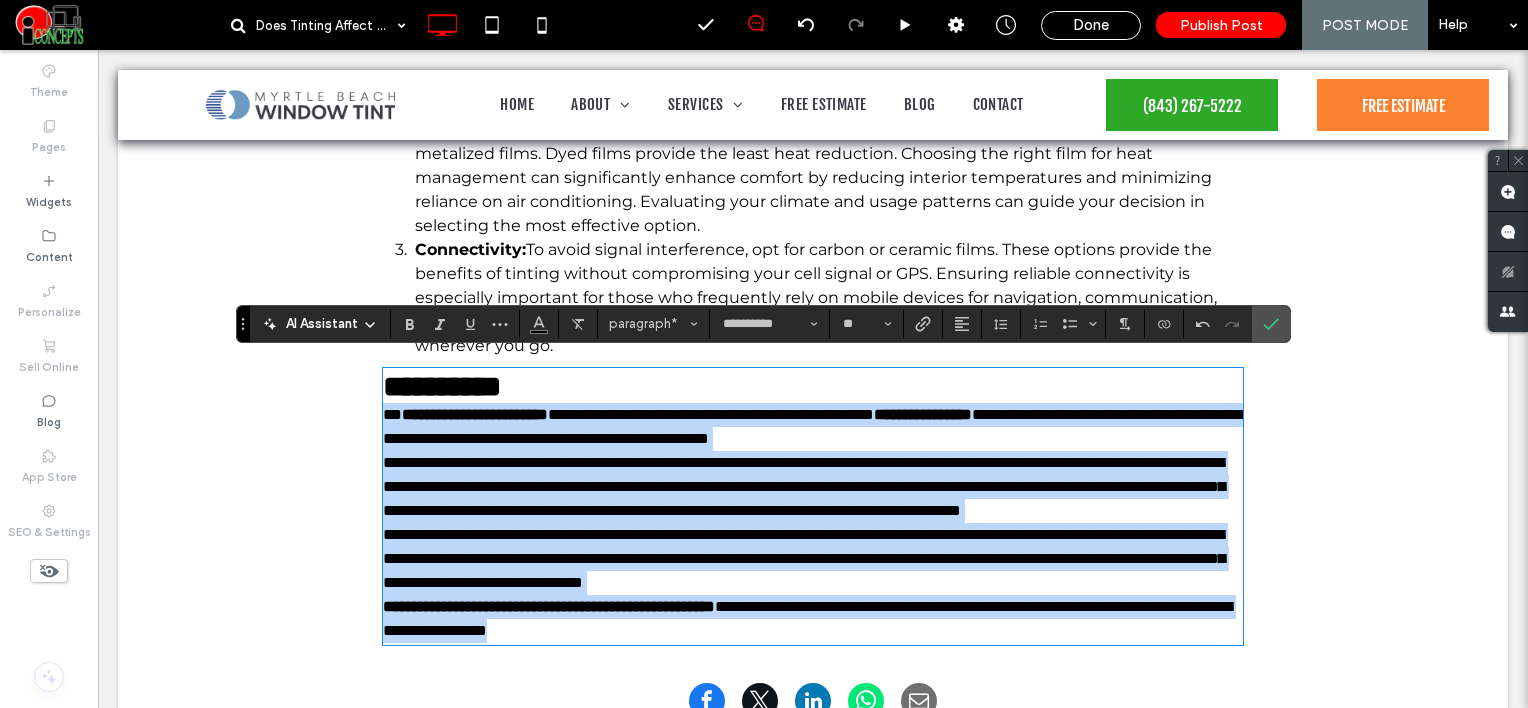 drag, startPoint x: 380, startPoint y: 411, endPoint x: 935, endPoint y: 483, distance: 559.65076 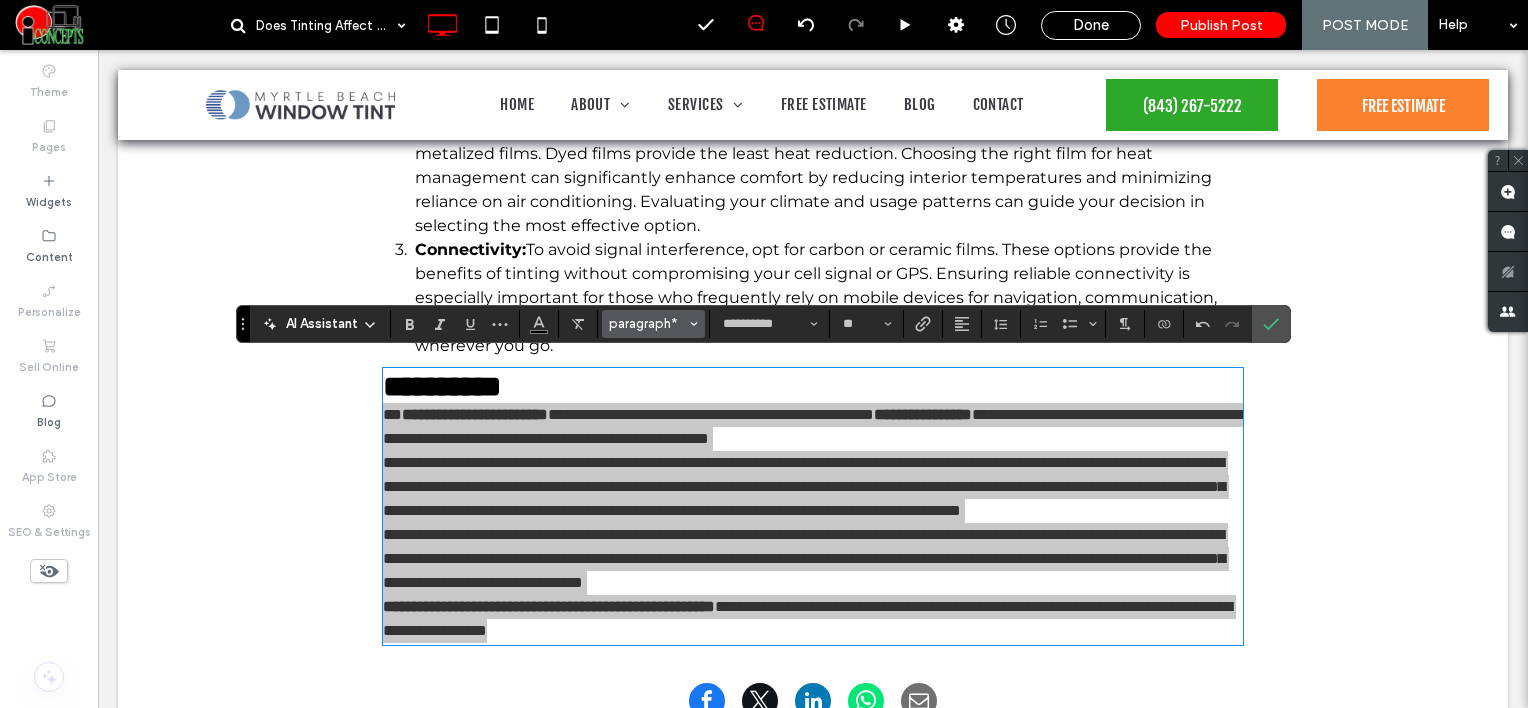 click on "paragraph*" at bounding box center [648, 323] 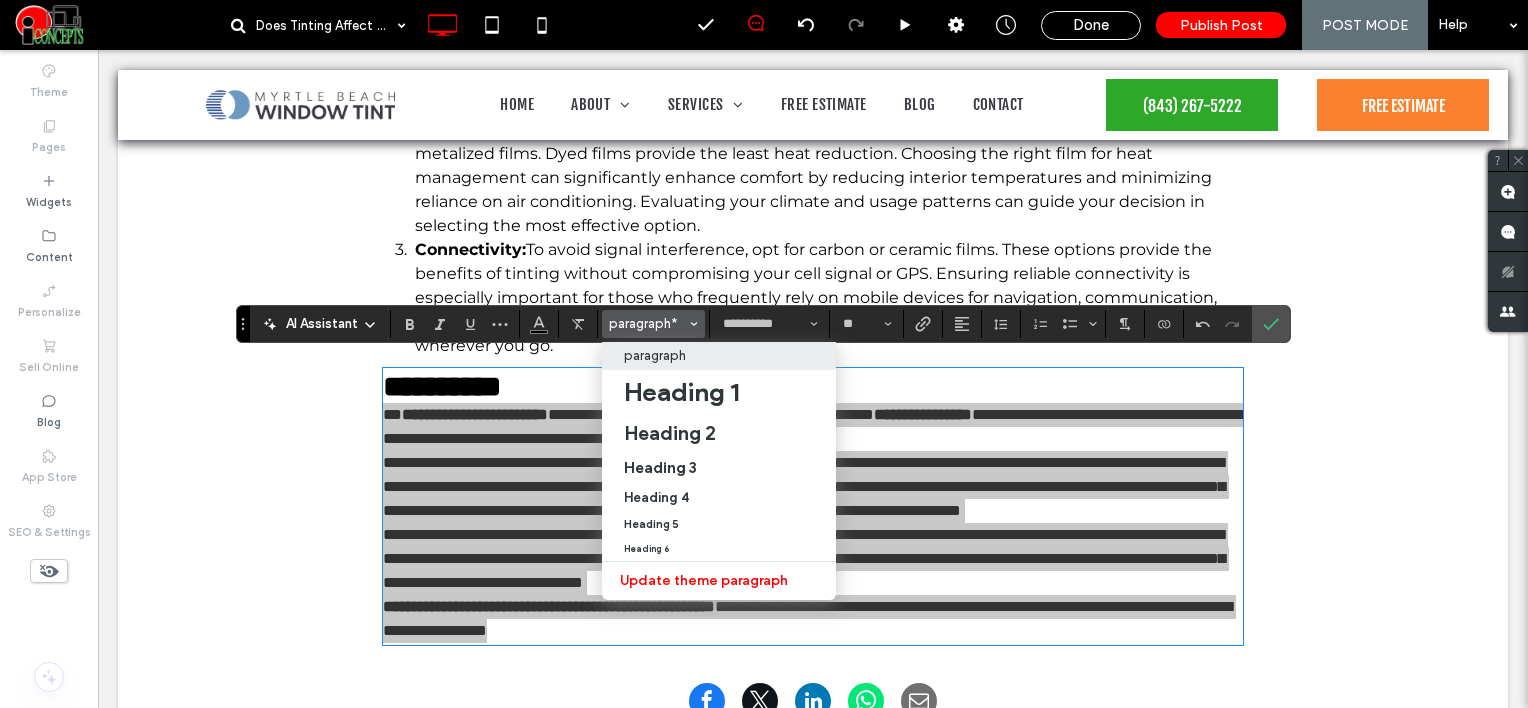 click on "paragraph" at bounding box center [655, 355] 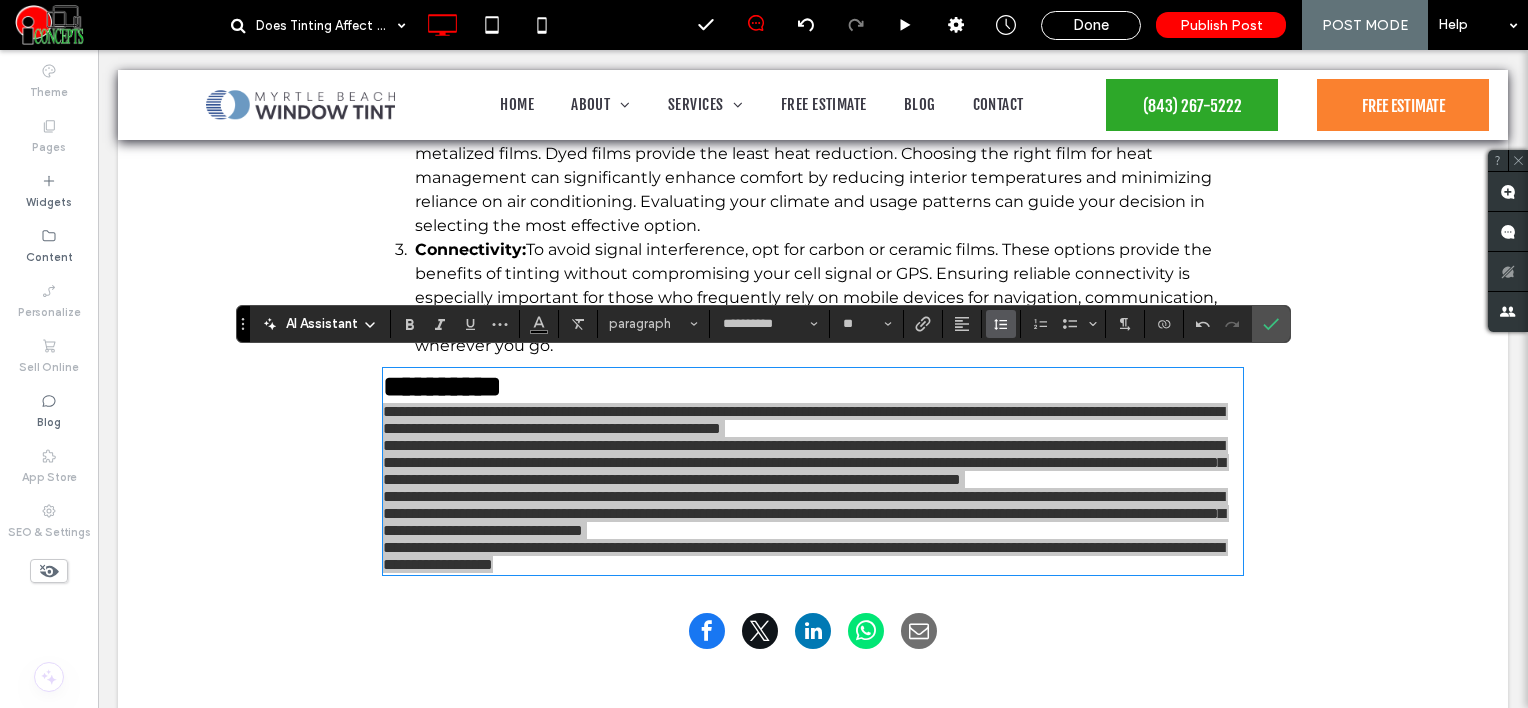 click at bounding box center [1001, 324] 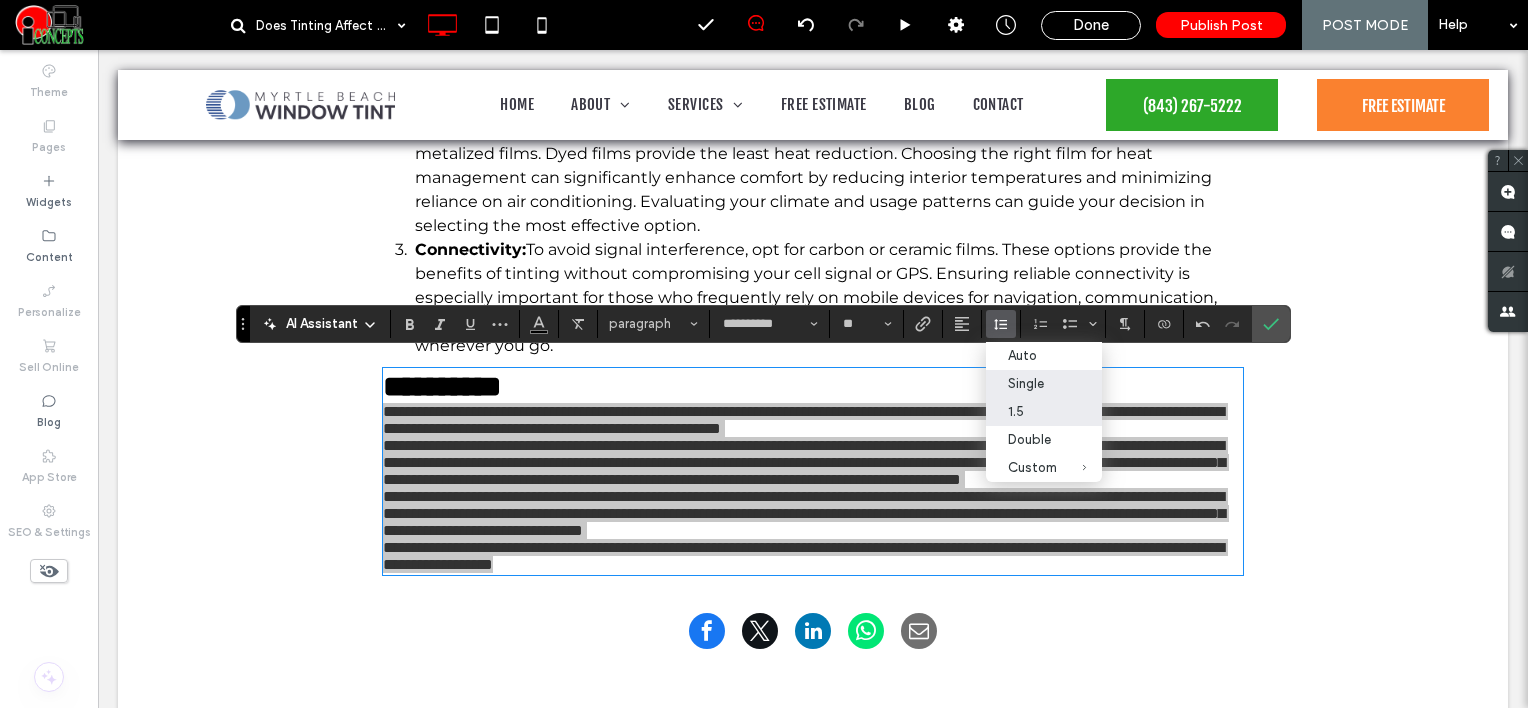 click on "1.5" at bounding box center [1032, 411] 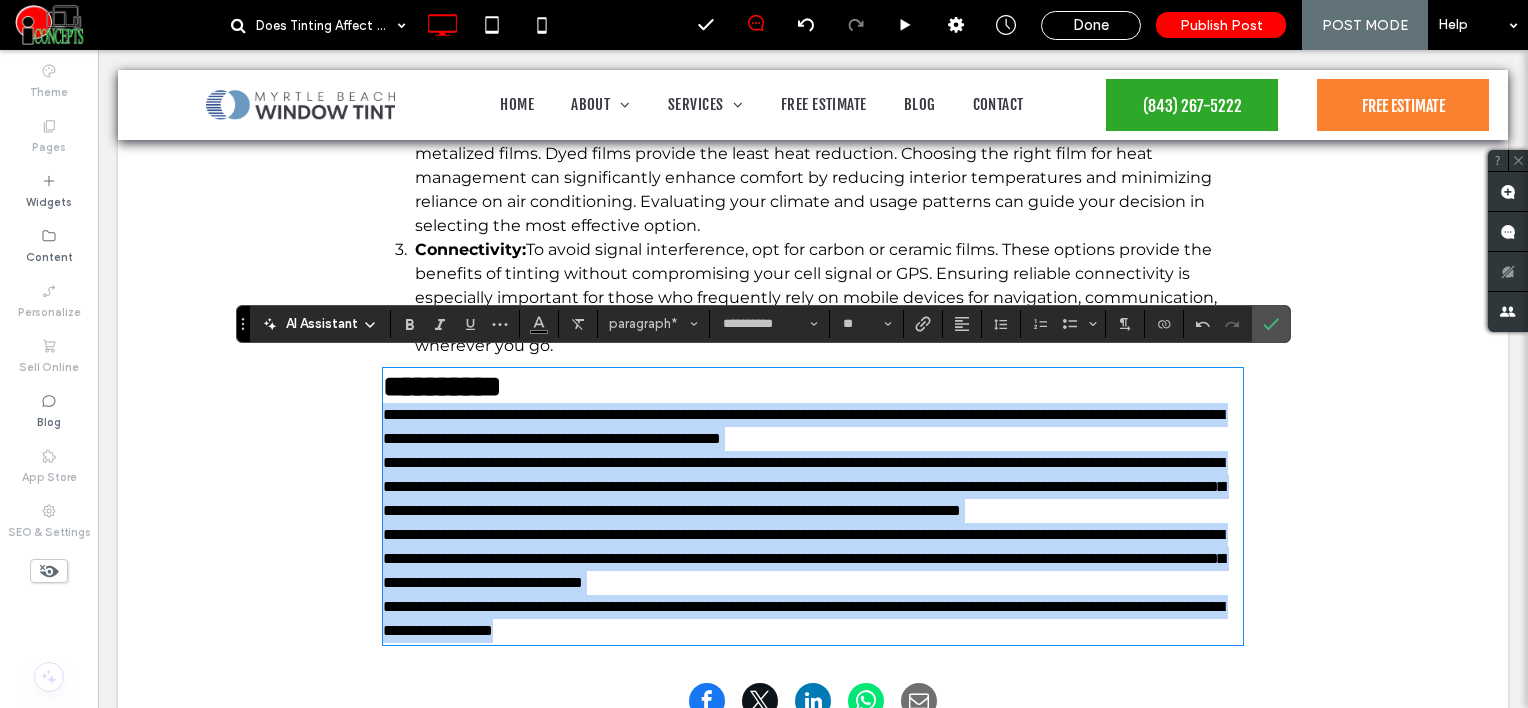 click on "**********" at bounding box center [813, 427] 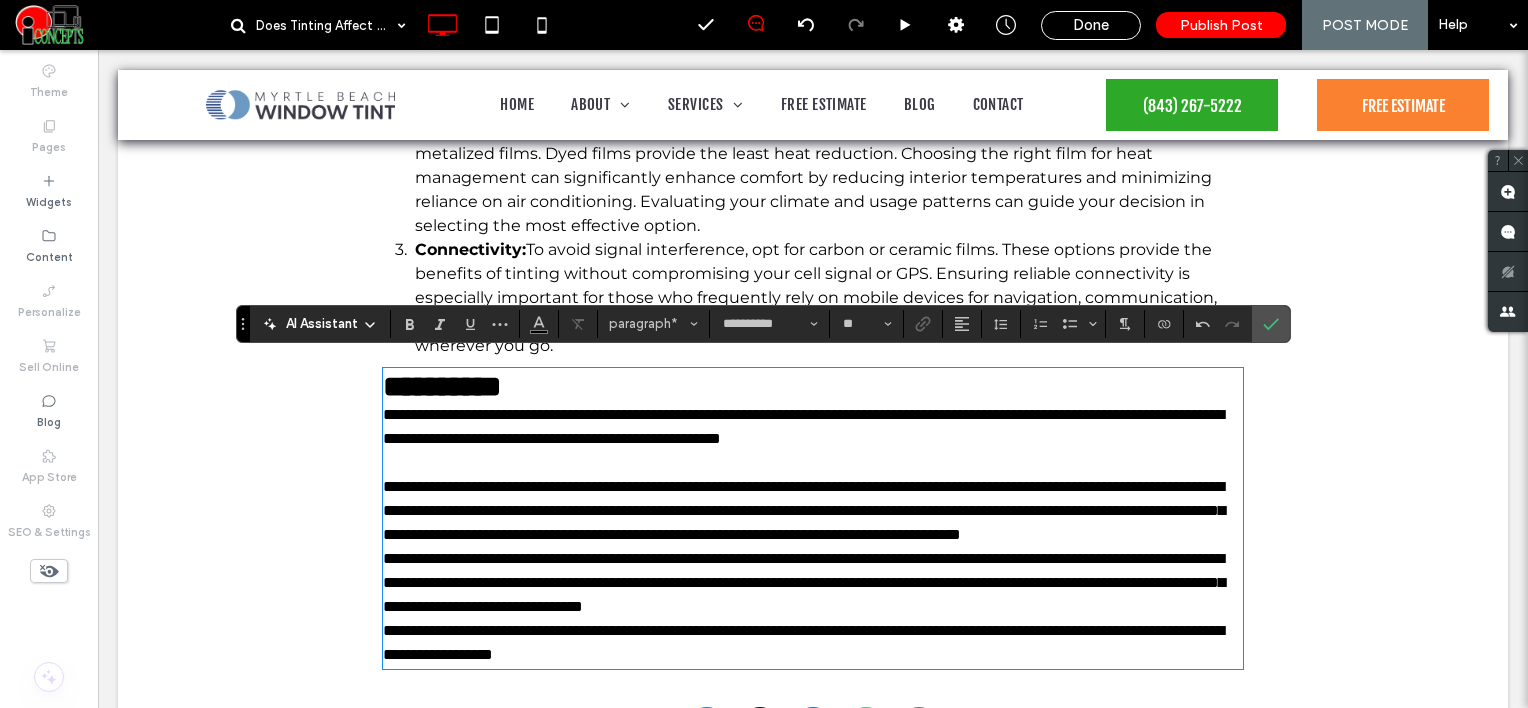 click on "**********" at bounding box center (813, 511) 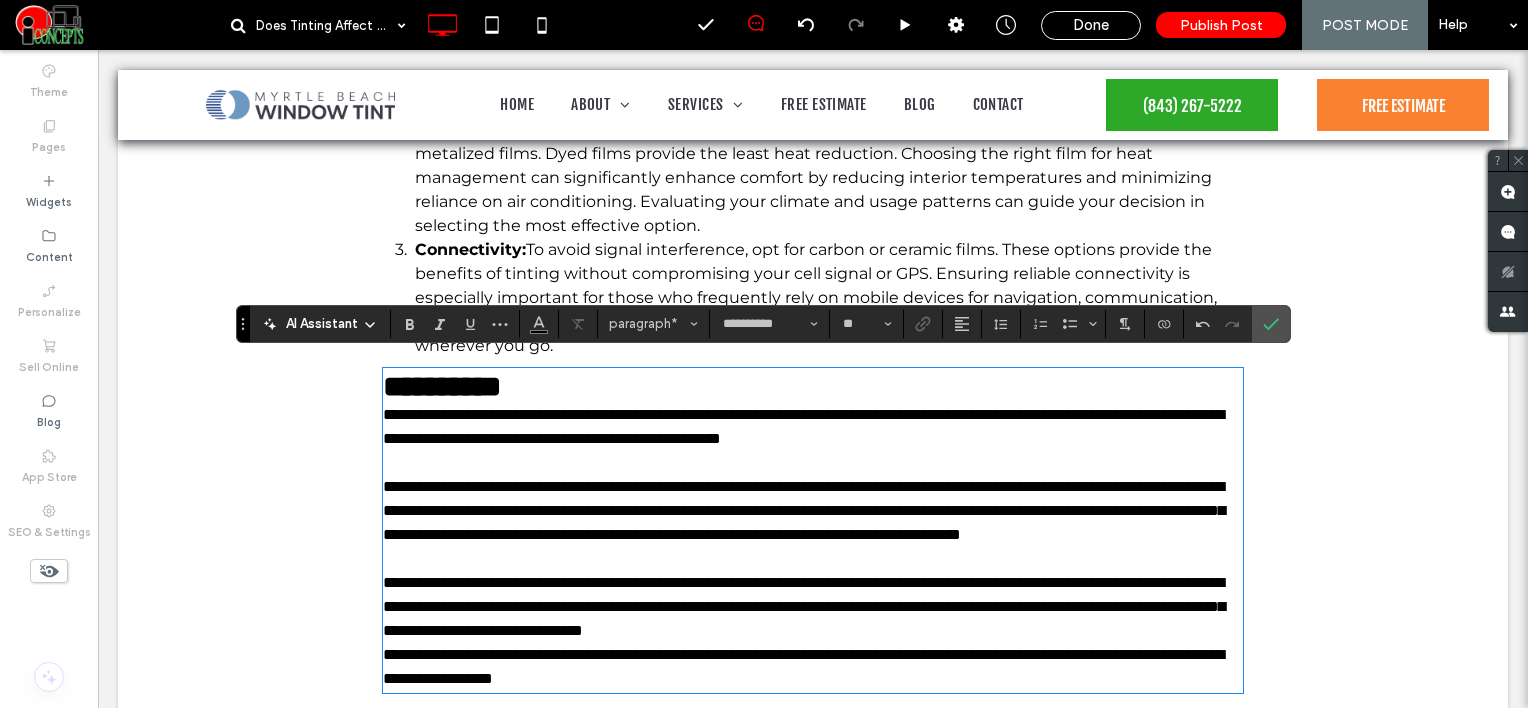 click on "**********" at bounding box center (813, 607) 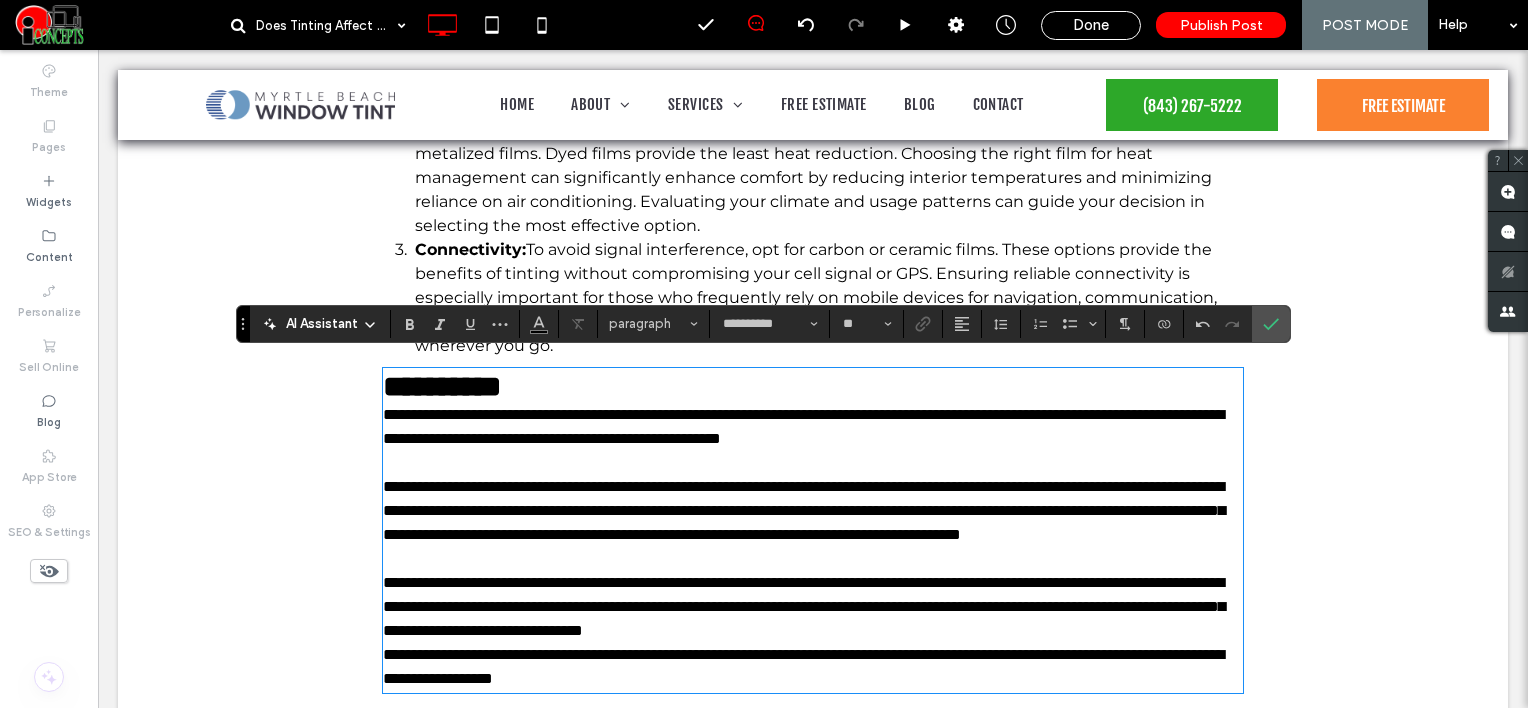 click on "**********" at bounding box center [813, 607] 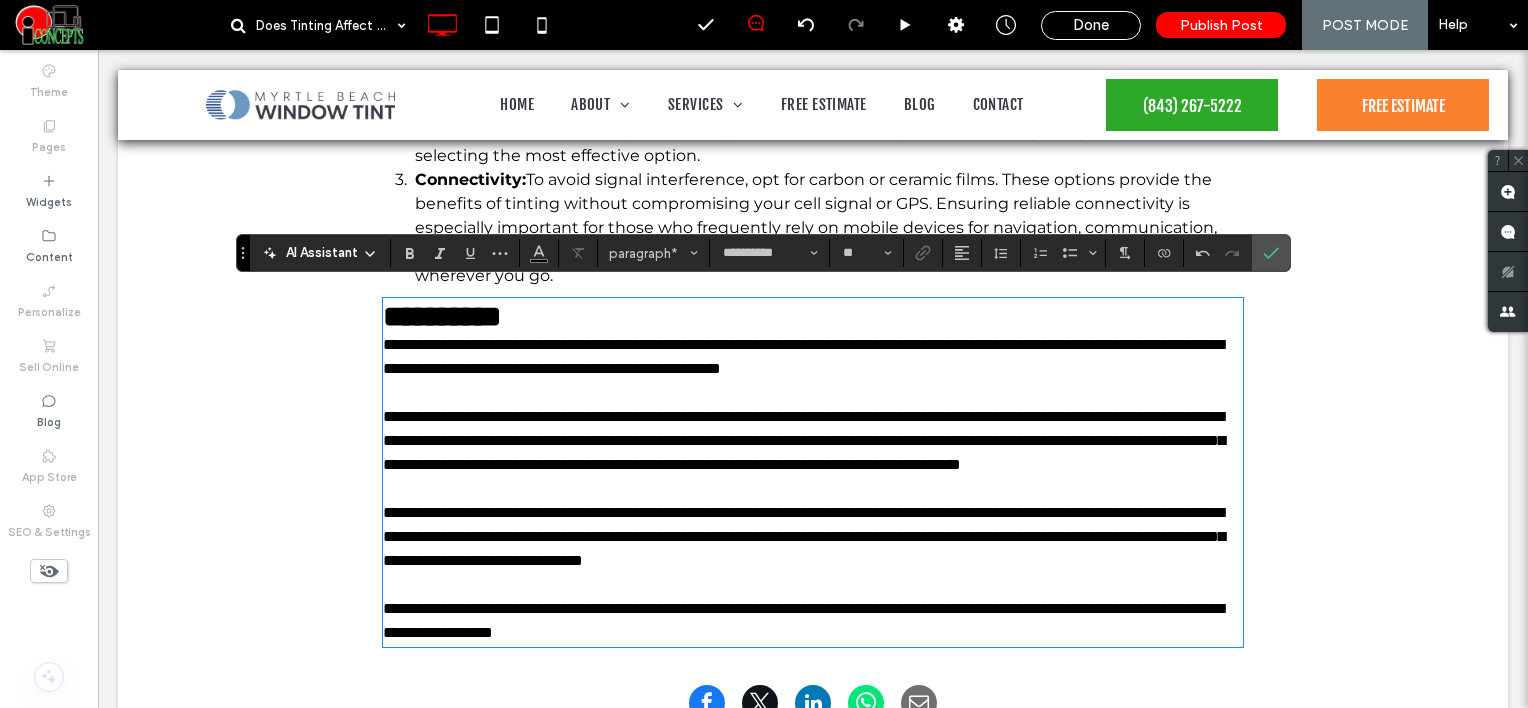 scroll, scrollTop: 3588, scrollLeft: 0, axis: vertical 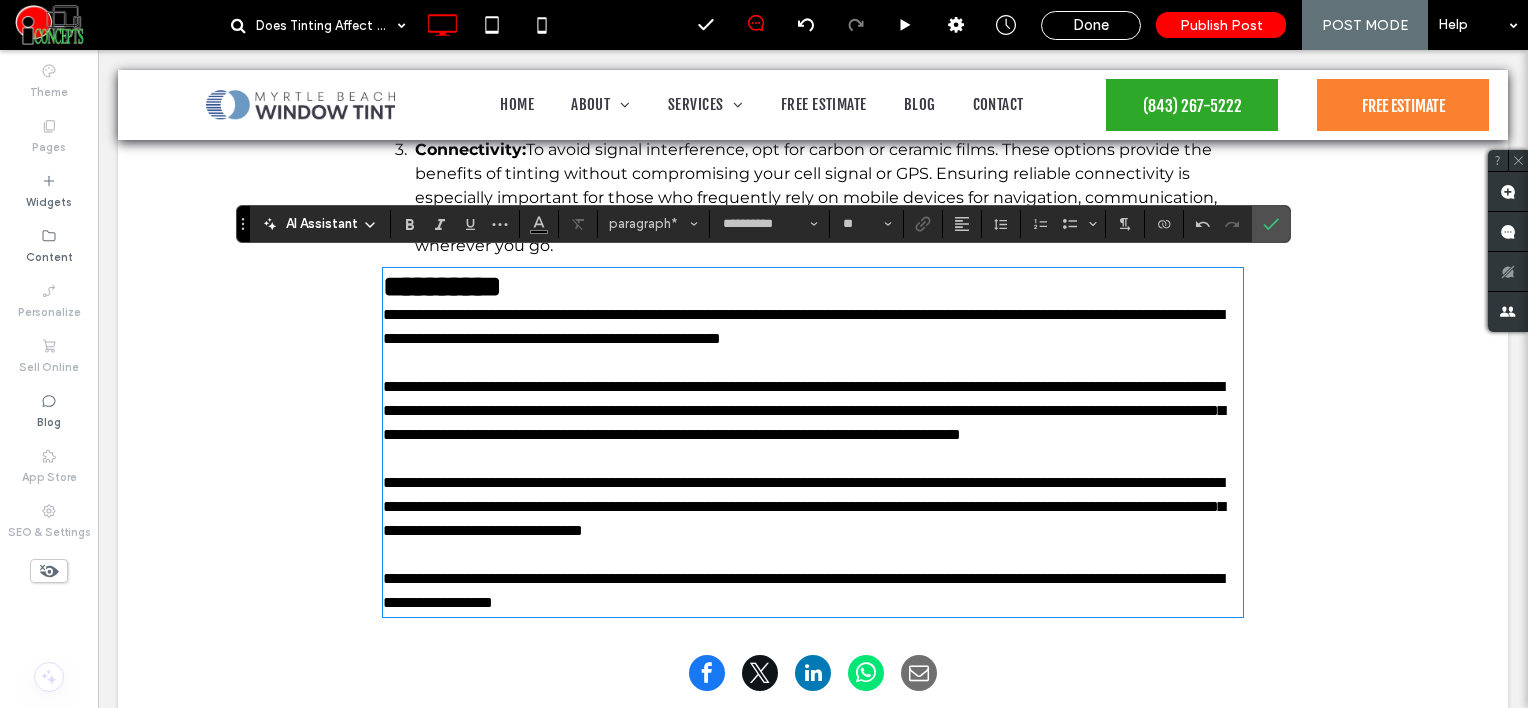 type on "**********" 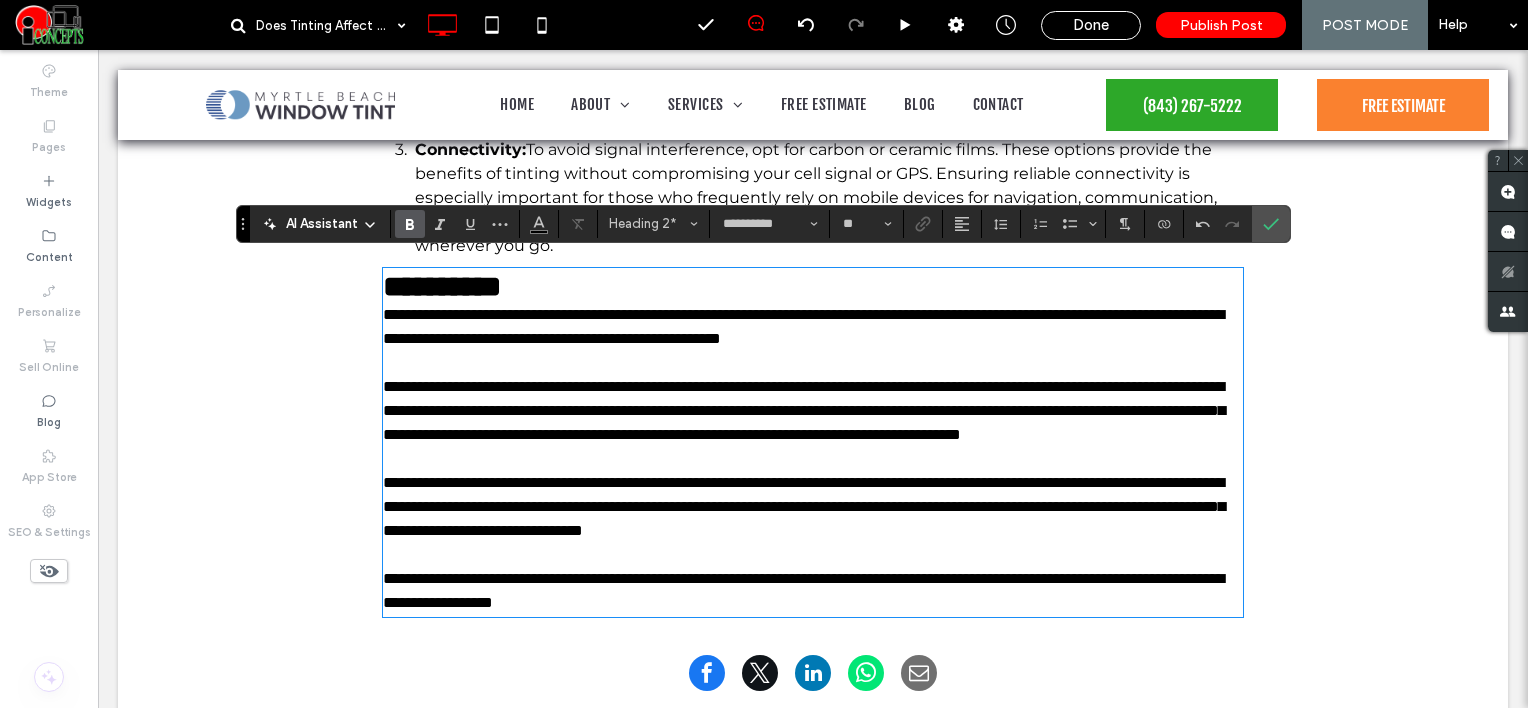 click on "**********" at bounding box center [813, 286] 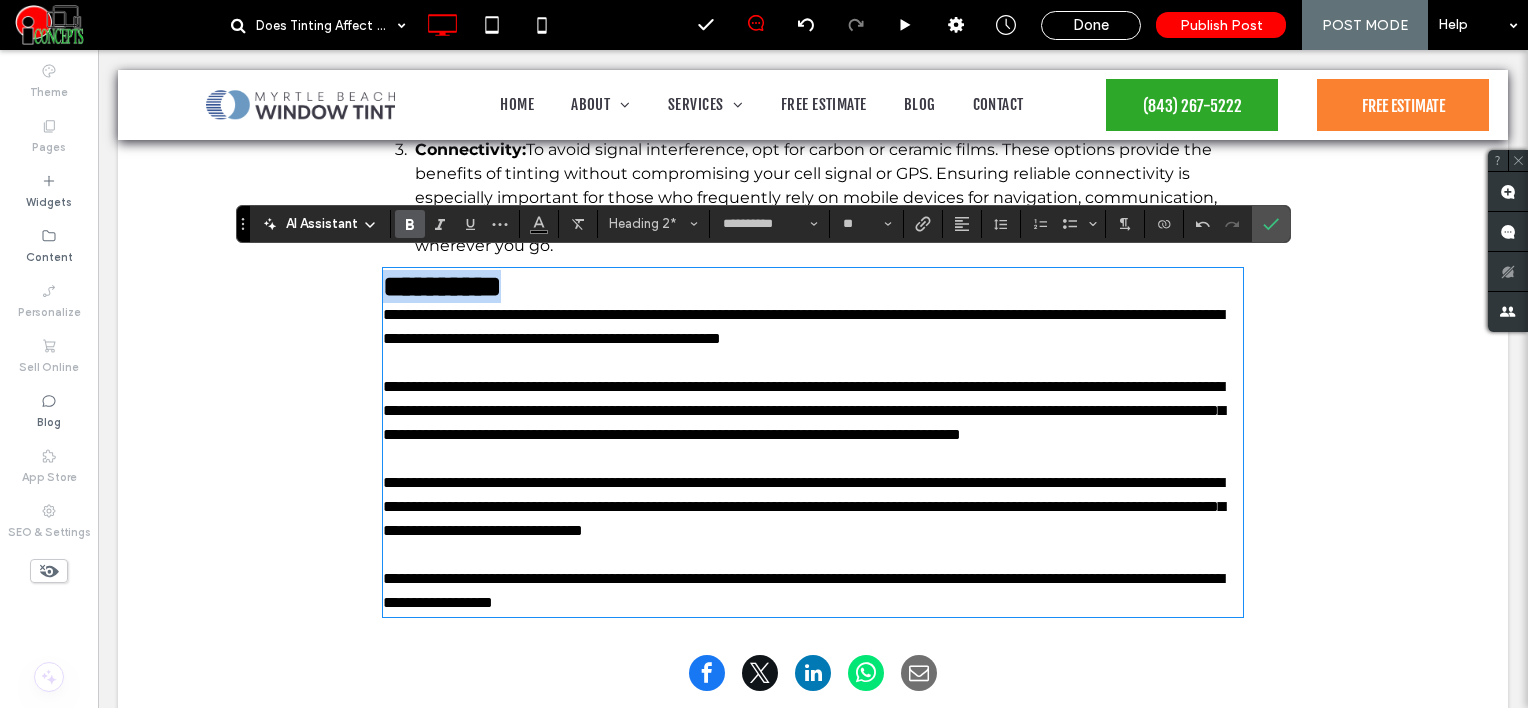 drag, startPoint x: 542, startPoint y: 281, endPoint x: 320, endPoint y: 247, distance: 224.58852 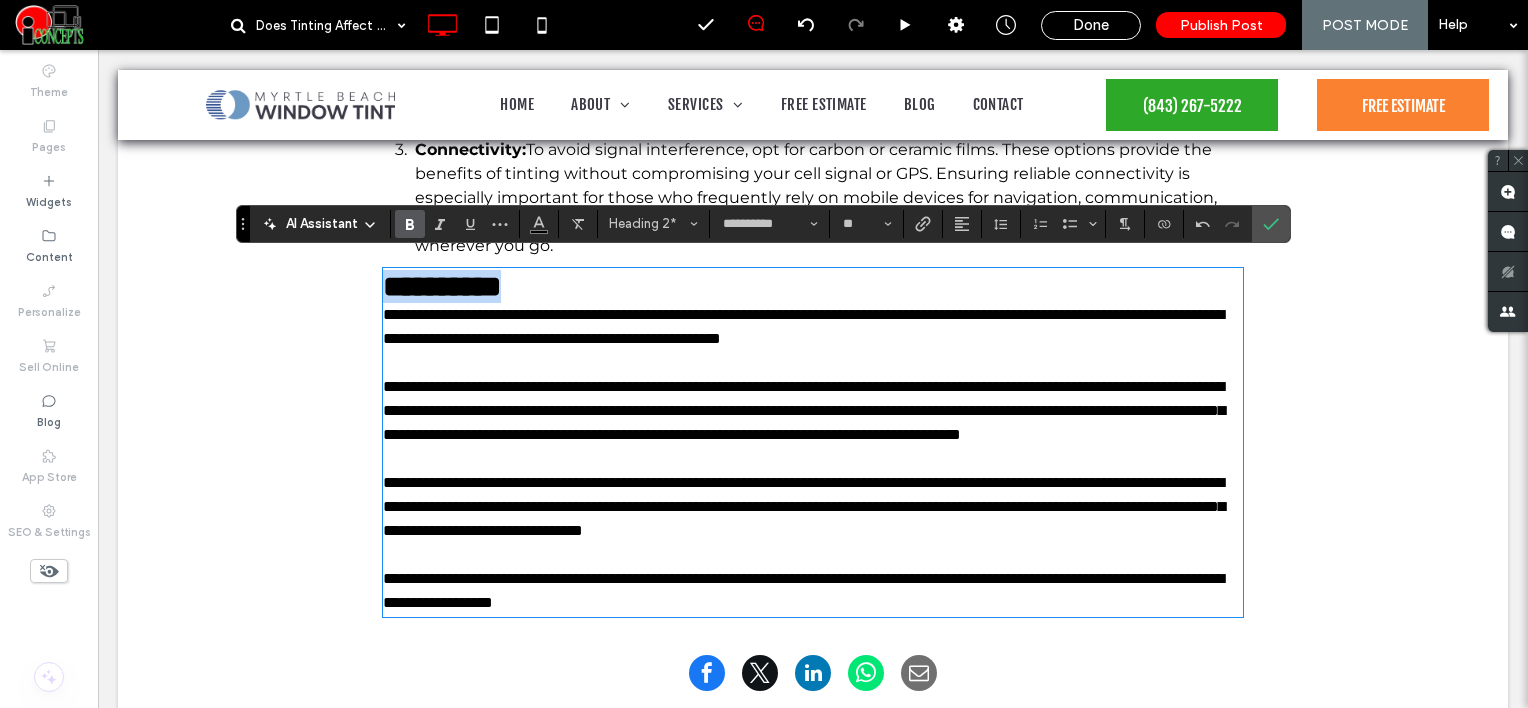 click on "Does Tinting Affect Cell Signal or GPS?
[CITY] Window Tint Blogger • [DATE]         When considering window tinting for your car or home, you might wonder: Does tinting affect cell signal or GPS? It's a valid concern, especially in our increasingly connected world where reliable communication is crucial for both personal and professional reasons. In this article, we'll explore how window films might influence your cell signal and GPS capabilities and what you can do to mitigate any potential issues. By understanding the relationship between tinting and signal transmission, you can make more informed decisions that balance aesthetics, functionality, and connectivity.
Types of Window Films Dyed Film: Metalized Film: Carbon Film: Ceramic Film: Click To Paste     How Tinting Can Affect Cell Signal The Role of Metalized Films Other Tint Types and Signal Interference GPS and Window Tinting Impact of Metalized Films on GPS Non-Metalized Tints and GPS Strategic Tinting" at bounding box center [813, -1374] 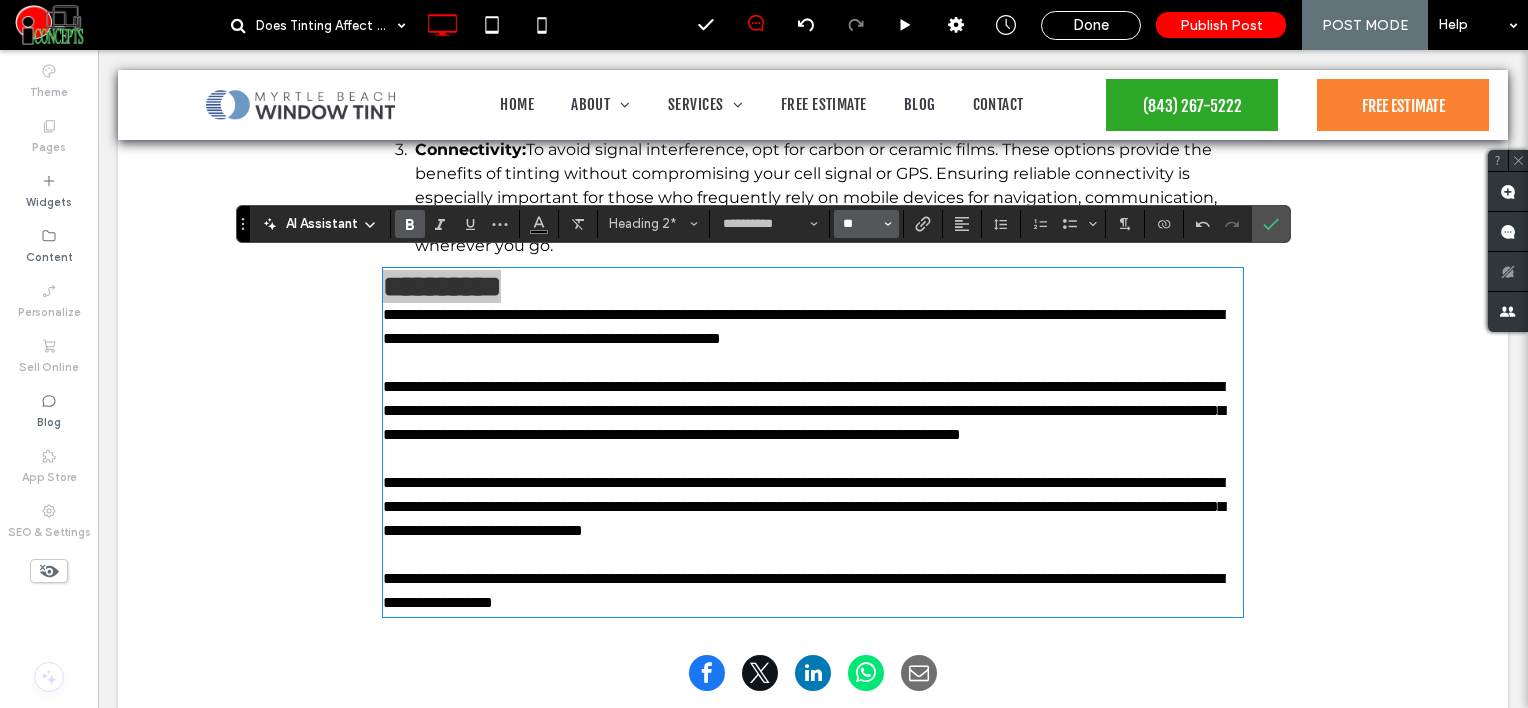 click on "**" at bounding box center (860, 224) 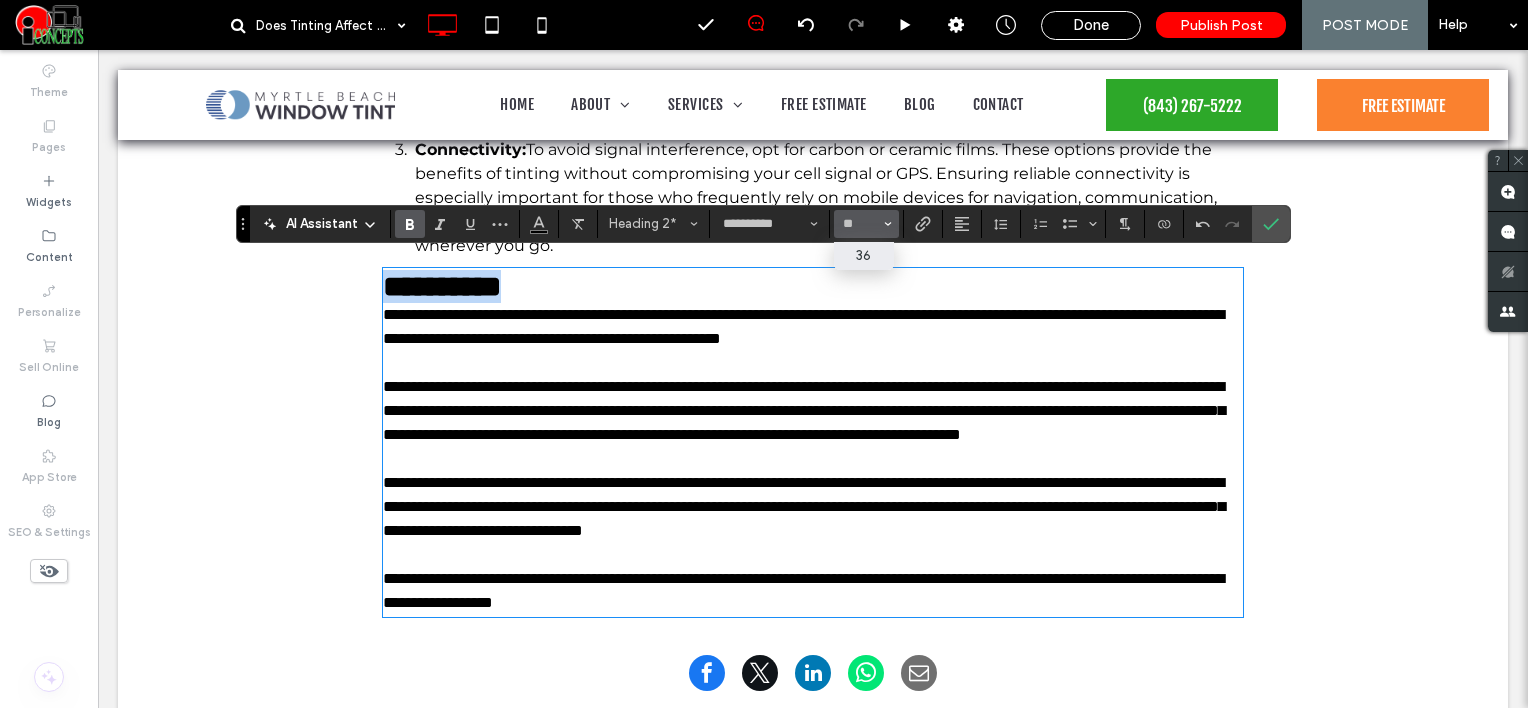 type on "**" 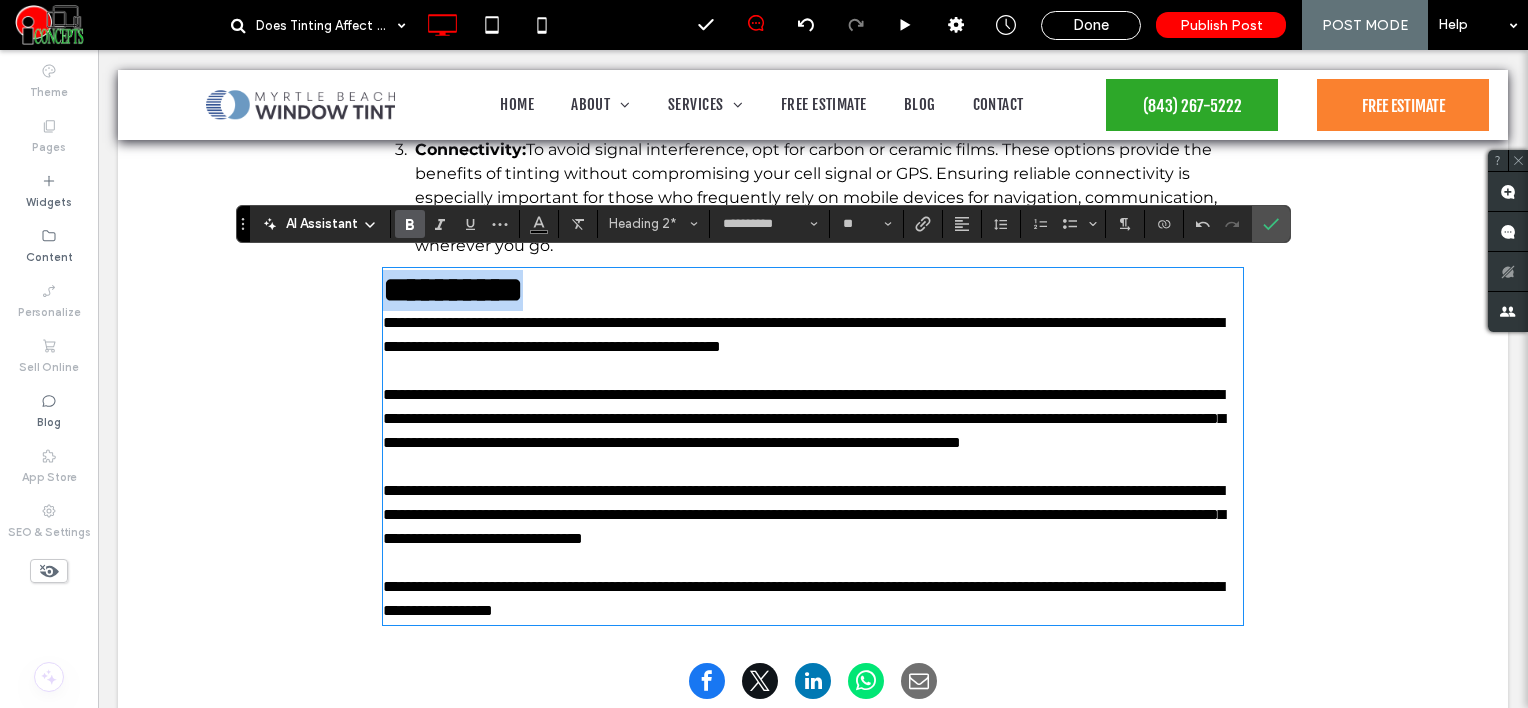 type on "**********" 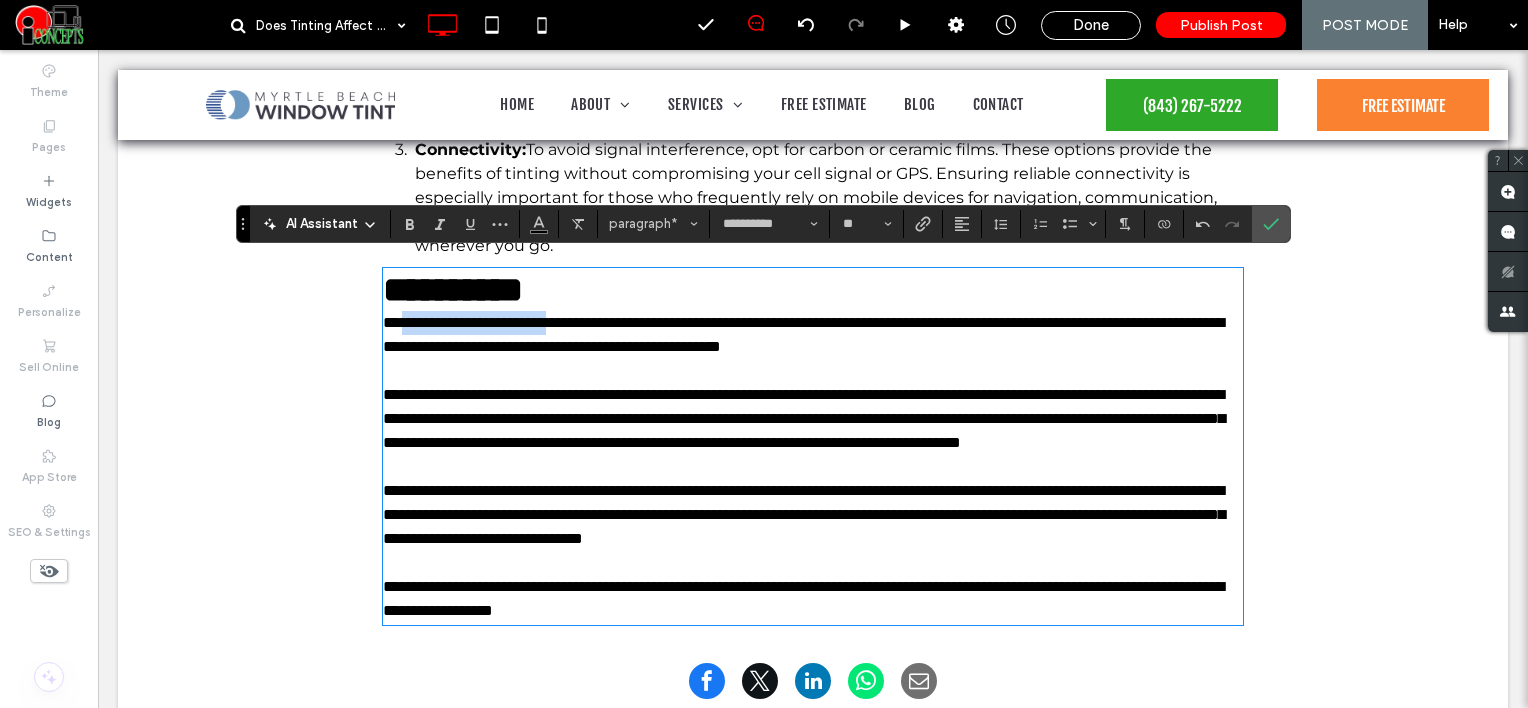 drag, startPoint x: 432, startPoint y: 323, endPoint x: 611, endPoint y: 307, distance: 179.71365 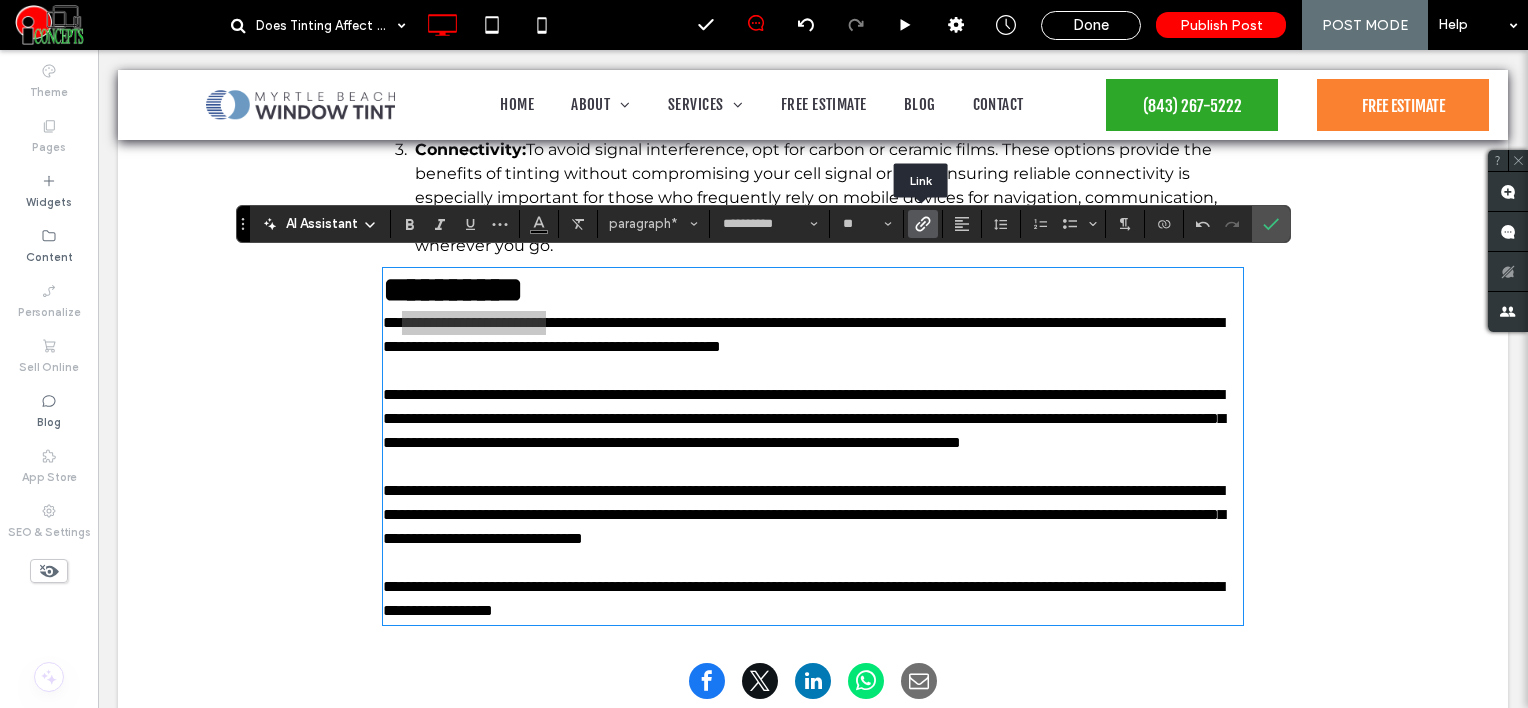 click 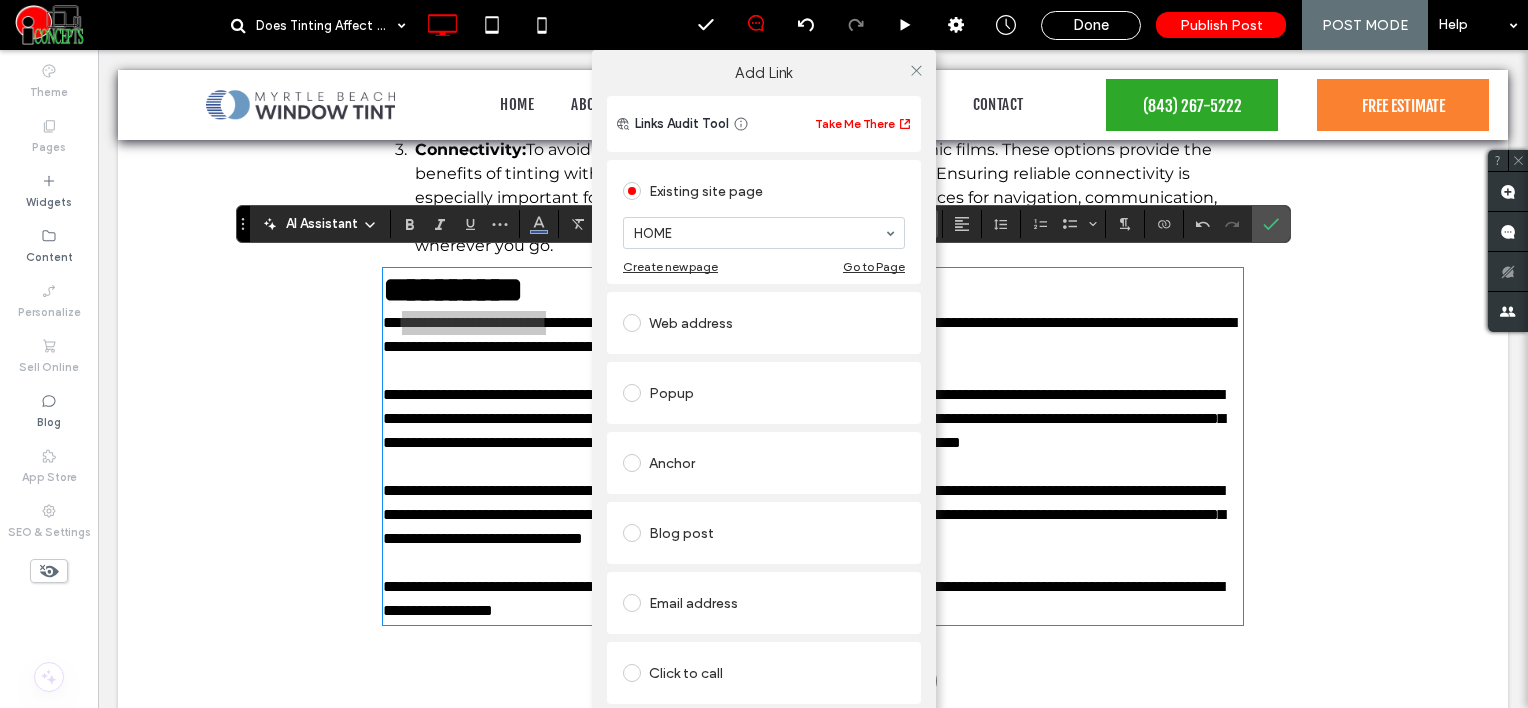click on "Web address" at bounding box center [764, 323] 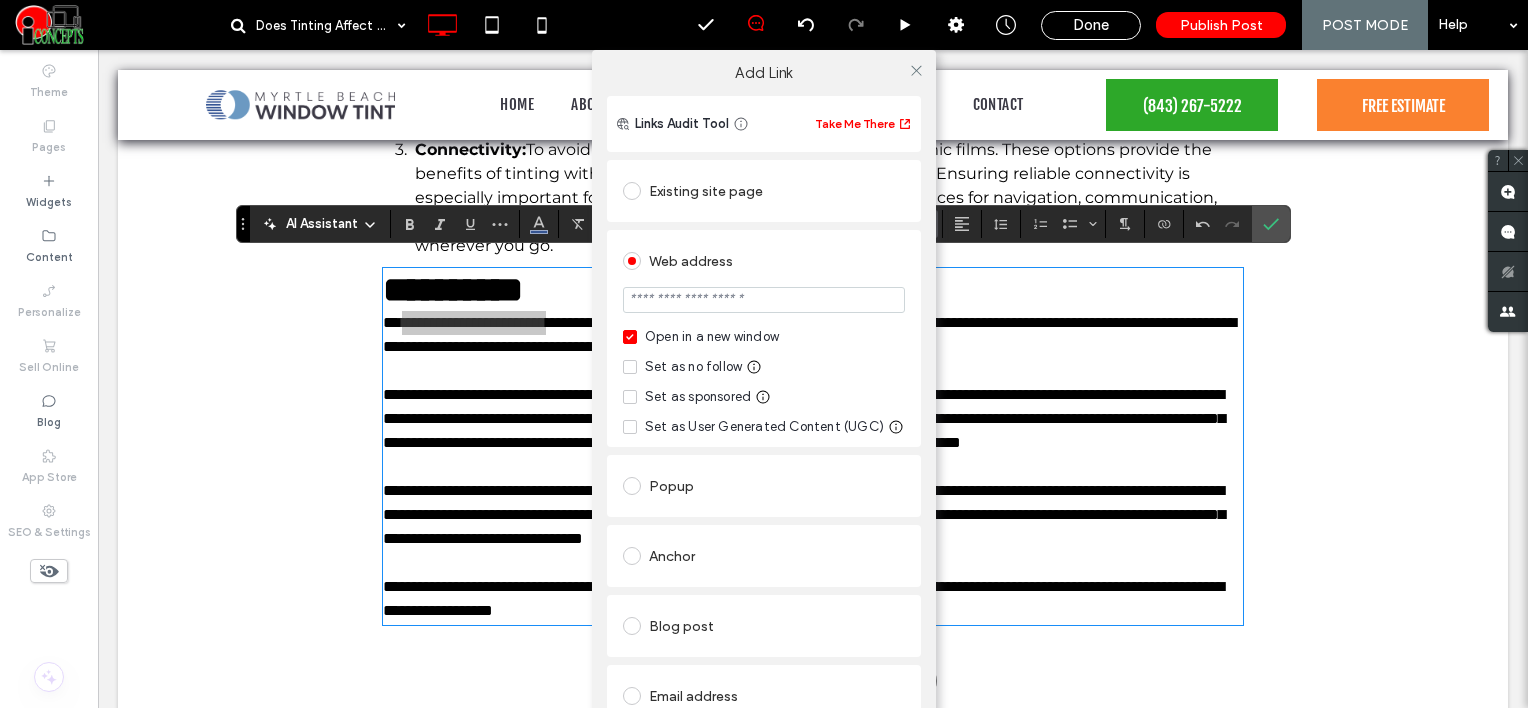 click at bounding box center [764, 300] 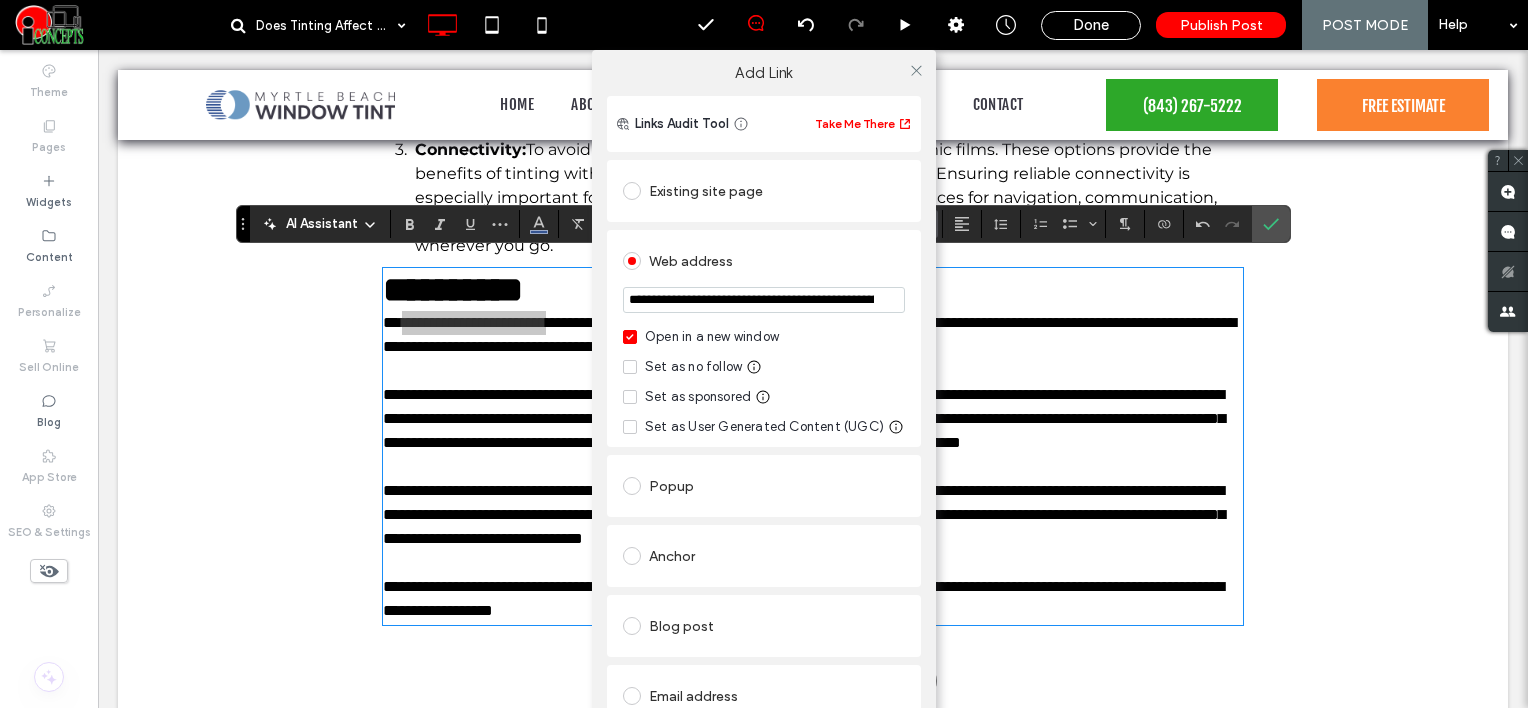 scroll, scrollTop: 0, scrollLeft: 217, axis: horizontal 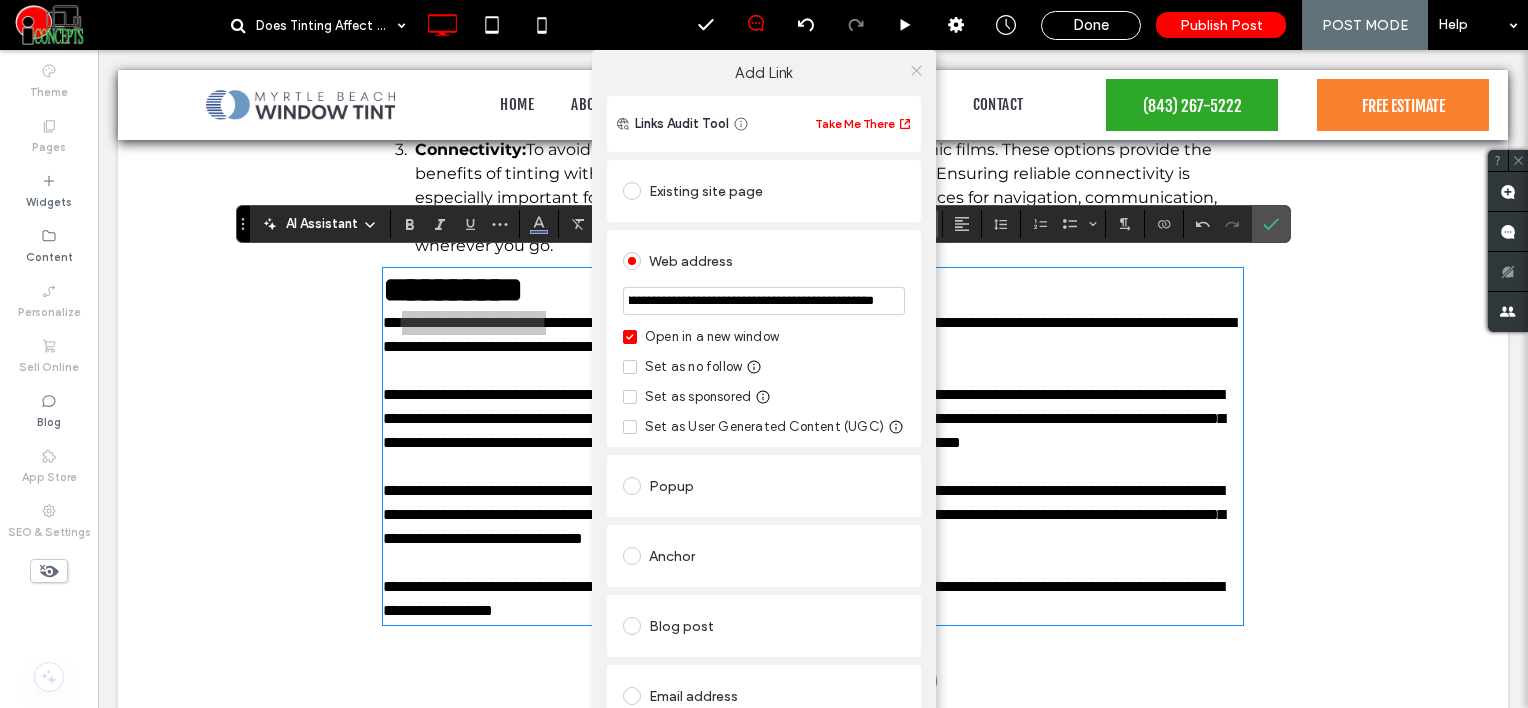 type on "**********" 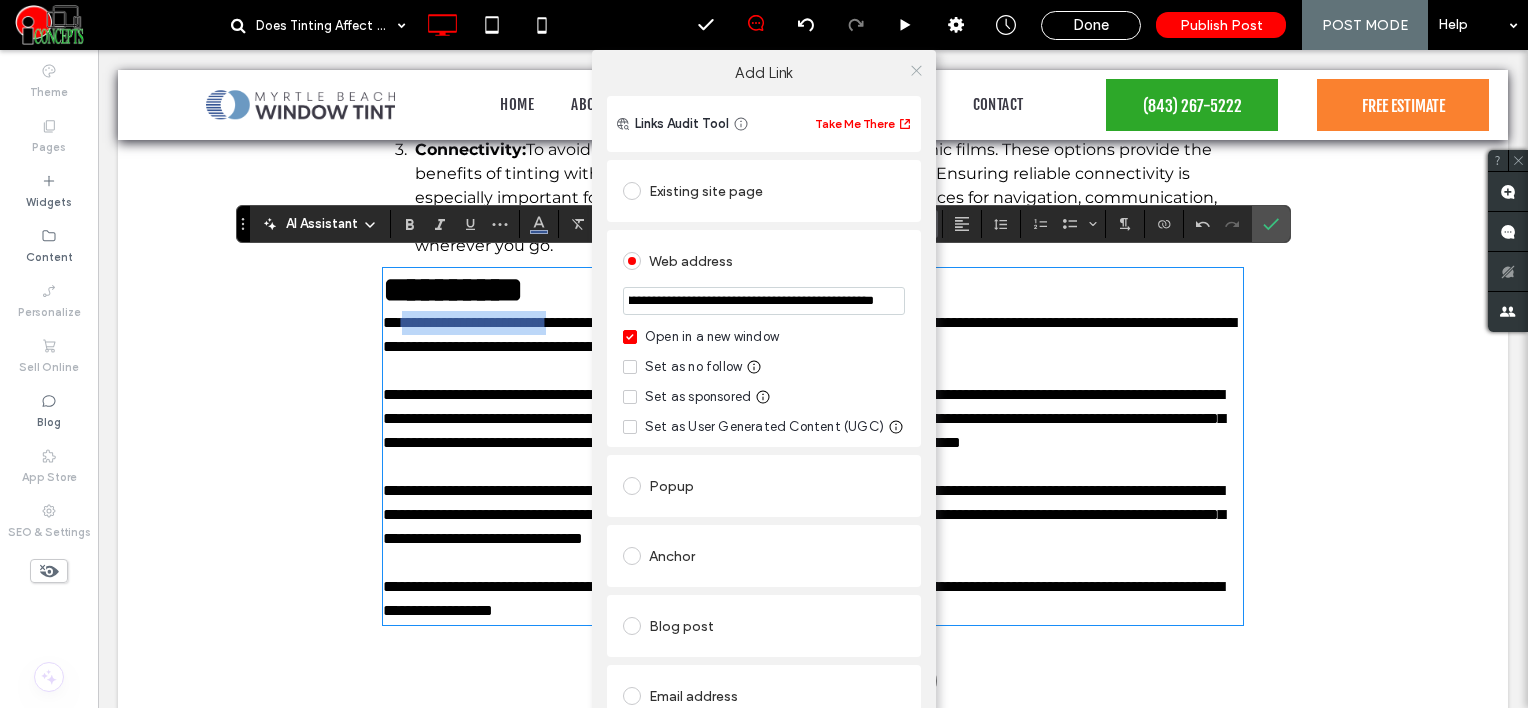 scroll, scrollTop: 0, scrollLeft: 0, axis: both 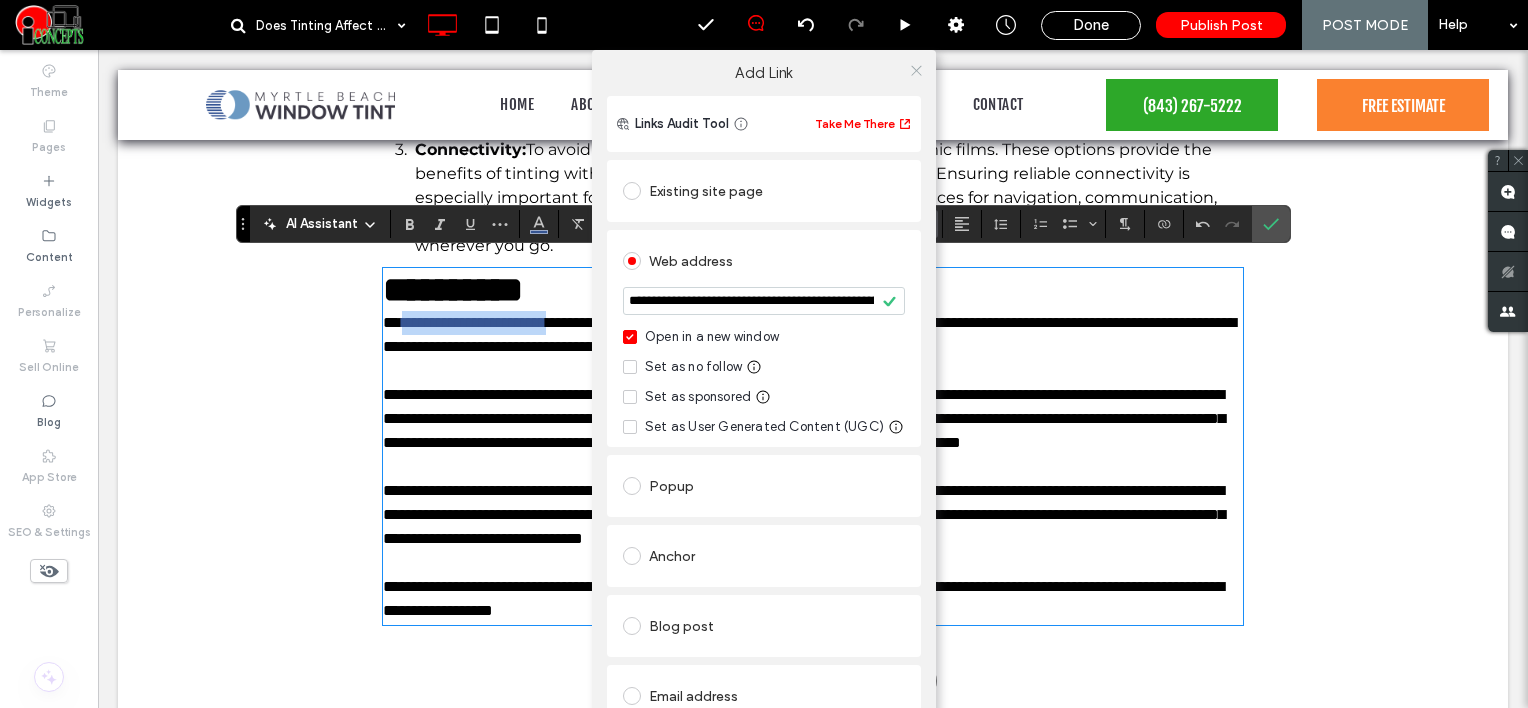 click 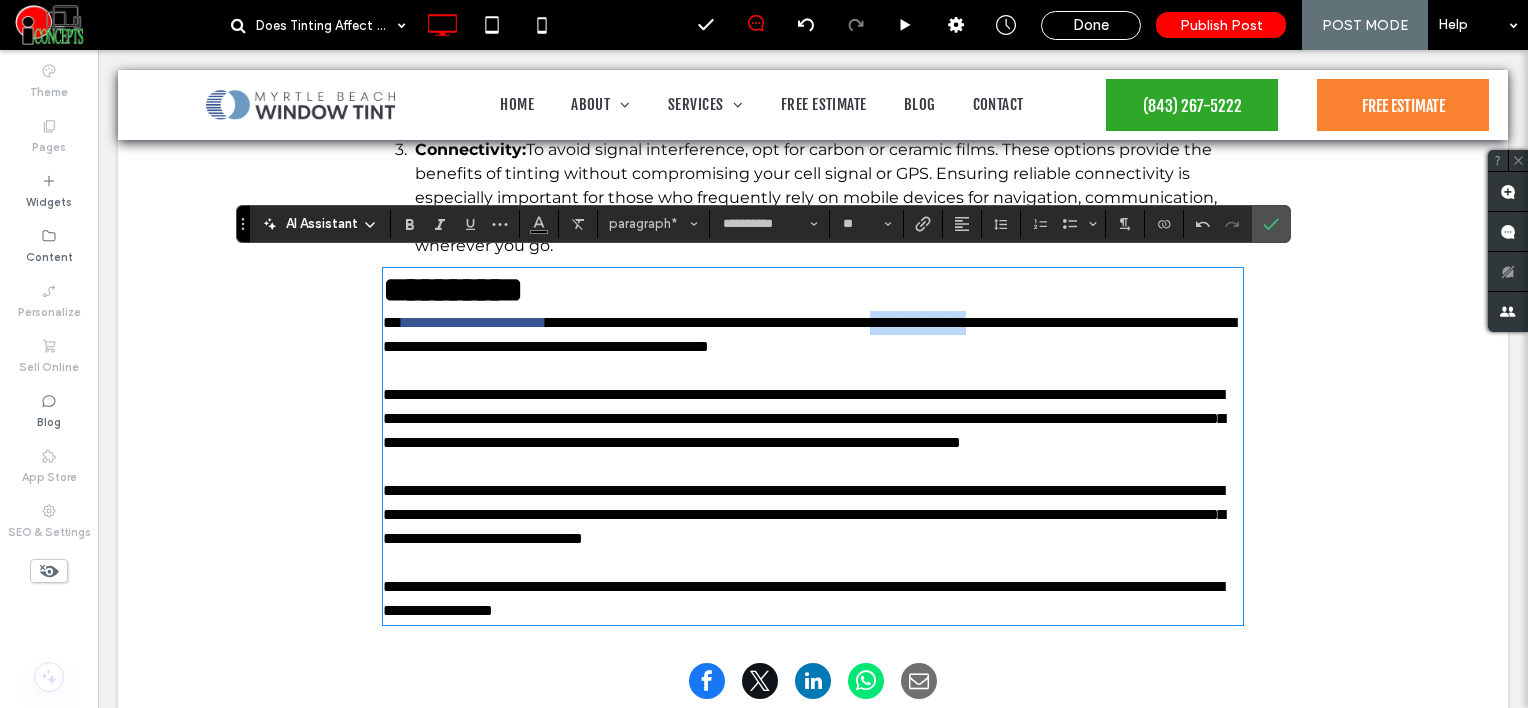 drag, startPoint x: 1028, startPoint y: 314, endPoint x: 1155, endPoint y: 313, distance: 127.00394 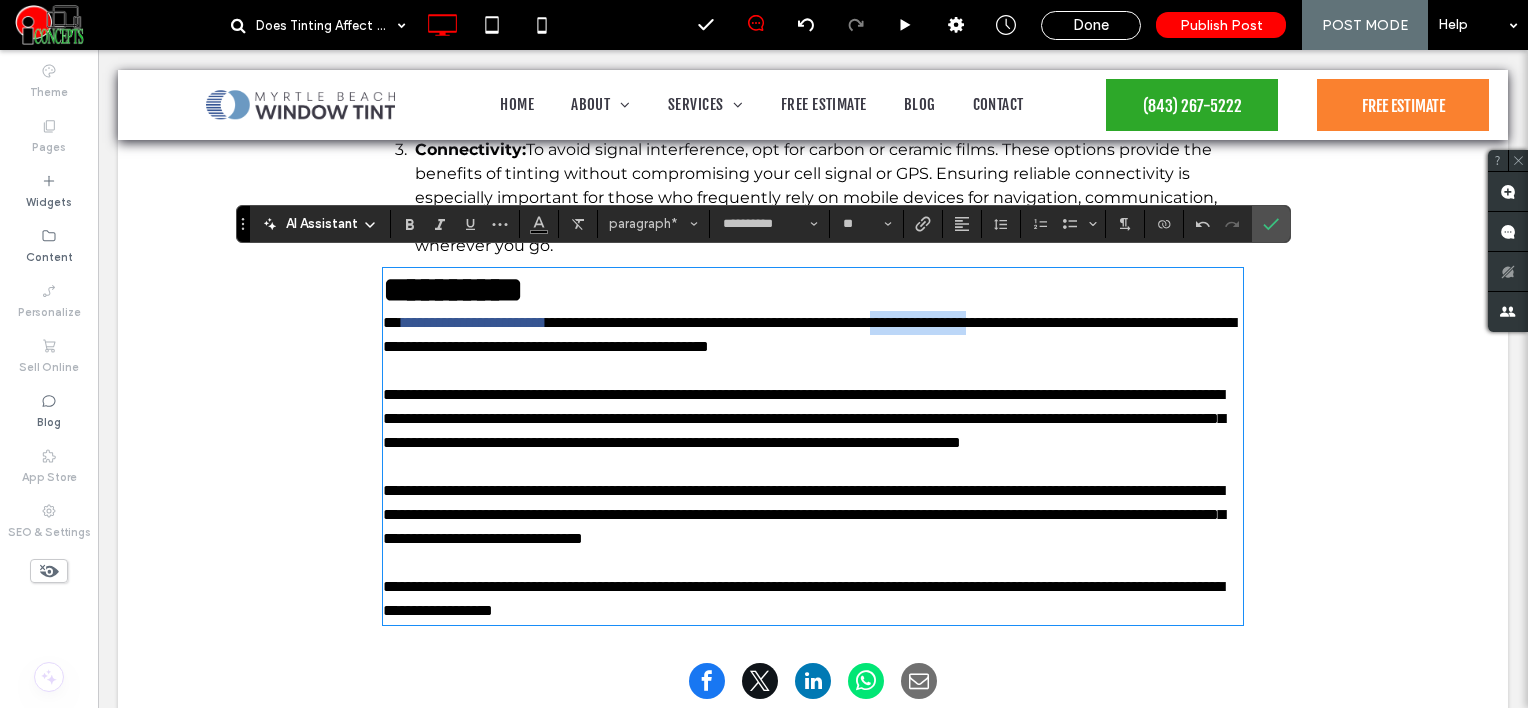 click on "**********" at bounding box center [809, 334] 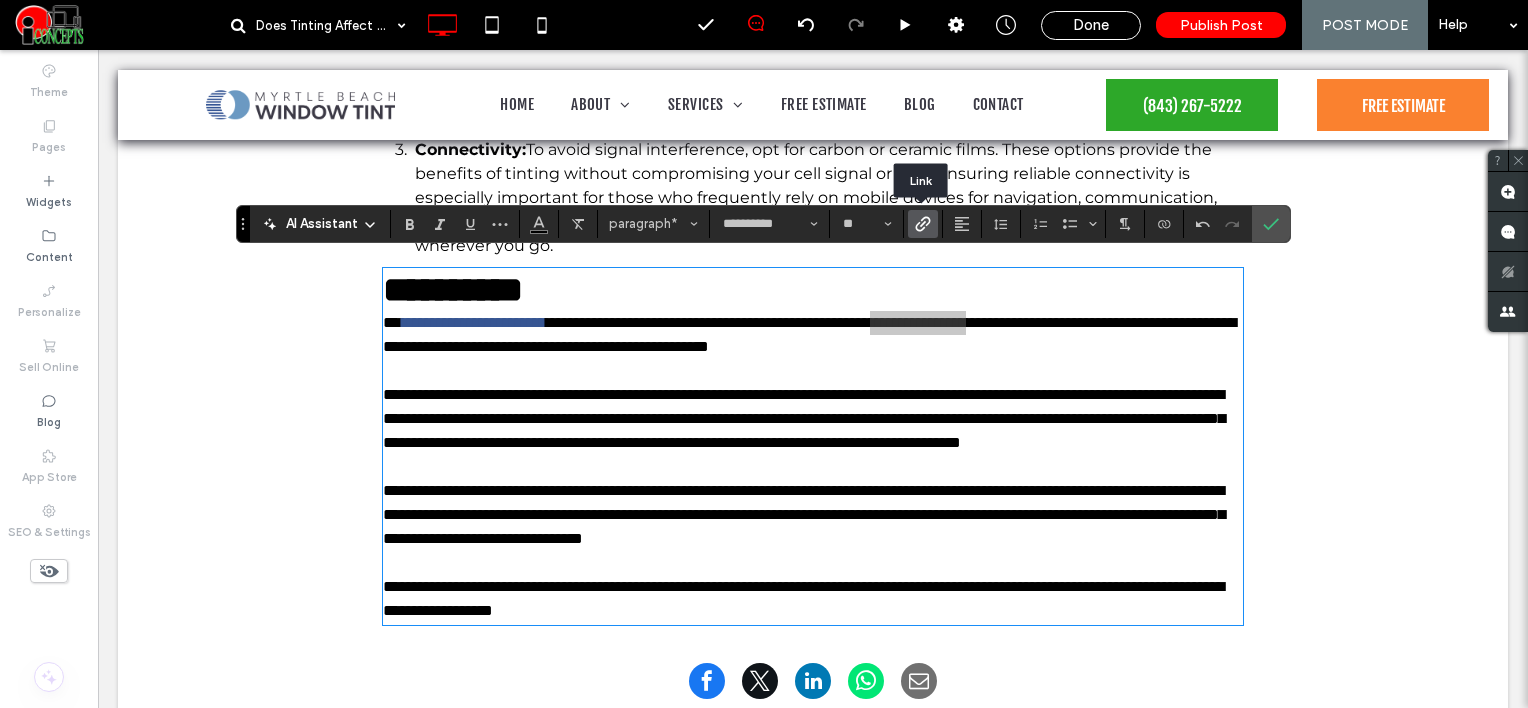 click at bounding box center [923, 224] 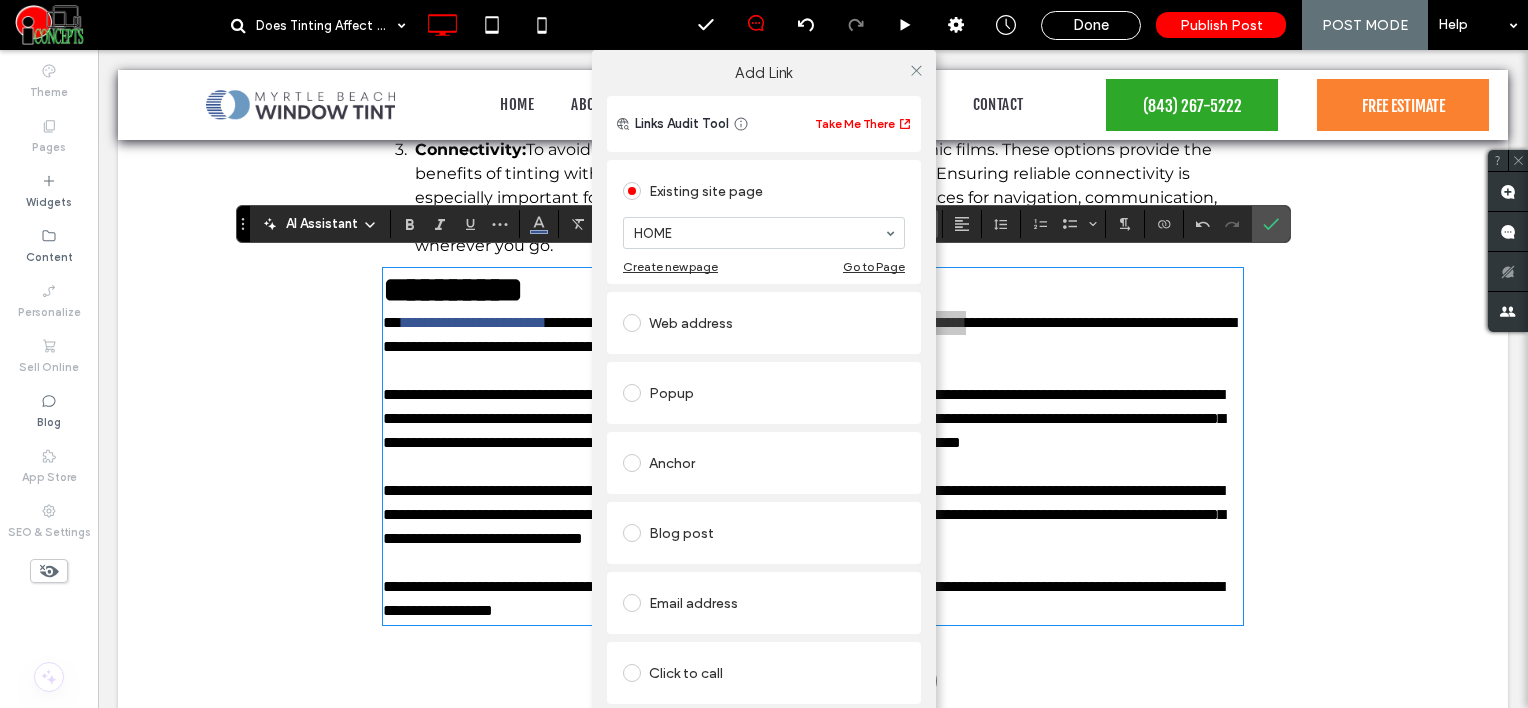 click on "Web address" at bounding box center (764, 323) 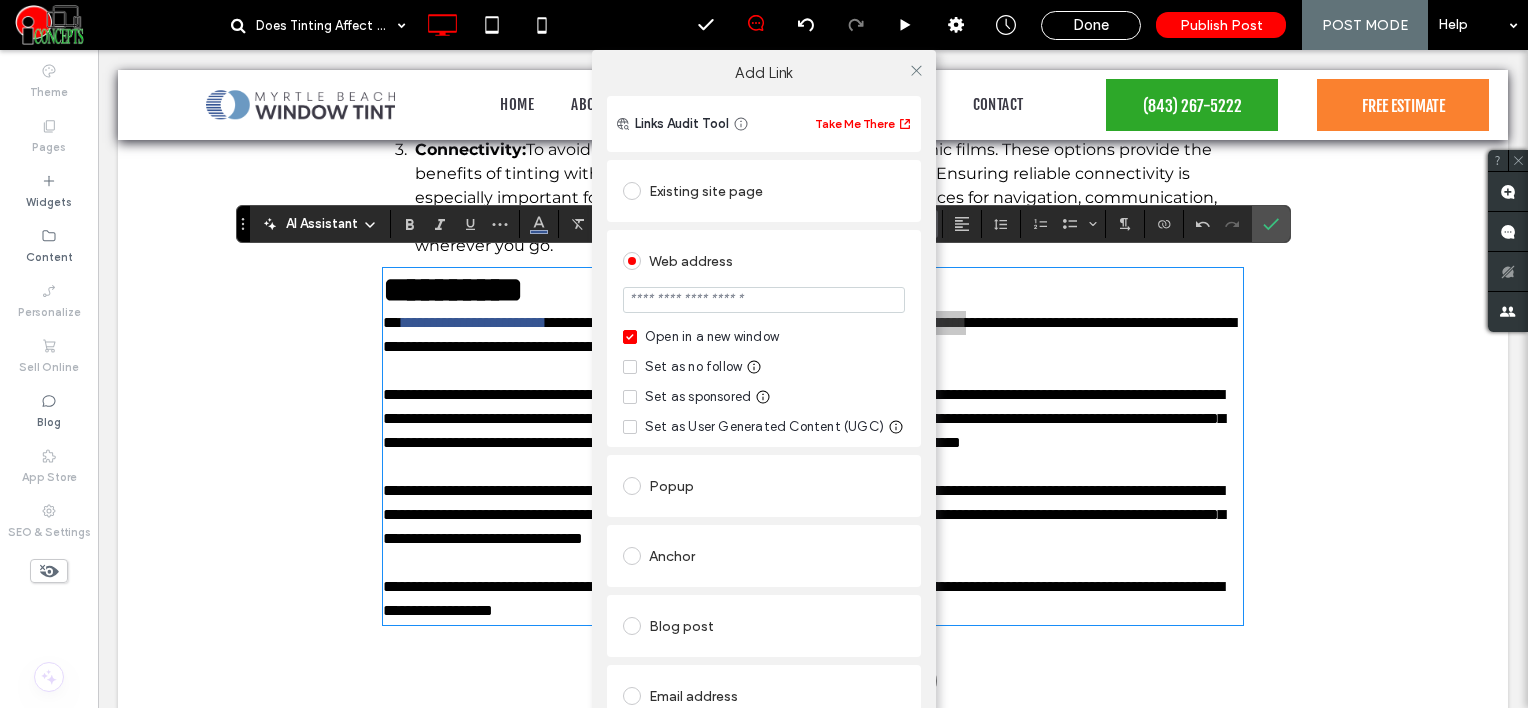 click at bounding box center [764, 300] 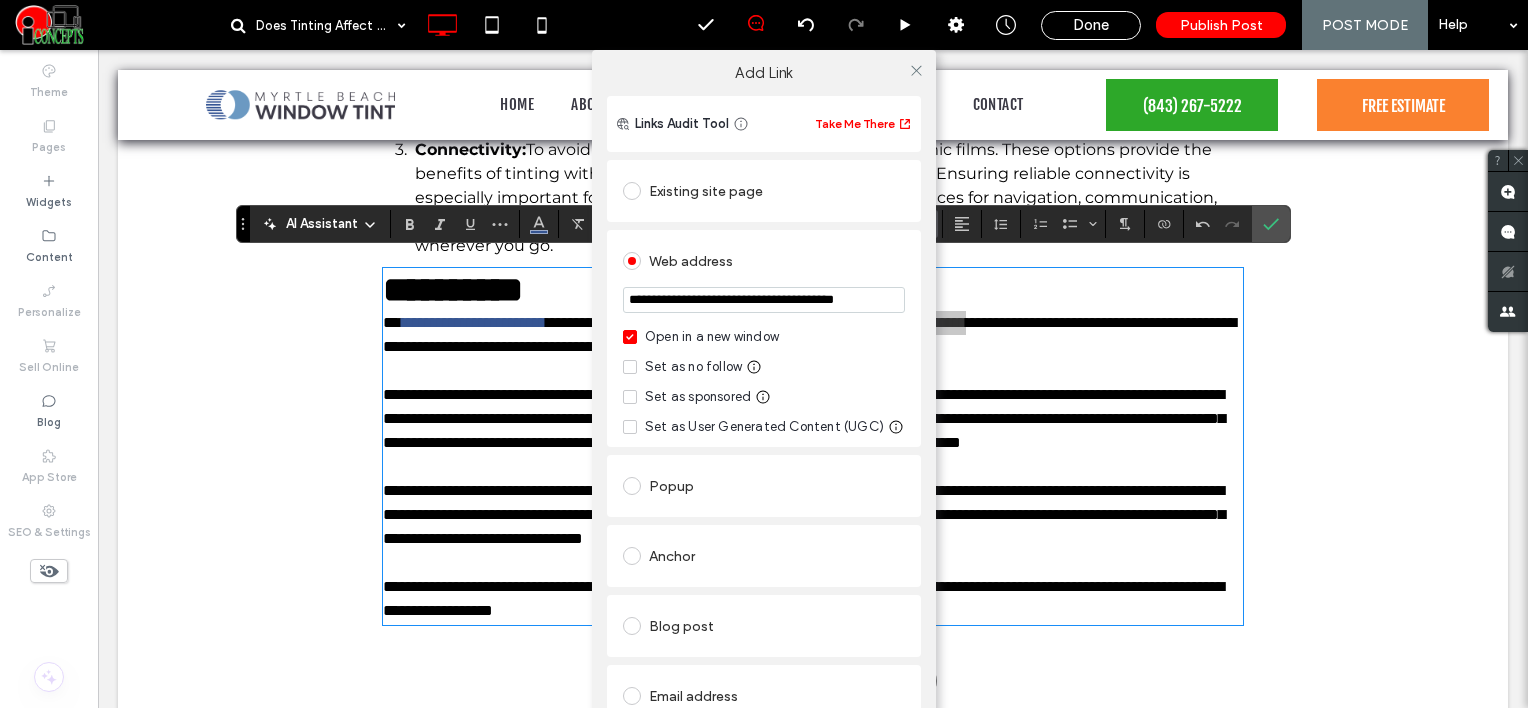 scroll, scrollTop: 0, scrollLeft: 46, axis: horizontal 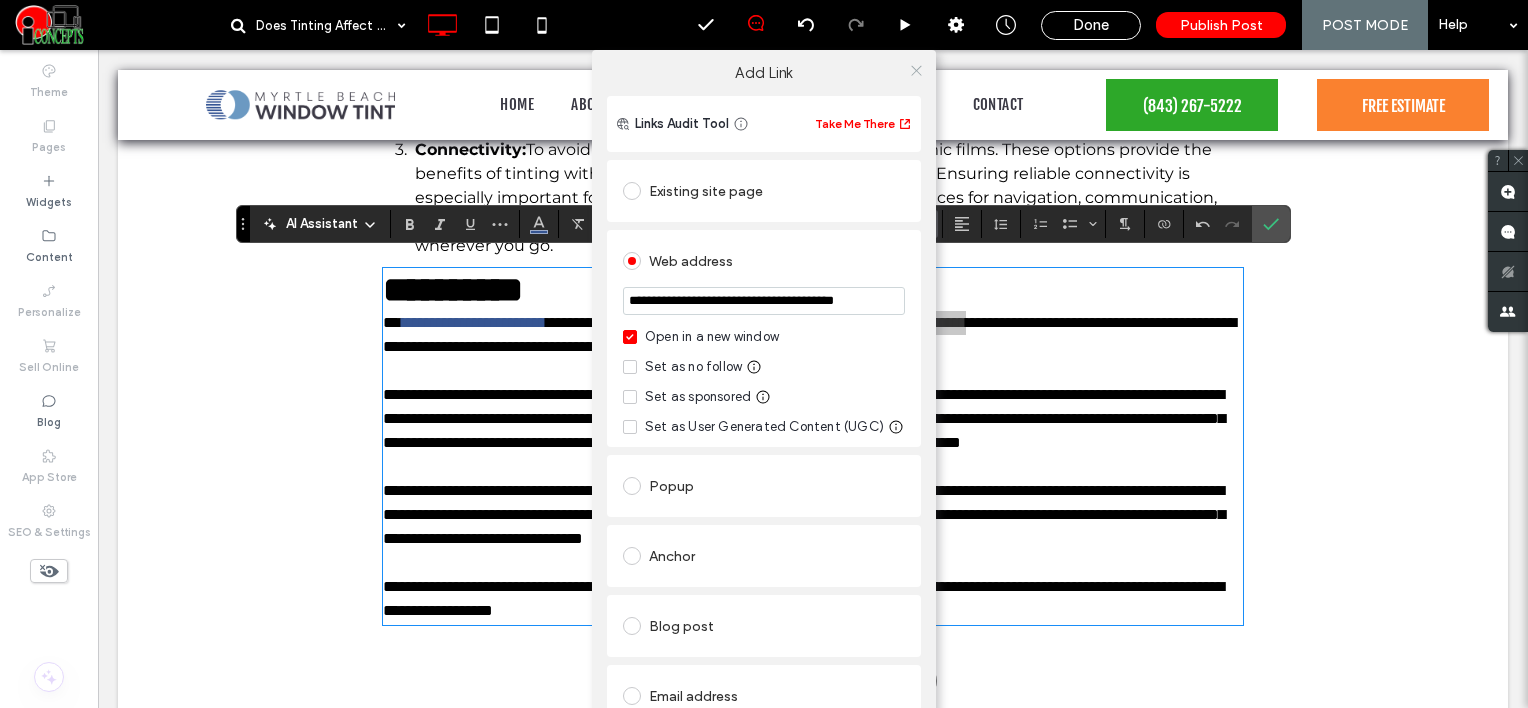 type on "**********" 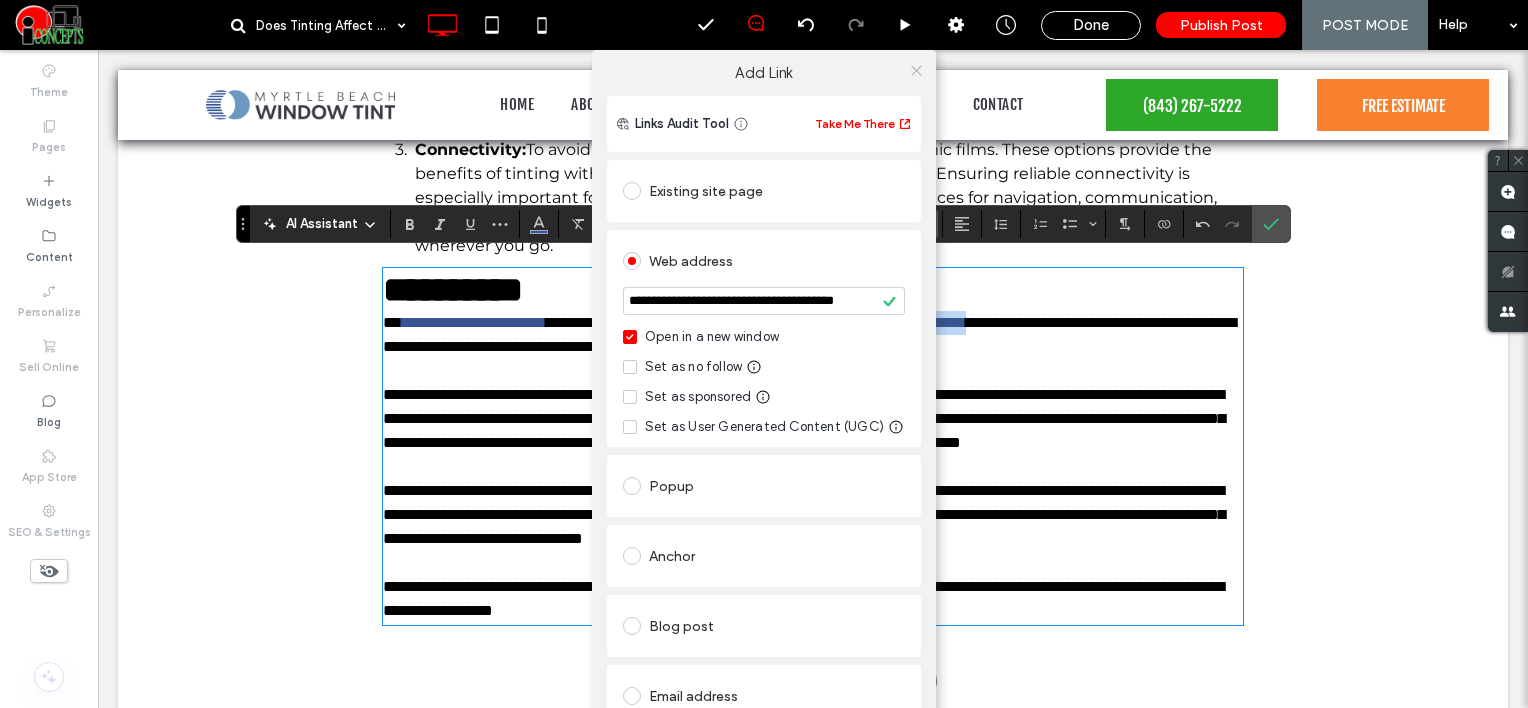 scroll, scrollTop: 0, scrollLeft: 0, axis: both 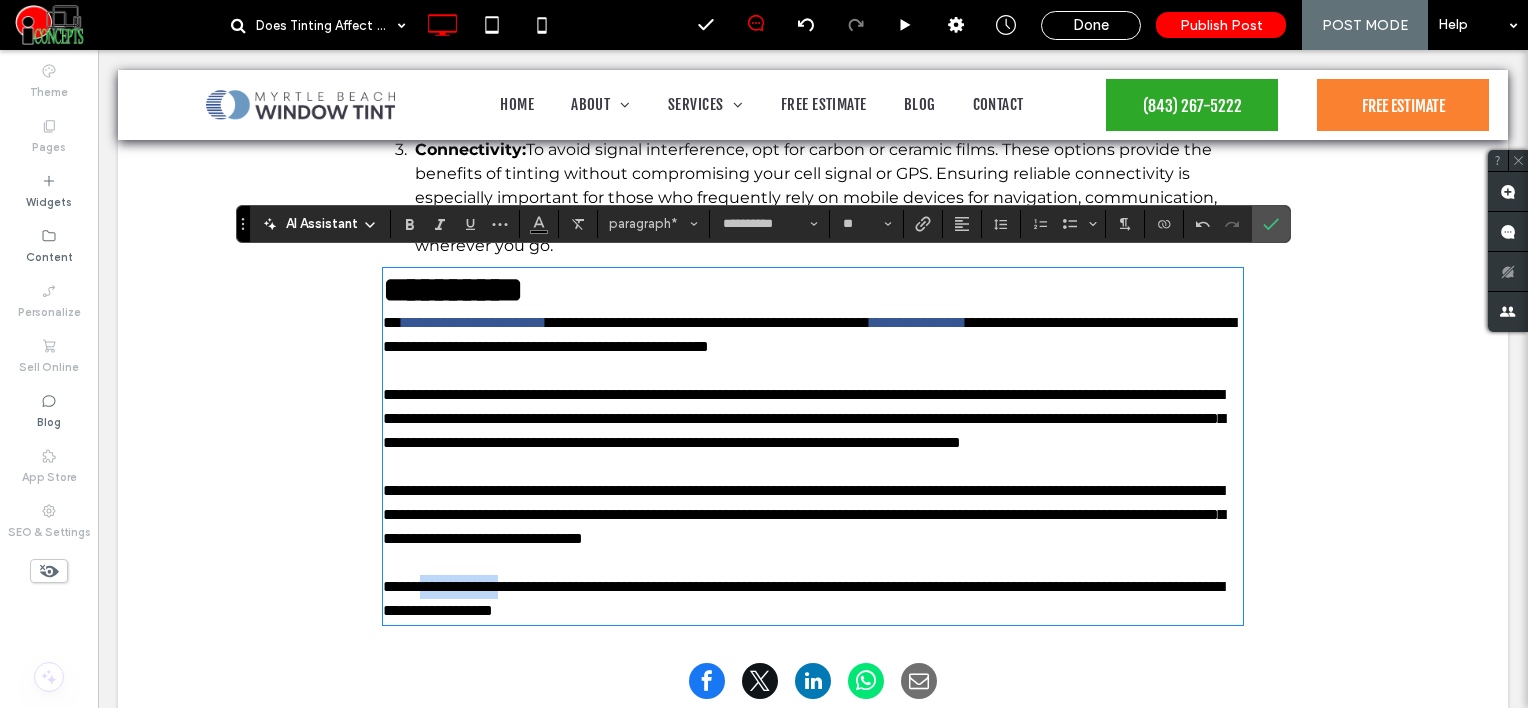 drag, startPoint x: 421, startPoint y: 604, endPoint x: 528, endPoint y: 597, distance: 107.22873 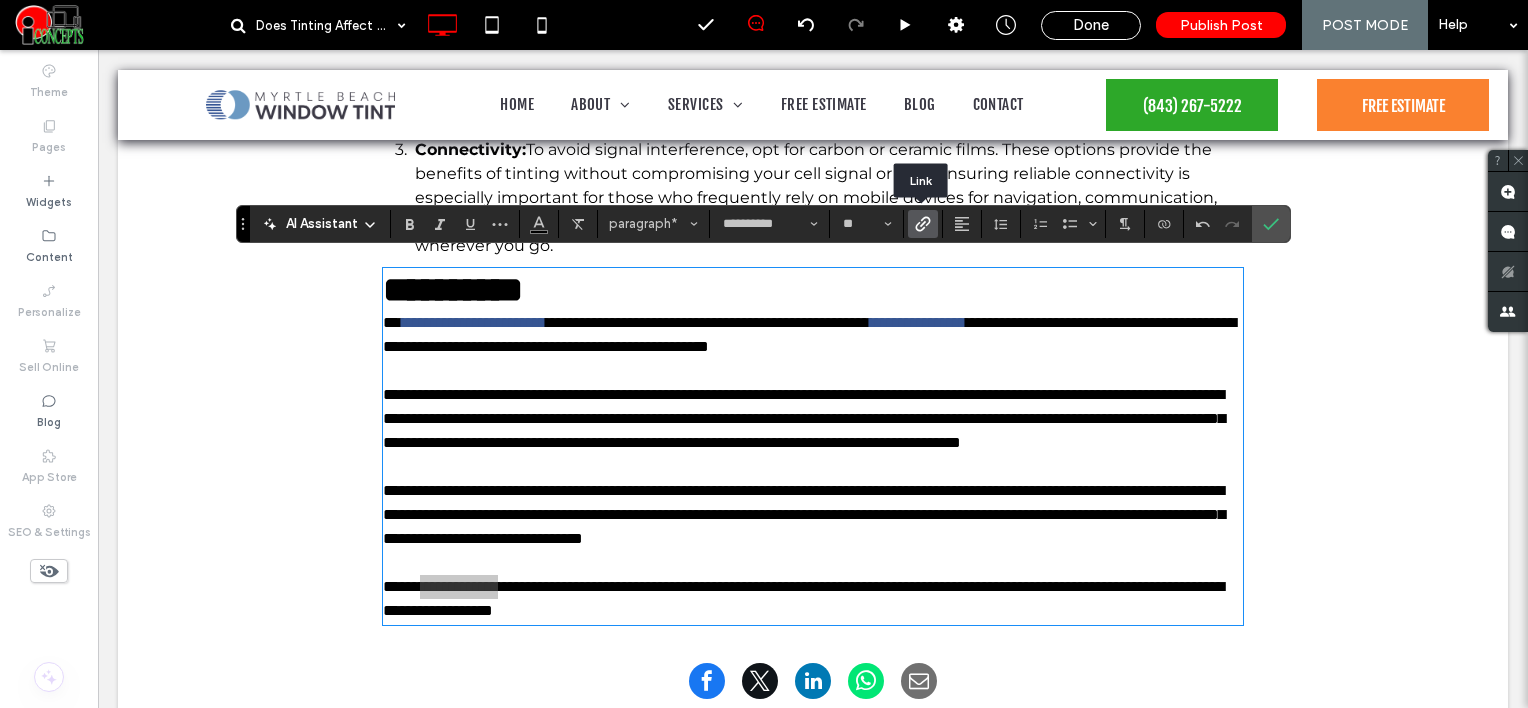 click at bounding box center [923, 224] 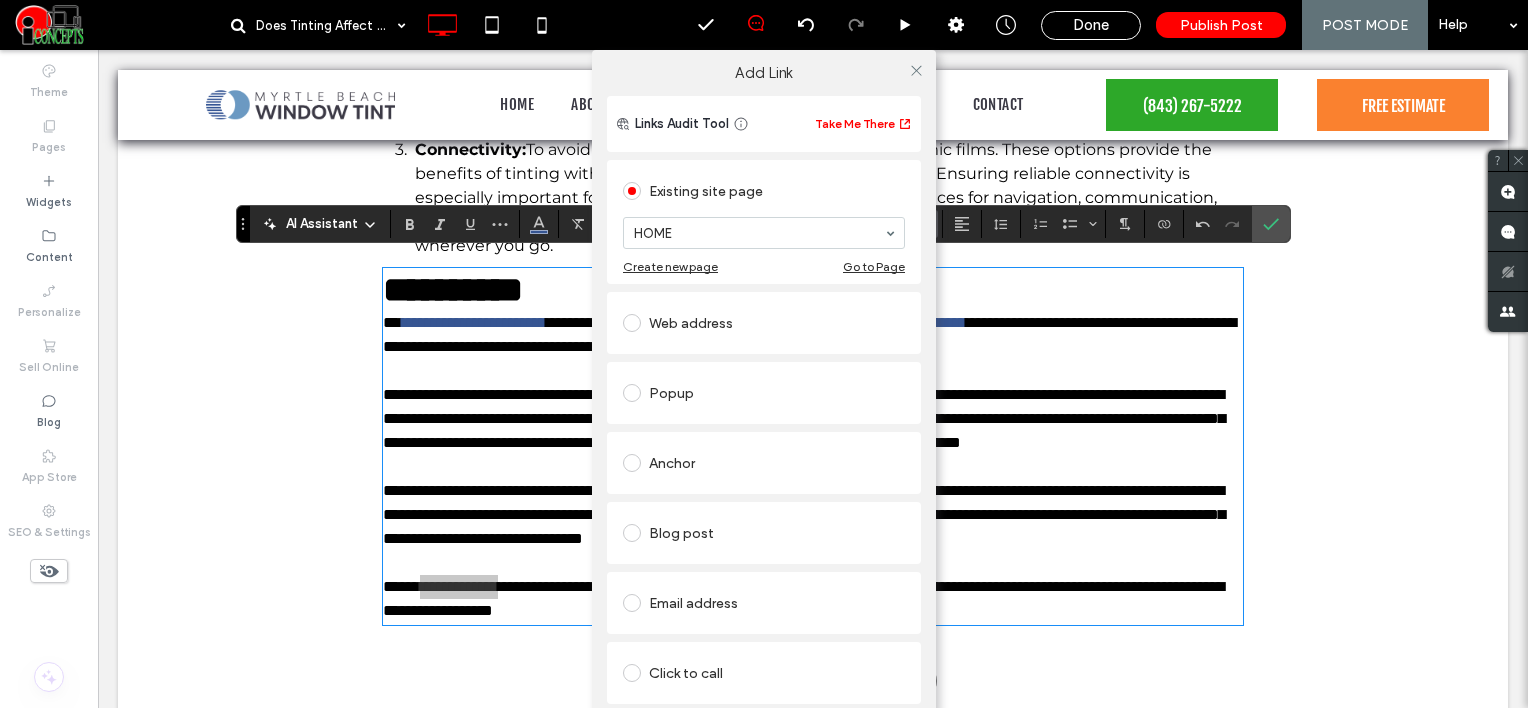 click on "Web address" at bounding box center [764, 323] 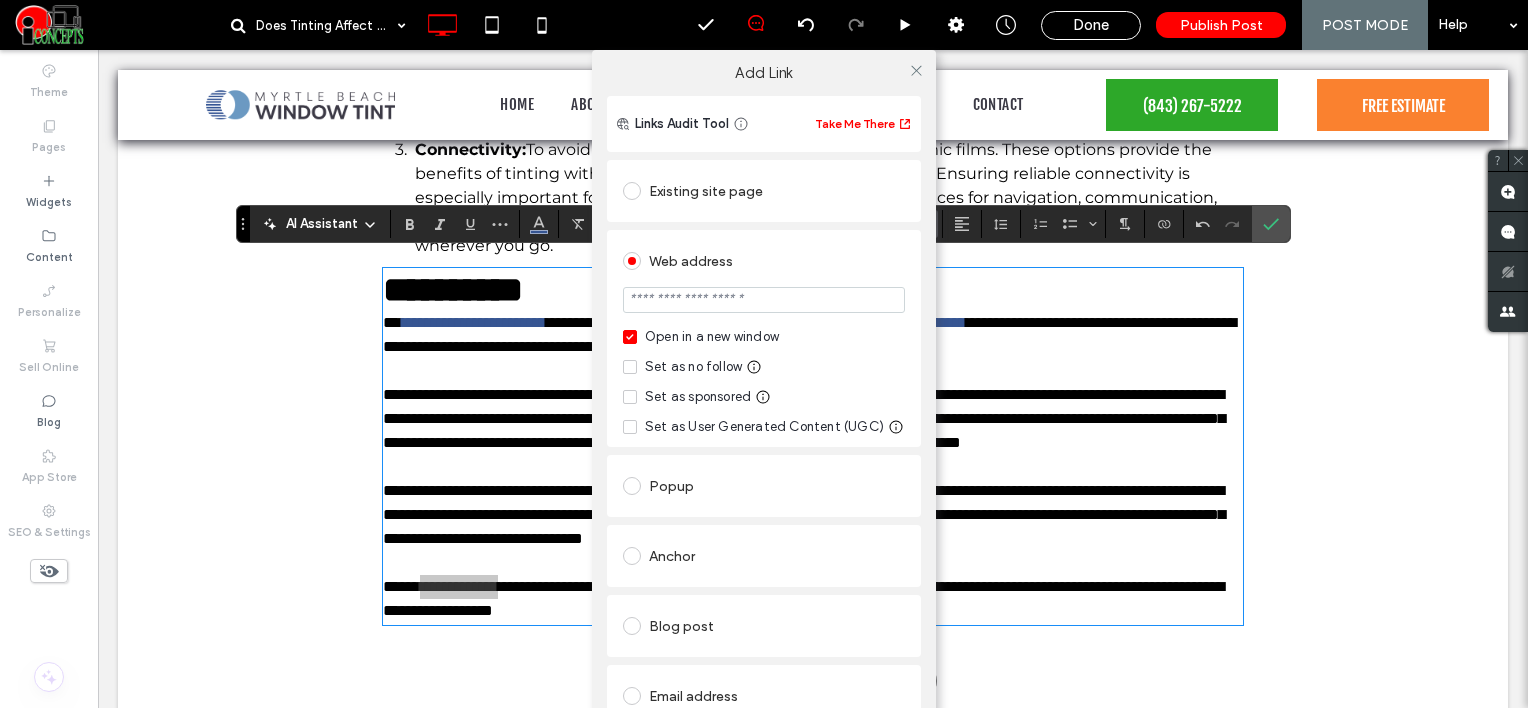 click at bounding box center (764, 300) 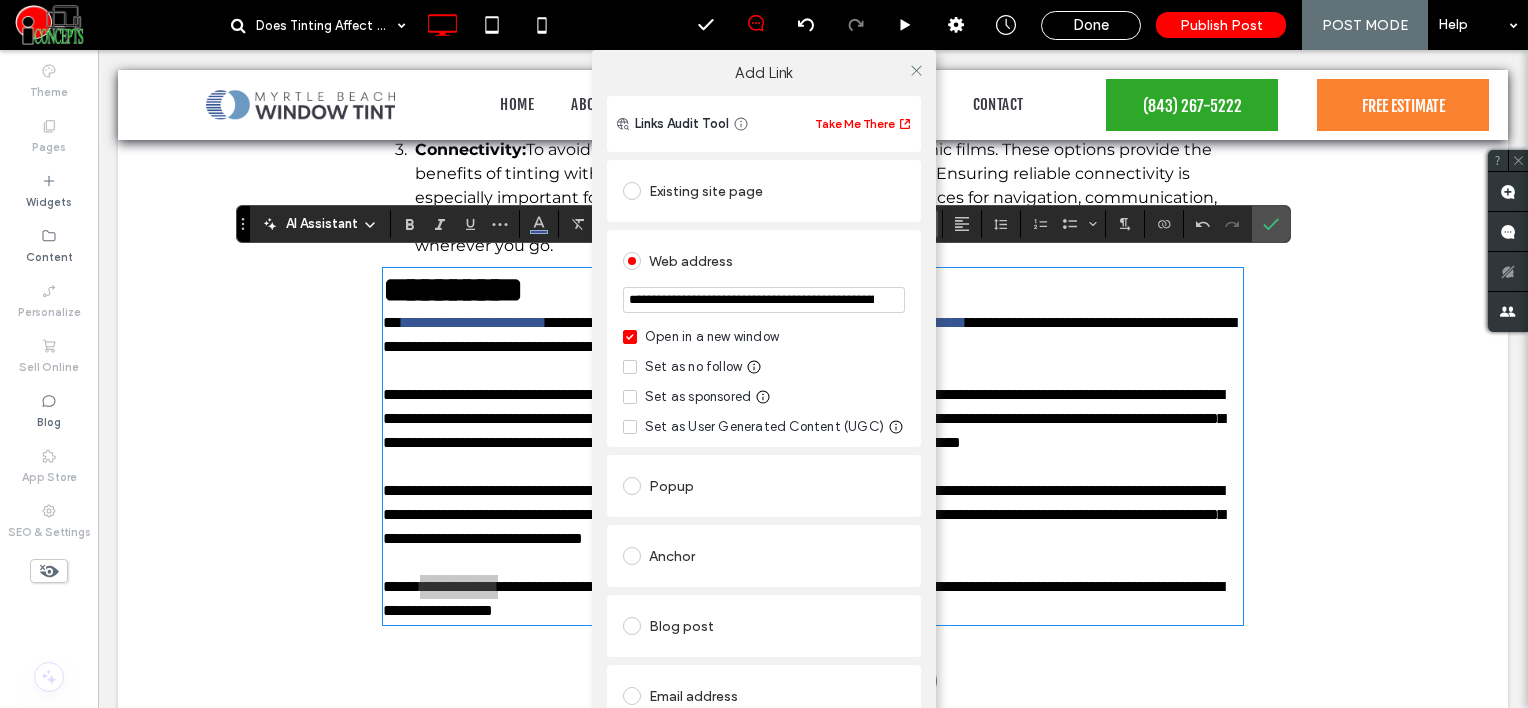 scroll, scrollTop: 0, scrollLeft: 96, axis: horizontal 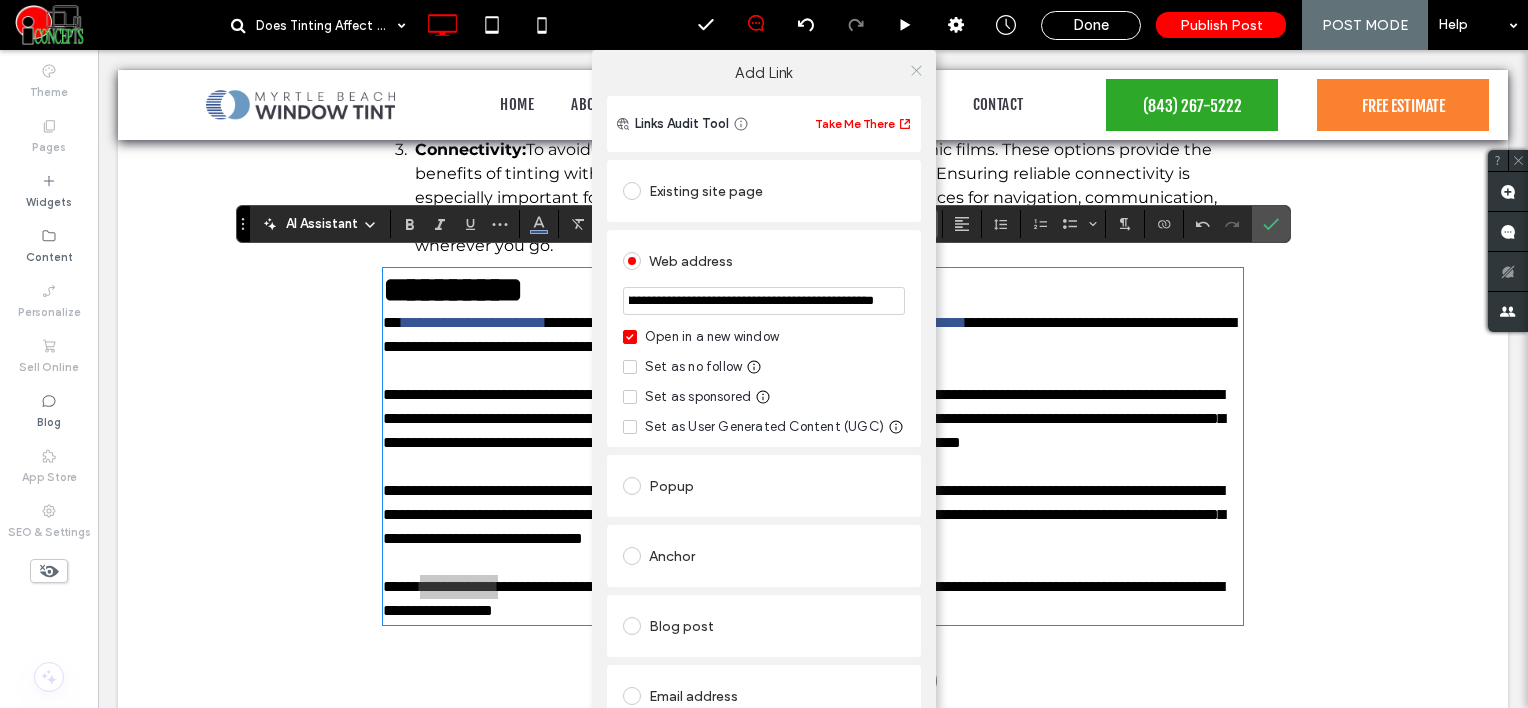 type on "**********" 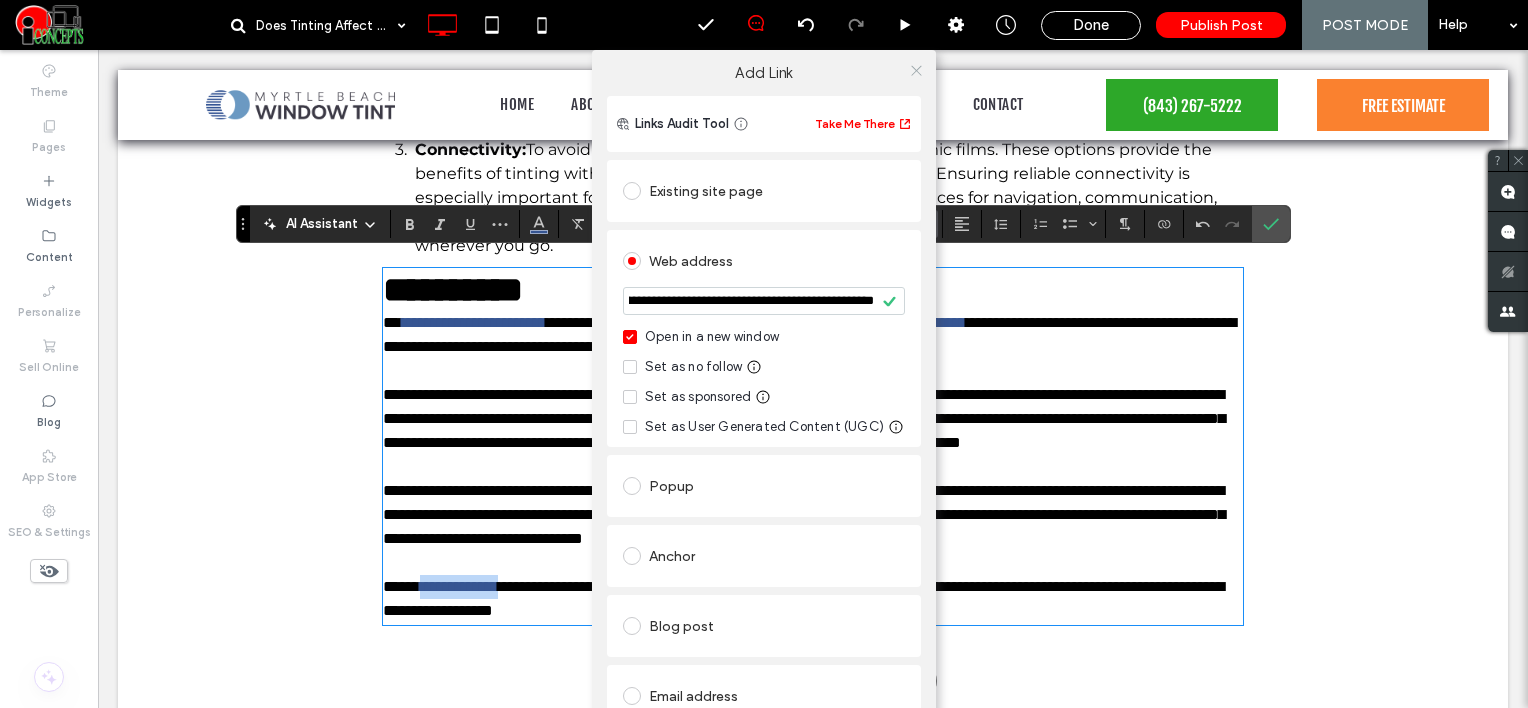 scroll, scrollTop: 0, scrollLeft: 0, axis: both 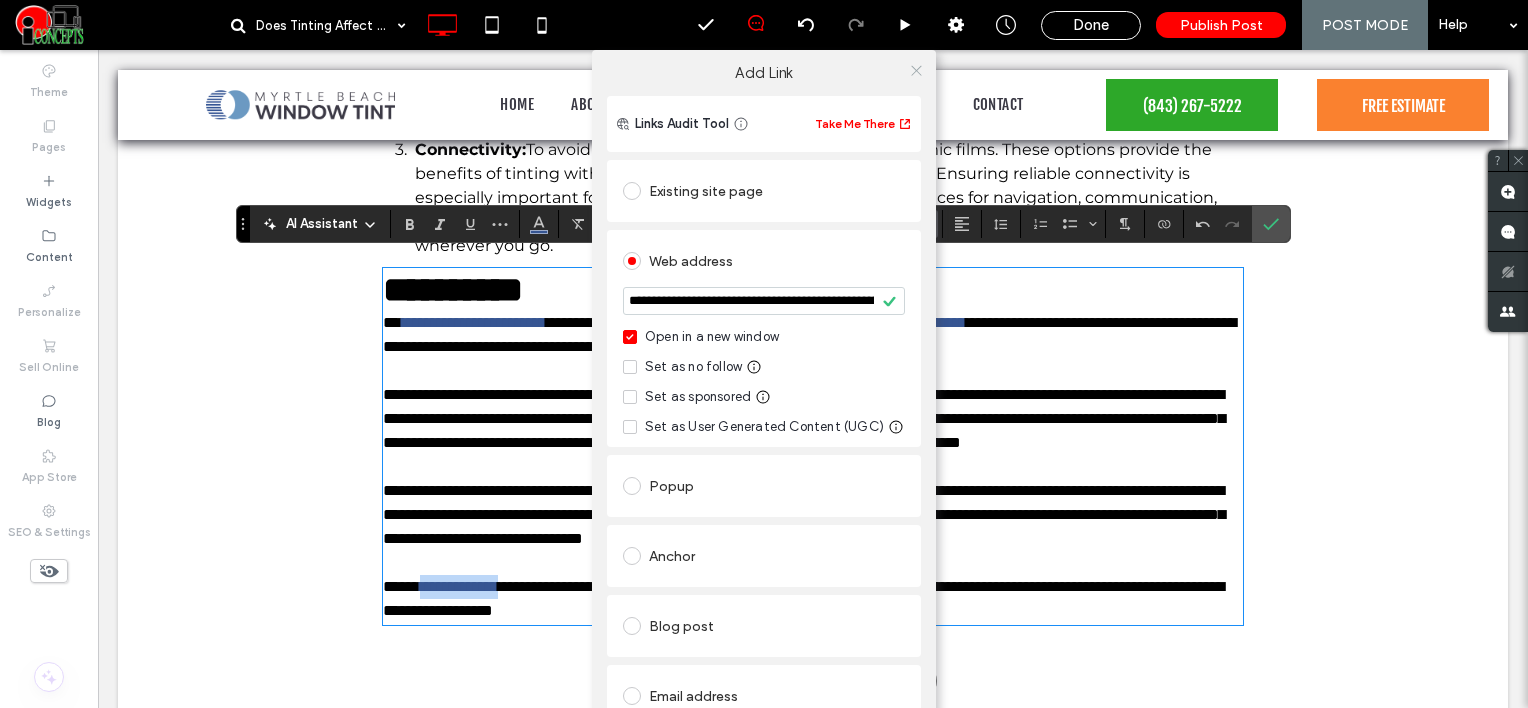 click 